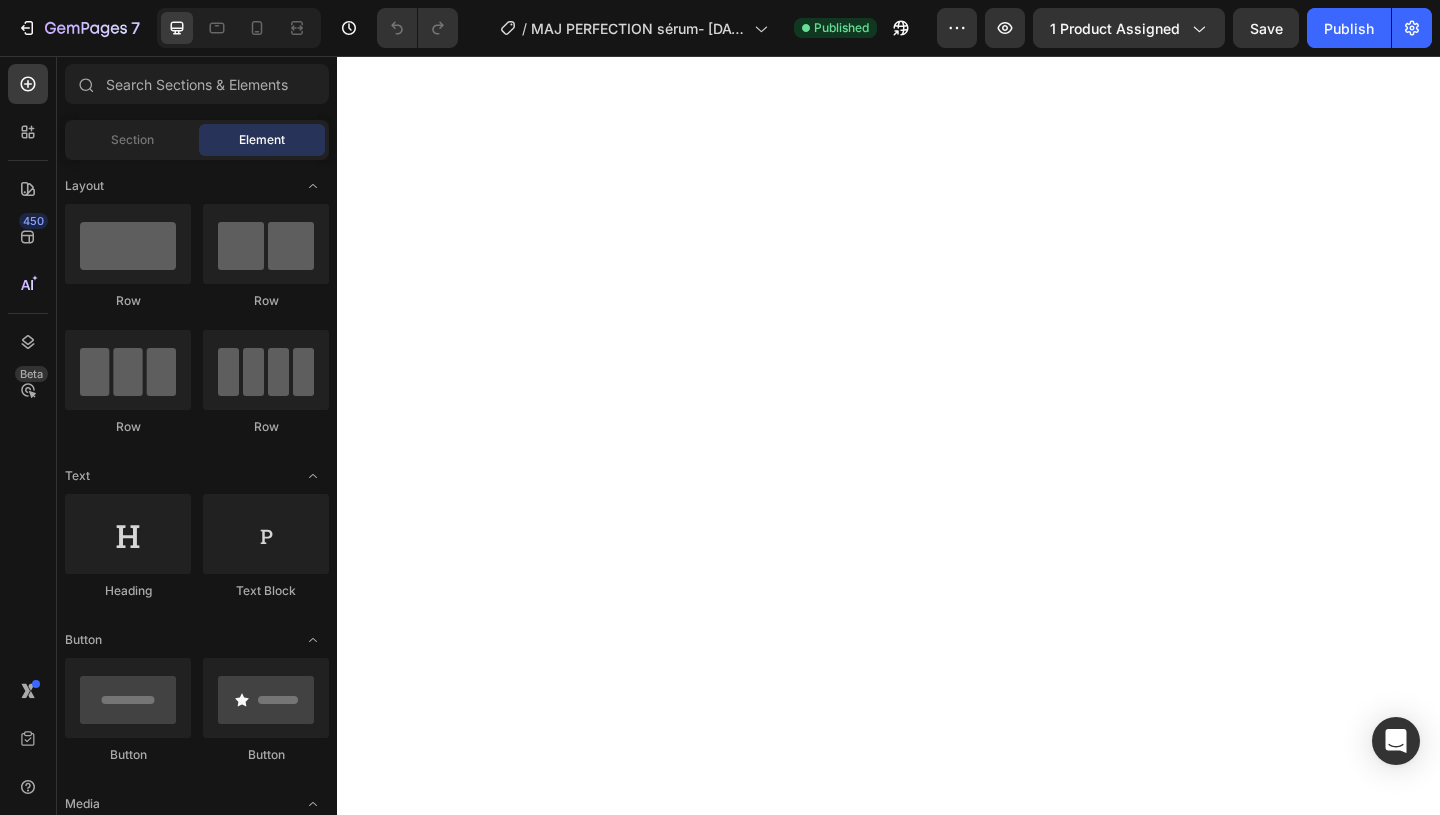 scroll, scrollTop: 0, scrollLeft: 0, axis: both 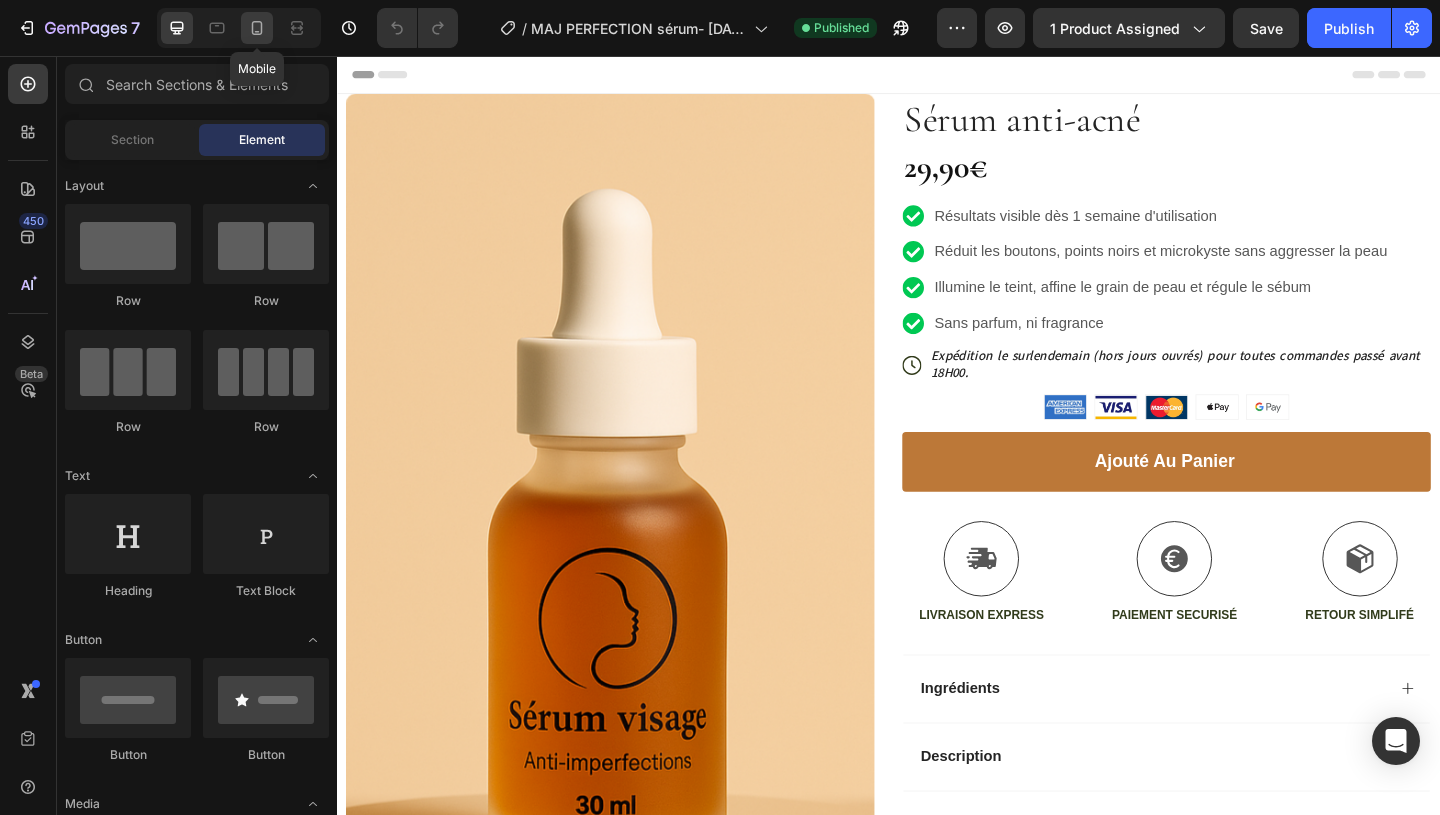 click 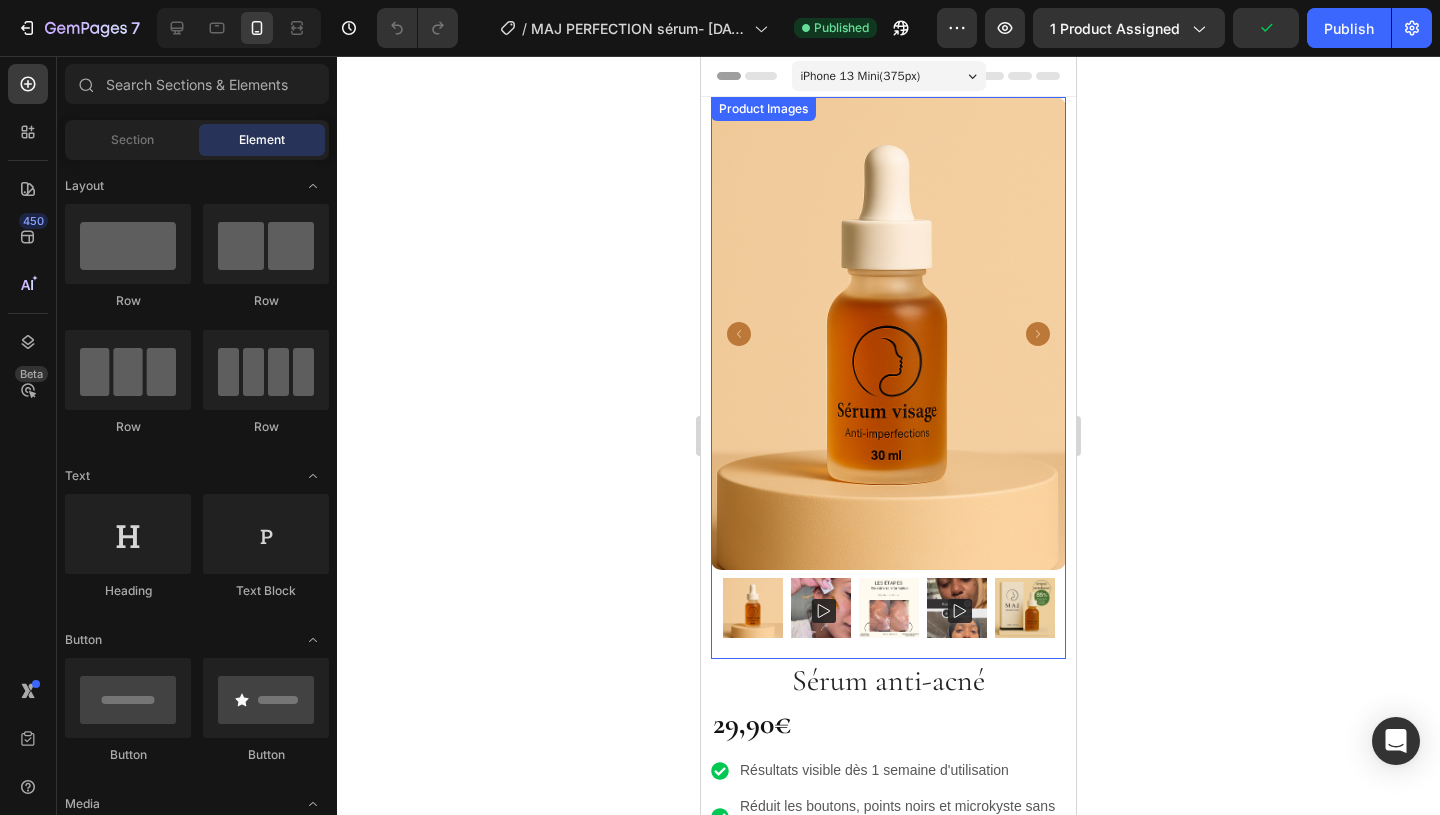 click at bounding box center (888, 333) 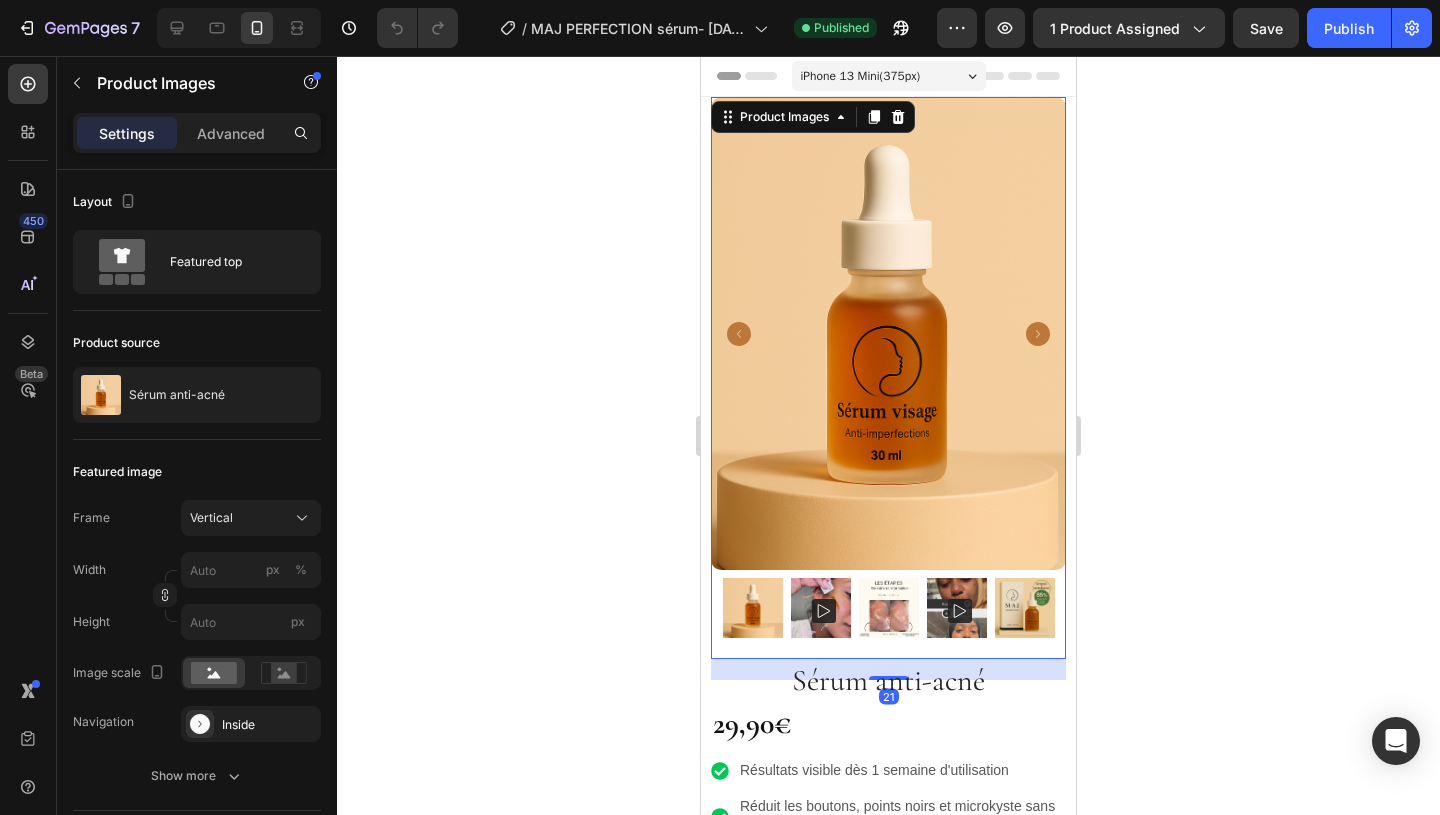 click 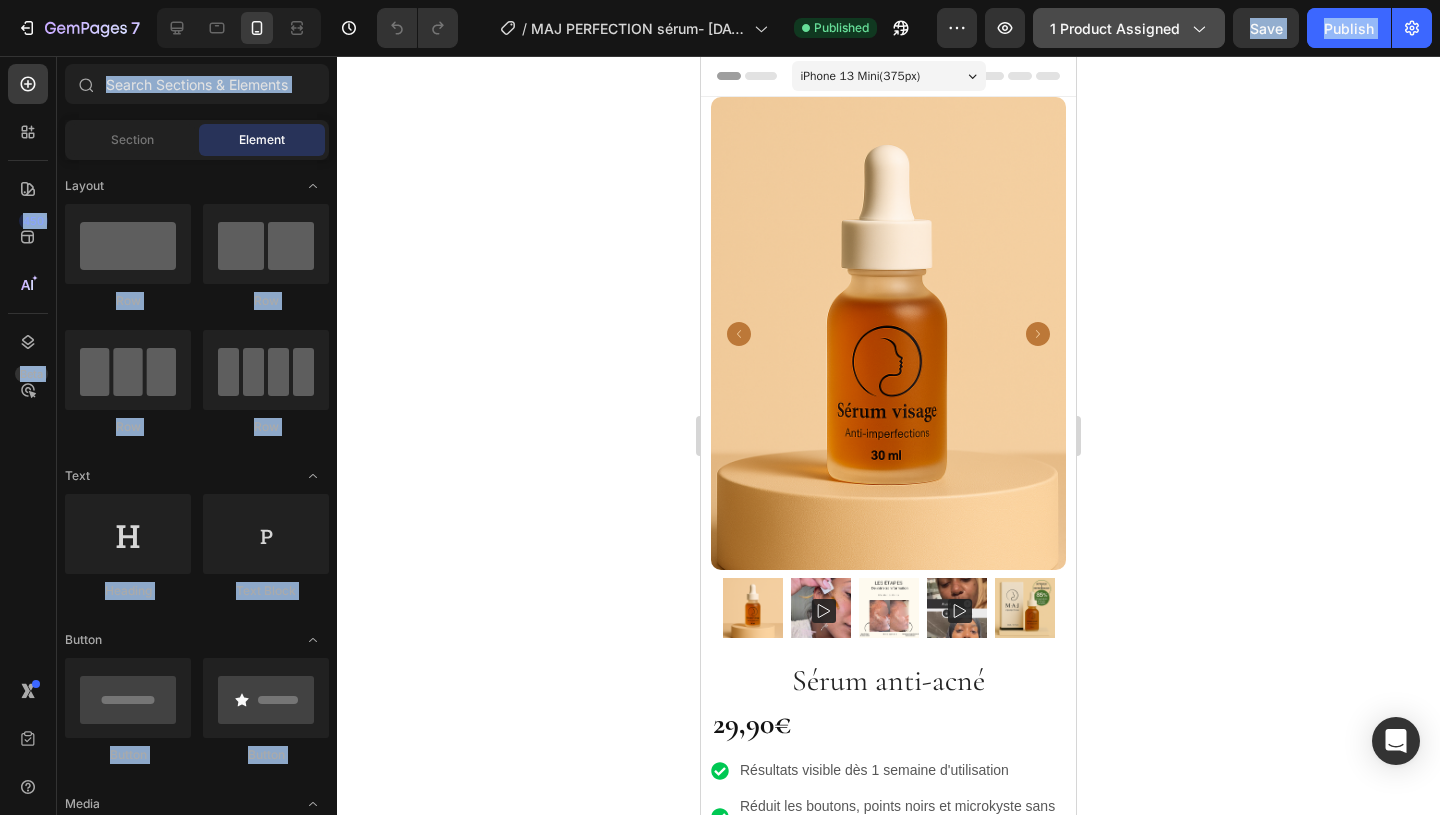drag, startPoint x: 1150, startPoint y: 255, endPoint x: 1145, endPoint y: 42, distance: 213.05867 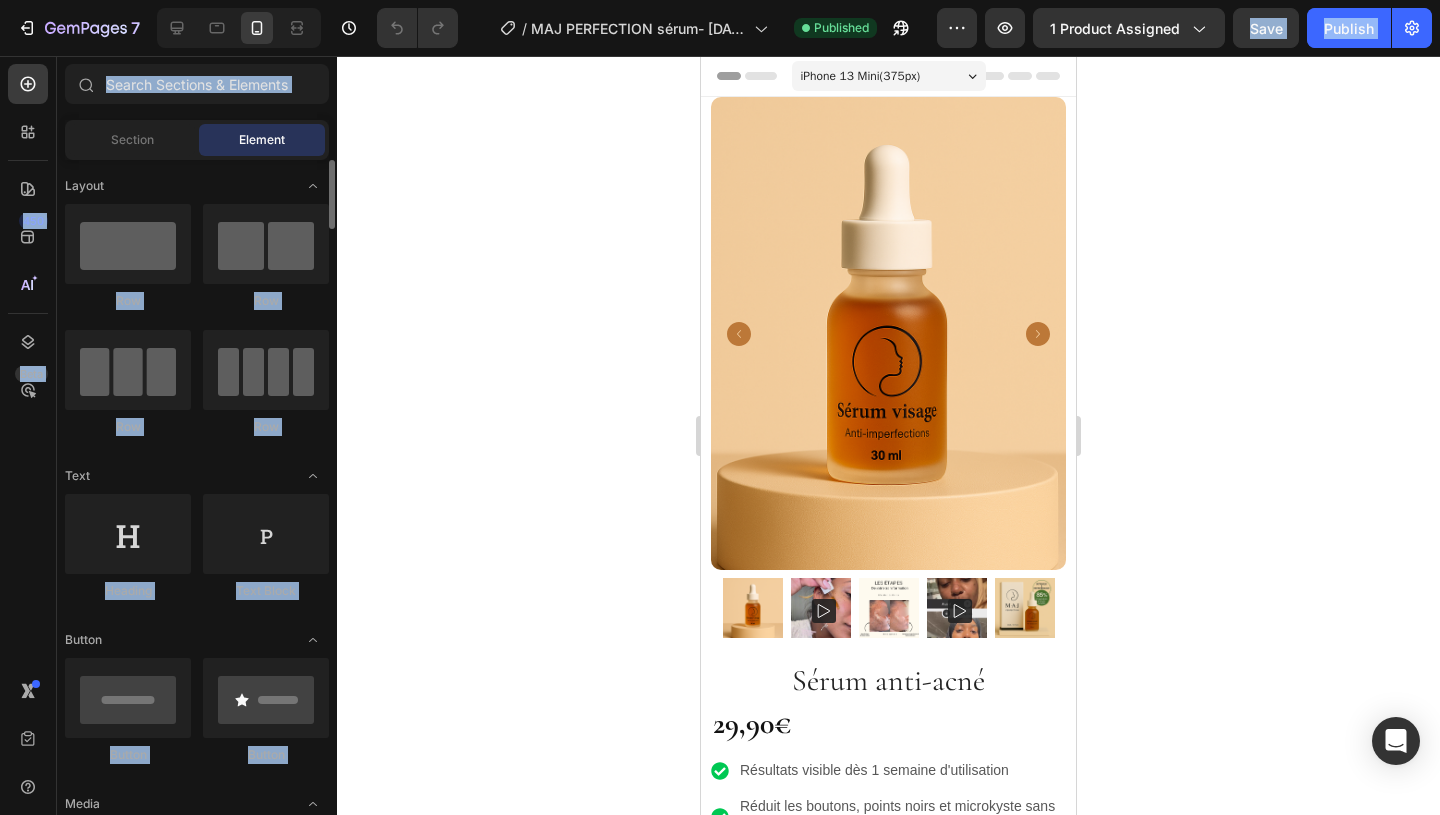 click on "Layout
Row
Row
Row
Row Text
Heading
Text Block Button
Button
Button Media
Image
Image
Video
Video Banner
Hero Banner" at bounding box center (197, 3189) 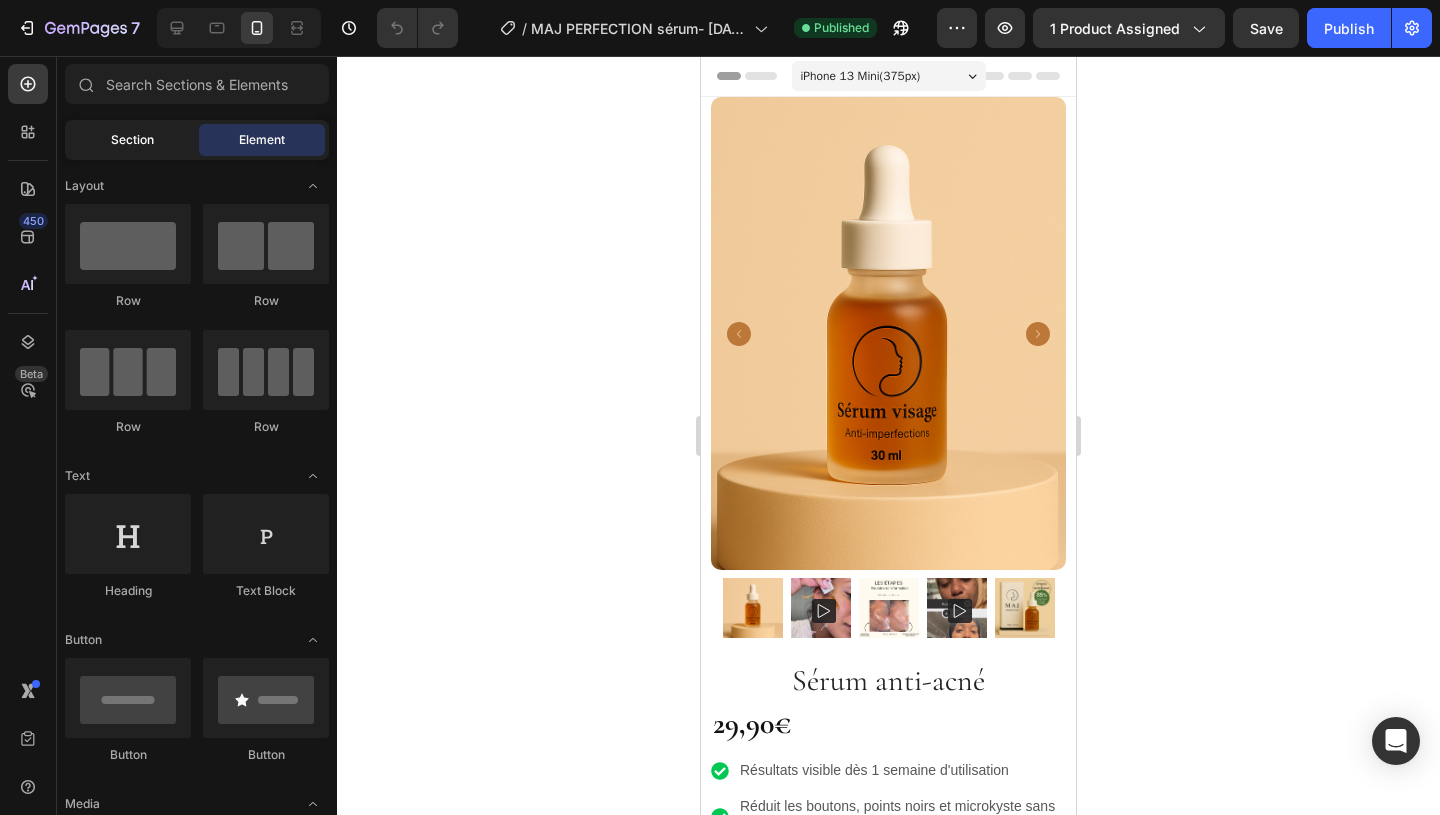 click on "Section" 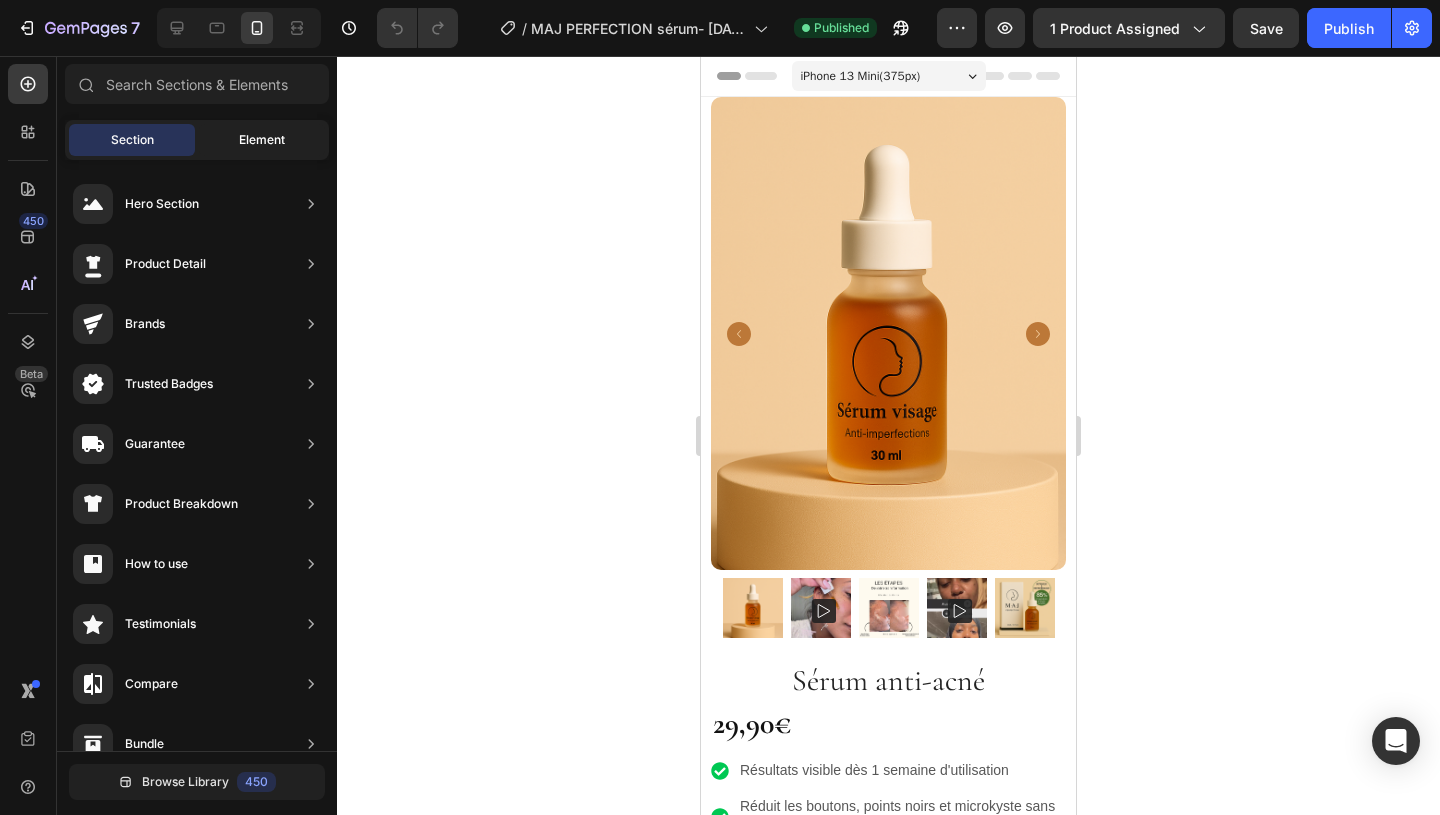 click on "Element" at bounding box center (262, 140) 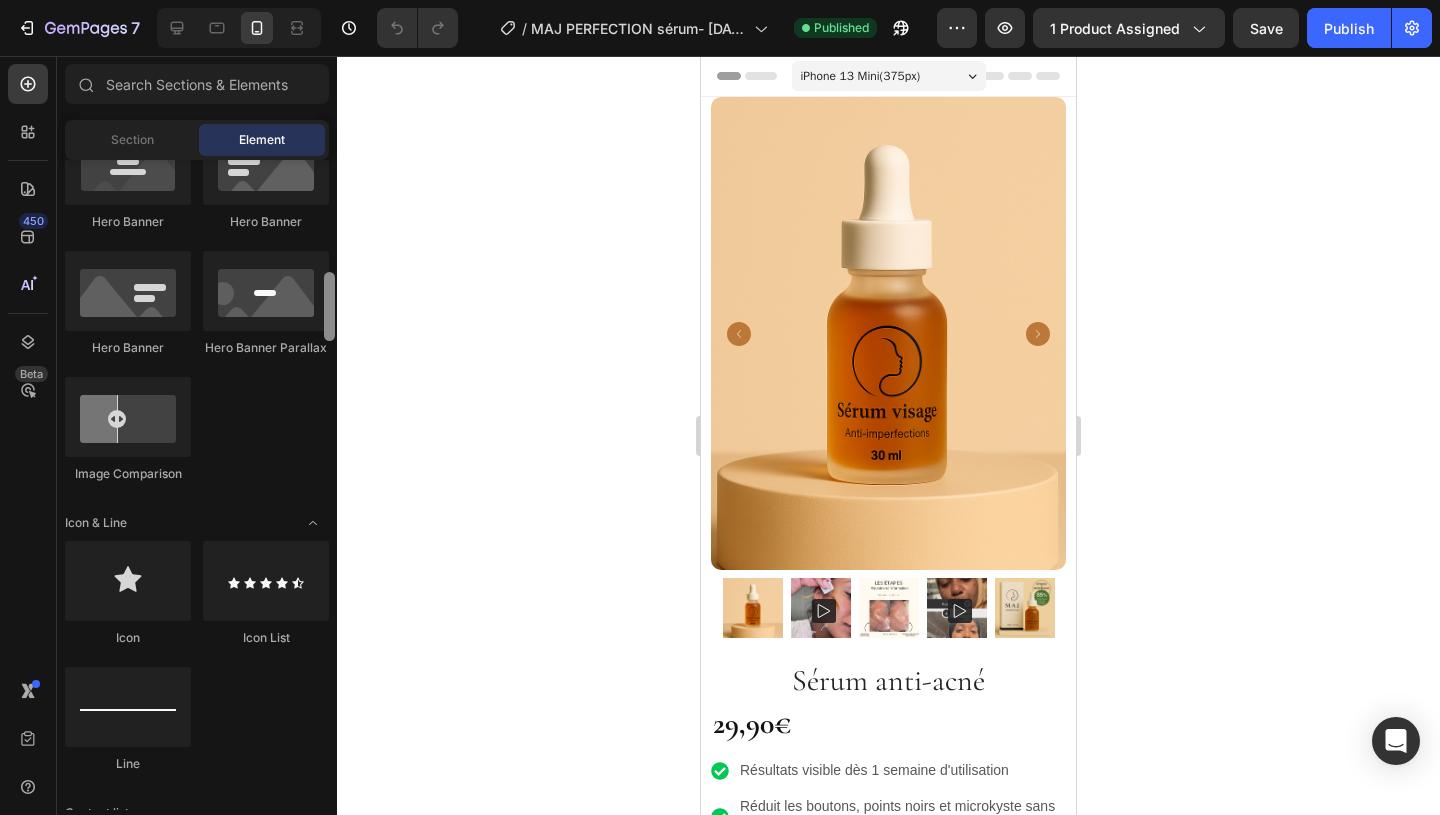 scroll, scrollTop: 959, scrollLeft: 0, axis: vertical 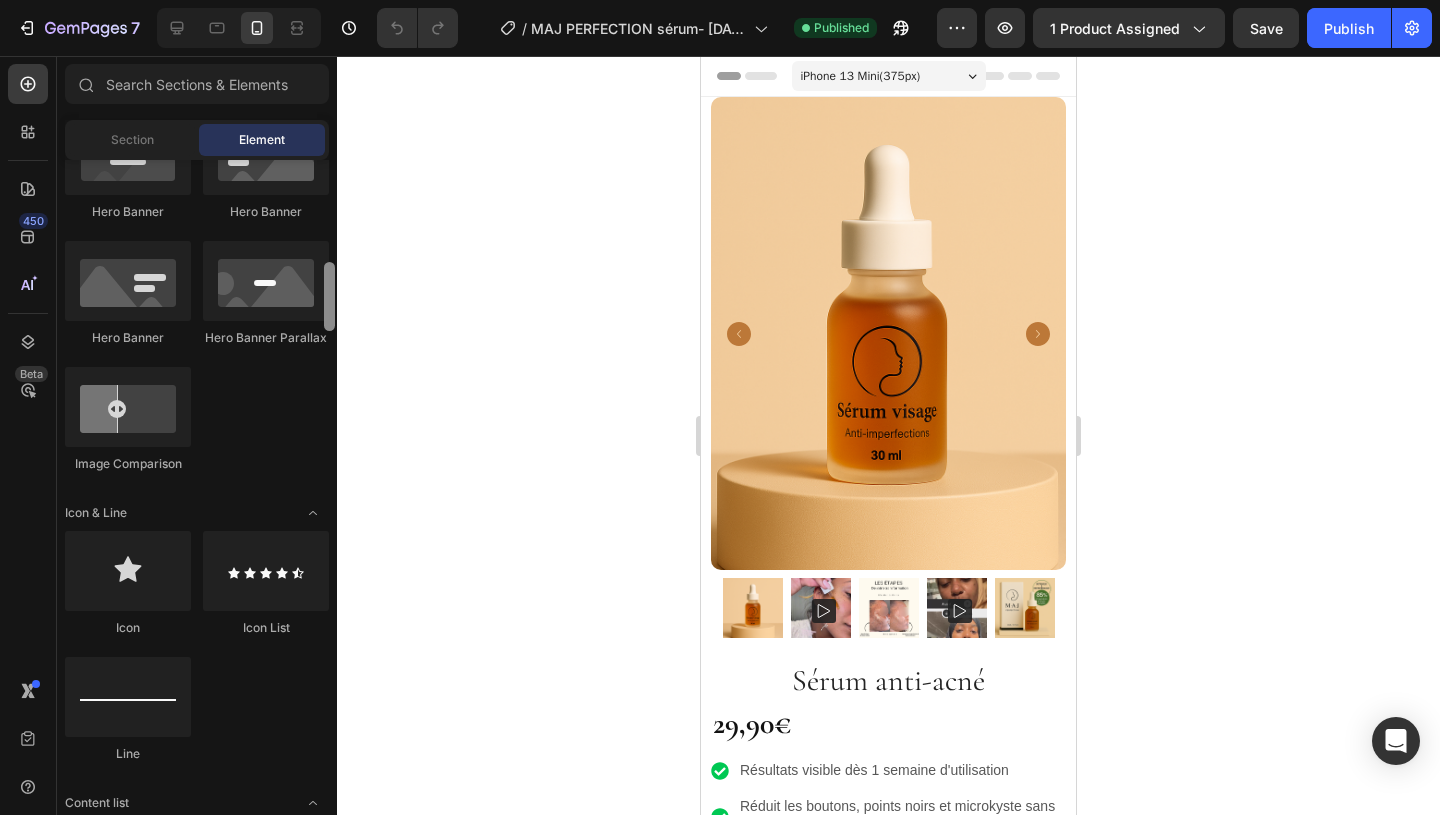 drag, startPoint x: 325, startPoint y: 205, endPoint x: 323, endPoint y: 308, distance: 103.01942 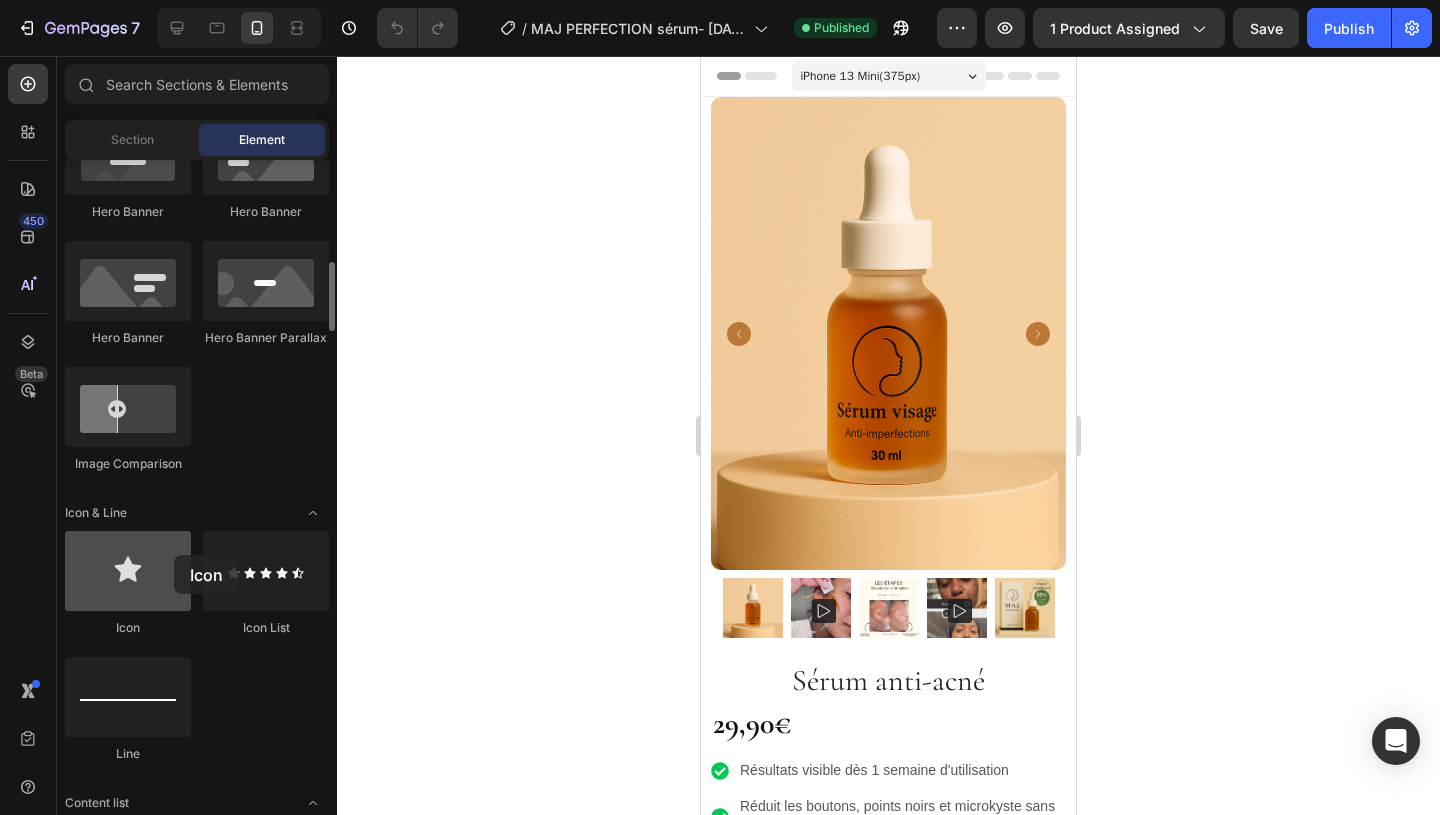 click at bounding box center (128, 571) 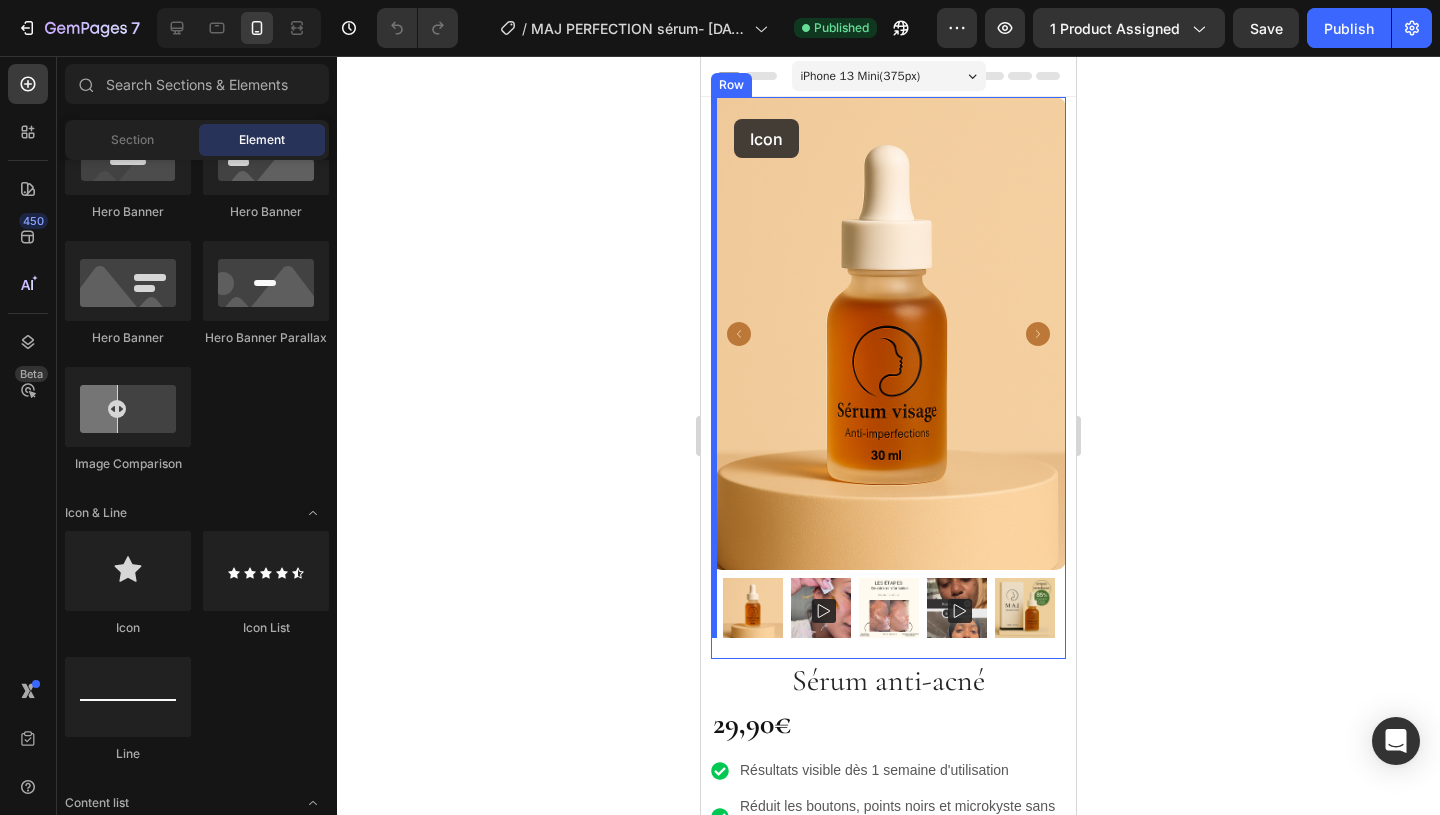 drag, startPoint x: 824, startPoint y: 646, endPoint x: 734, endPoint y: 119, distance: 534.62976 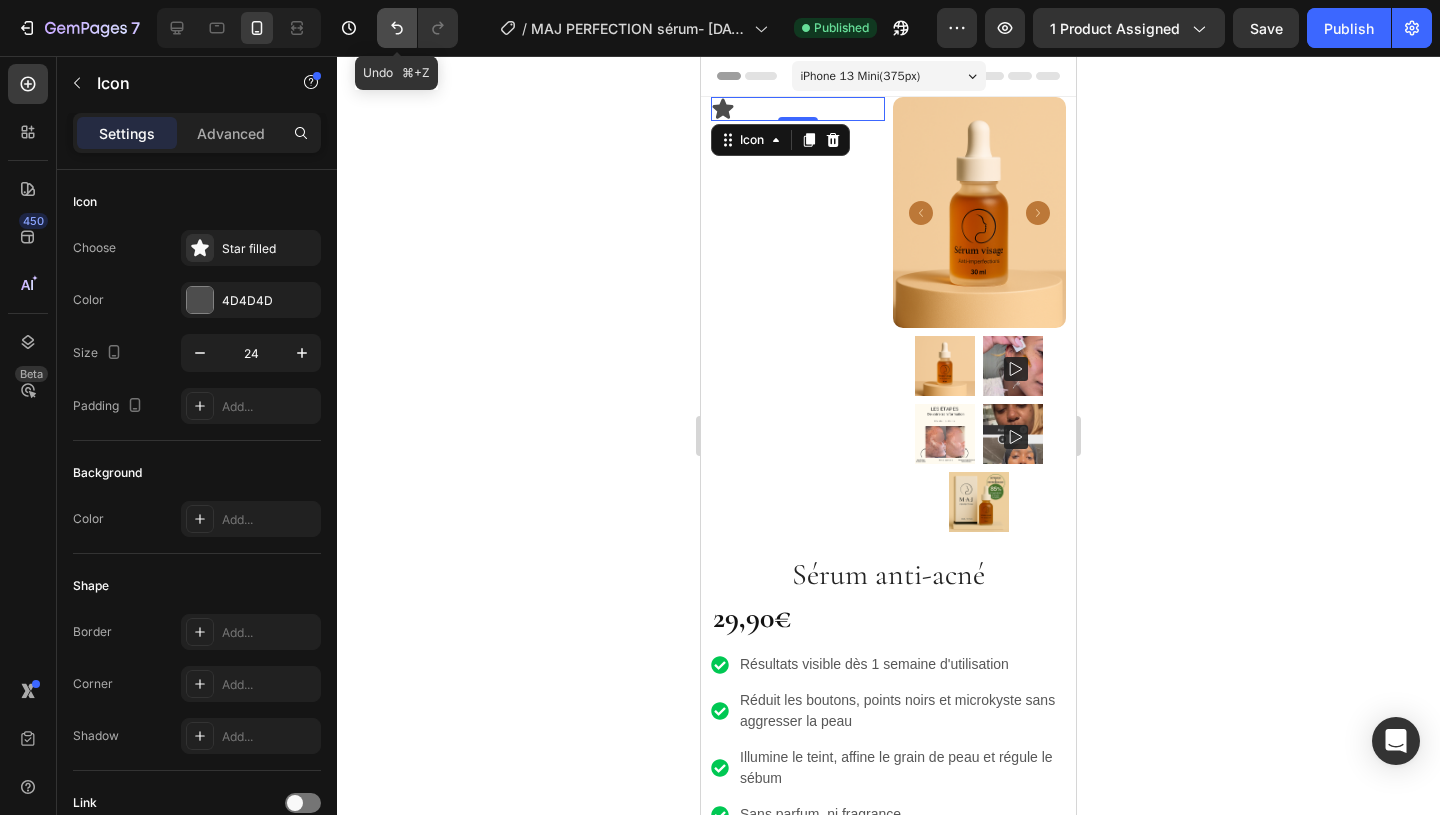 click 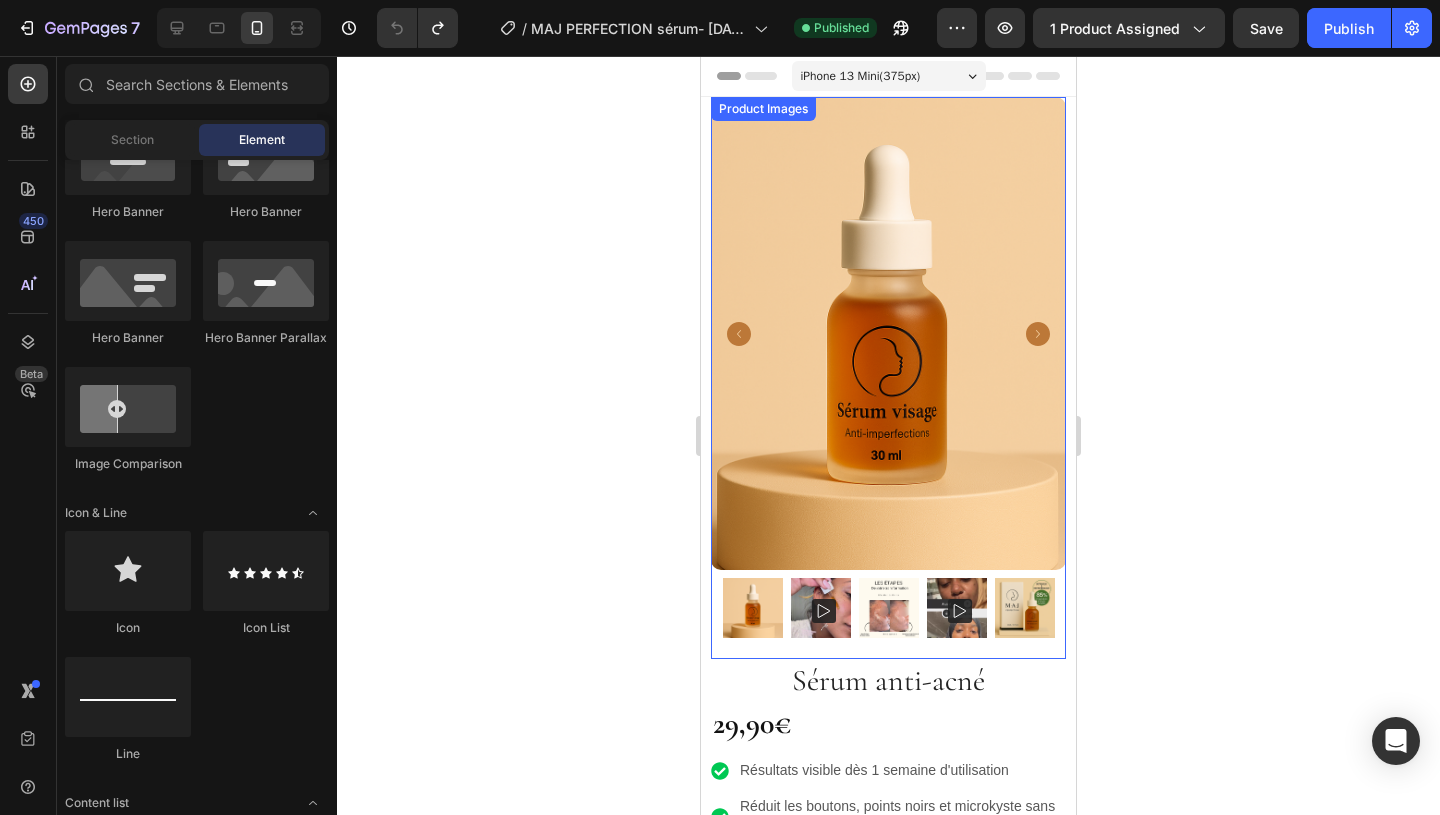 click at bounding box center (888, 333) 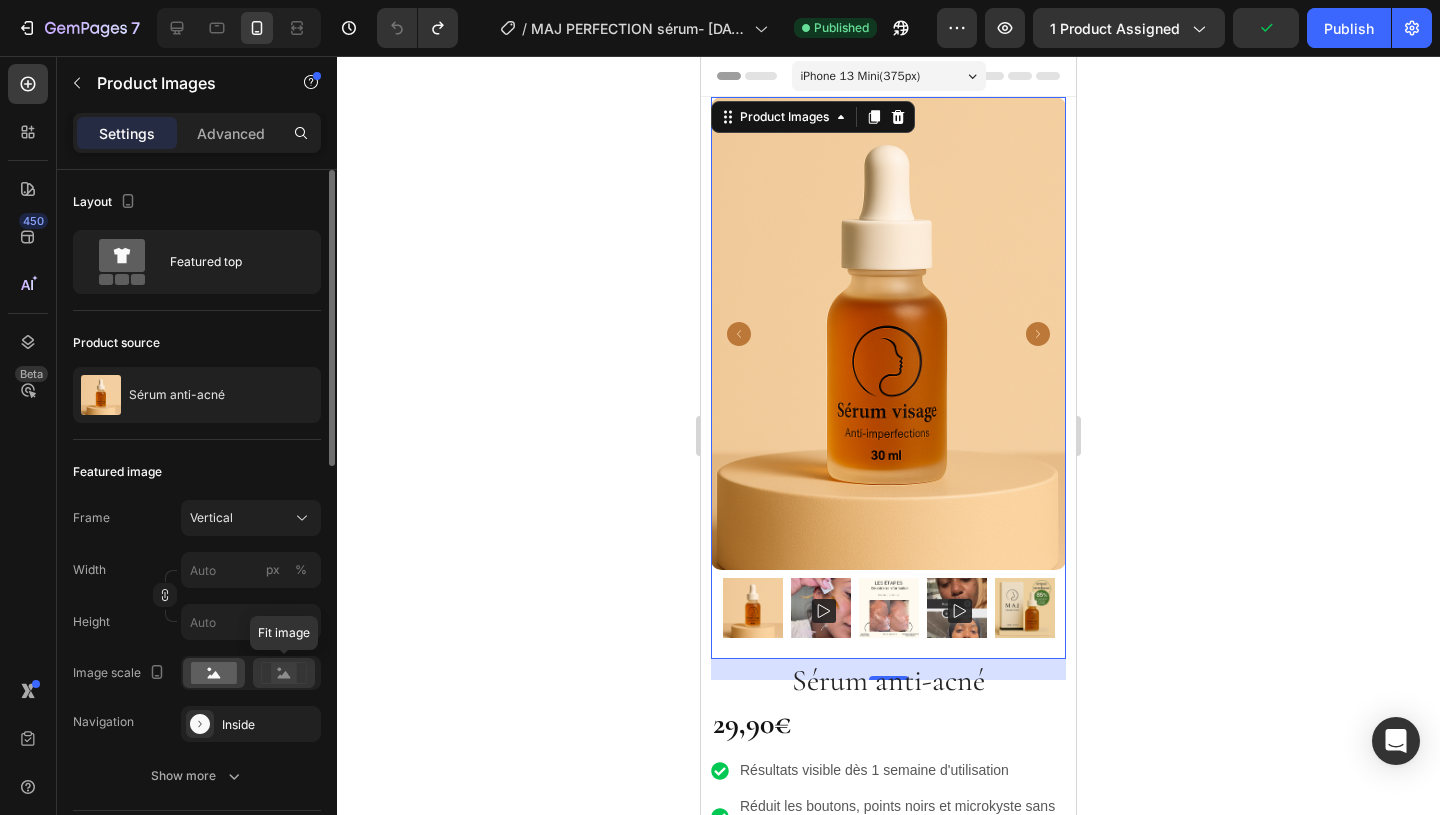 click 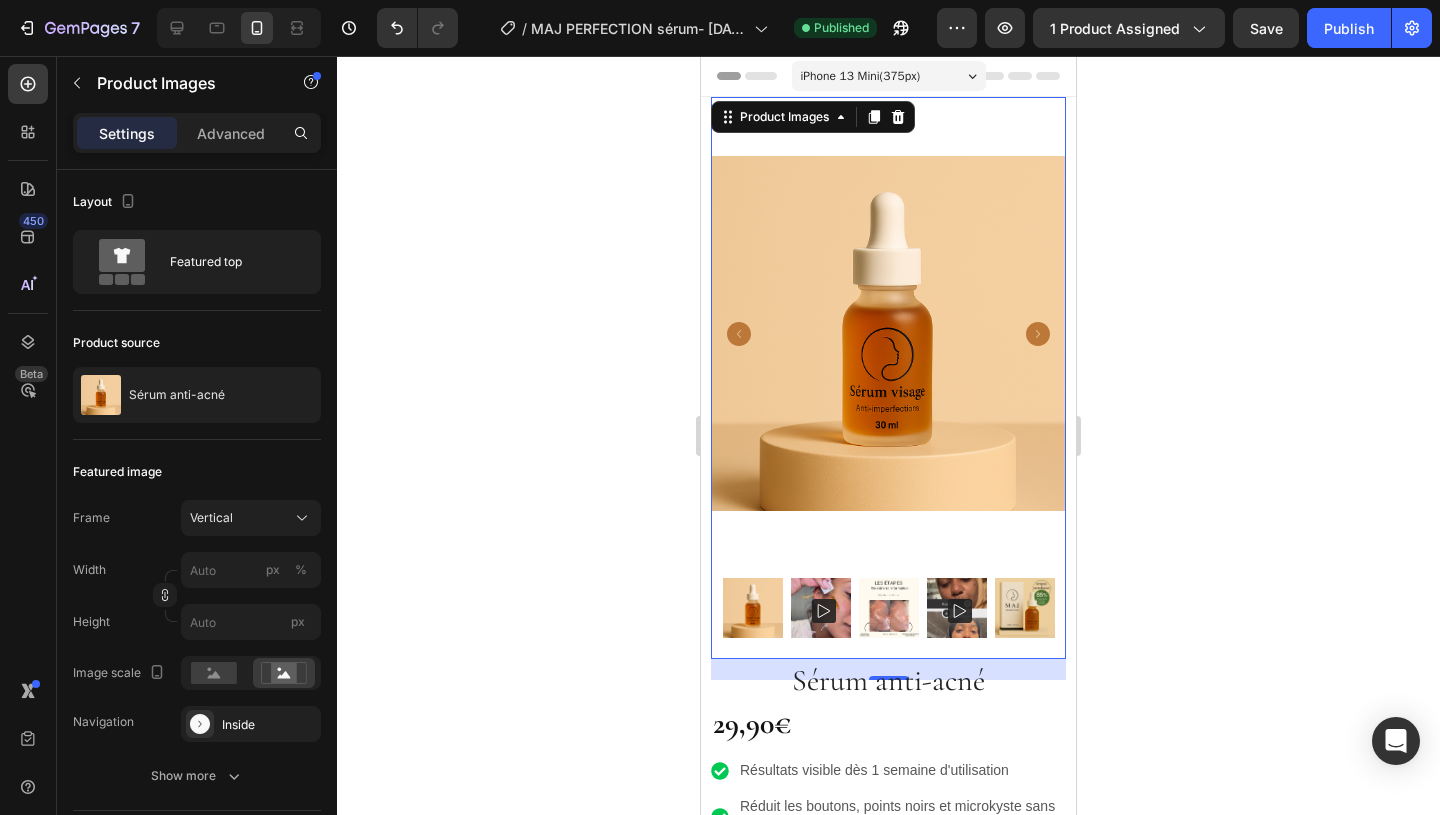 click 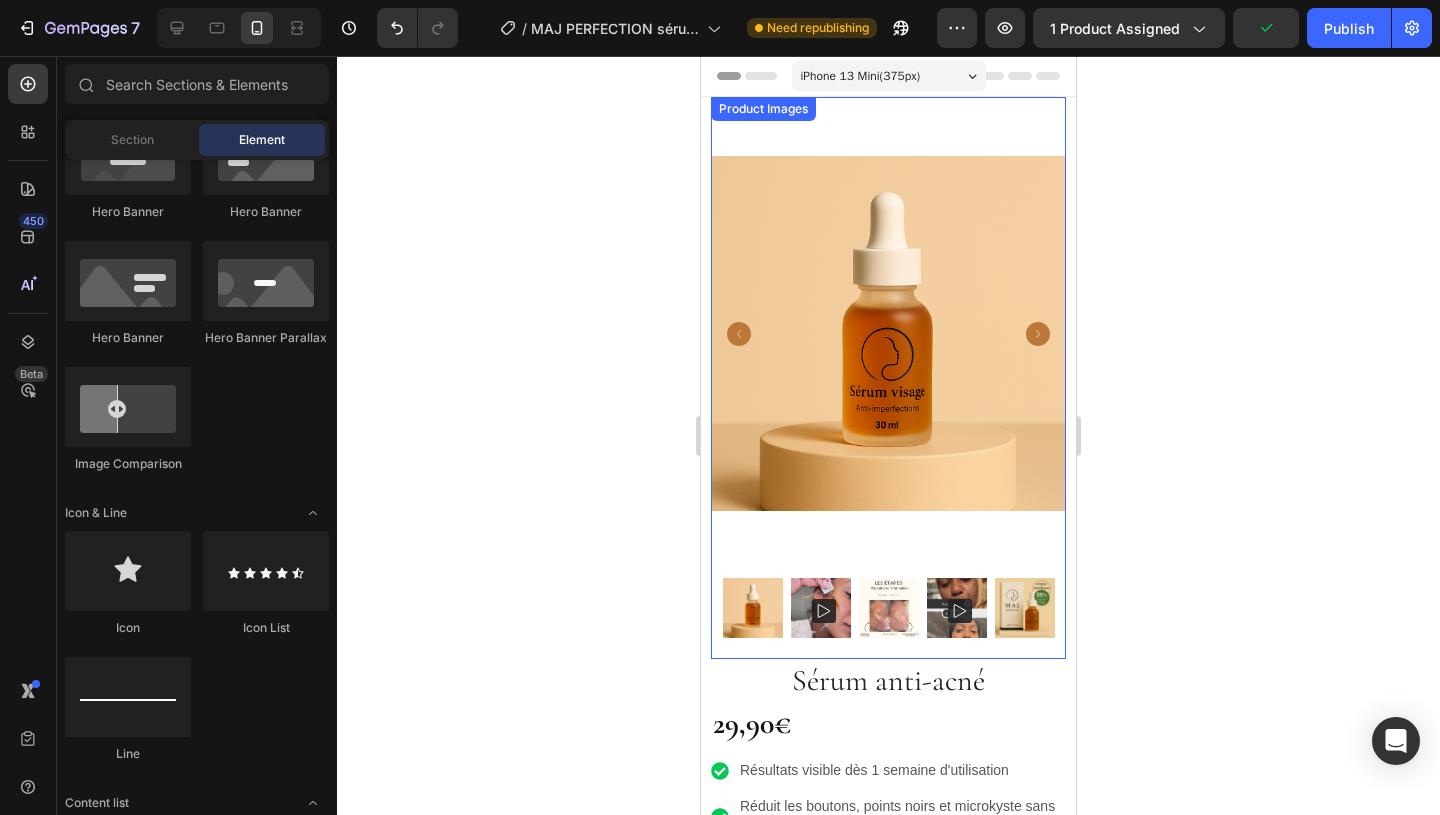 click at bounding box center [888, 333] 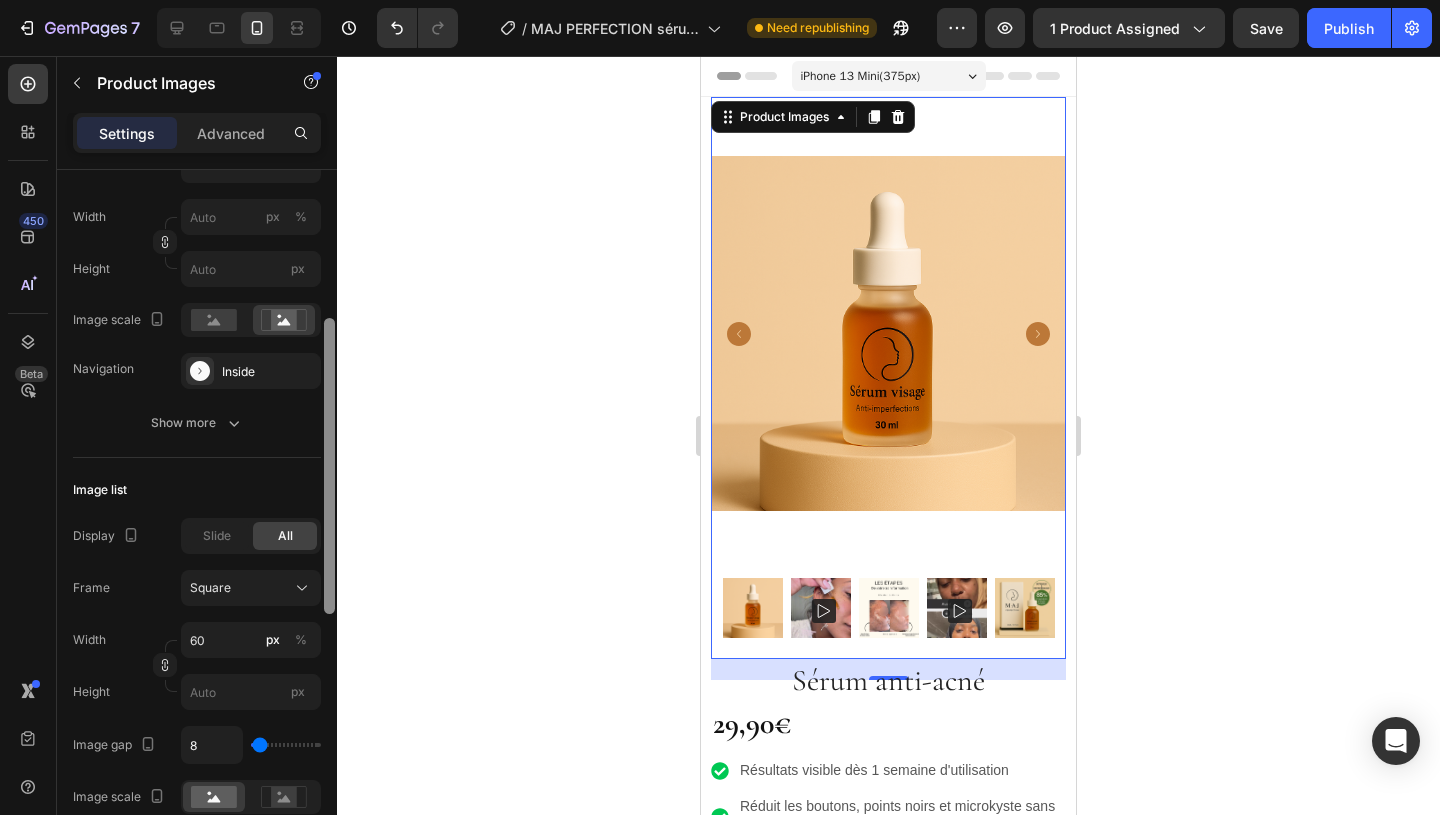scroll, scrollTop: 367, scrollLeft: 0, axis: vertical 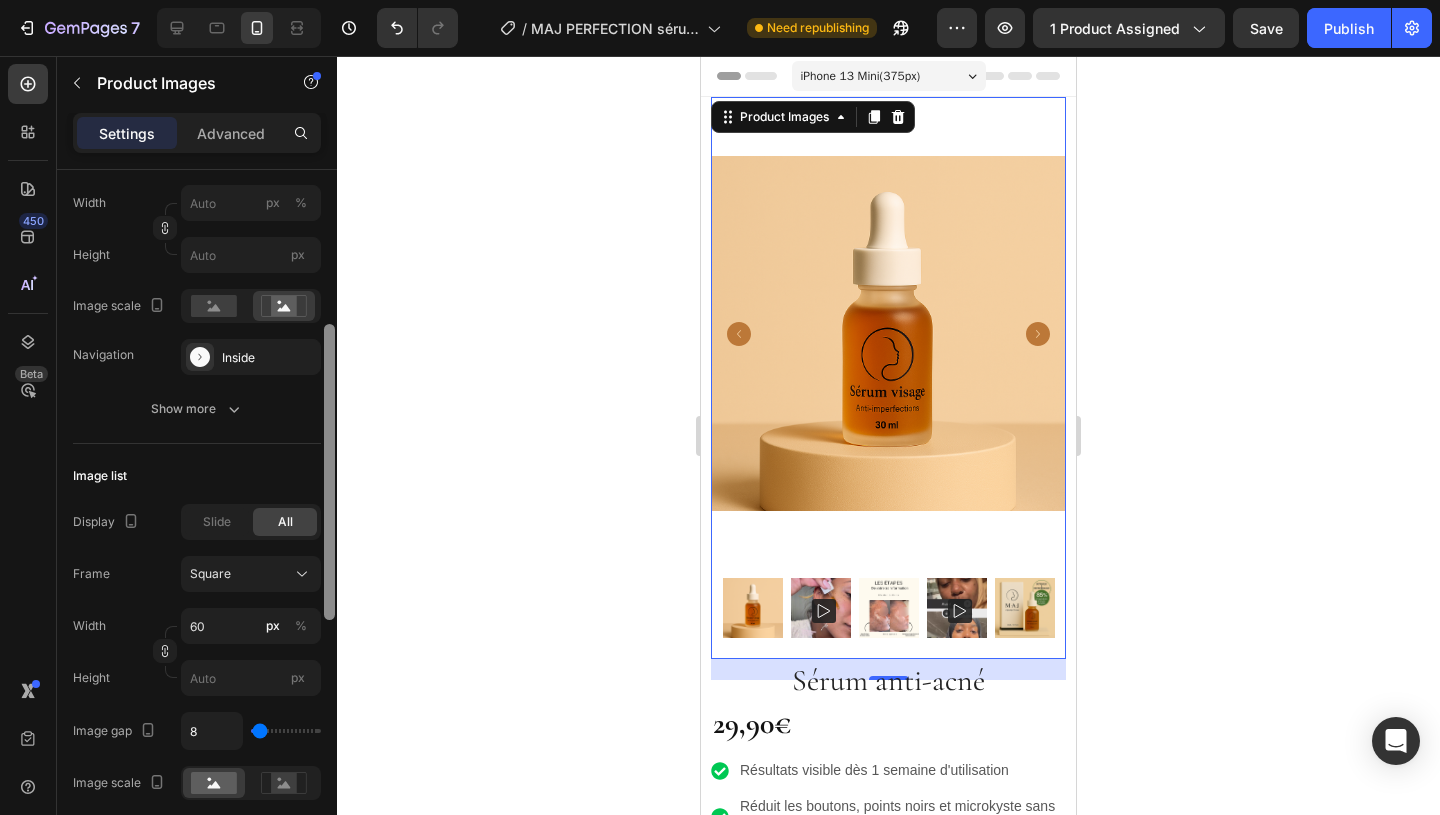 drag, startPoint x: 330, startPoint y: 362, endPoint x: 330, endPoint y: 517, distance: 155 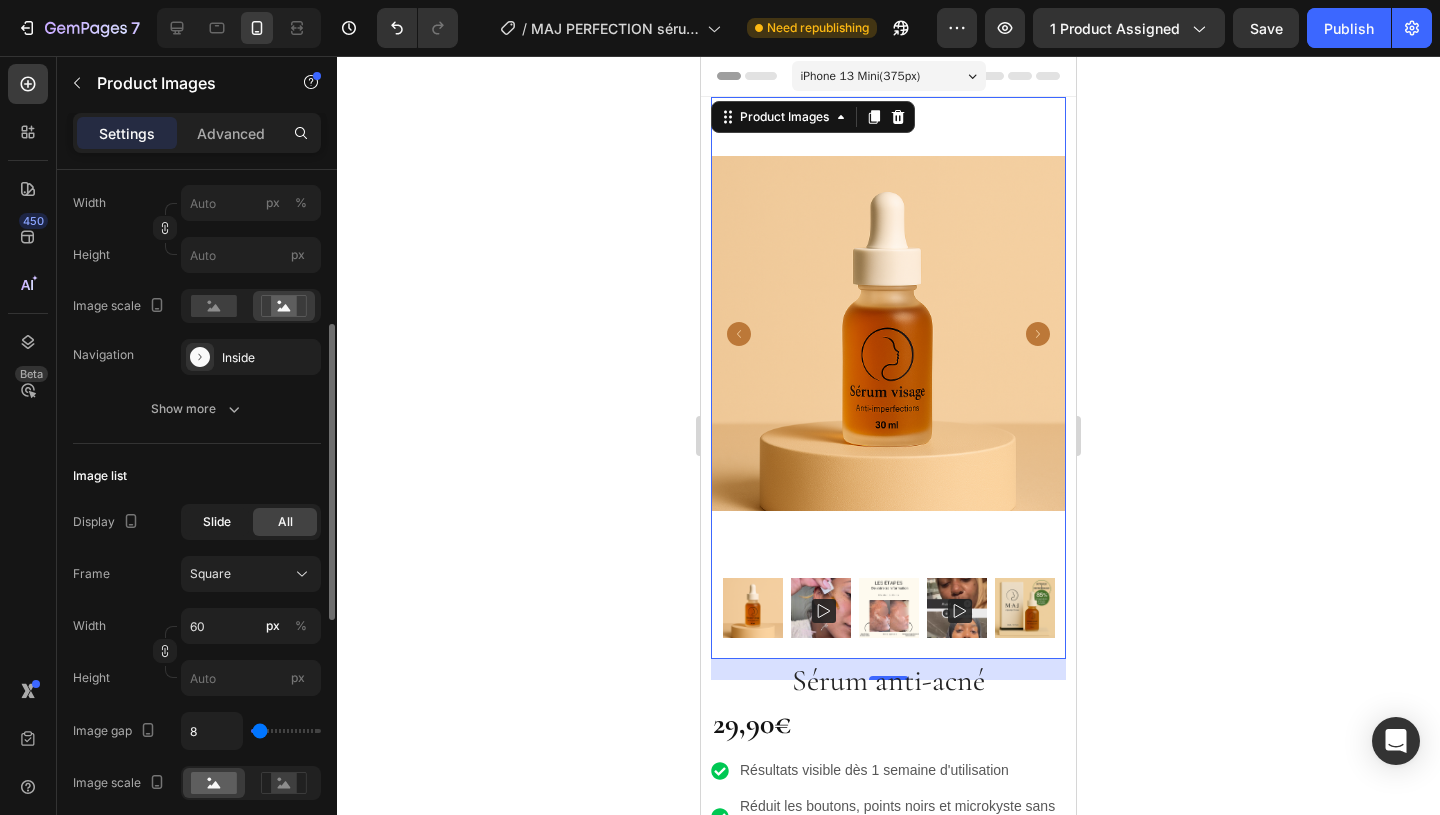 click on "Slide" 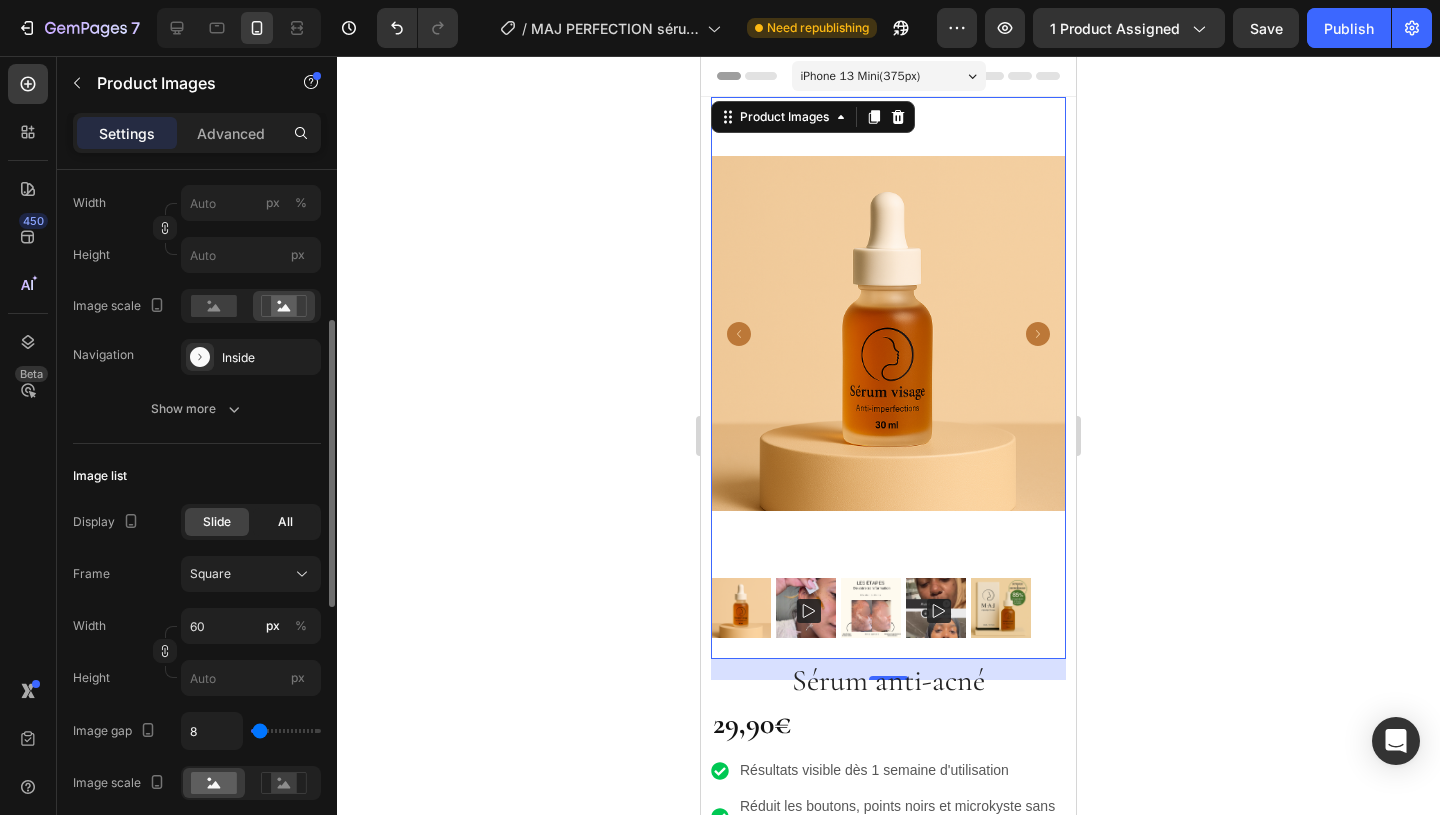 click on "All" 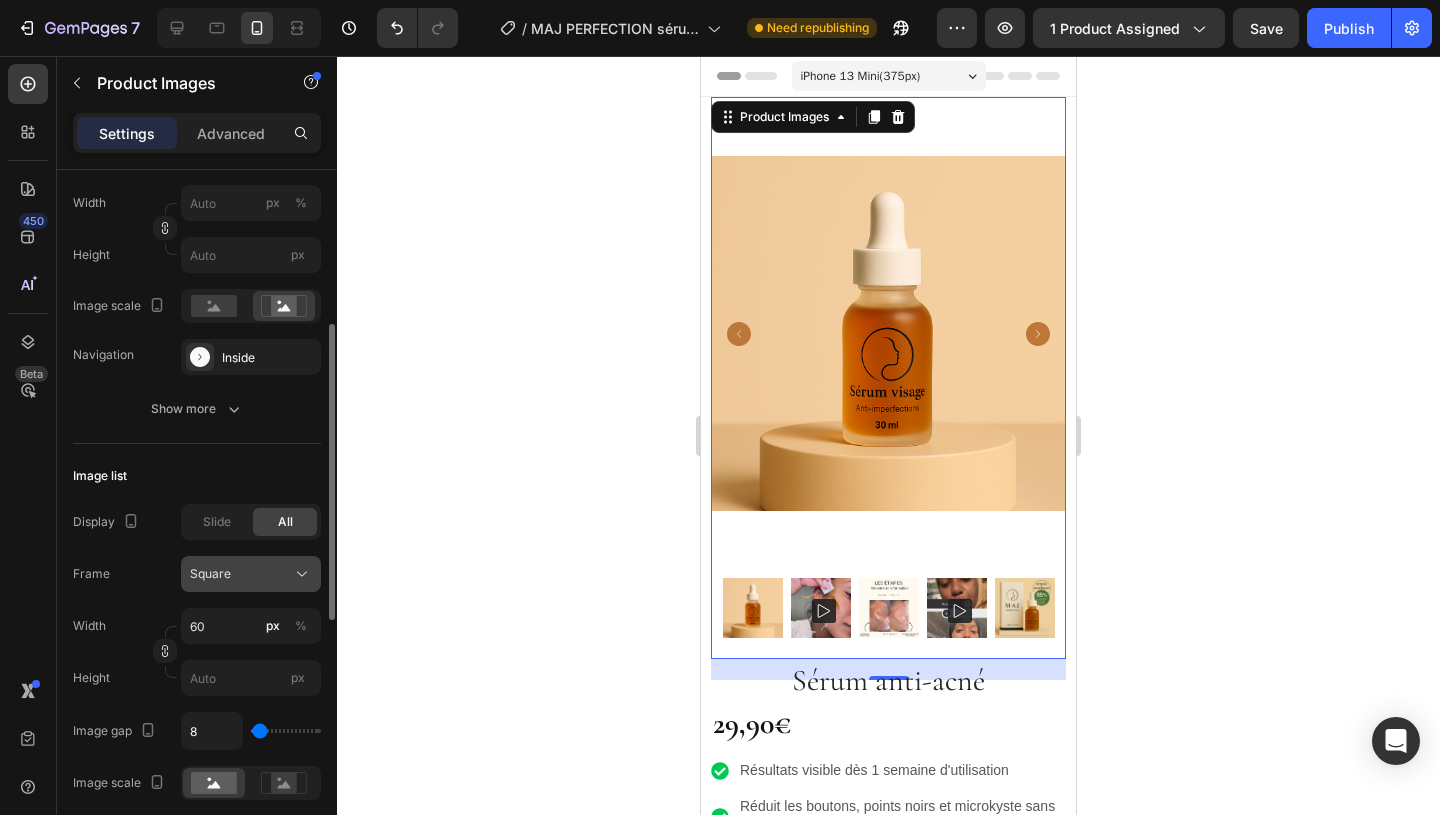 click on "Square" at bounding box center [251, 574] 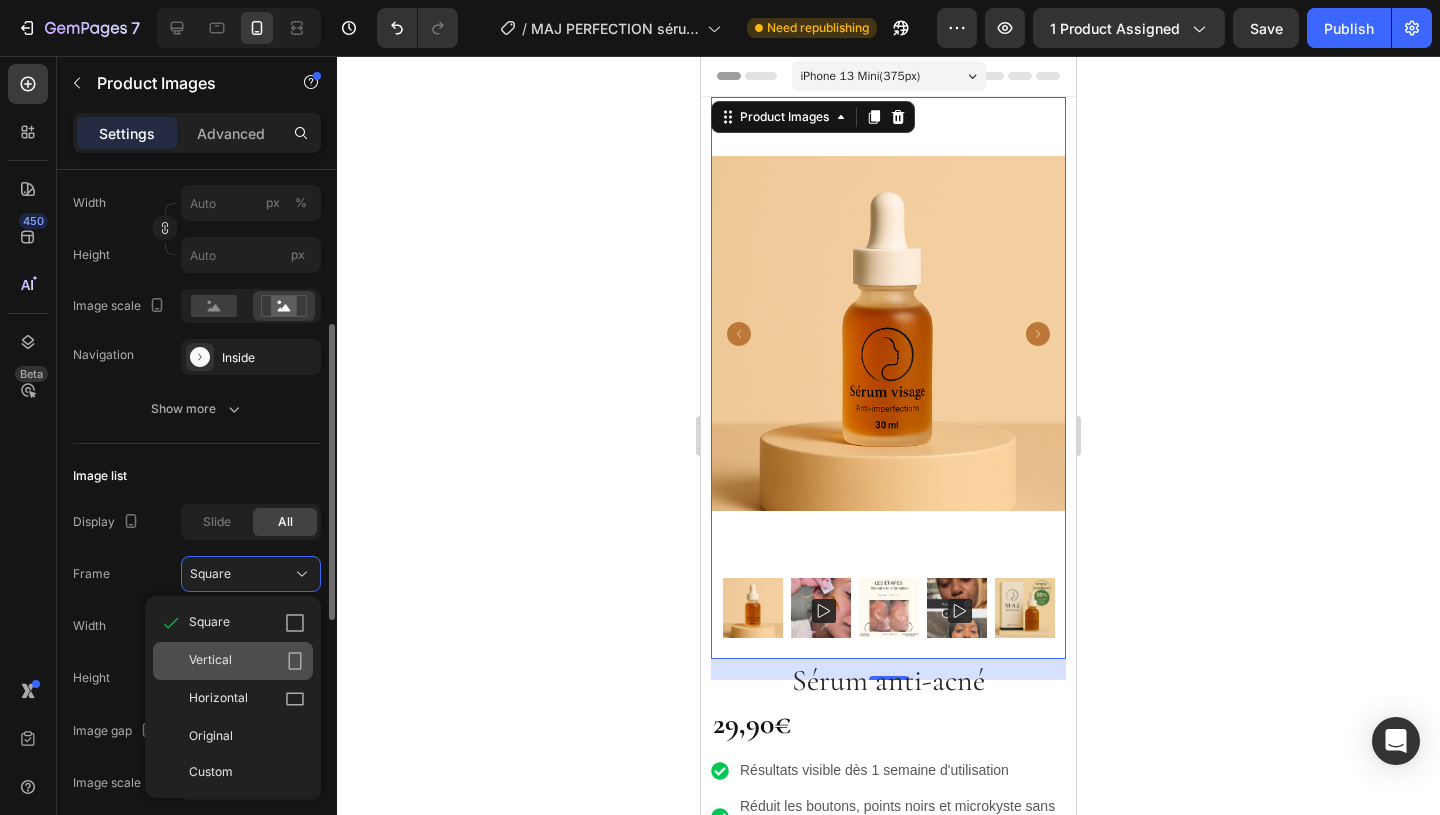 click on "Vertical" at bounding box center (247, 661) 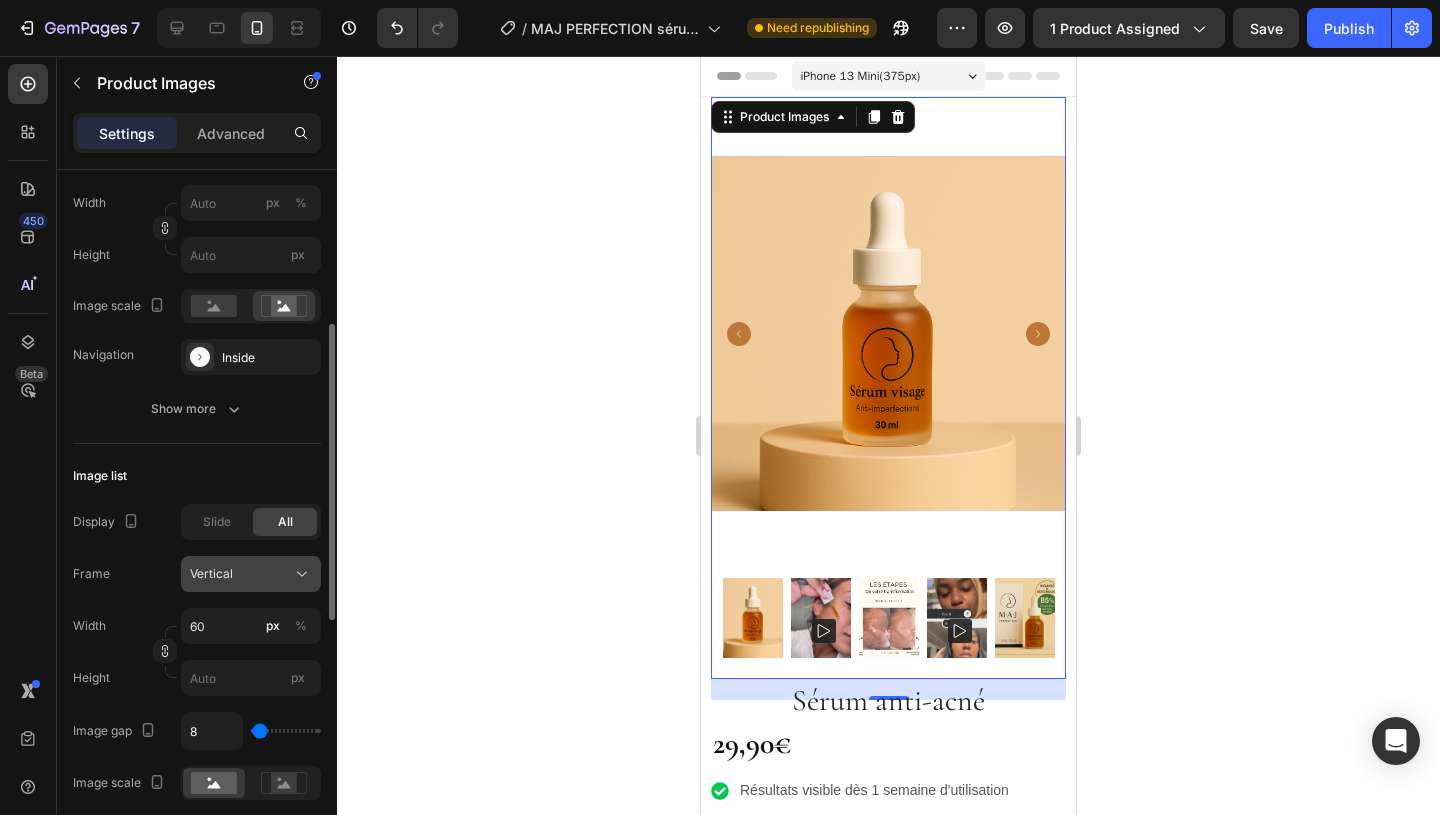 click on "Vertical" at bounding box center (251, 574) 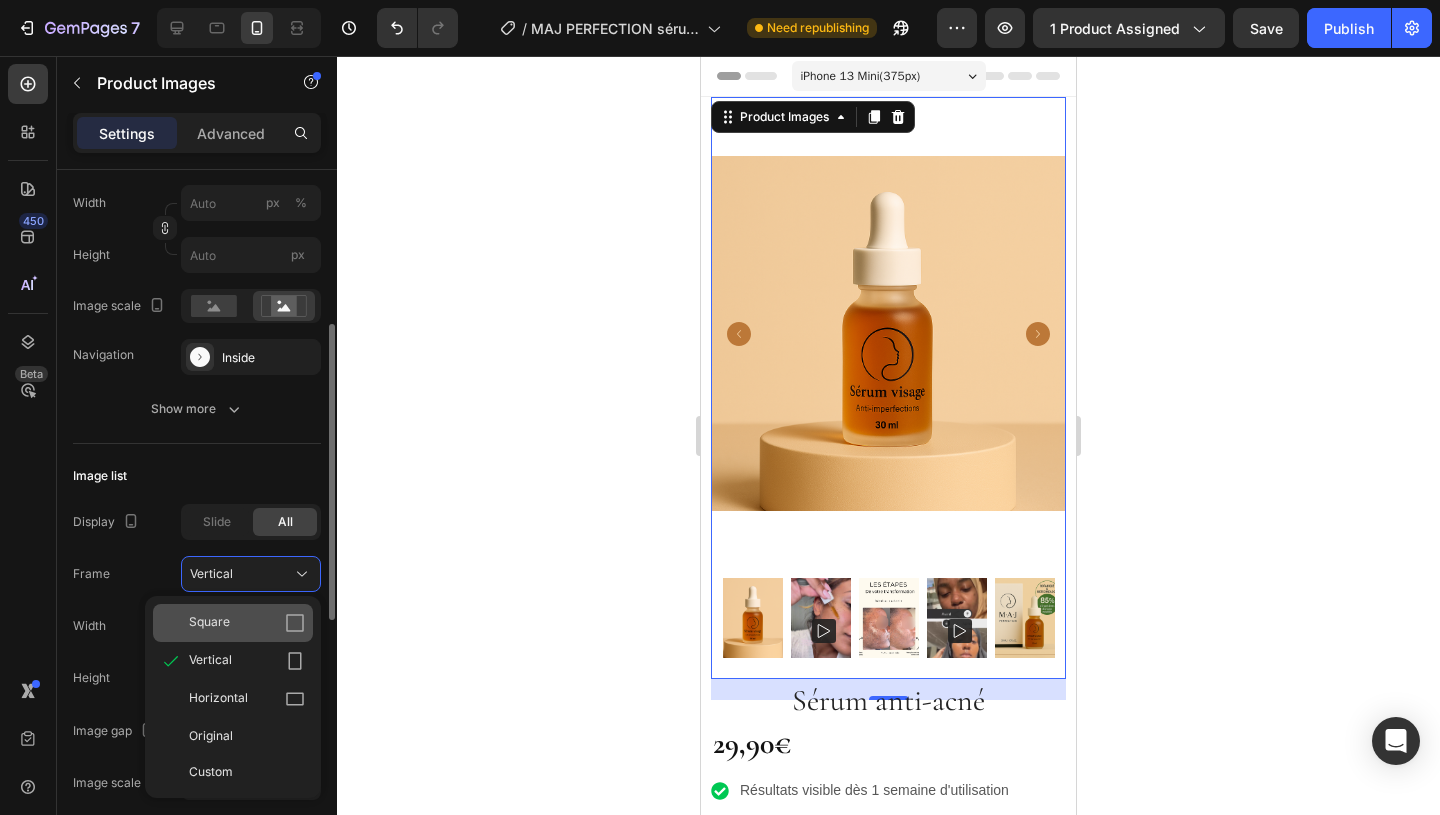 click on "Square" at bounding box center [247, 623] 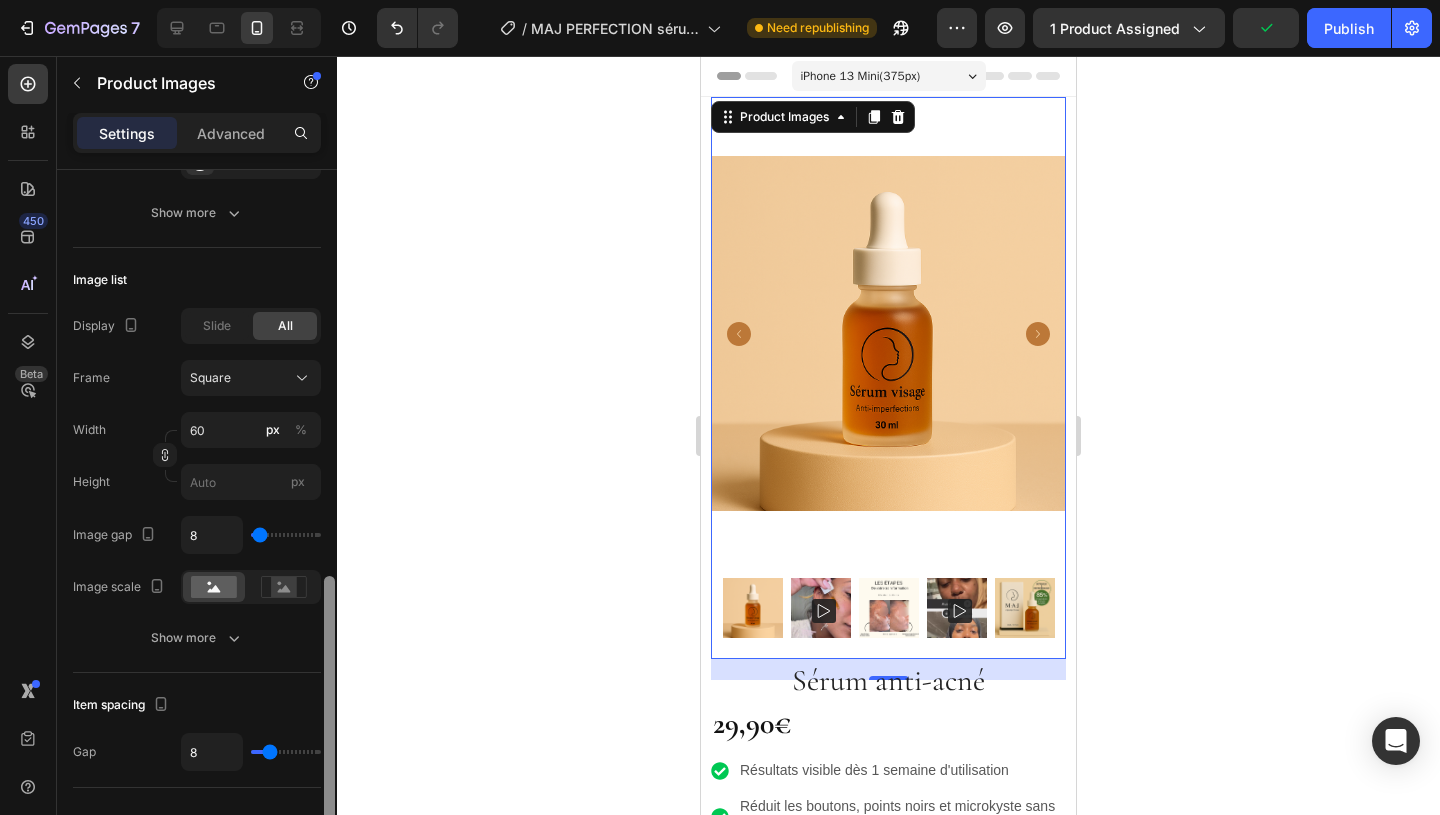 scroll, scrollTop: 769, scrollLeft: 0, axis: vertical 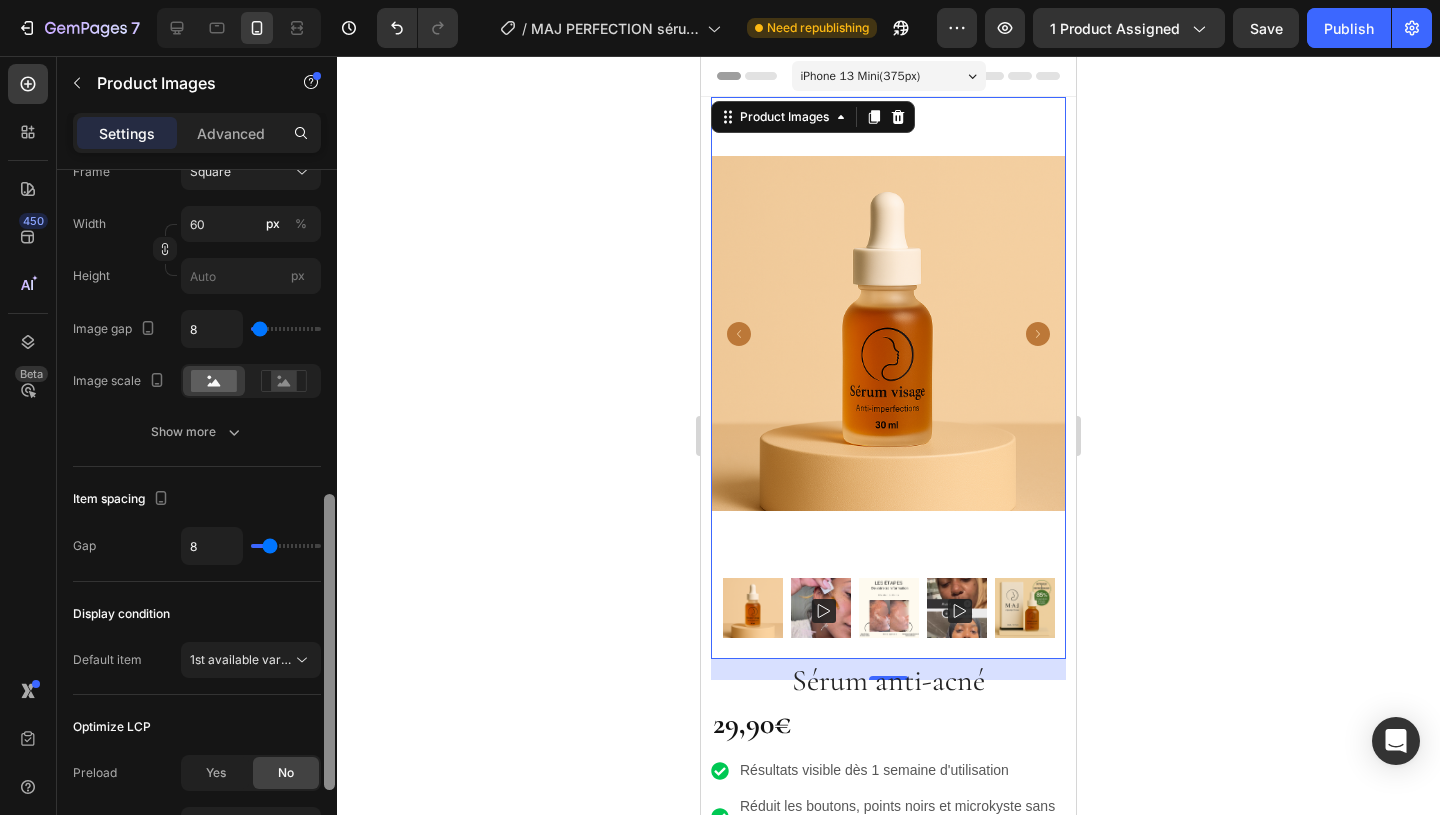 drag, startPoint x: 325, startPoint y: 525, endPoint x: 315, endPoint y: 695, distance: 170.29387 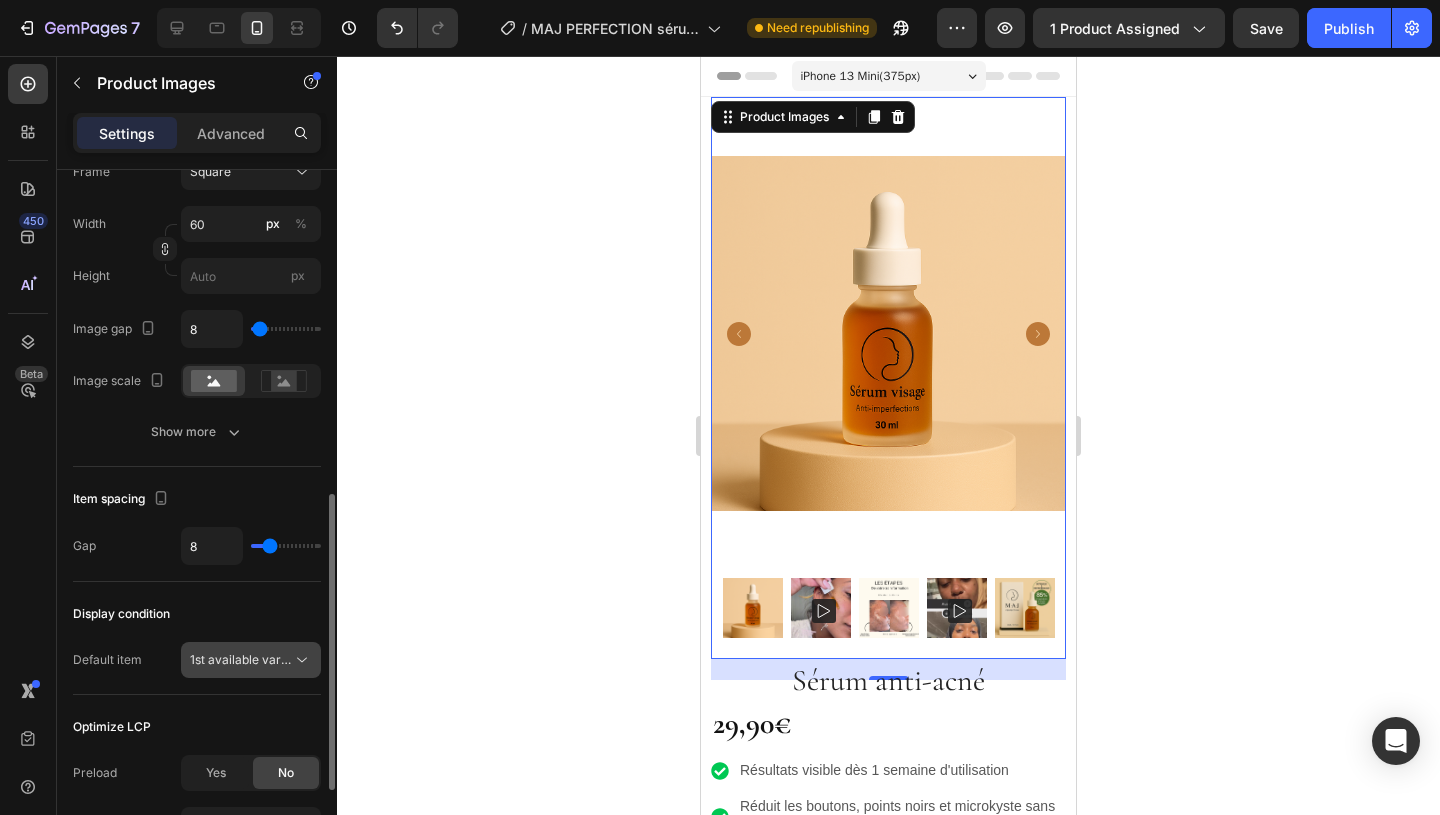 click 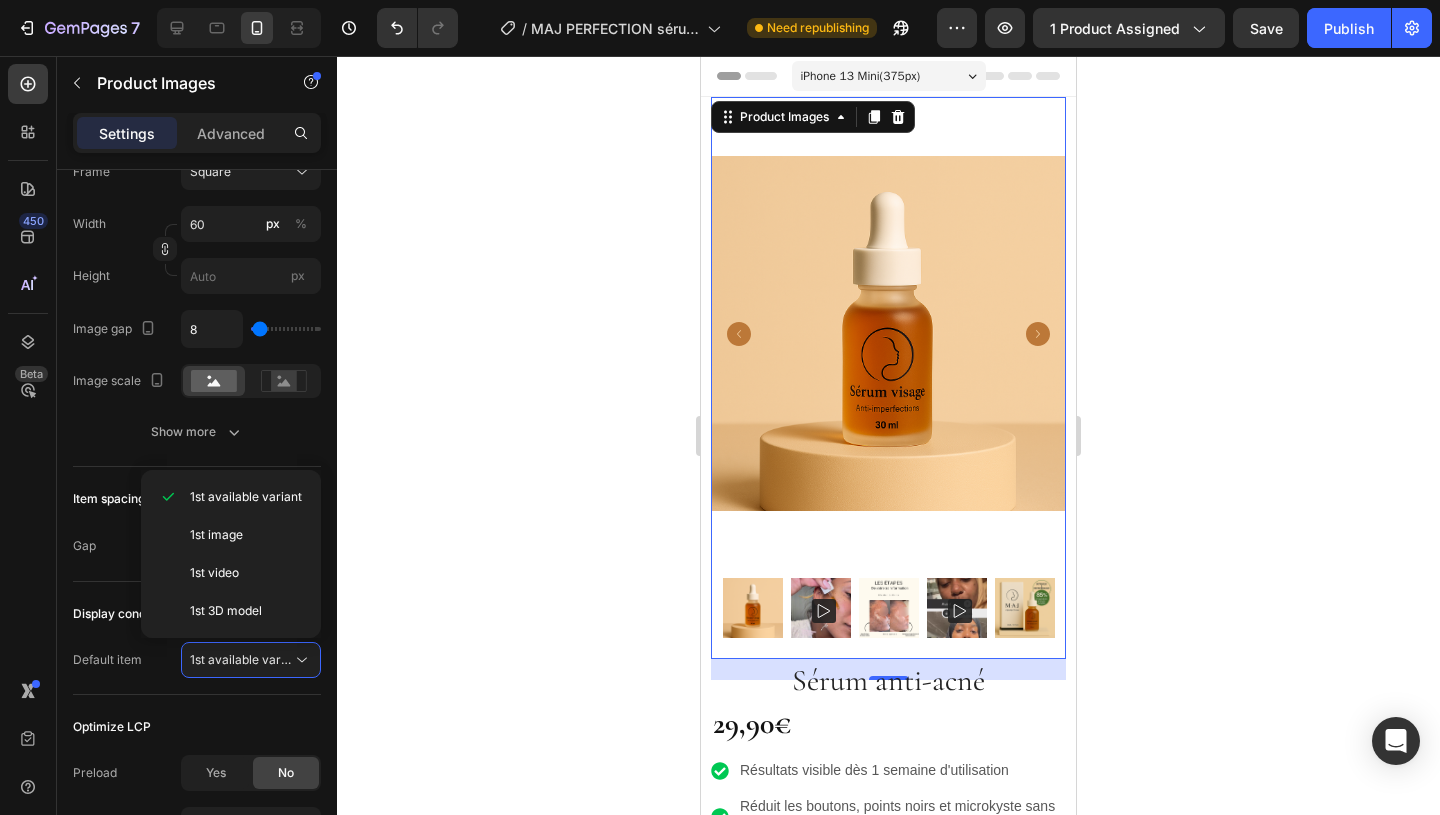 click at bounding box center (821, 608) 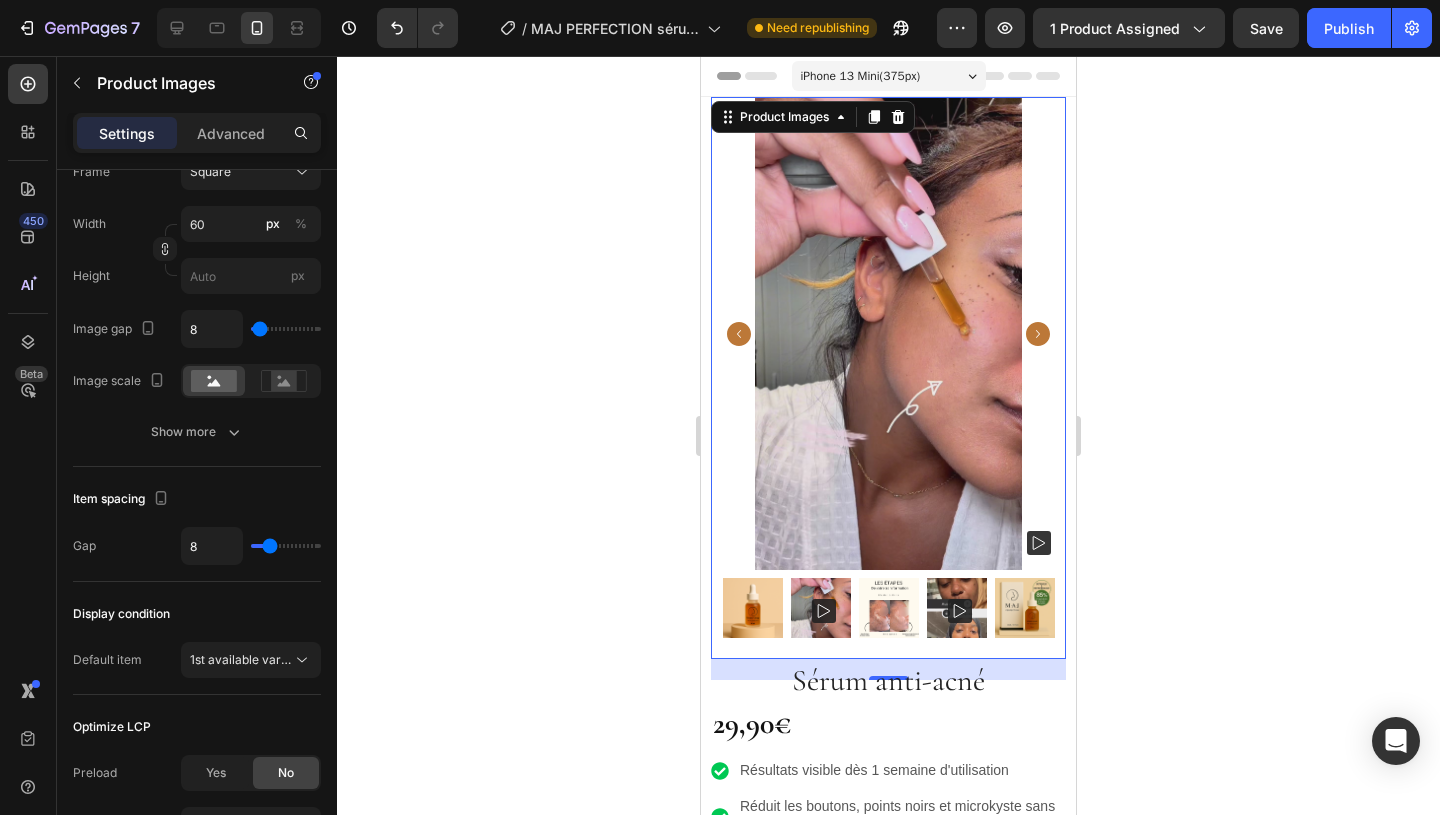 click at bounding box center [753, 608] 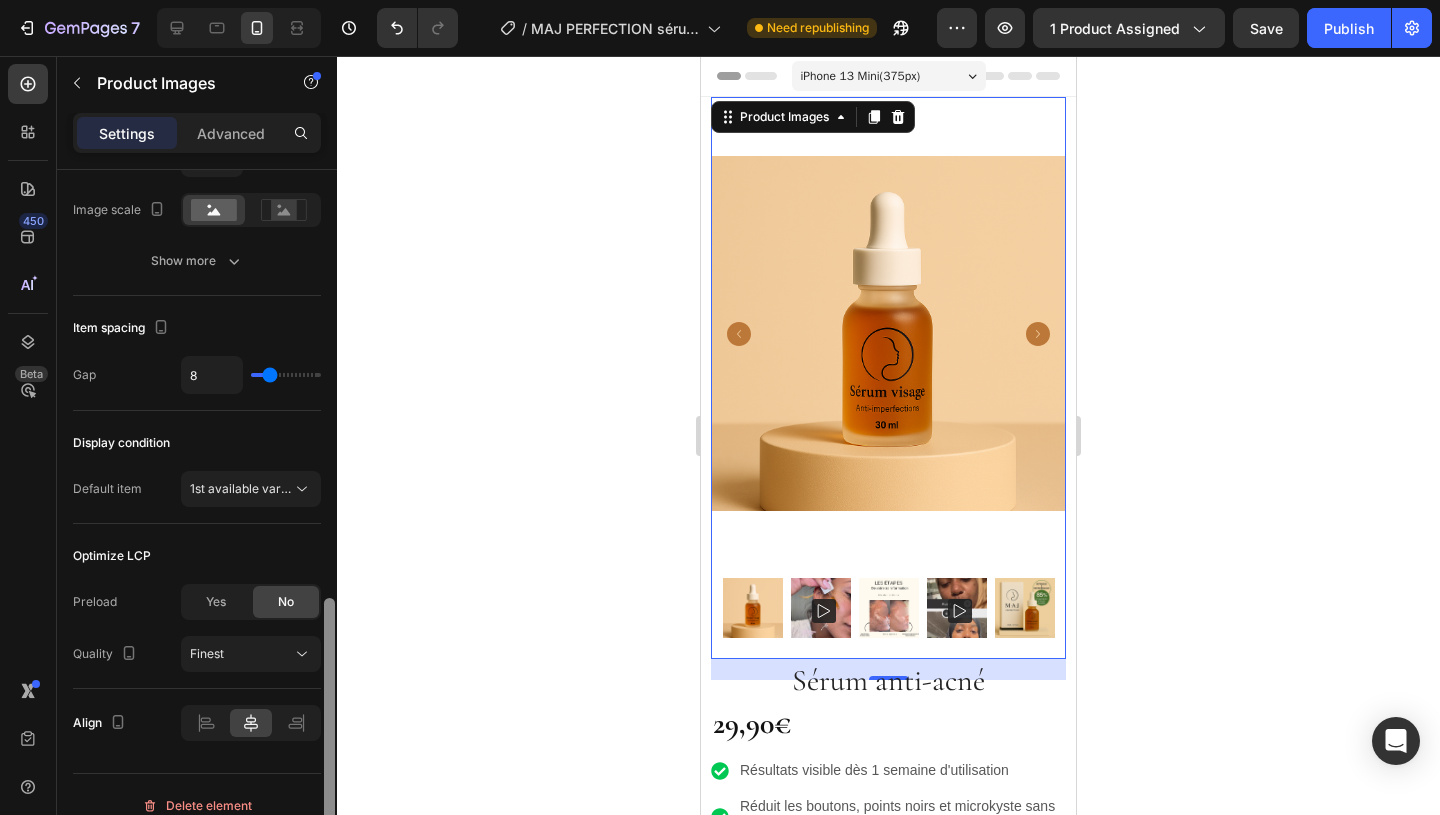 scroll, scrollTop: 962, scrollLeft: 0, axis: vertical 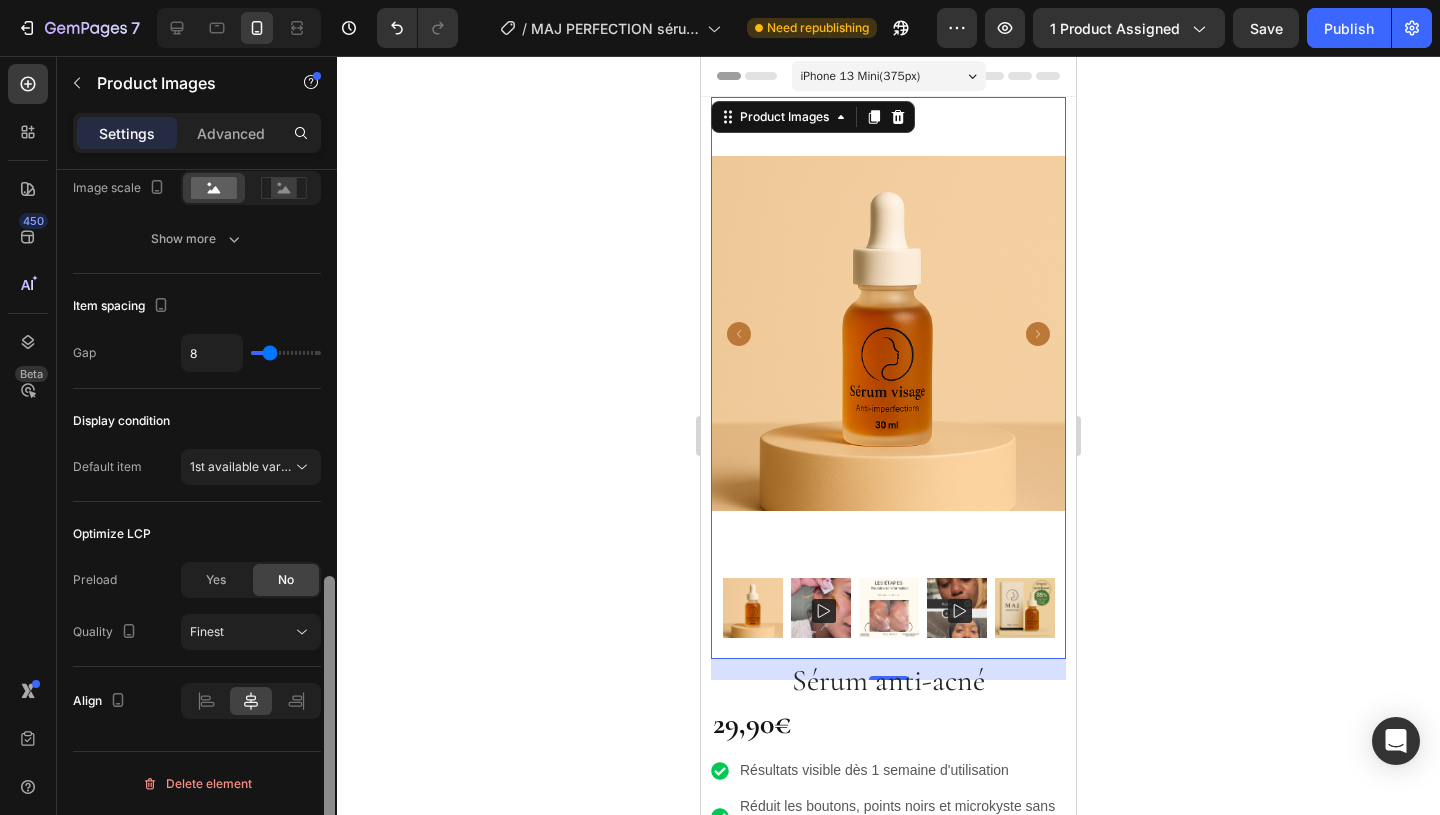 drag, startPoint x: 328, startPoint y: 532, endPoint x: 324, endPoint y: 624, distance: 92.086914 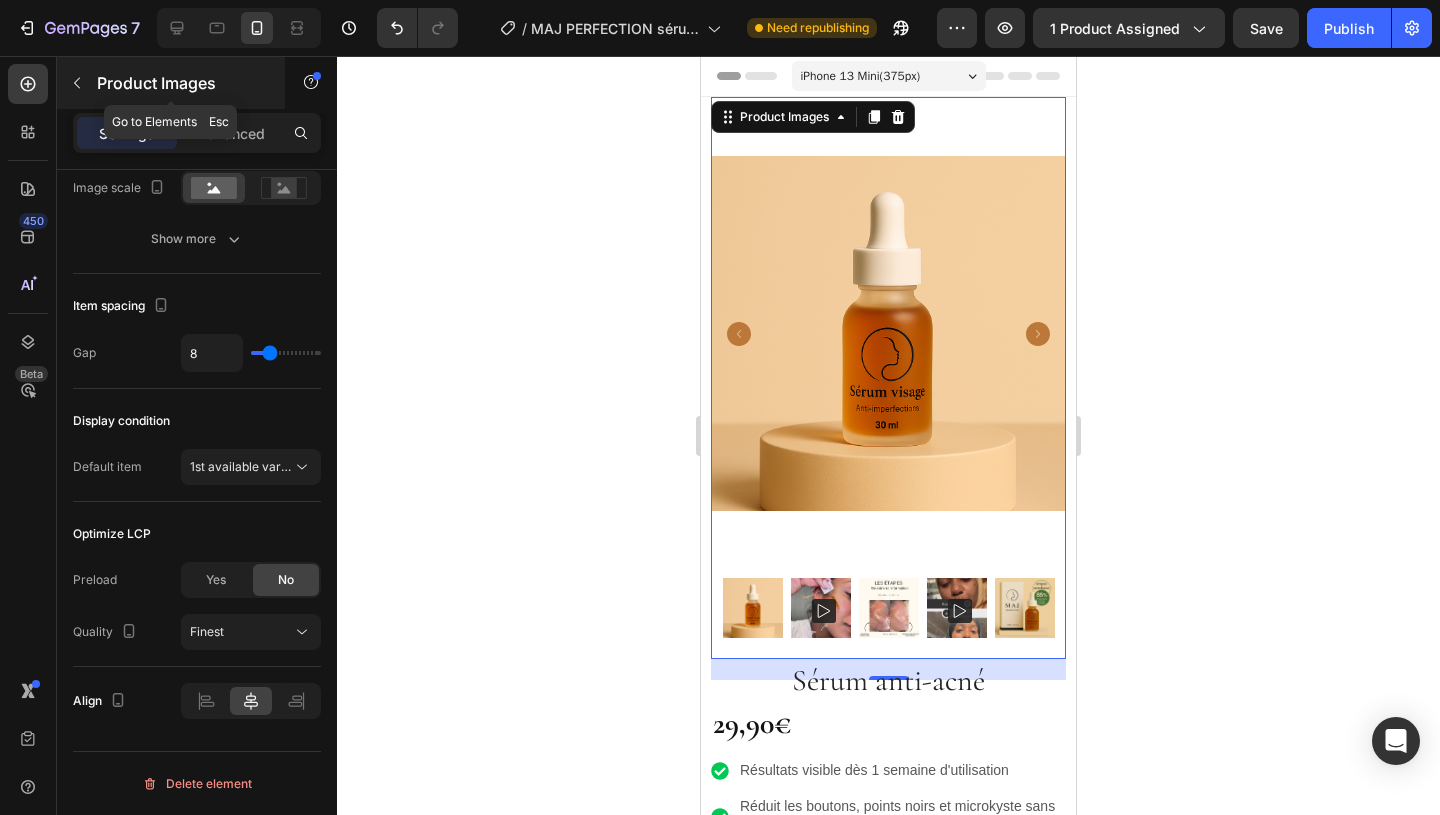 click at bounding box center [77, 83] 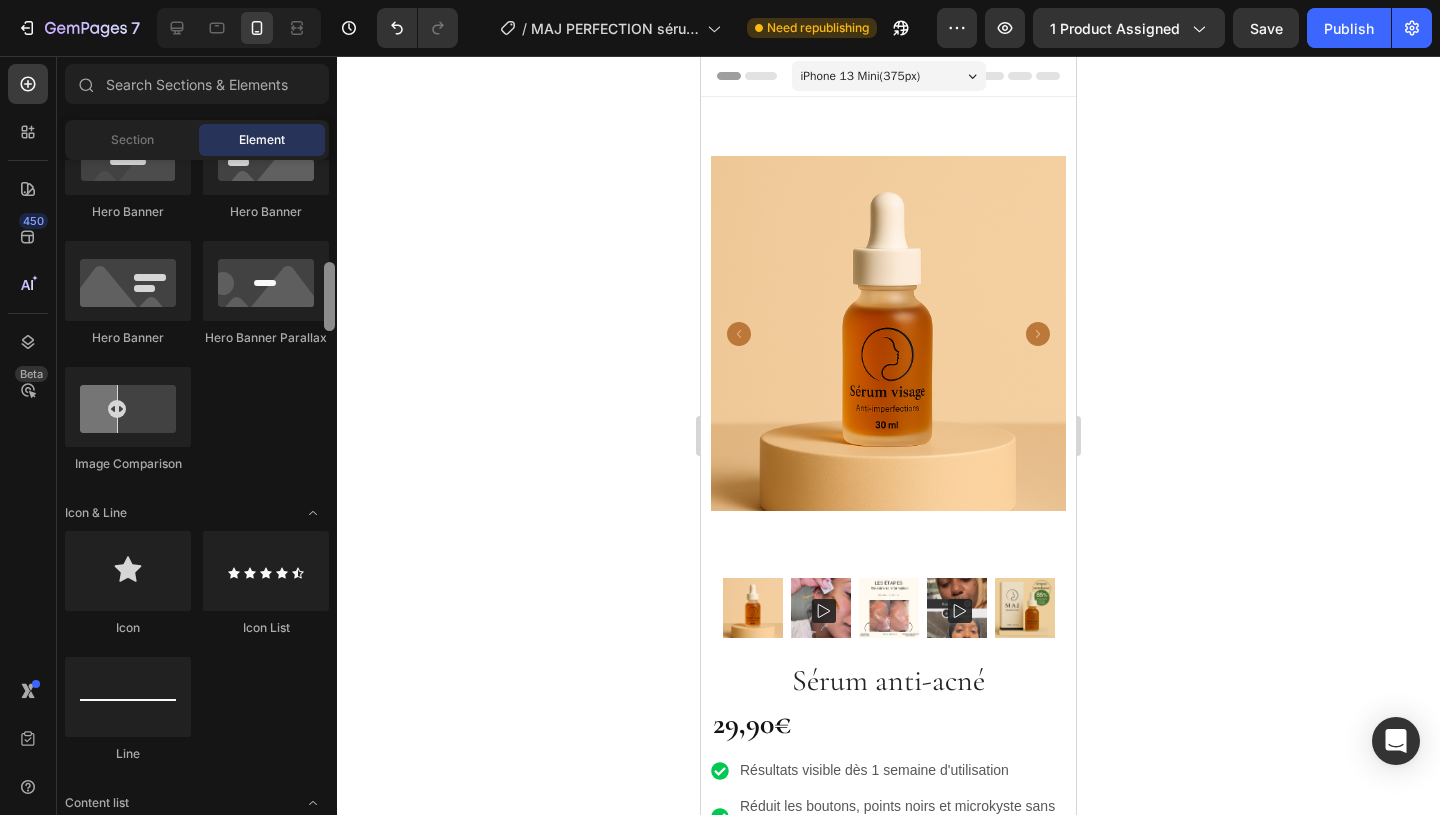 scroll, scrollTop: 0, scrollLeft: 0, axis: both 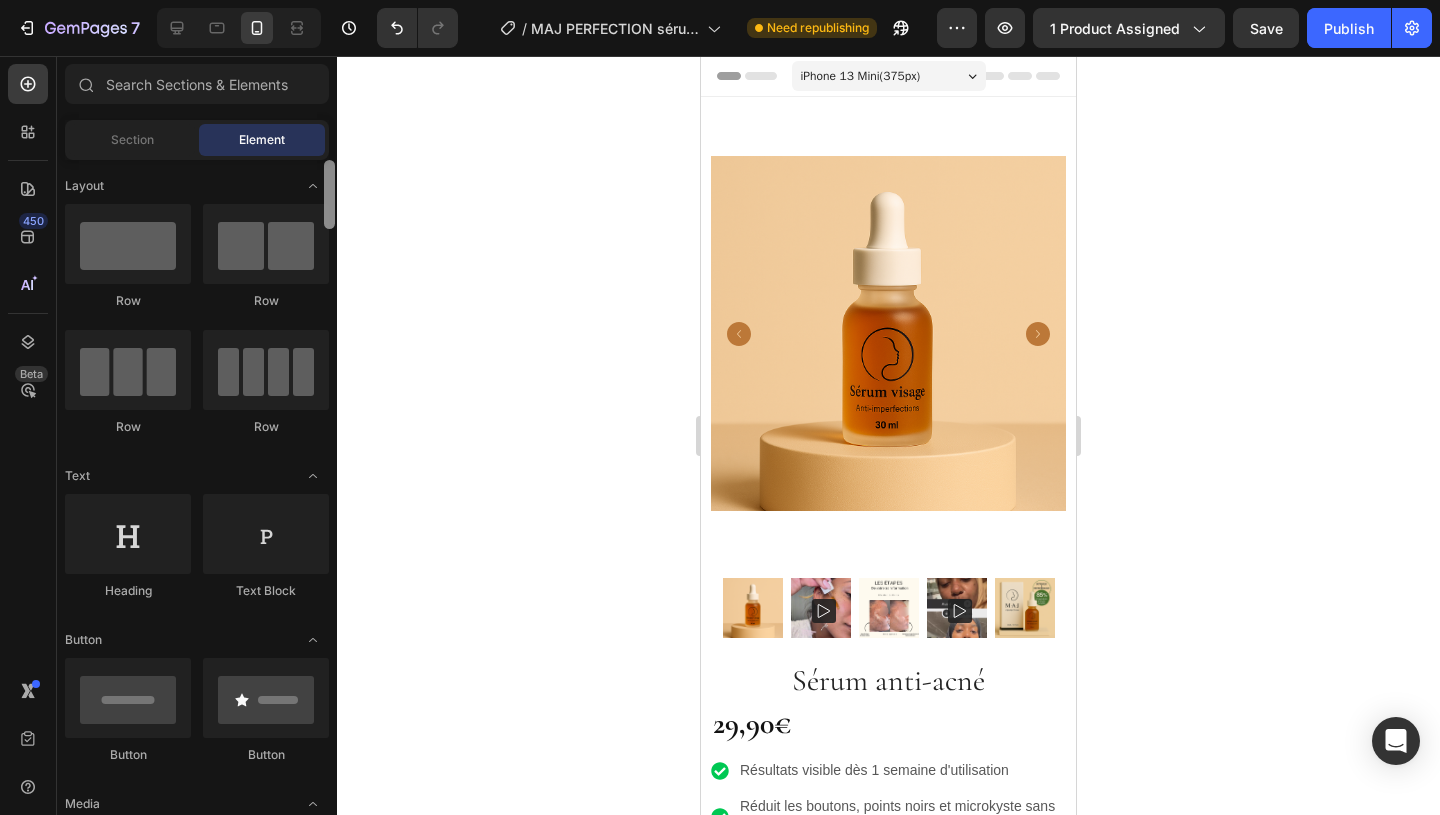 drag, startPoint x: 329, startPoint y: 296, endPoint x: 328, endPoint y: 160, distance: 136.00368 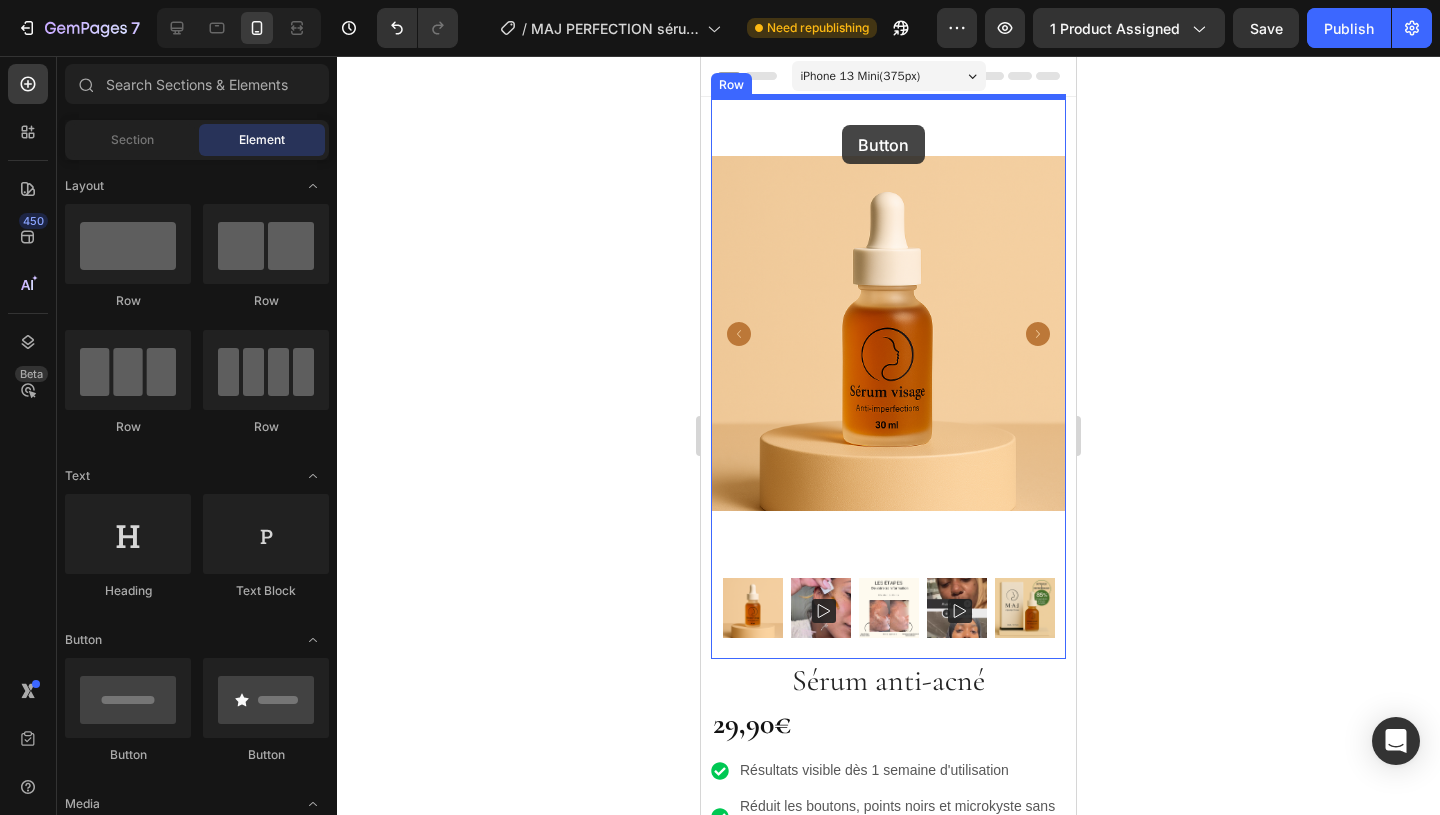 drag, startPoint x: 967, startPoint y: 757, endPoint x: 842, endPoint y: 125, distance: 644.243 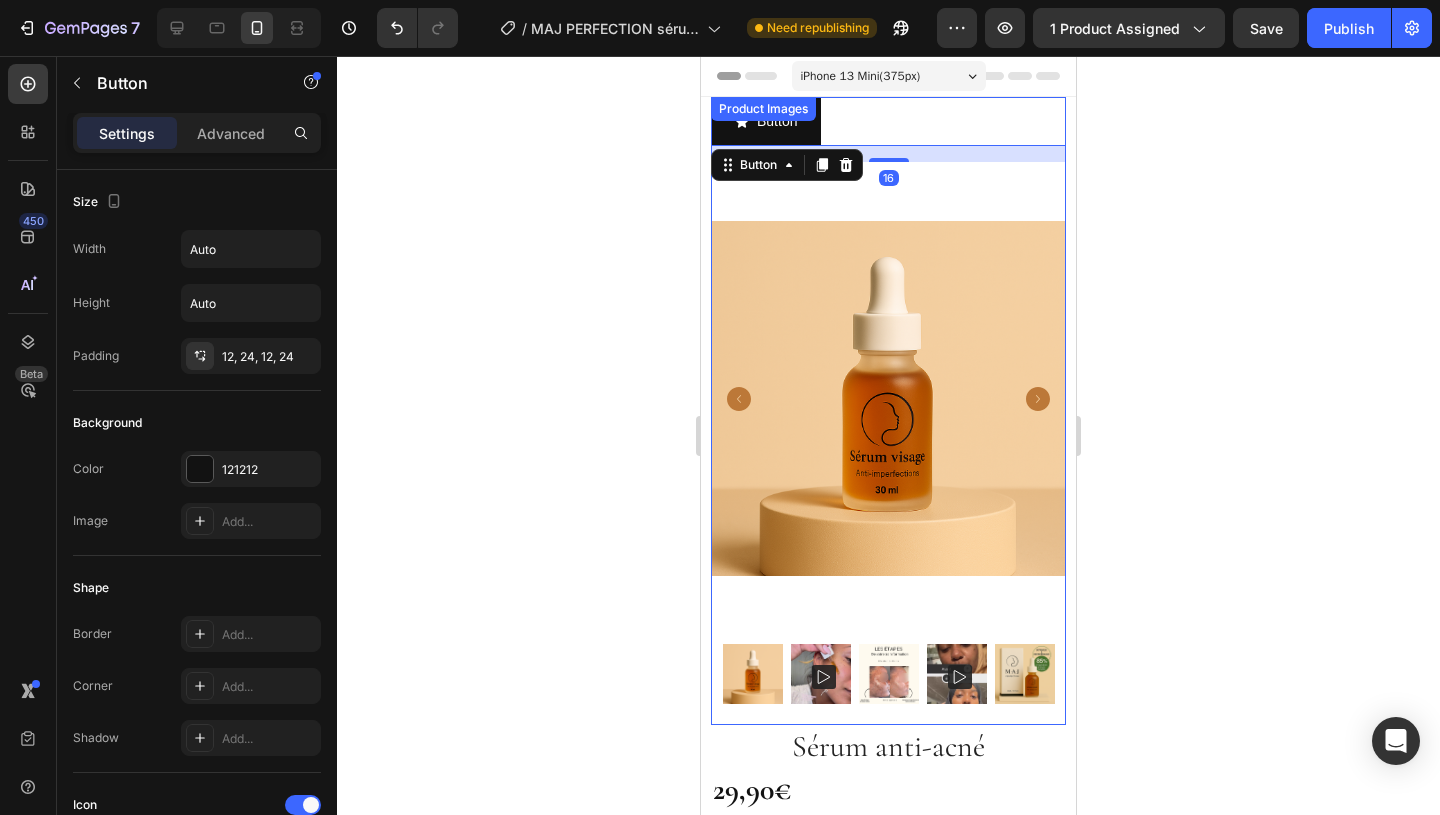 click at bounding box center [888, 398] 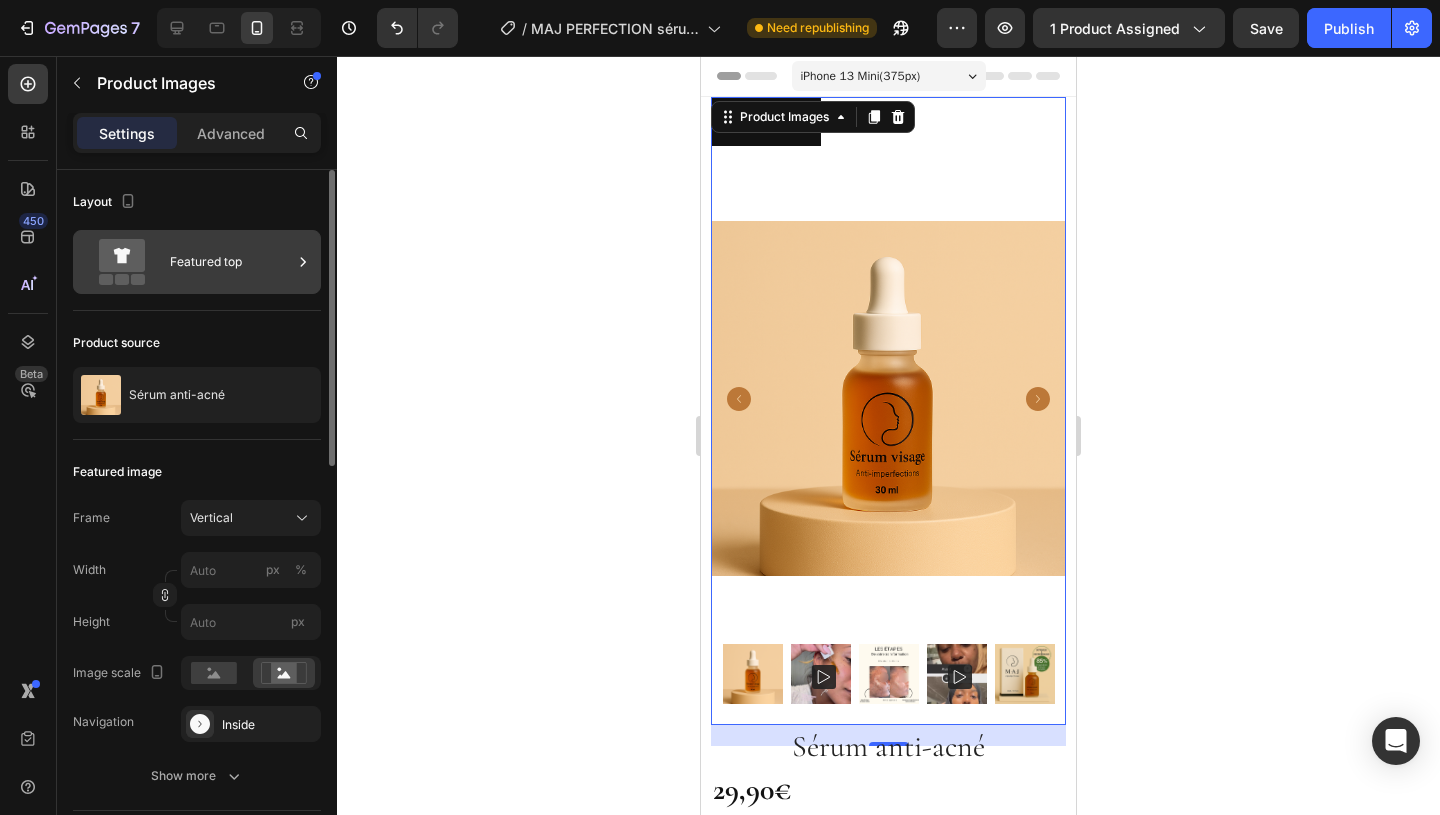 click 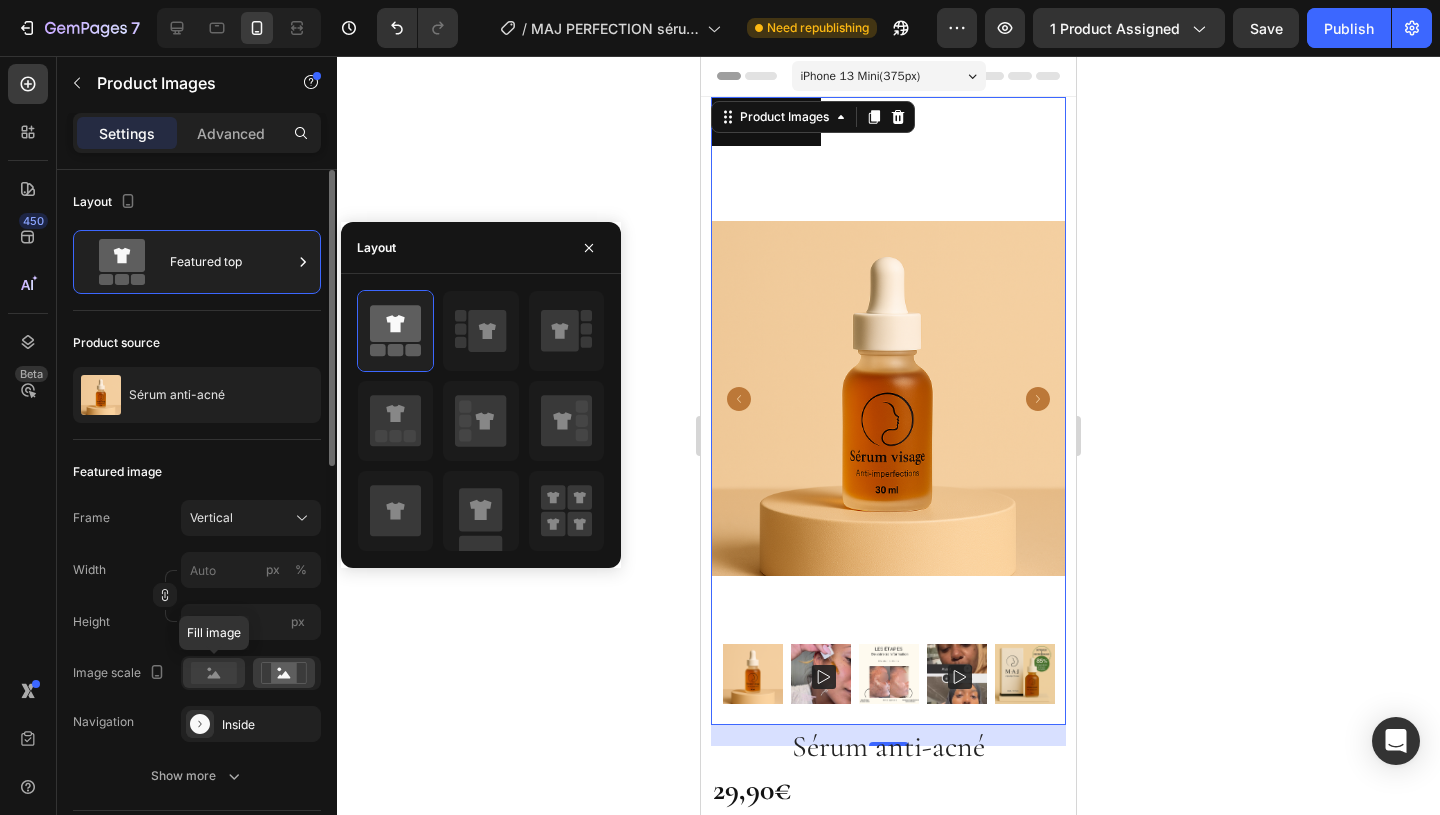 click 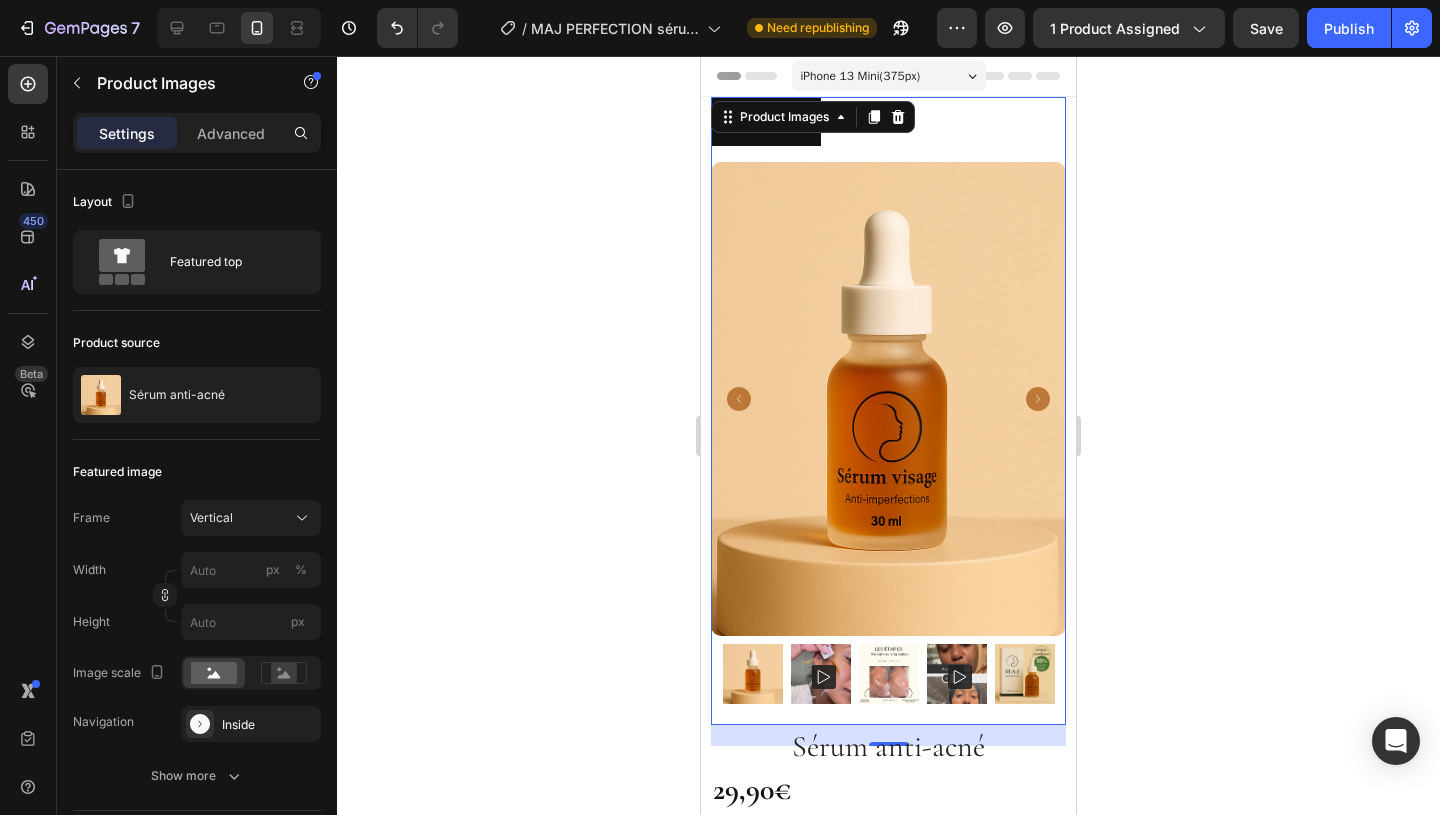 click 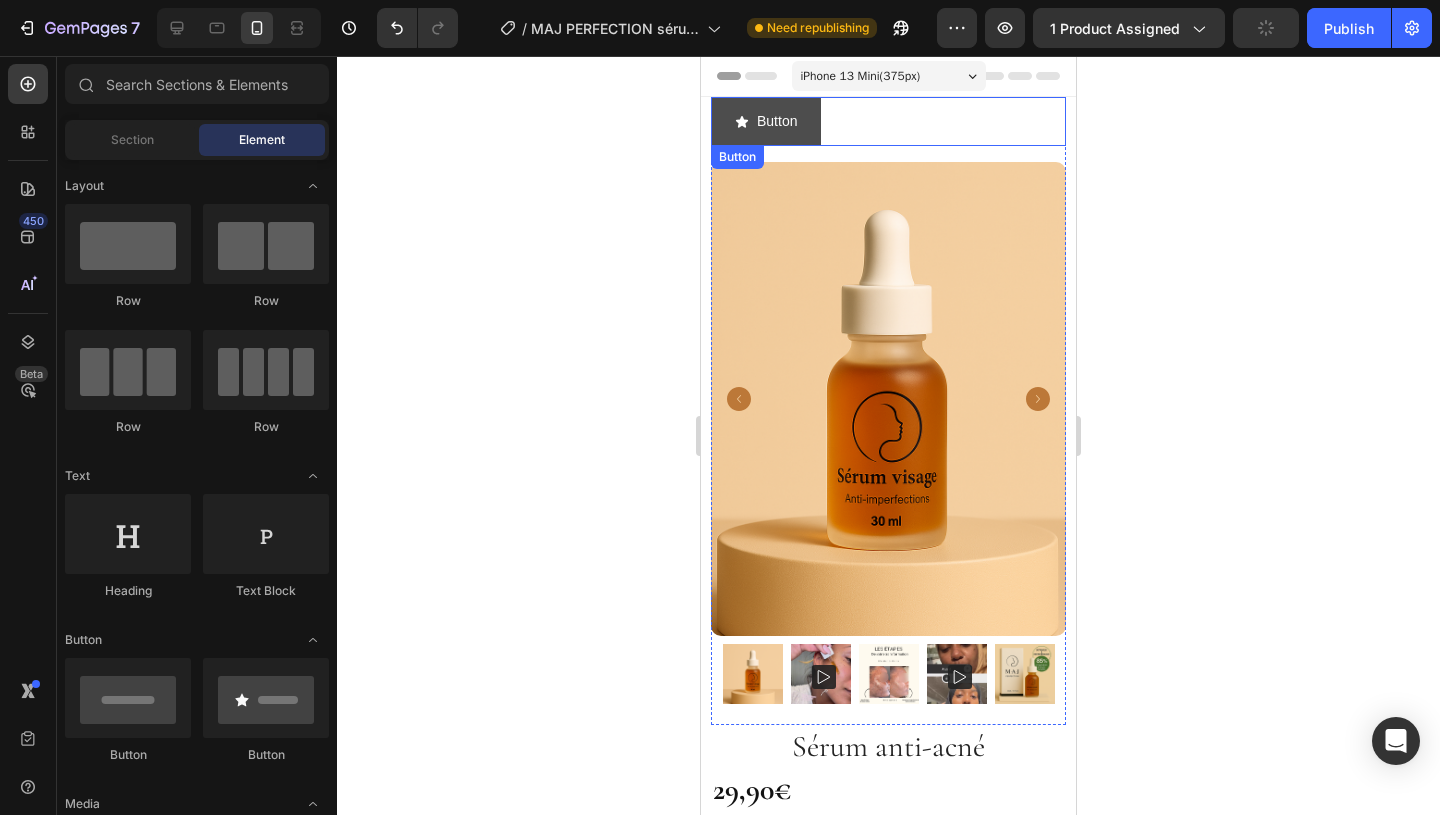 click on "Button" at bounding box center [766, 121] 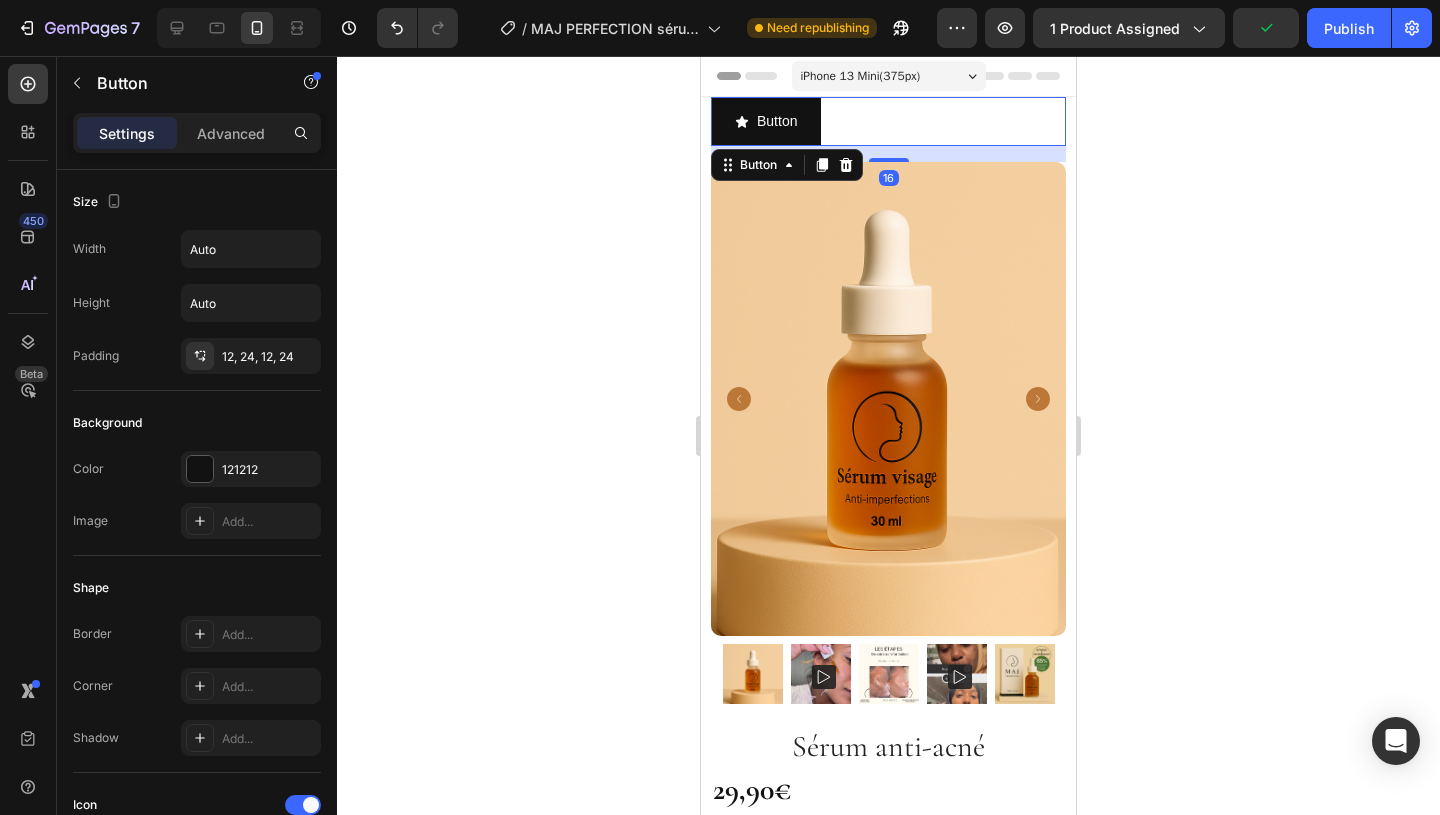click on "Button Button   16" at bounding box center (888, 121) 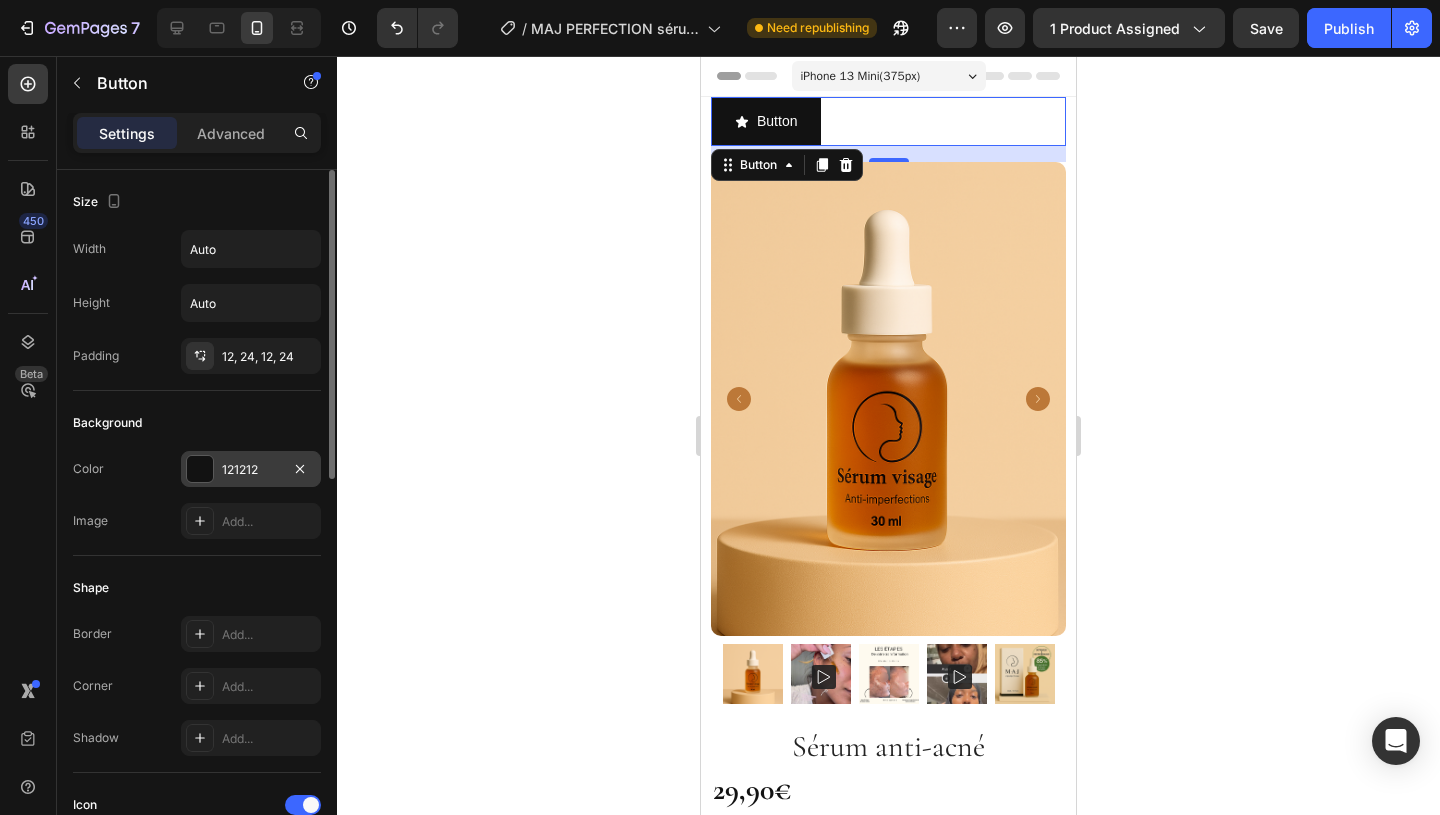 click at bounding box center (200, 469) 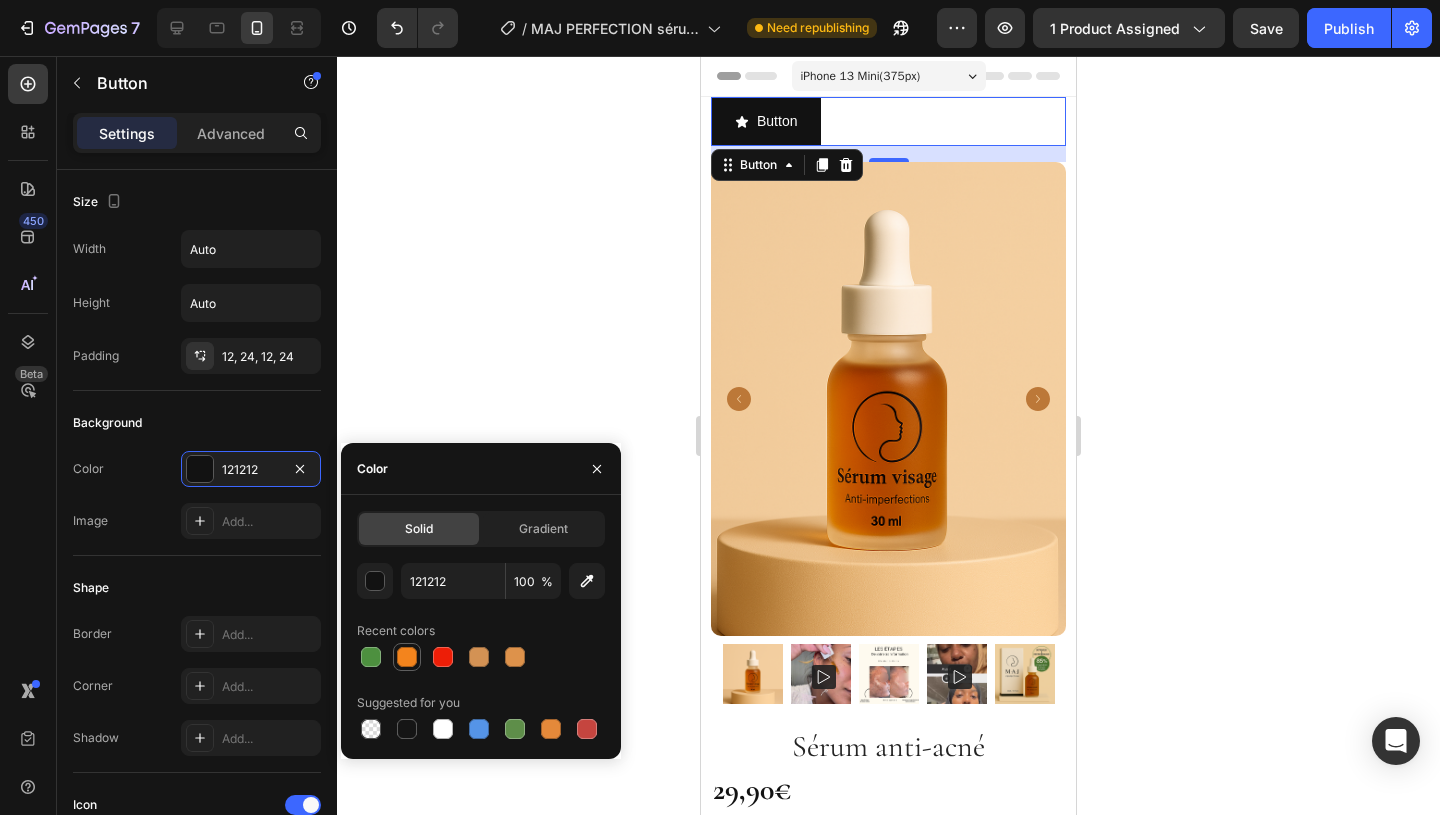 click at bounding box center (407, 657) 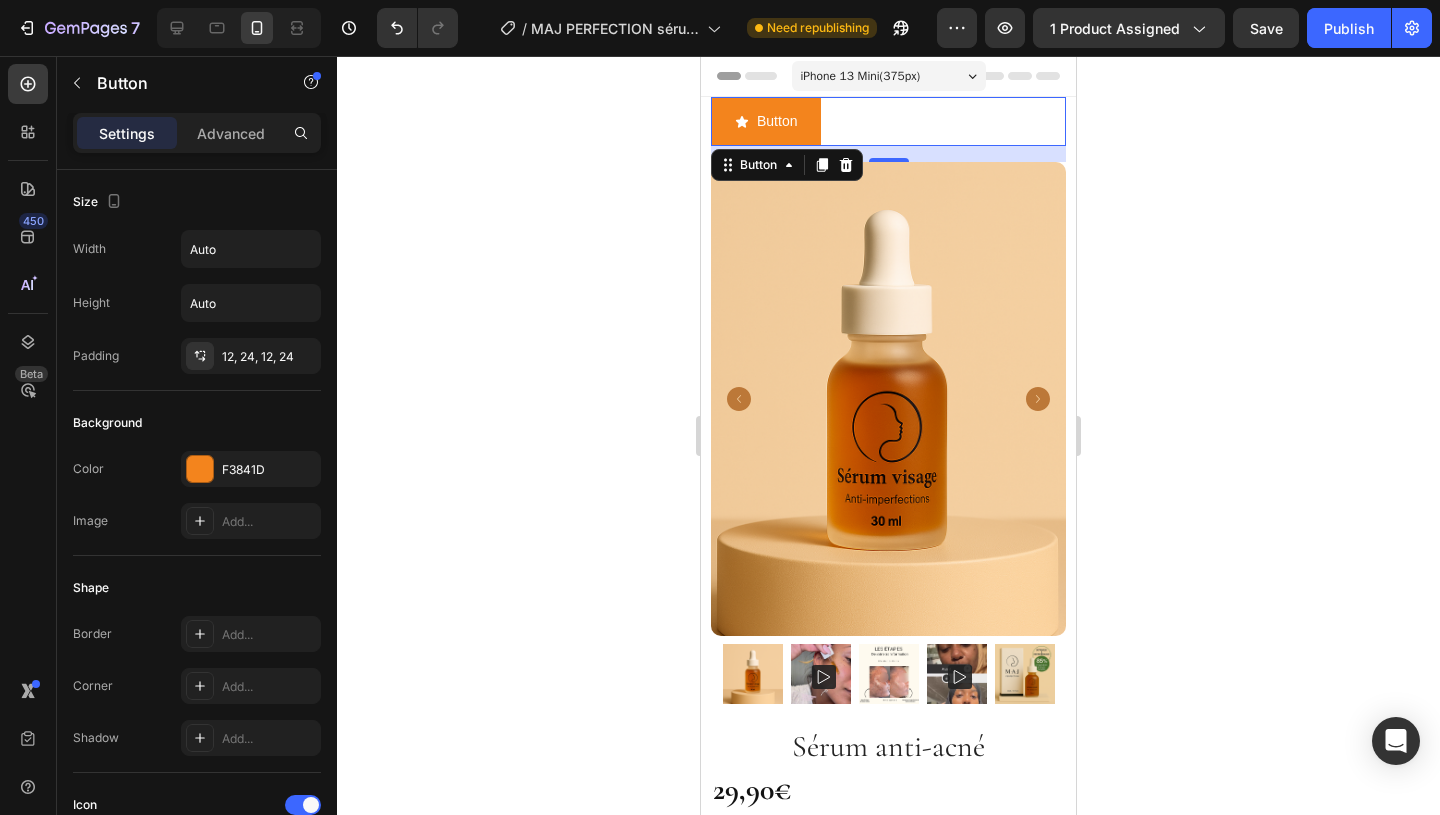 click 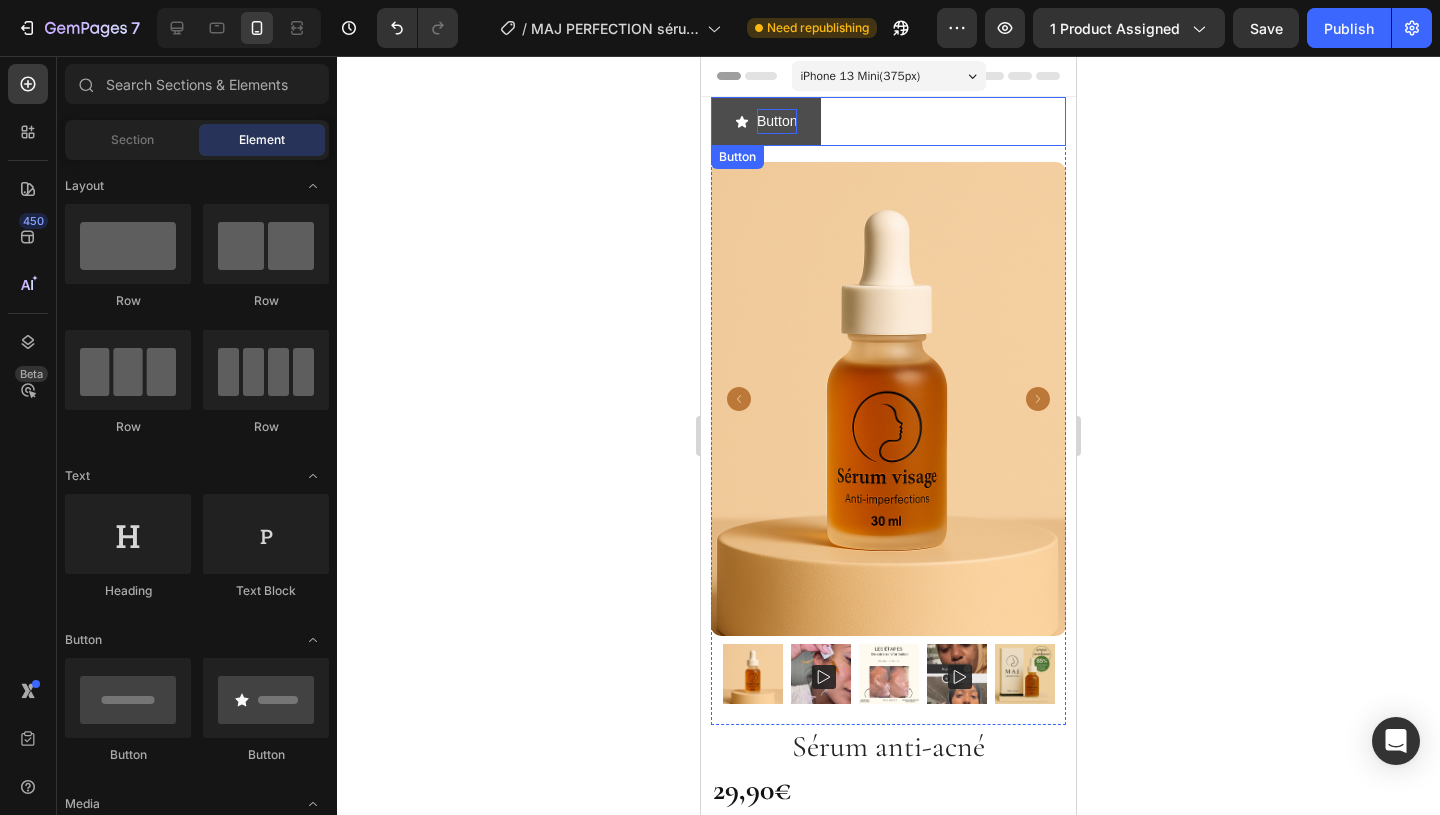 click on "Button" at bounding box center (777, 121) 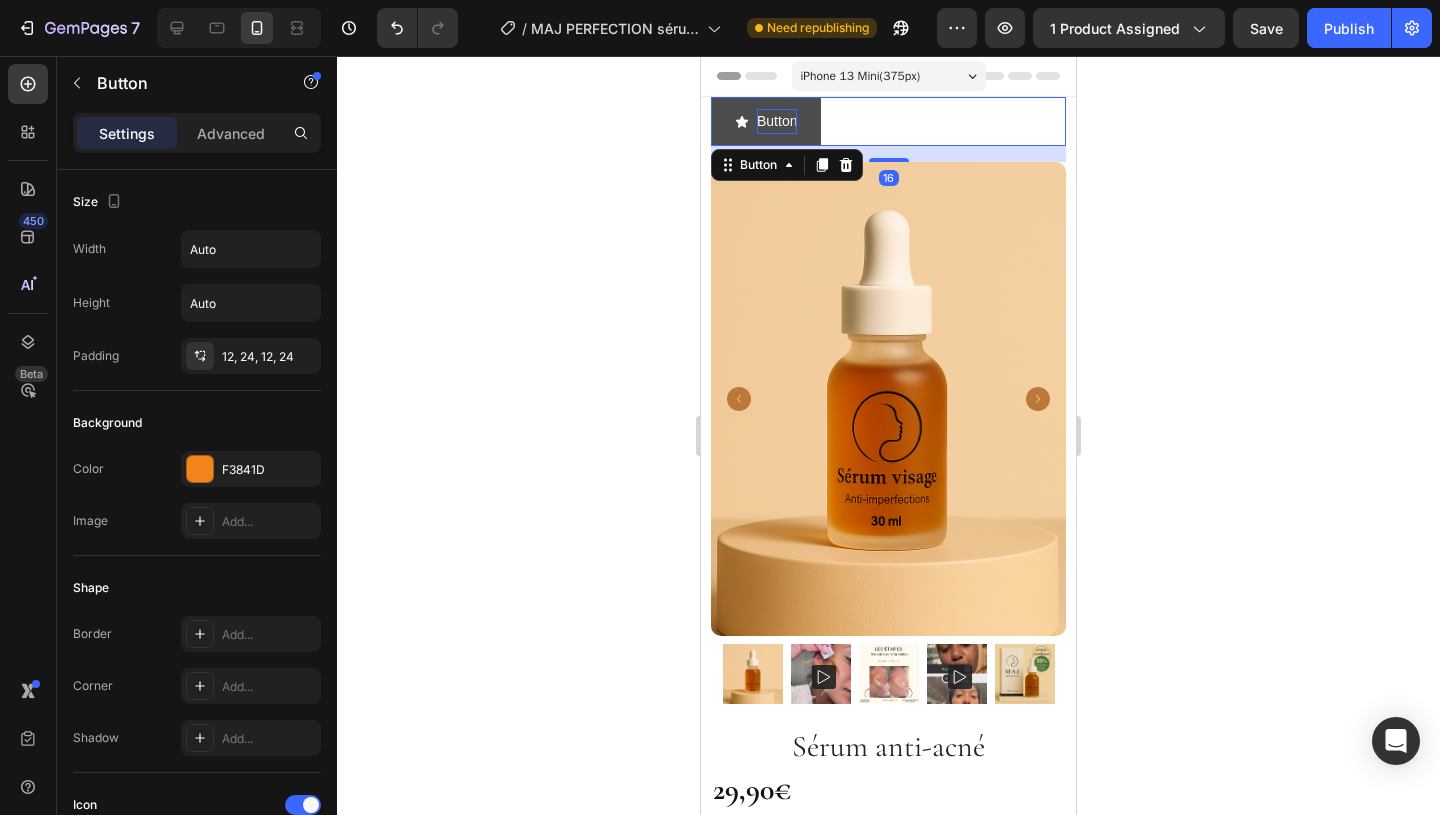 click on "Button" at bounding box center [777, 121] 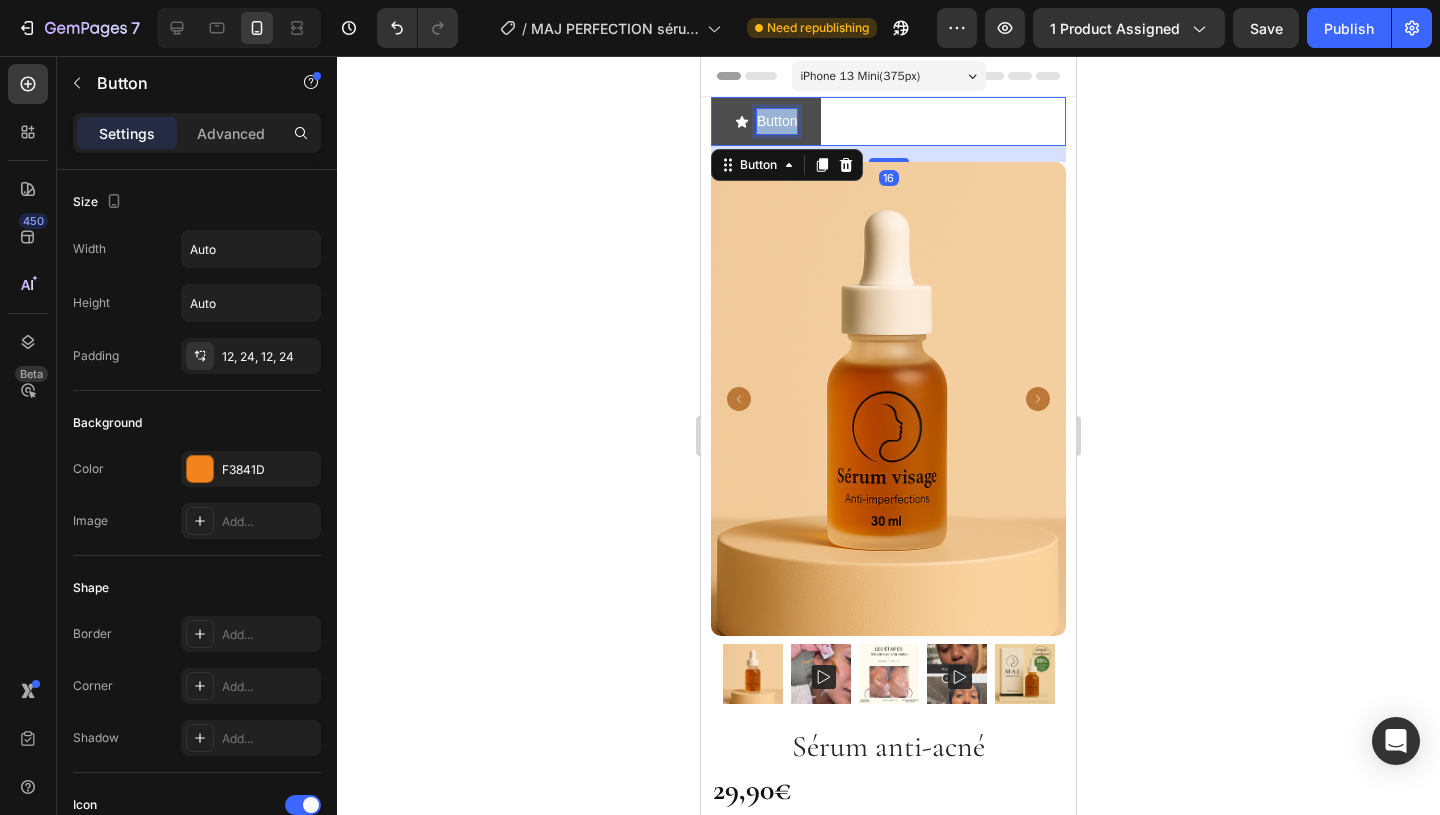click on "Button" at bounding box center (777, 121) 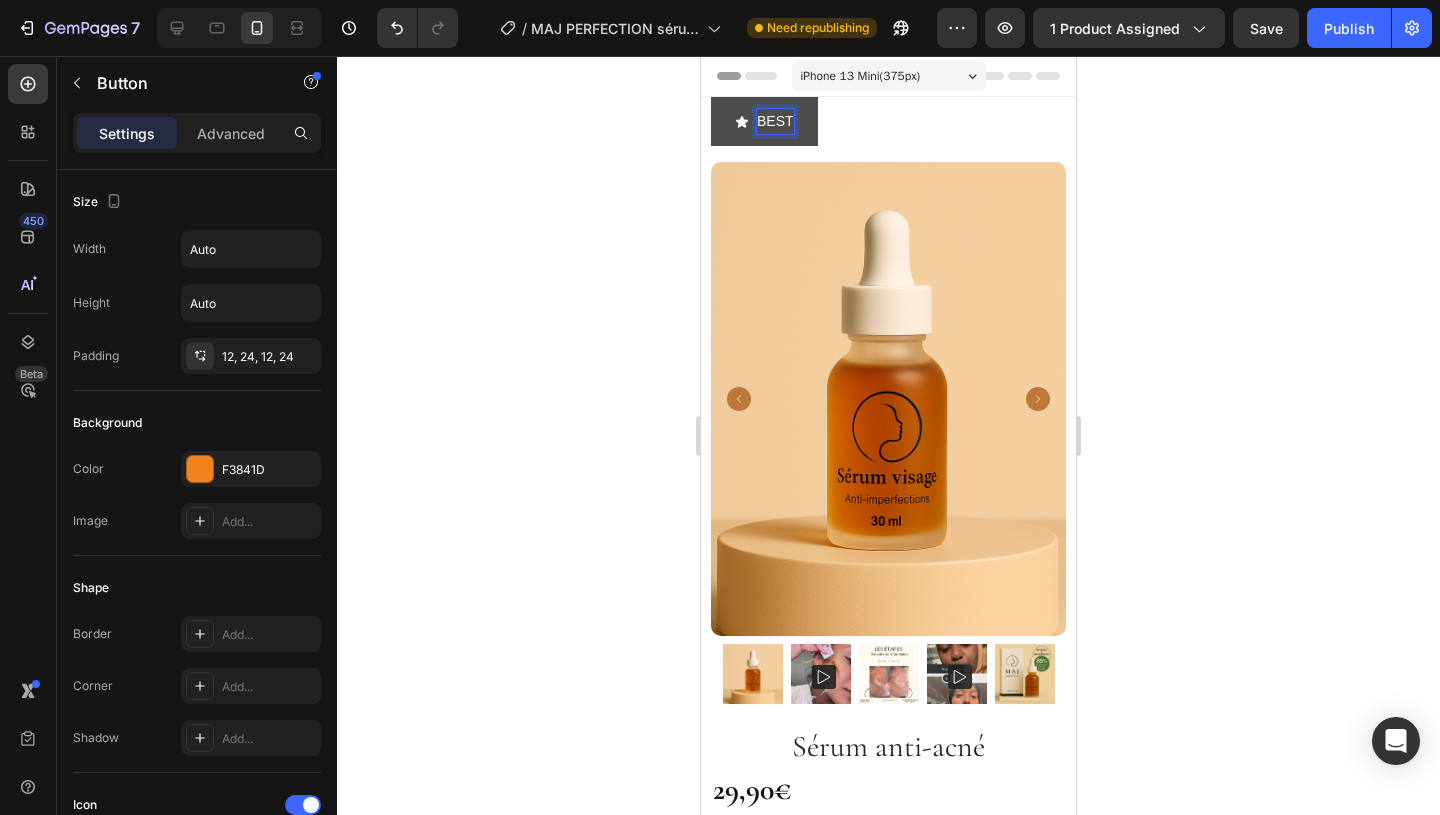 click on "BEST" at bounding box center (764, 121) 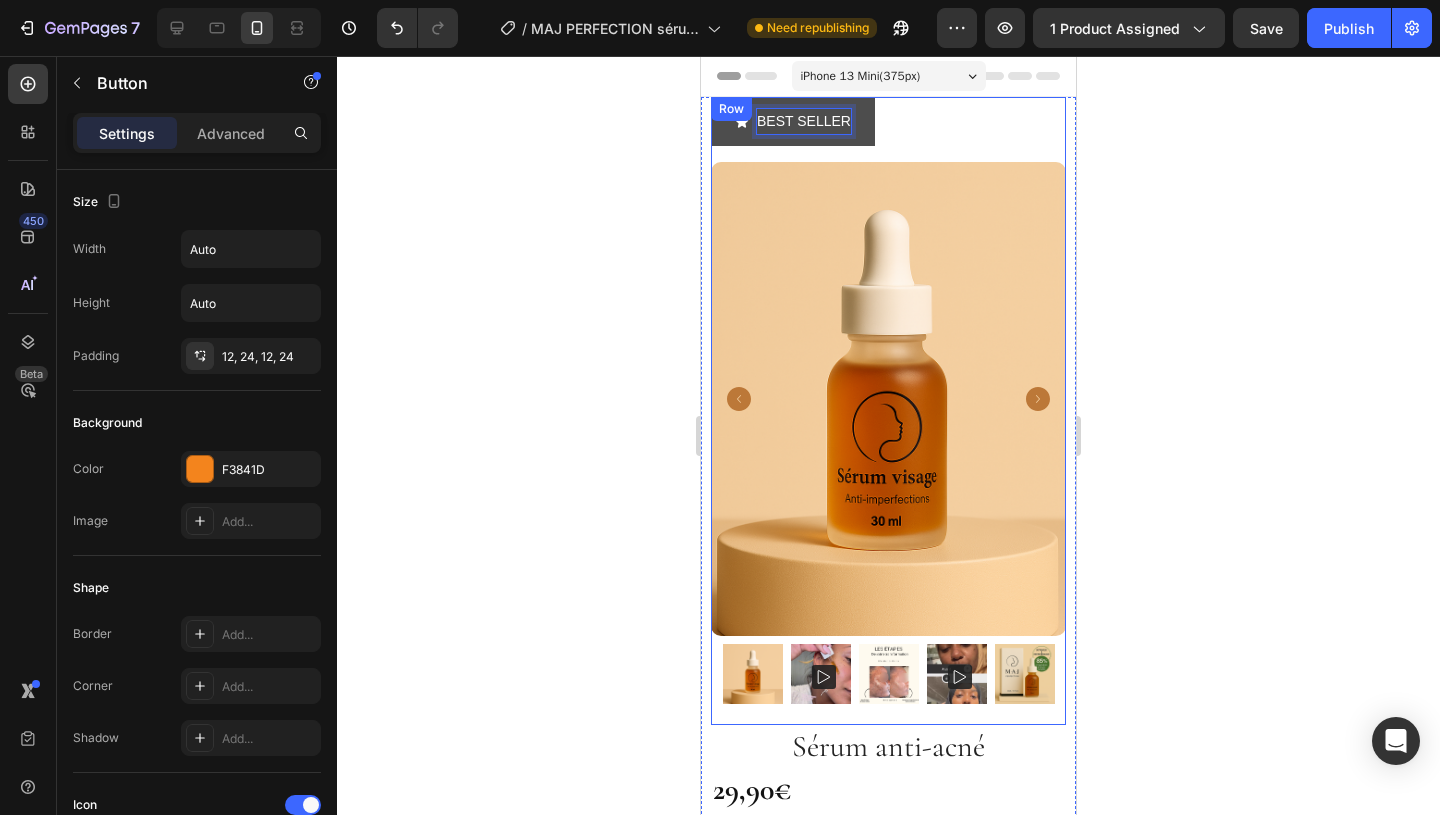 click at bounding box center (888, 398) 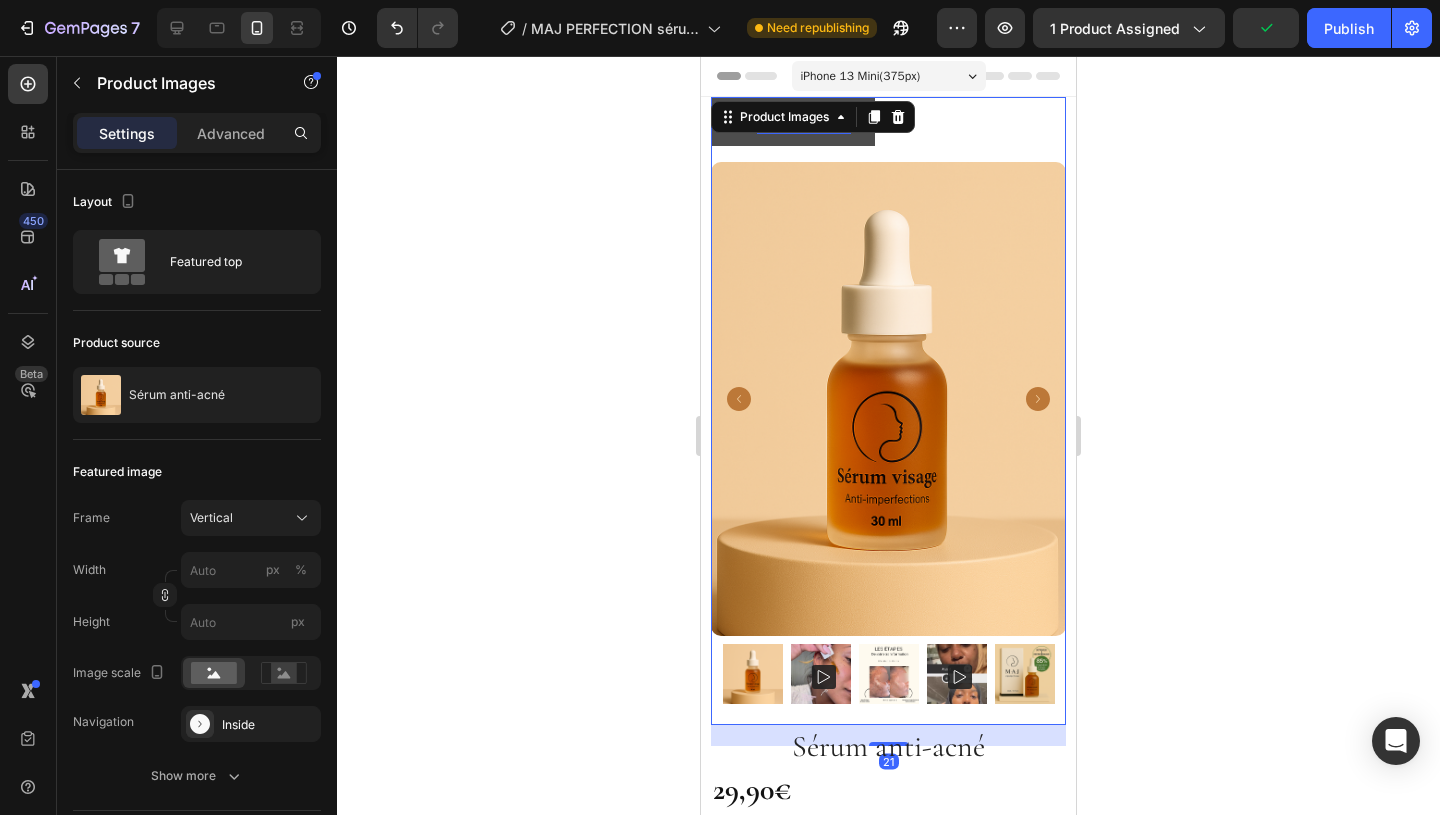 click 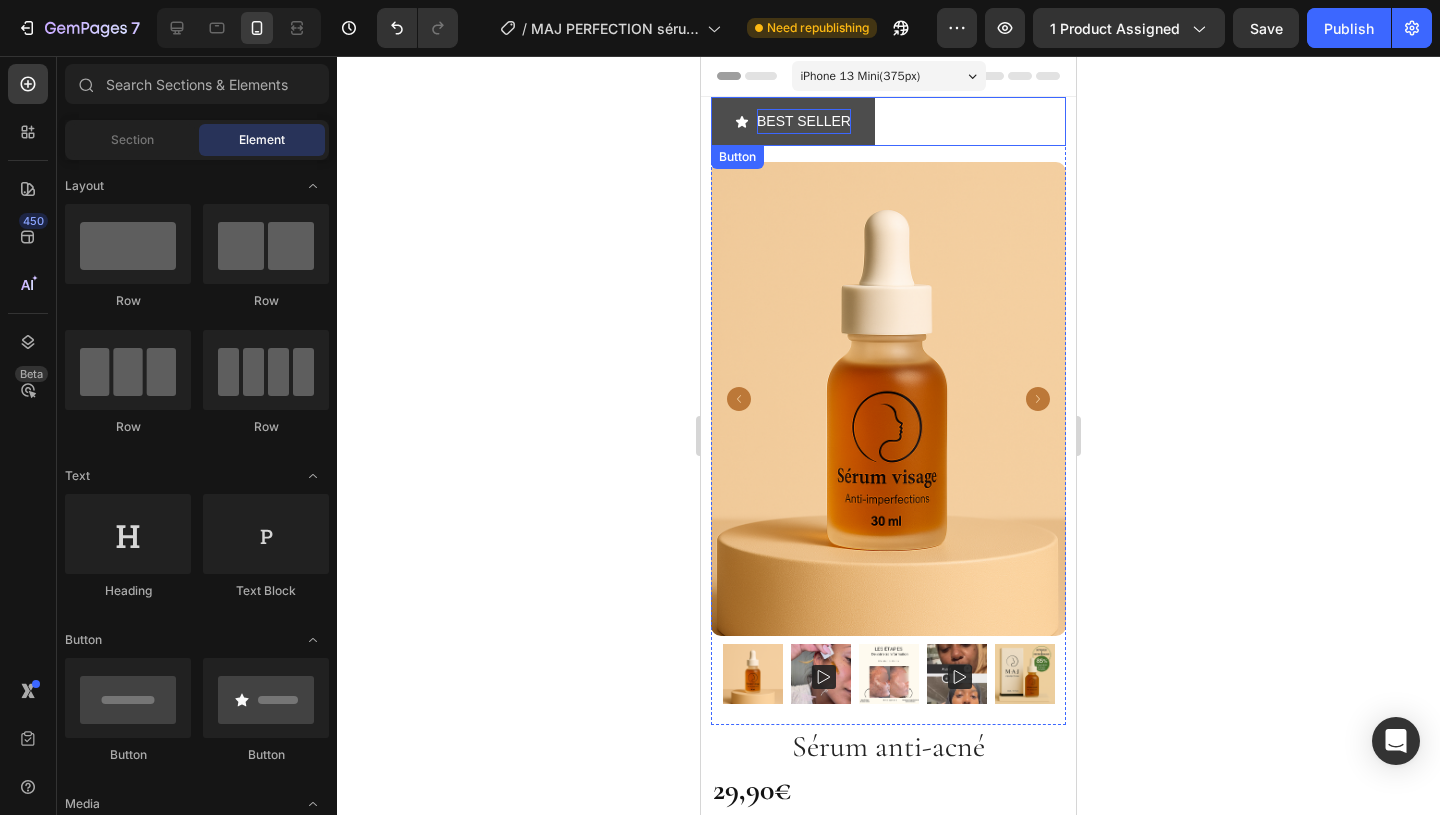 click on "BEST SELLER" at bounding box center (804, 121) 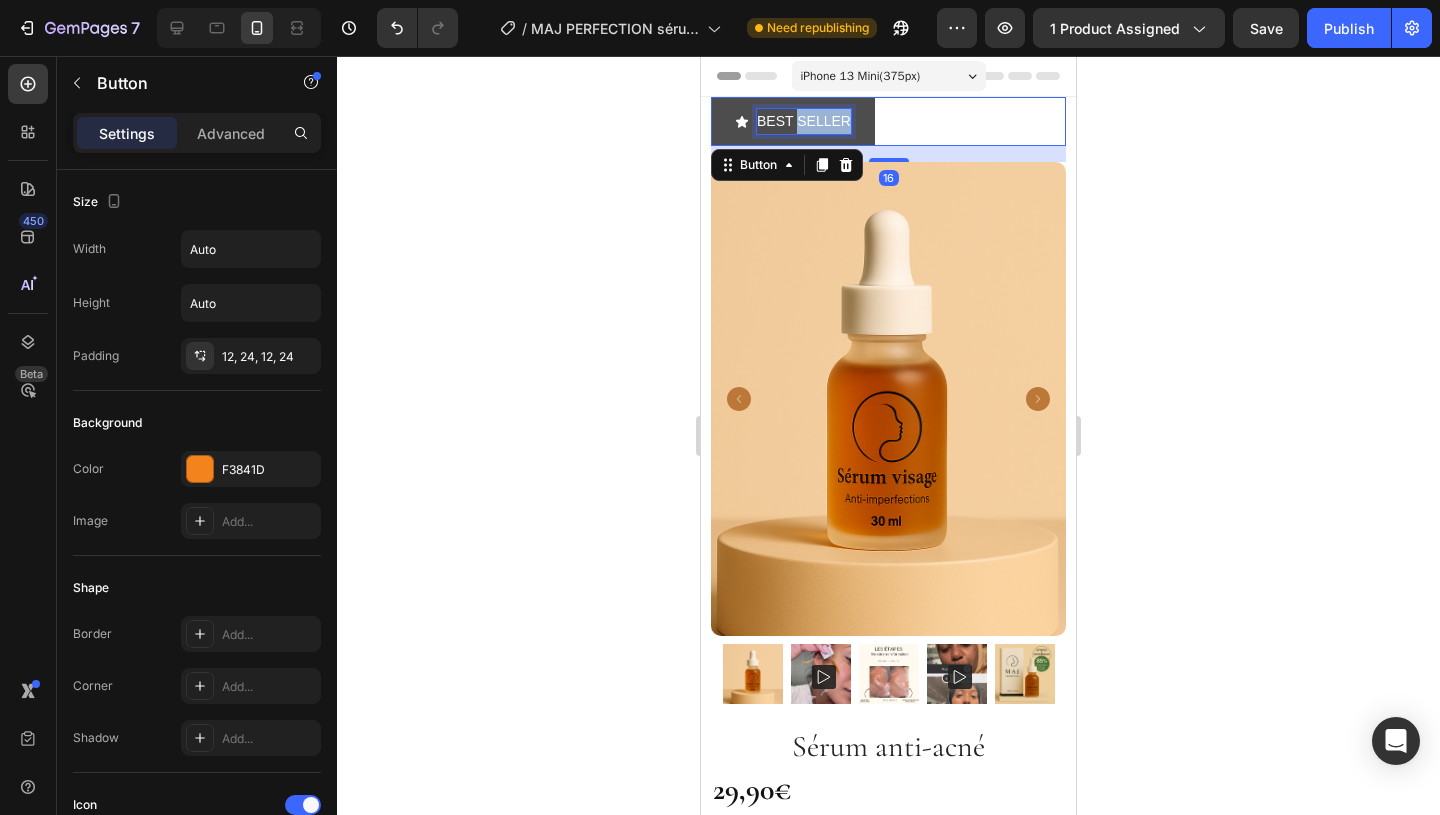 click on "BEST SELLER" at bounding box center [804, 121] 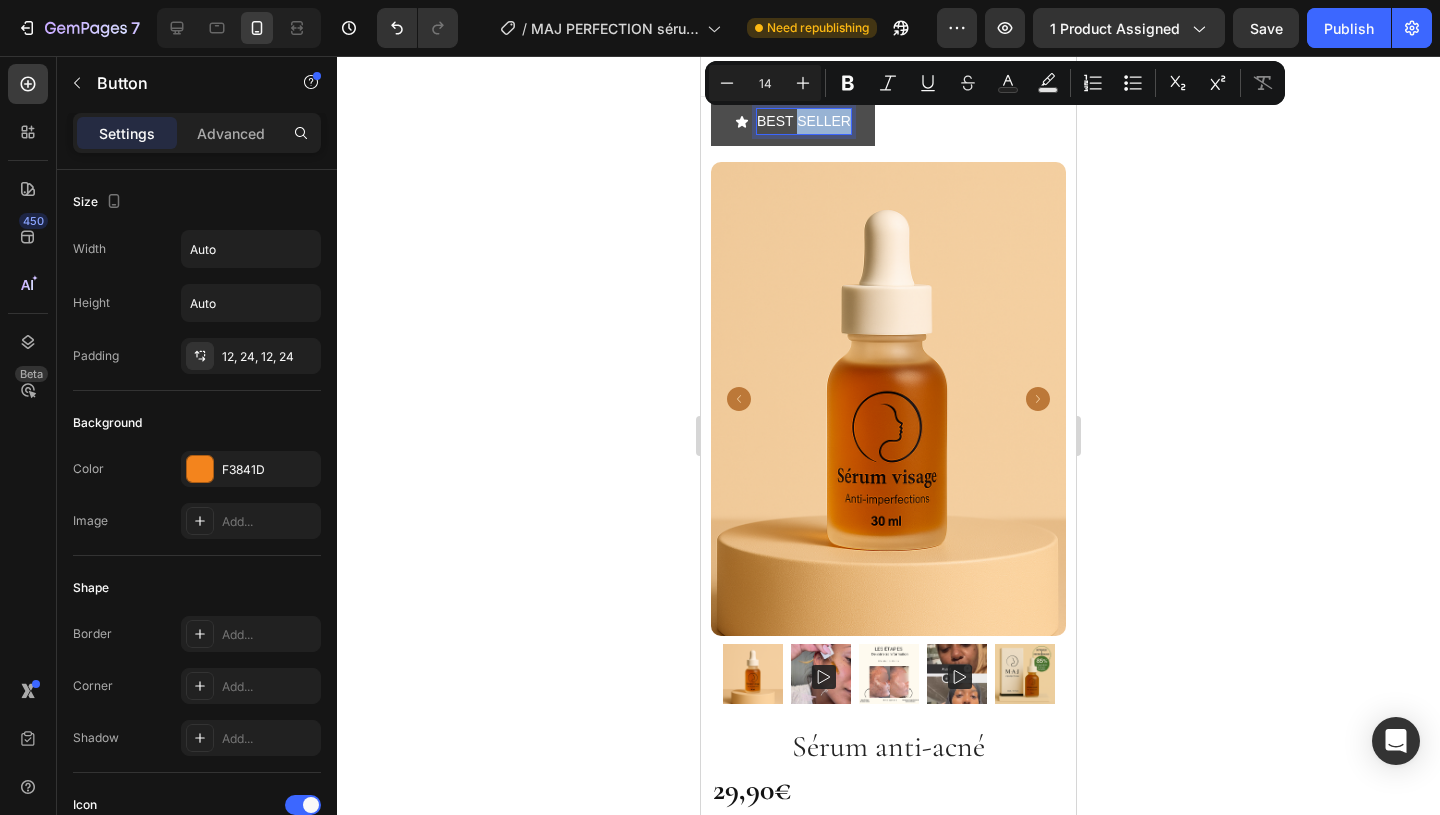 click on "BEST SELLER" at bounding box center [804, 121] 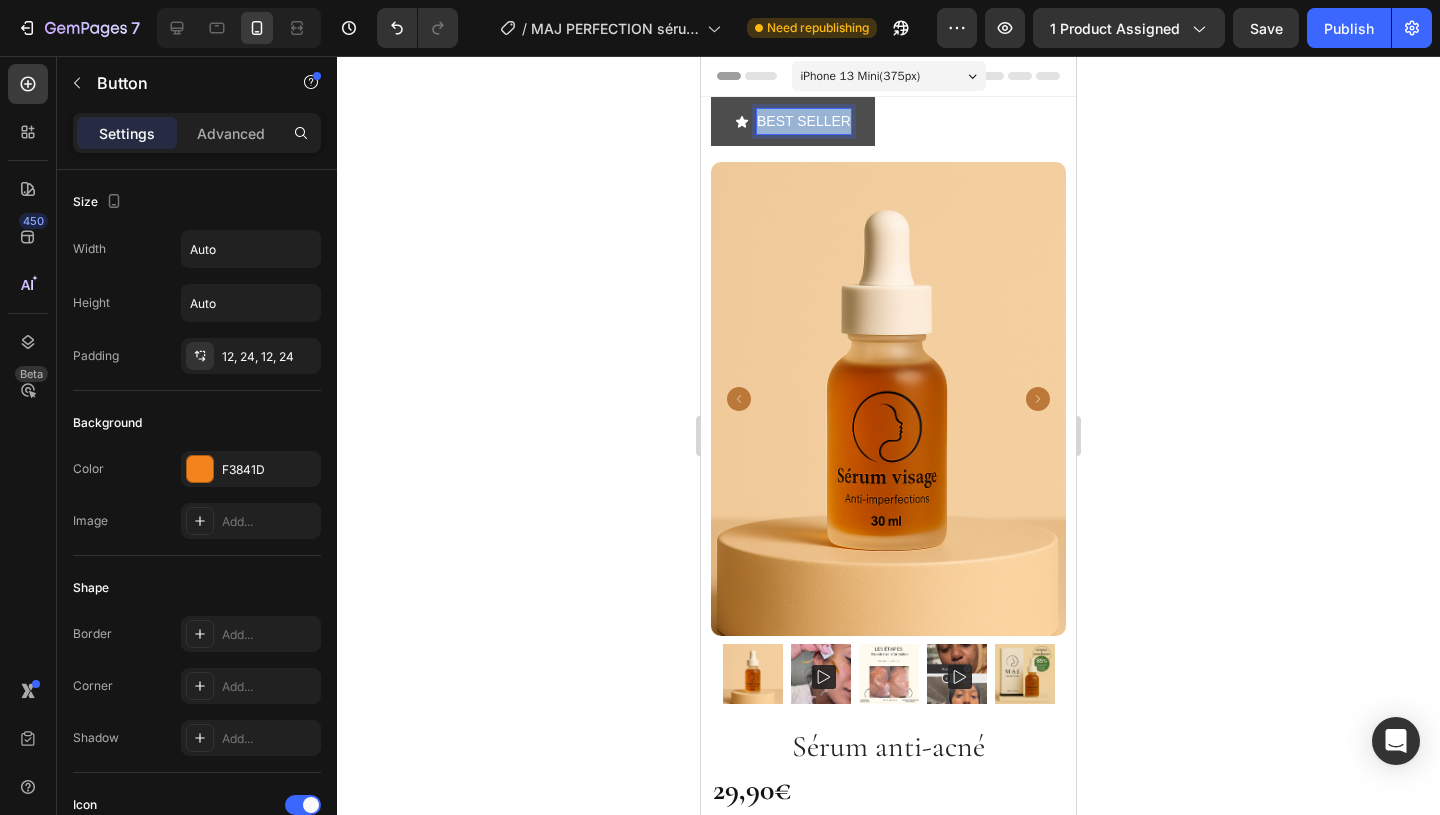 drag, startPoint x: 848, startPoint y: 123, endPoint x: 752, endPoint y: 123, distance: 96 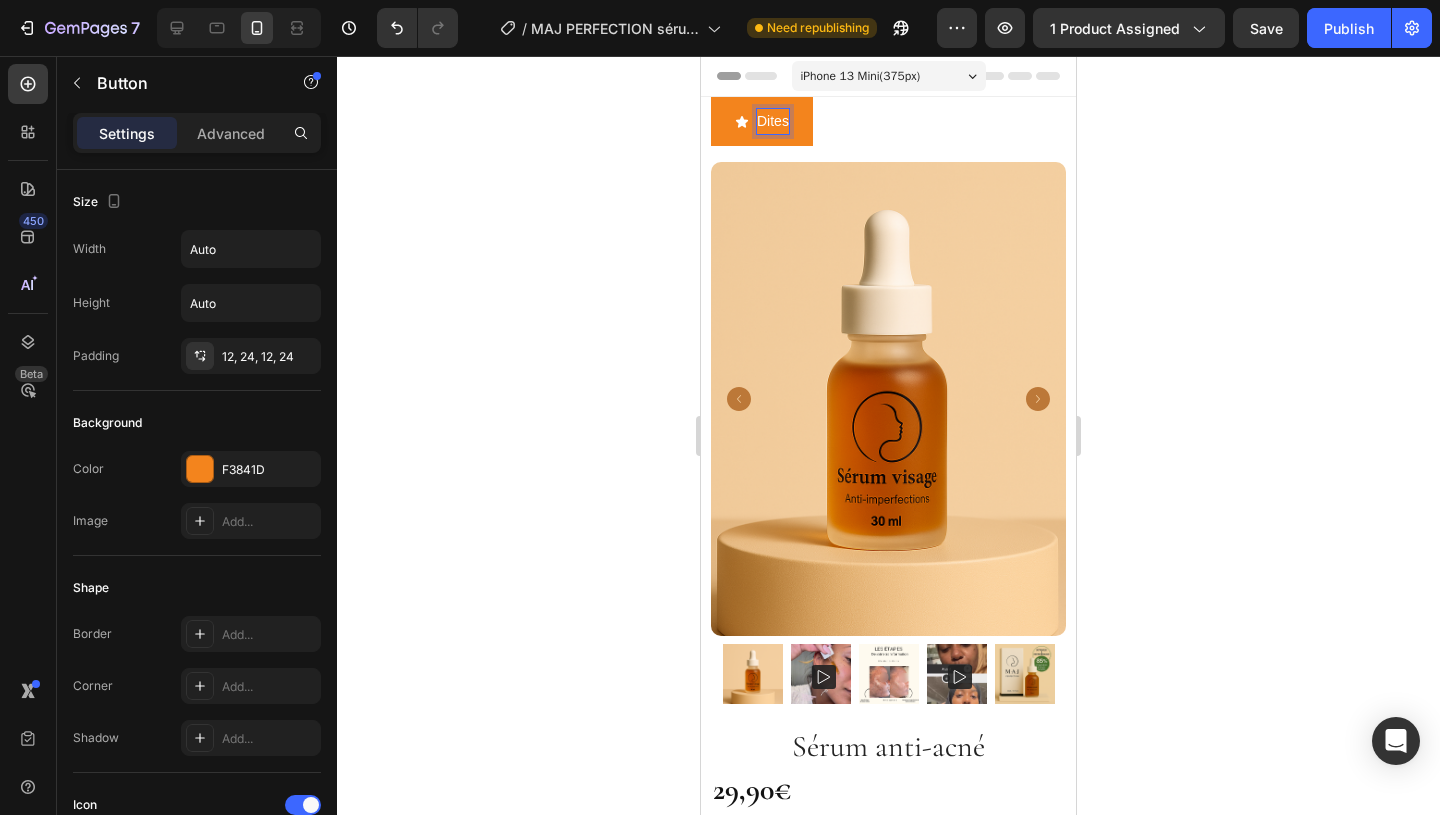 click on "Dites Button   16" at bounding box center (888, 121) 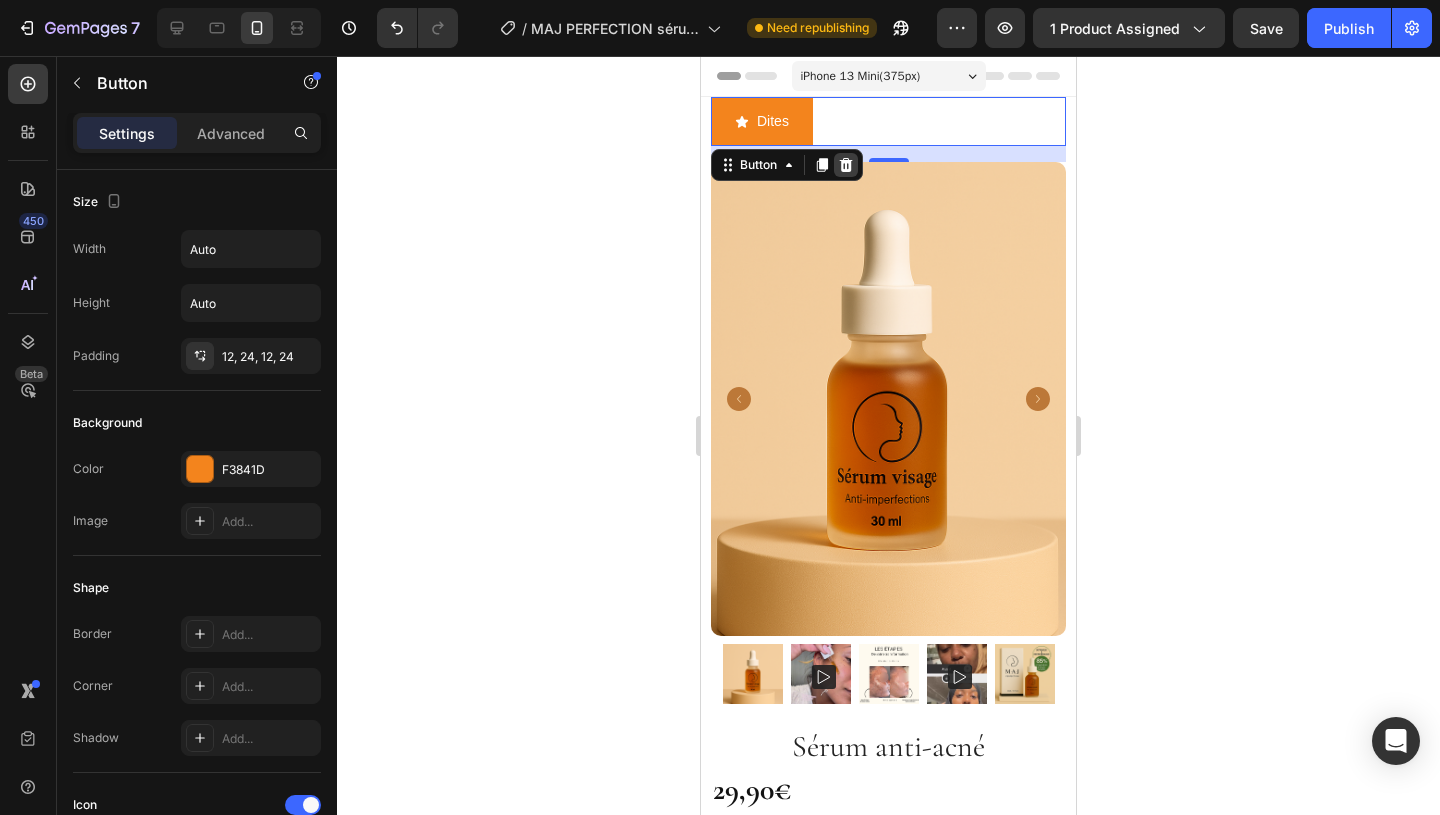 click 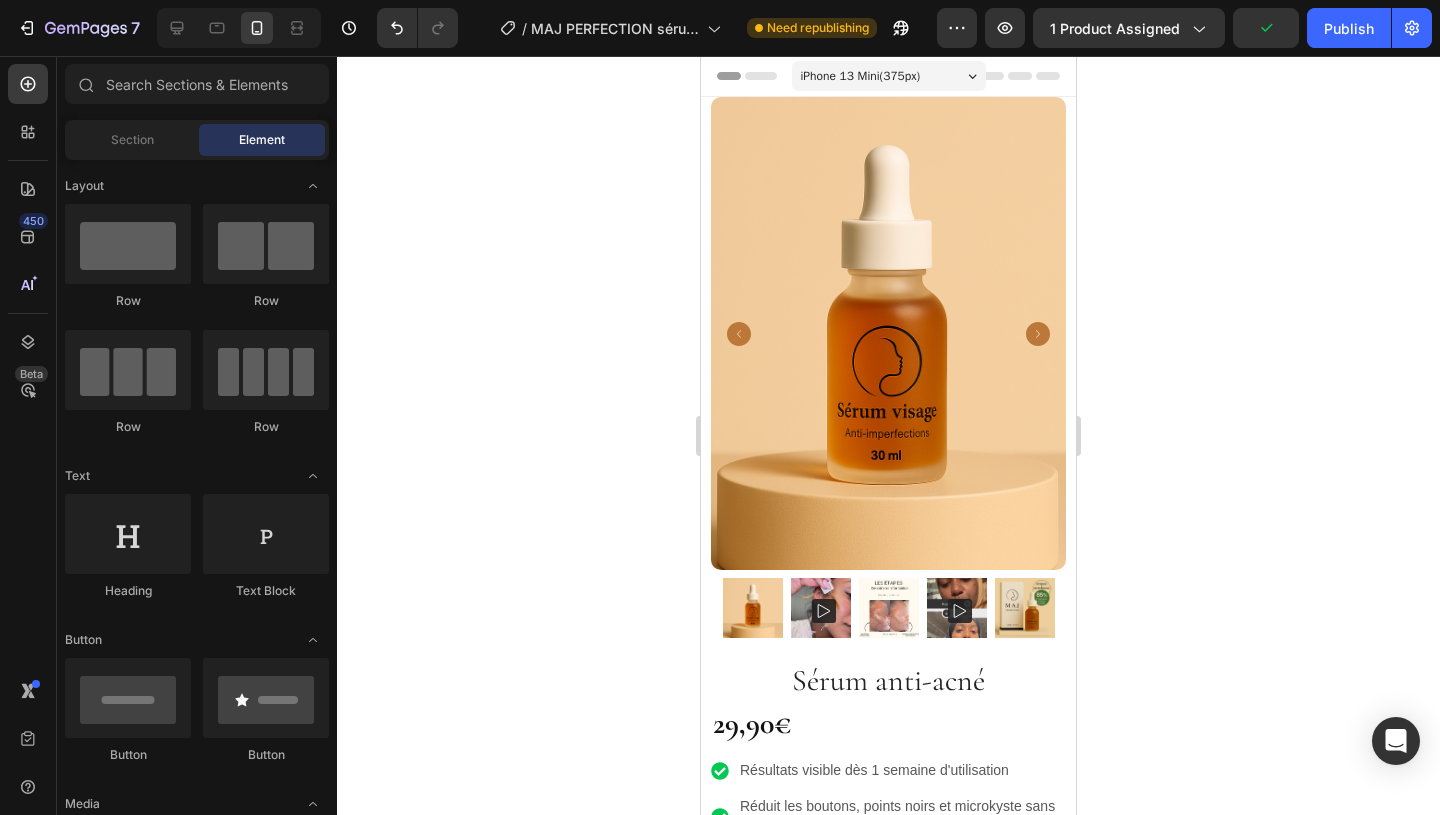 click on "Layout
Row
Row
Row
Row Text
Heading
Text Block Button
Button
Button Media
Image
Image
Video
Video Banner
Hero Banner" at bounding box center [197, 3189] 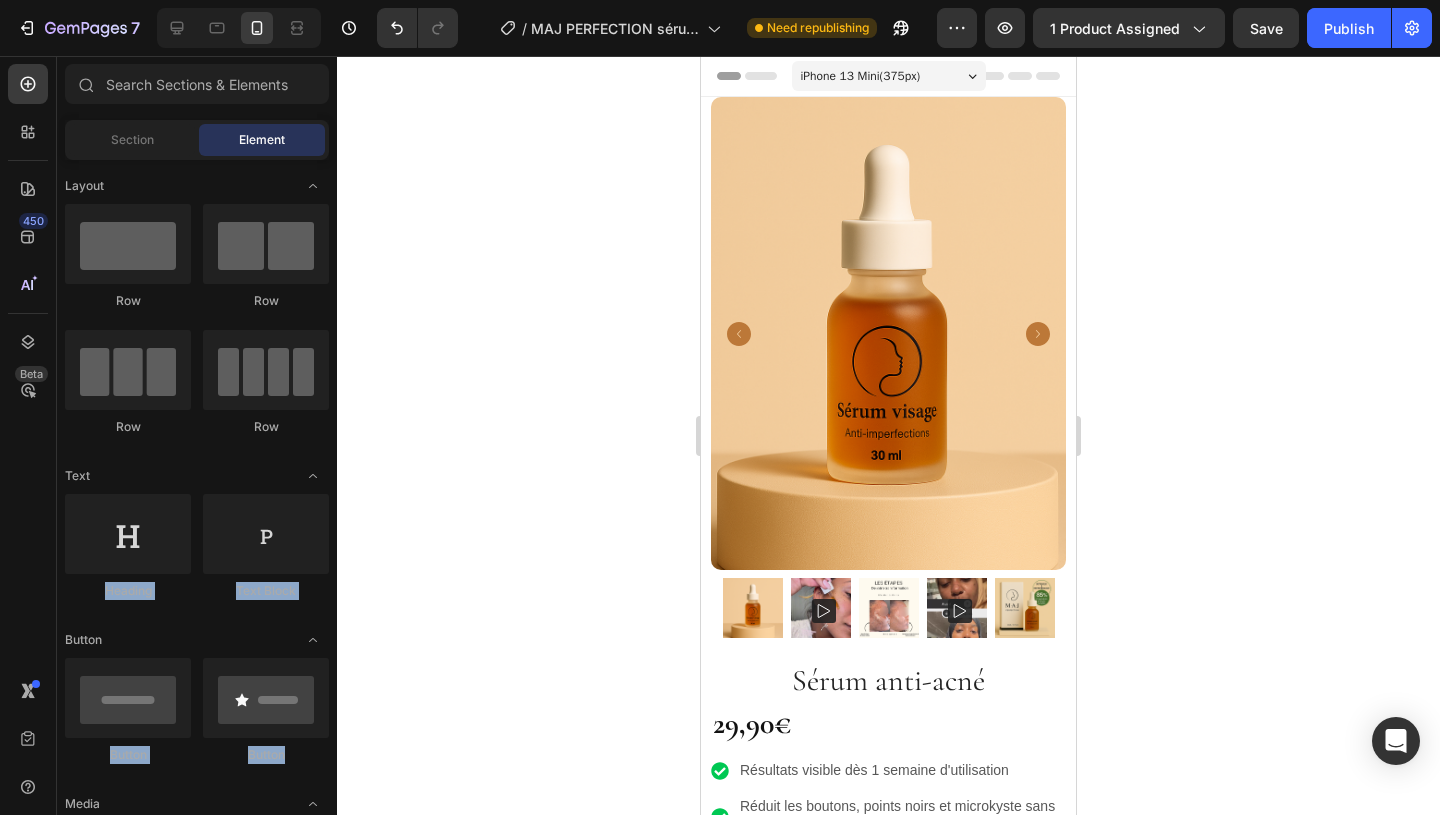 drag, startPoint x: 209, startPoint y: 460, endPoint x: 202, endPoint y: 775, distance: 315.07776 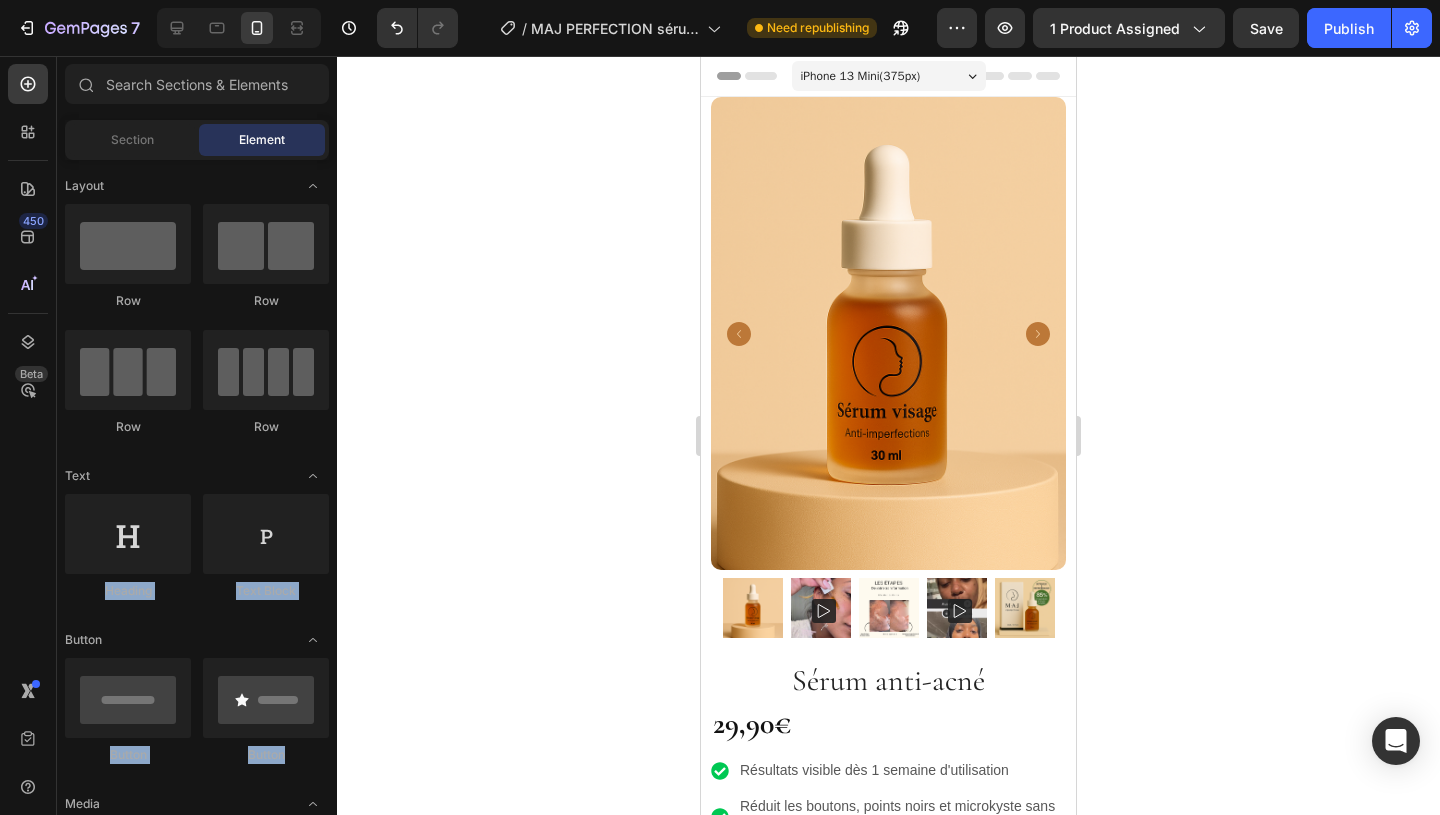 click on "Layout
Row
Row
Row
Row Text
Heading
Text Block Button
Button
Button Media
Image
Image
Video
Video Banner
Hero Banner" at bounding box center [197, 3189] 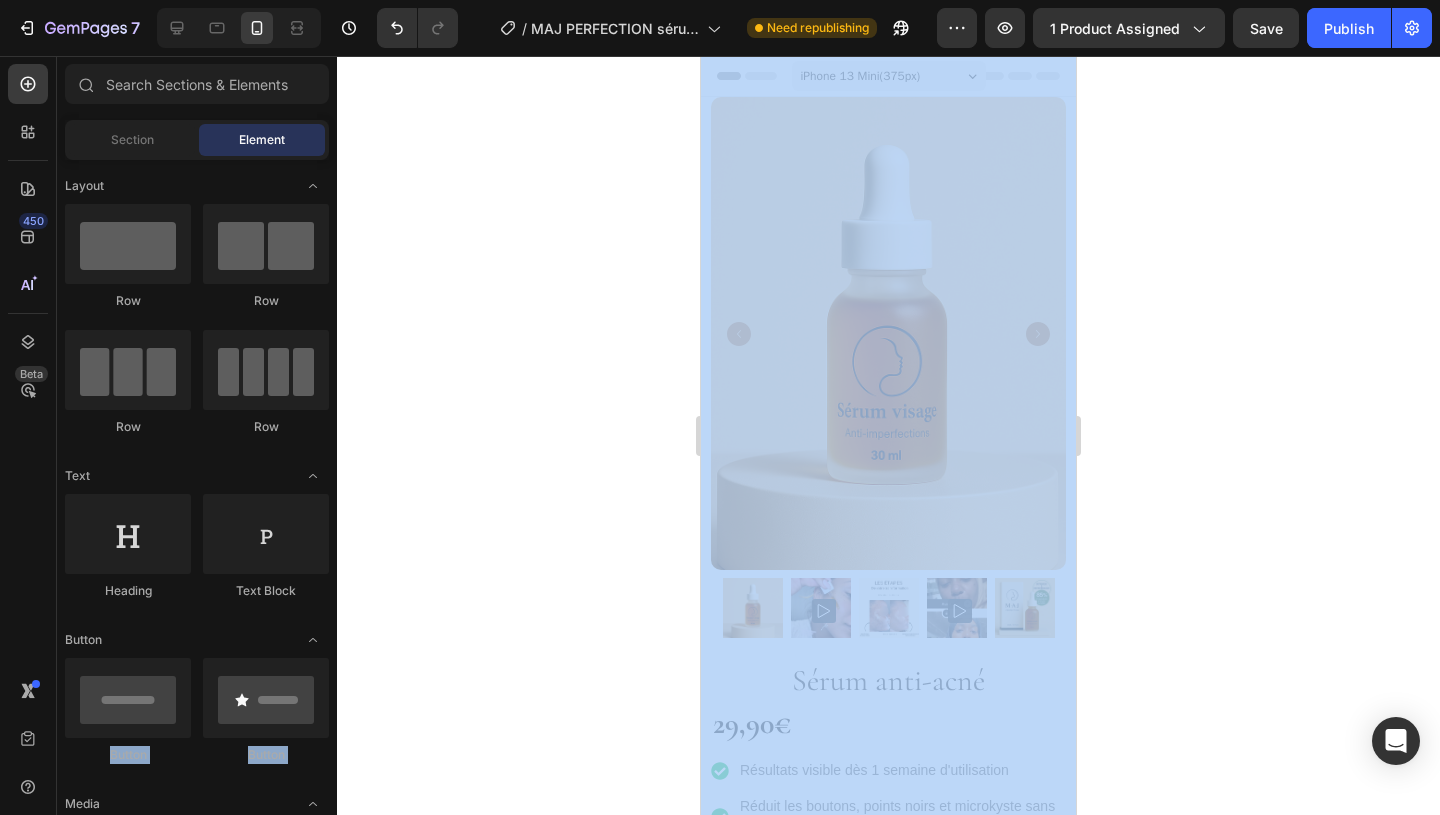 drag, startPoint x: 196, startPoint y: 628, endPoint x: 197, endPoint y: 813, distance: 185.0027 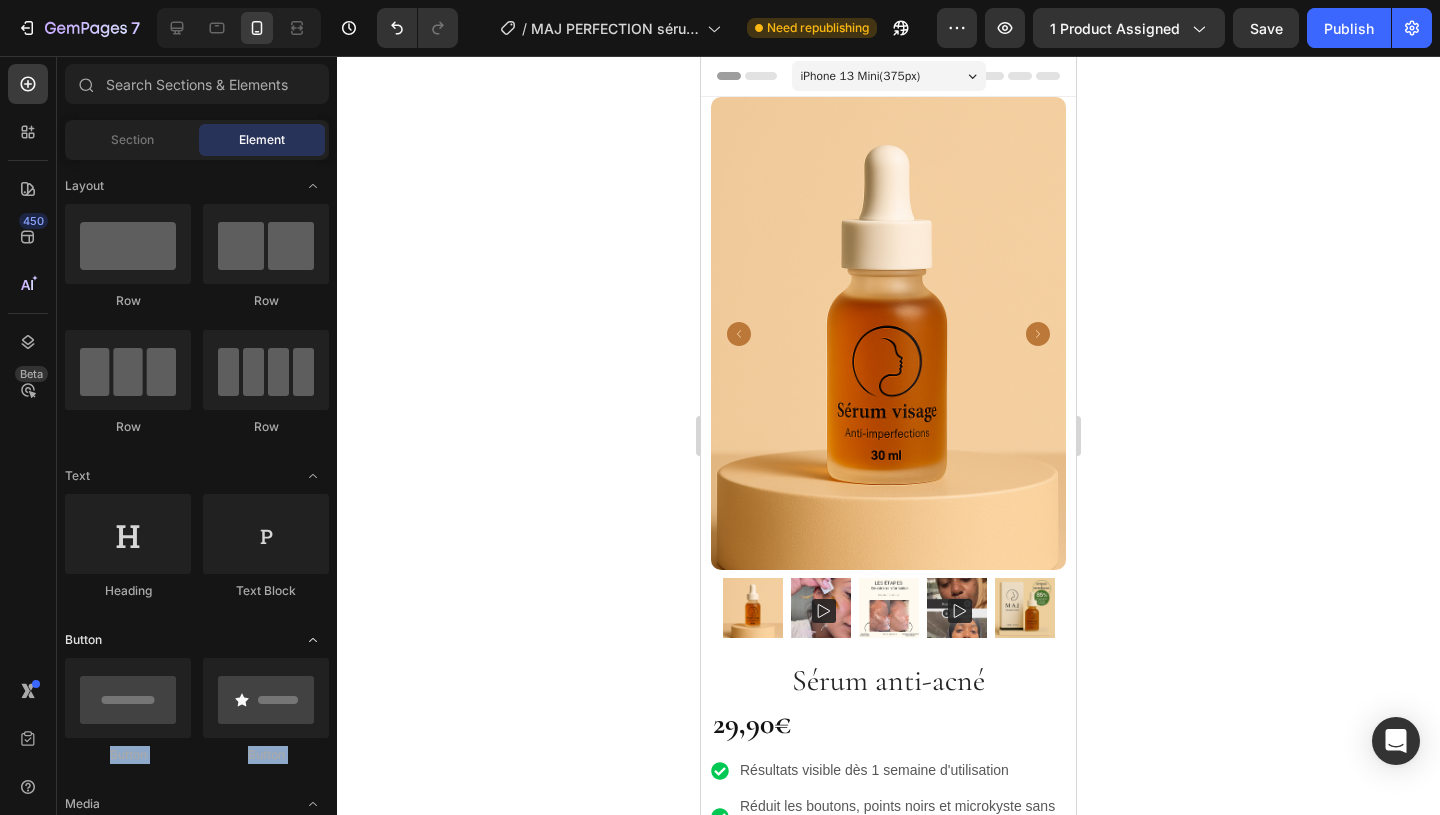 click on "Button" 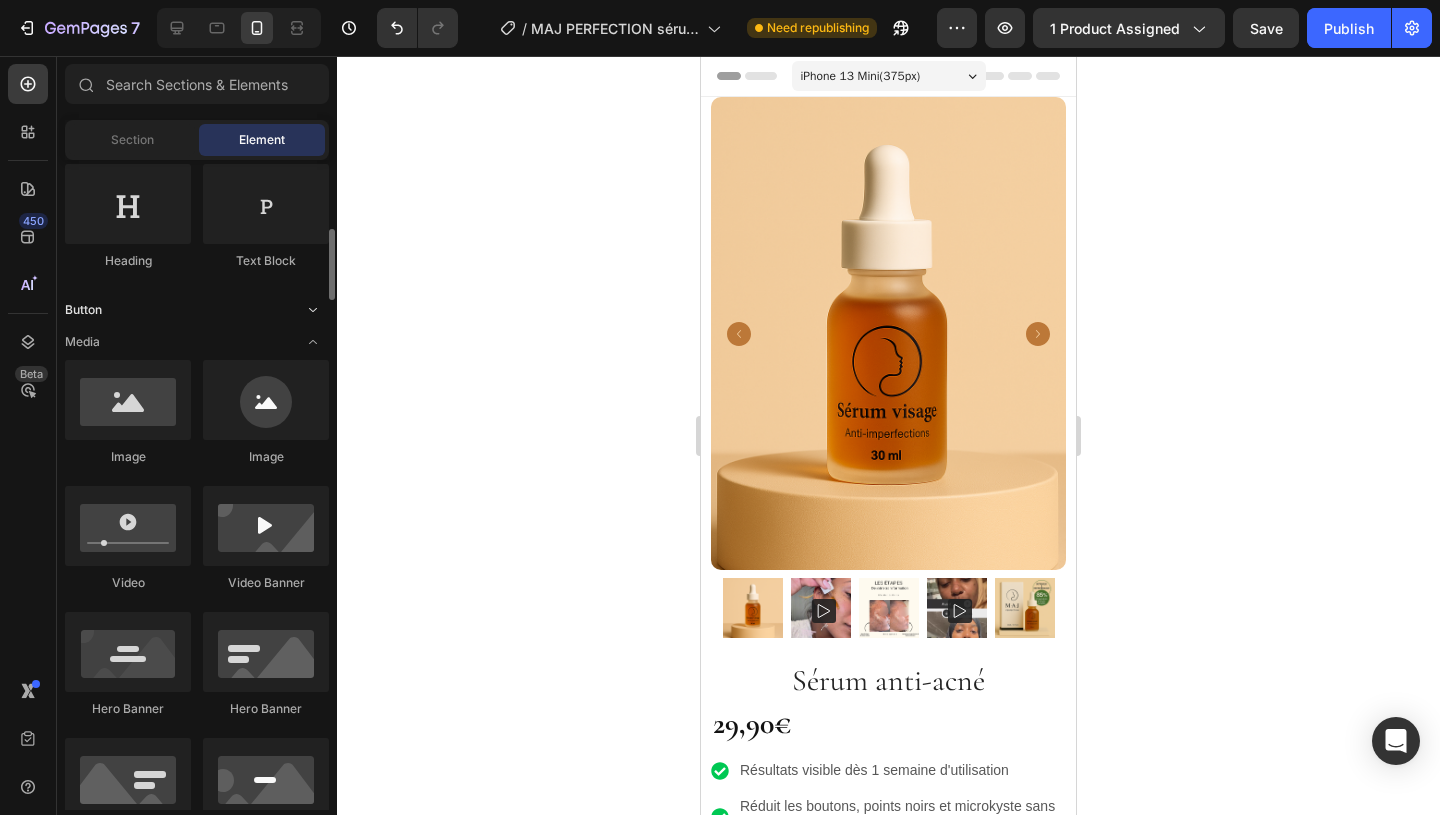 scroll, scrollTop: 360, scrollLeft: 0, axis: vertical 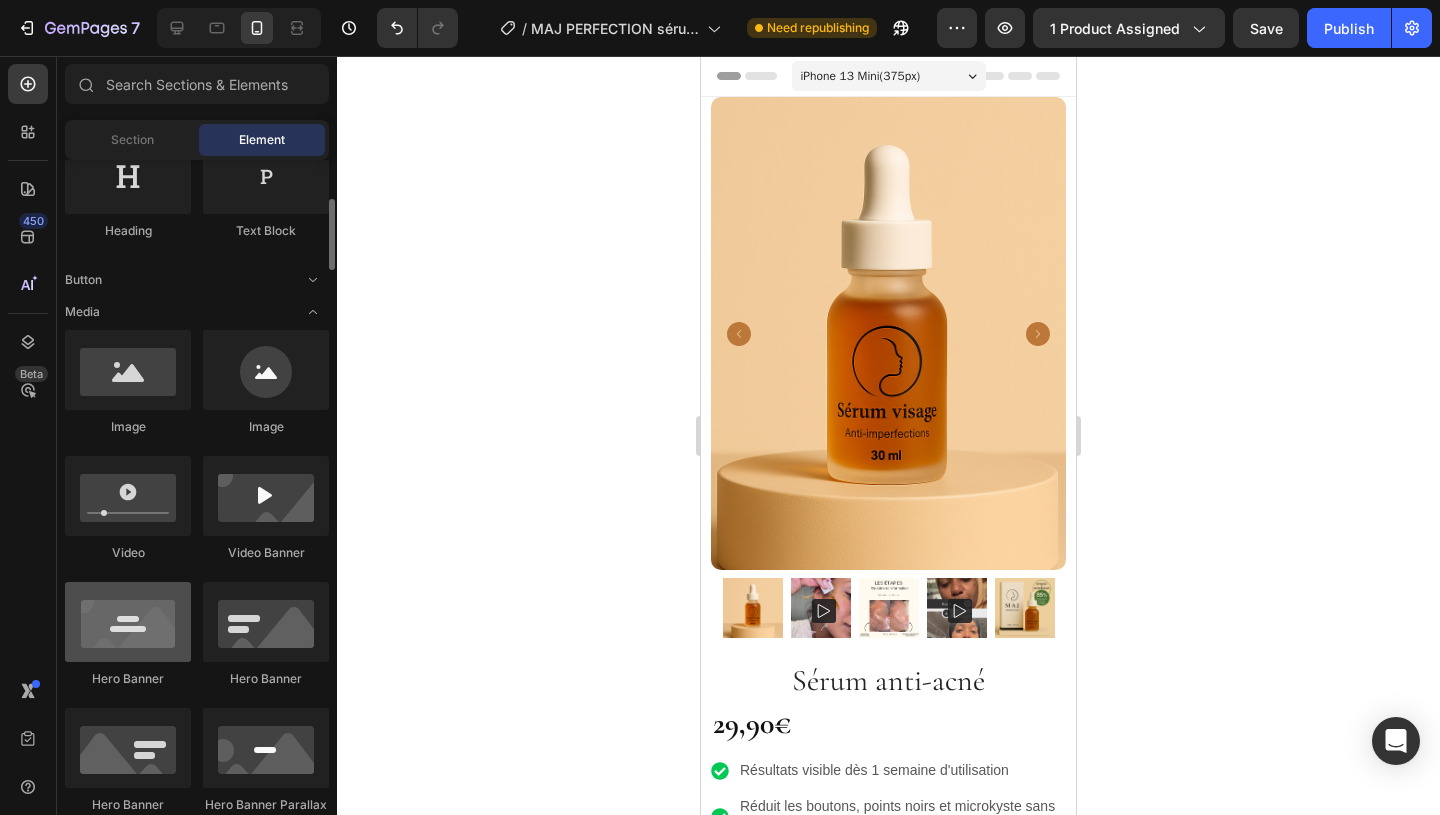 click at bounding box center (128, 622) 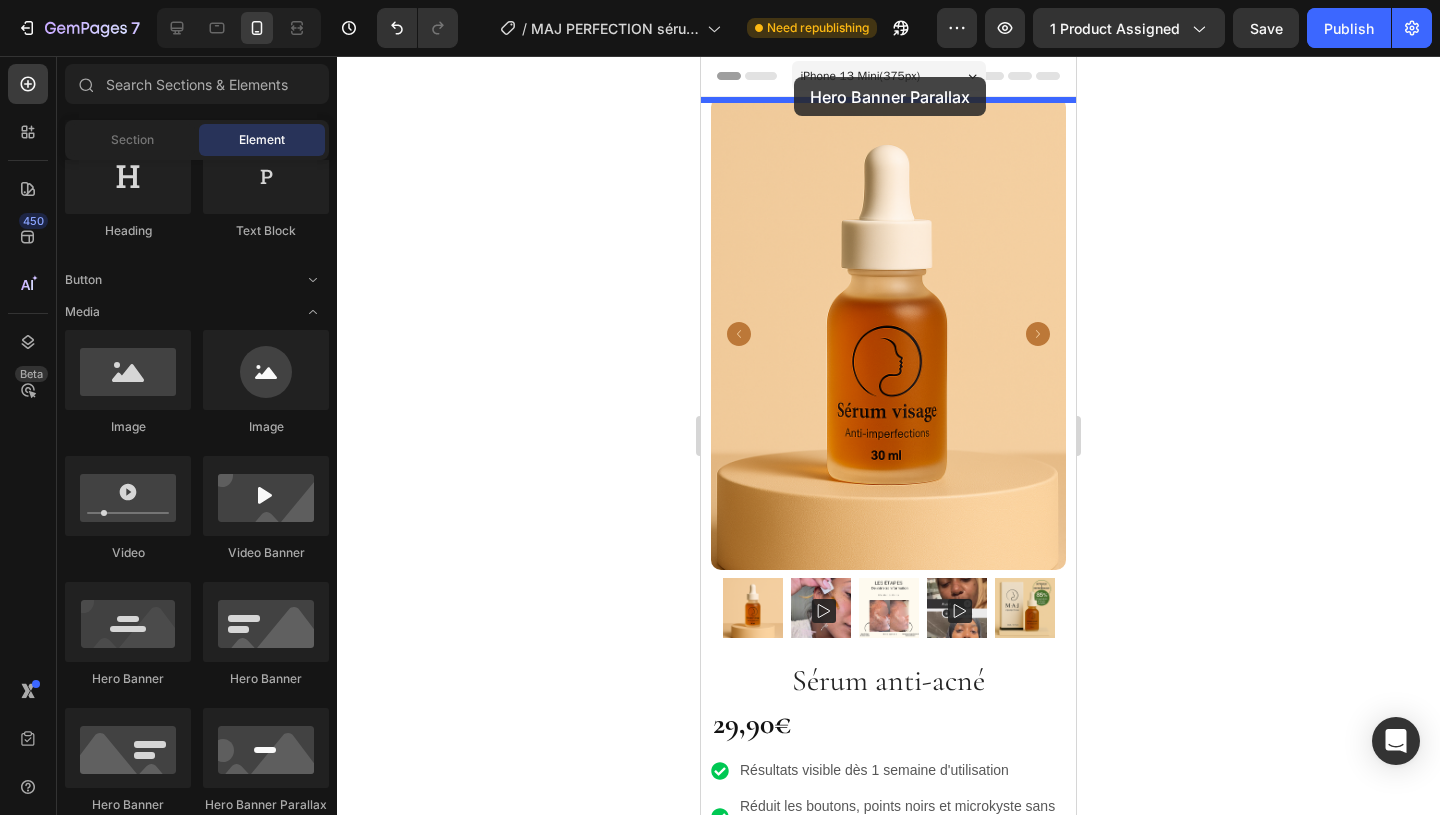 drag, startPoint x: 962, startPoint y: 816, endPoint x: 792, endPoint y: 77, distance: 758.3014 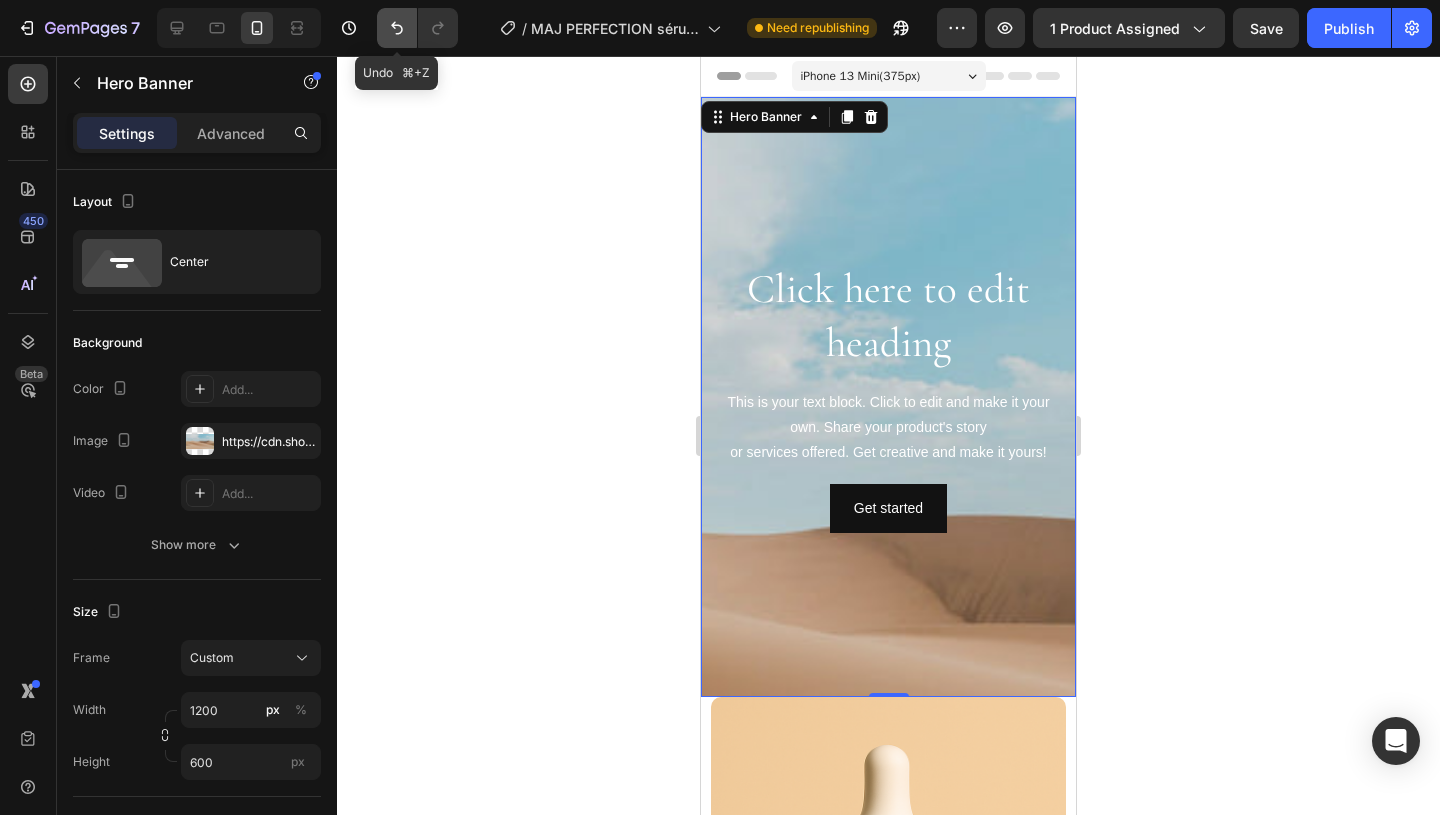 click 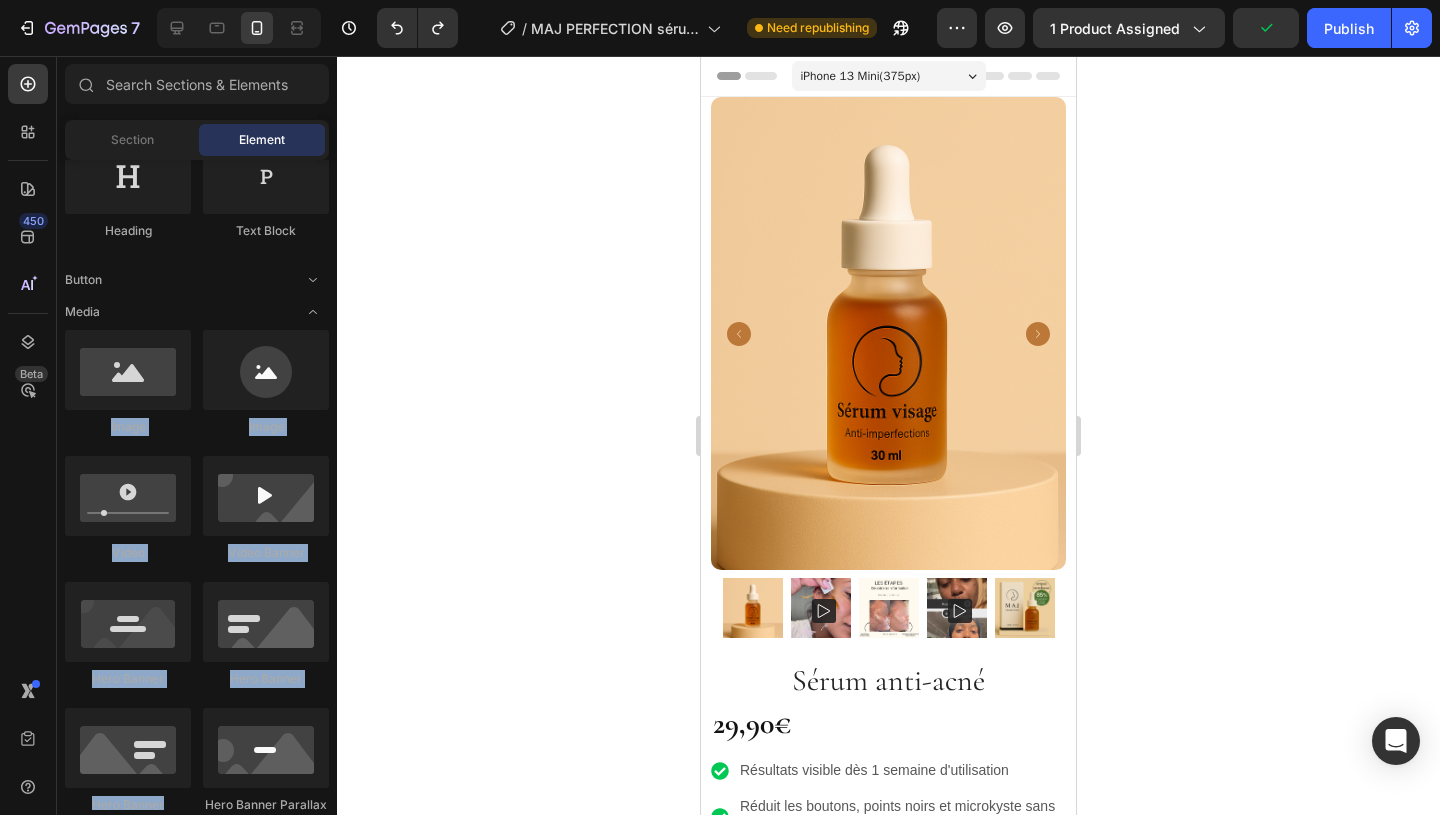 drag, startPoint x: 239, startPoint y: 291, endPoint x: 180, endPoint y: 806, distance: 518.3686 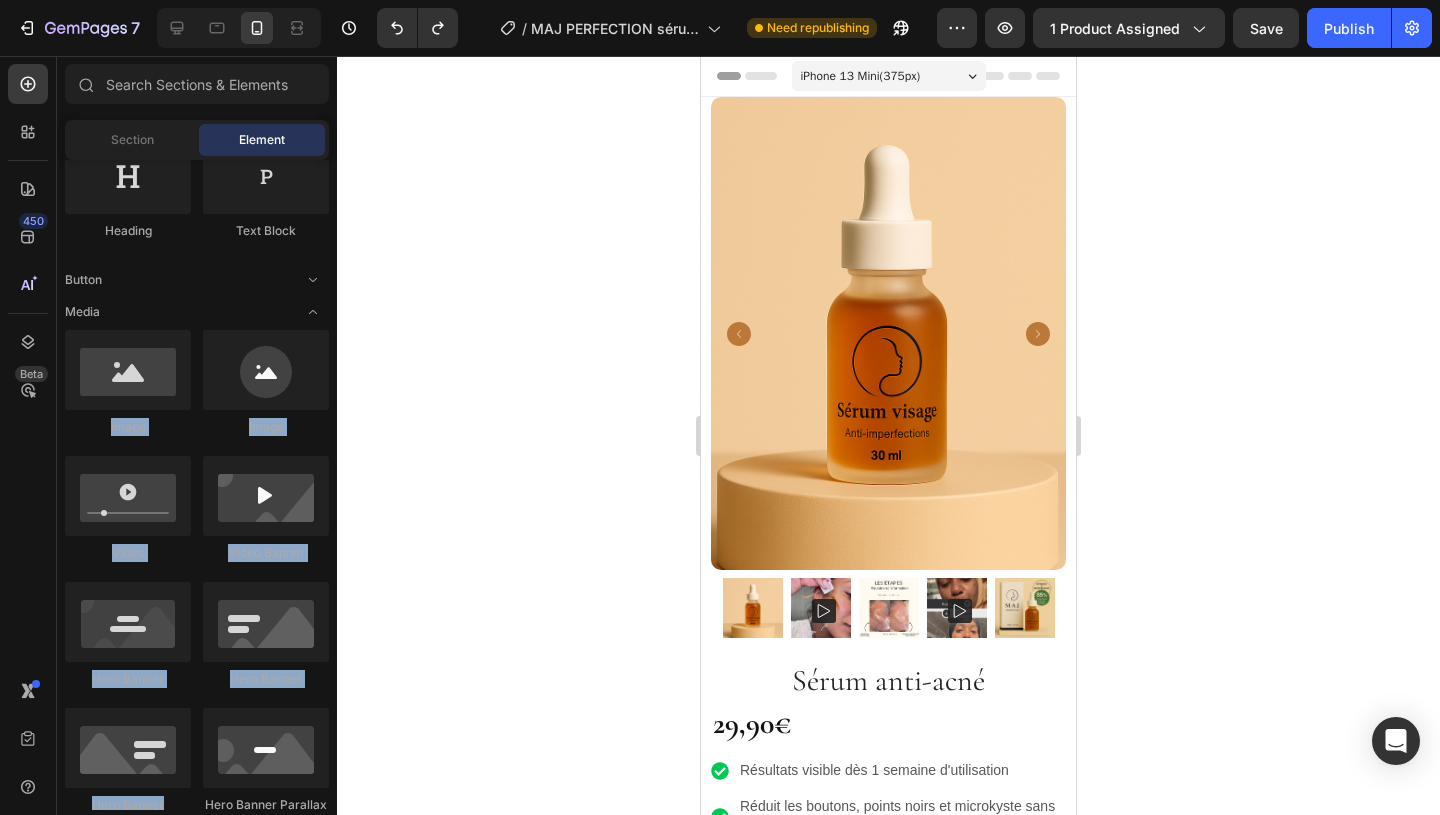 click on "Image
Image
Video
Video Banner
Hero Banner
Hero Banner
Hero Banner
Hero Banner Parallax
Image Comparison" 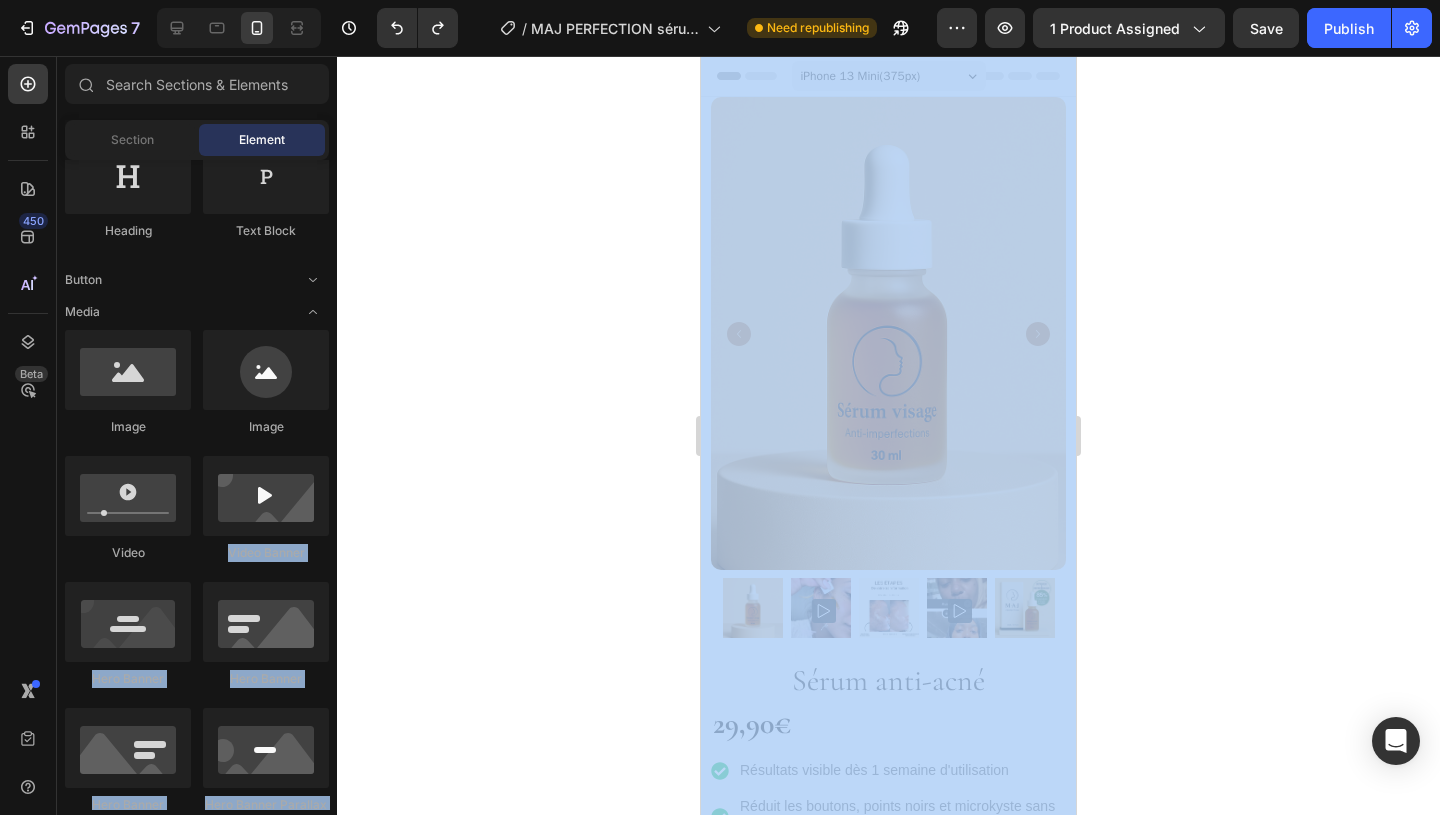 drag, startPoint x: 199, startPoint y: 561, endPoint x: 177, endPoint y: 814, distance: 253.95473 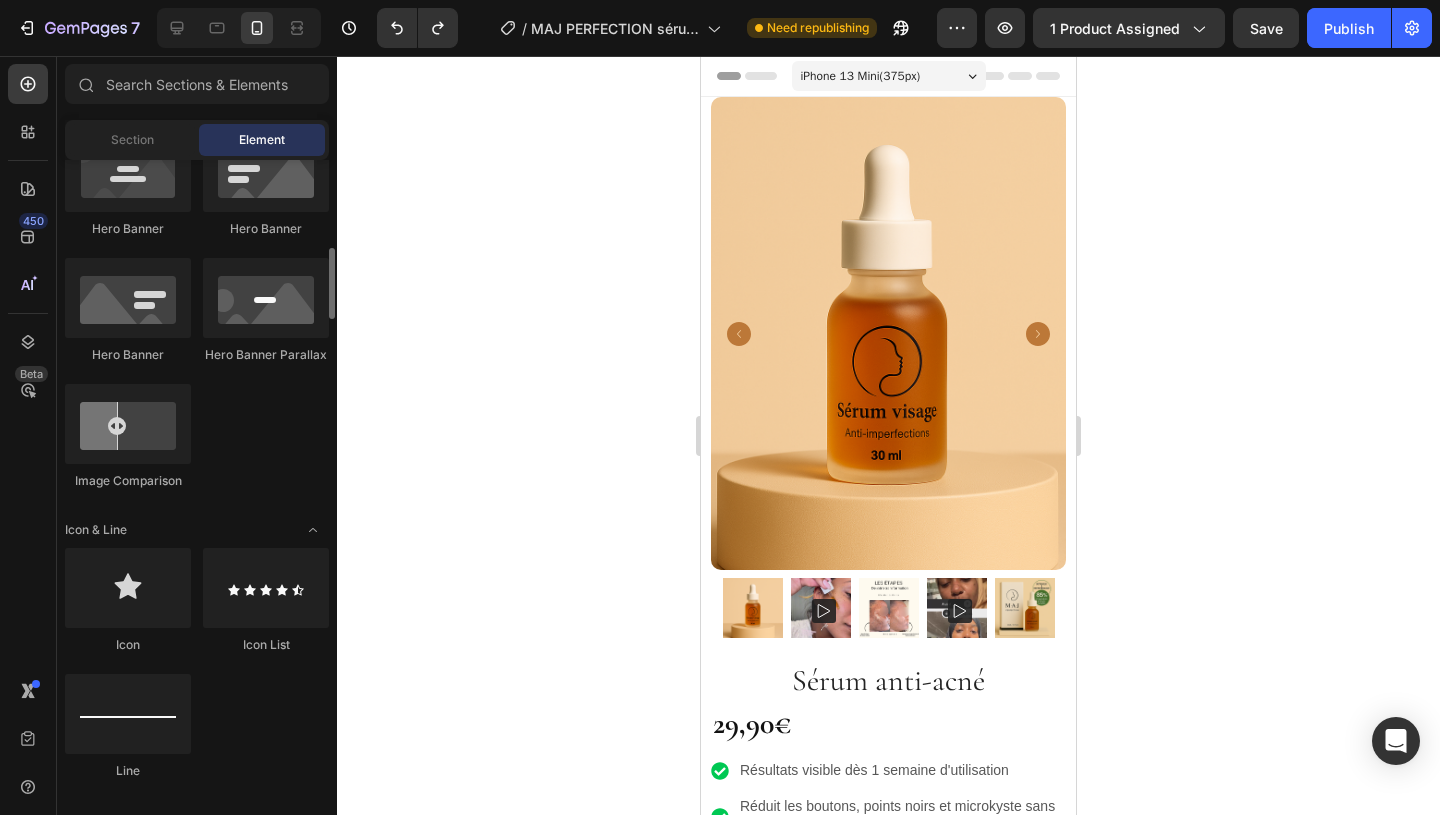 scroll, scrollTop: 840, scrollLeft: 0, axis: vertical 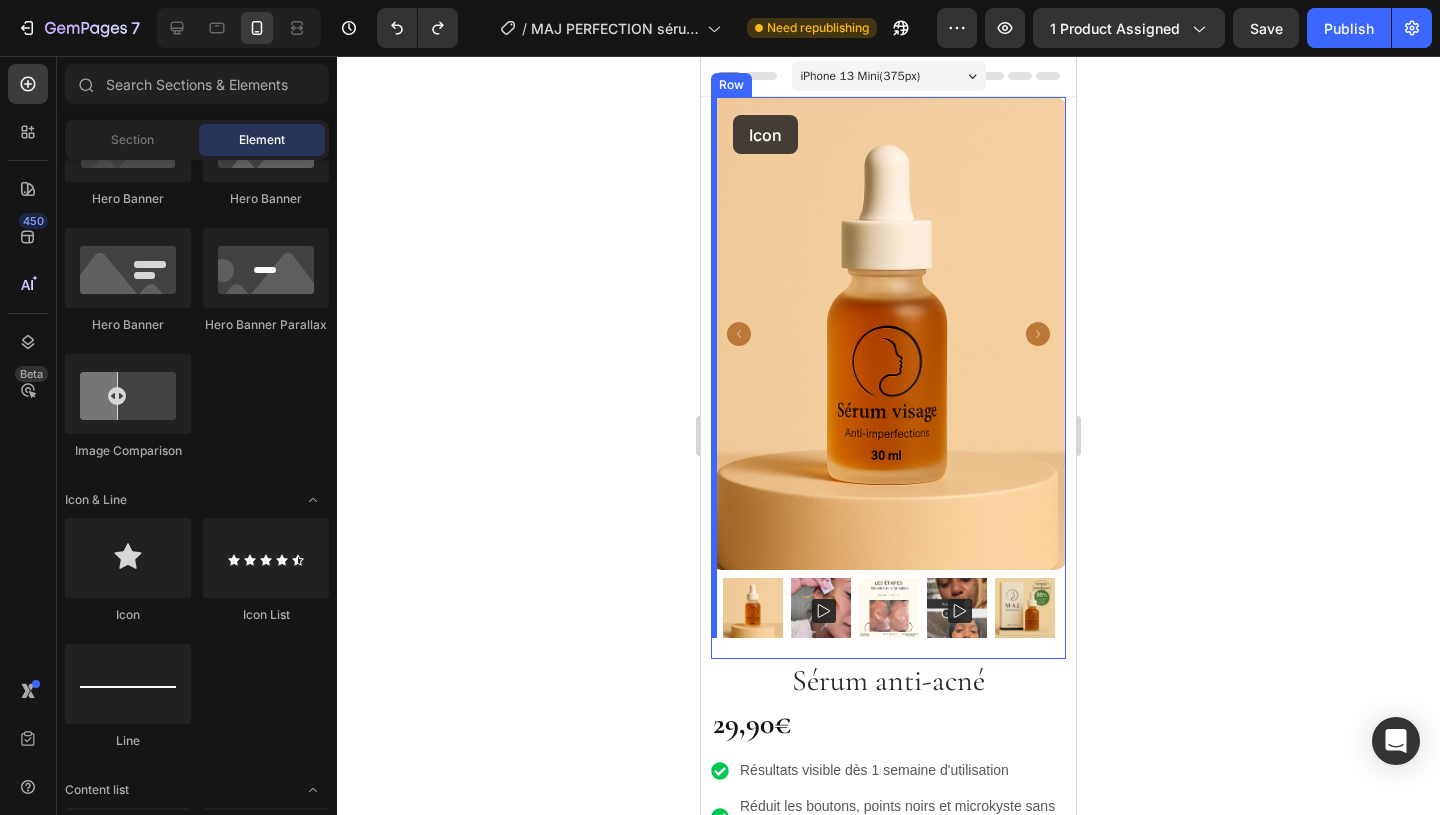 drag, startPoint x: 831, startPoint y: 627, endPoint x: 733, endPoint y: 115, distance: 521.29456 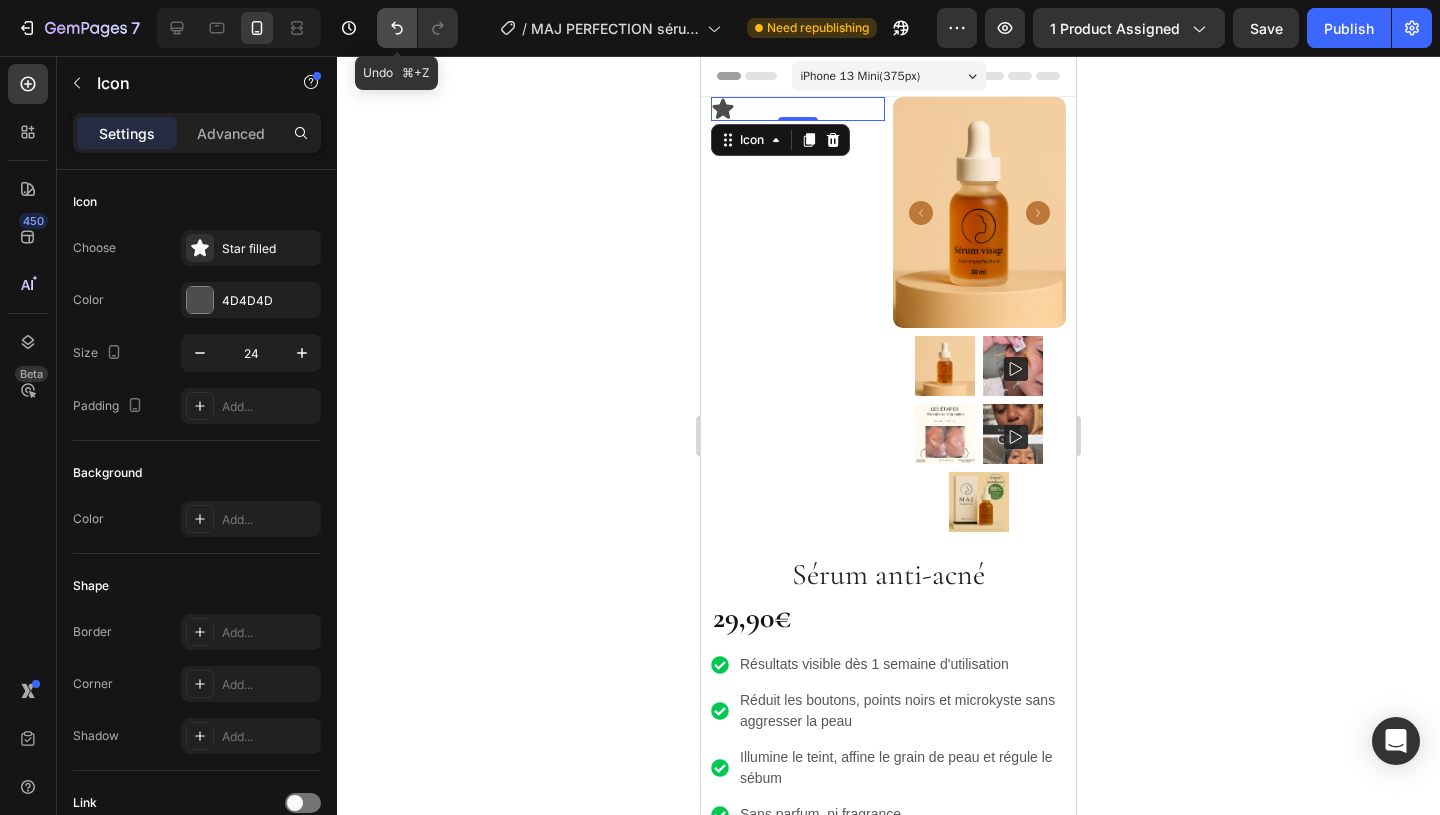click 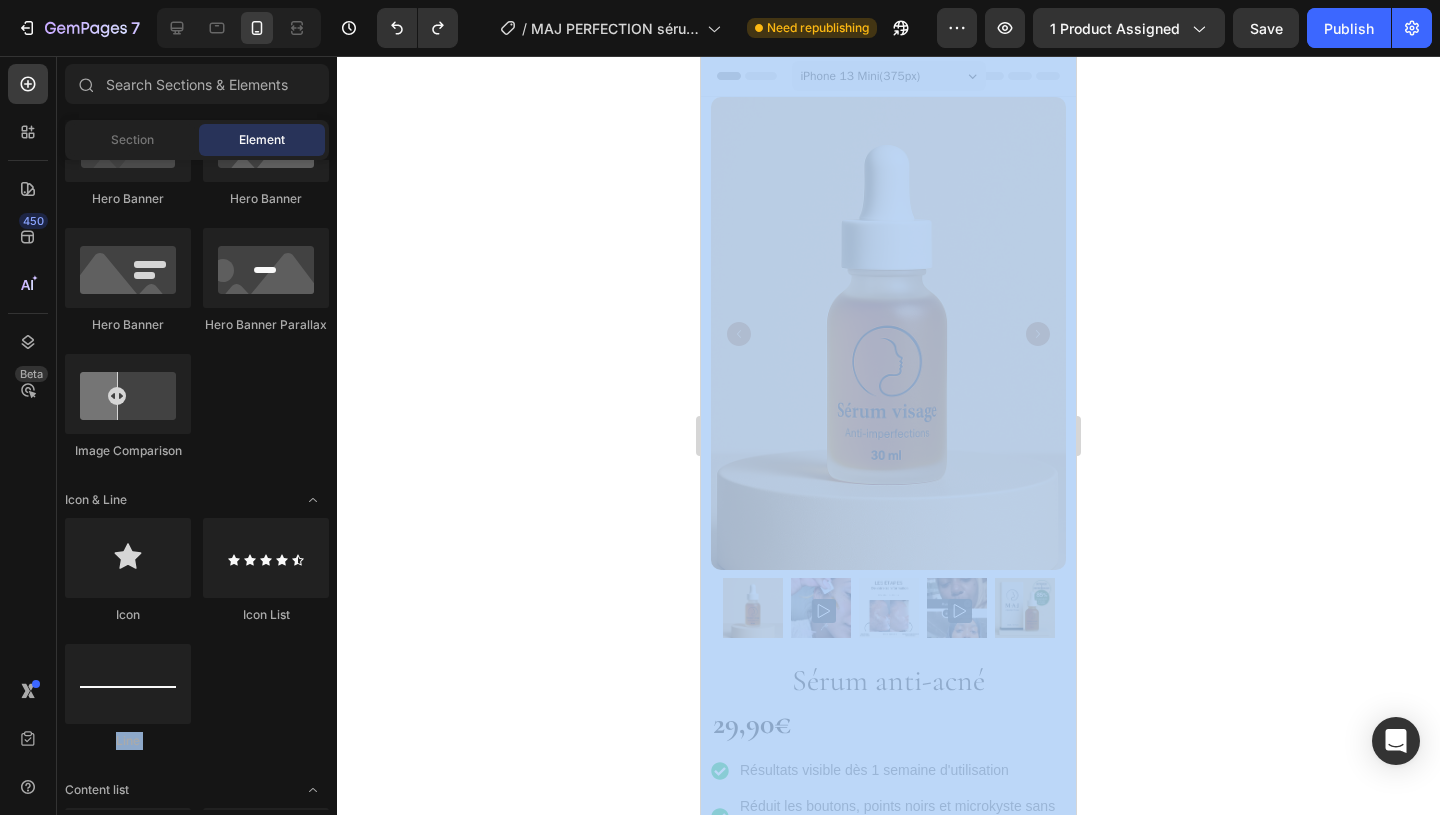 drag, startPoint x: 268, startPoint y: 684, endPoint x: 226, endPoint y: 814, distance: 136.61626 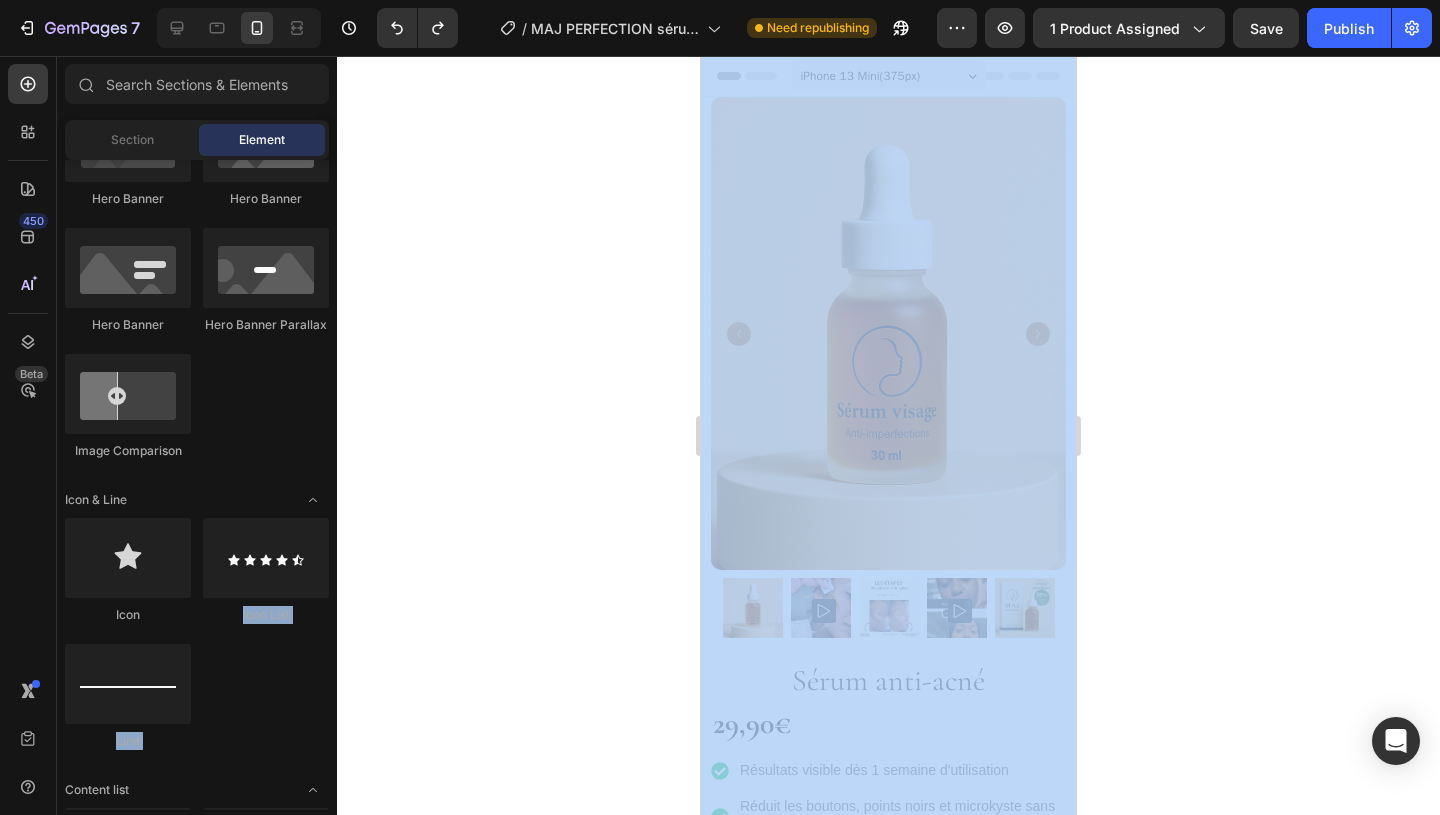 drag, startPoint x: 195, startPoint y: 626, endPoint x: 165, endPoint y: 812, distance: 188.40382 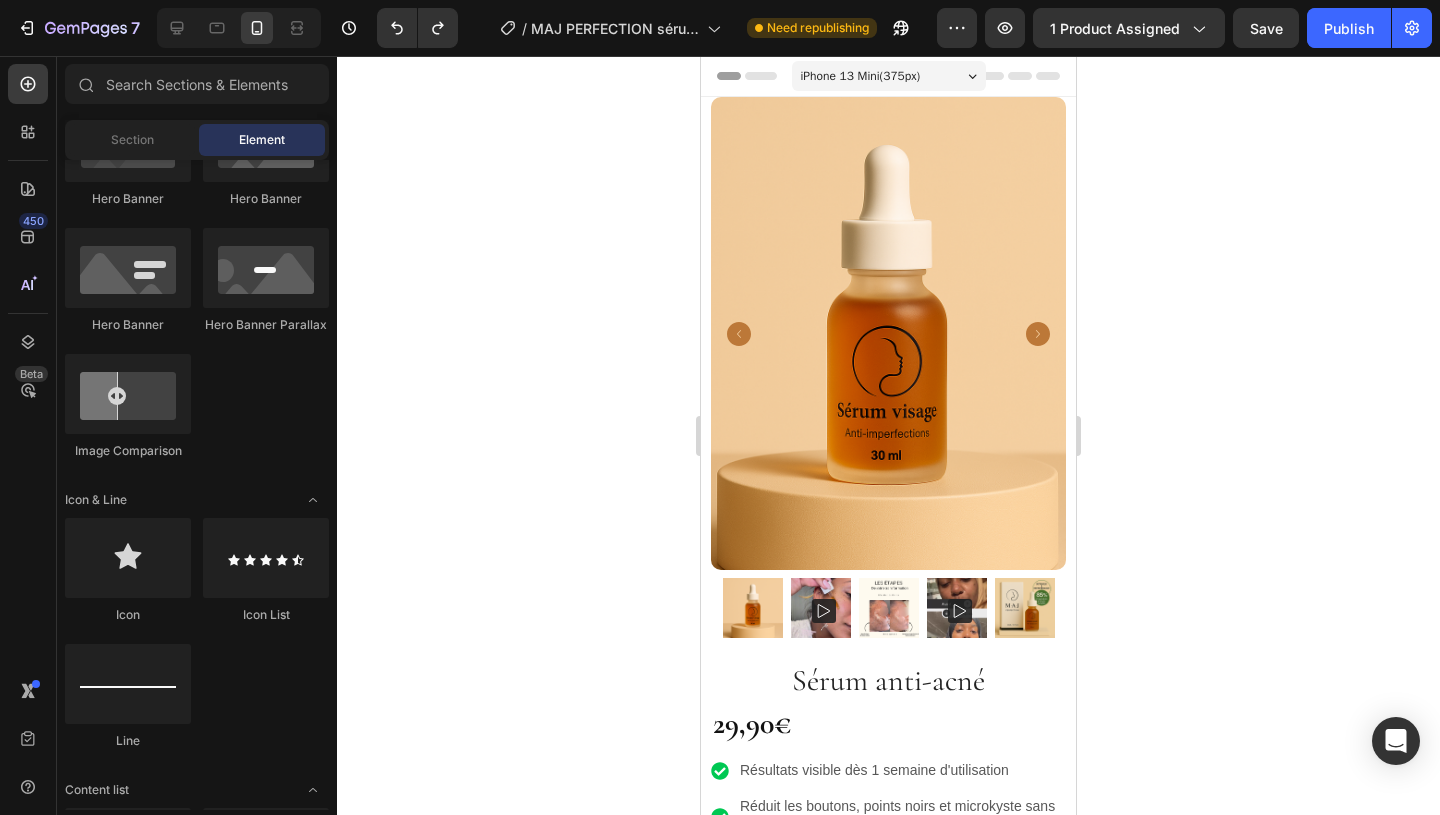 click on "Icon
Icon List
Line" 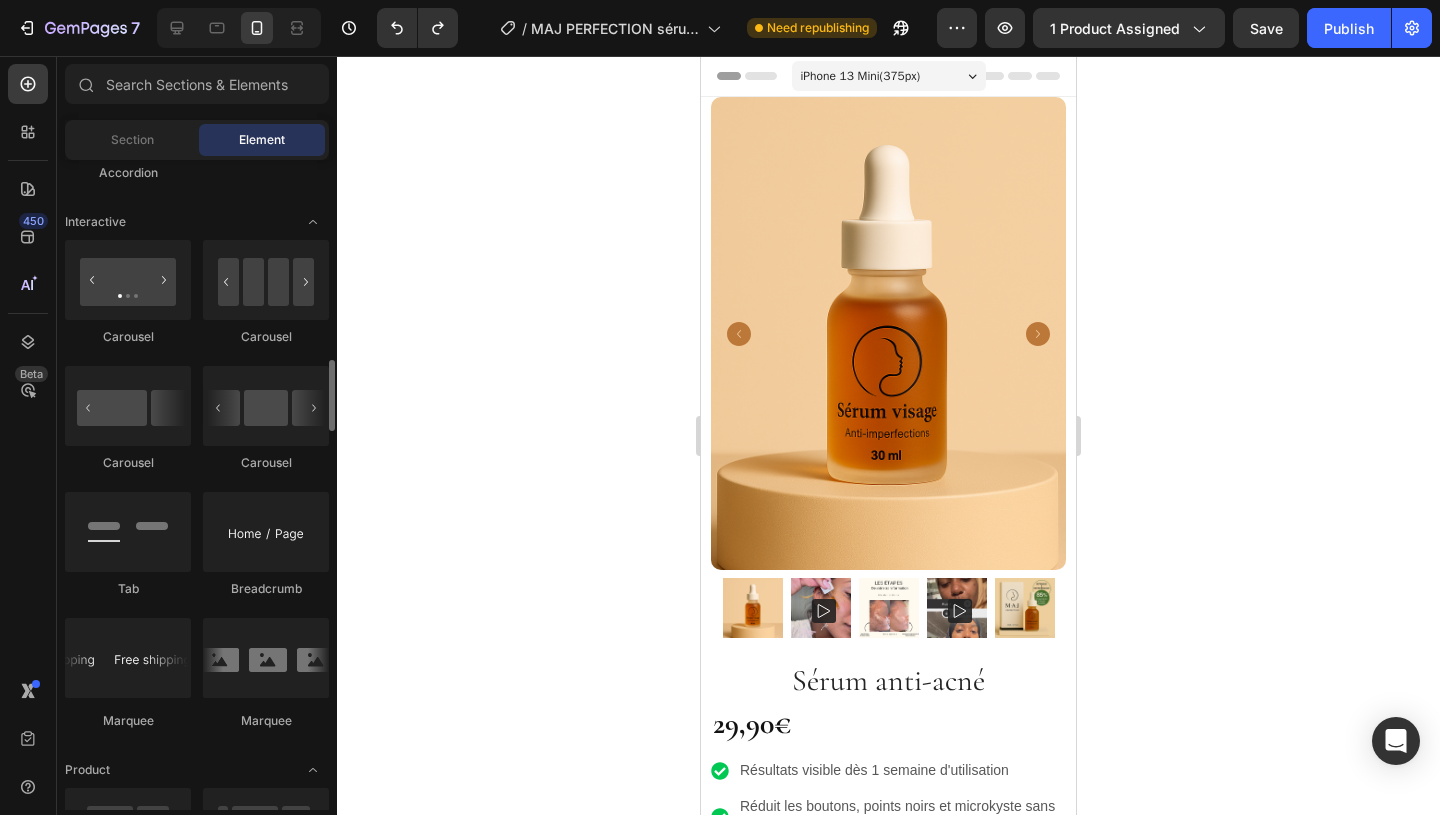 scroll, scrollTop: 1860, scrollLeft: 0, axis: vertical 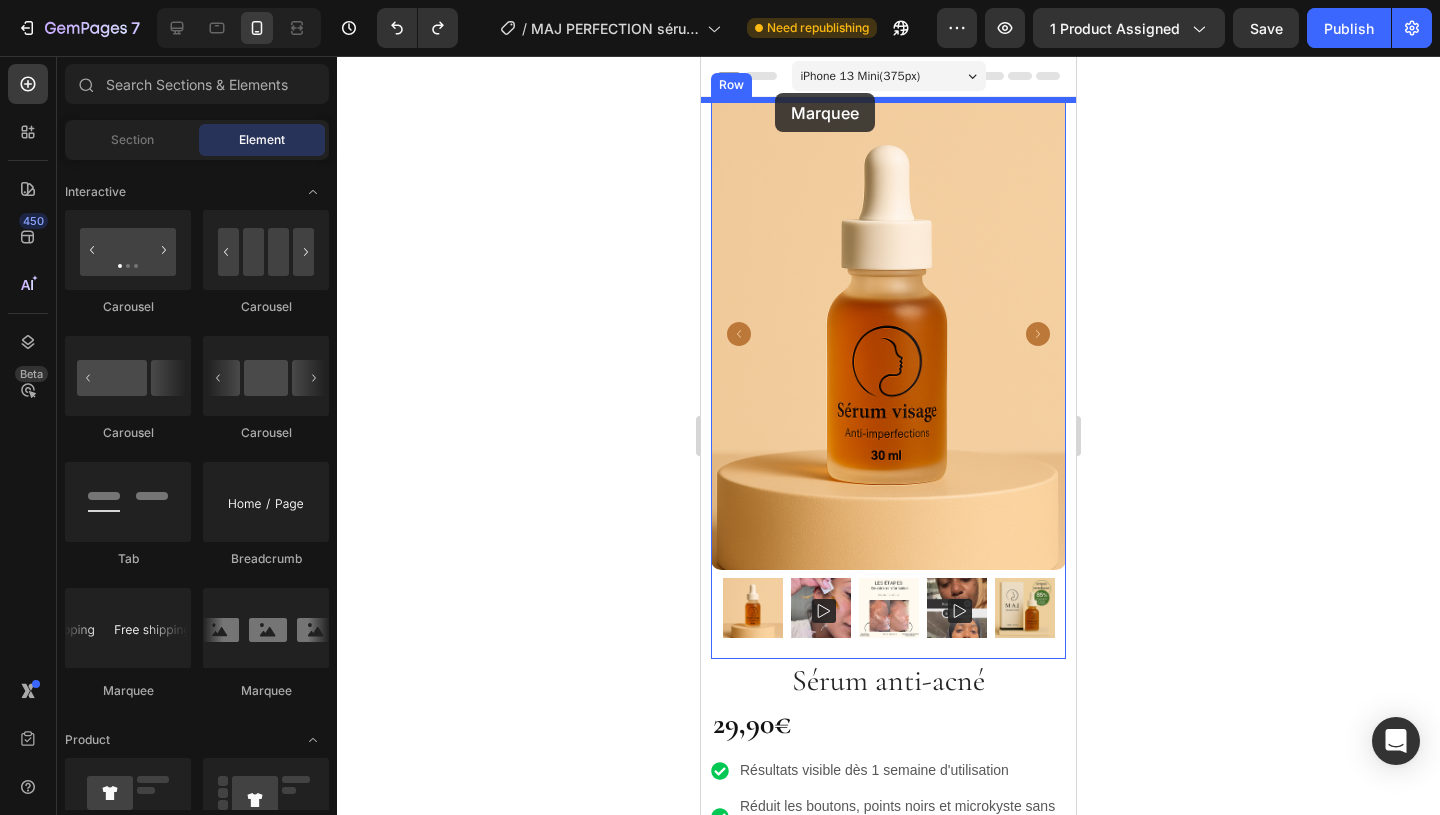 drag, startPoint x: 813, startPoint y: 718, endPoint x: 775, endPoint y: 93, distance: 626.1541 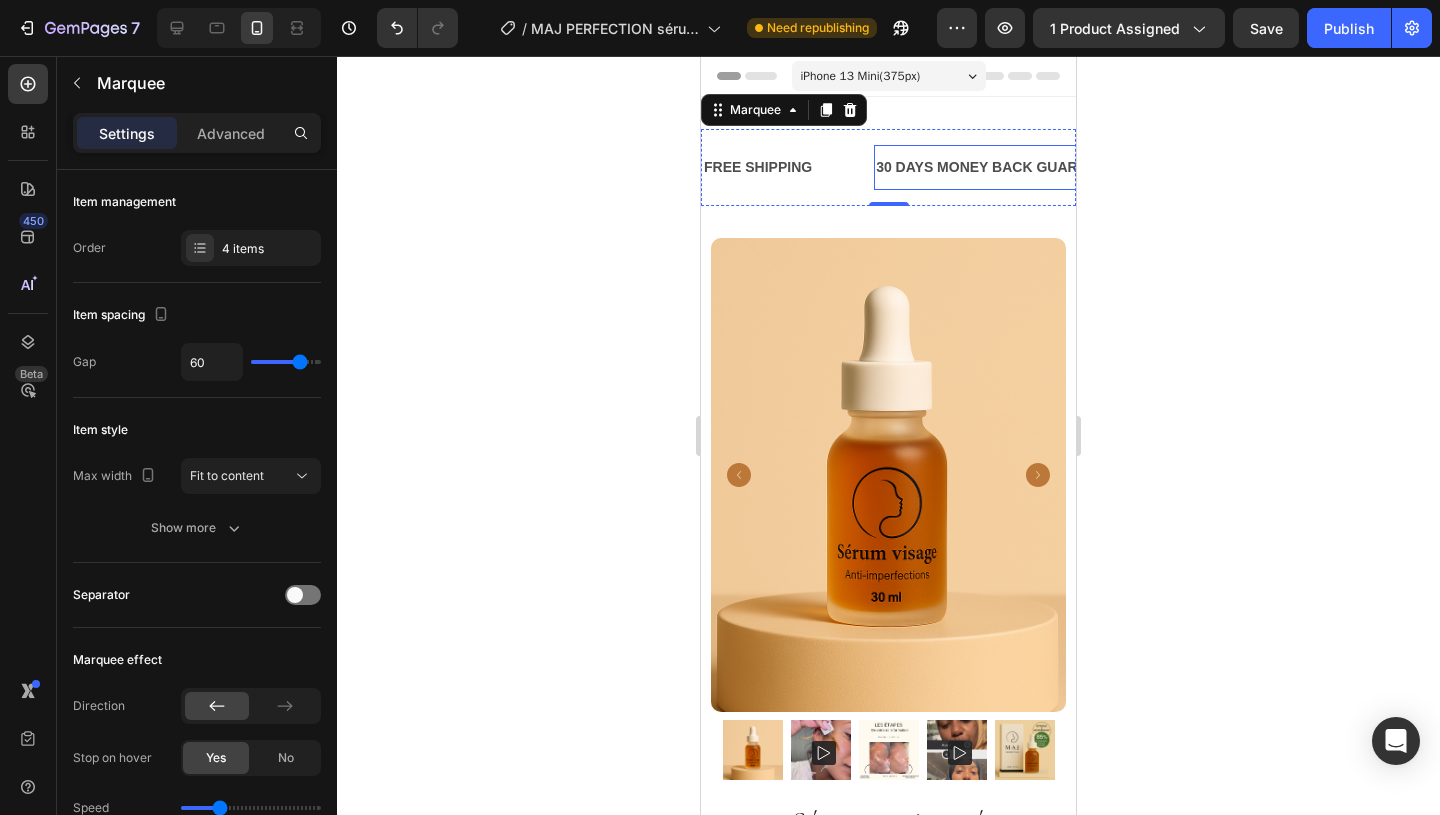 click on "30 DAYS MONEY BACK GUARANTEE" at bounding box center (1000, 167) 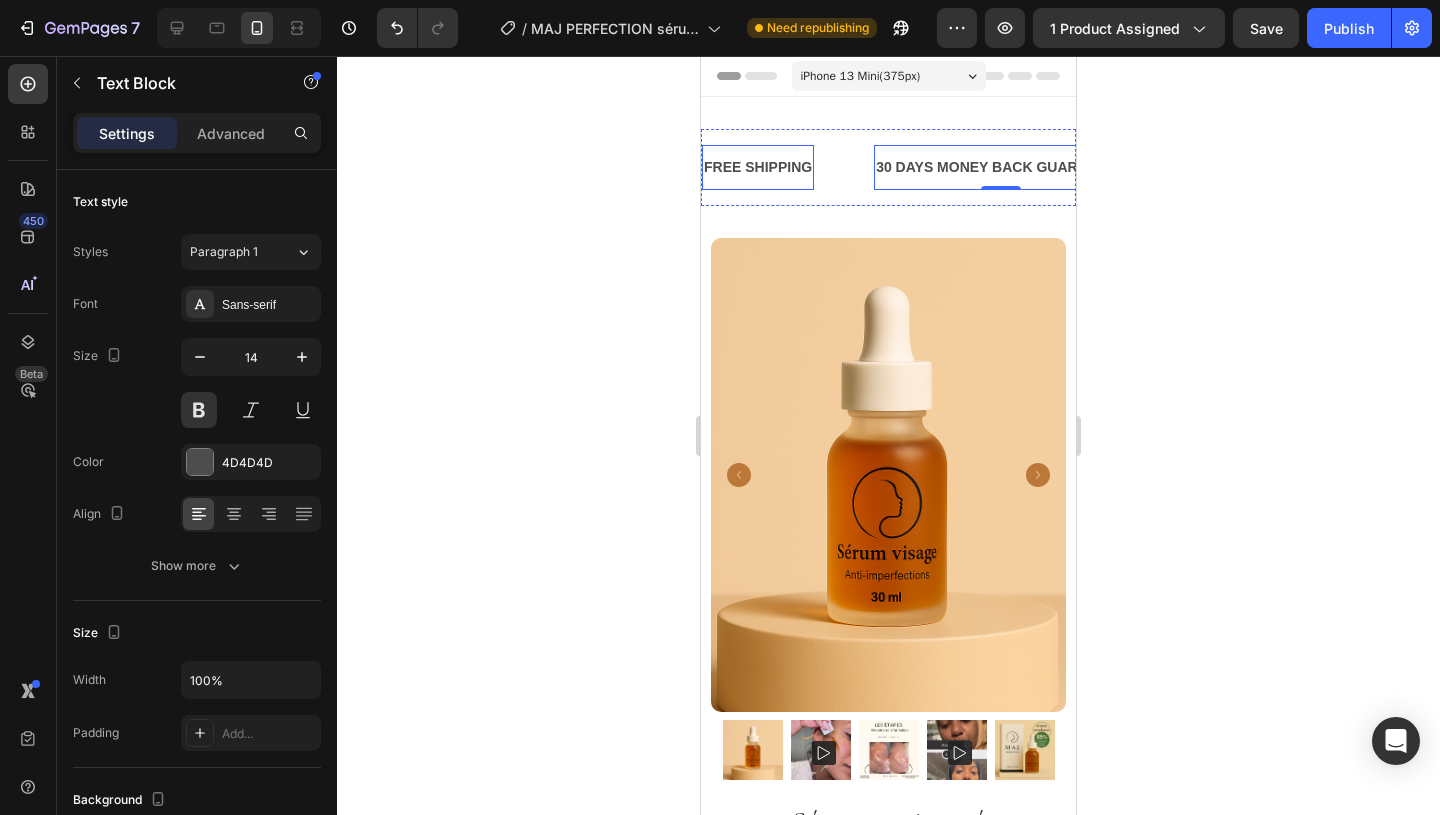 click on "FREE SHIPPING" at bounding box center [758, 167] 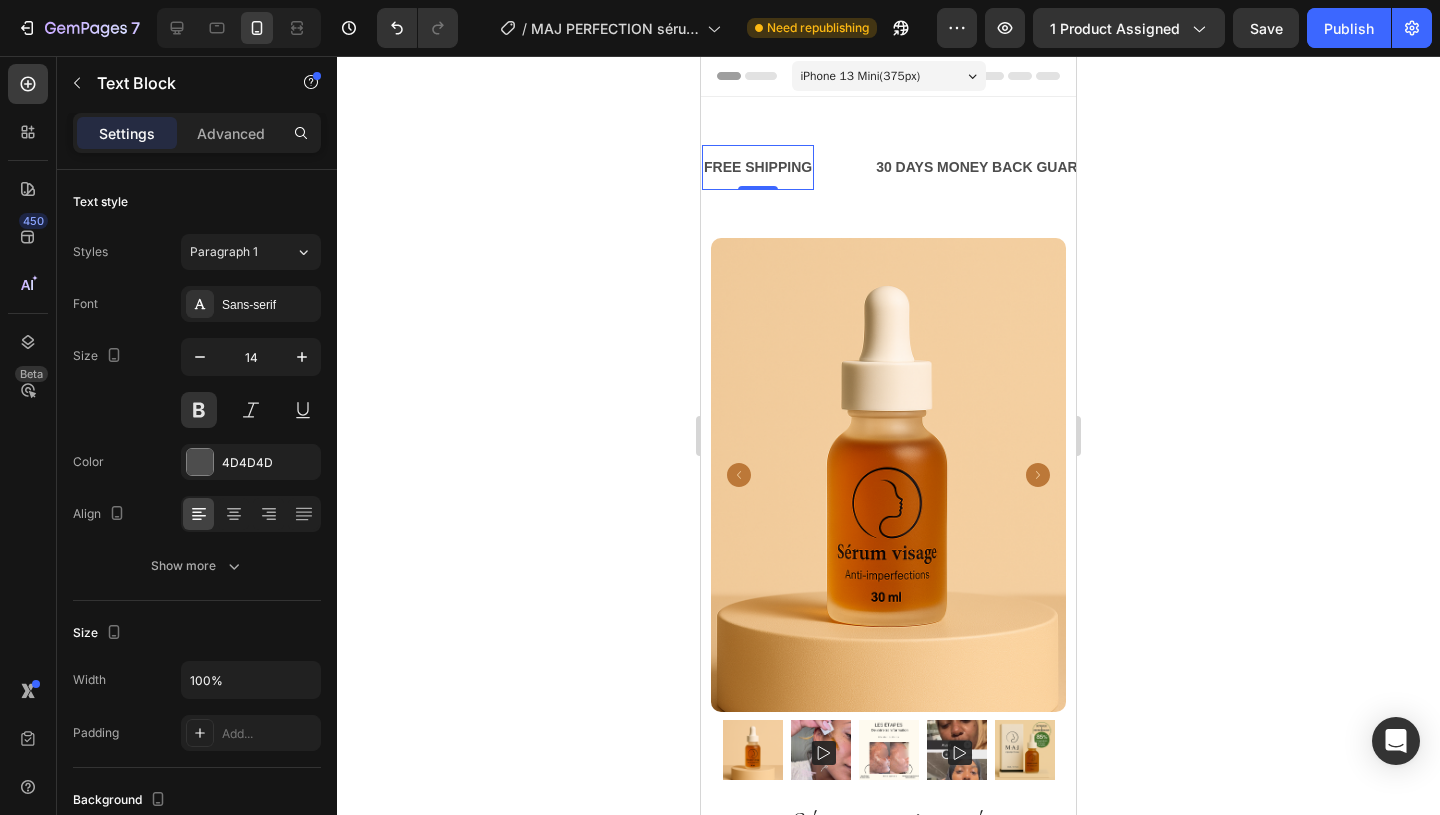 scroll, scrollTop: 483, scrollLeft: 0, axis: vertical 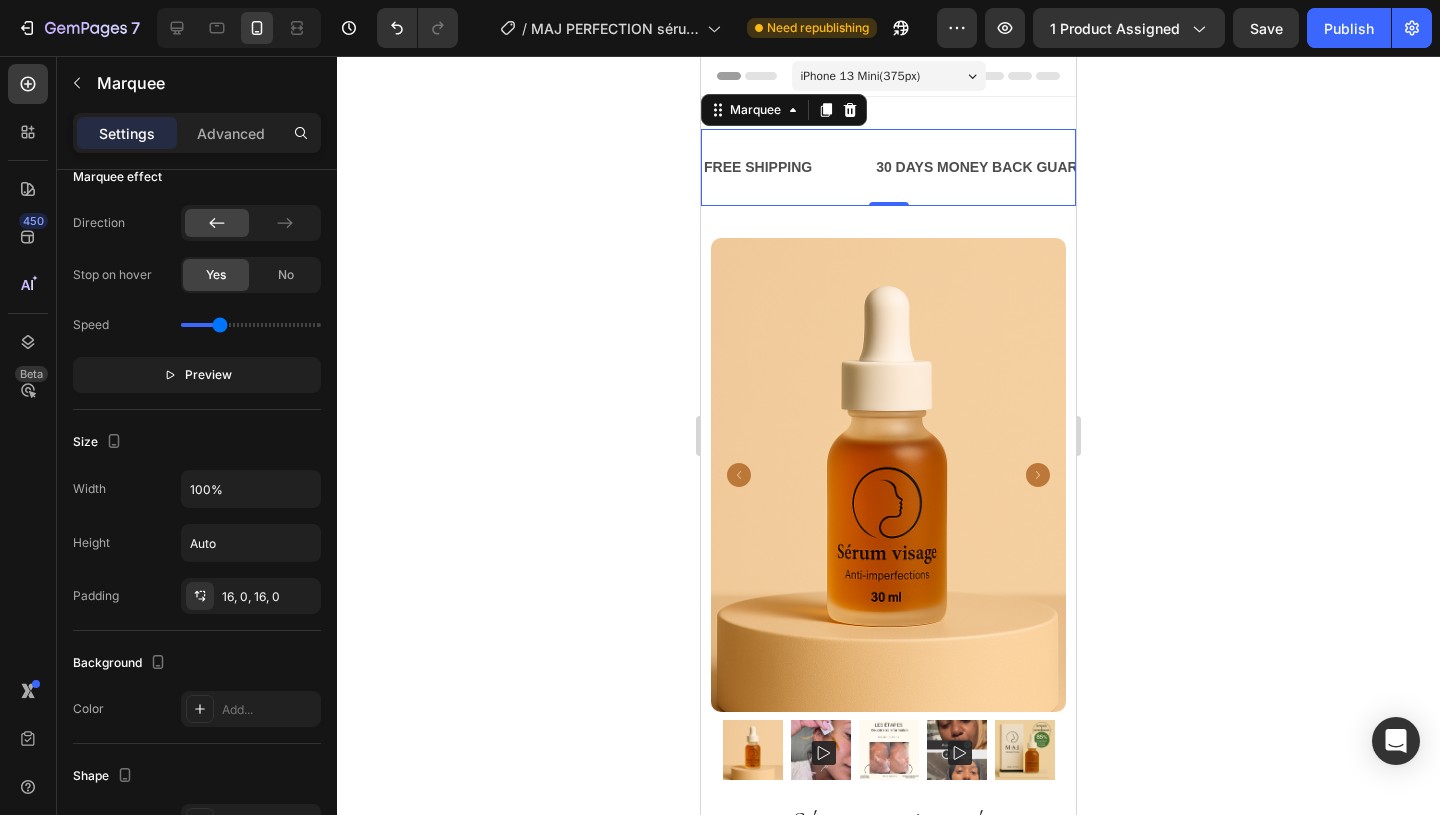 click on "FREE SHIPPING Text Block 30 DAYS MONEY BACK GUARANTEE Text Block LIMITED TIME 50% OFF SALE Text Block LIFE TIME WARRANTY Text Block FREE SHIPPING Text Block 30 DAYS MONEY BACK GUARANTEE Text Block LIMITED TIME 50% OFF SALE Text Block LIFE TIME WARRANTY Text Block Marquee   0" at bounding box center [888, 167] 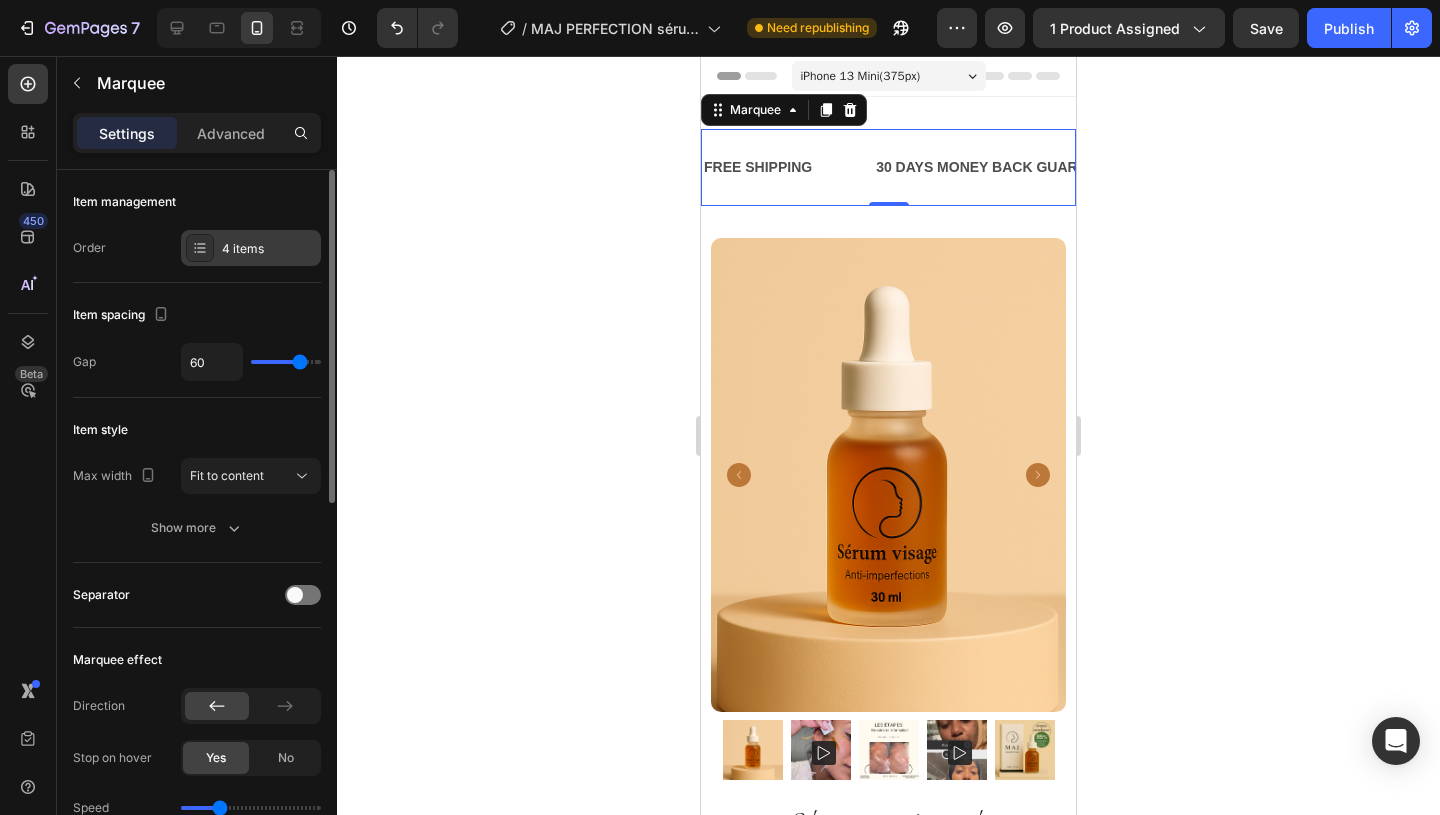 click on "4 items" at bounding box center [269, 249] 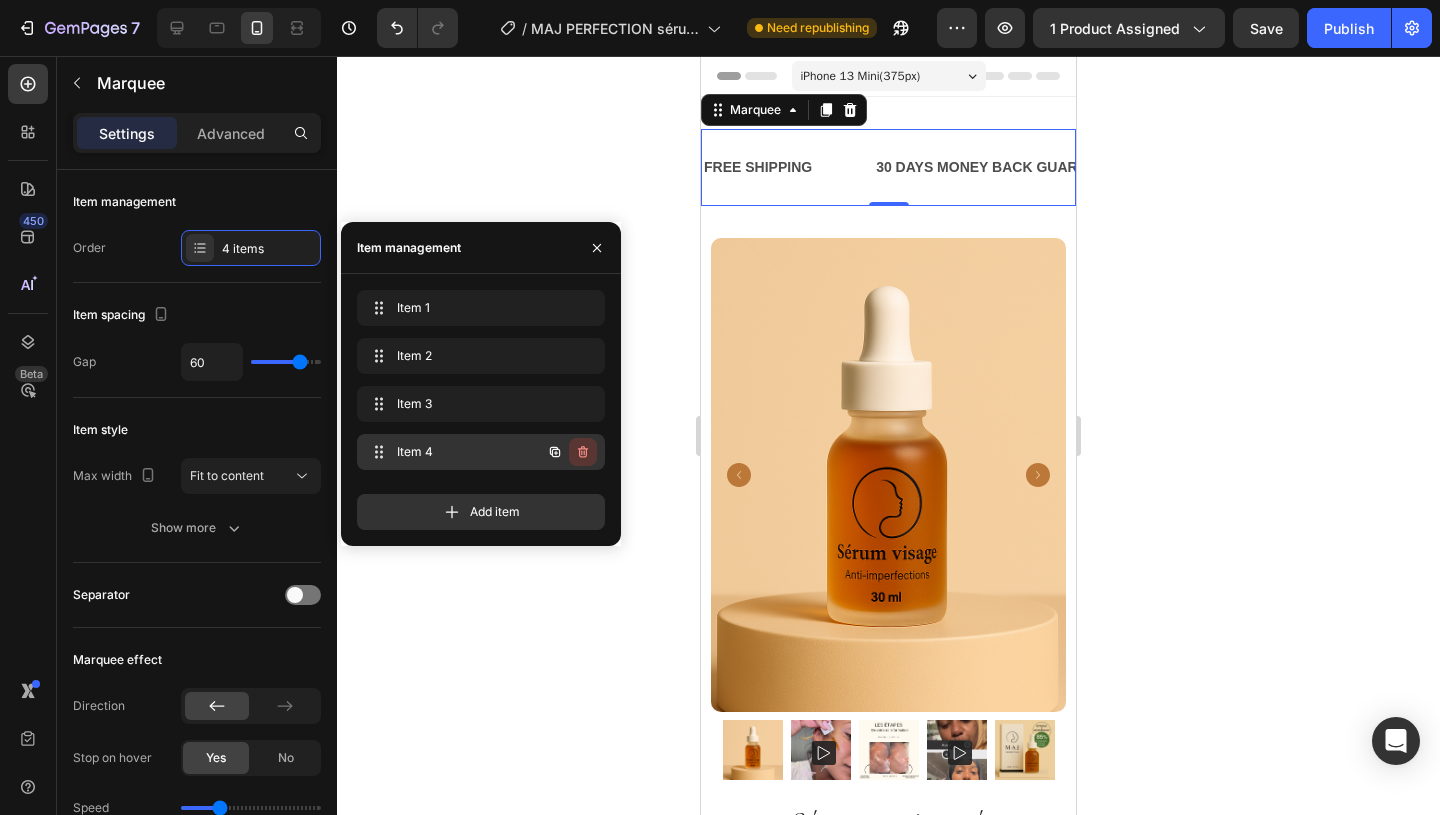 click 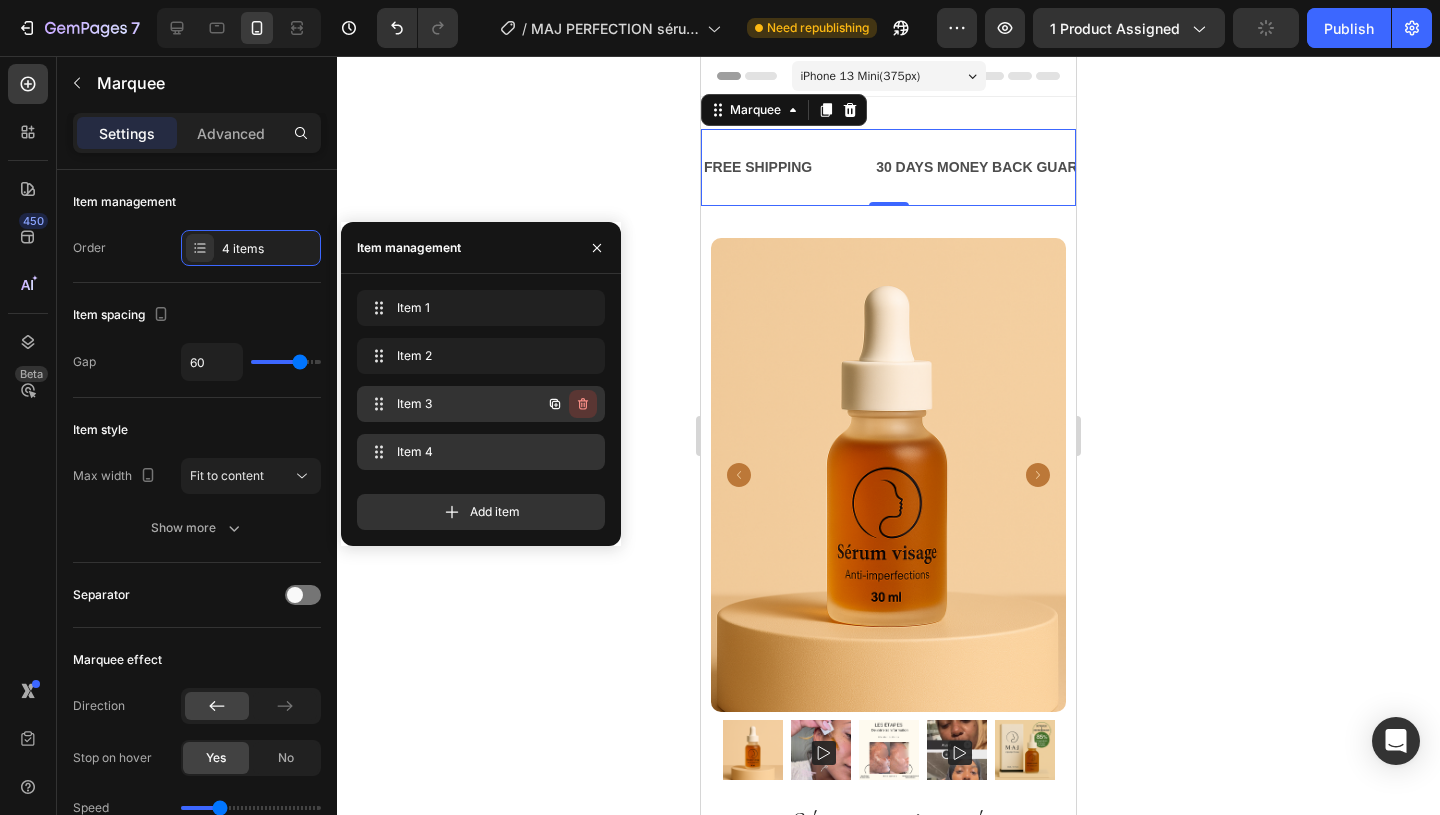 click 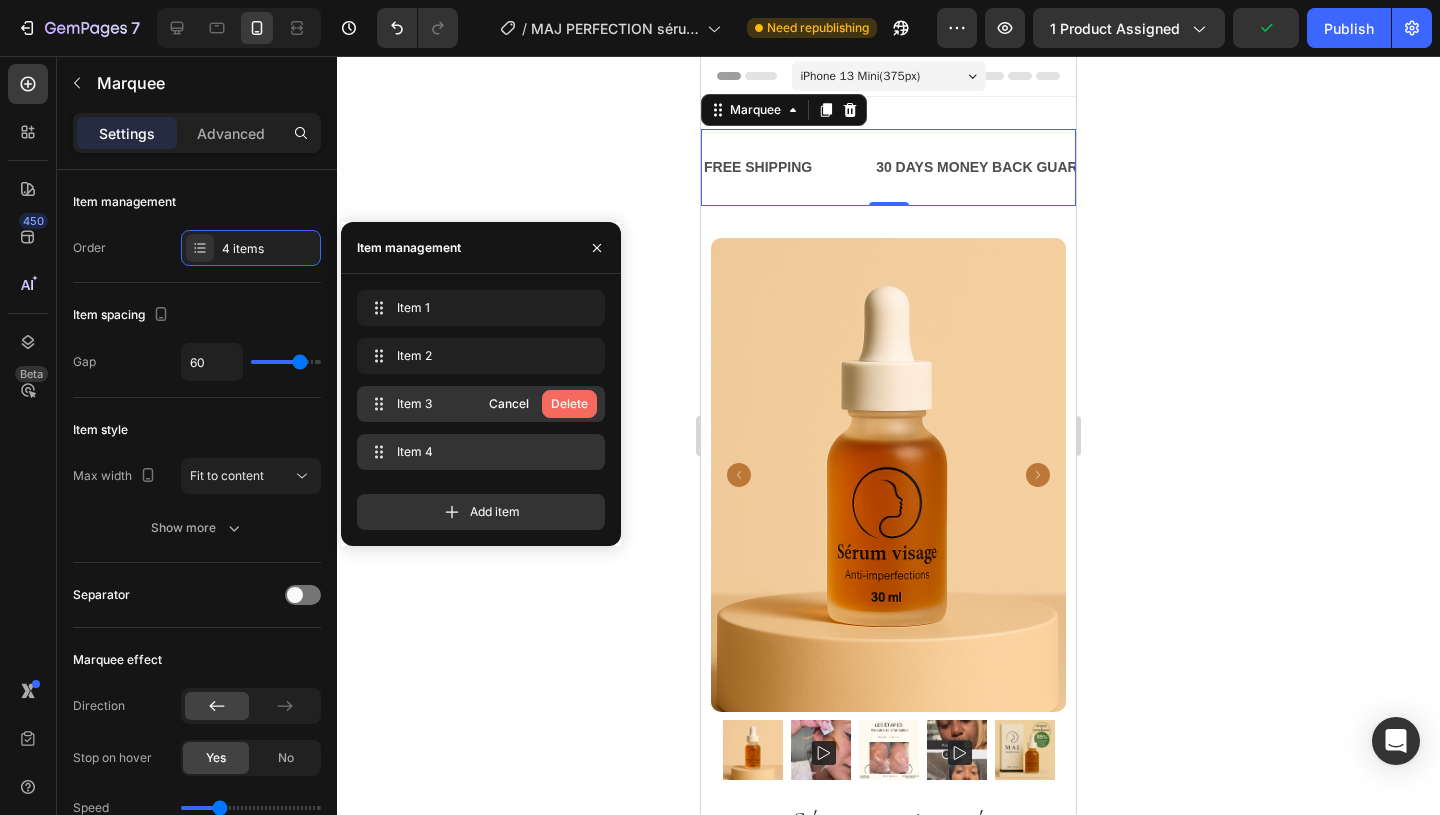 click on "Delete" at bounding box center [569, 404] 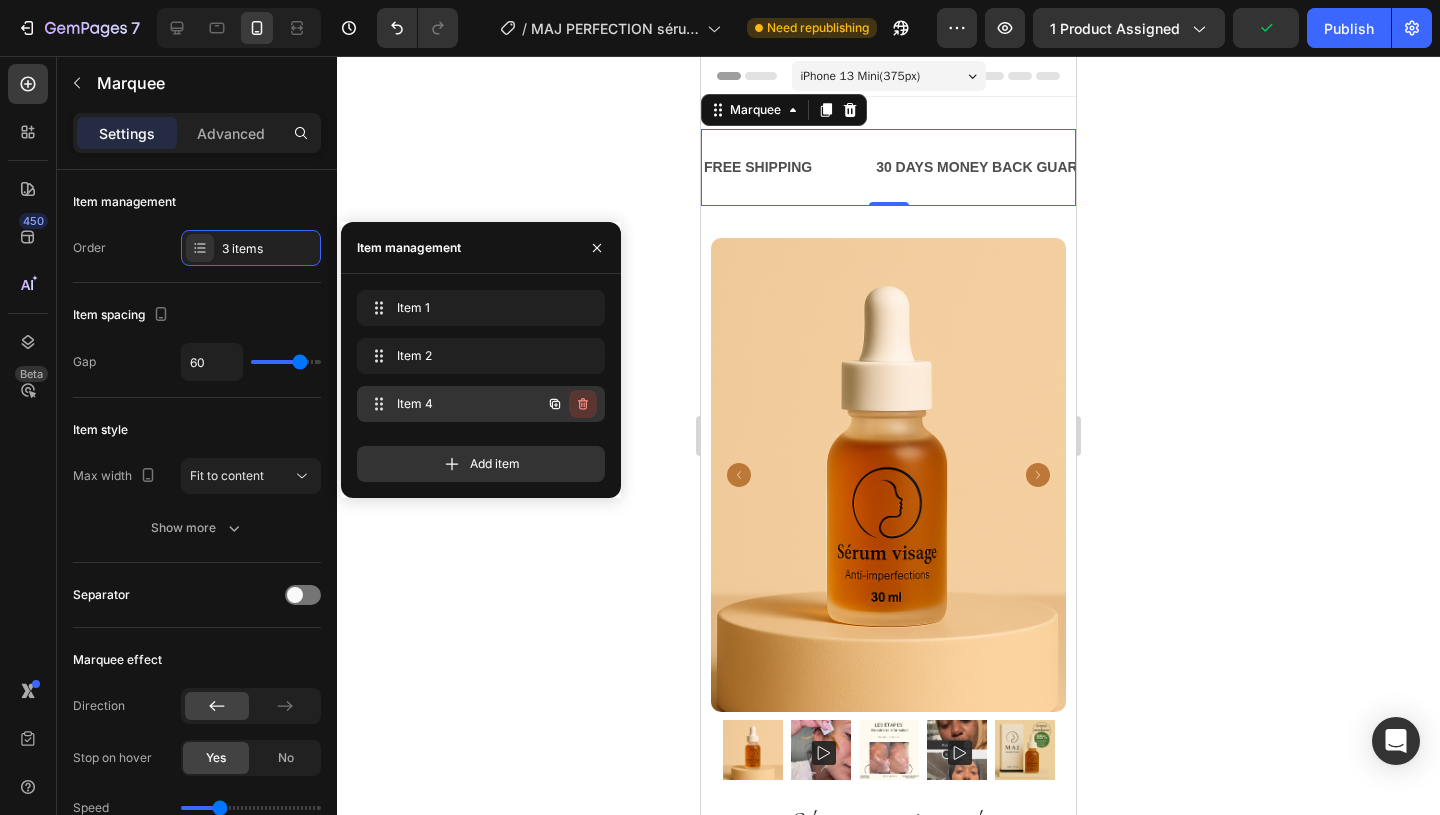 click 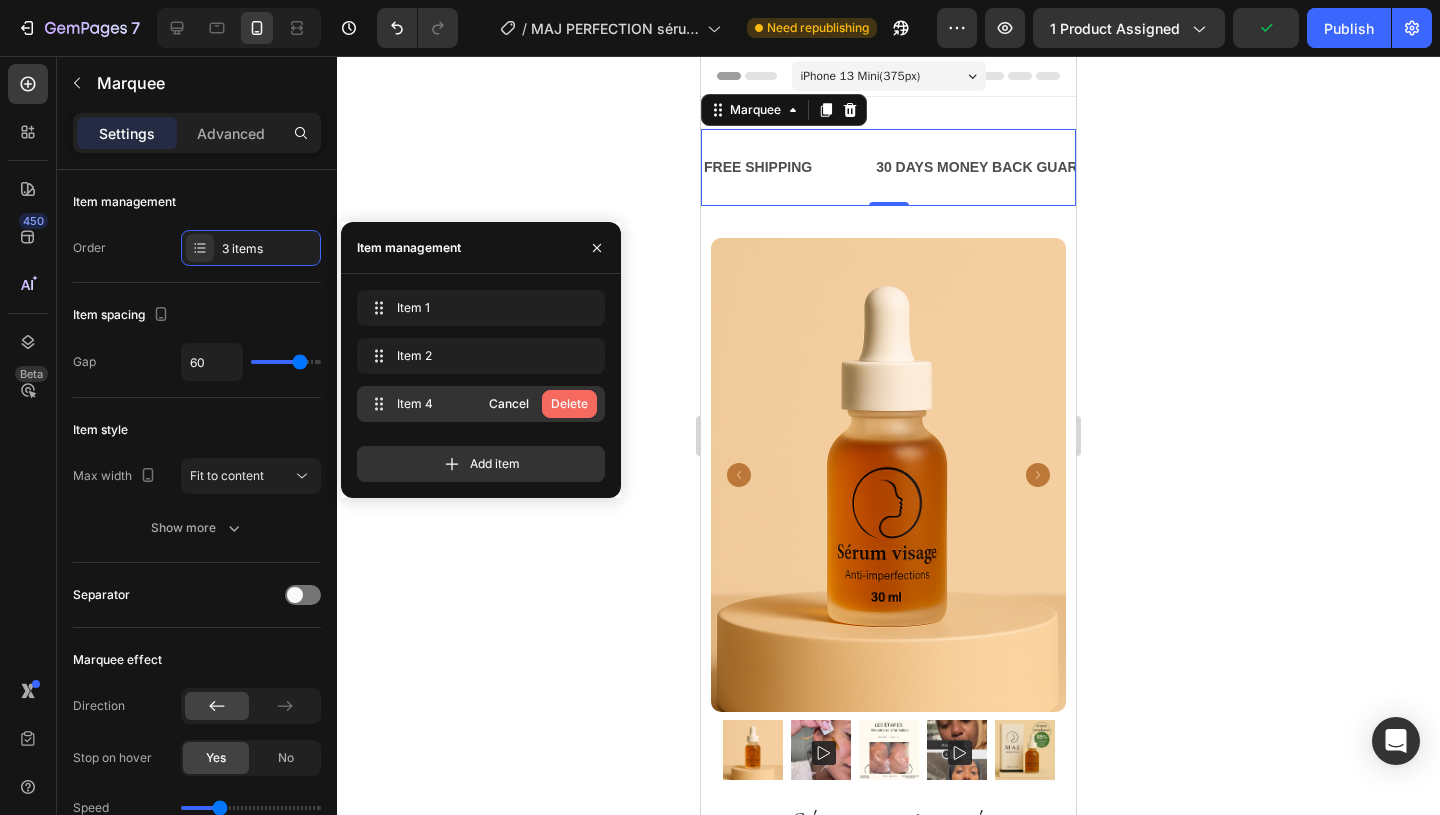 click on "Delete" at bounding box center [569, 404] 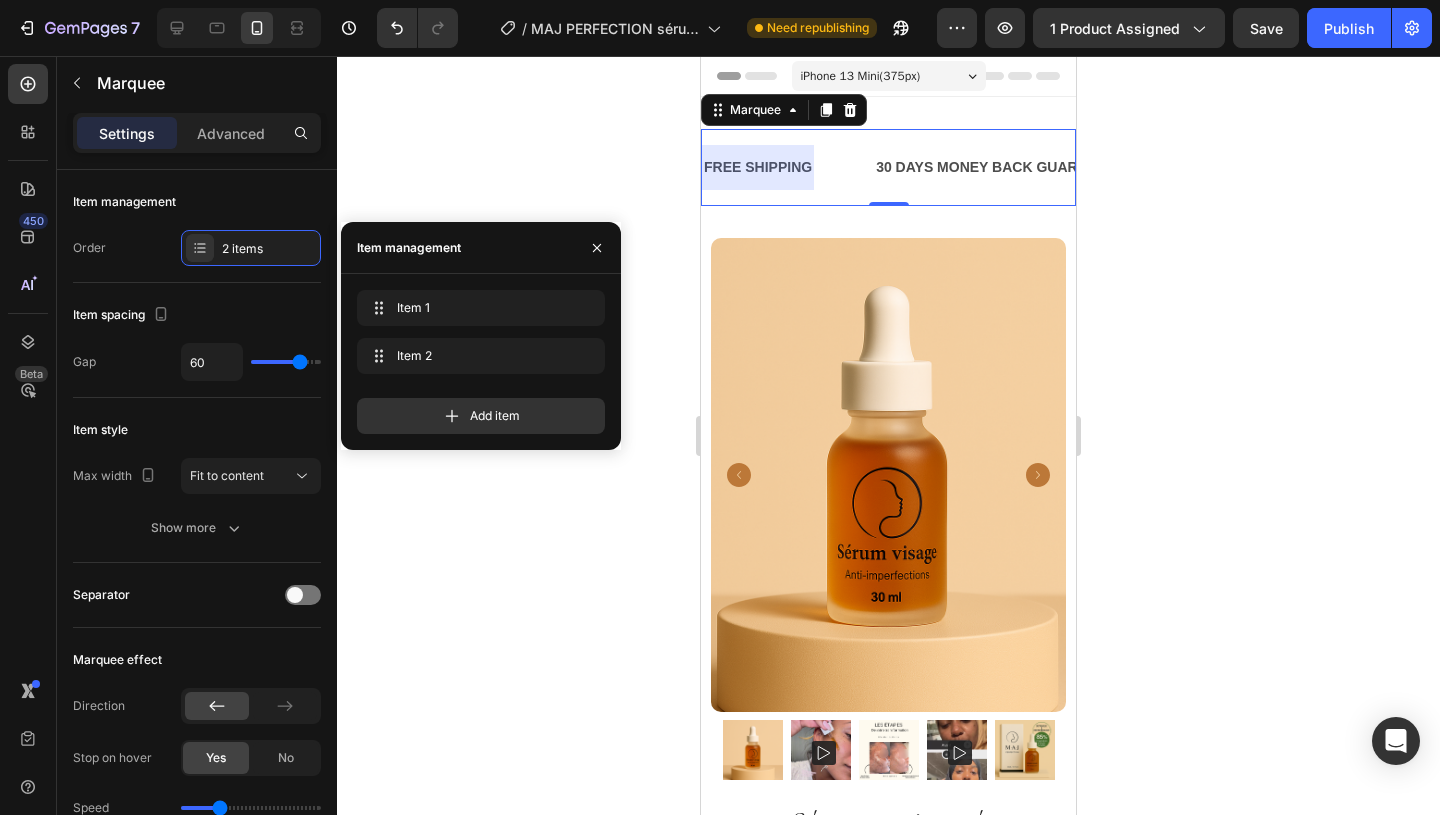 click at bounding box center (758, 167) 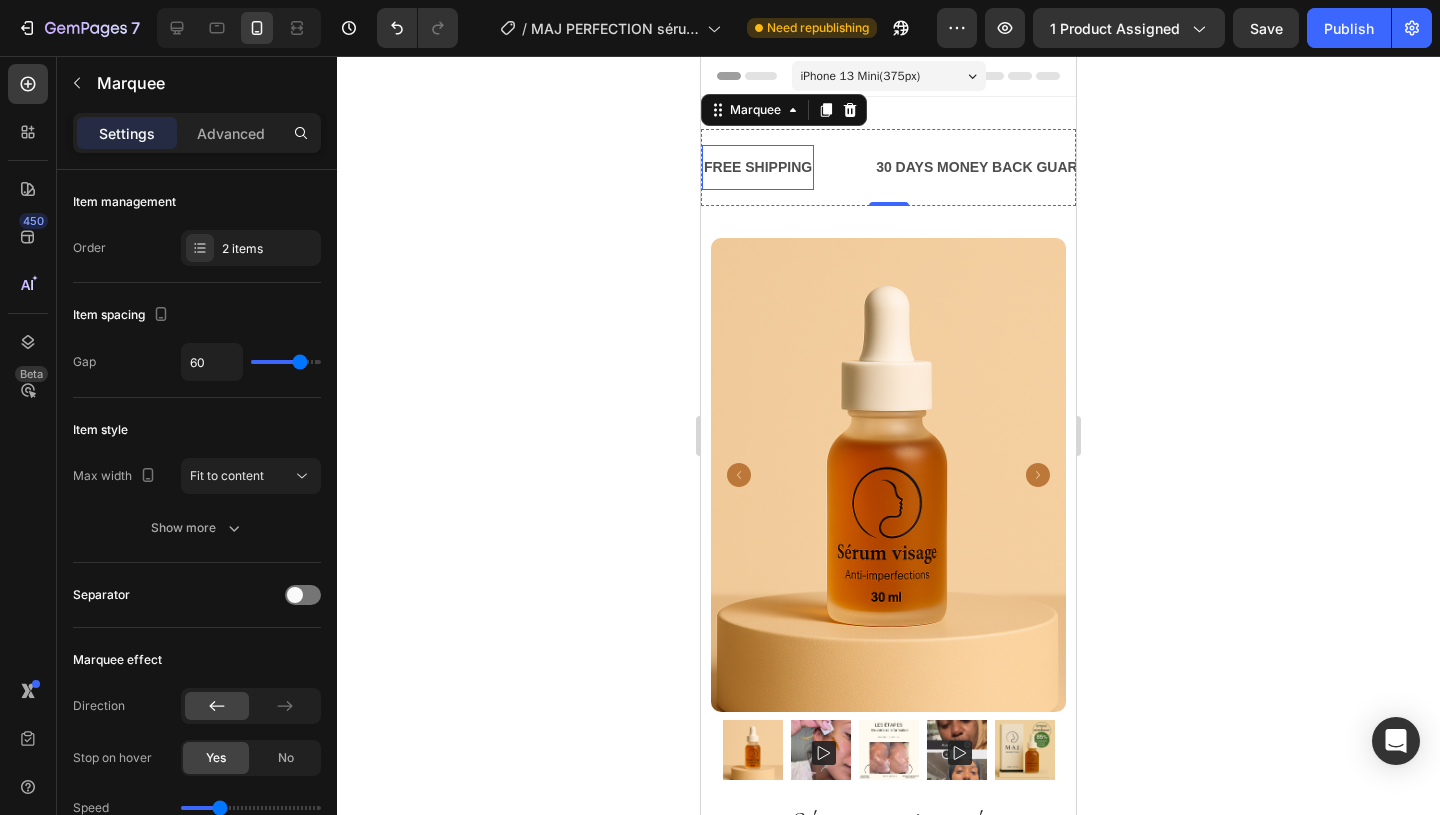 click on "FREE SHIPPING" at bounding box center [758, 167] 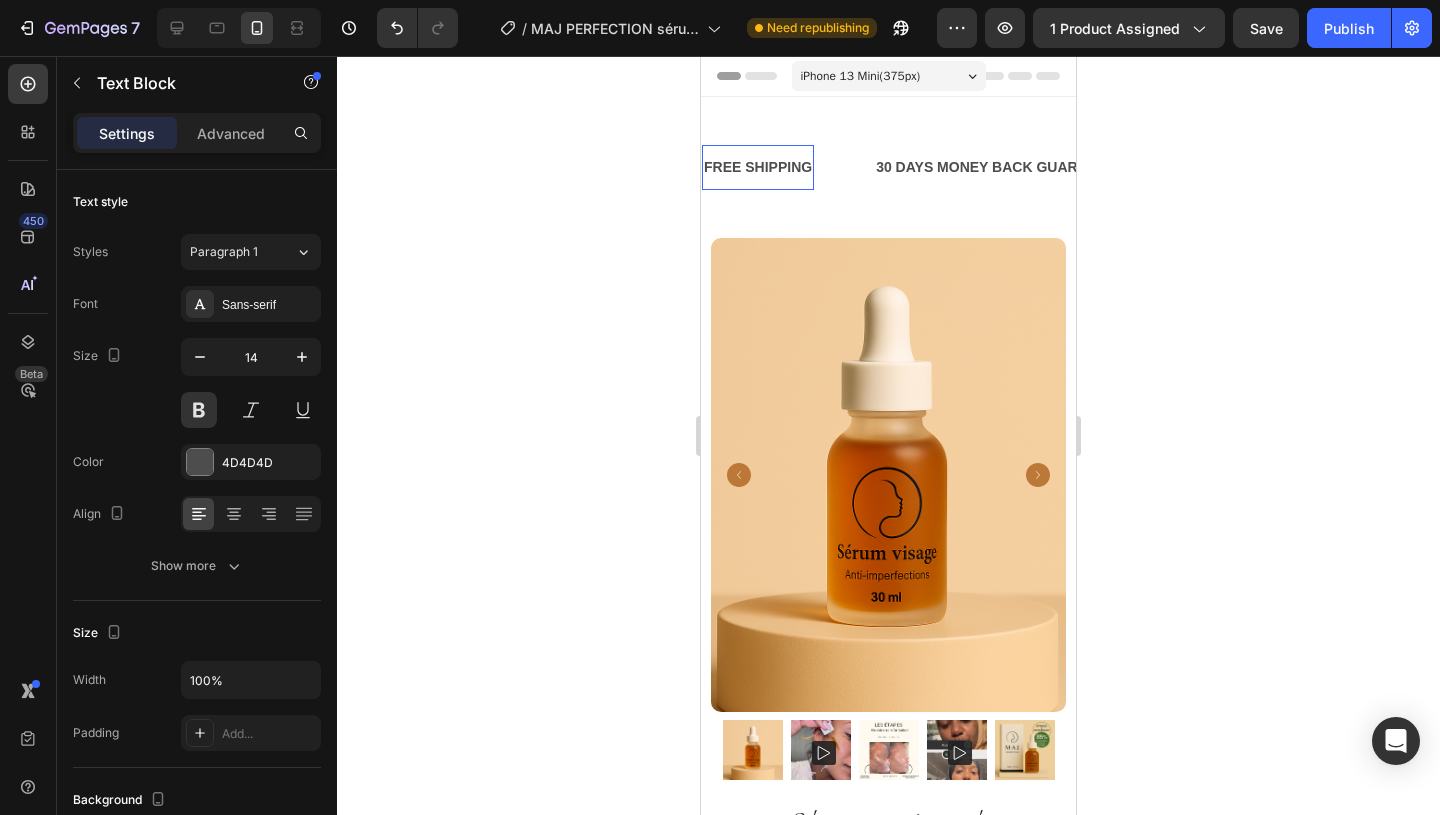 click on "FREE SHIPPING" at bounding box center (758, 167) 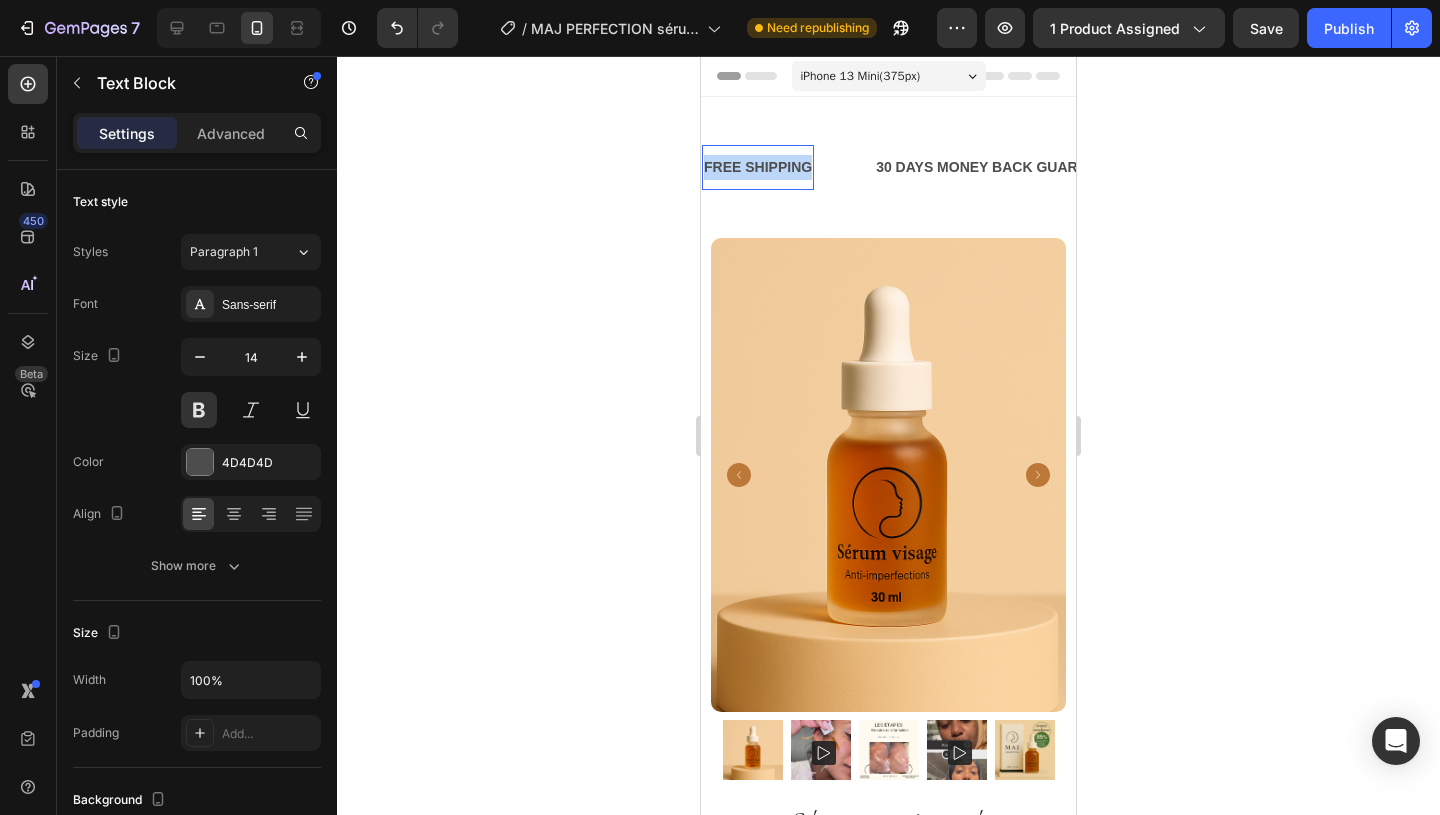 click on "FREE SHIPPING" at bounding box center [758, 167] 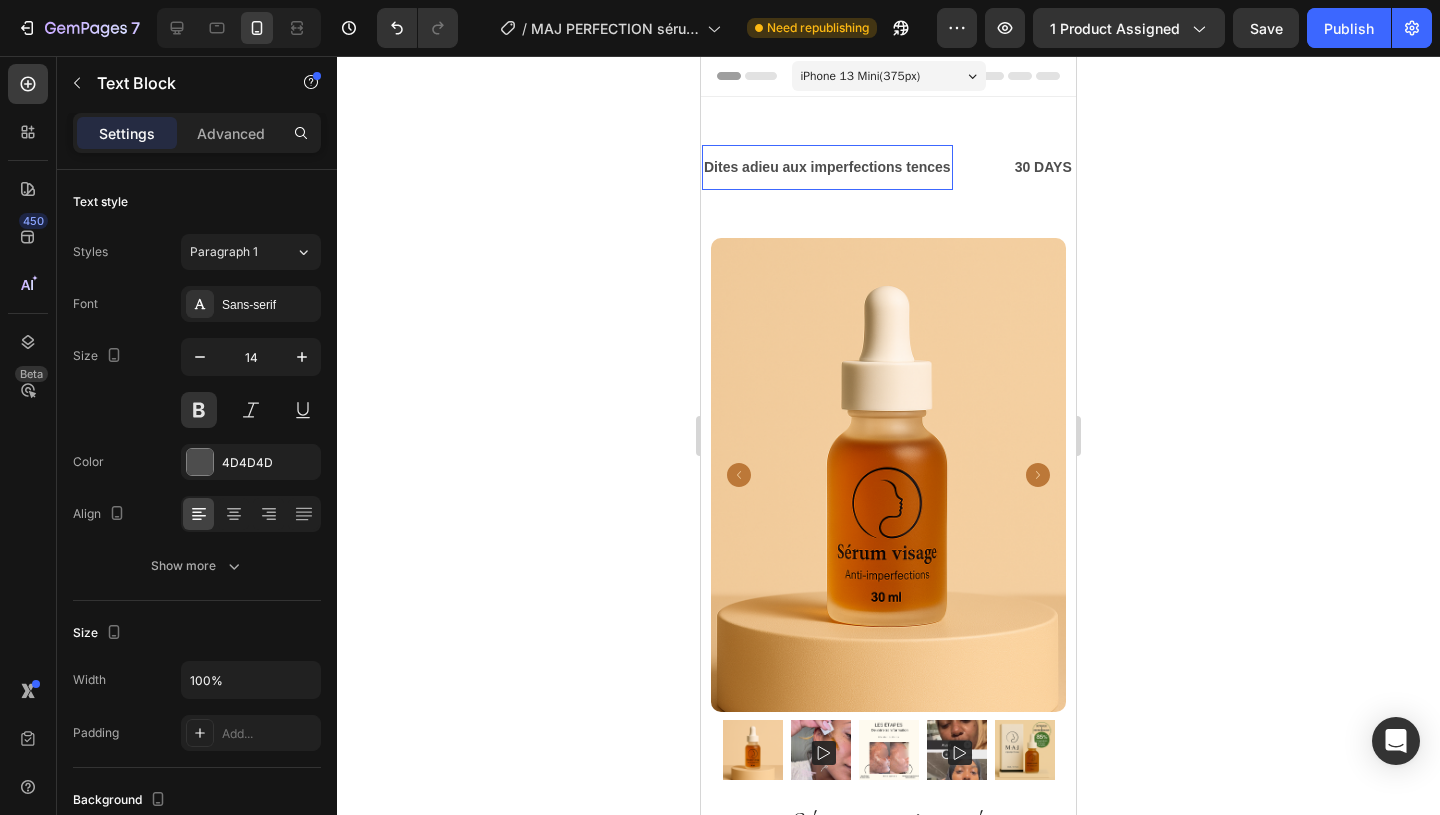 click on "Dites adieu aux imperfections tences" at bounding box center [827, 167] 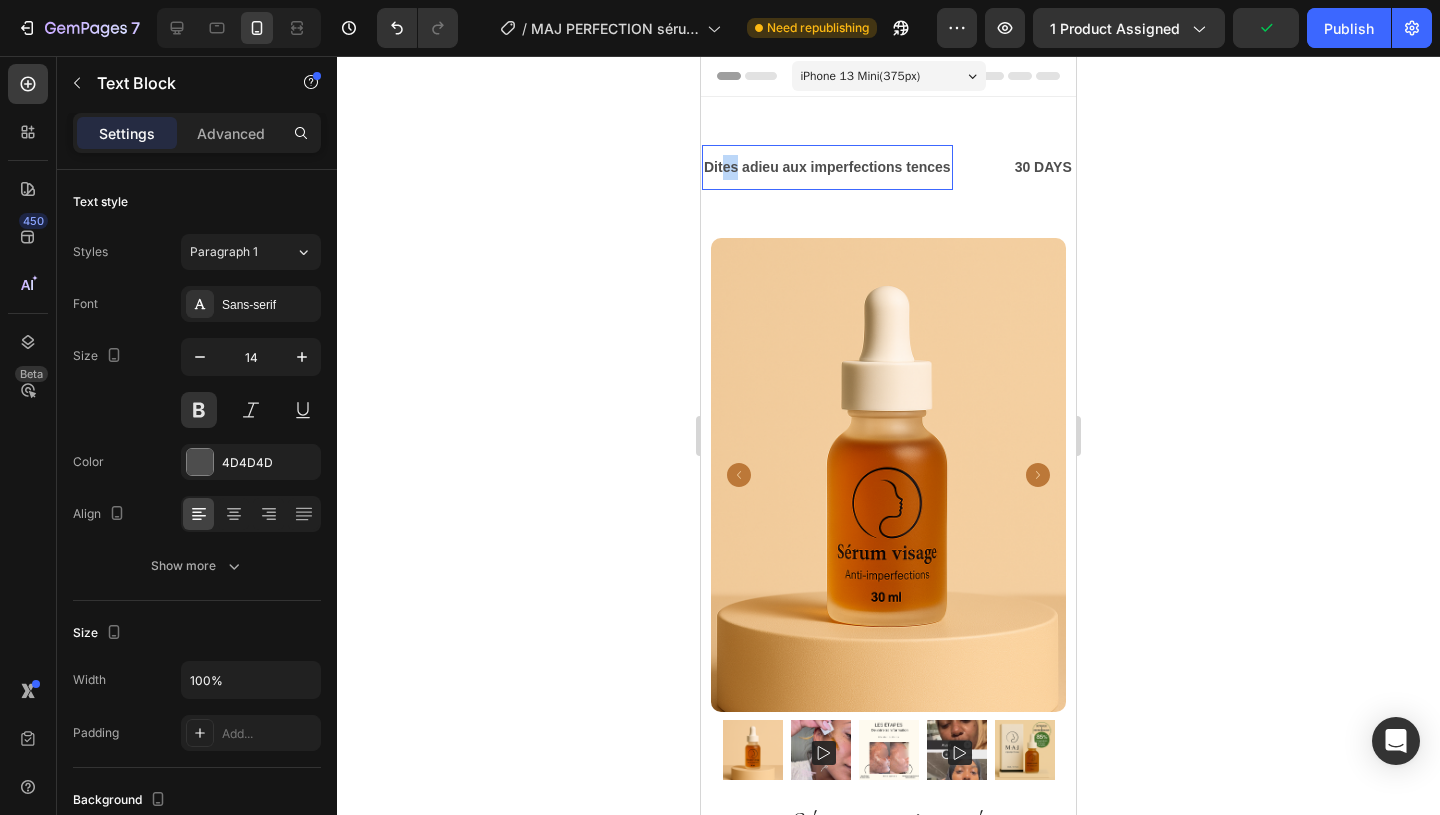 drag, startPoint x: 948, startPoint y: 167, endPoint x: 735, endPoint y: 171, distance: 213.03755 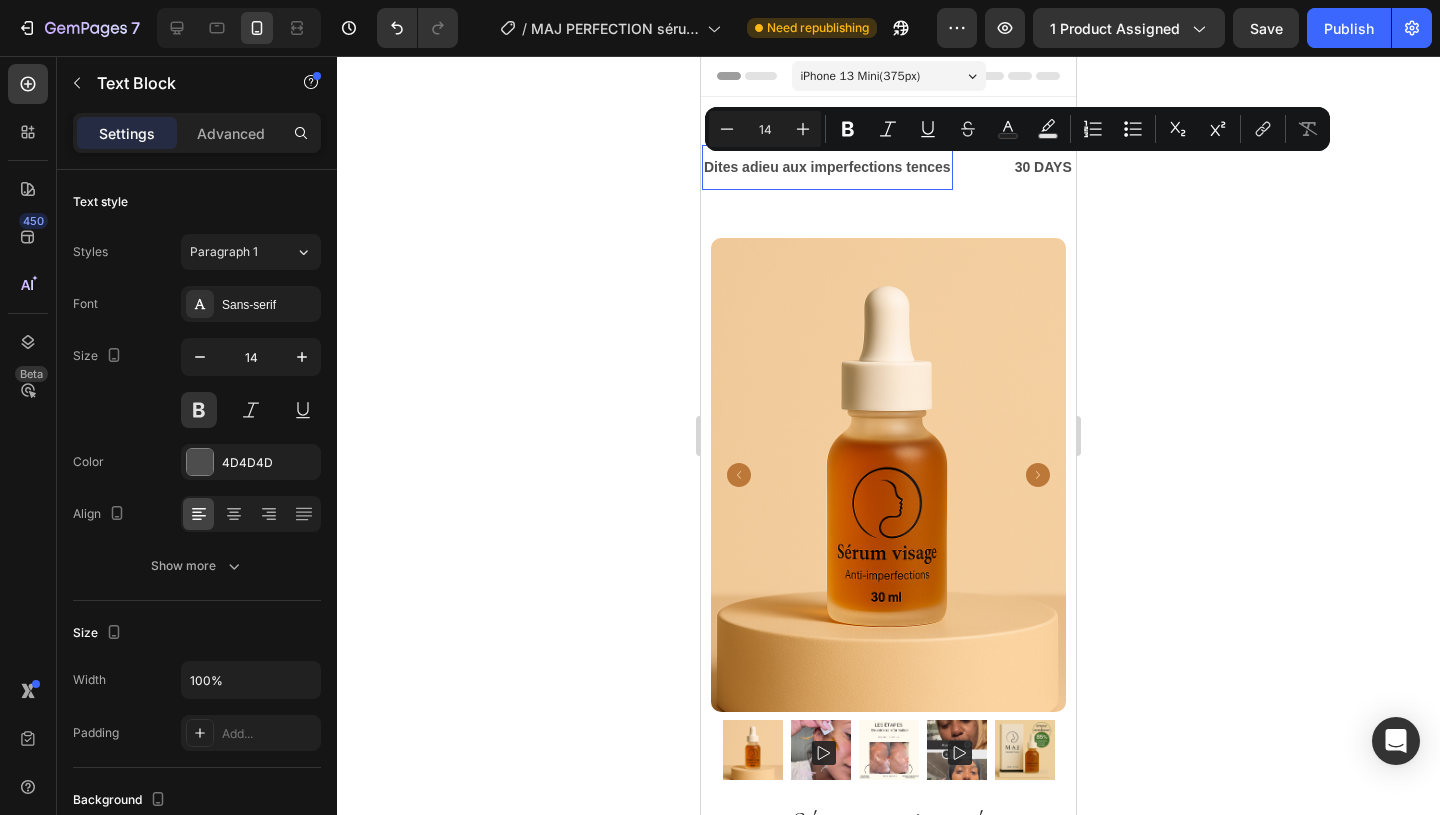 click on "Dites adieu aux imperfections tences" at bounding box center [827, 167] 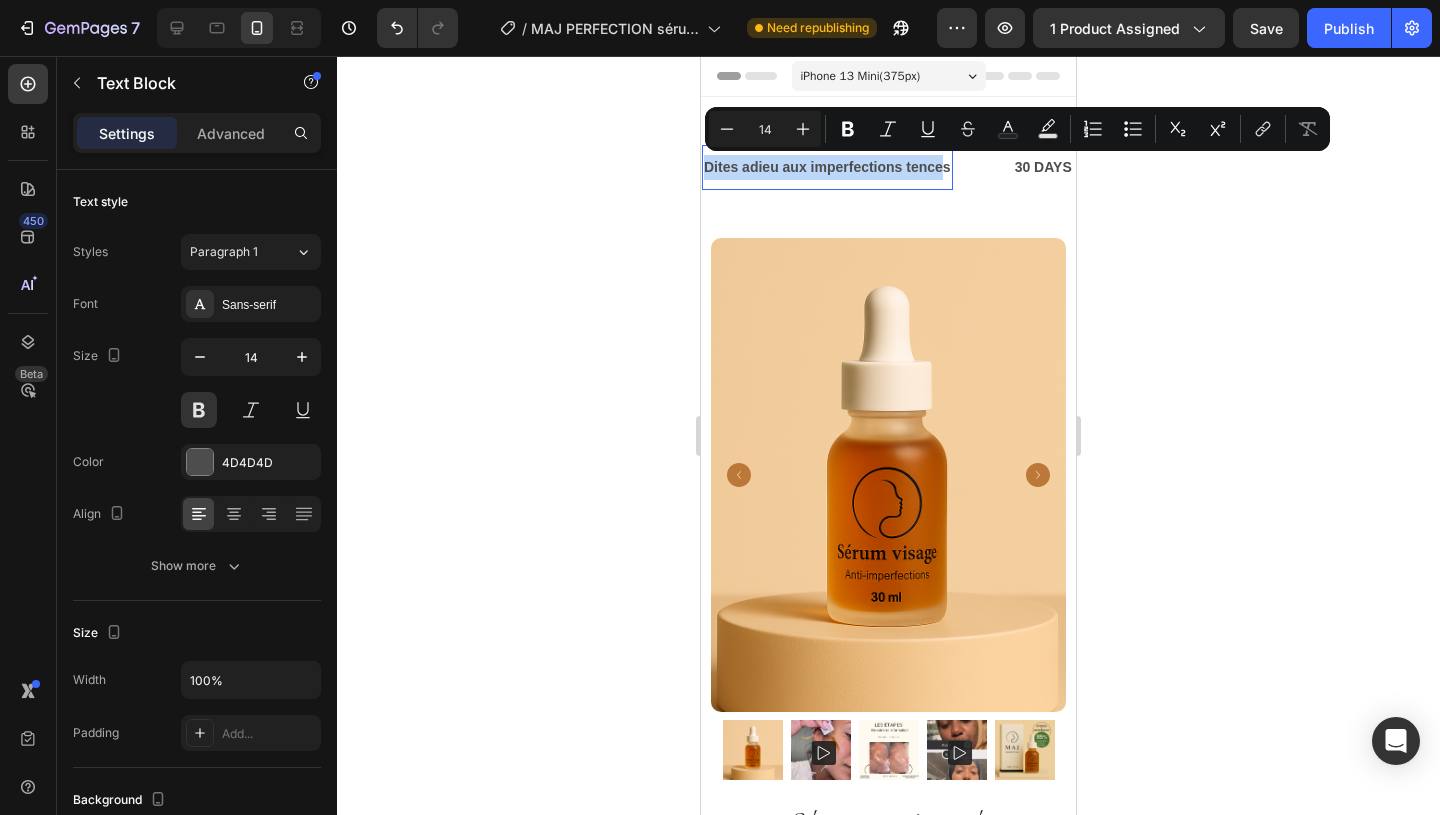 drag, startPoint x: 946, startPoint y: 168, endPoint x: 702, endPoint y: 169, distance: 244.00204 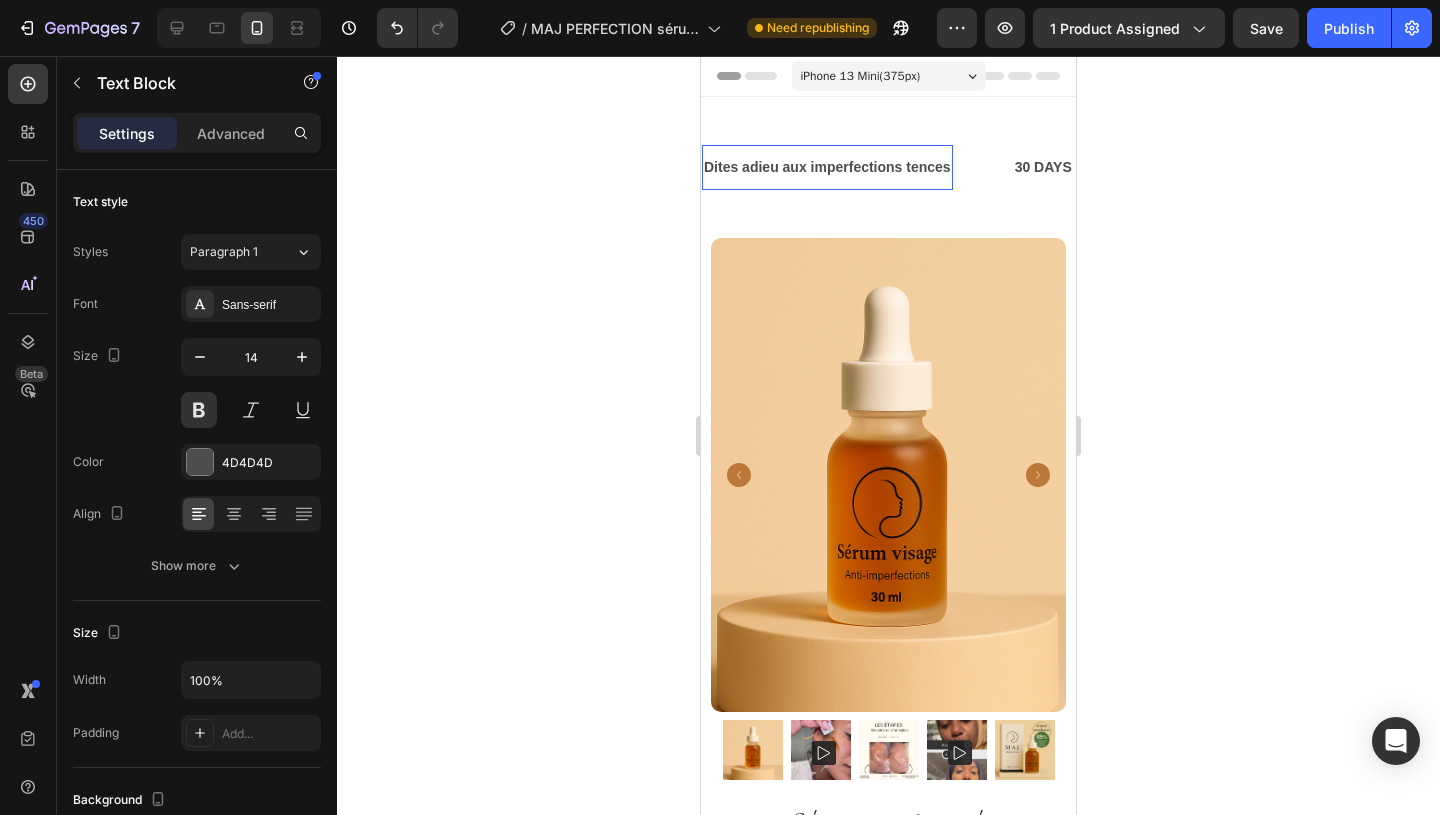 click on "Dites adieu aux imperfections tences" at bounding box center (827, 167) 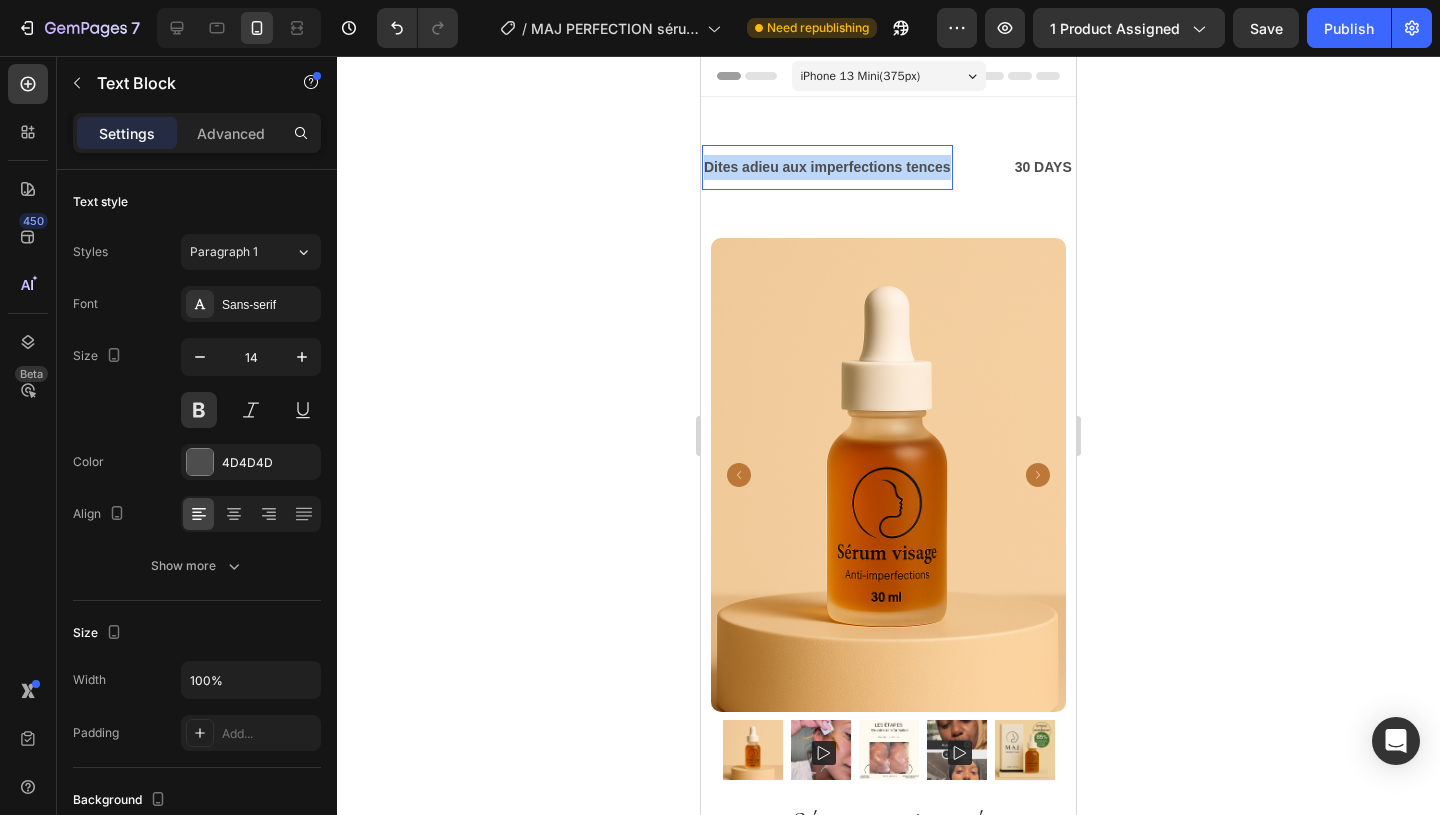 click on "Dites adieu aux imperfections tences" at bounding box center [827, 167] 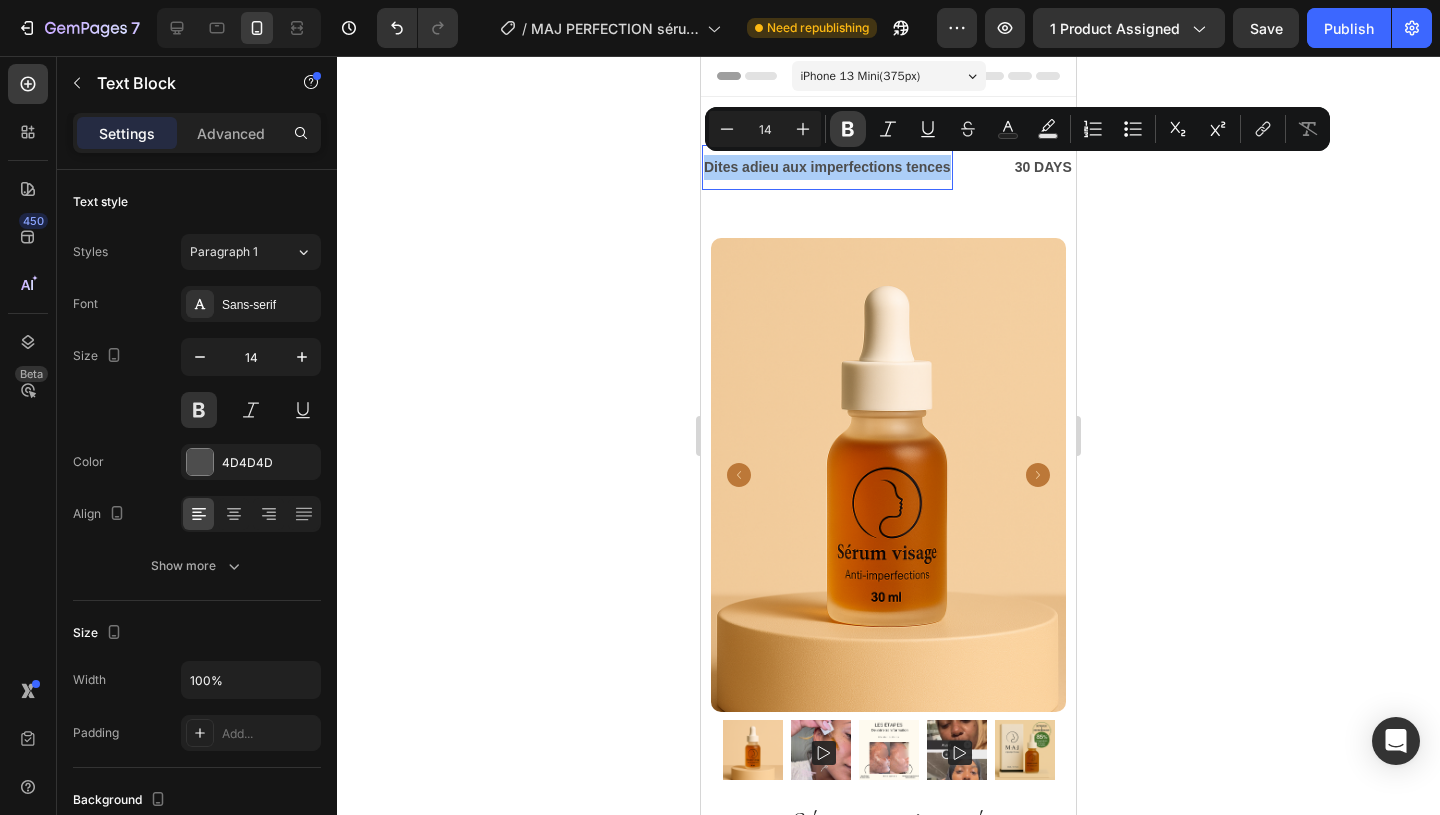 click 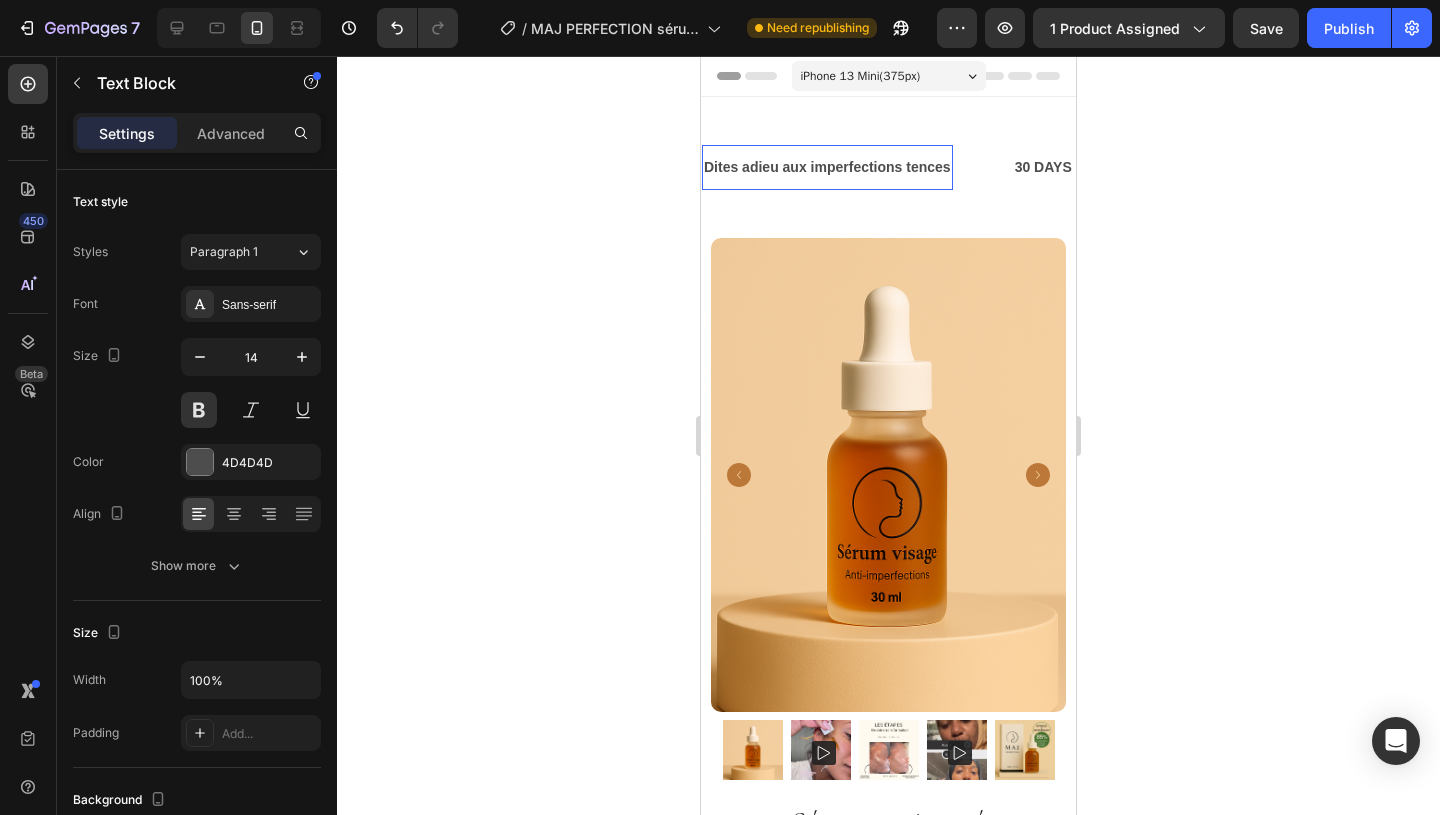 click on "Dites adieu aux imperfections tences" at bounding box center (827, 167) 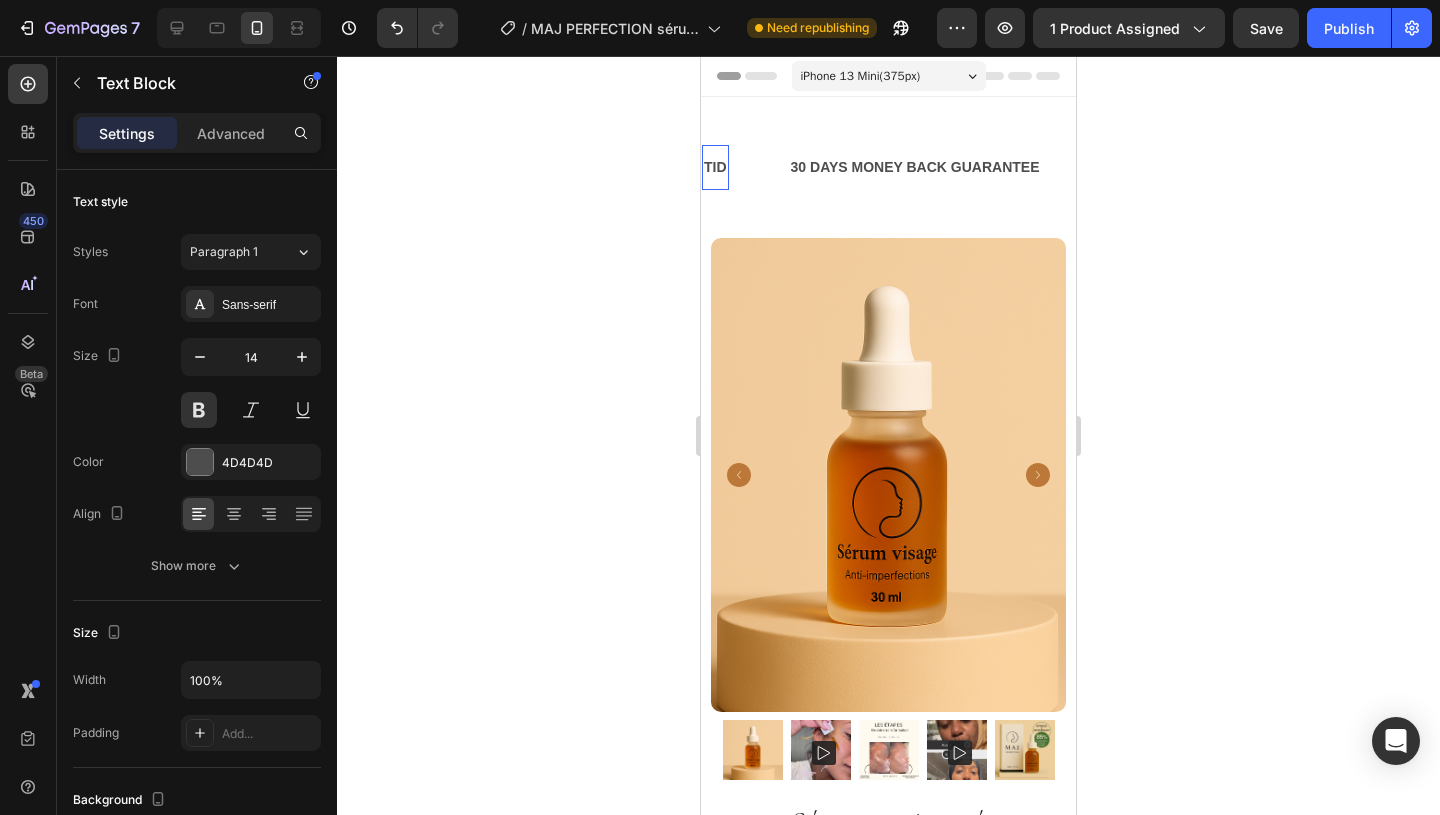 click on "TID" at bounding box center (715, 167) 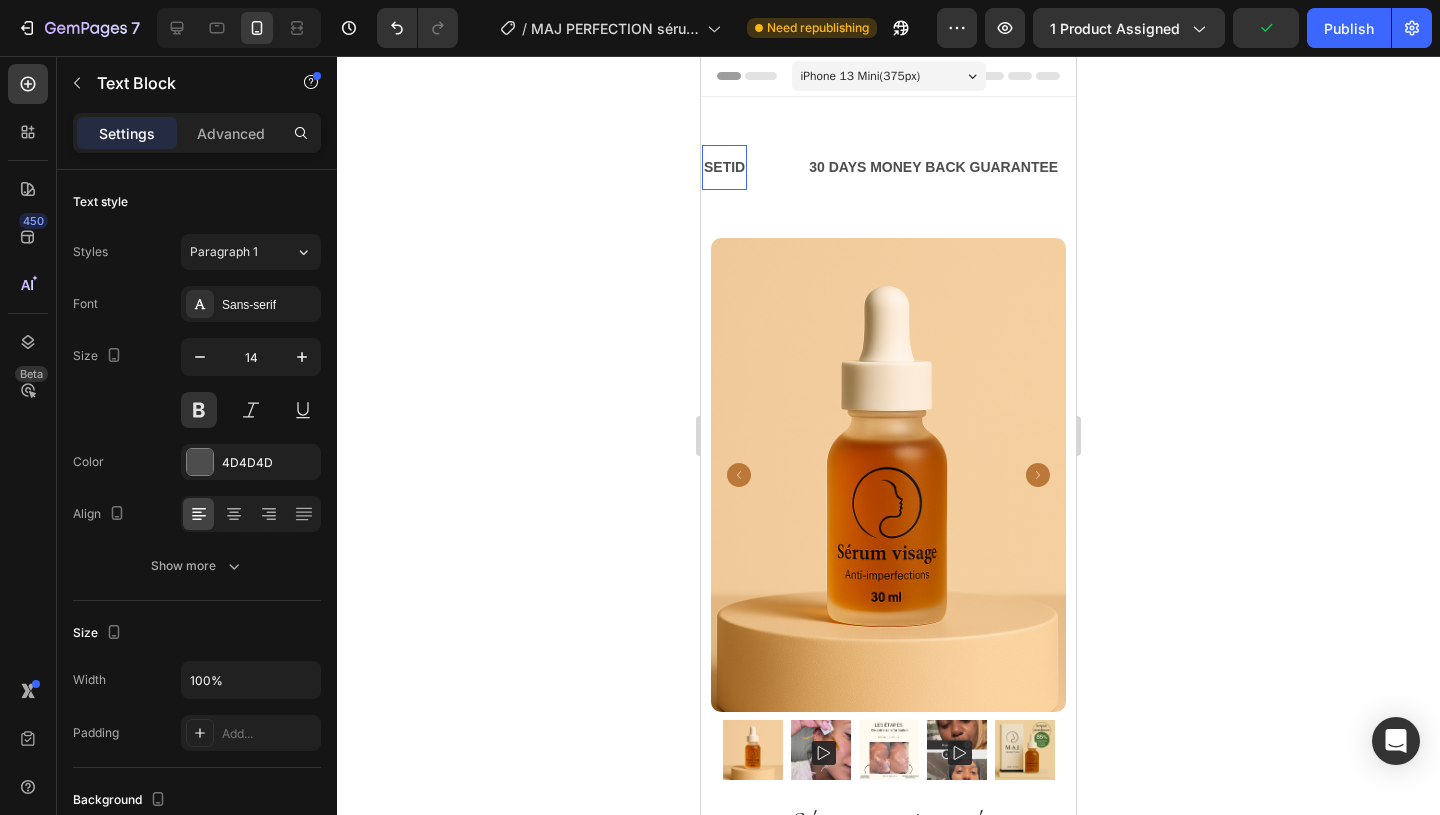 click on "SETID" at bounding box center (724, 167) 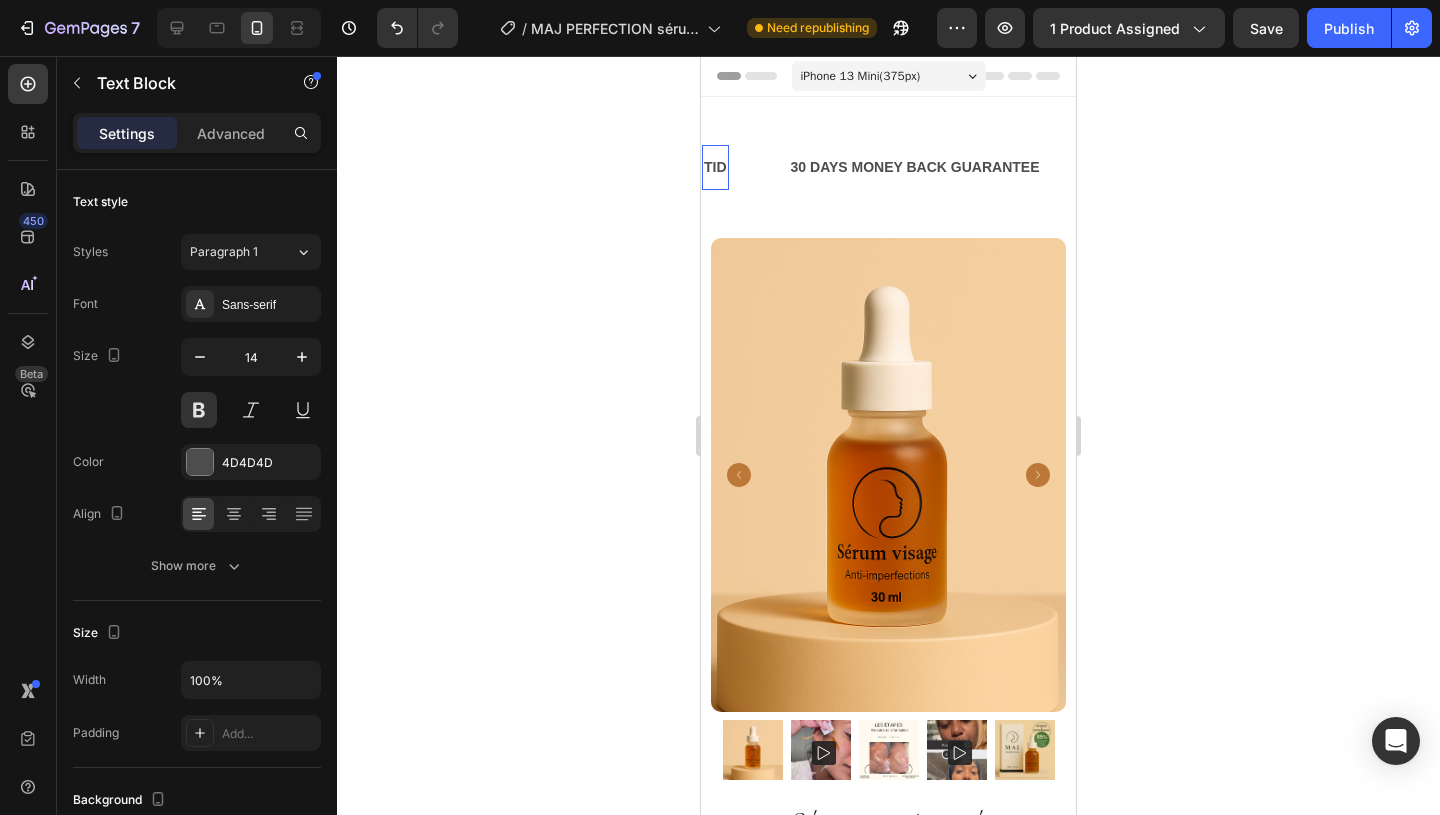 click on "TID" at bounding box center [715, 167] 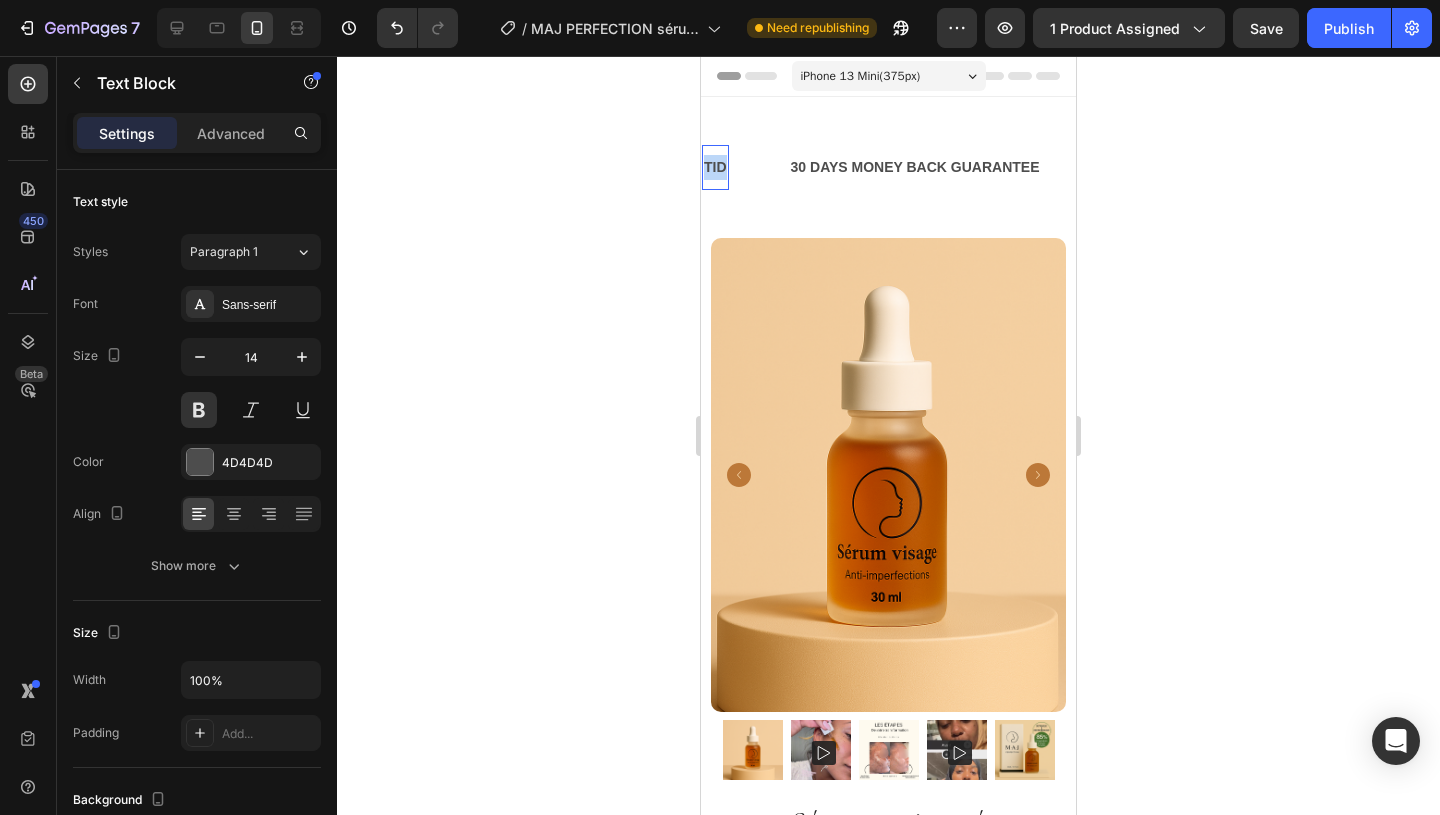 click on "TID" at bounding box center [715, 167] 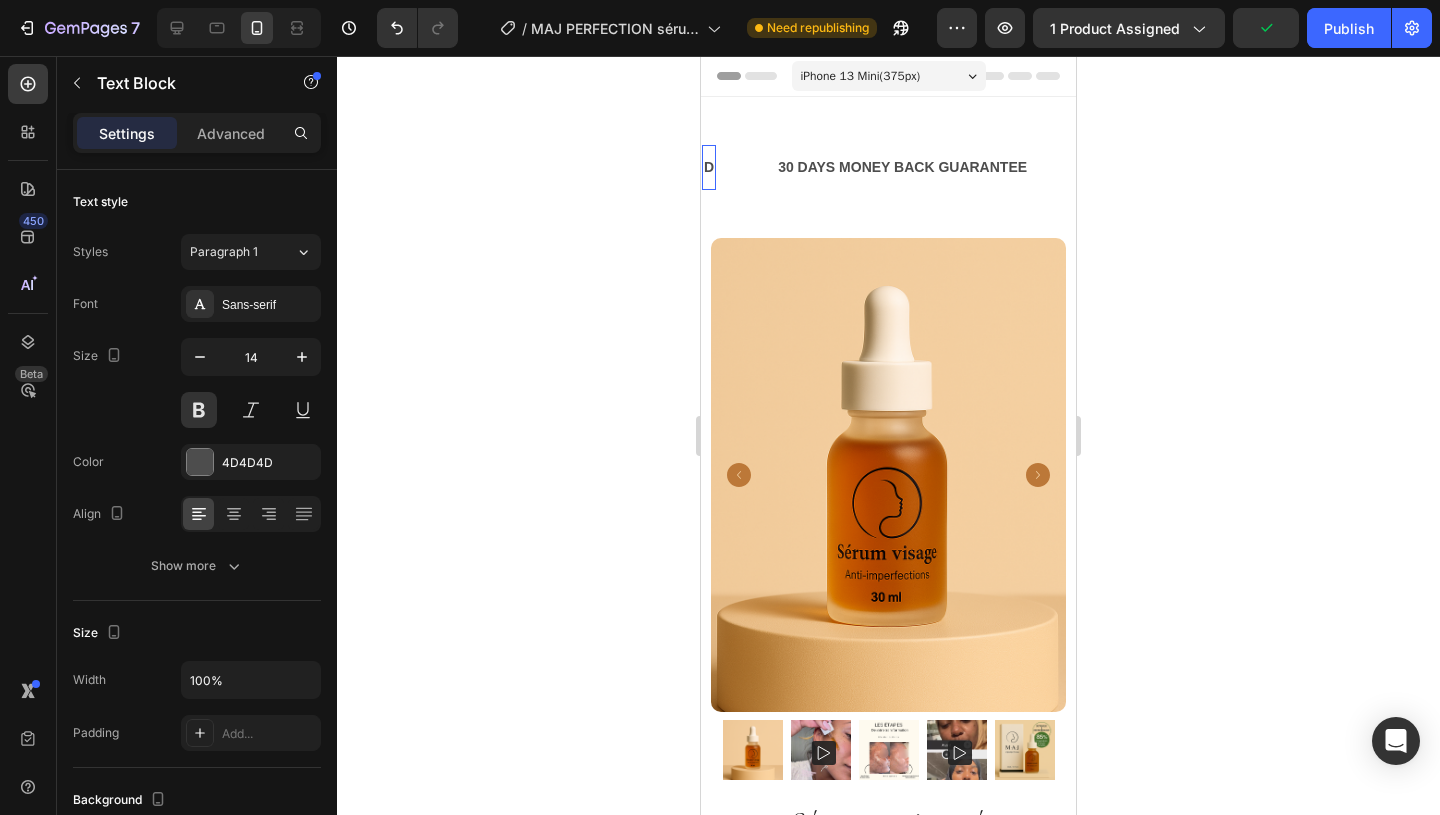 click on "D" at bounding box center (709, 167) 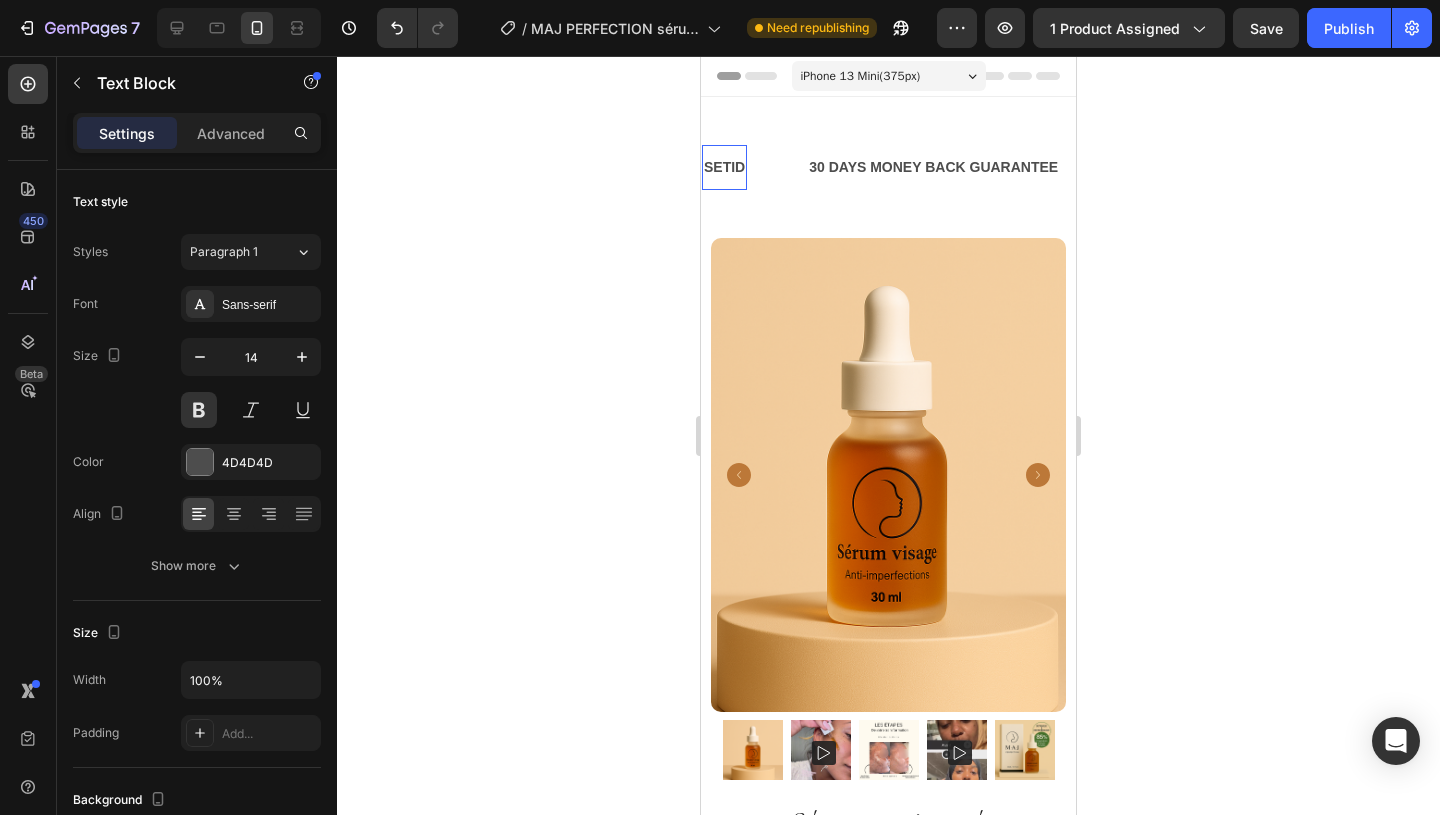 click on "SETID" at bounding box center (724, 167) 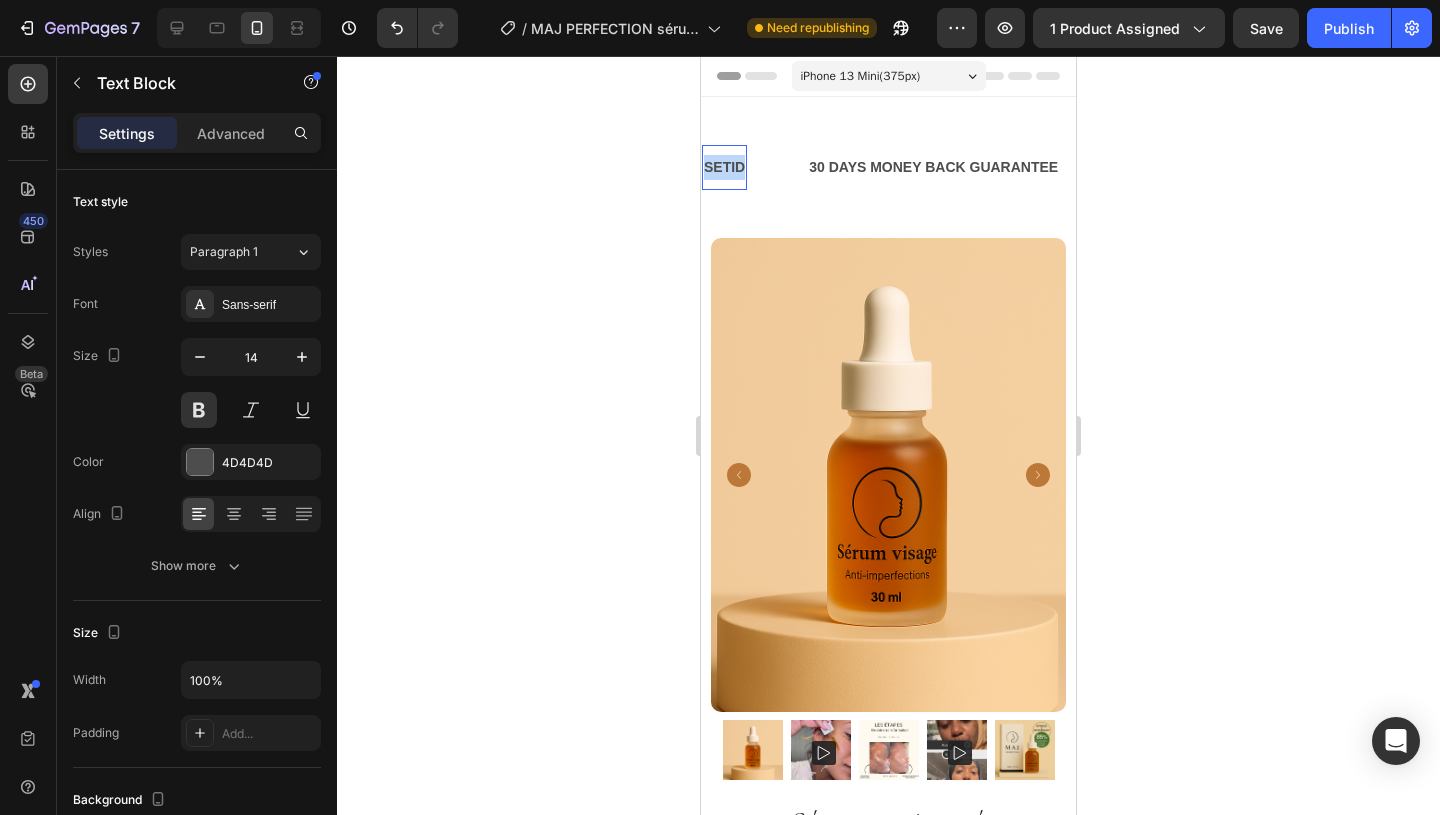 click on "SETID" at bounding box center (724, 167) 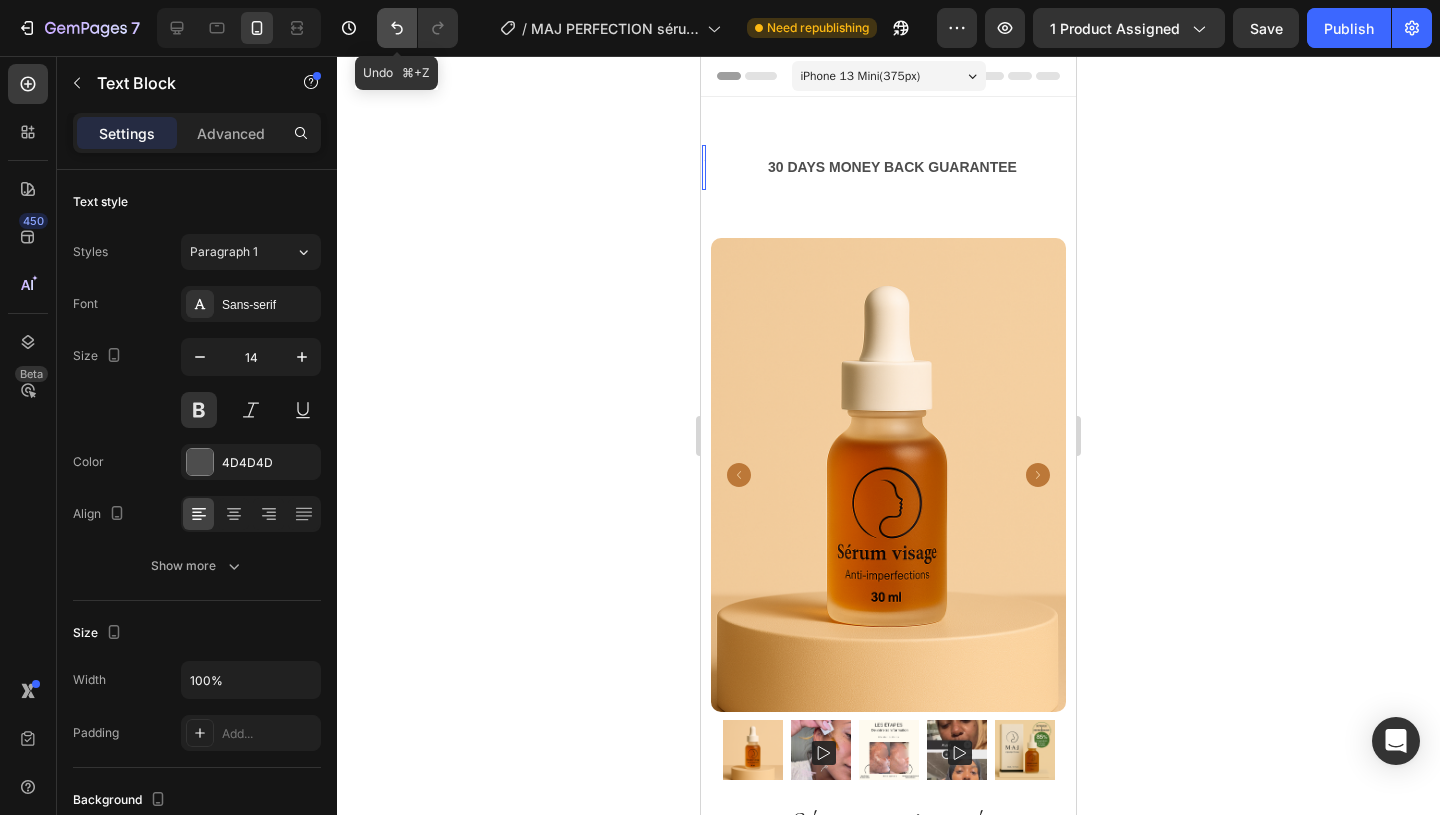 click 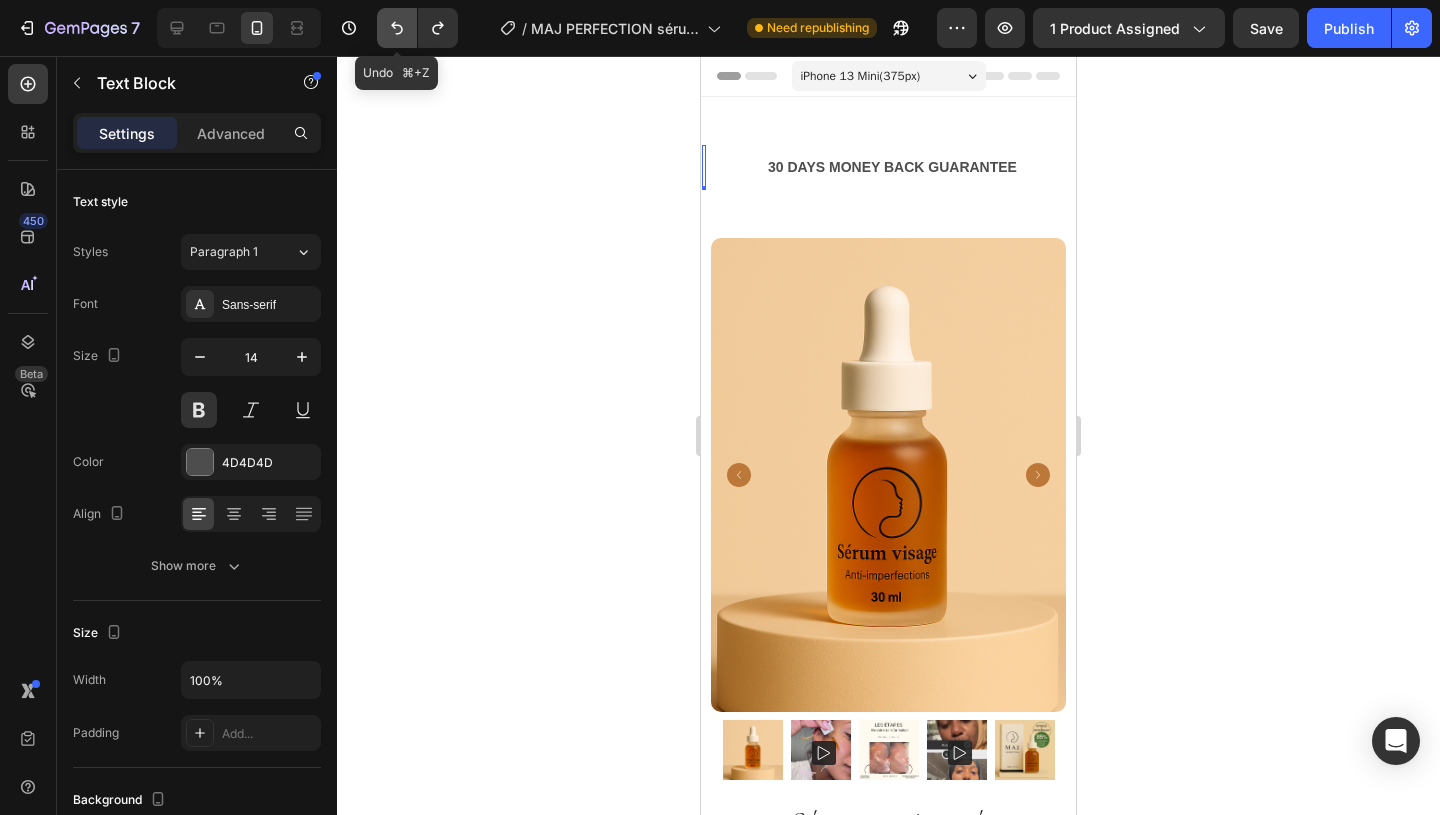 click 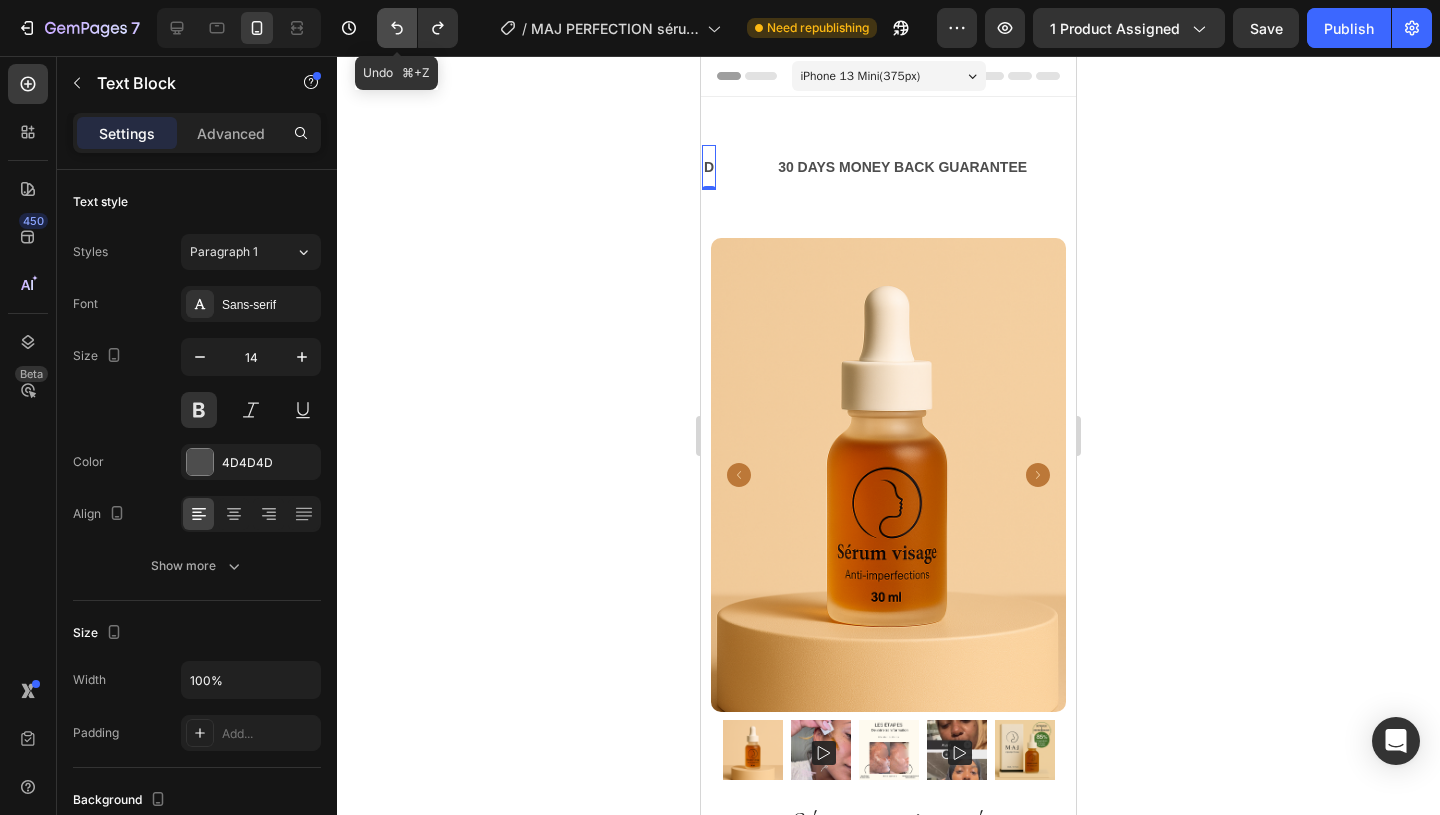 click 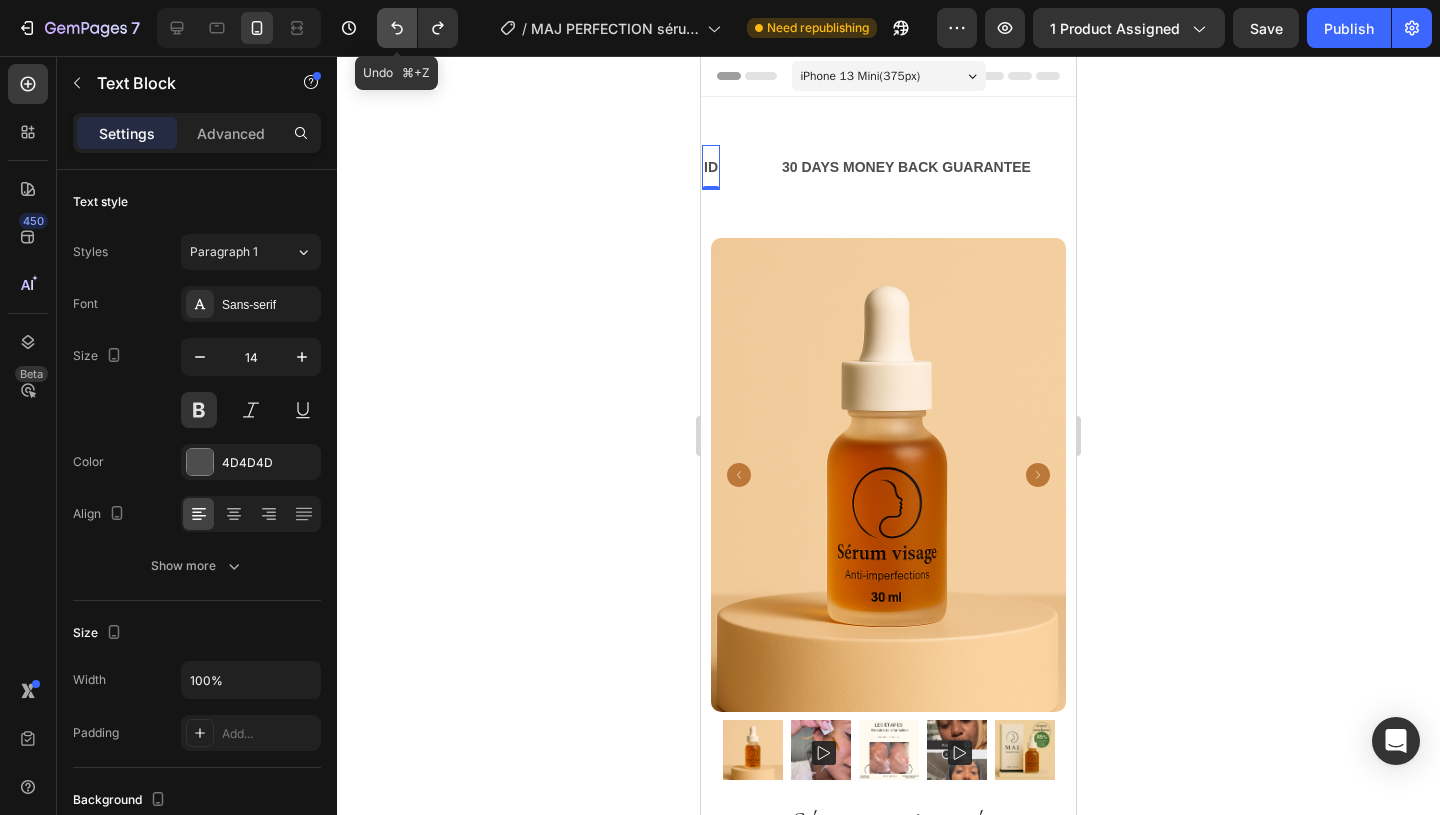 click 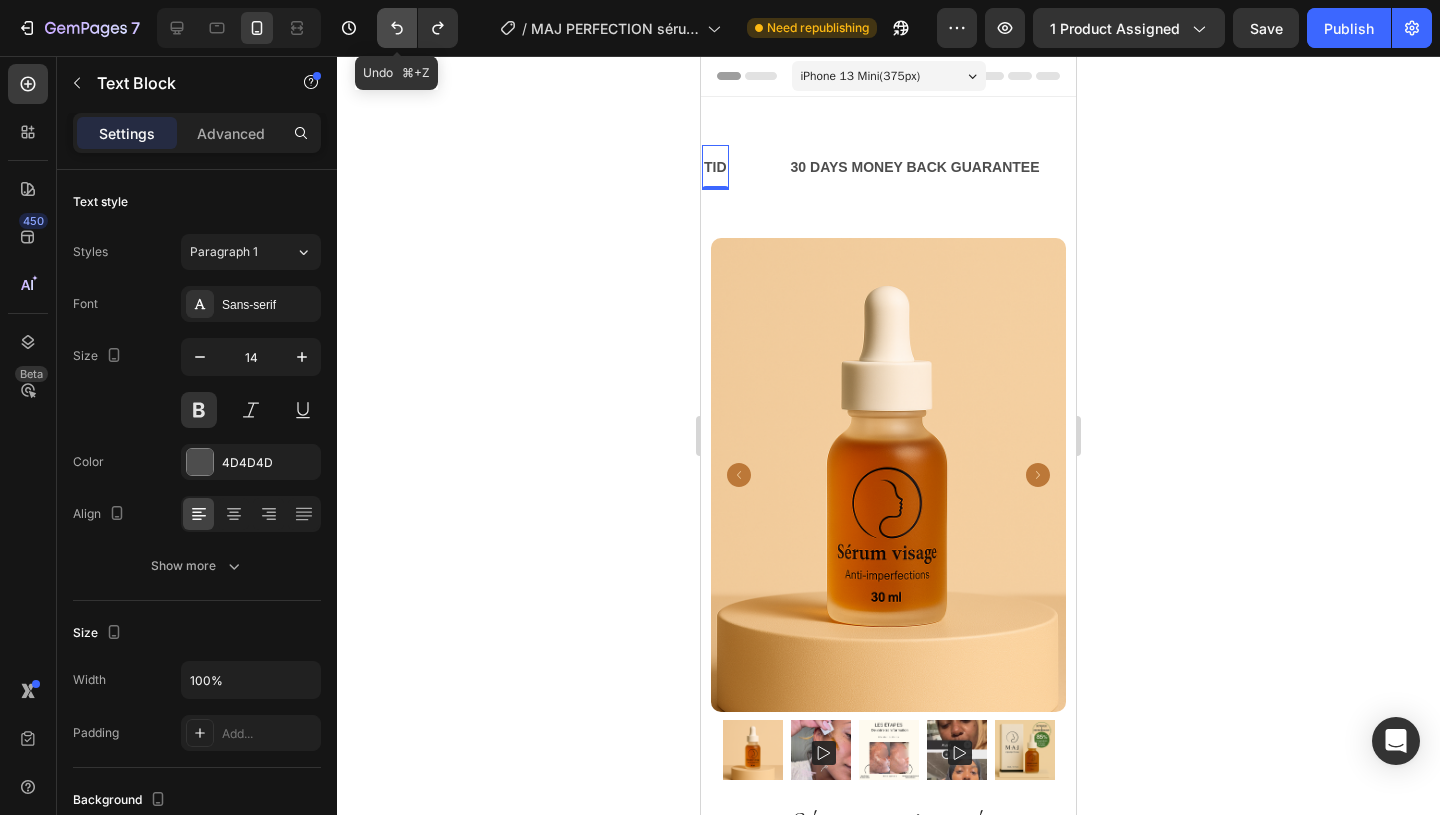 click 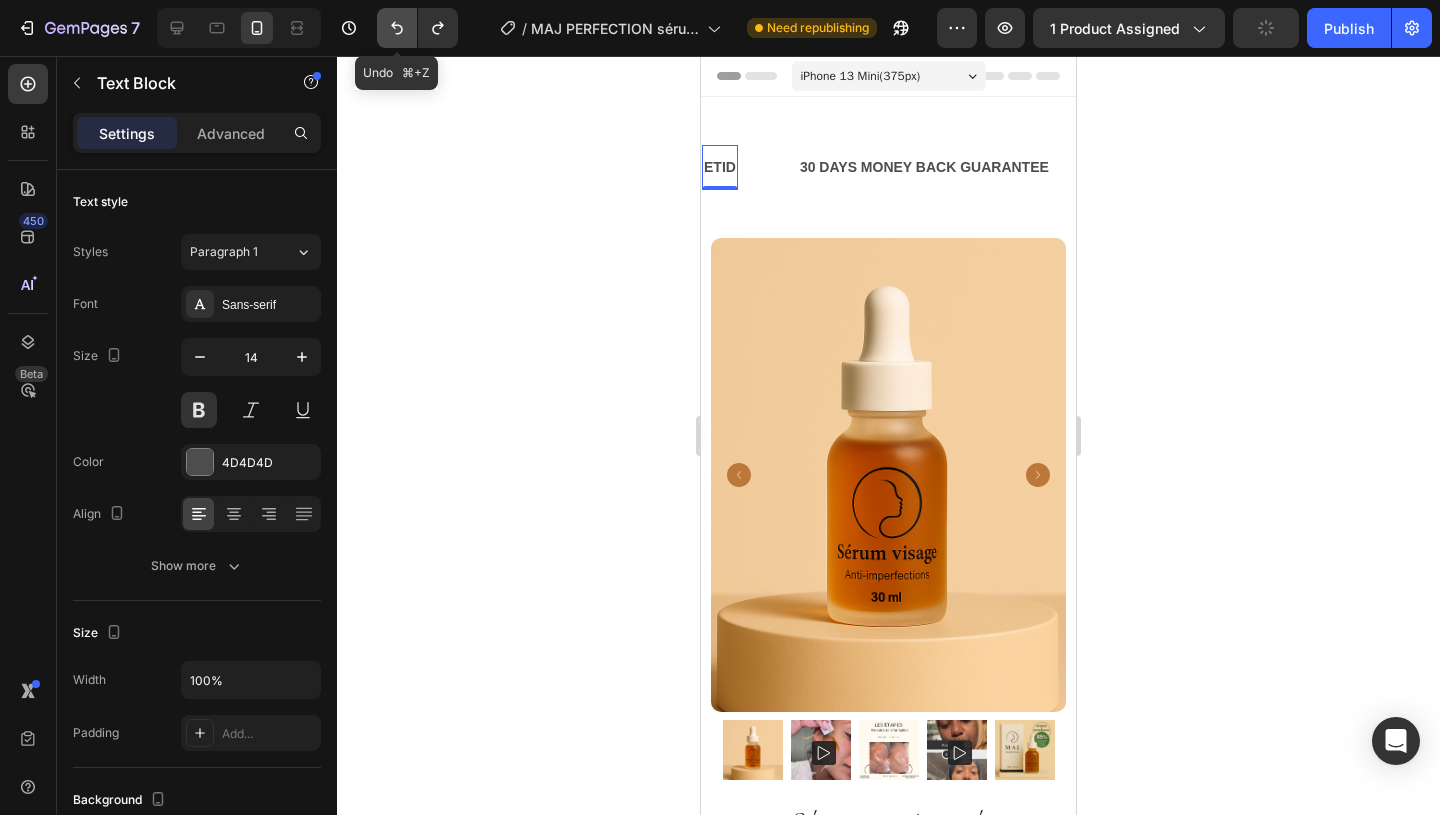 click 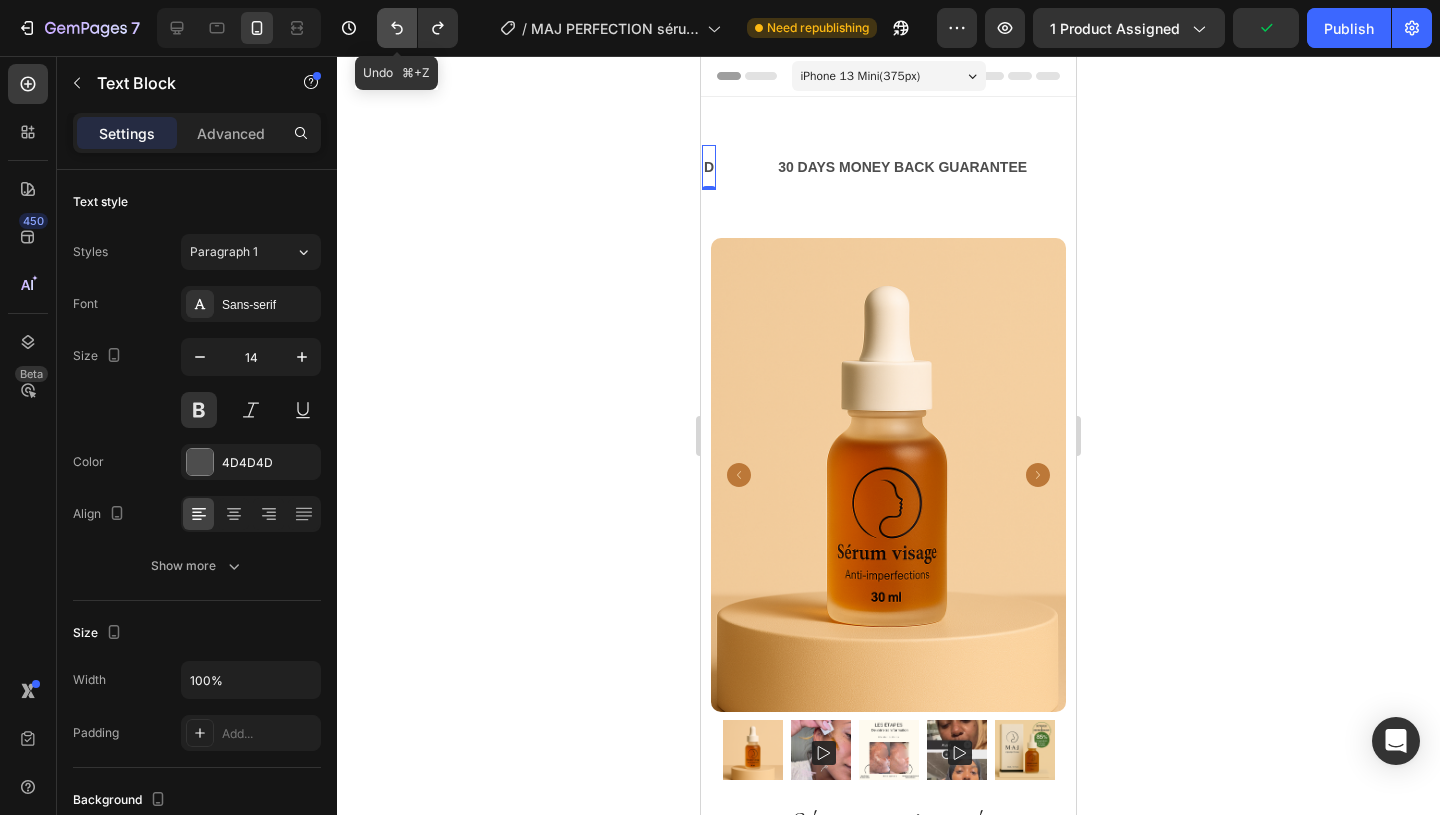 click 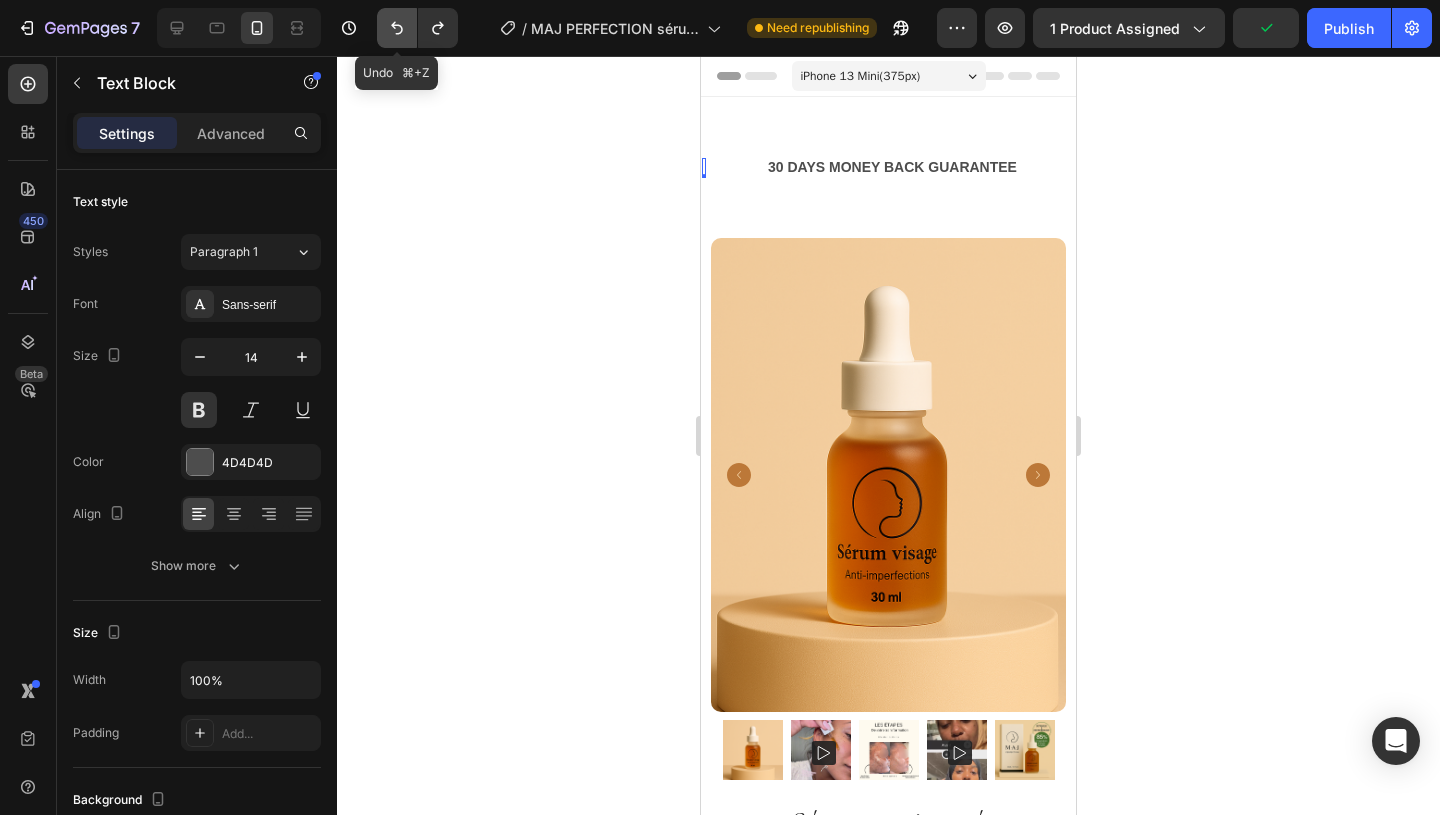 click 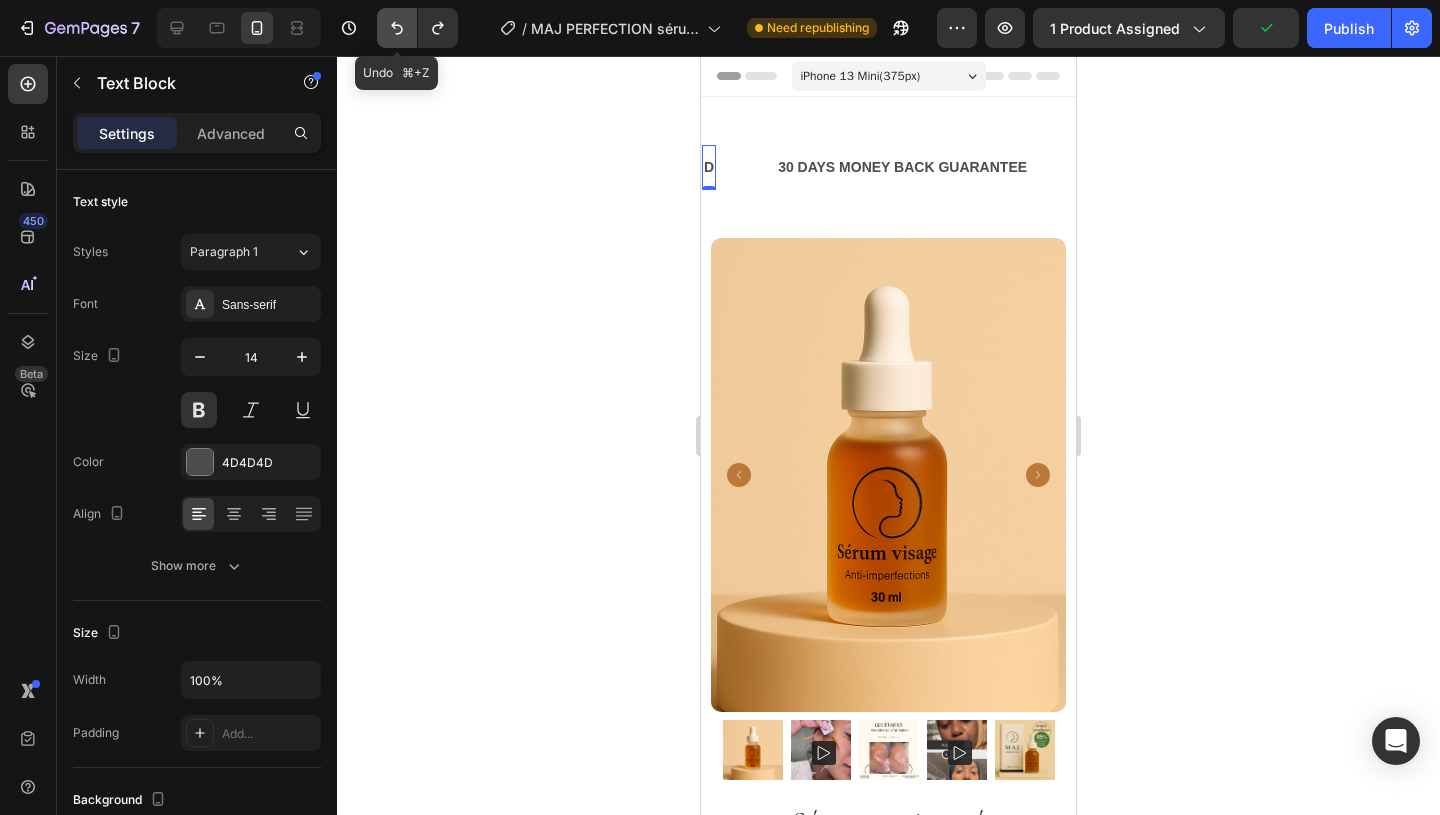 click 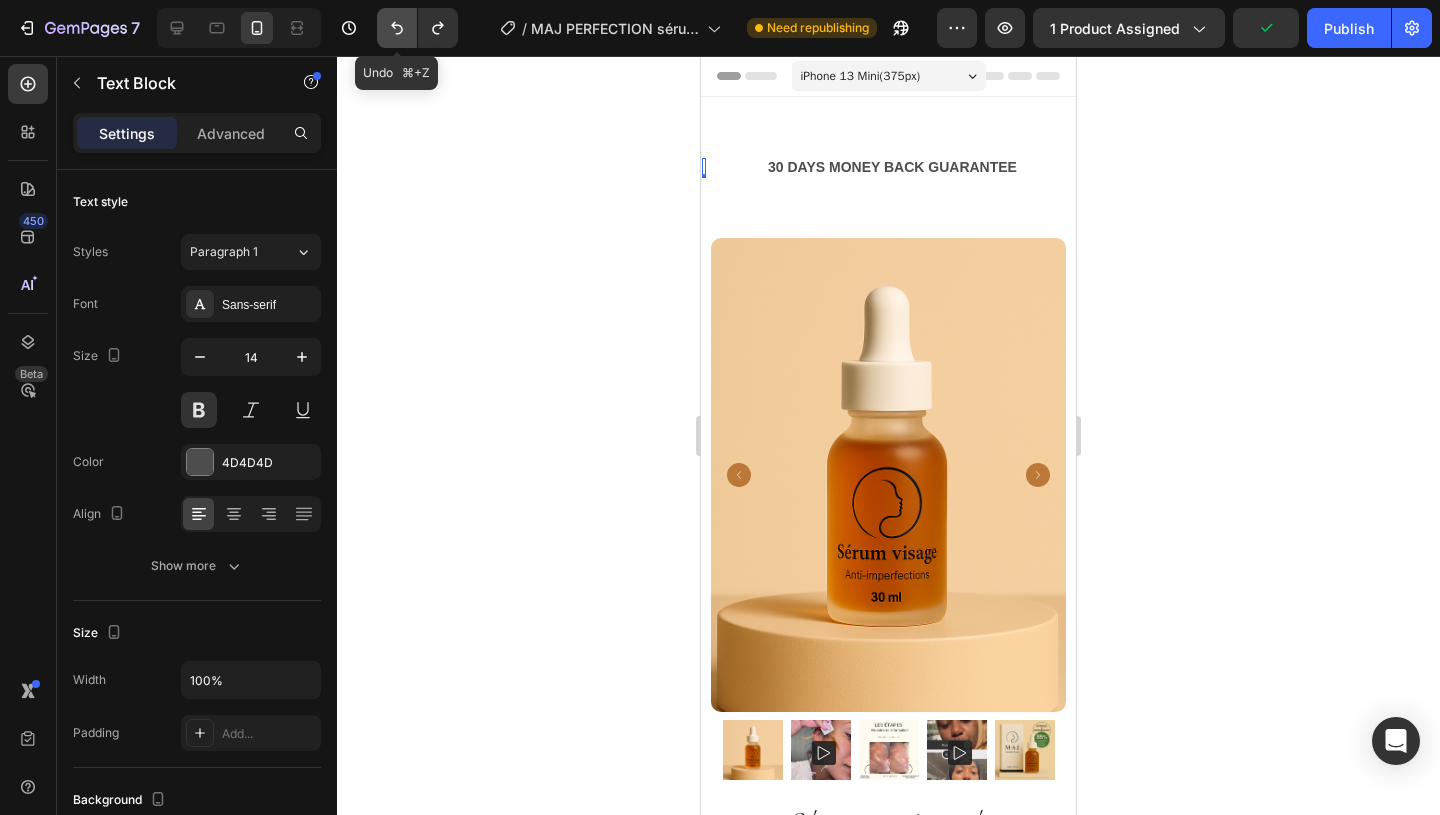 click 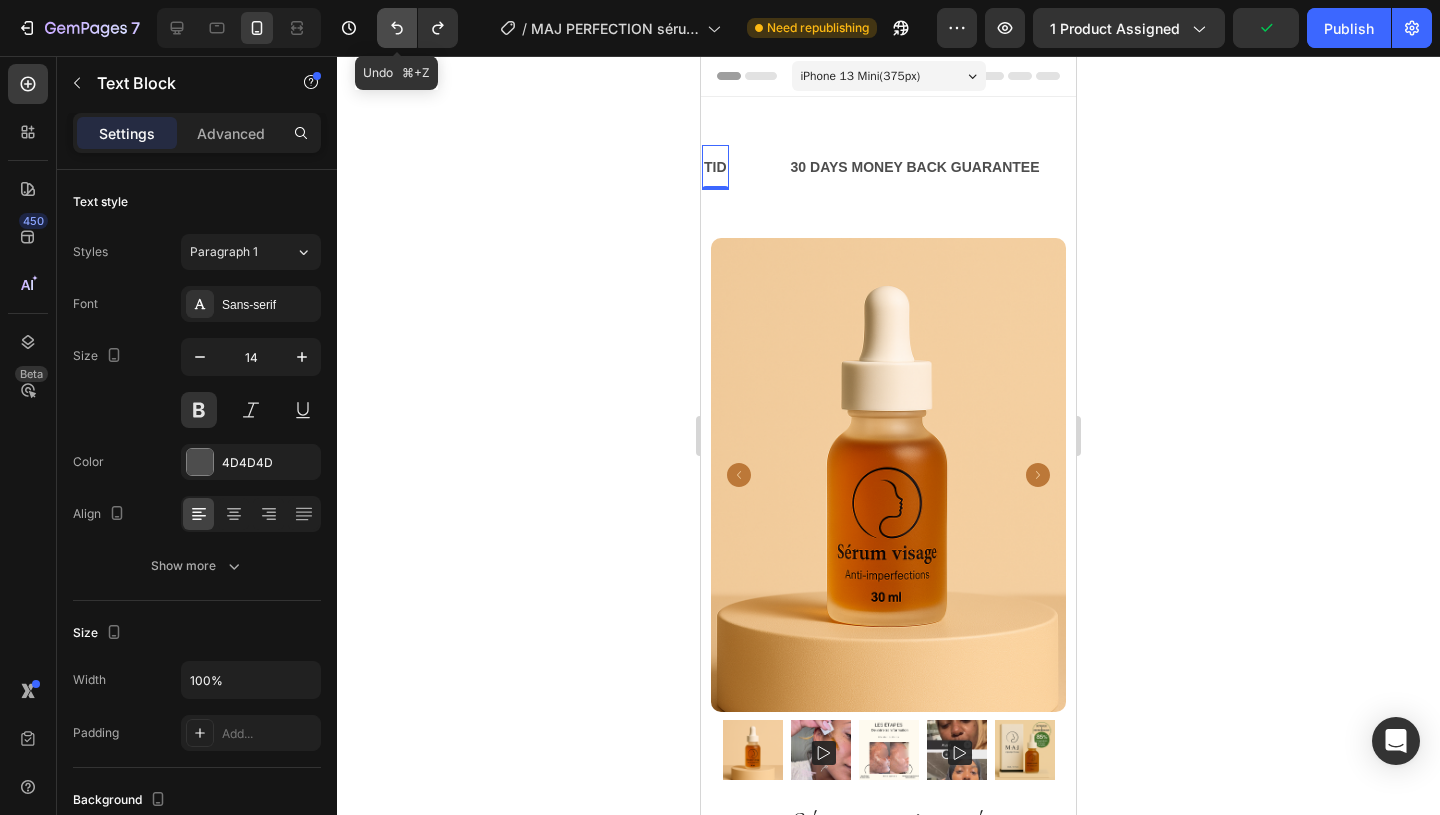 click 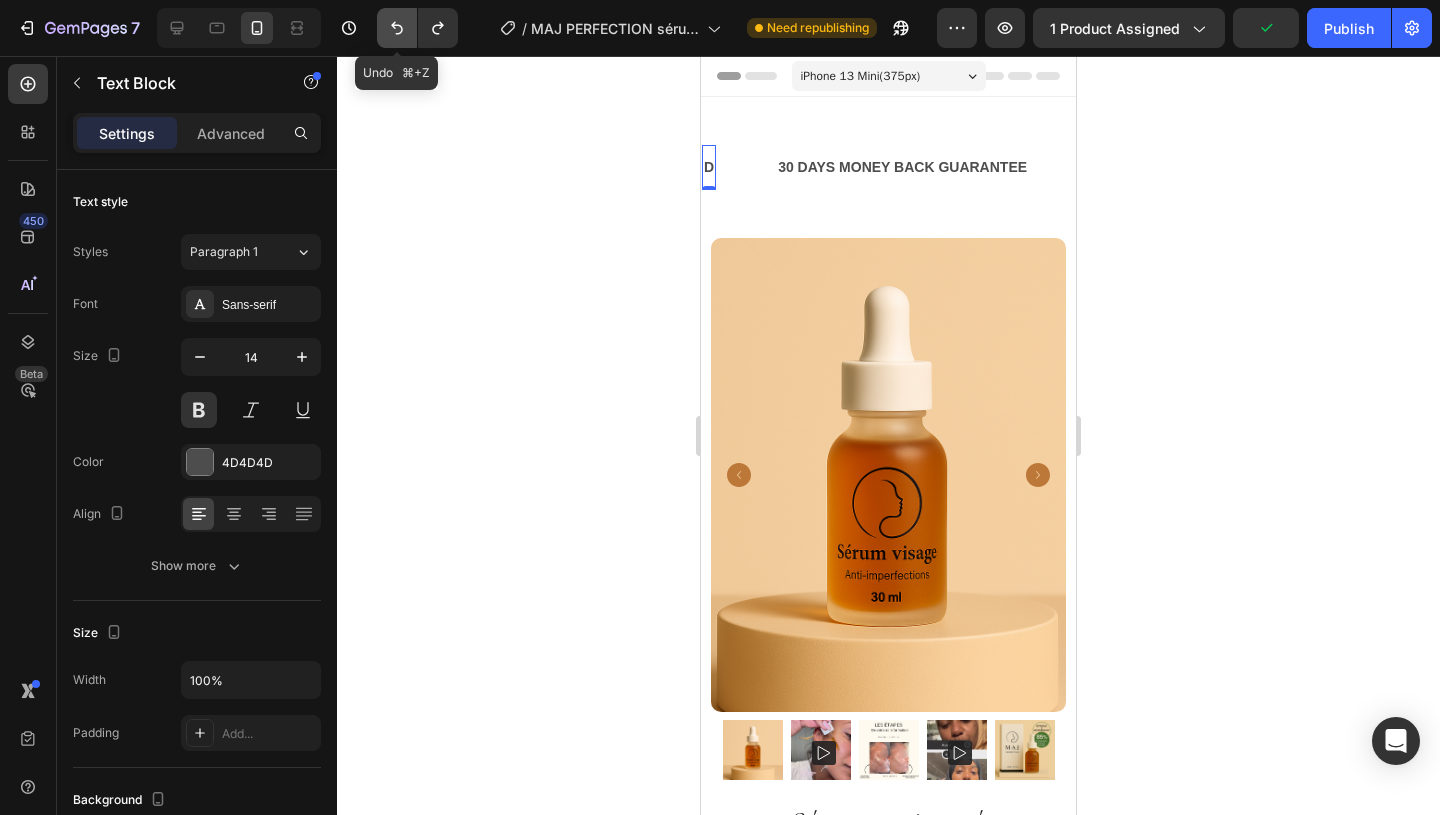 click 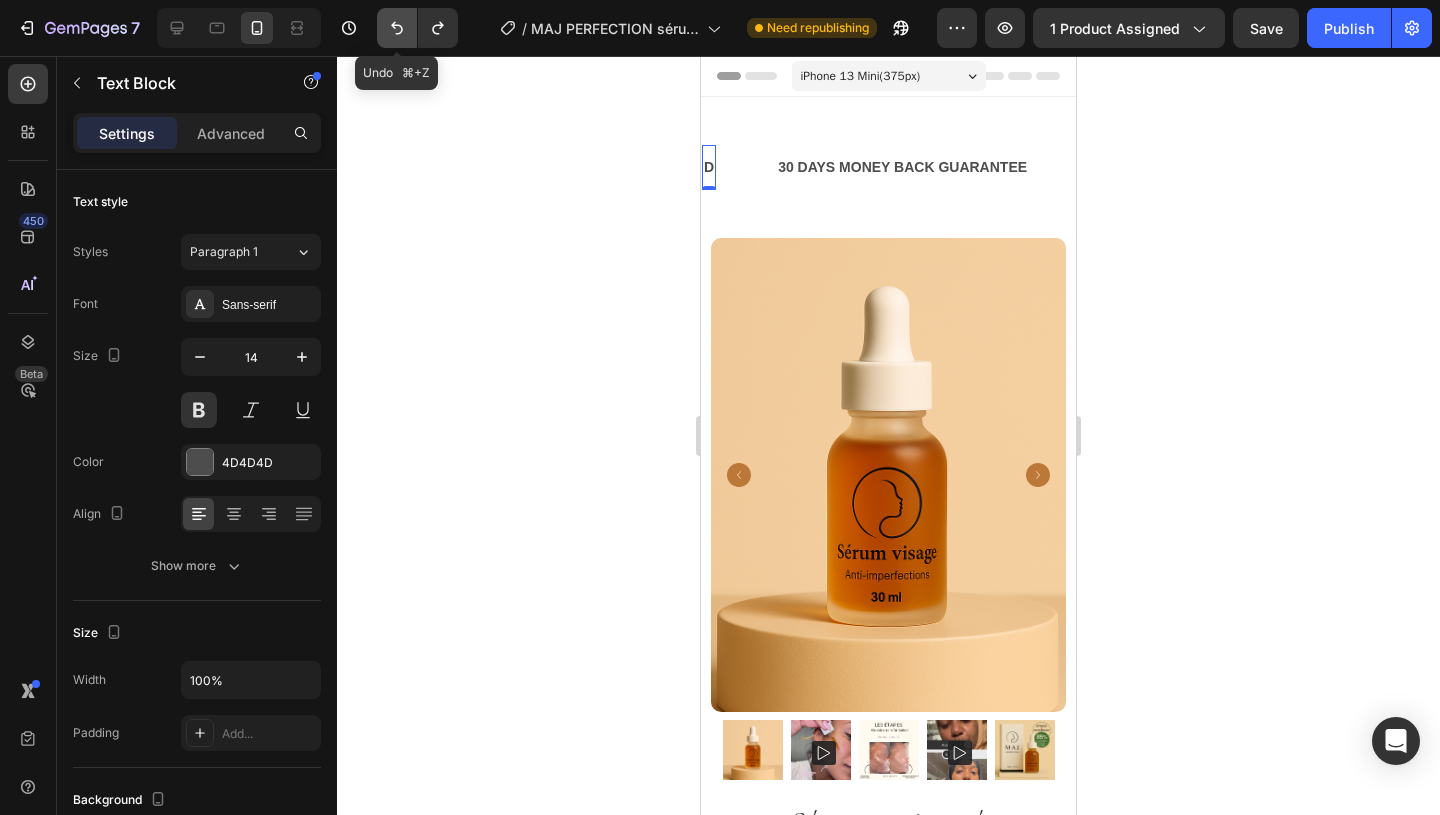 click 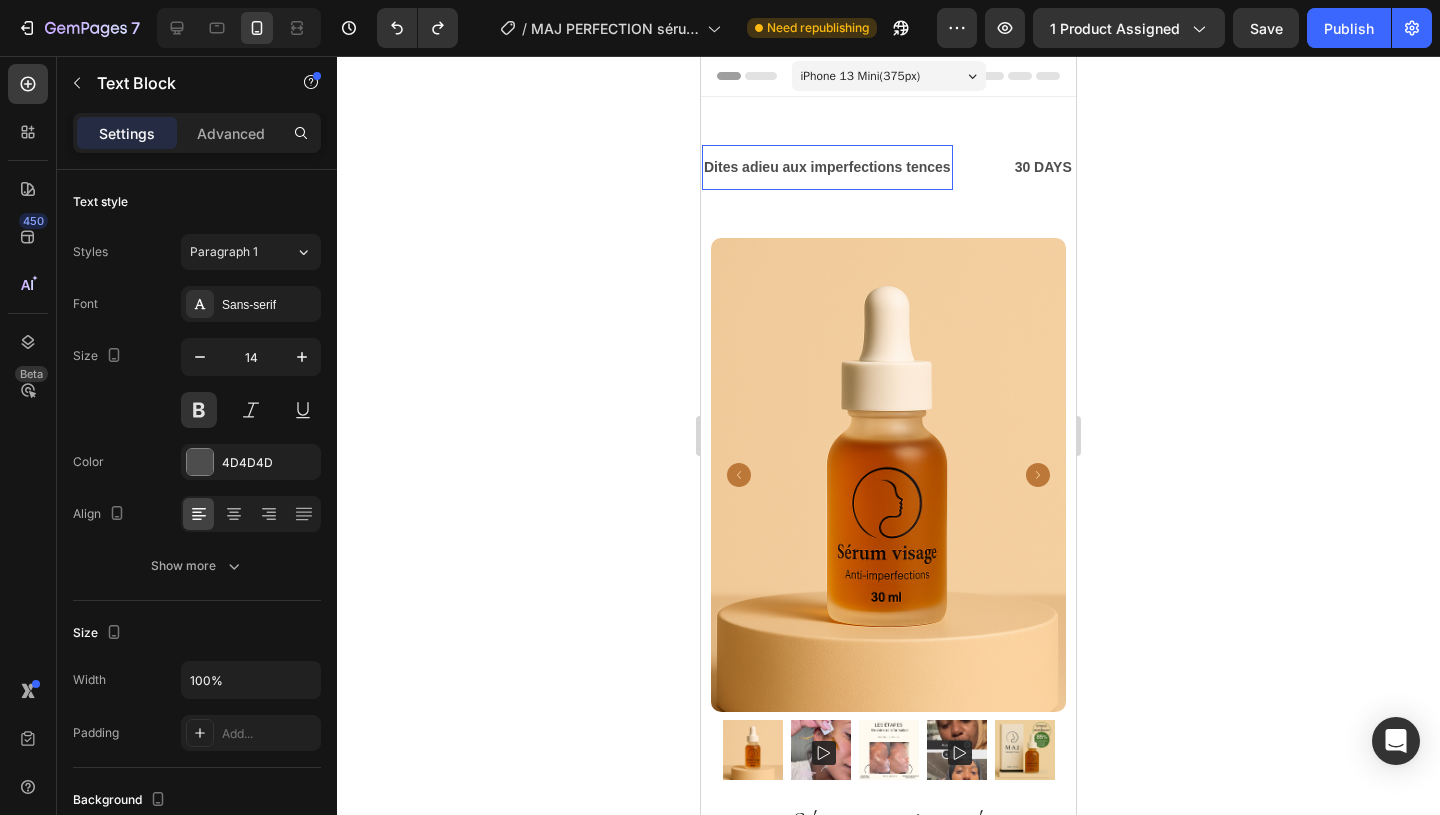 click on "Dites adieu aux imperfections tences" at bounding box center (827, 167) 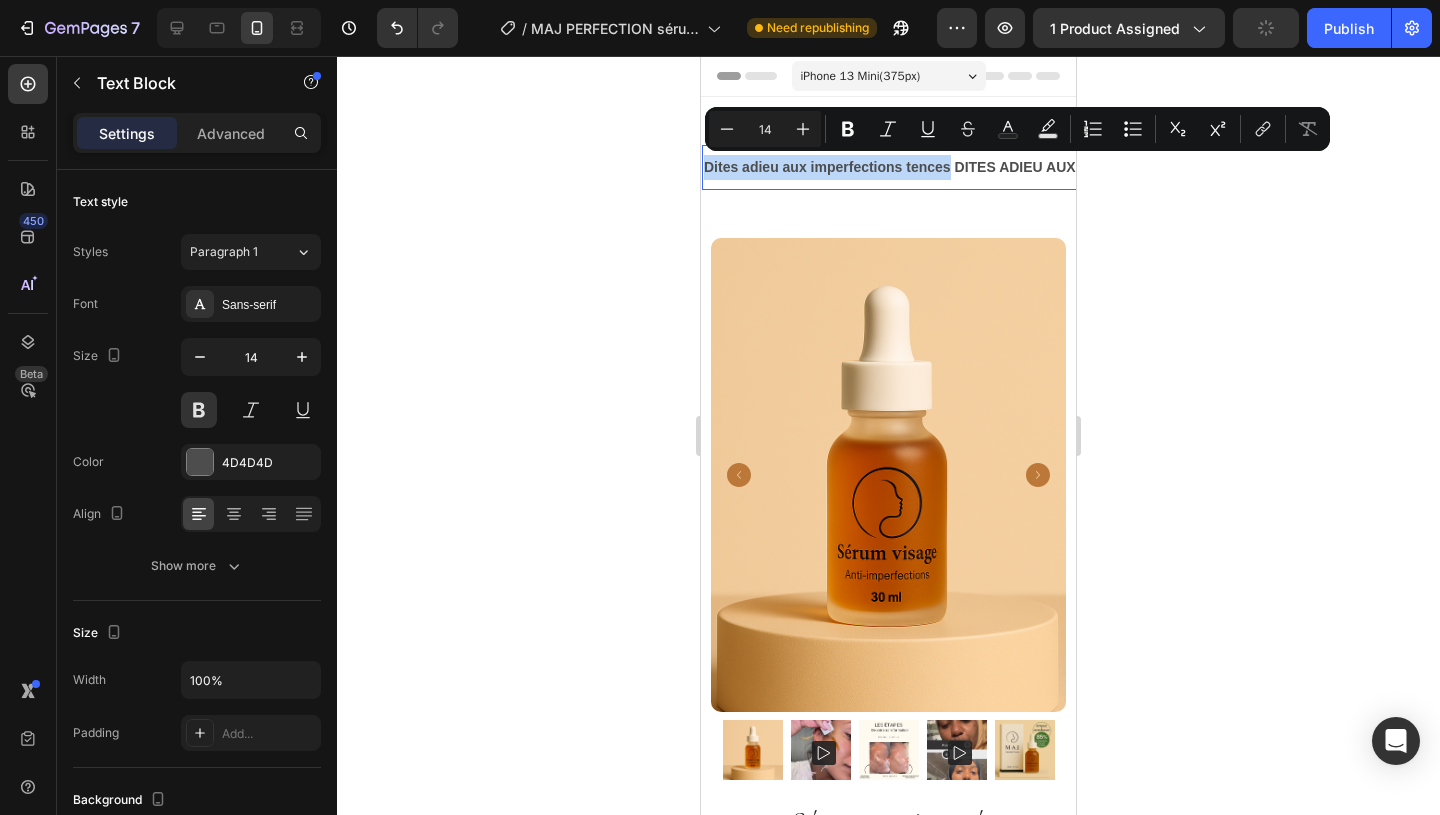 drag, startPoint x: 947, startPoint y: 170, endPoint x: 698, endPoint y: 176, distance: 249.07228 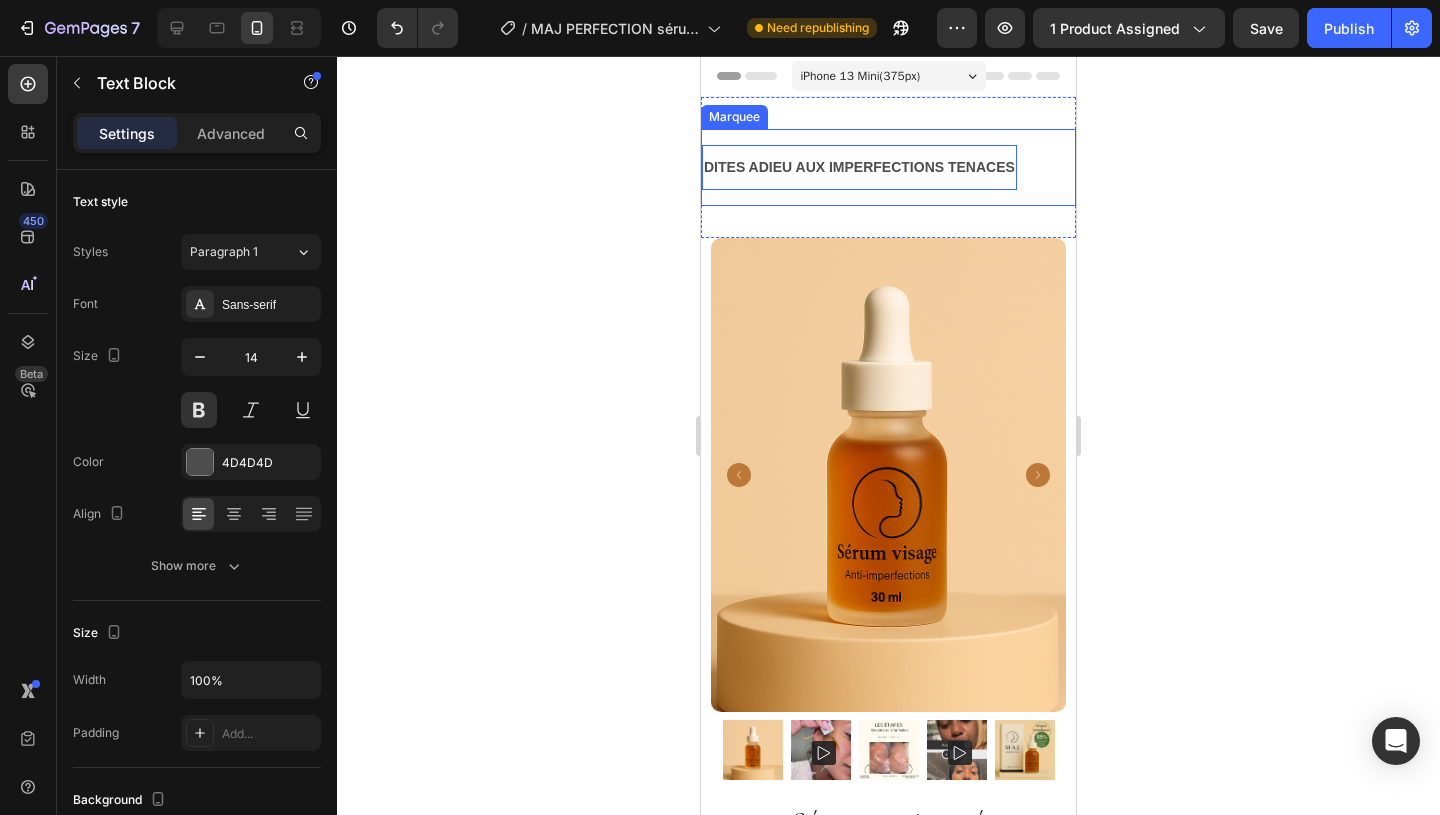 click on "DITES ADIEU AUX IMPERFECTIONS TENACES Text Block   0" at bounding box center [889, 167] 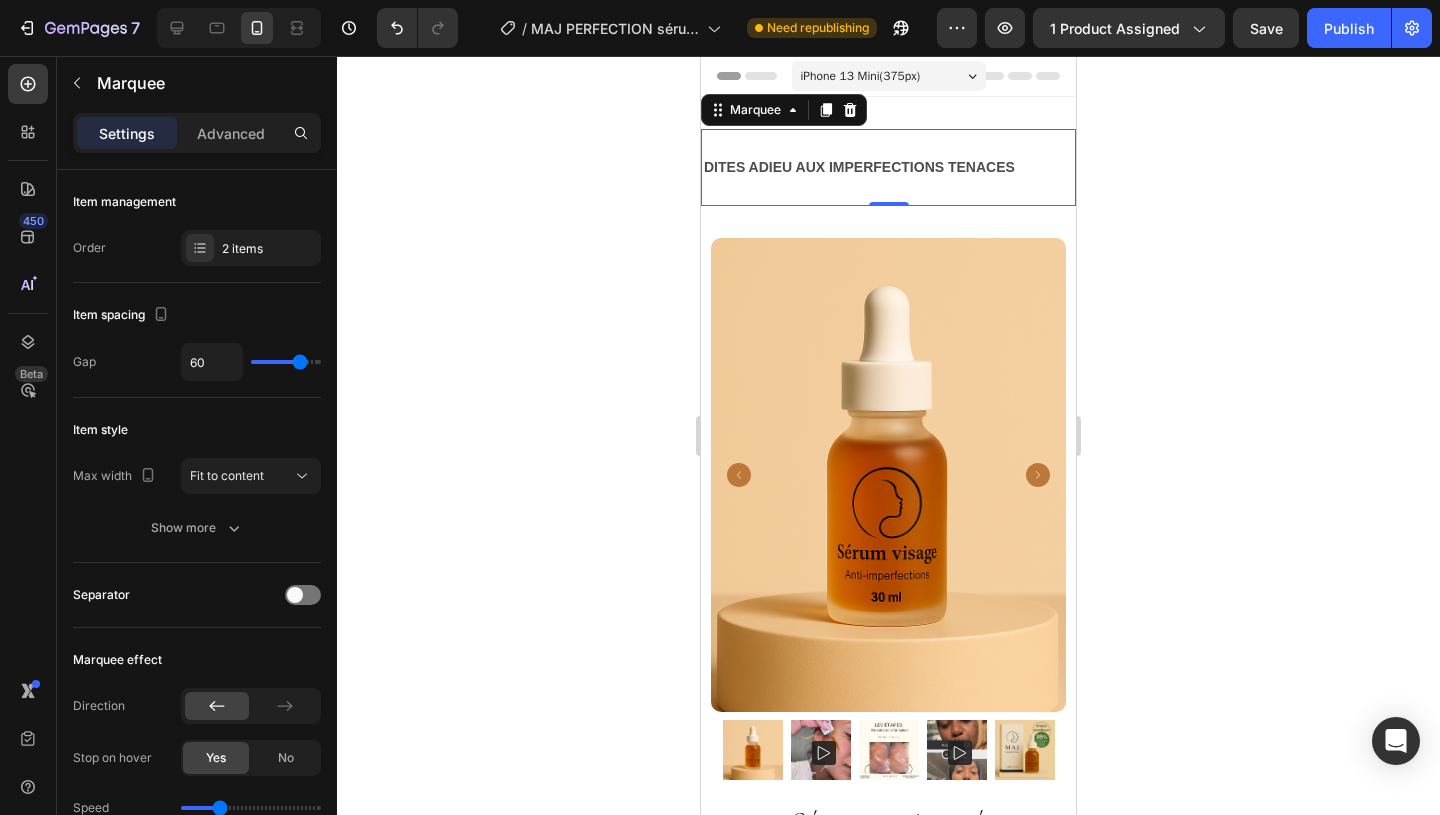 click on "DITES ADIEU AUX IMPERFECTIONS TENACES Text Block" at bounding box center (889, 167) 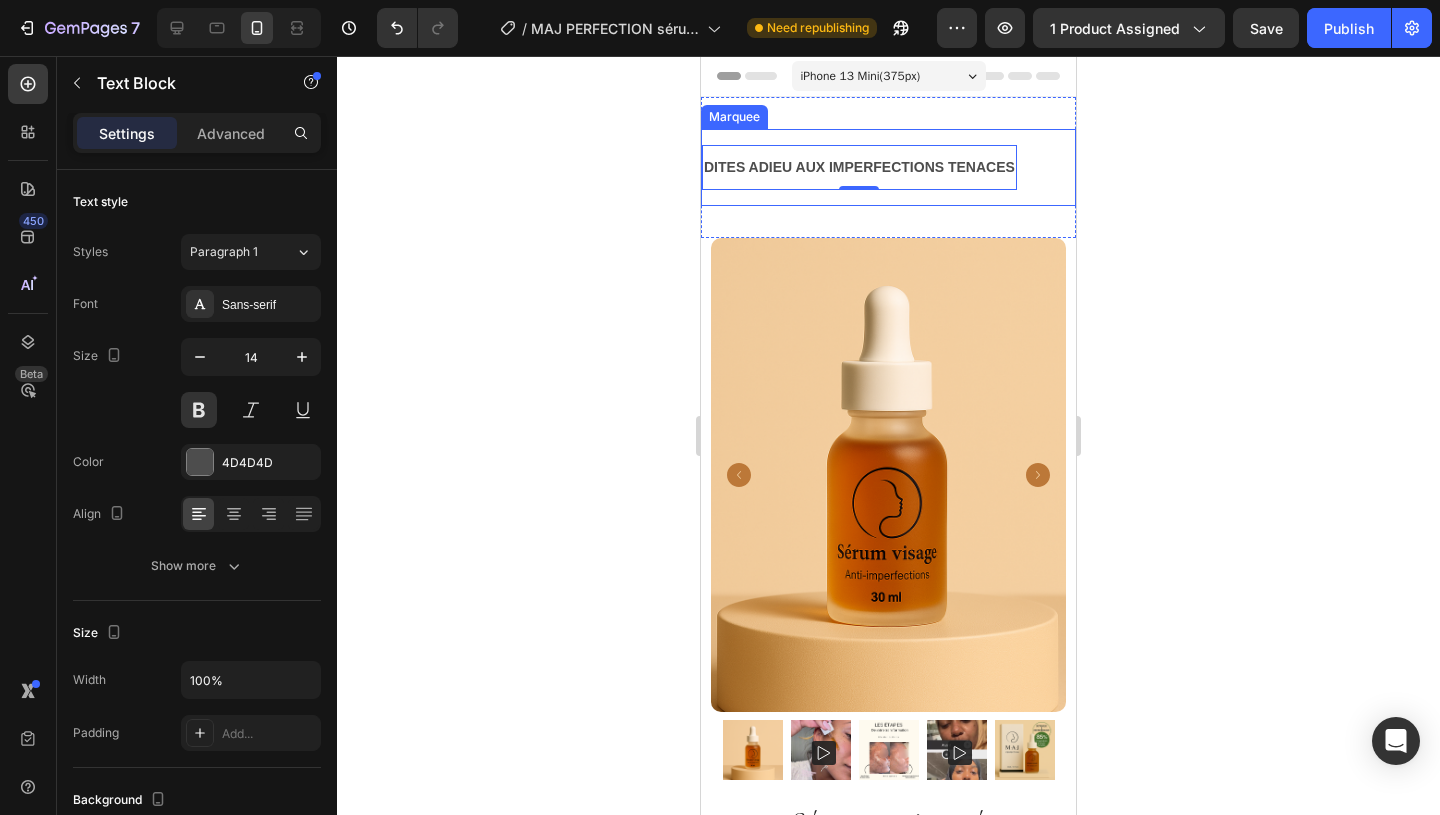 click on "DITES ADIEU AUX IMPERFECTIONS TENACES Text Block   0" at bounding box center (889, 167) 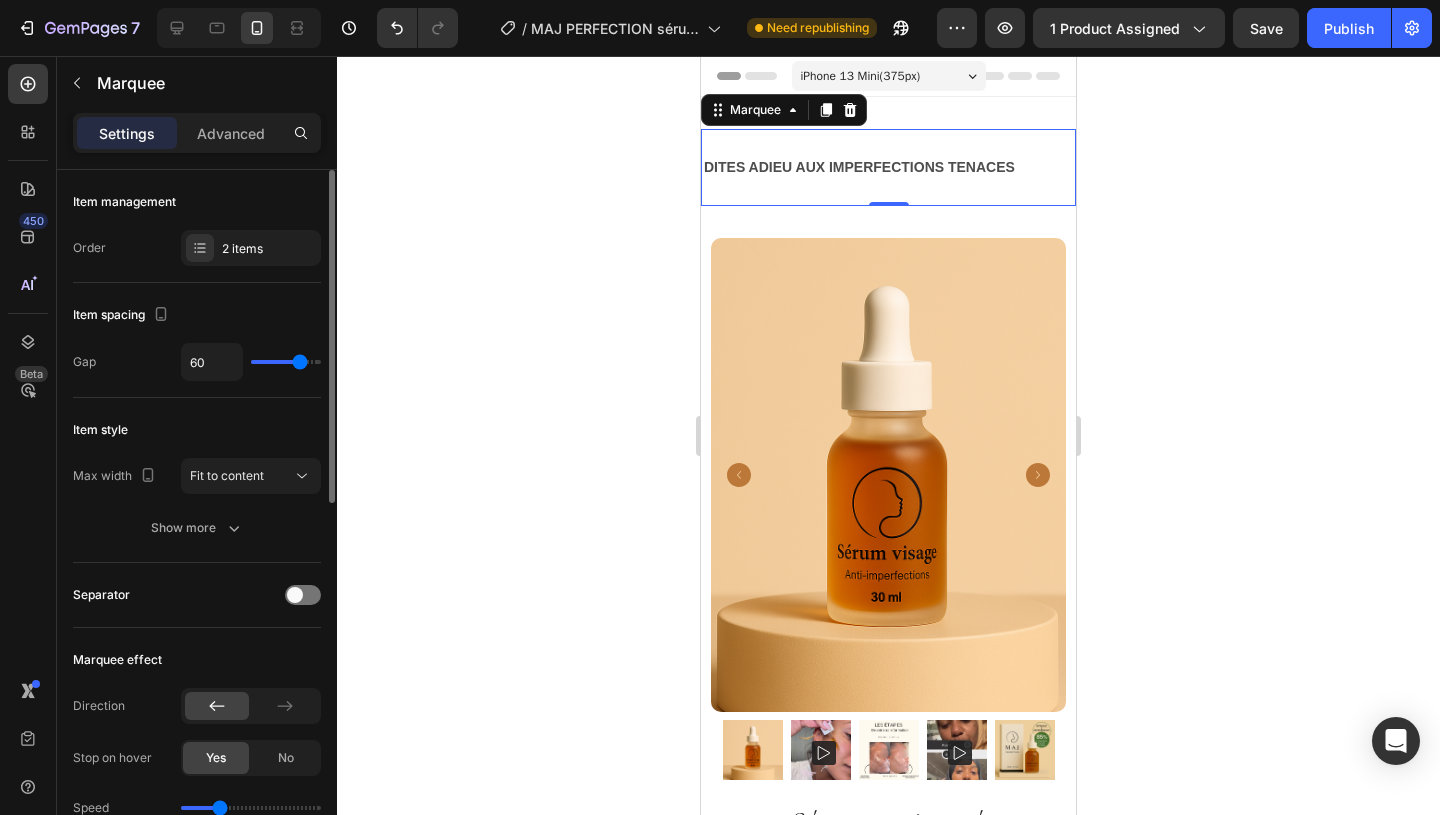 type on "56" 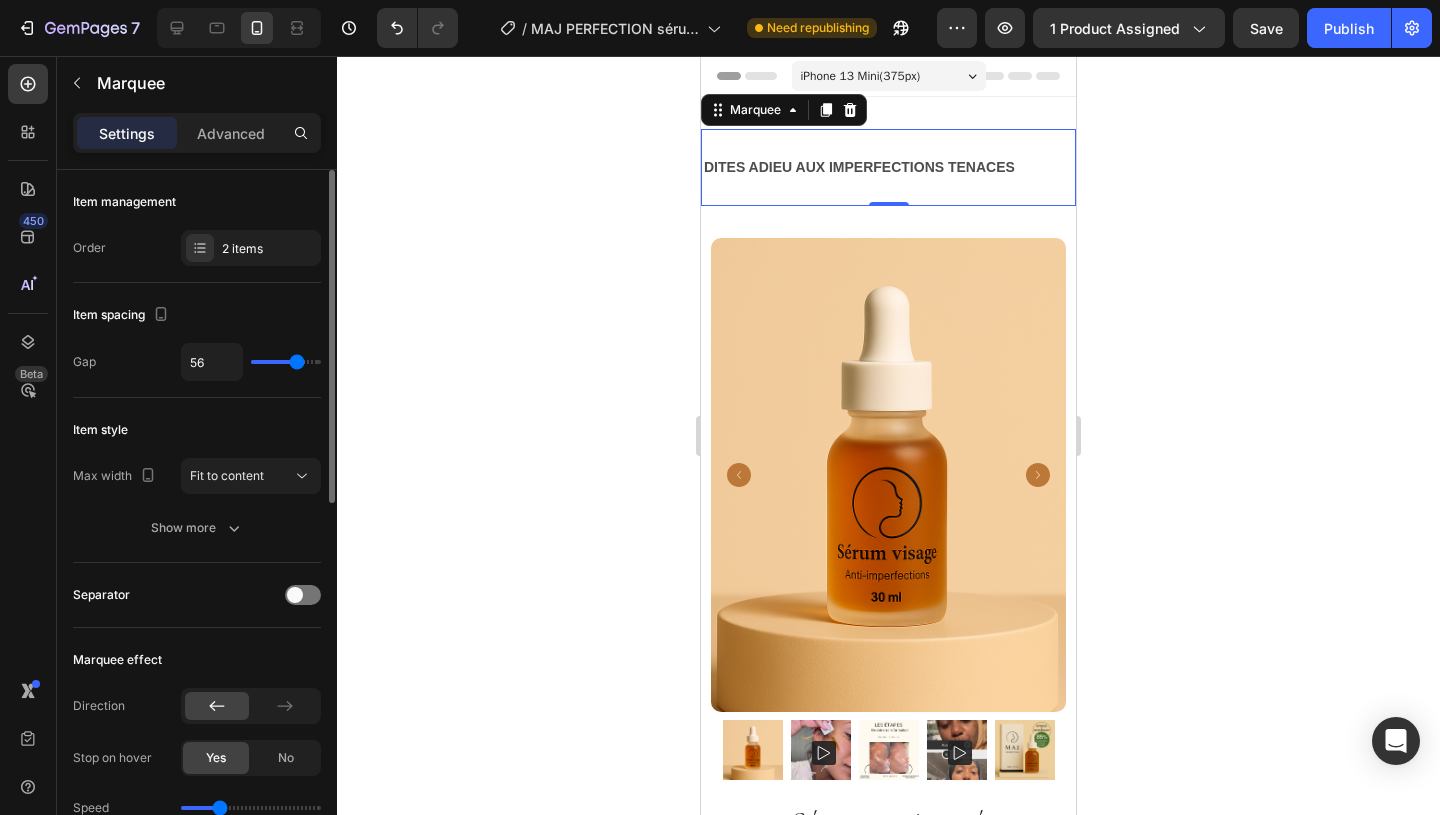 type on "44" 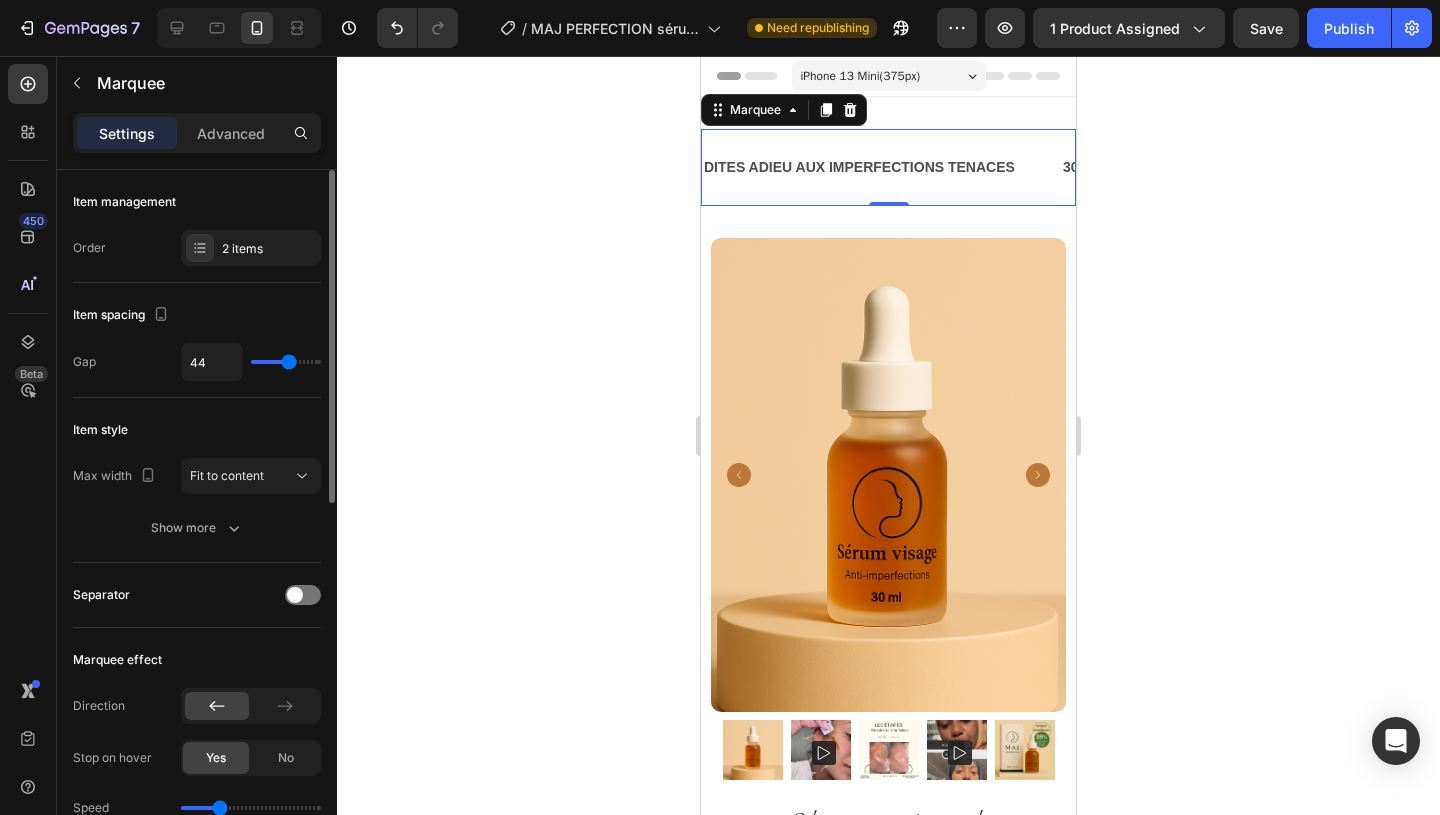 type on "43" 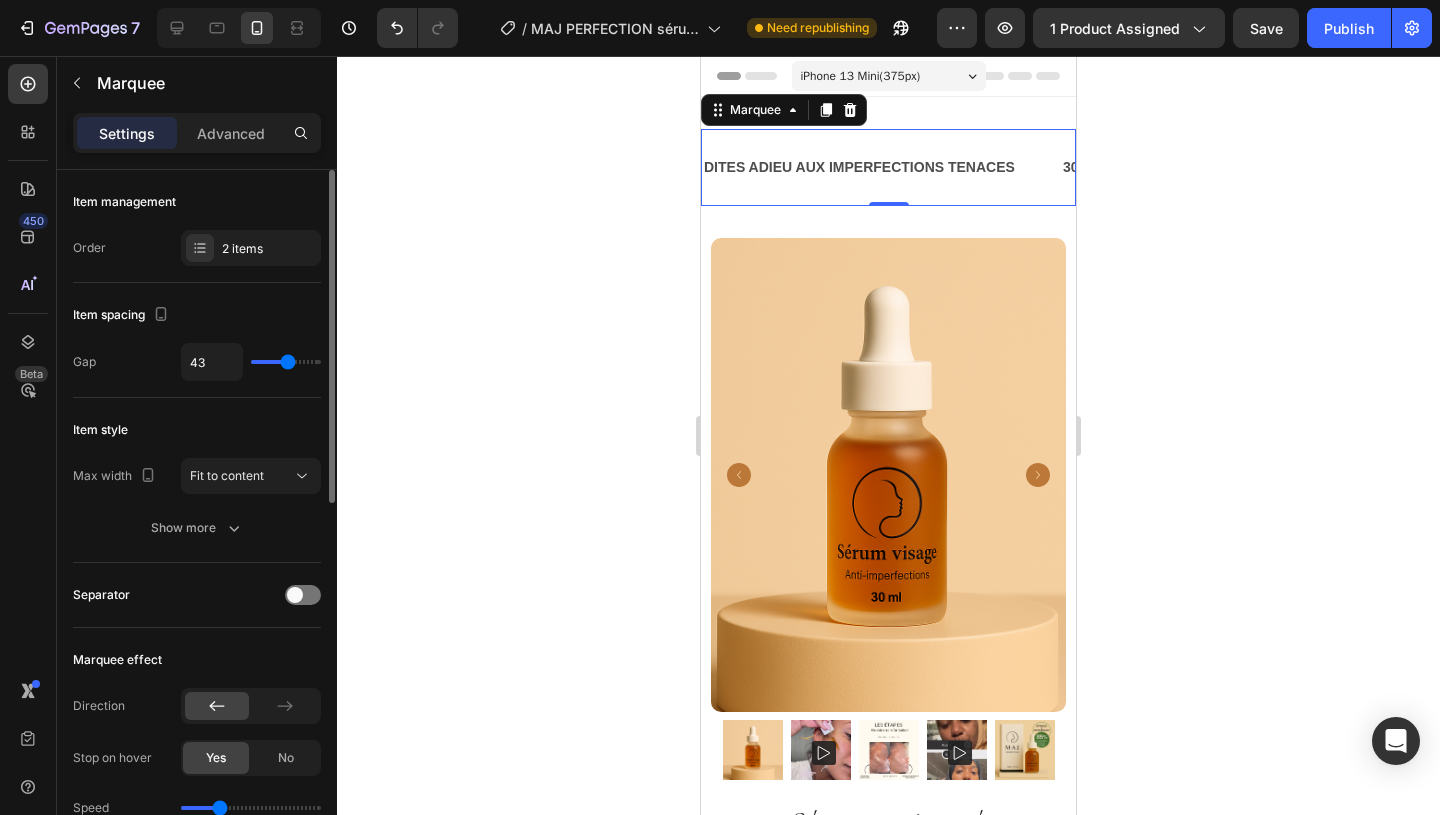 type on "42" 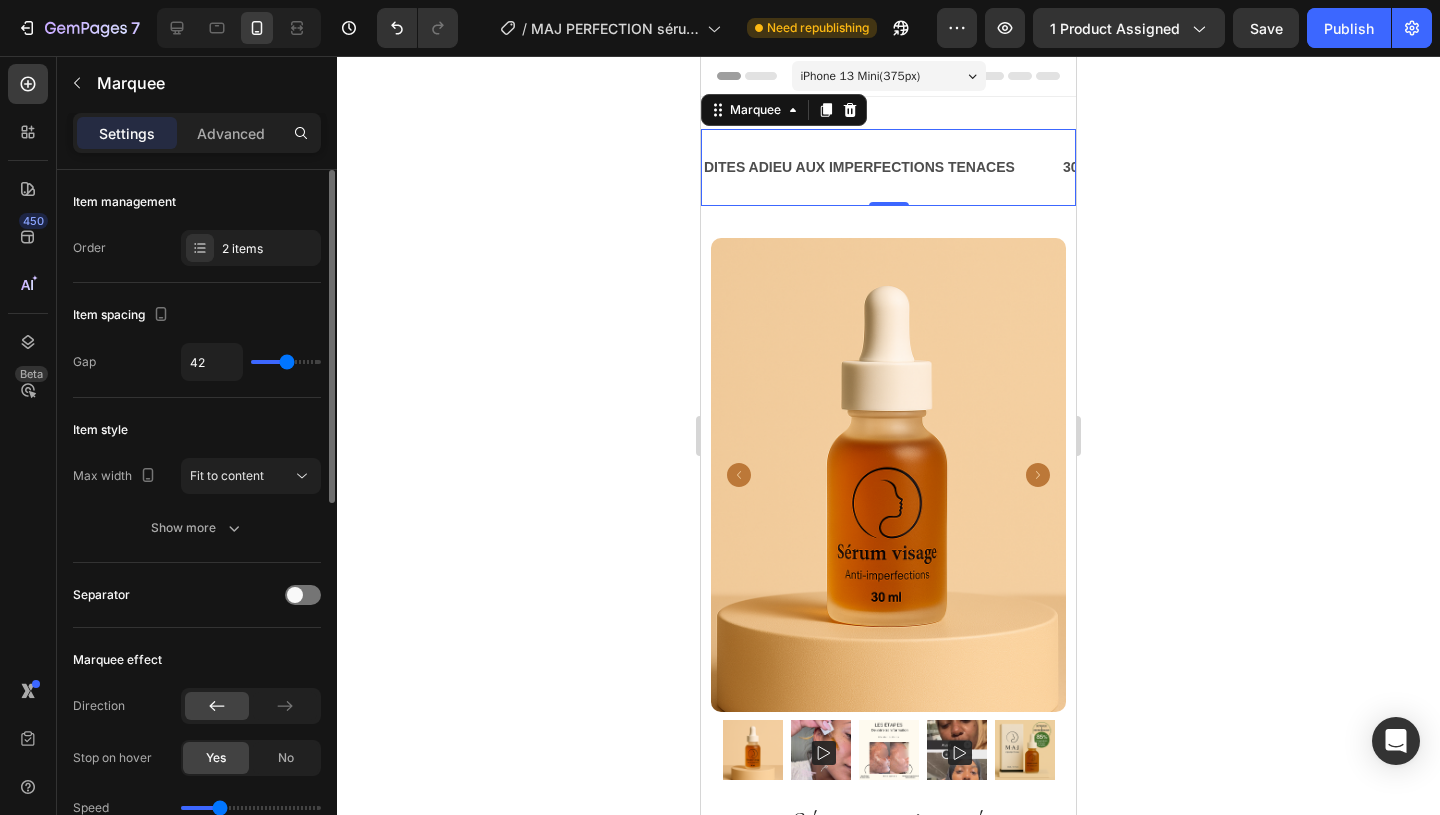 type on "40" 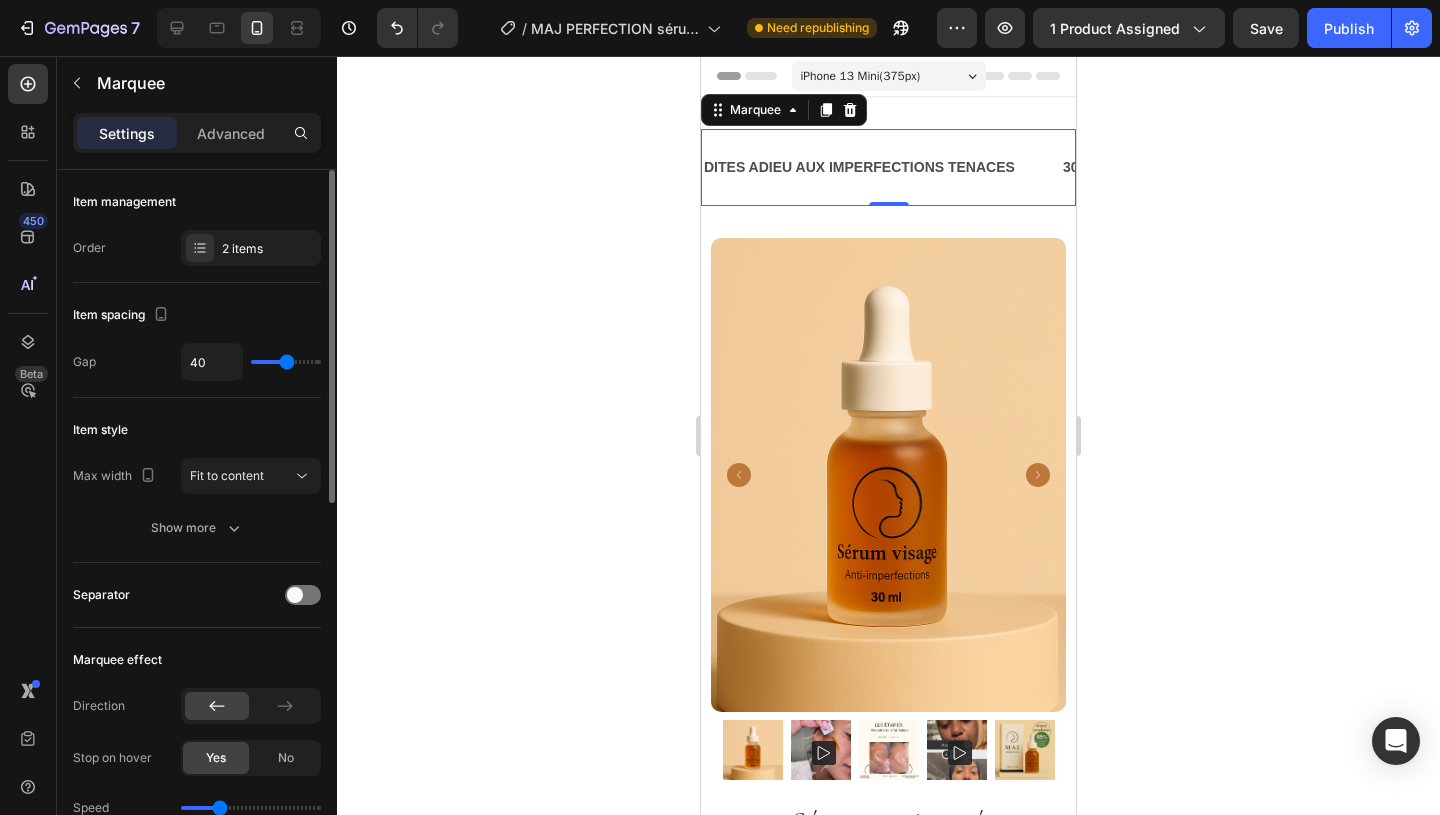 type on "40" 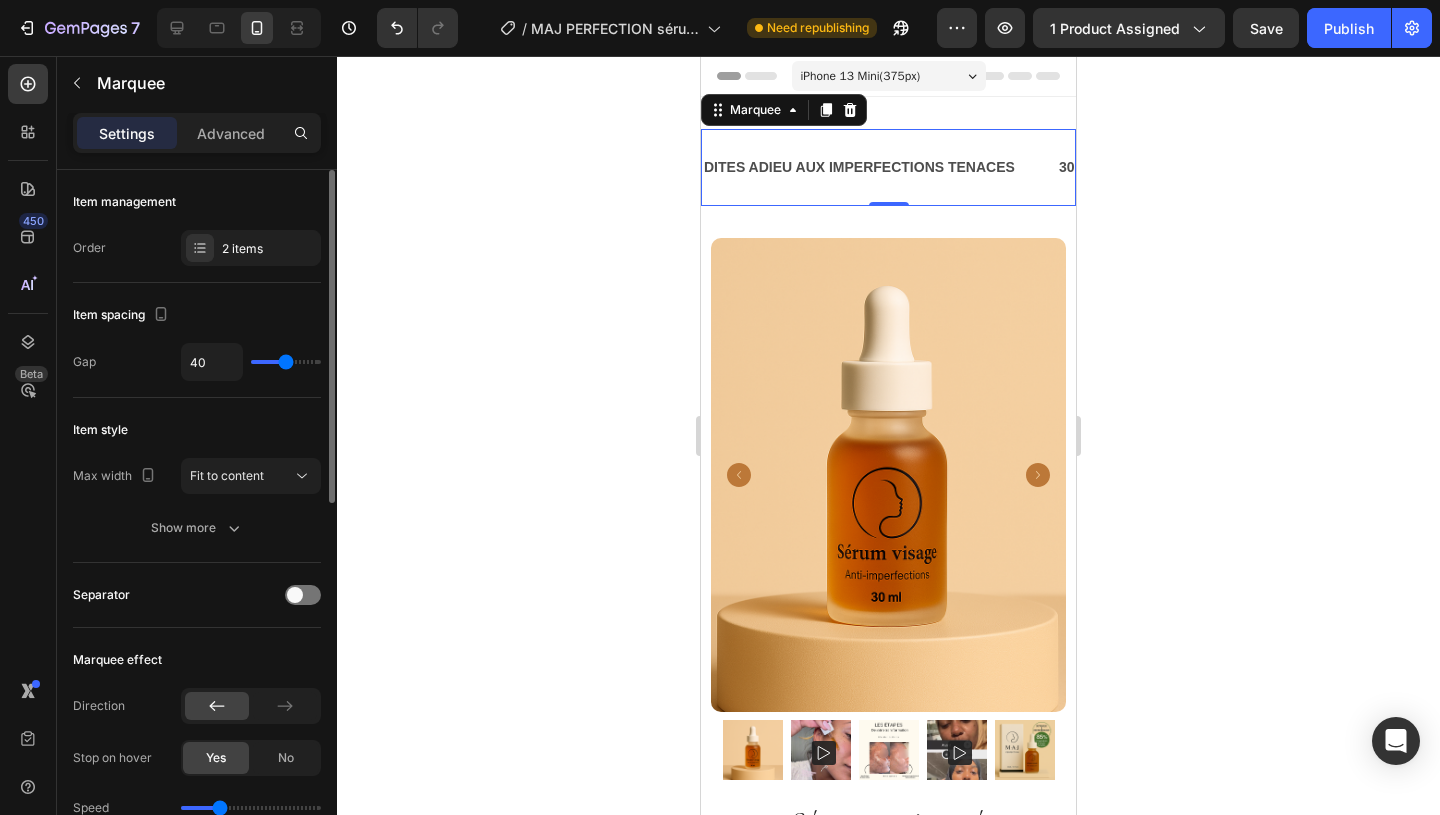 type on "39" 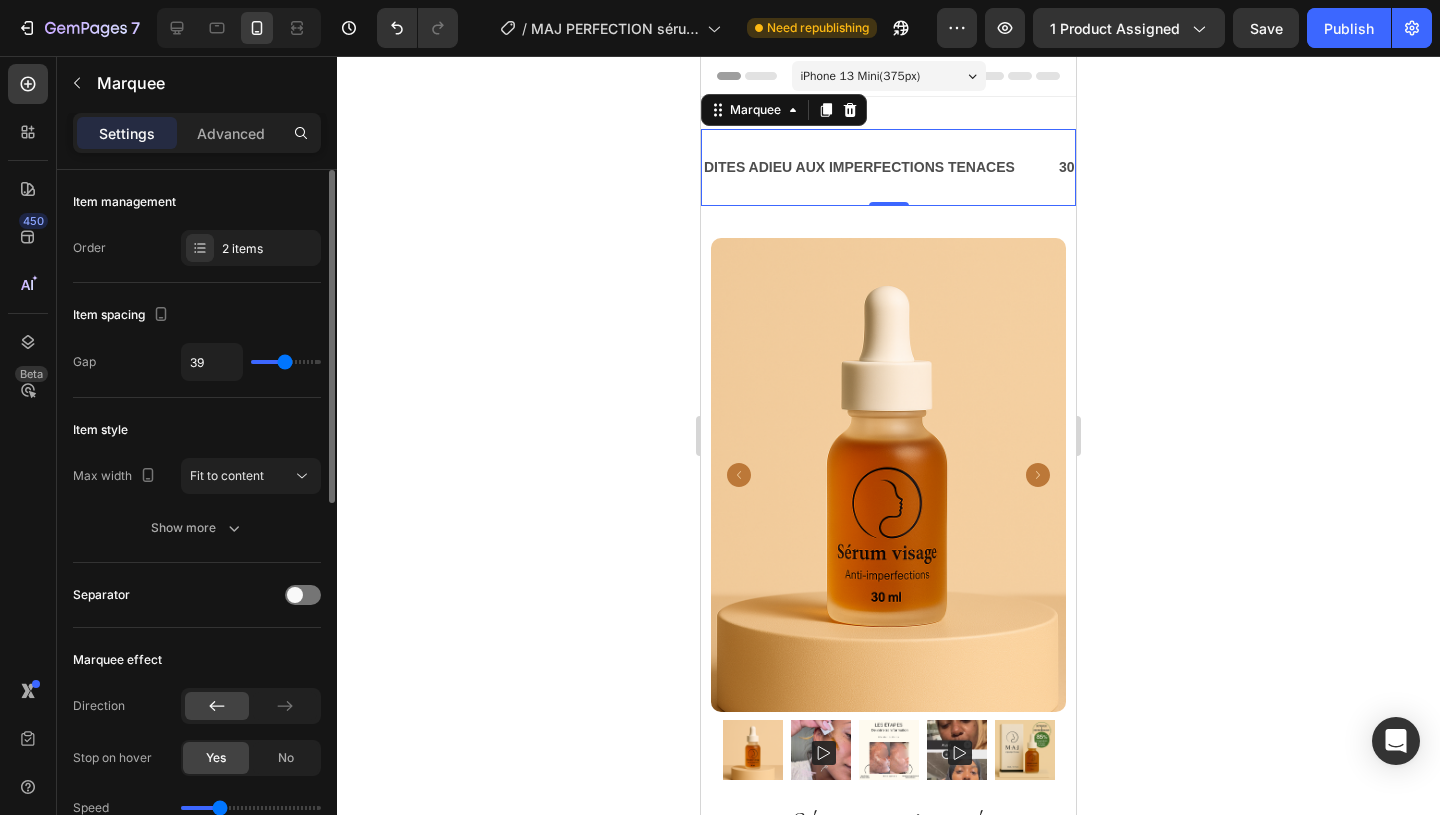 type on "26" 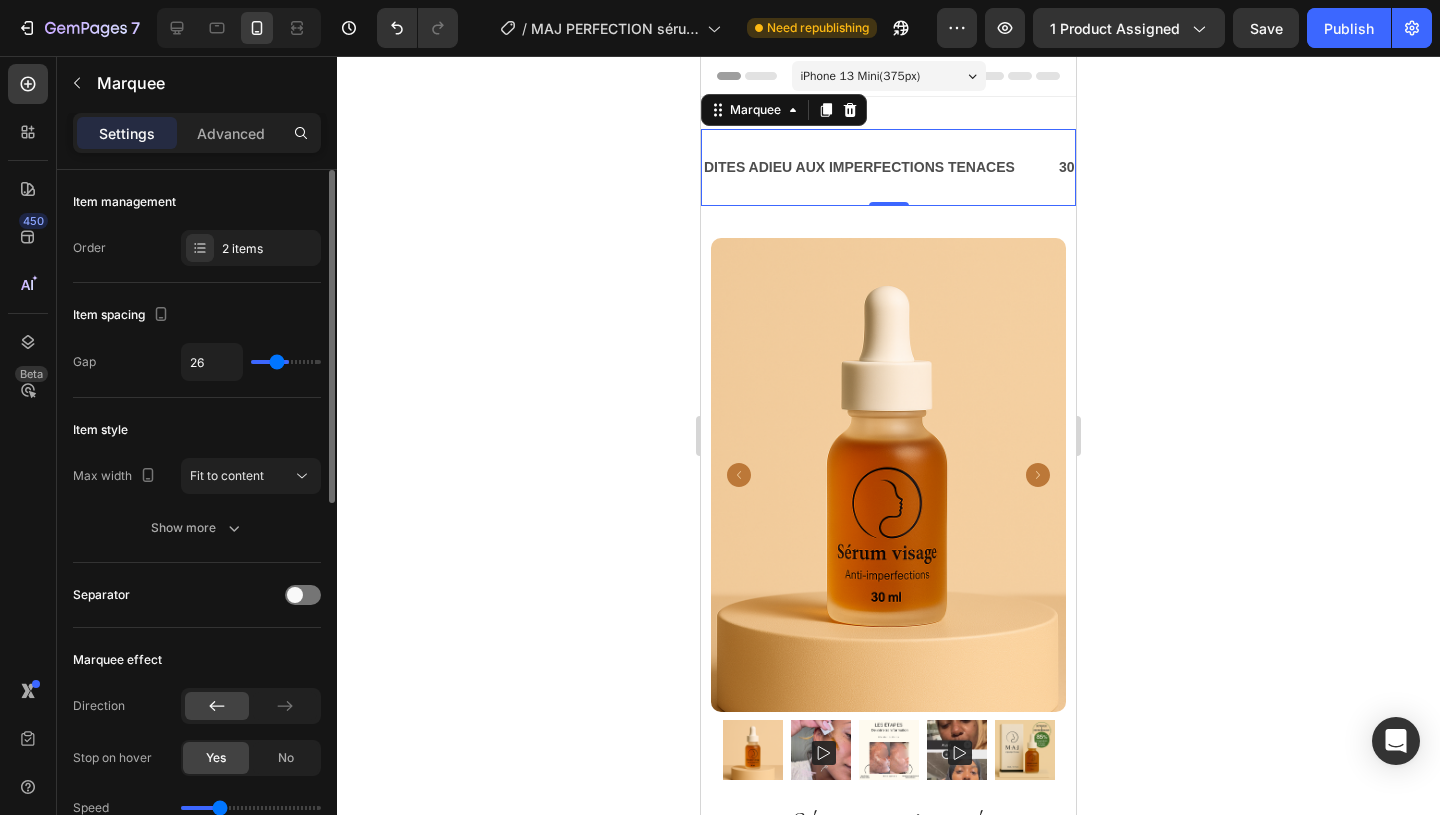 type on "24" 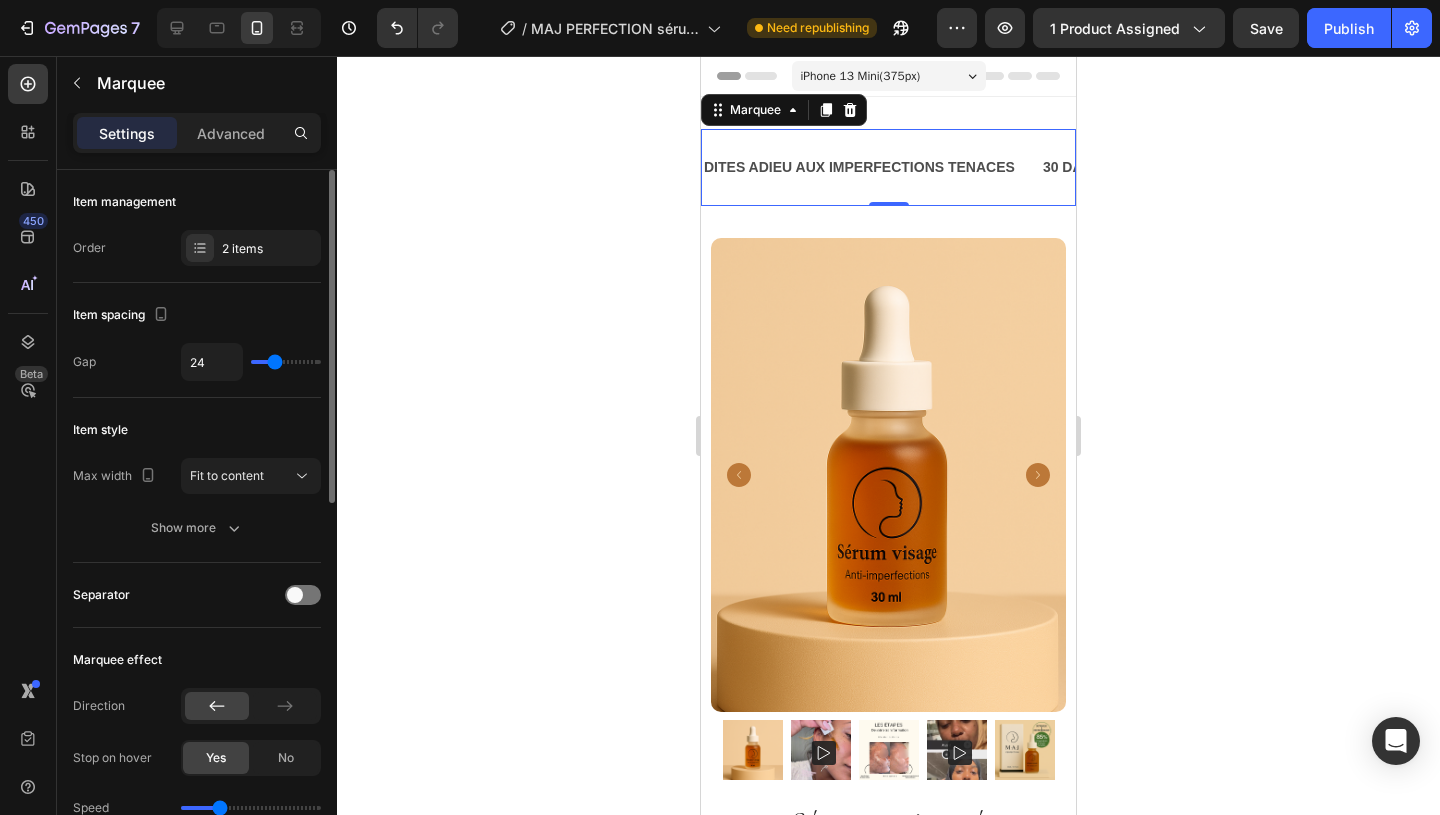 type on "16" 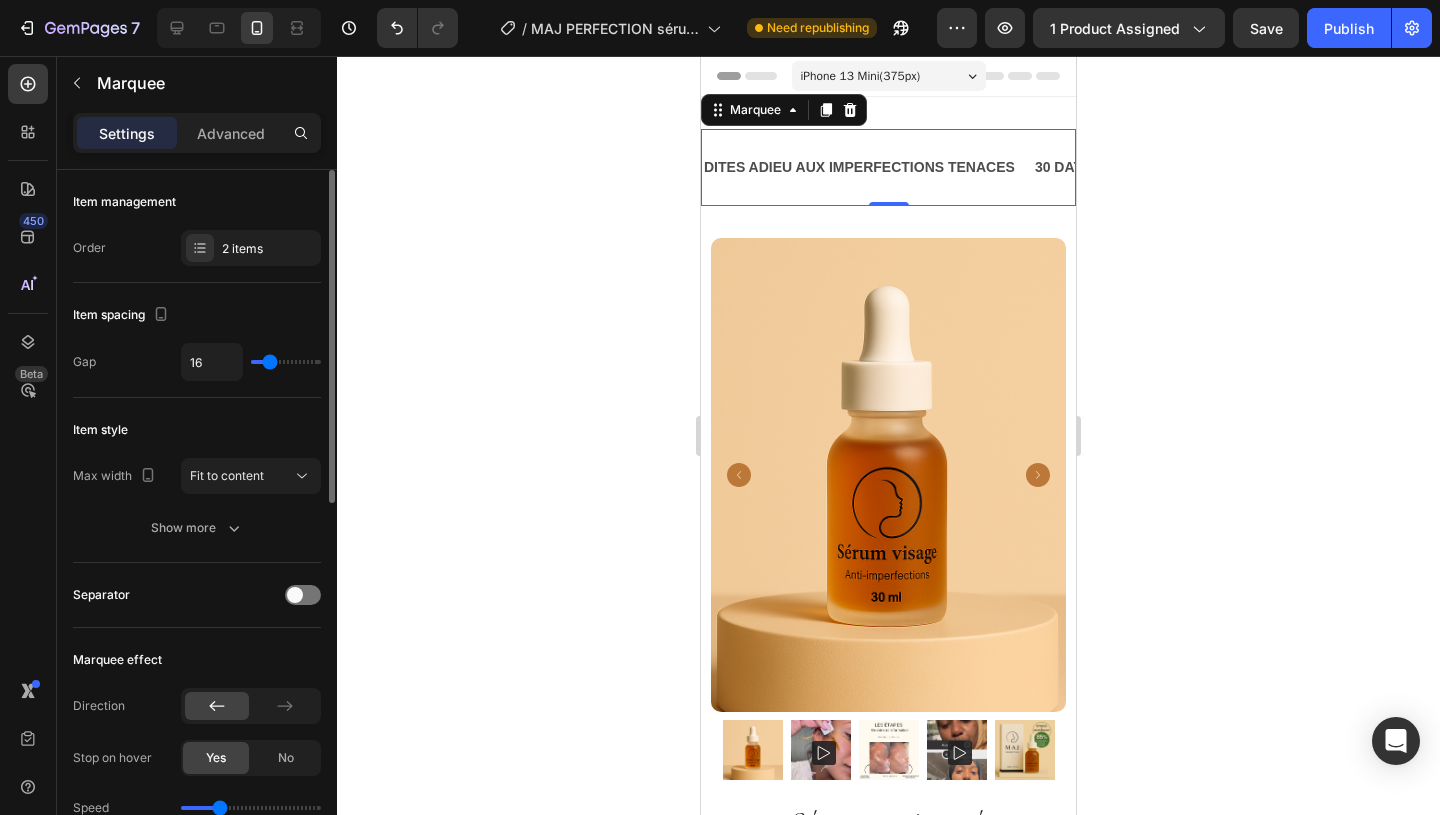 drag, startPoint x: 298, startPoint y: 365, endPoint x: 269, endPoint y: 369, distance: 29.274563 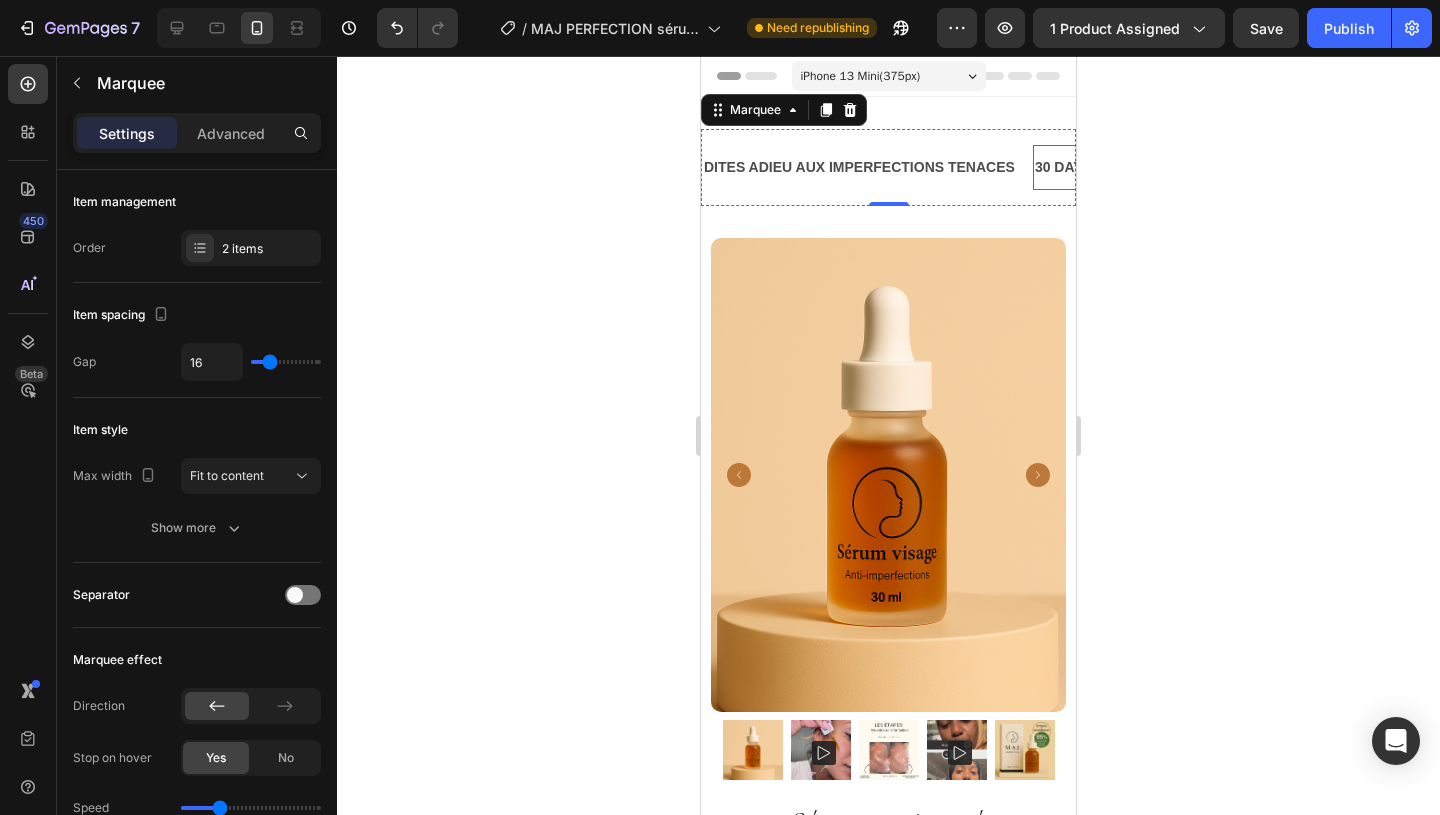 click on "30 DAYS MONEY BACK GUARANTEE" at bounding box center (1159, 167) 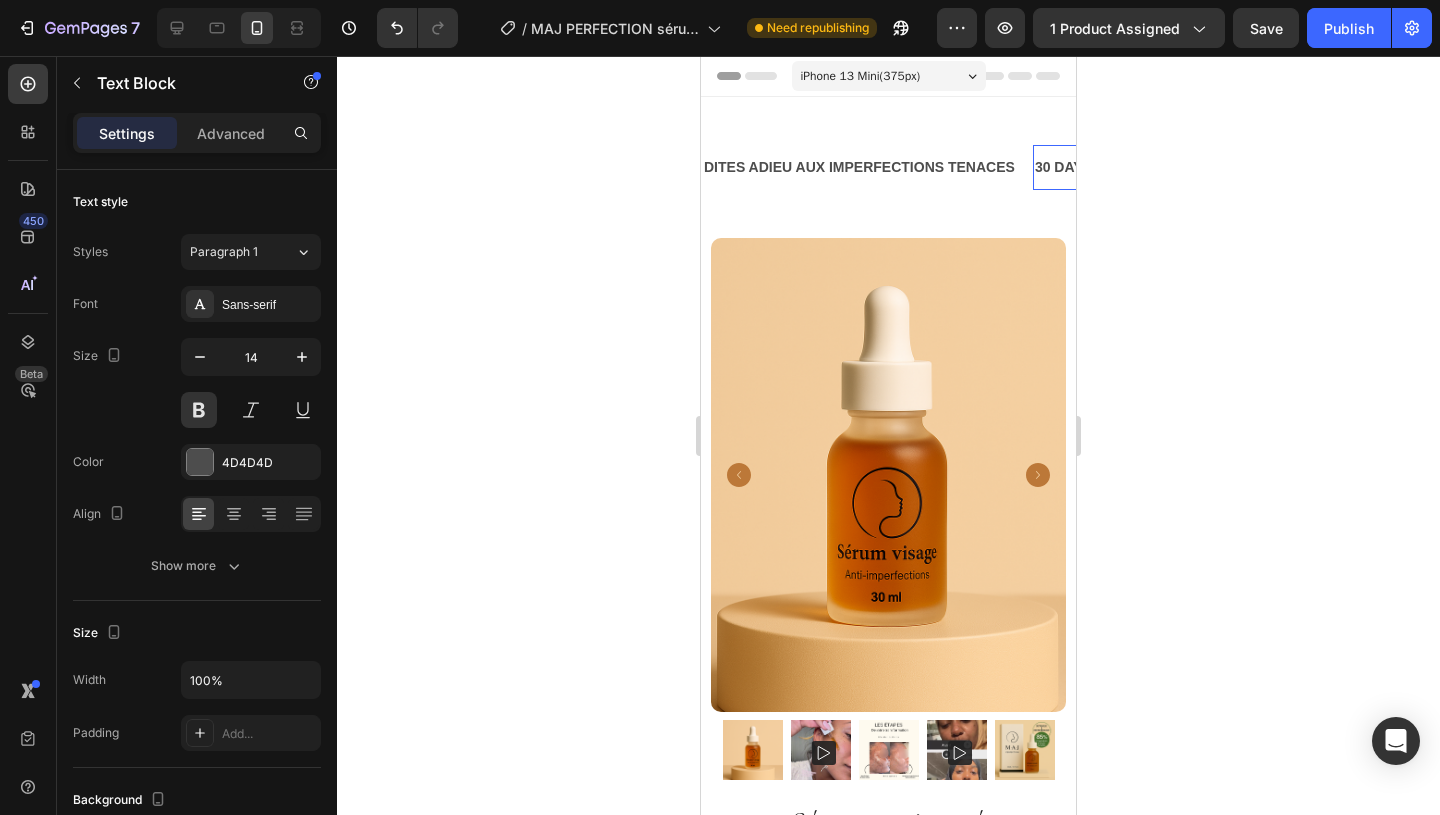 click on "30 DAYS MONEY BACK GUARANTEE" at bounding box center [1159, 167] 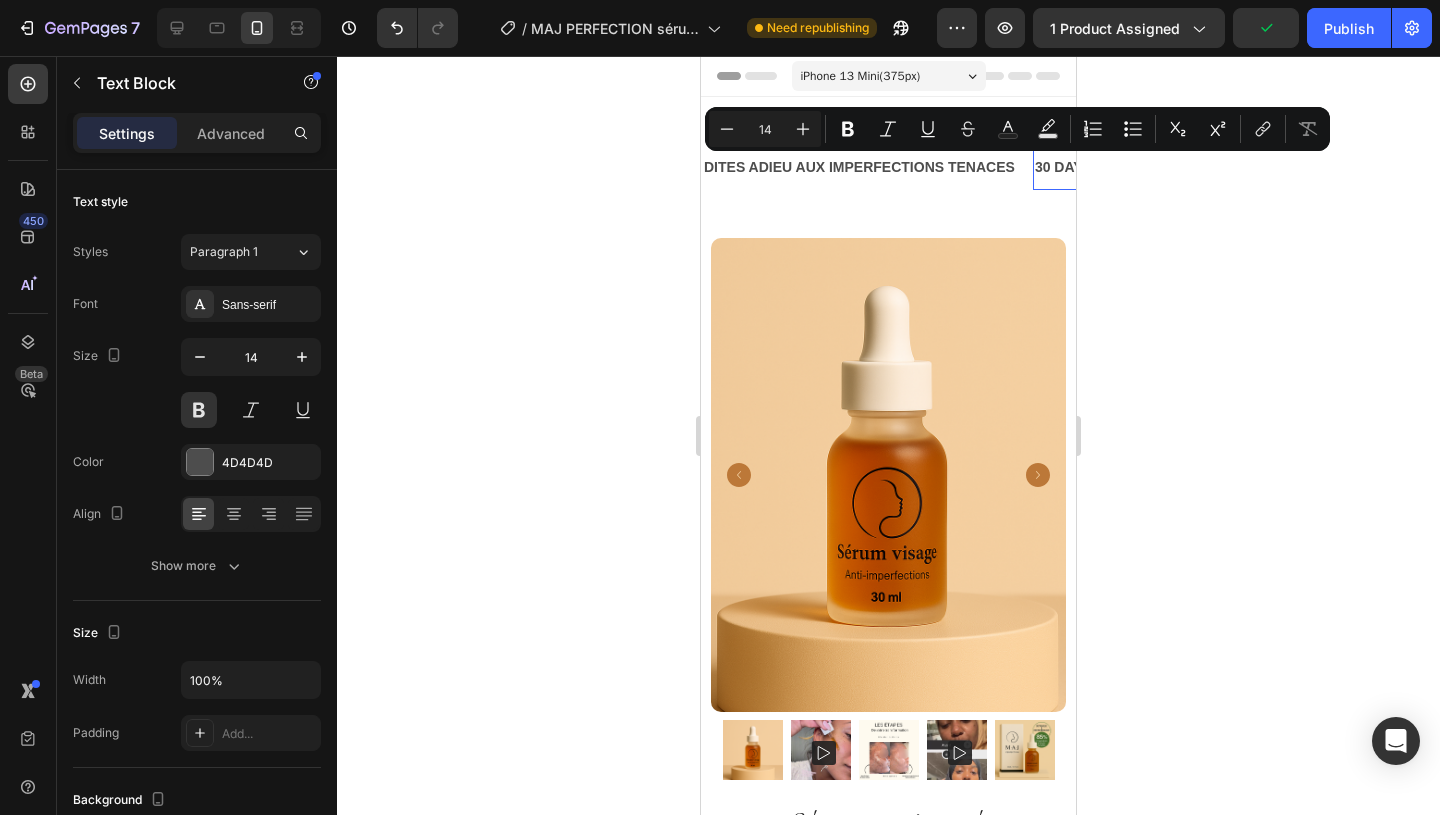click on "30 DAYS MONEY BACK GUARANTEE" at bounding box center [1159, 167] 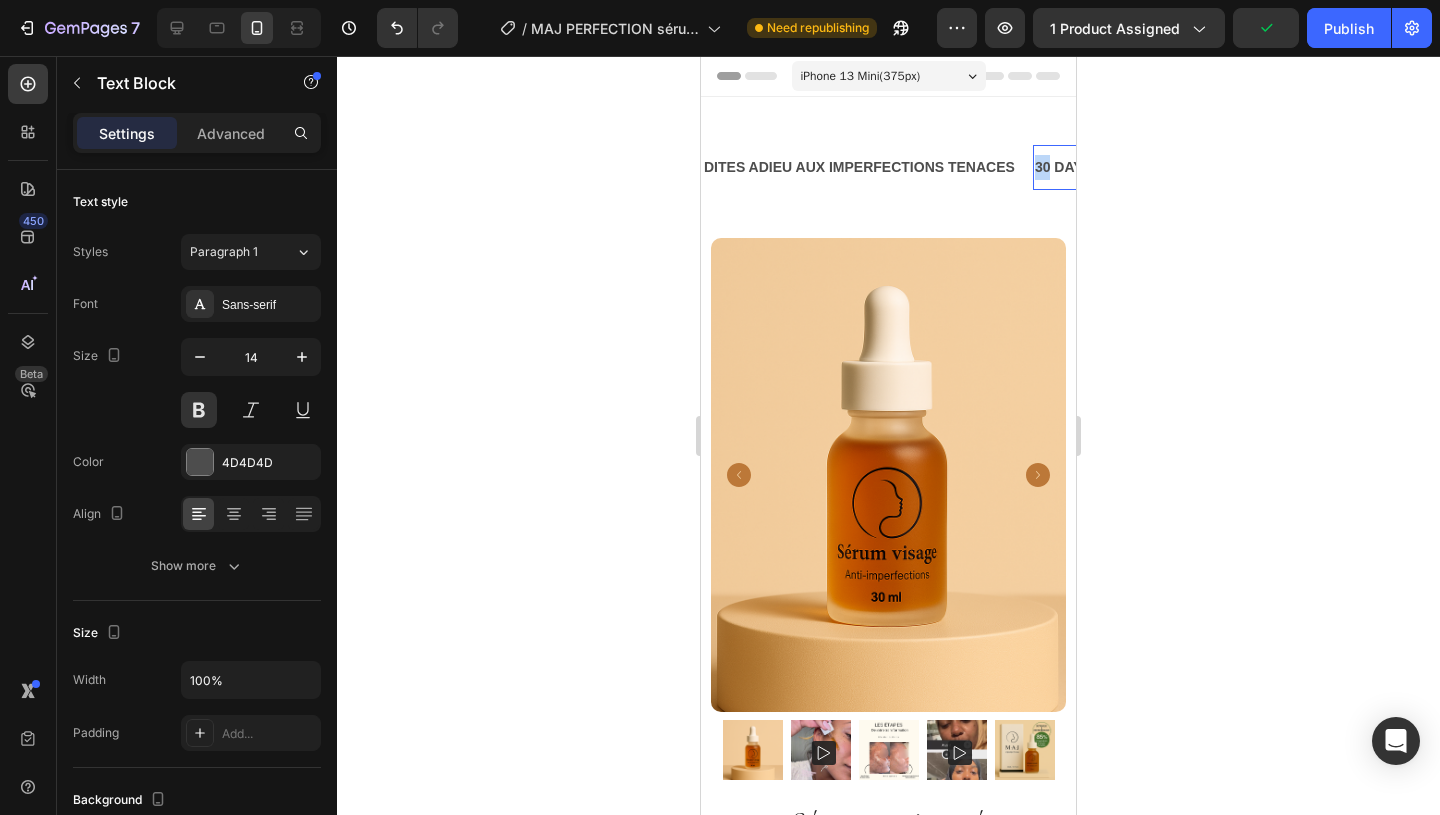 click on "30 DAYS MONEY BACK GUARANTEE" at bounding box center (1159, 167) 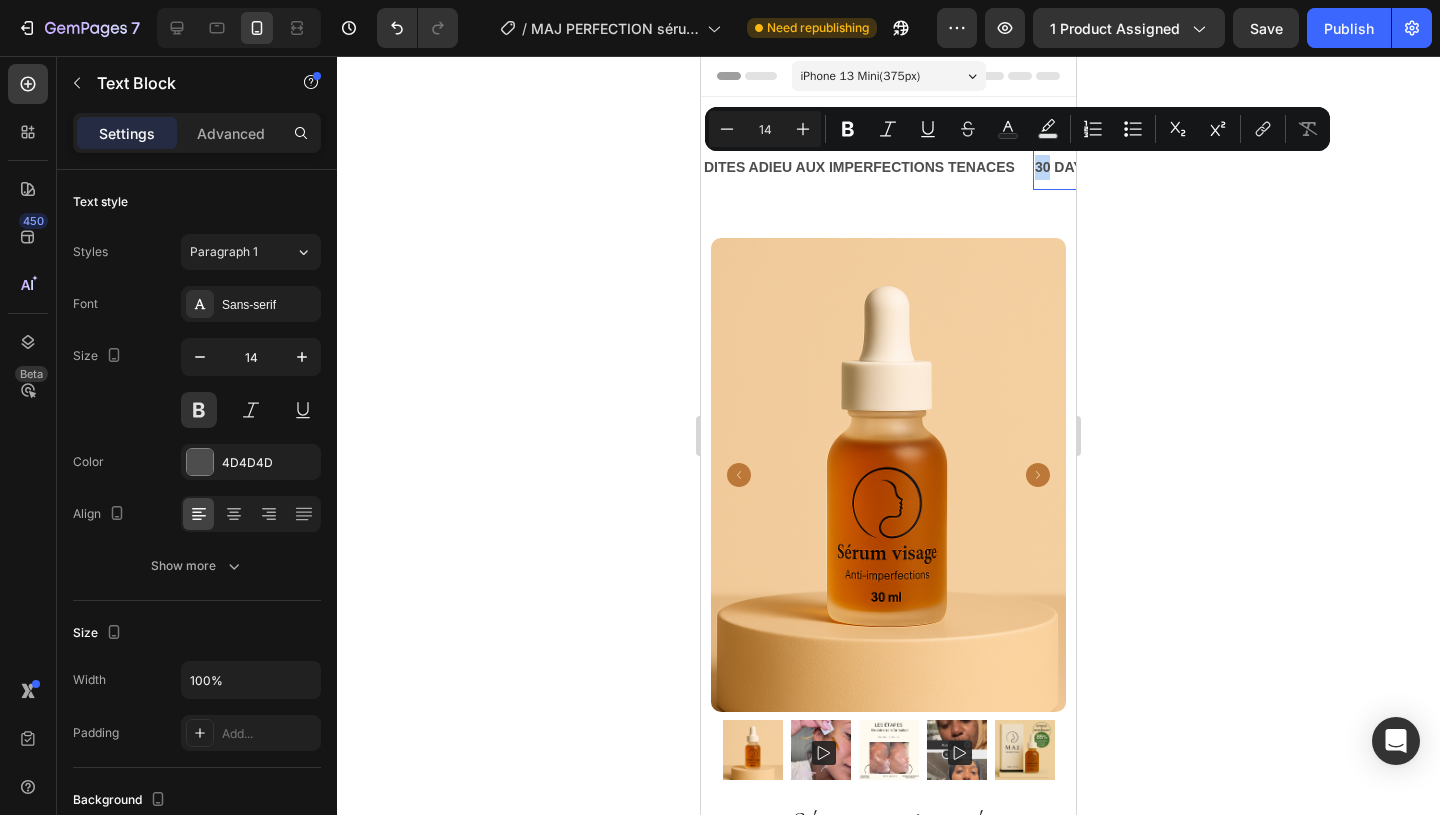 click on "30 DAYS MONEY BACK GUARANTEE Text Block   0" at bounding box center (1159, 167) 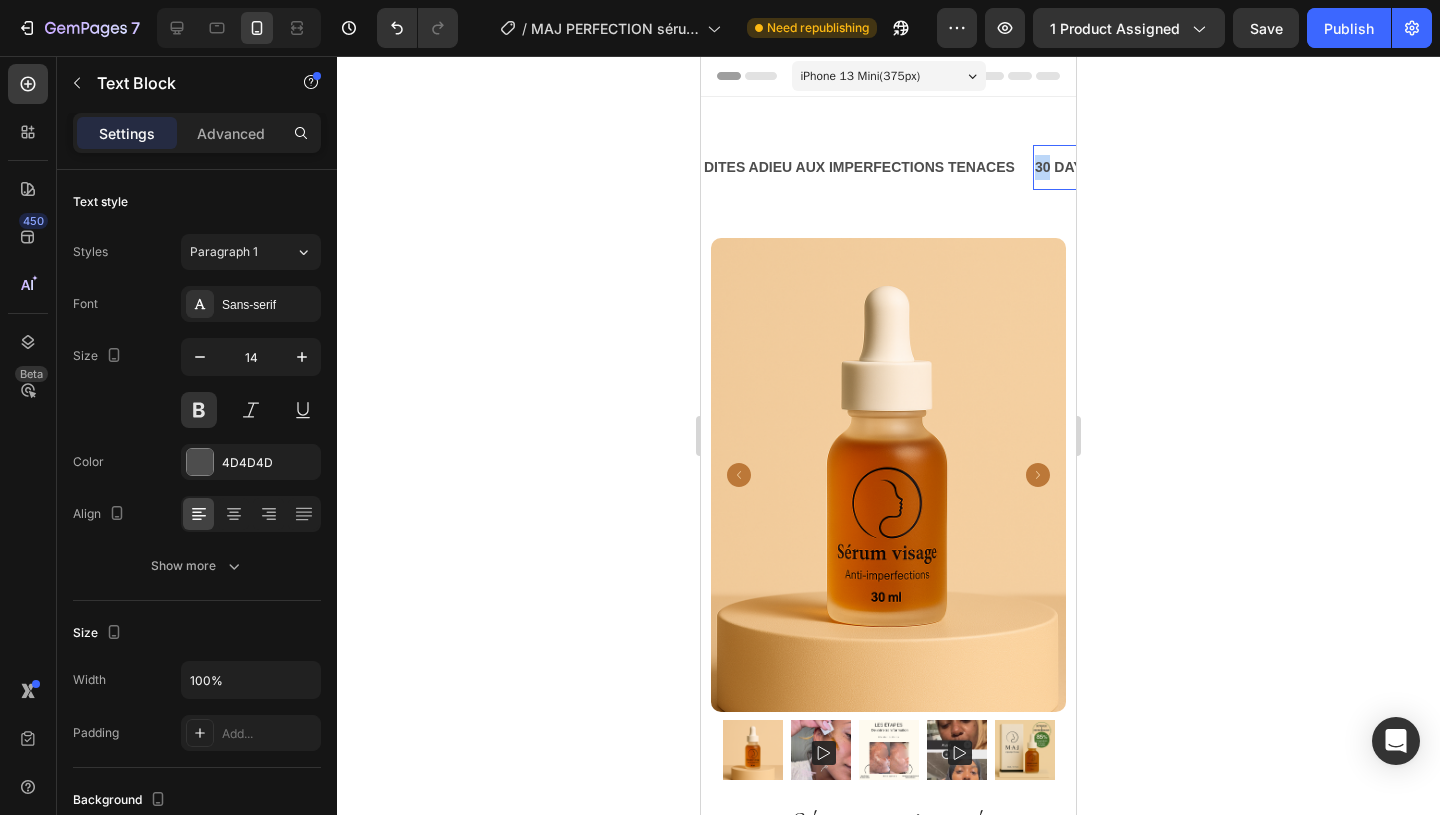 click on "30 DAYS MONEY BACK GUARANTEE" at bounding box center (1159, 167) 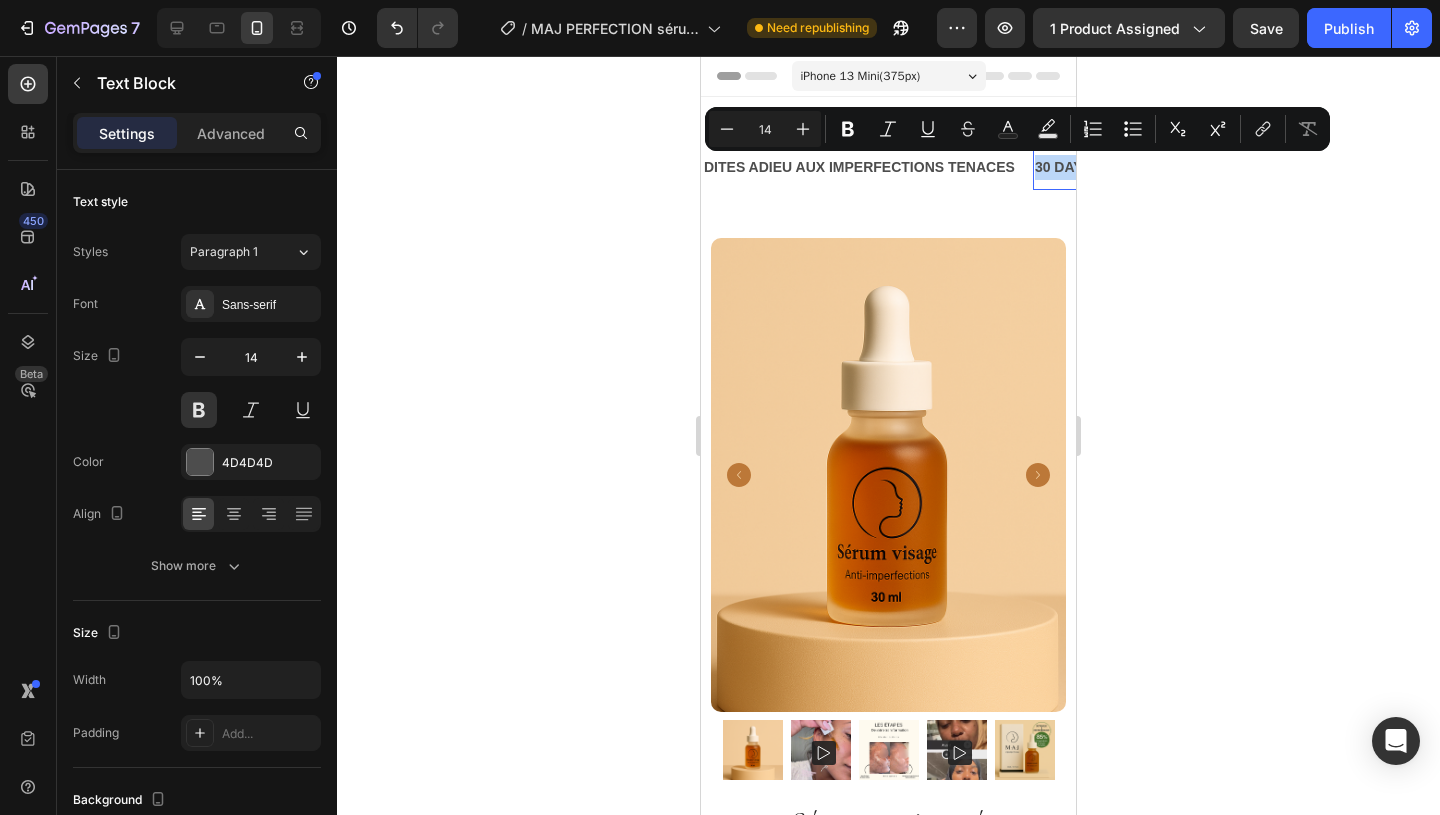drag, startPoint x: 1041, startPoint y: 163, endPoint x: 1113, endPoint y: 165, distance: 72.02777 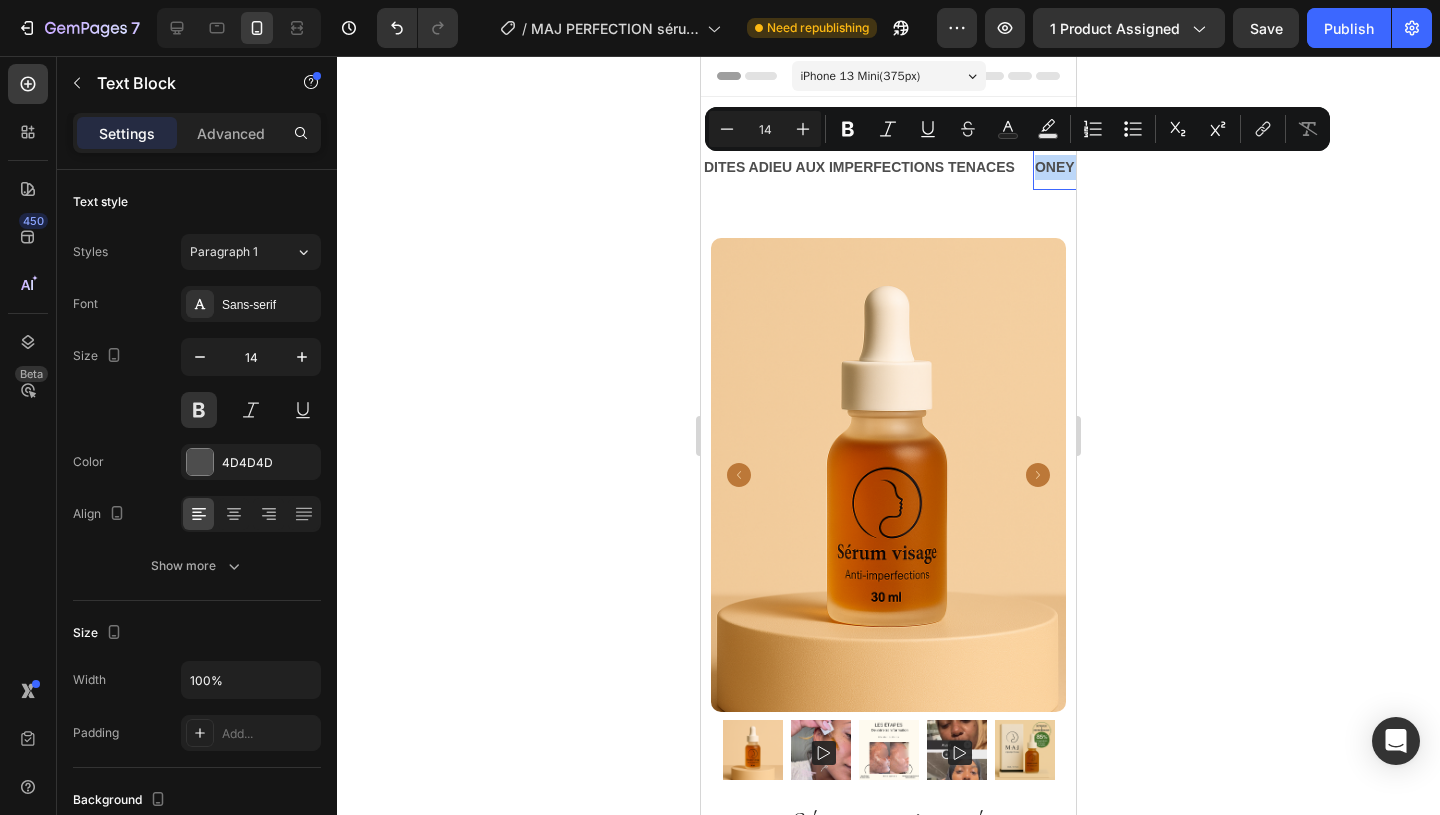 drag, startPoint x: 1043, startPoint y: 162, endPoint x: 1087, endPoint y: 162, distance: 44 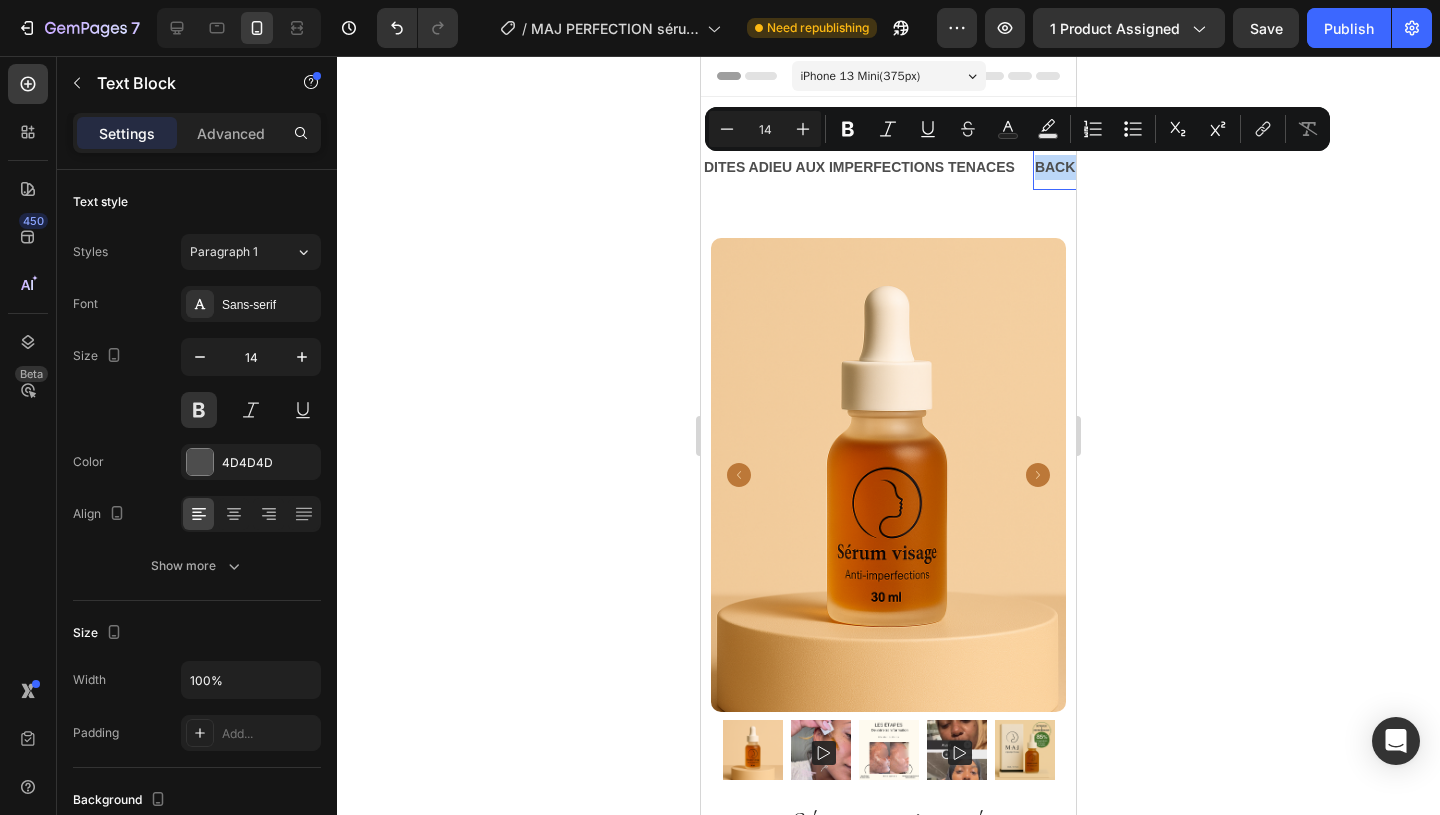 drag, startPoint x: 1039, startPoint y: 167, endPoint x: 1118, endPoint y: 172, distance: 79.15807 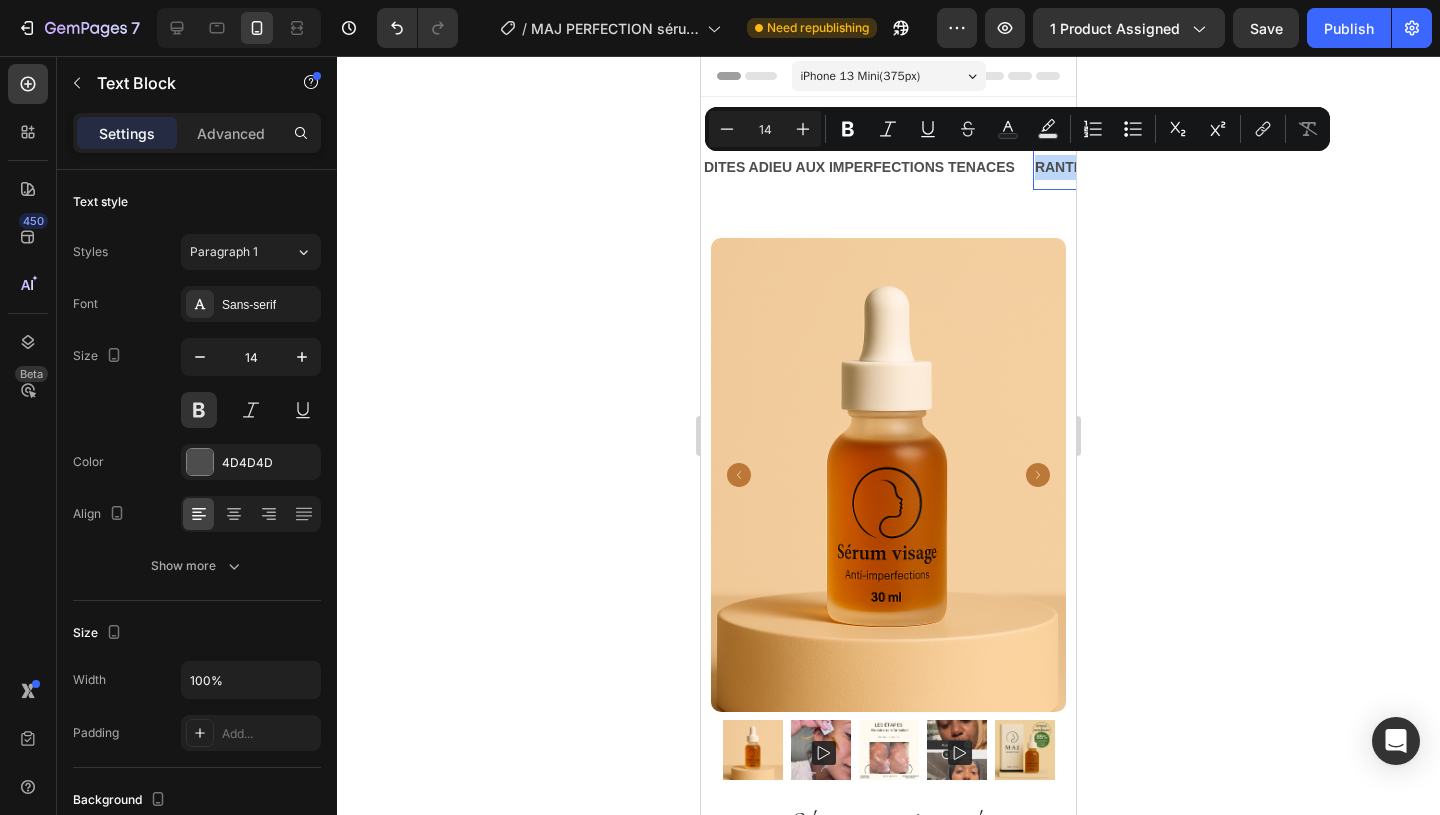 drag, startPoint x: 1041, startPoint y: 167, endPoint x: 1119, endPoint y: 170, distance: 78.05767 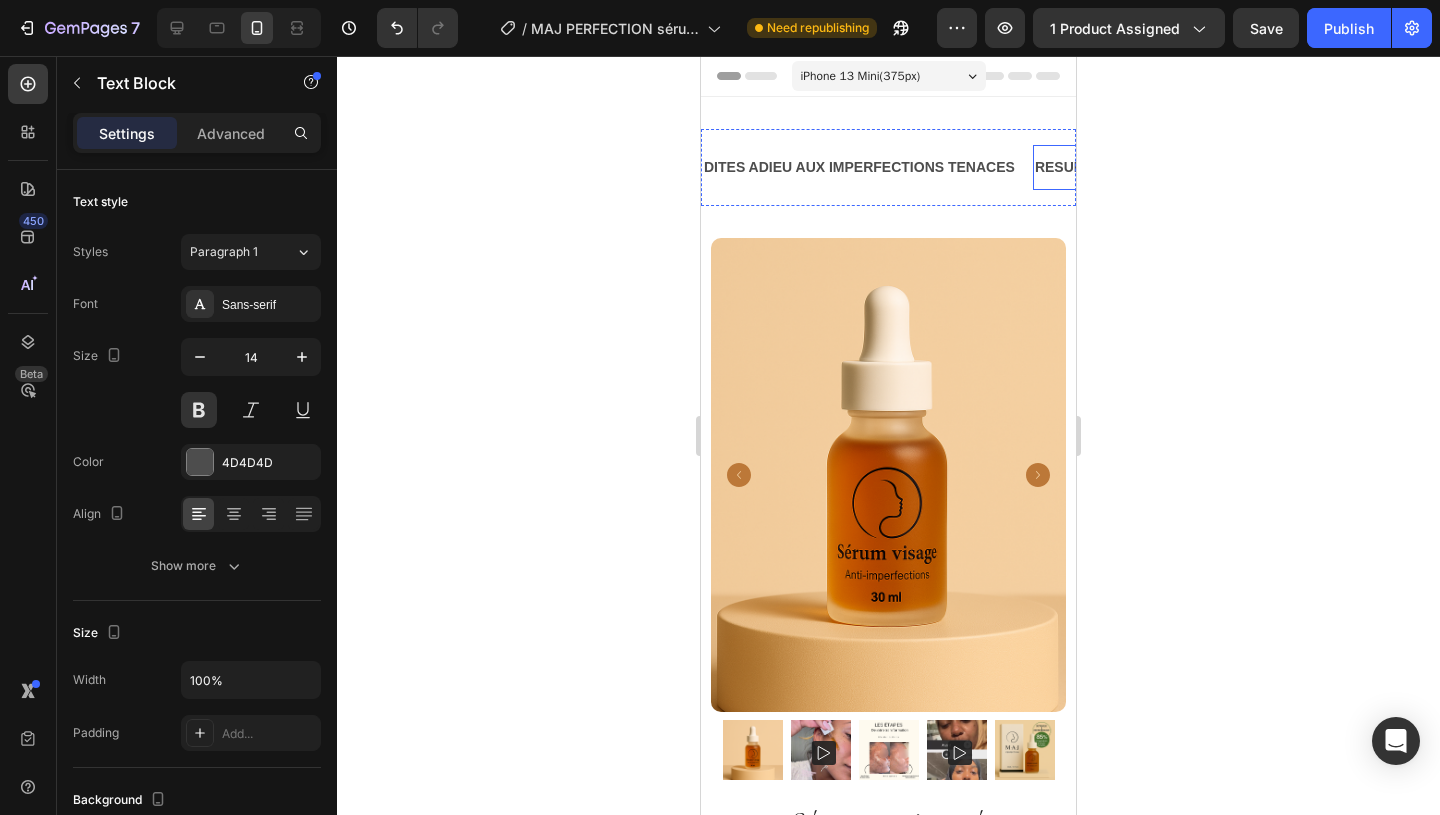 scroll, scrollTop: 0, scrollLeft: 37, axis: horizontal 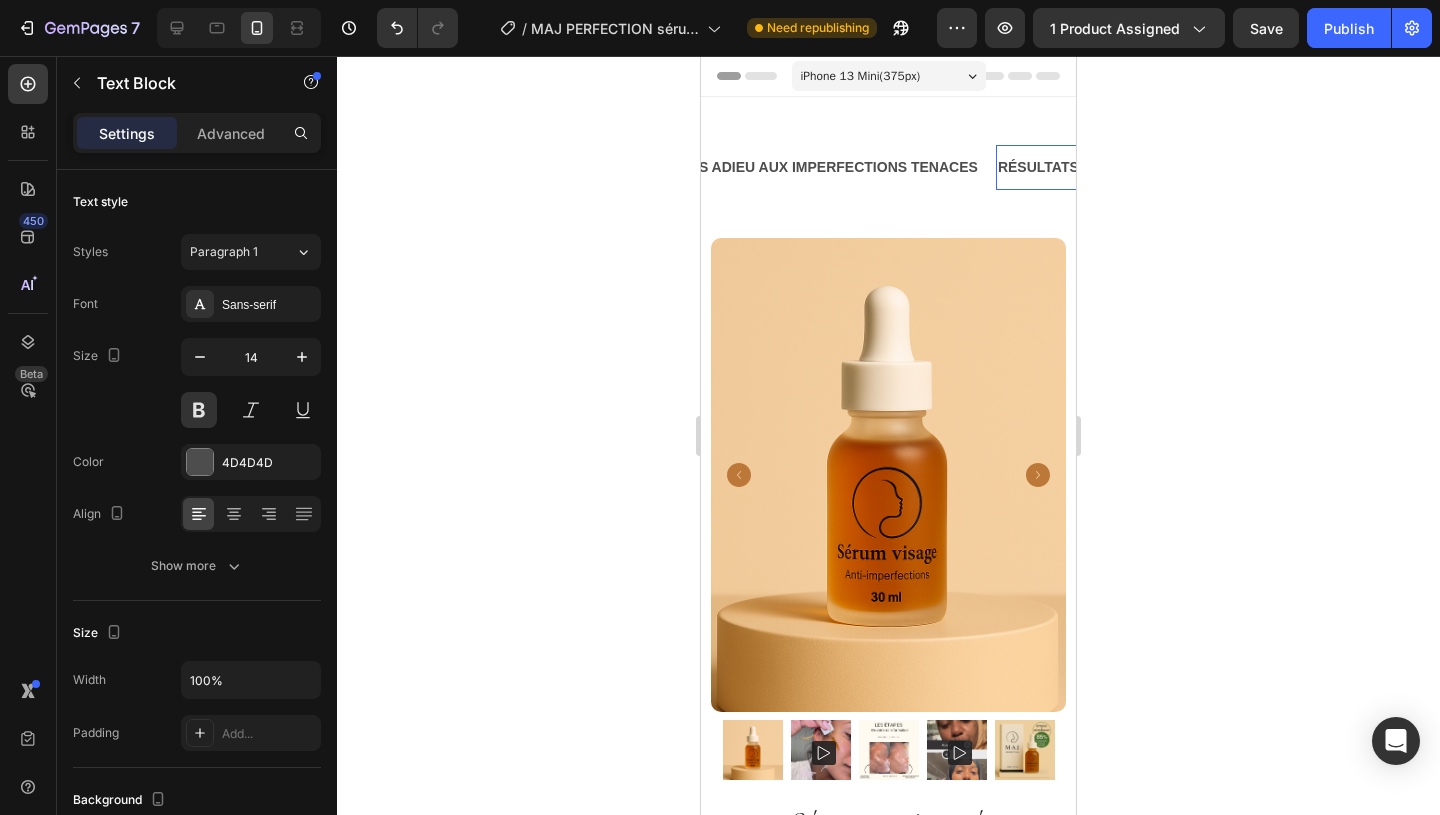 click 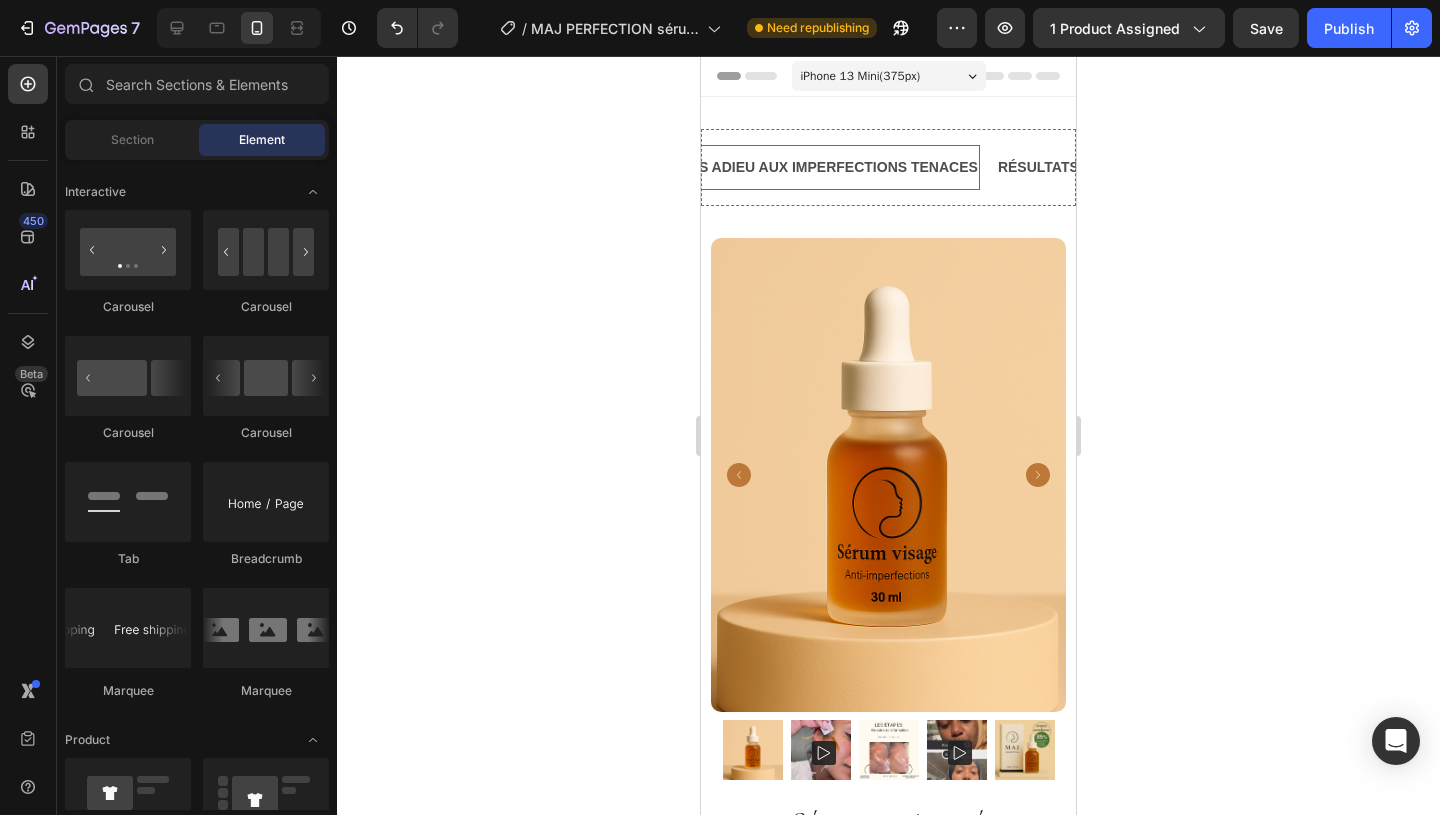 click on "DITES ADIEU AUX IMPERFECTIONS TENACES" at bounding box center [822, 167] 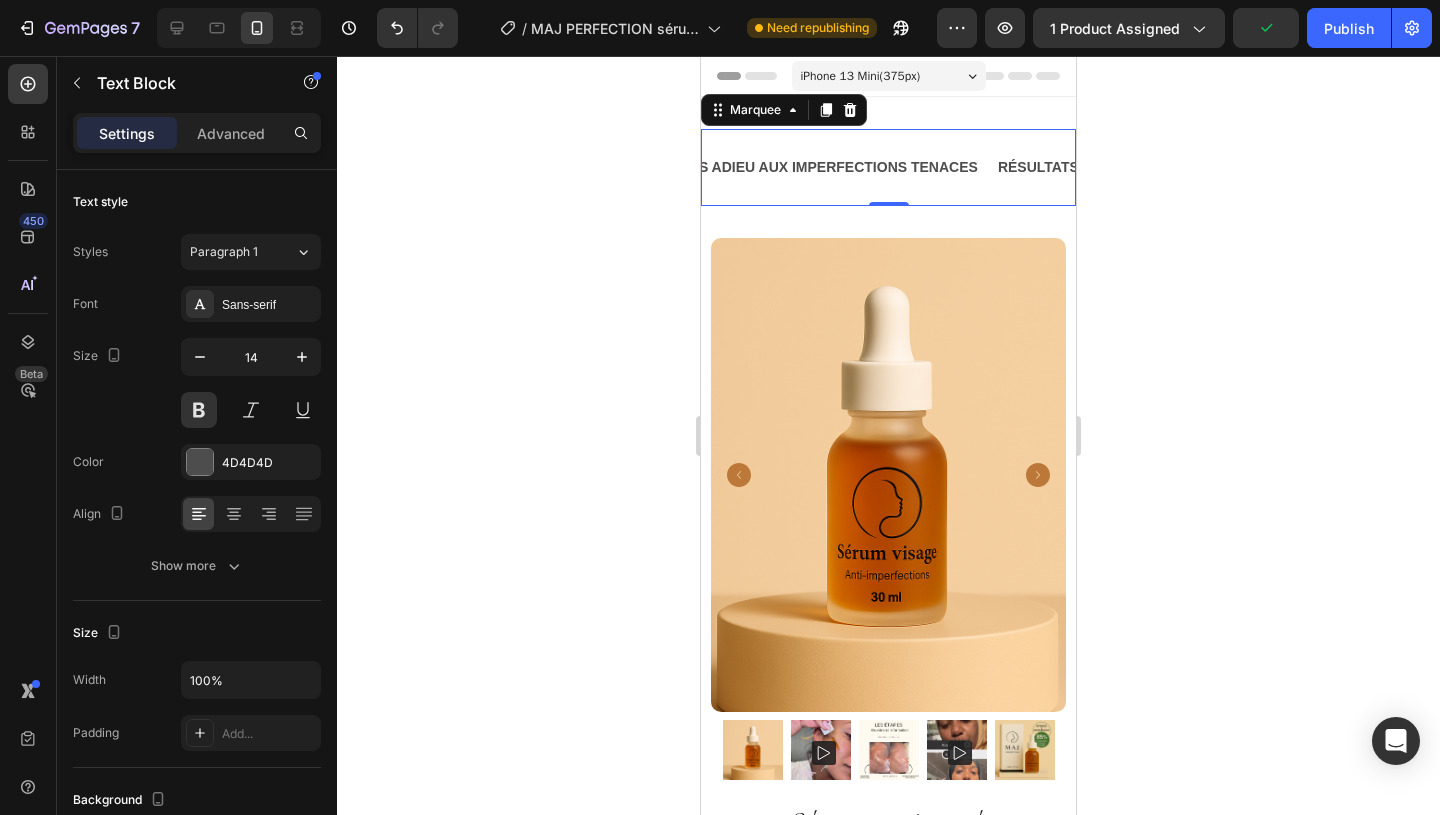 click on "DITES ADIEU AUX IMPERFECTIONS TENACES Text Block" at bounding box center (830, 167) 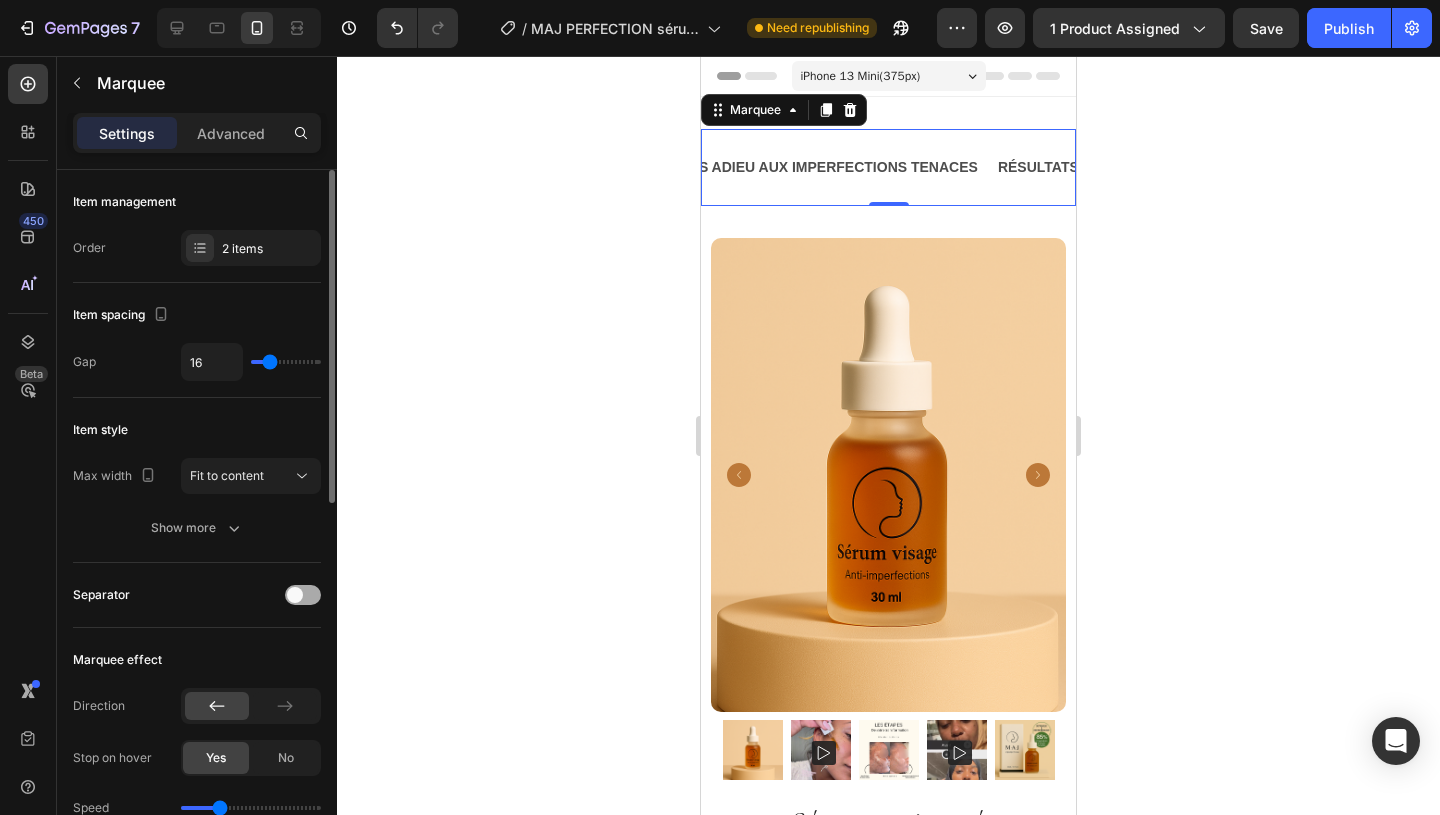 click at bounding box center (303, 595) 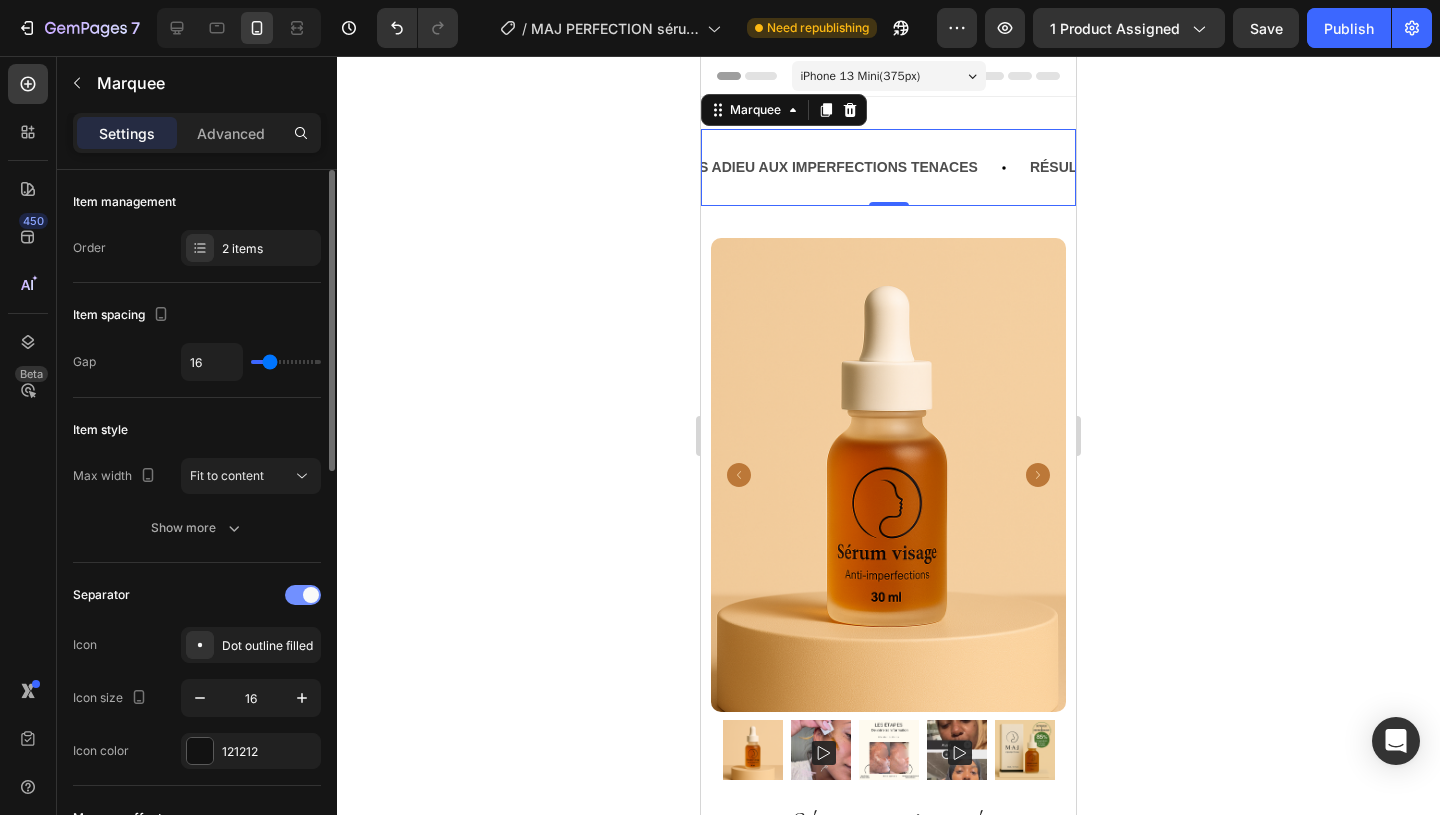 click at bounding box center (311, 595) 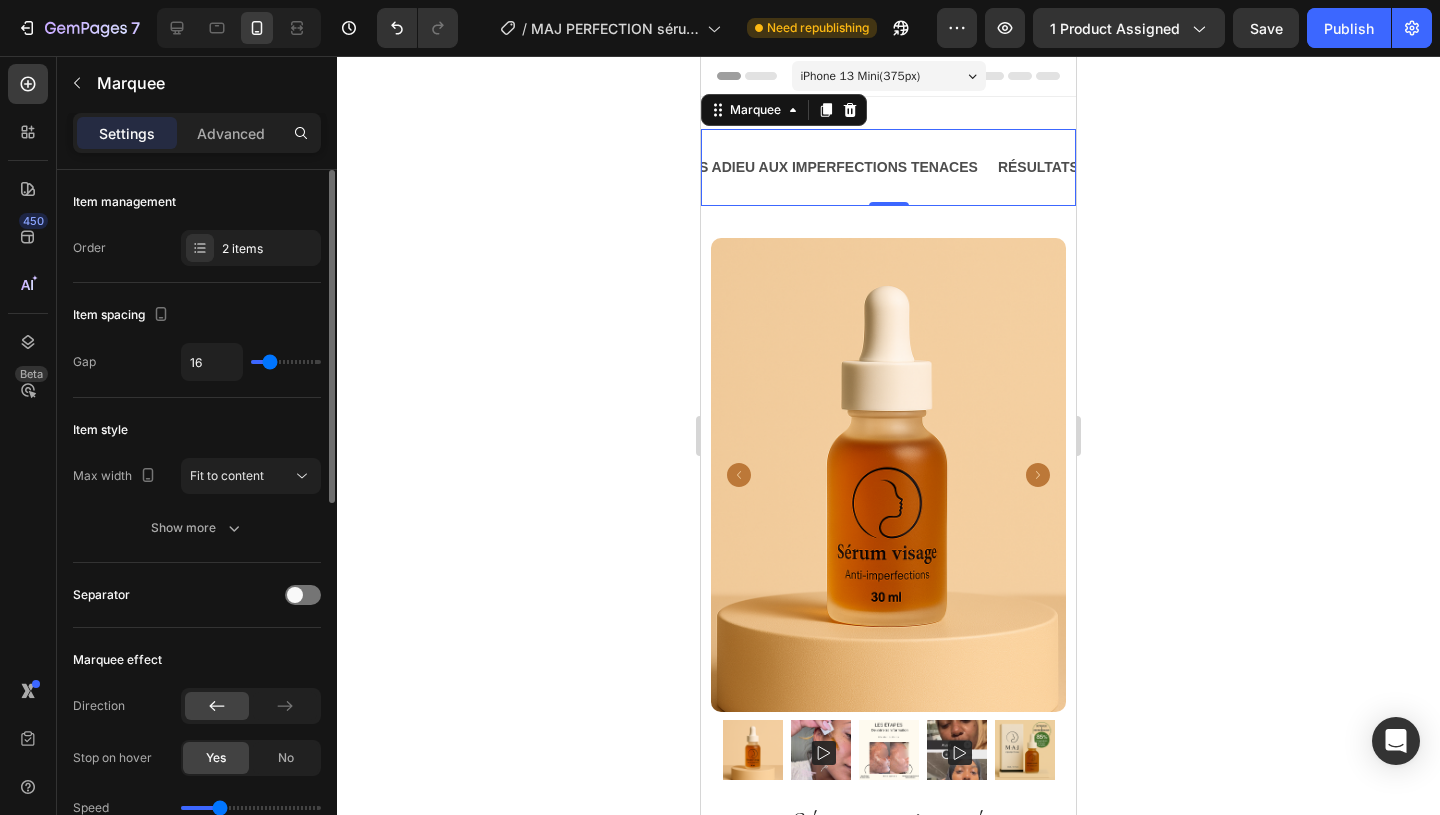type on "17" 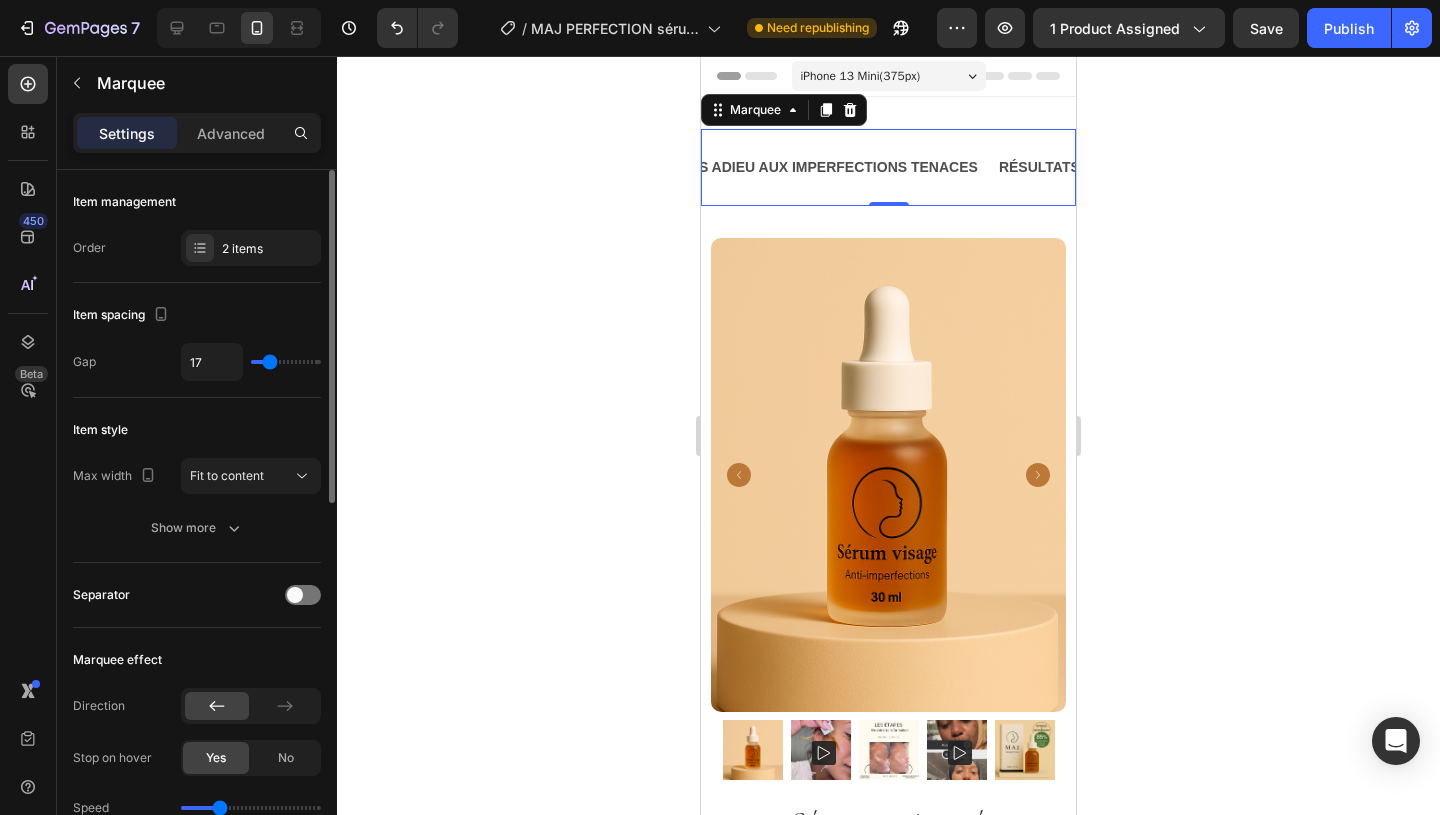 type on "23" 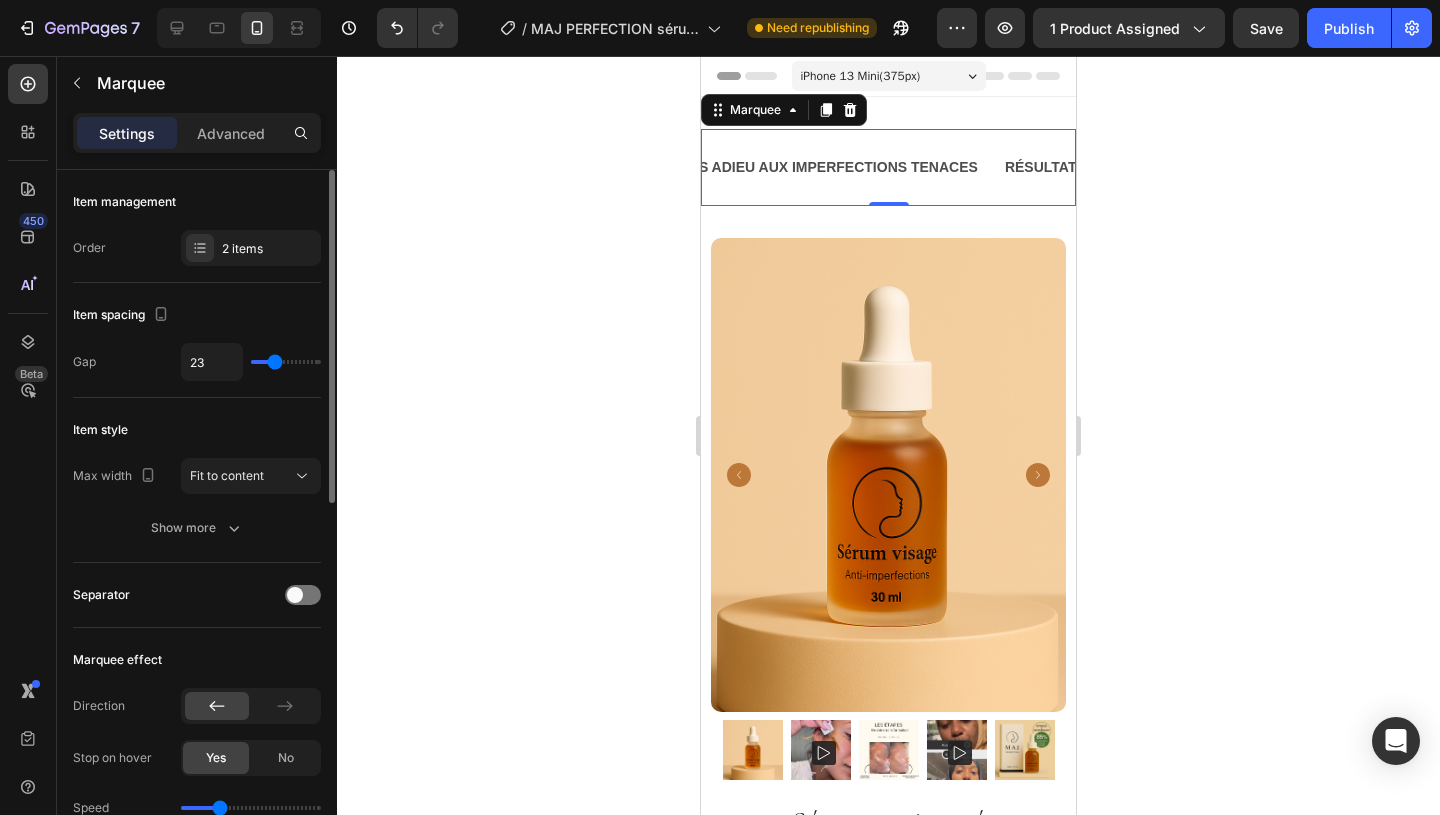 type on "24" 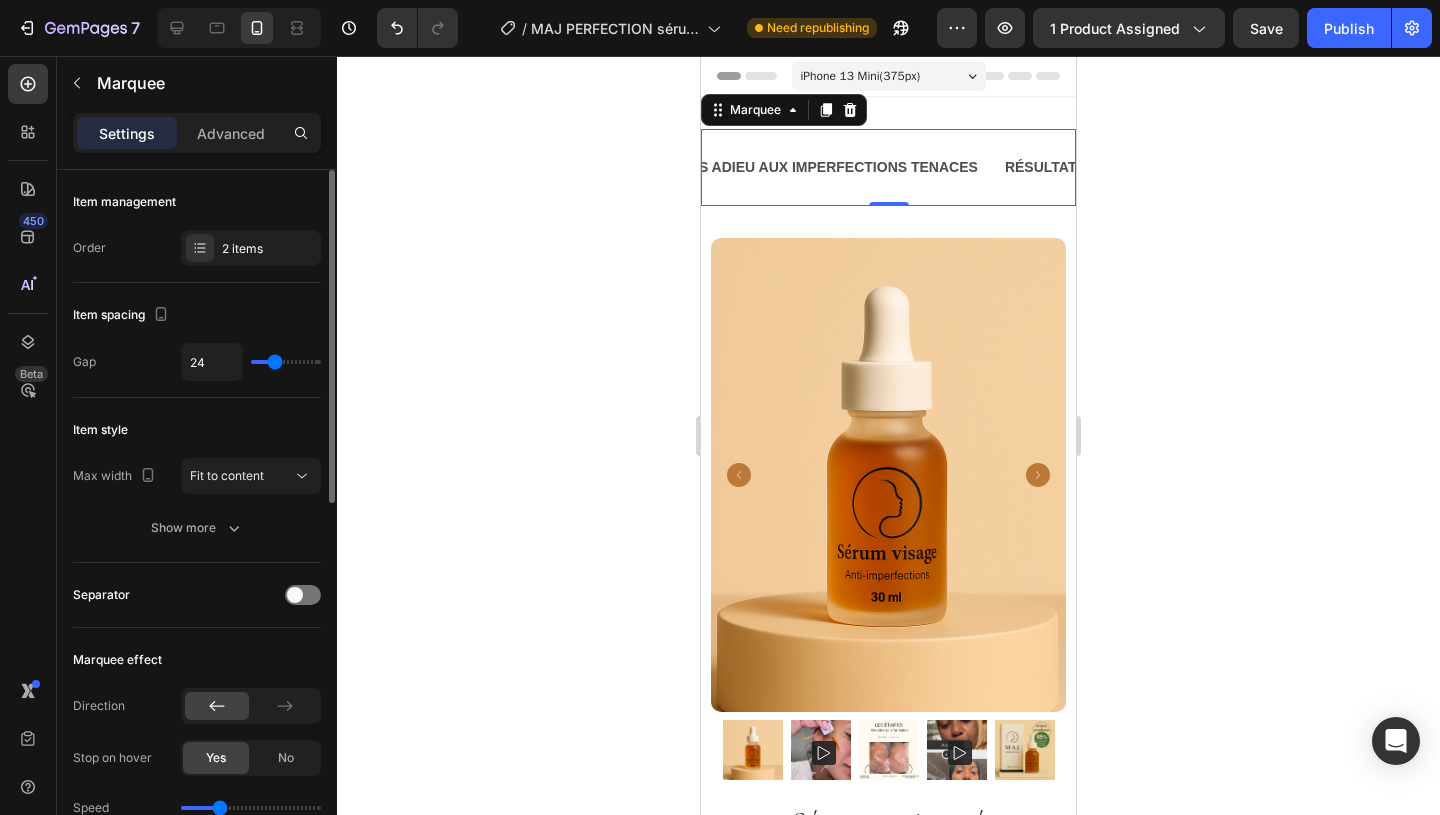 type on "34" 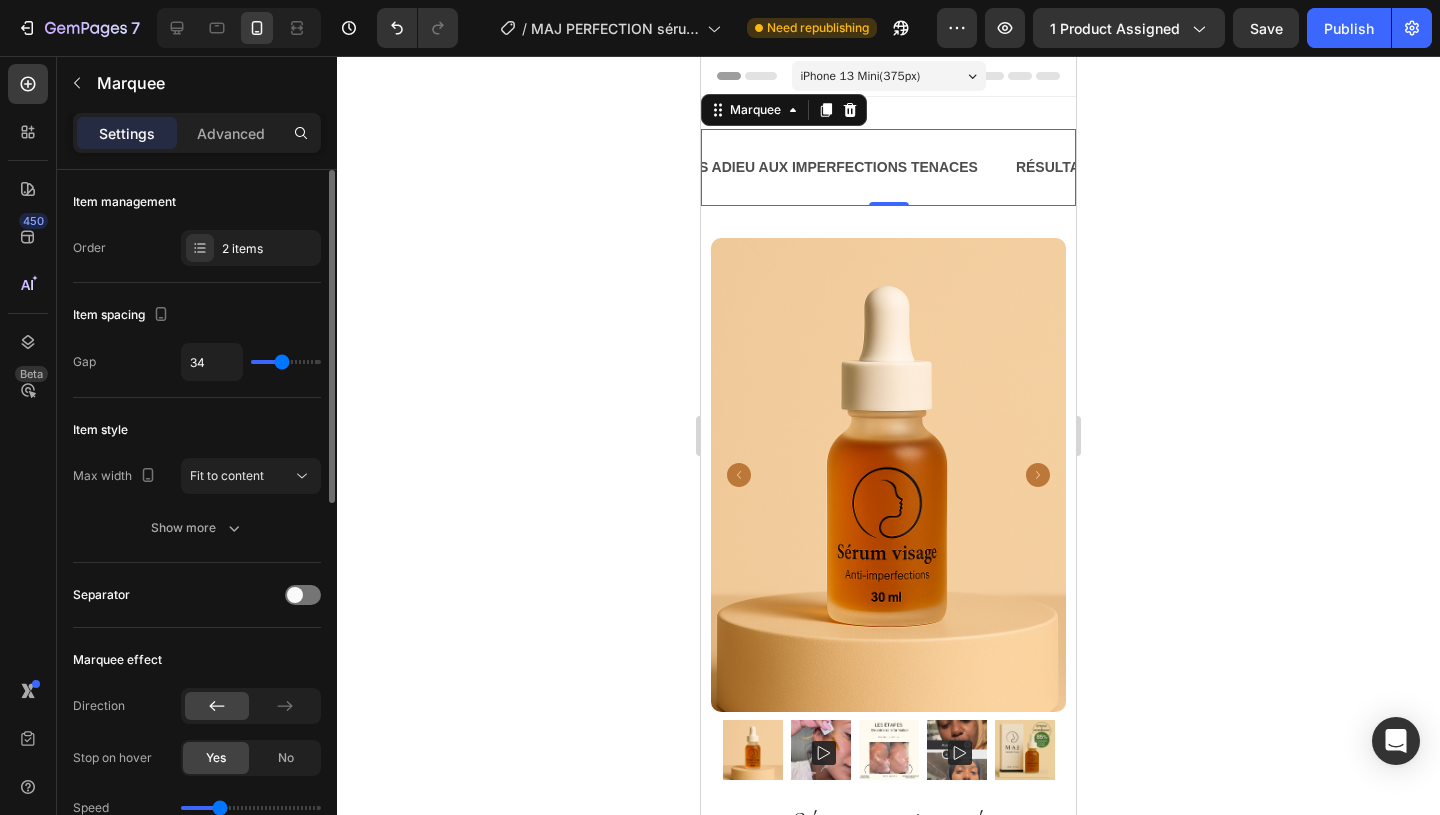 type on "35" 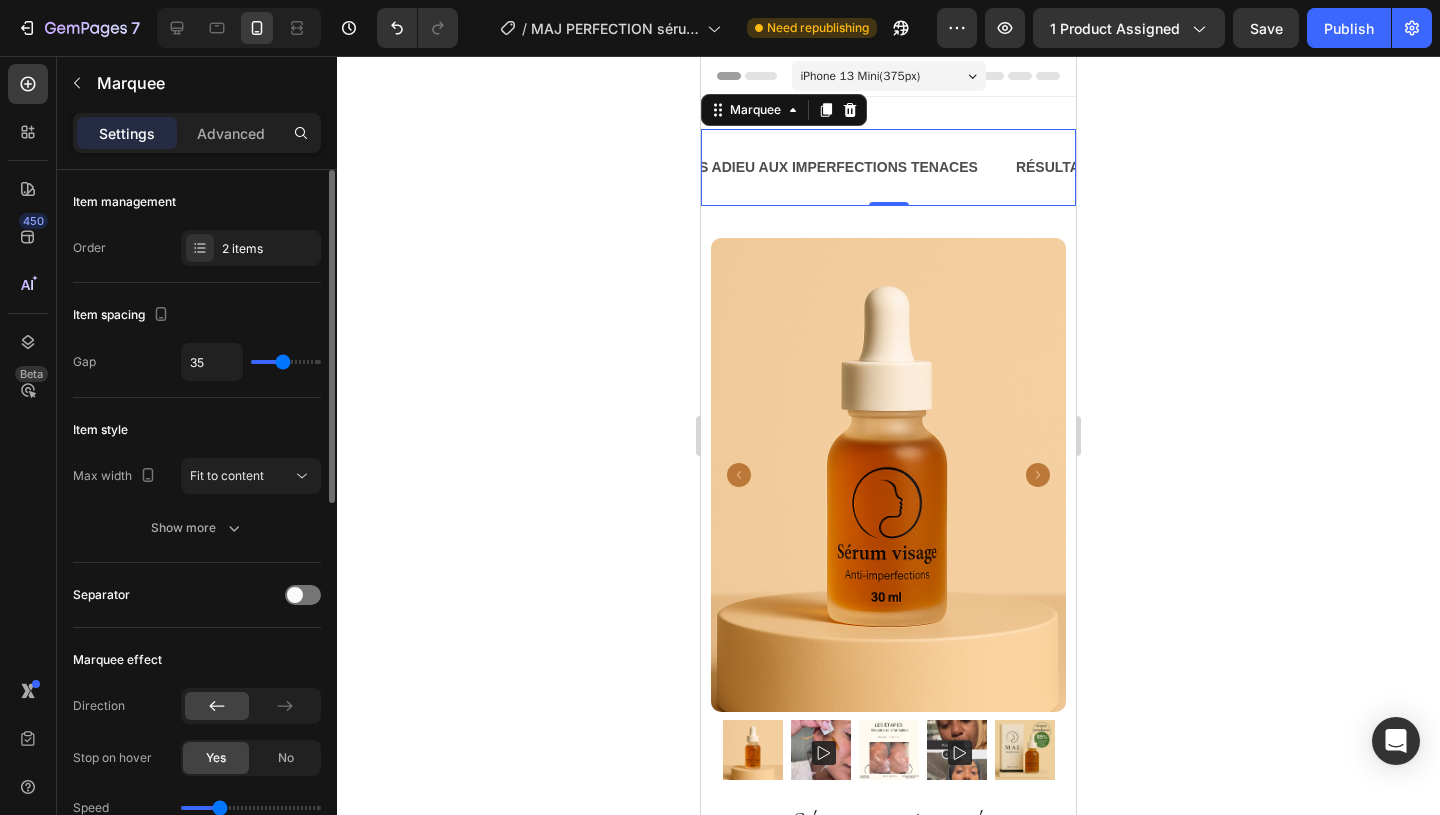 type on "38" 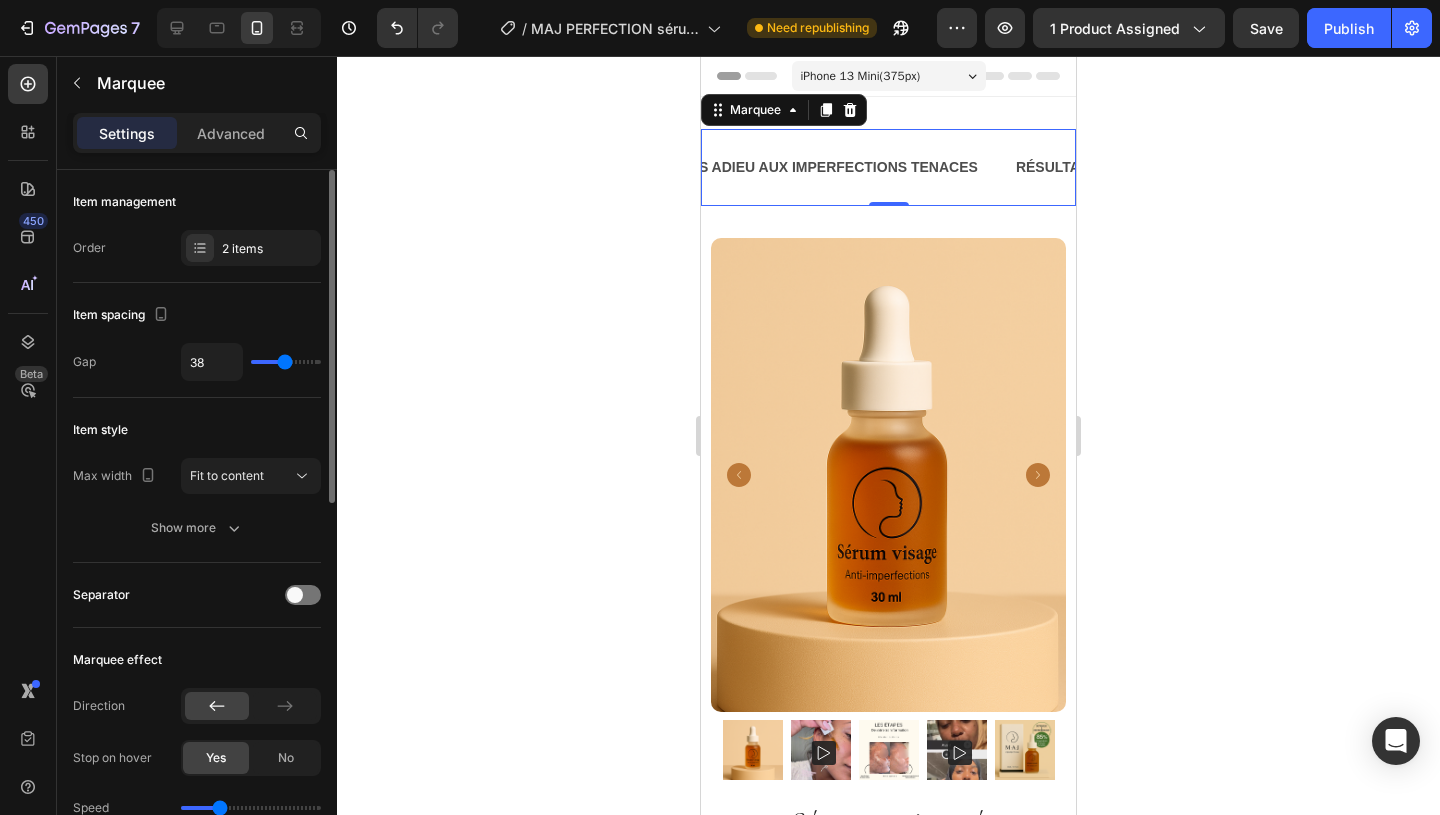 type on "39" 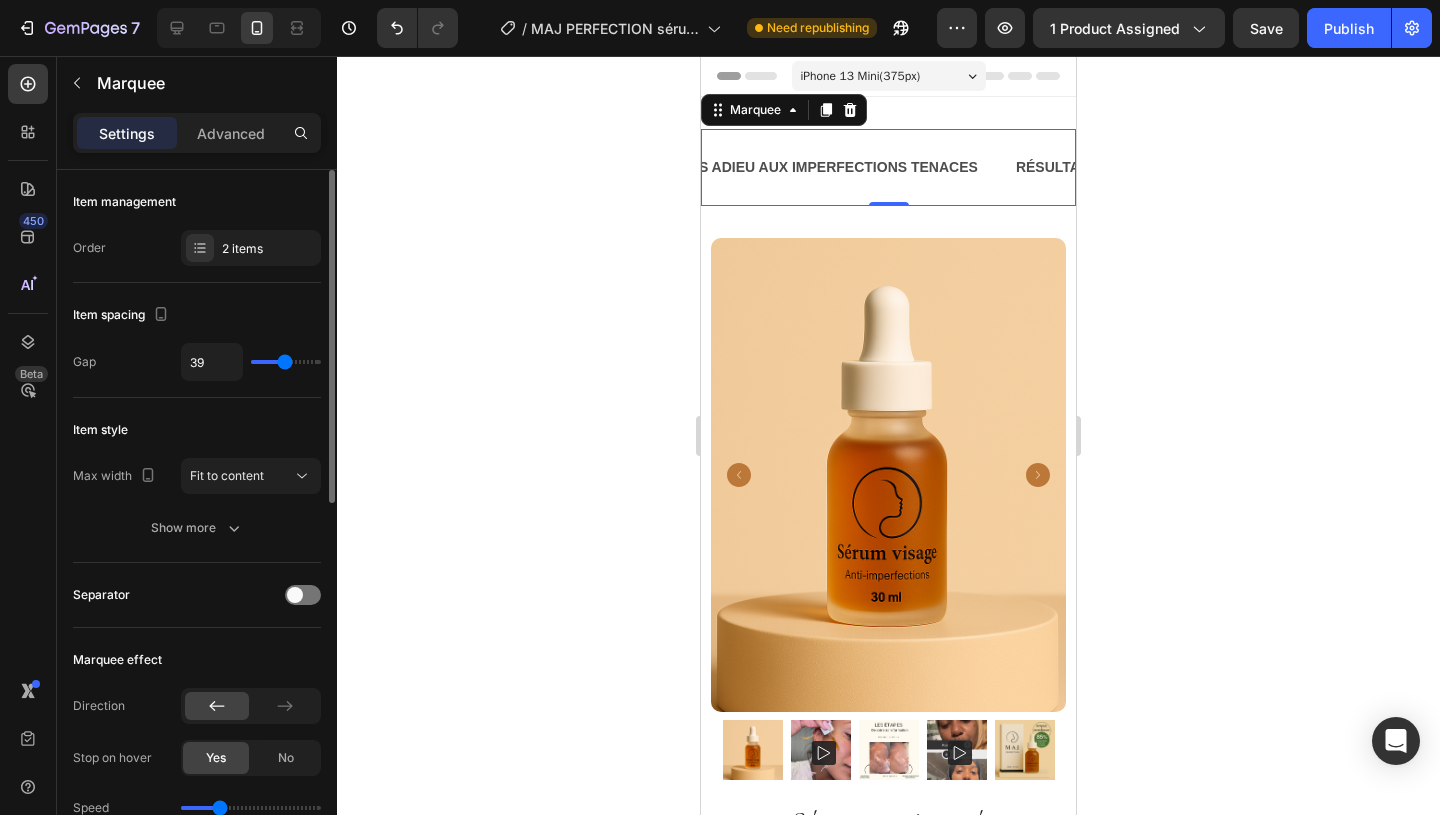 type on "41" 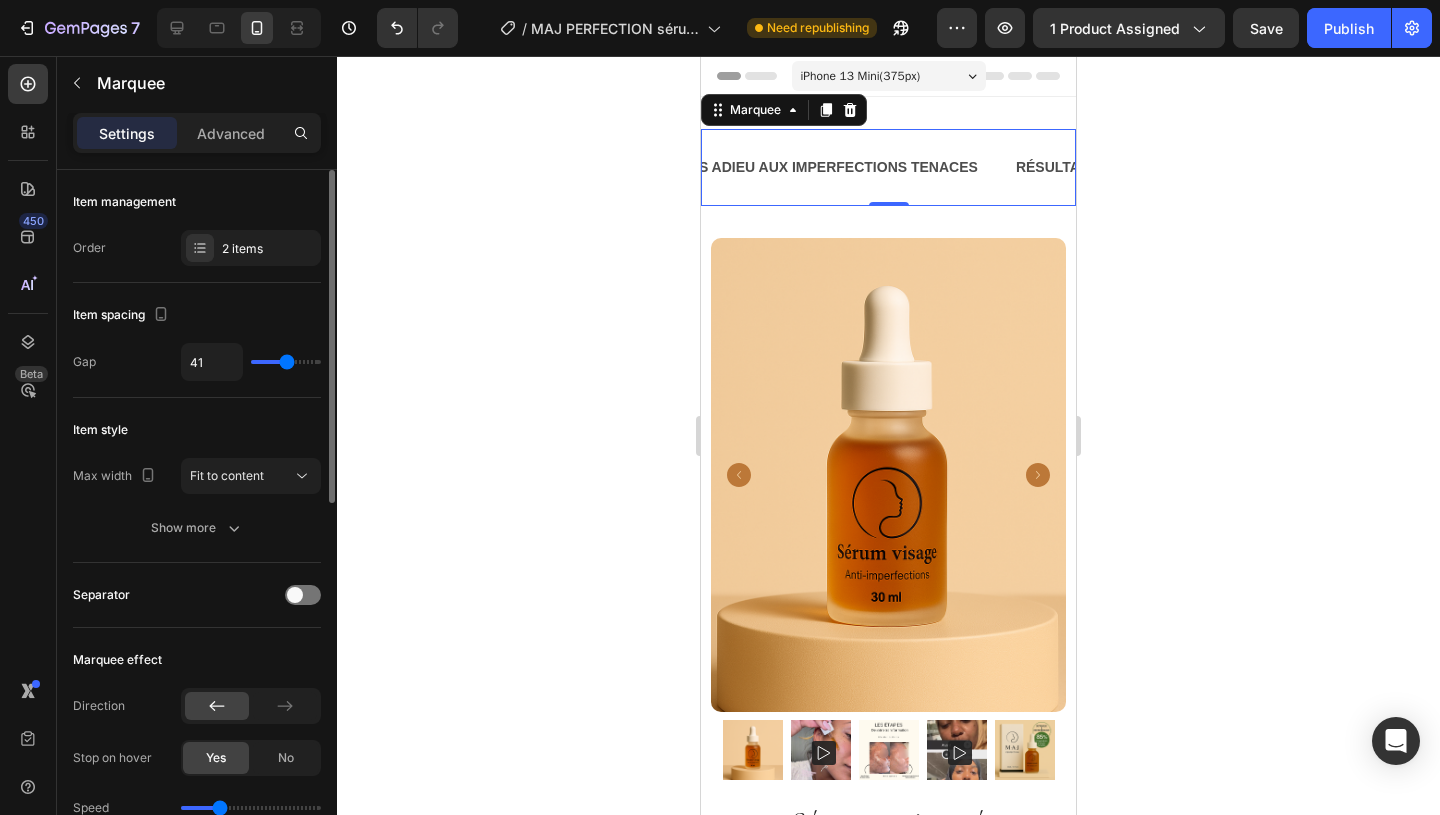 type on "42" 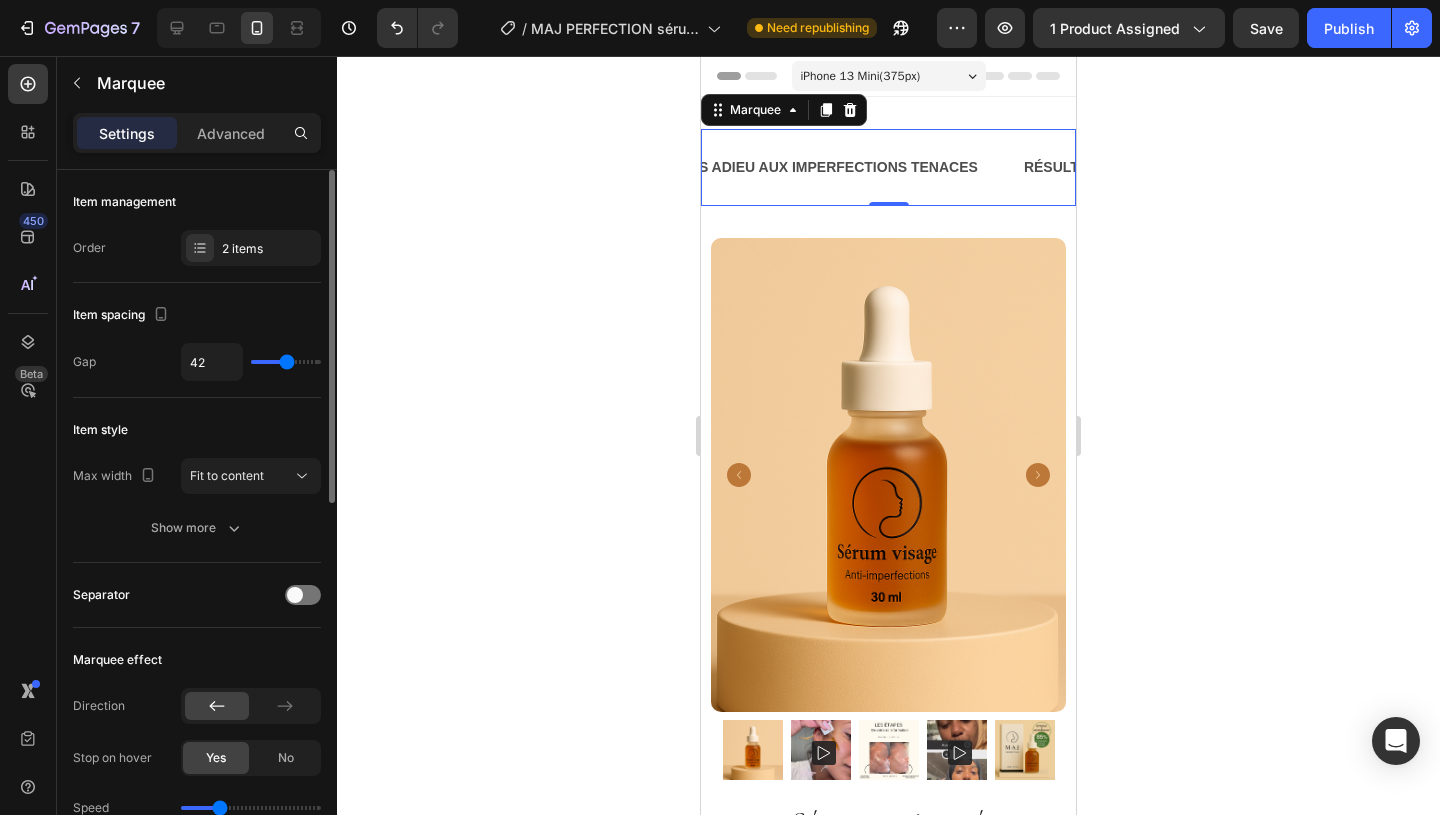 type on "47" 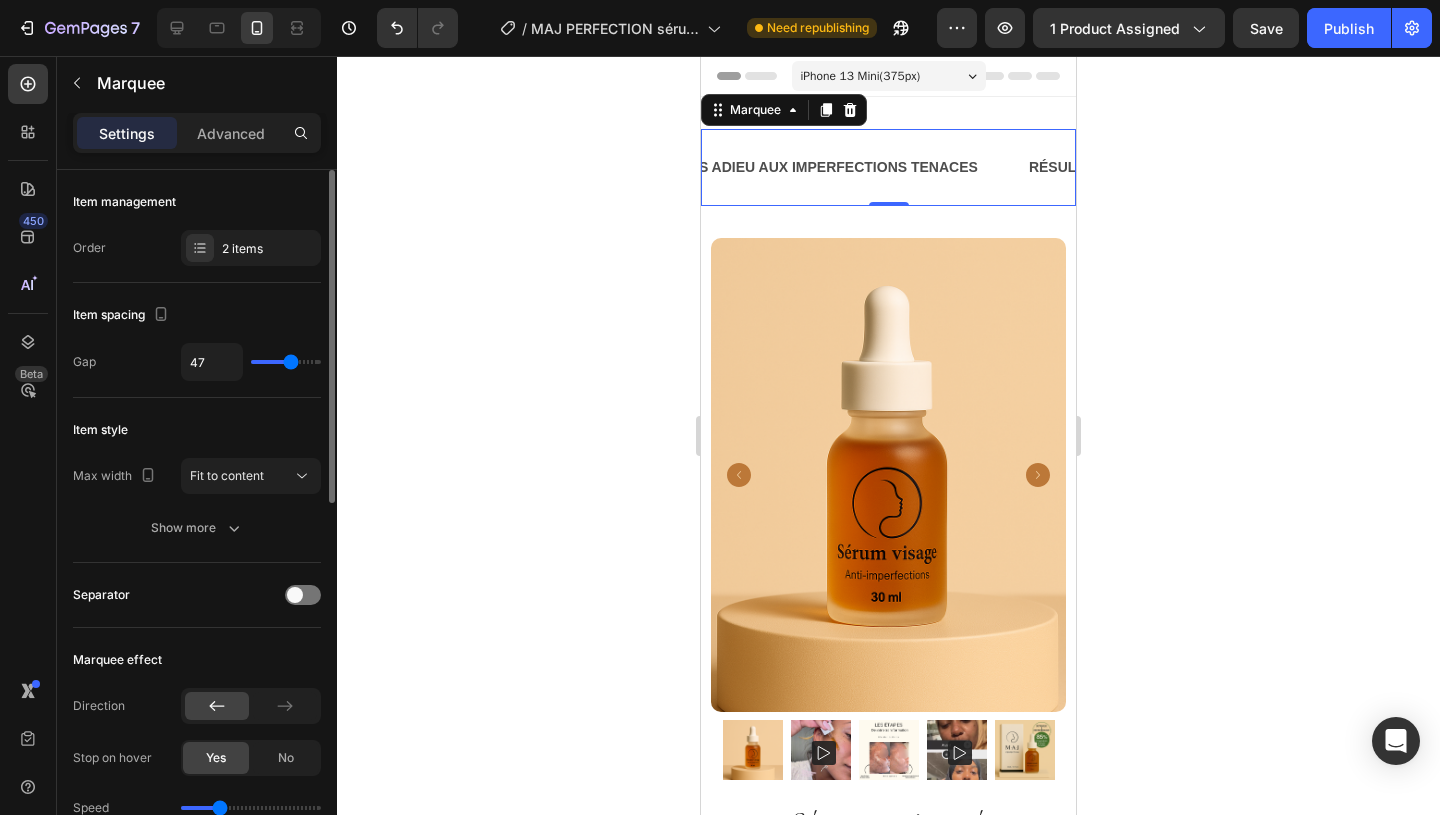 type on "51" 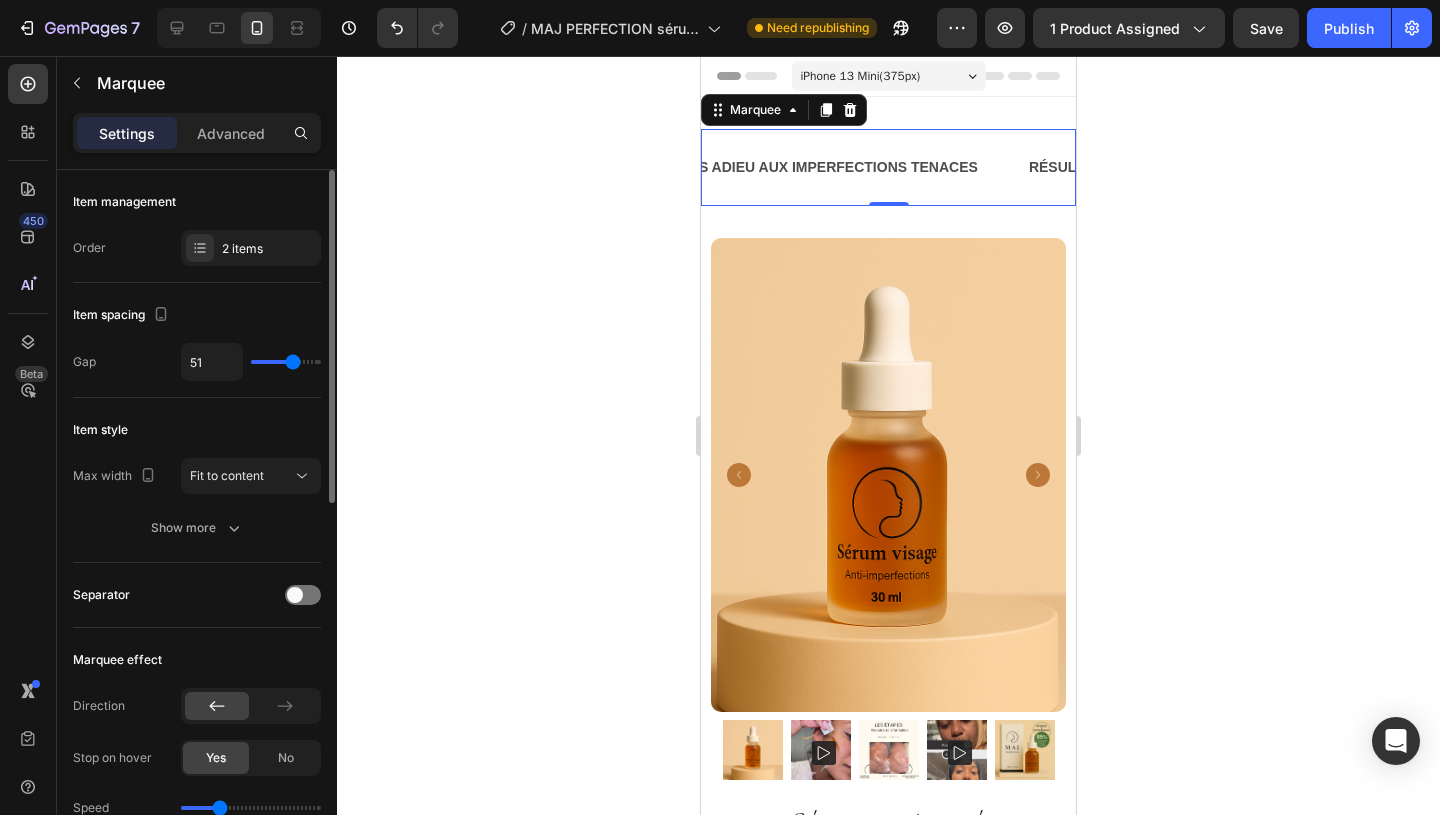type on "52" 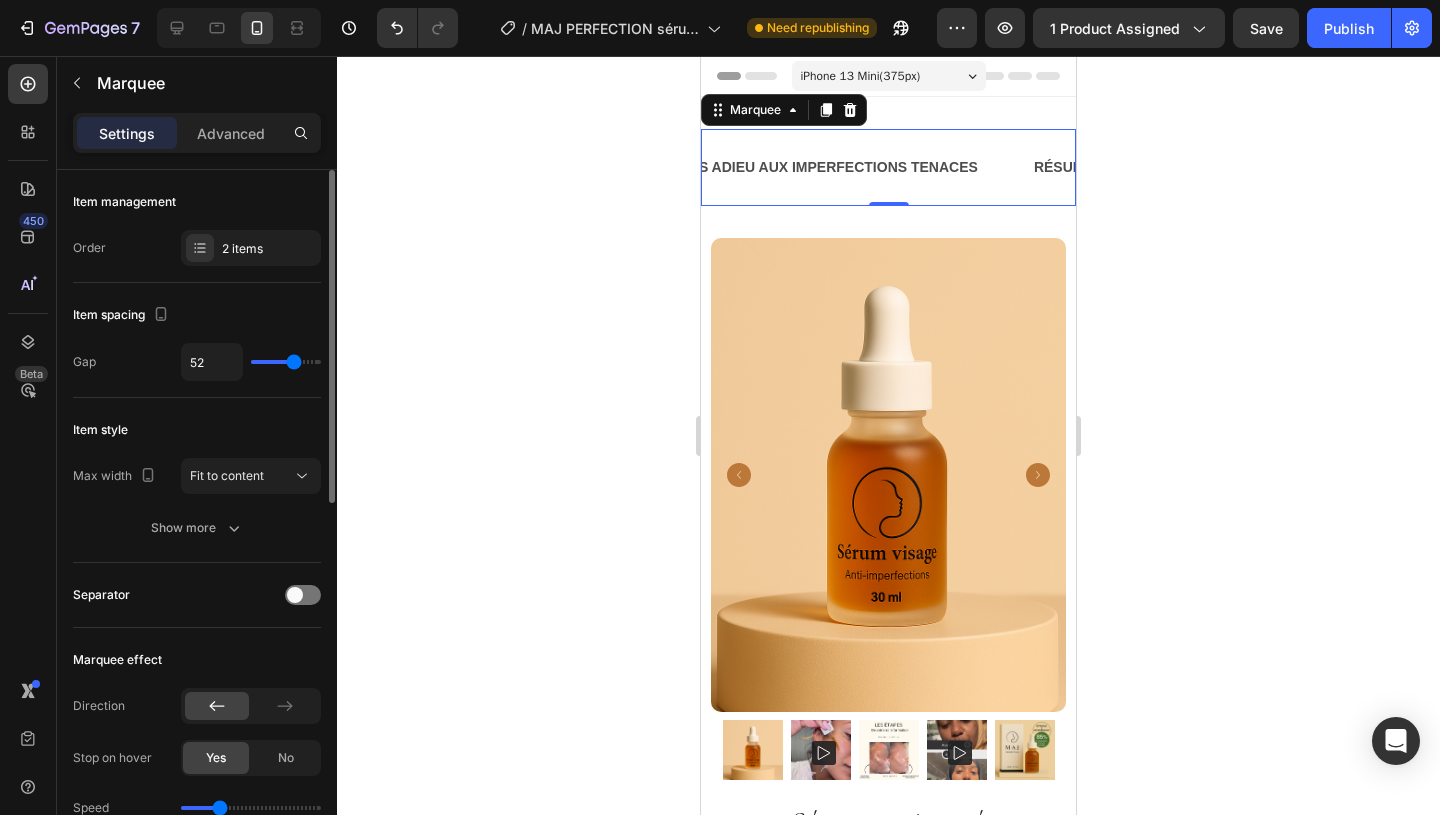 type on "57" 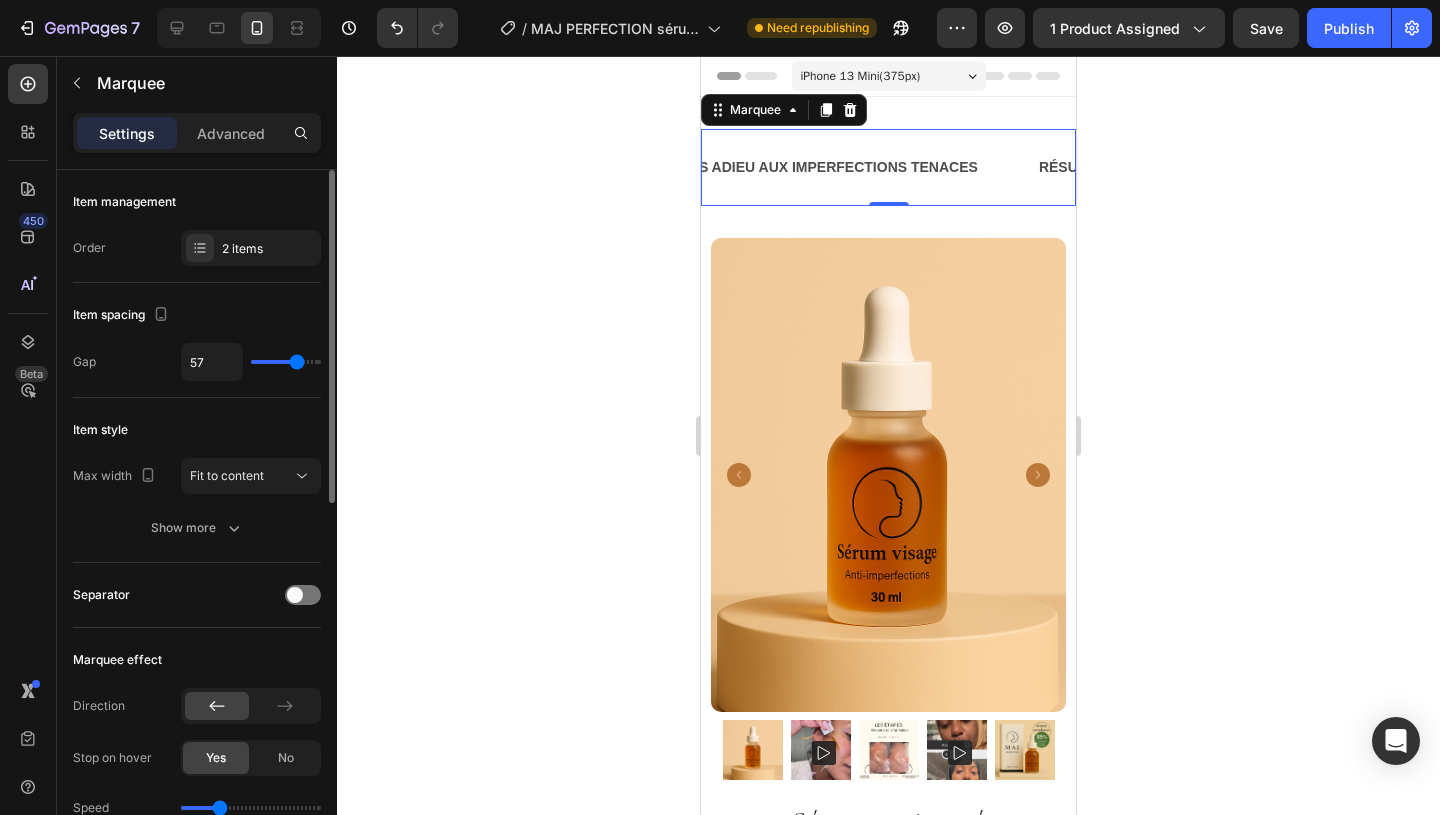 drag, startPoint x: 269, startPoint y: 363, endPoint x: 297, endPoint y: 366, distance: 28.160255 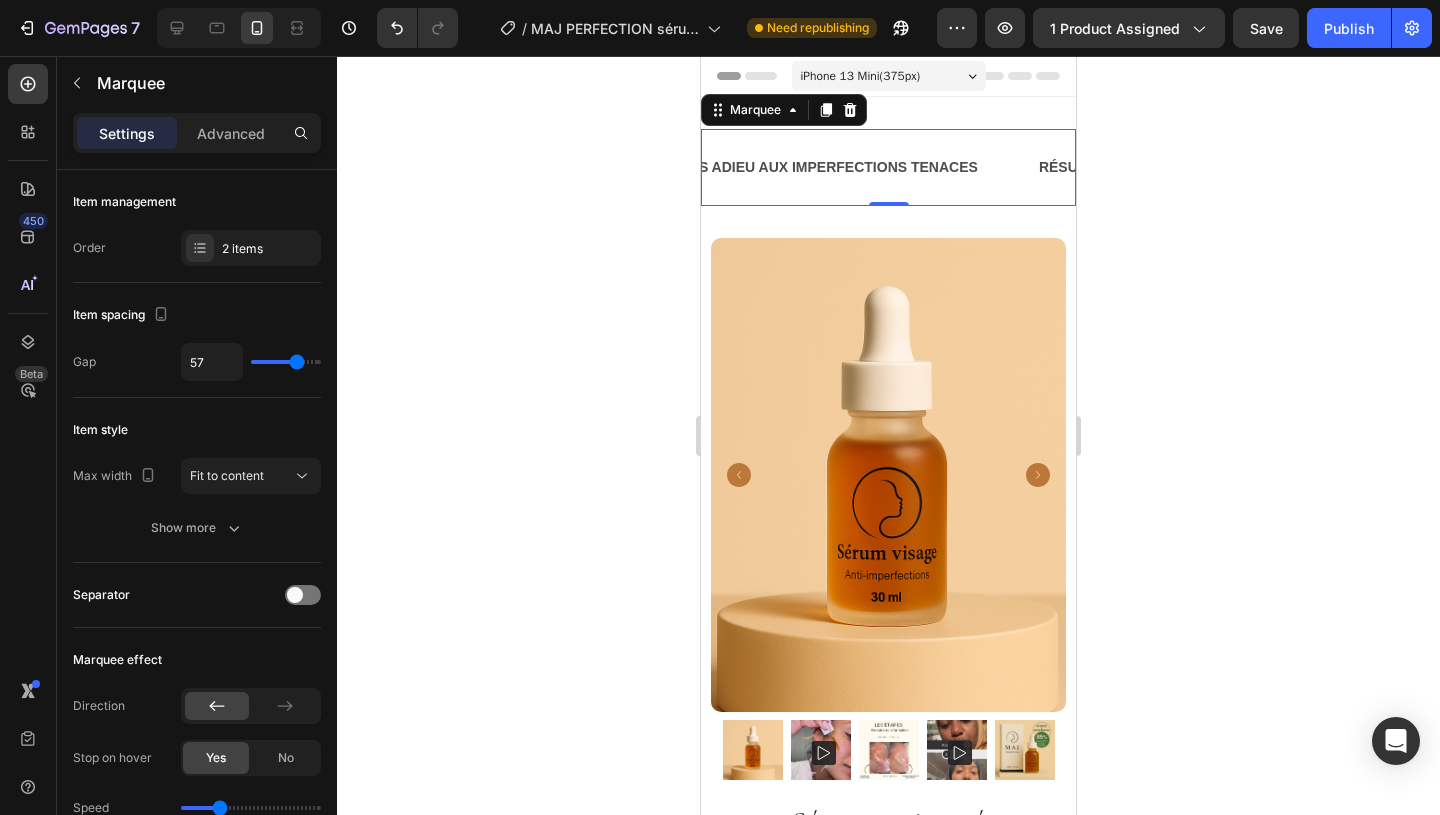click 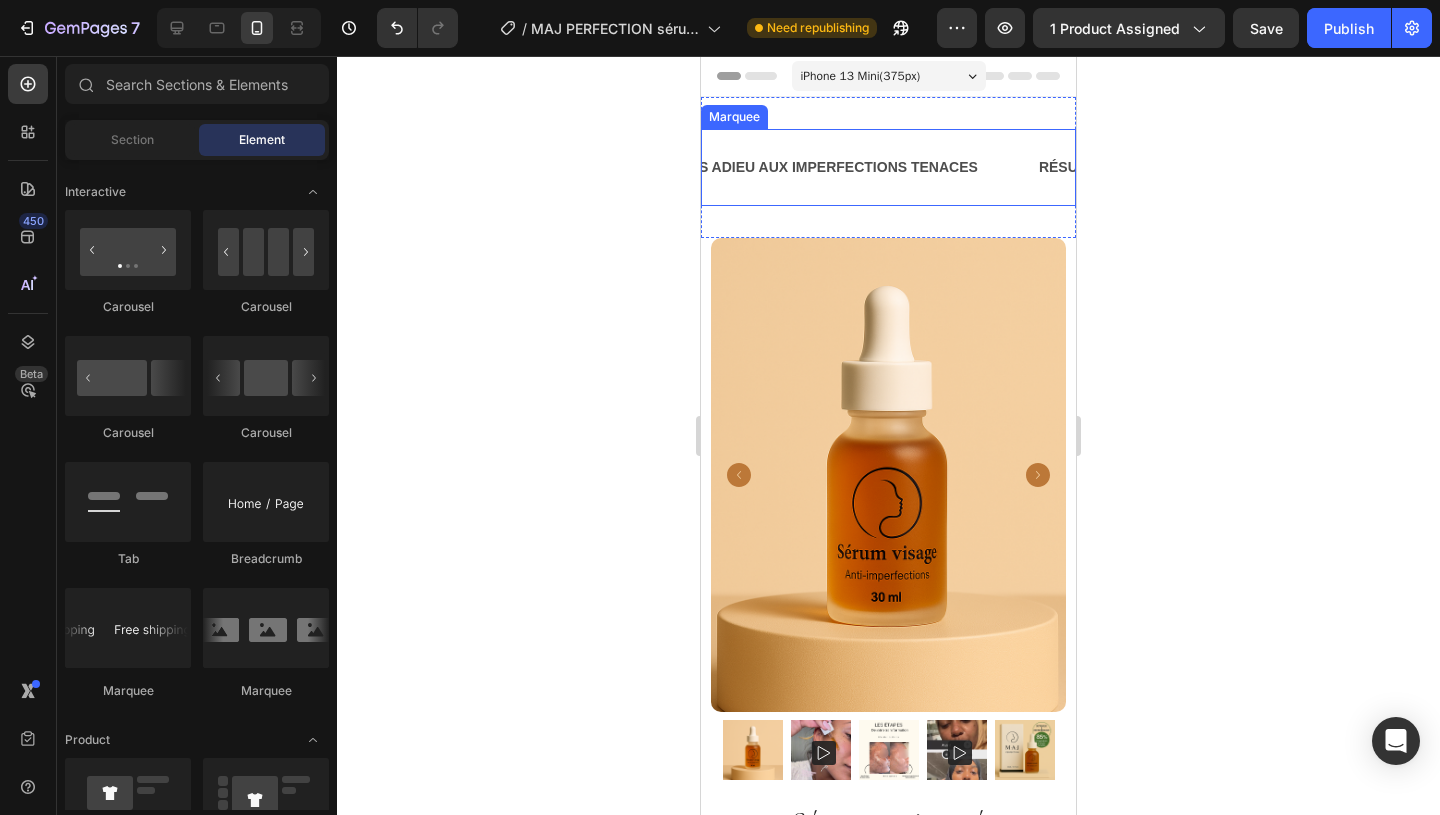 click on "DITES ADIEU AUX IMPERFECTIONS TENACES Text Block RÉSULTATS VISIBLES DÈS 7 JOURS  Text Block  DITES ADIEU AUX IMPERFECTIONS TENACES Text Block RÉSULTATS VISIBLES DÈS 7 JOURS  Text Block Marquee" at bounding box center [888, 167] 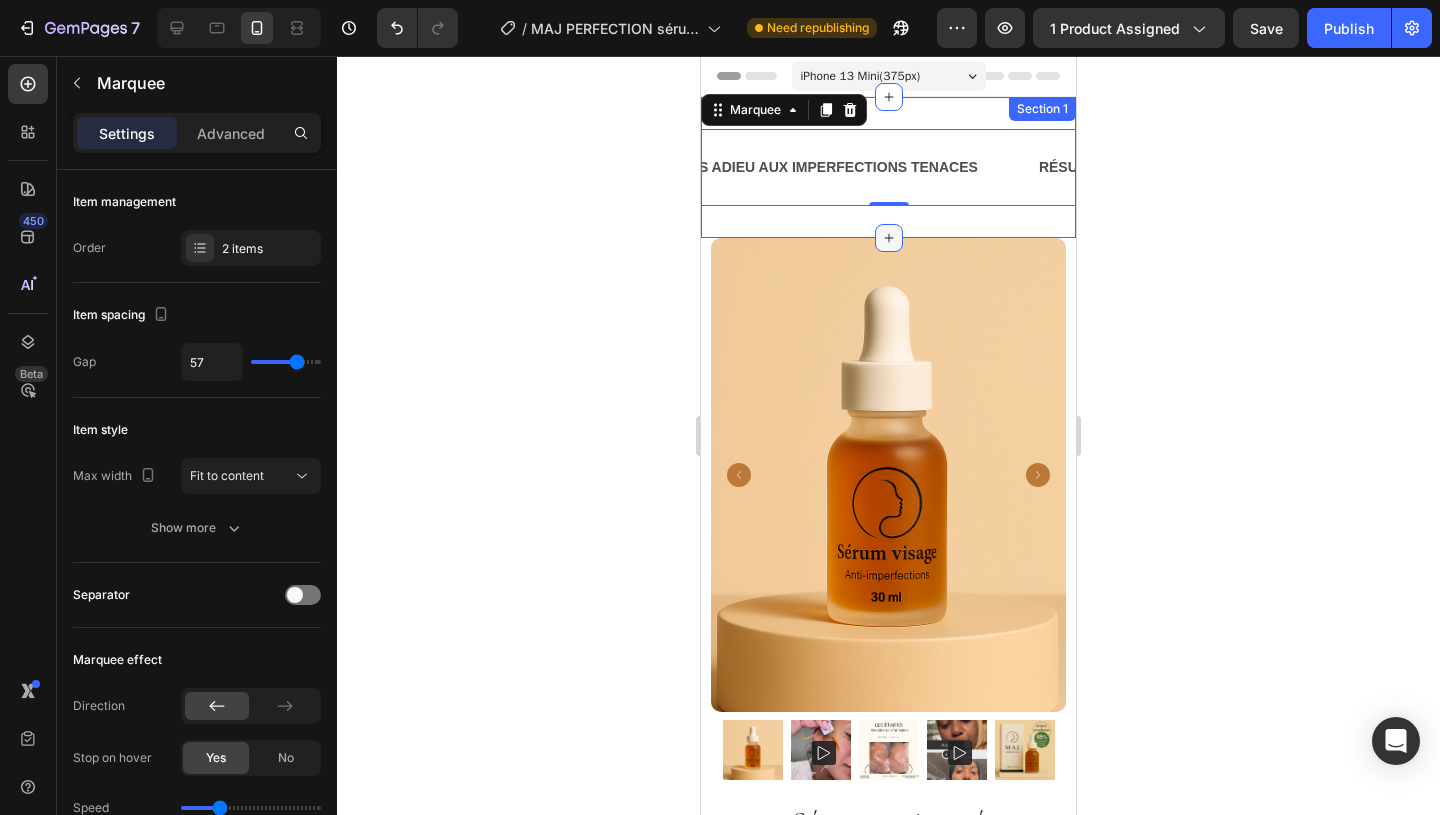 click 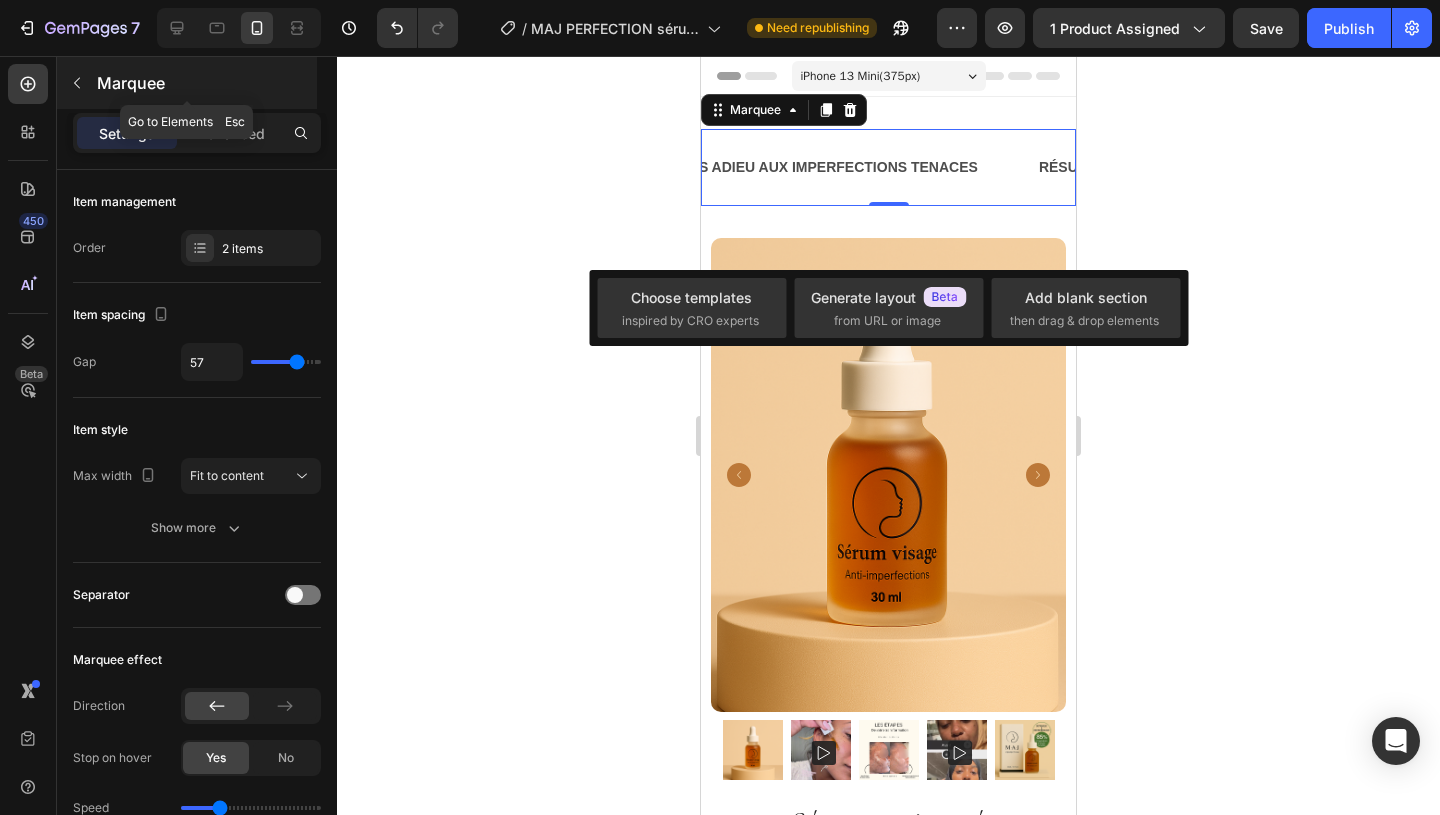 click 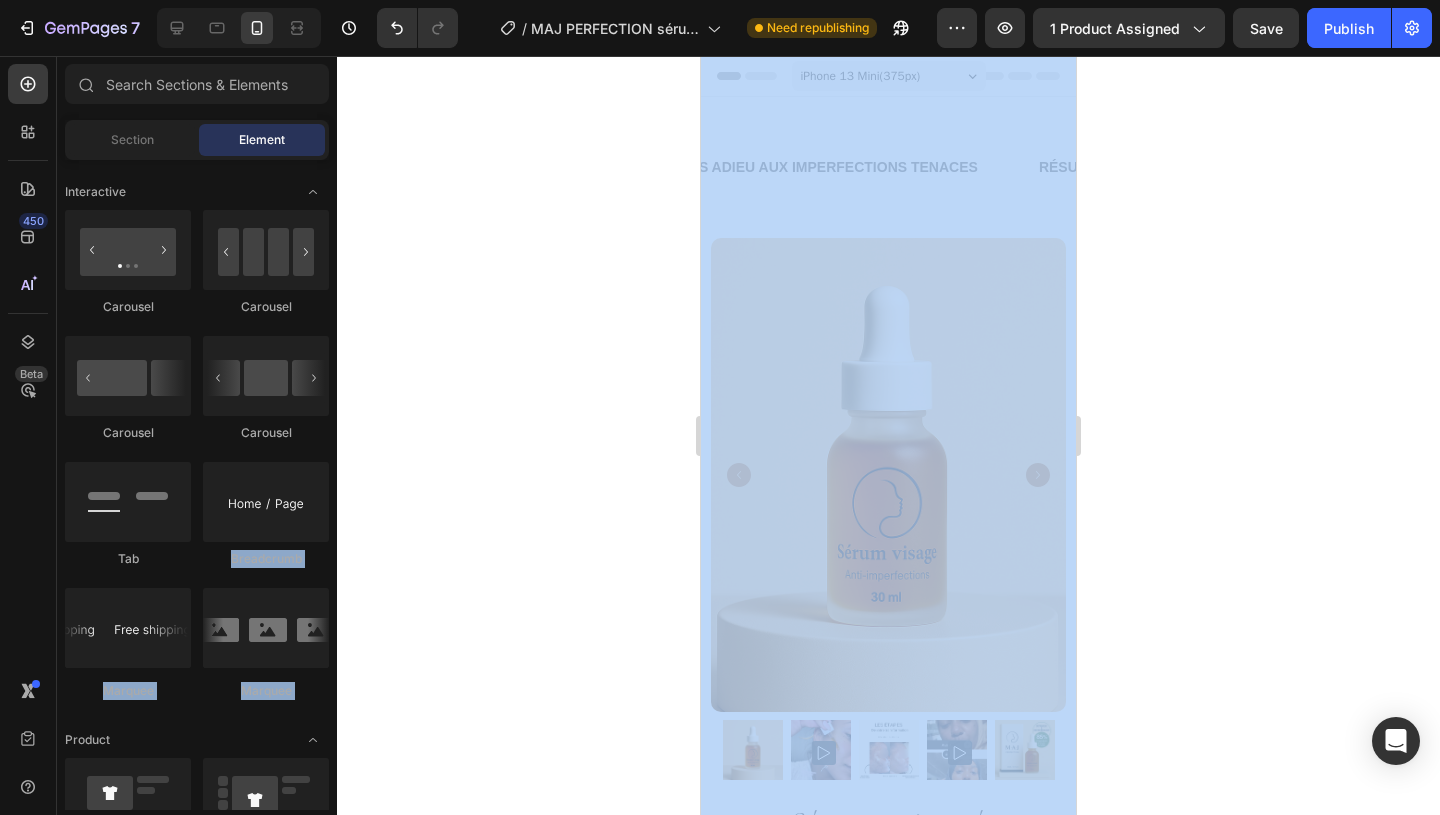 drag, startPoint x: 195, startPoint y: 572, endPoint x: 194, endPoint y: 813, distance: 241.00208 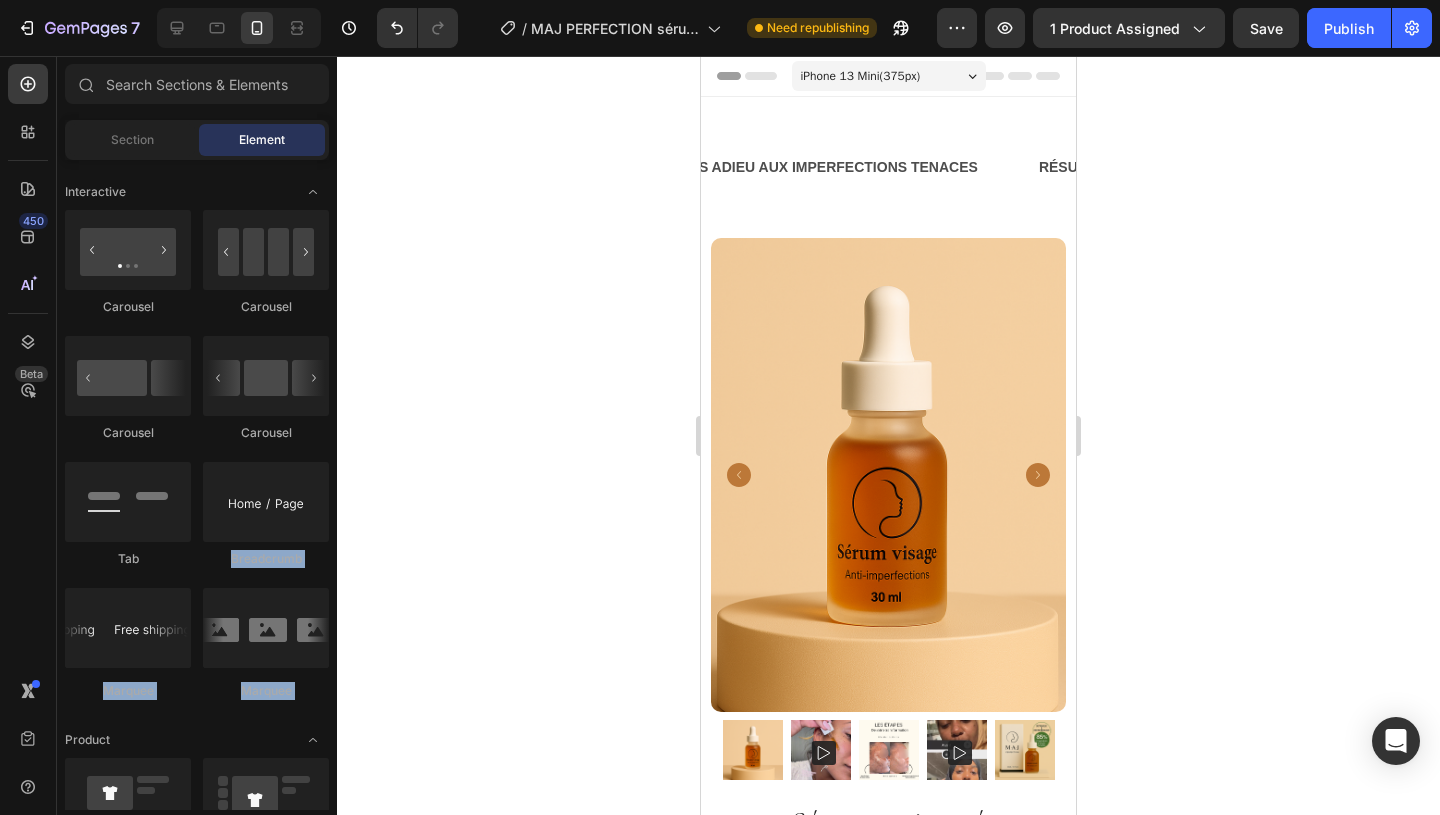 click on "Layout
Row
Row
Row
Row Text
Heading
Text Block Button Media
Image
Image
Video
Video Banner
Hero Banner
Hero Banner" at bounding box center [197, 1263] 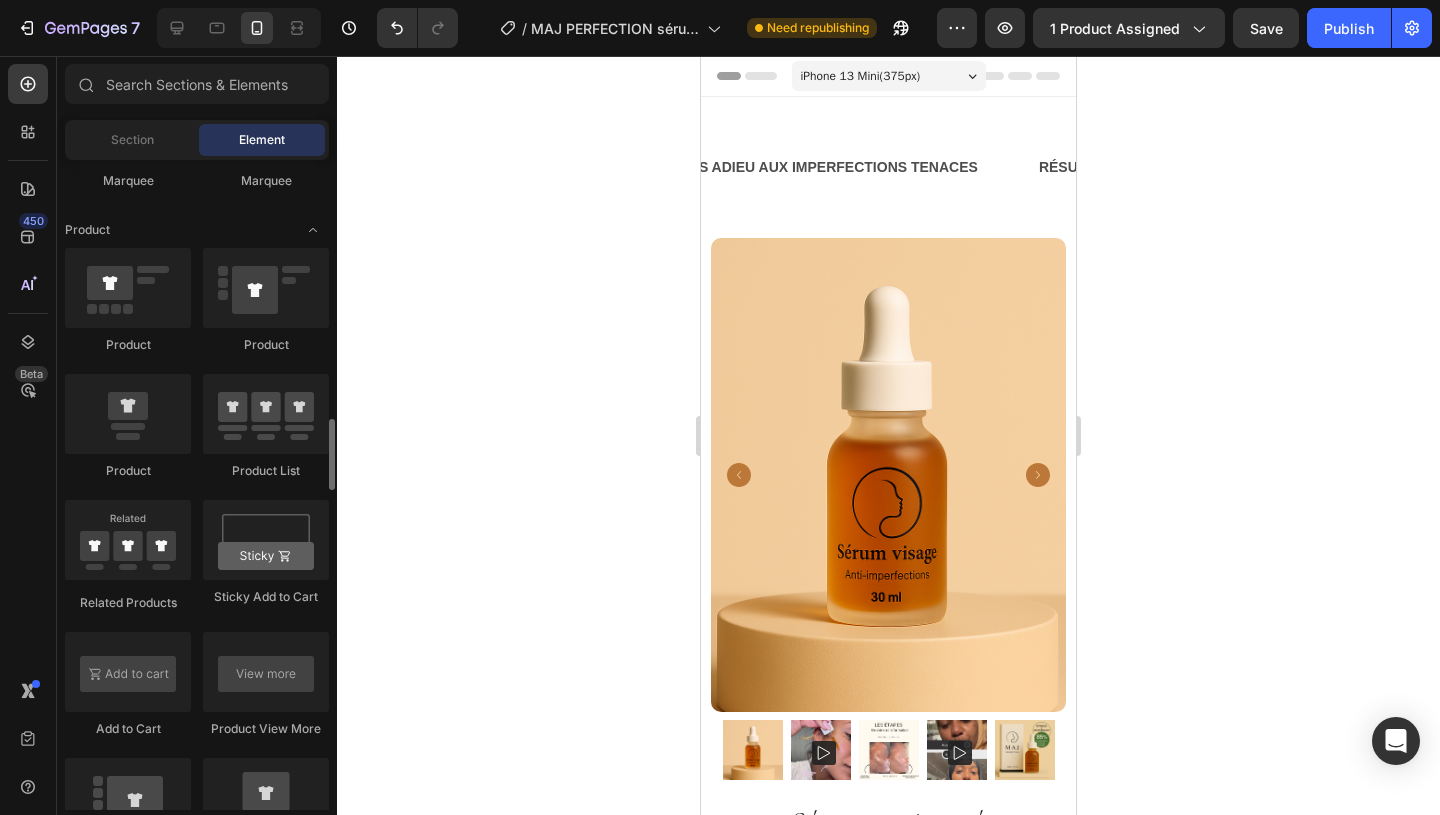 scroll, scrollTop: 2400, scrollLeft: 0, axis: vertical 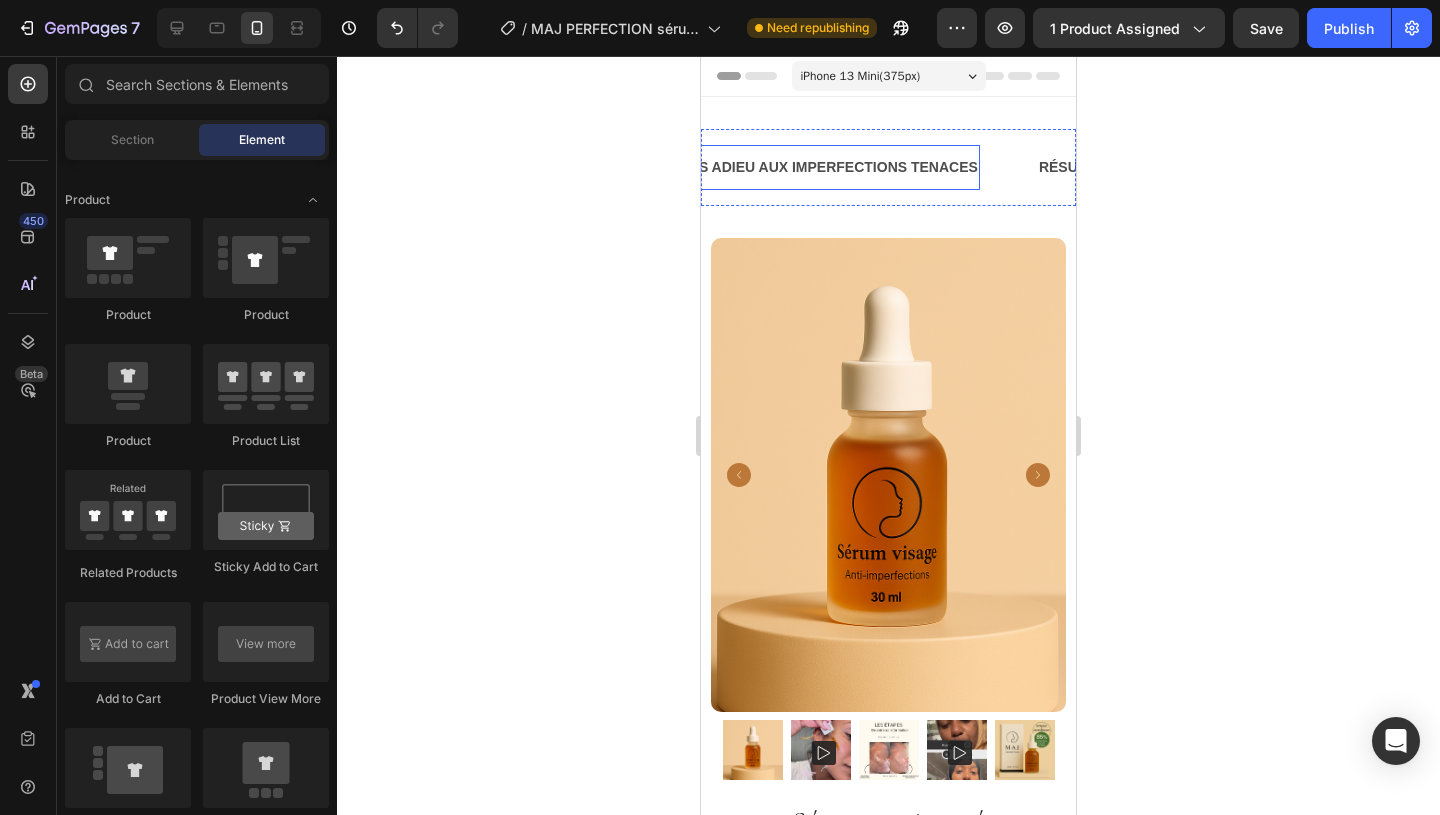 click on "DITES ADIEU AUX IMPERFECTIONS TENACES" at bounding box center [822, 167] 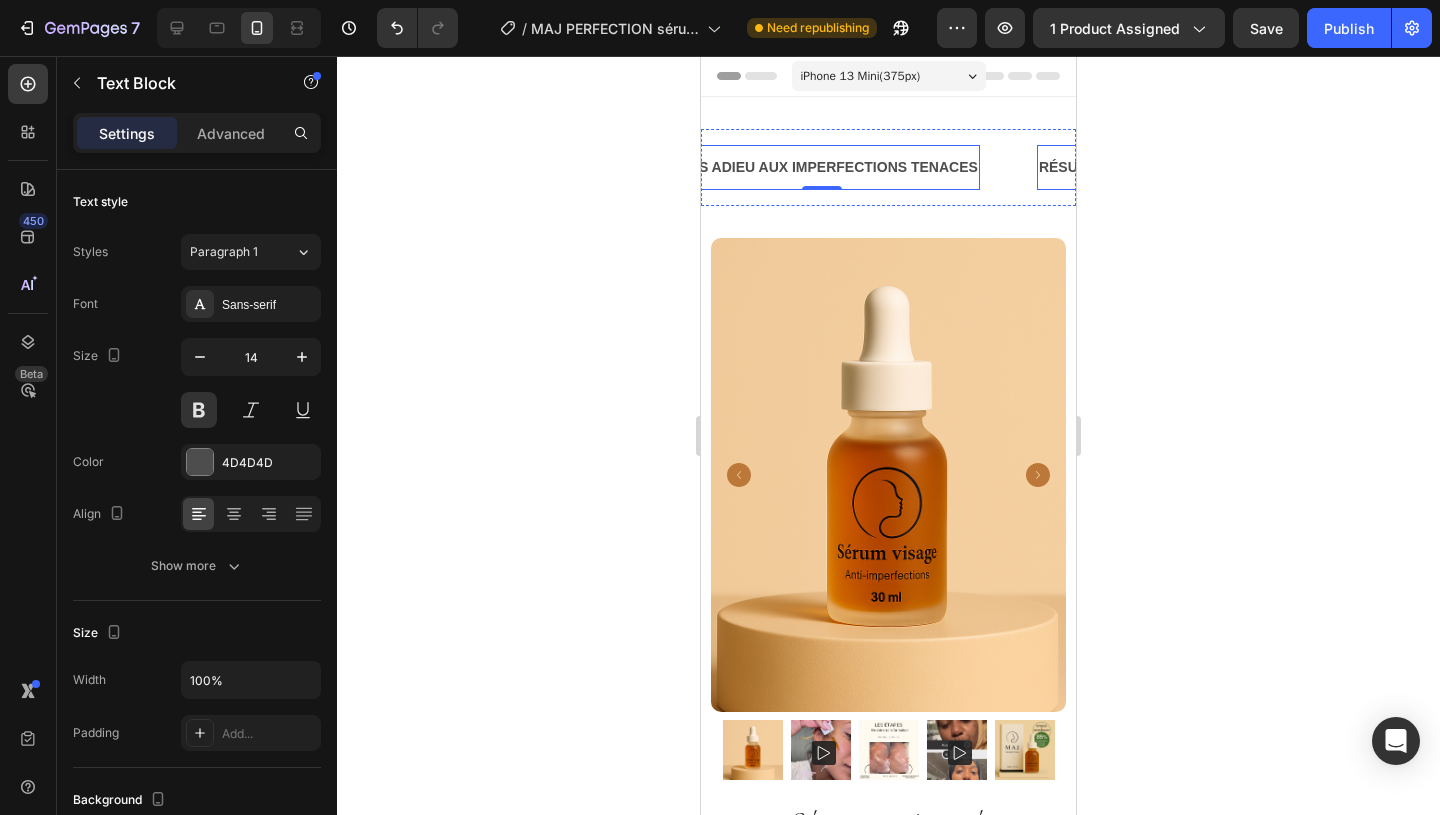 click on "RÉSULTATS VISIBLES DÈS 7 JOURS" at bounding box center (1161, 167) 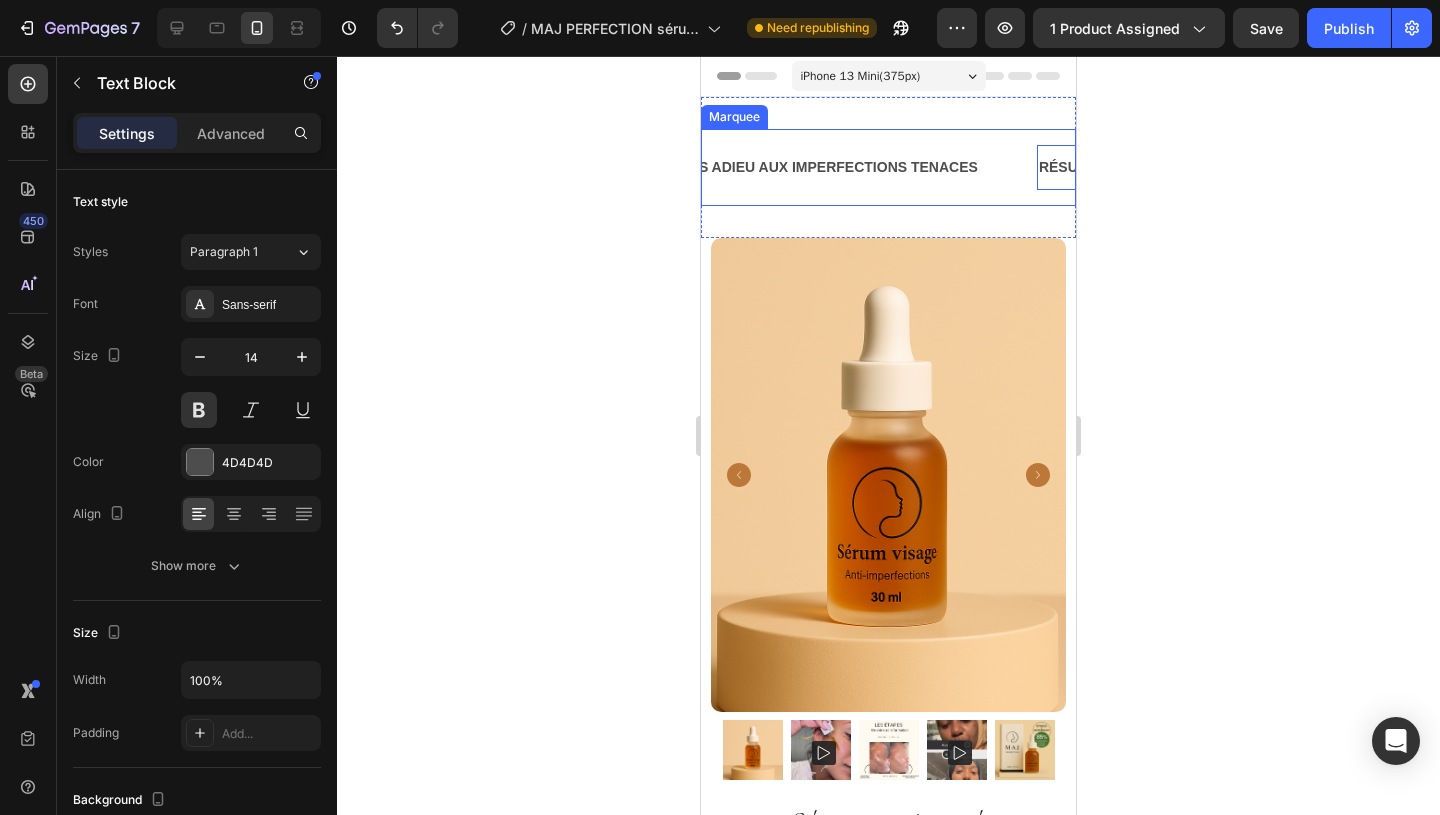 click on "DITES ADIEU AUX IMPERFECTIONS TENACES Text Block" at bounding box center (851, 167) 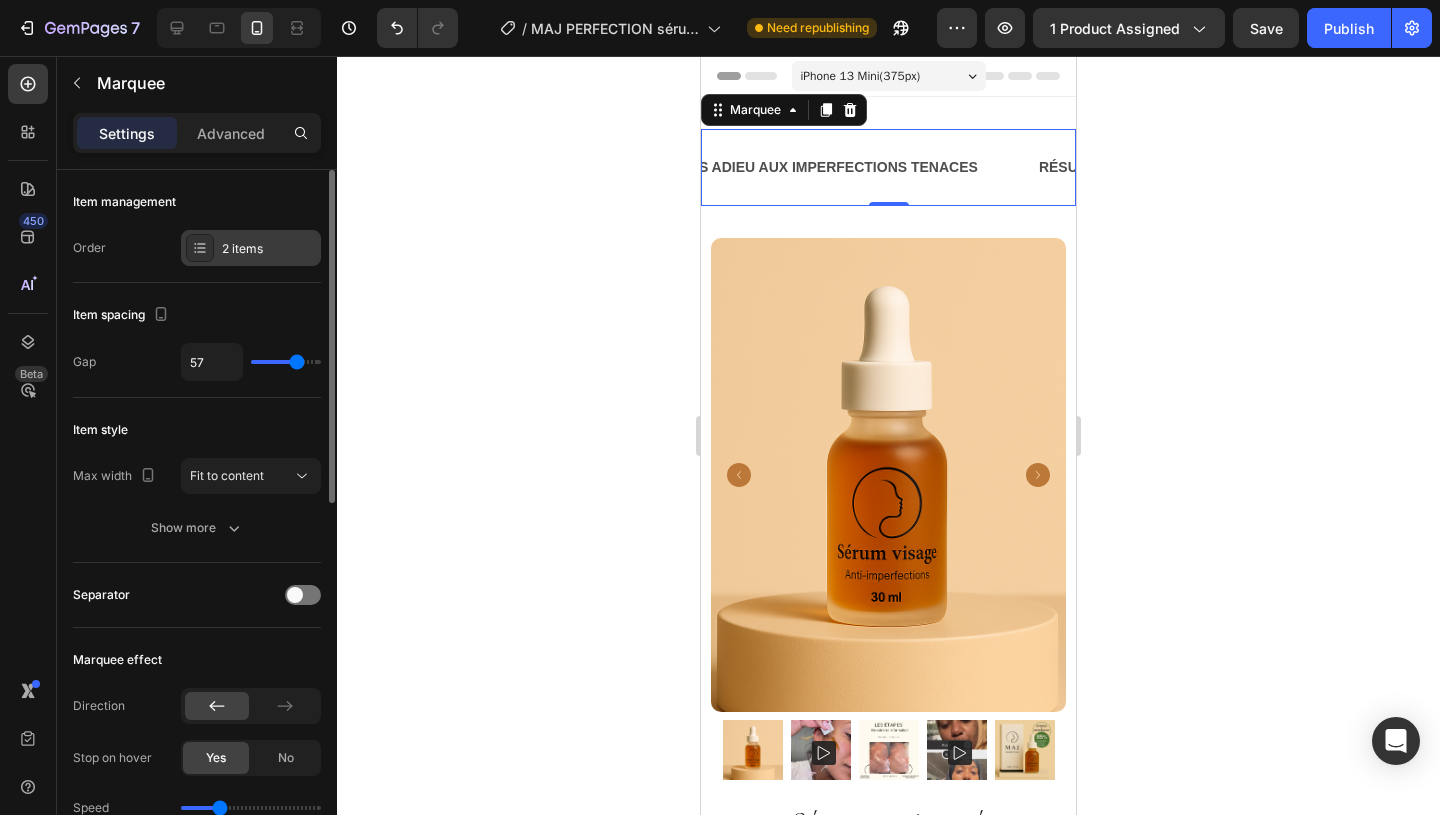 click on "2 items" at bounding box center [269, 249] 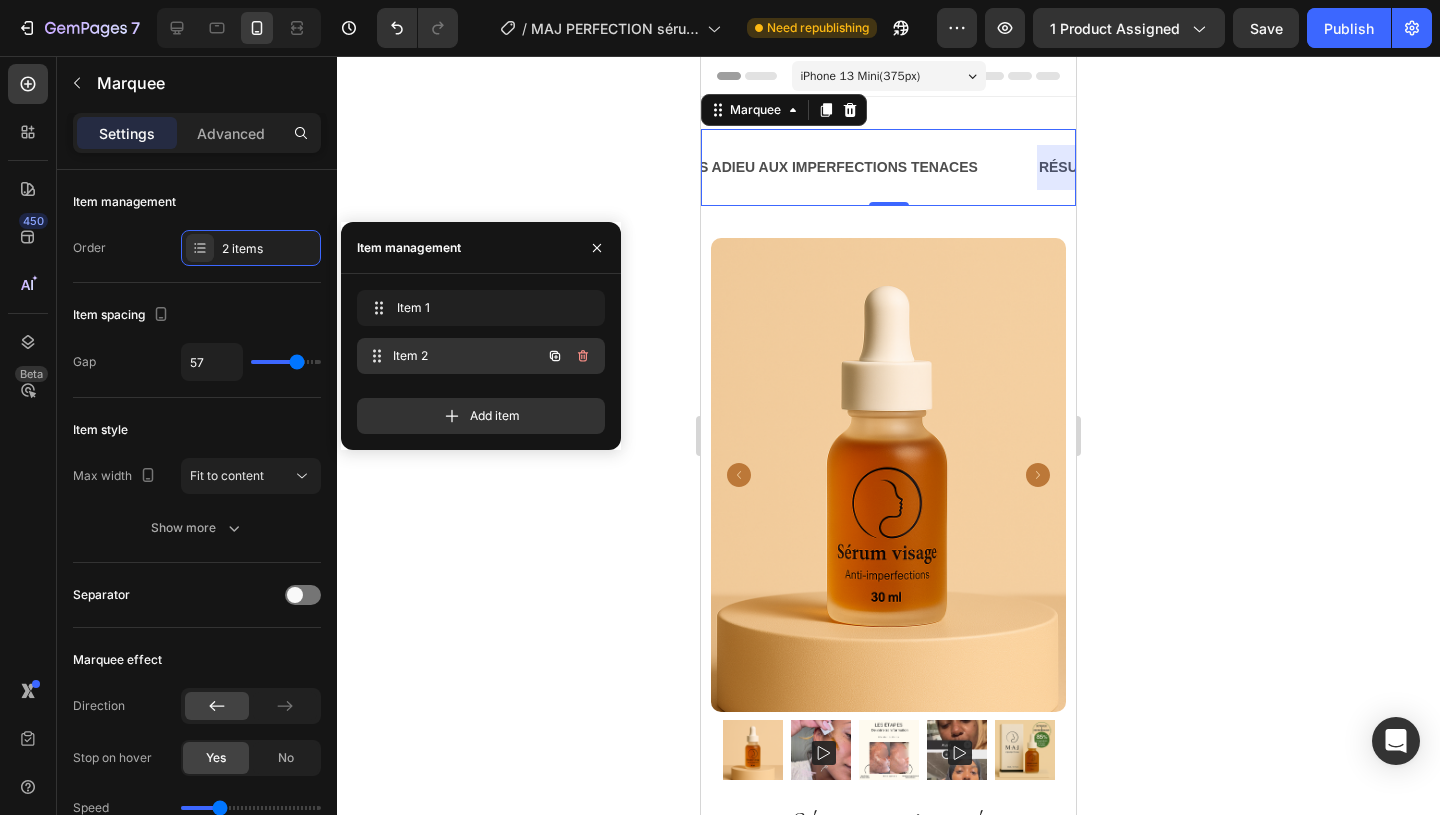 click on "Item 2" at bounding box center [467, 356] 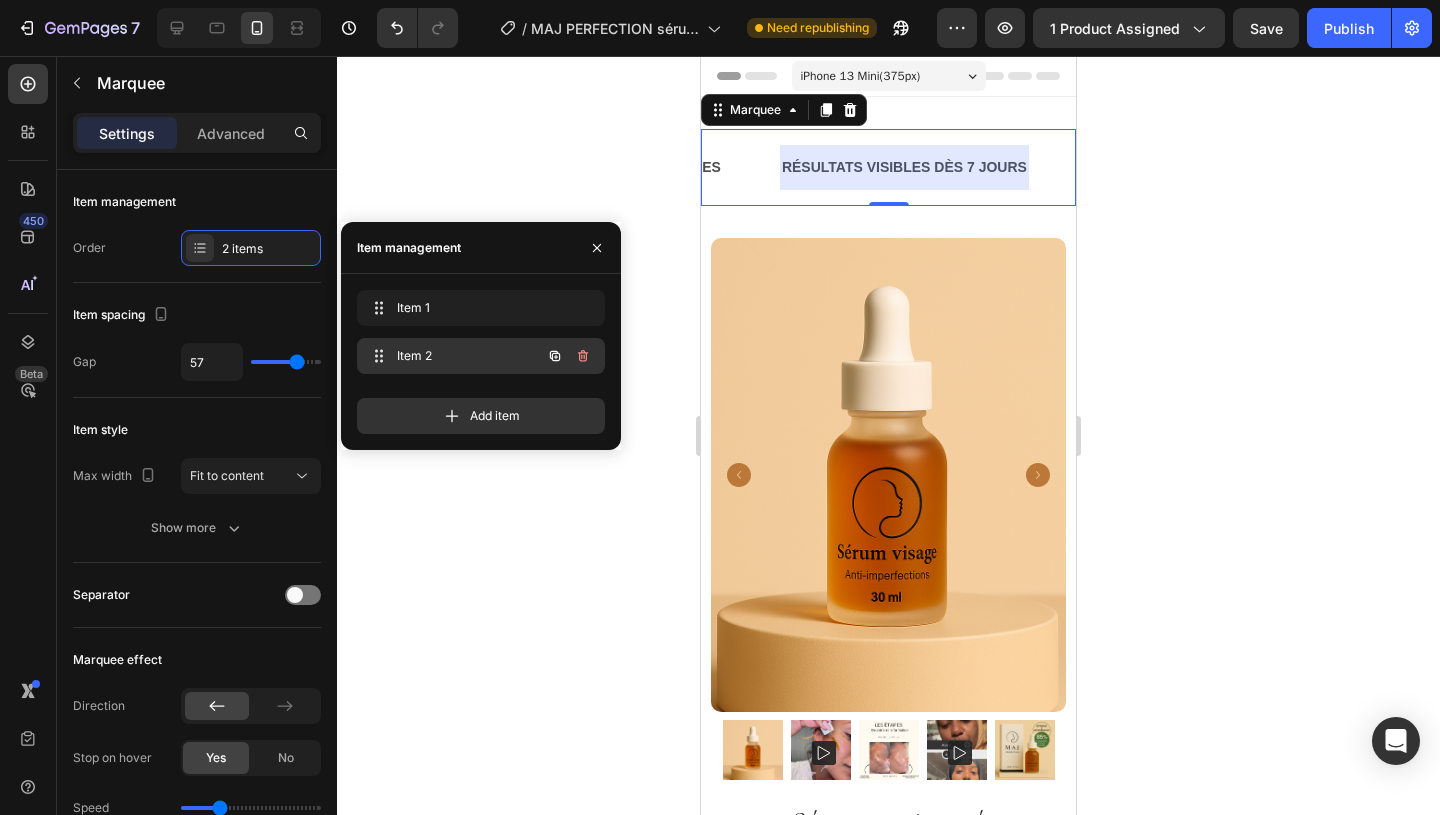 scroll, scrollTop: 0, scrollLeft: 316, axis: horizontal 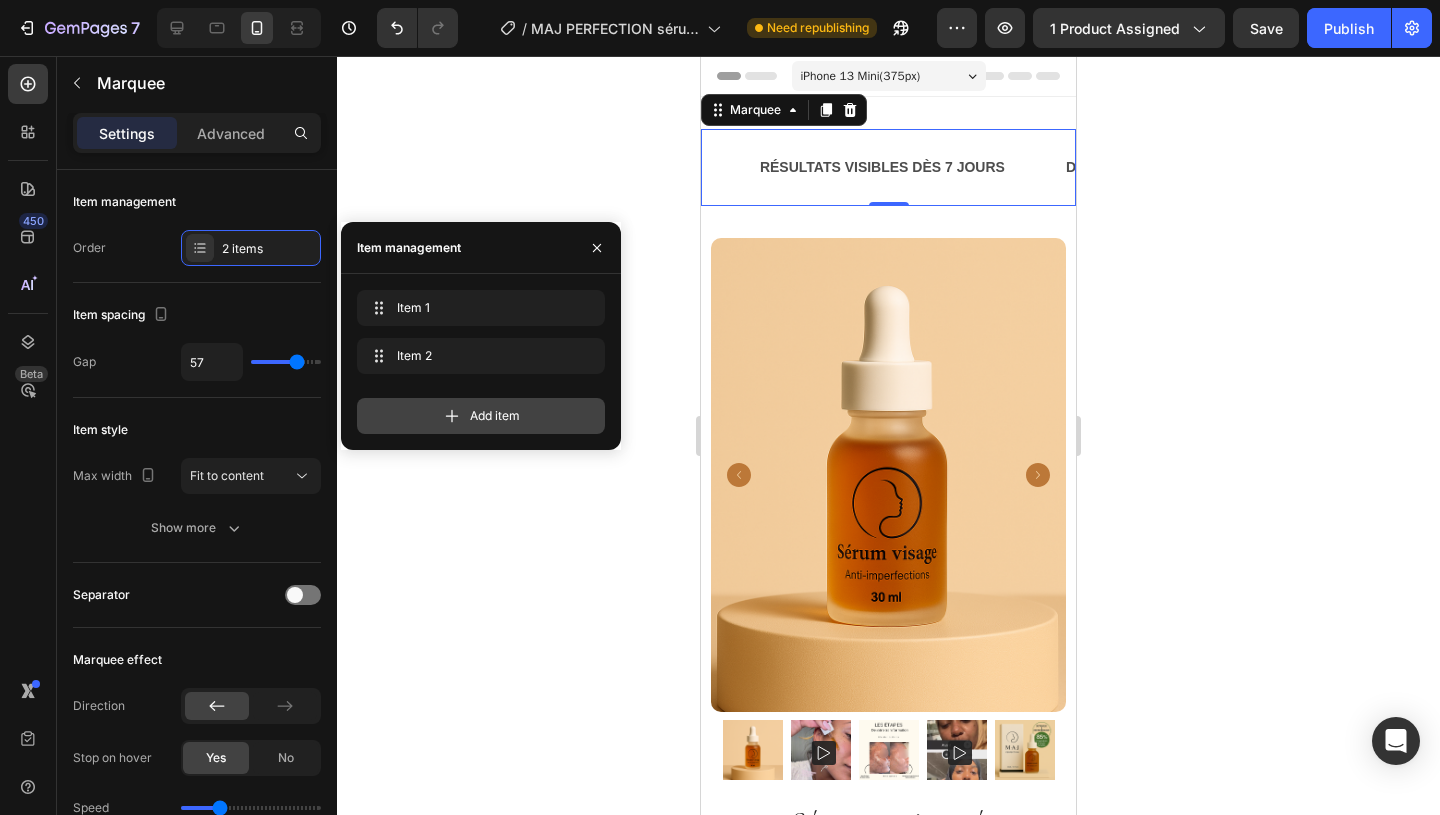 click on "Add item" at bounding box center [481, 416] 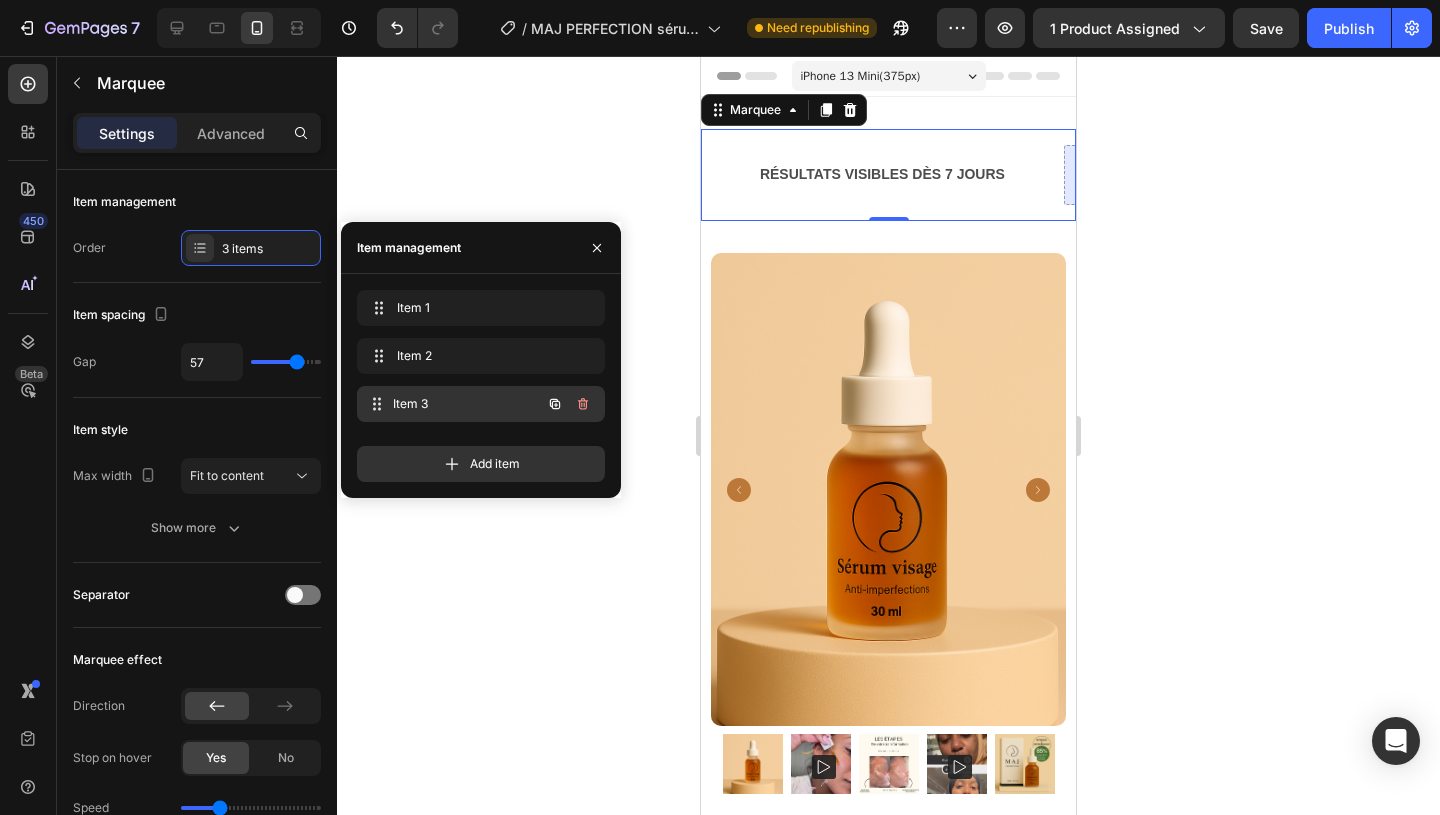 click on "Item 3" at bounding box center (467, 404) 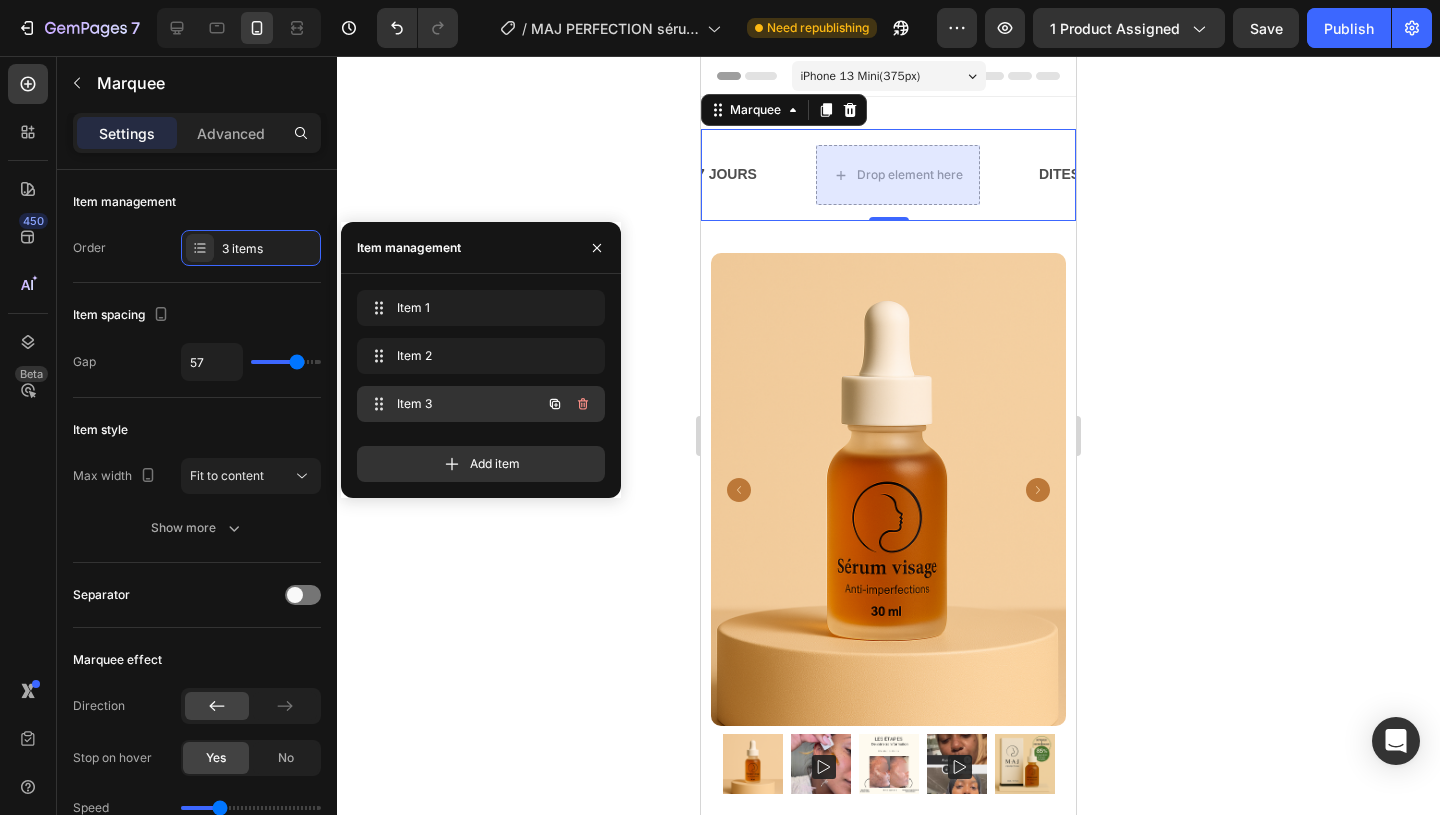 scroll, scrollTop: 0, scrollLeft: 581, axis: horizontal 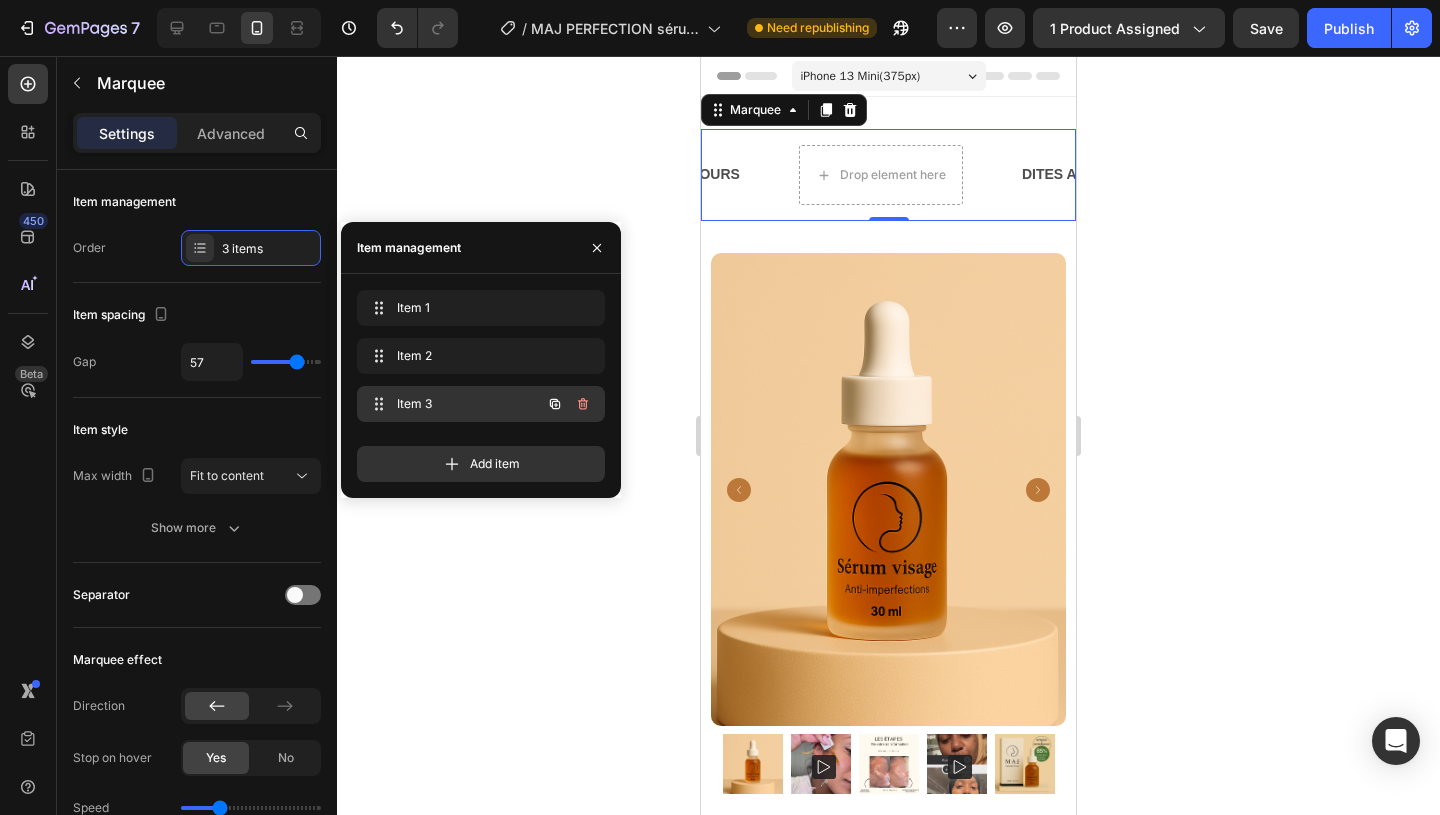 click on "Item 3" at bounding box center [453, 404] 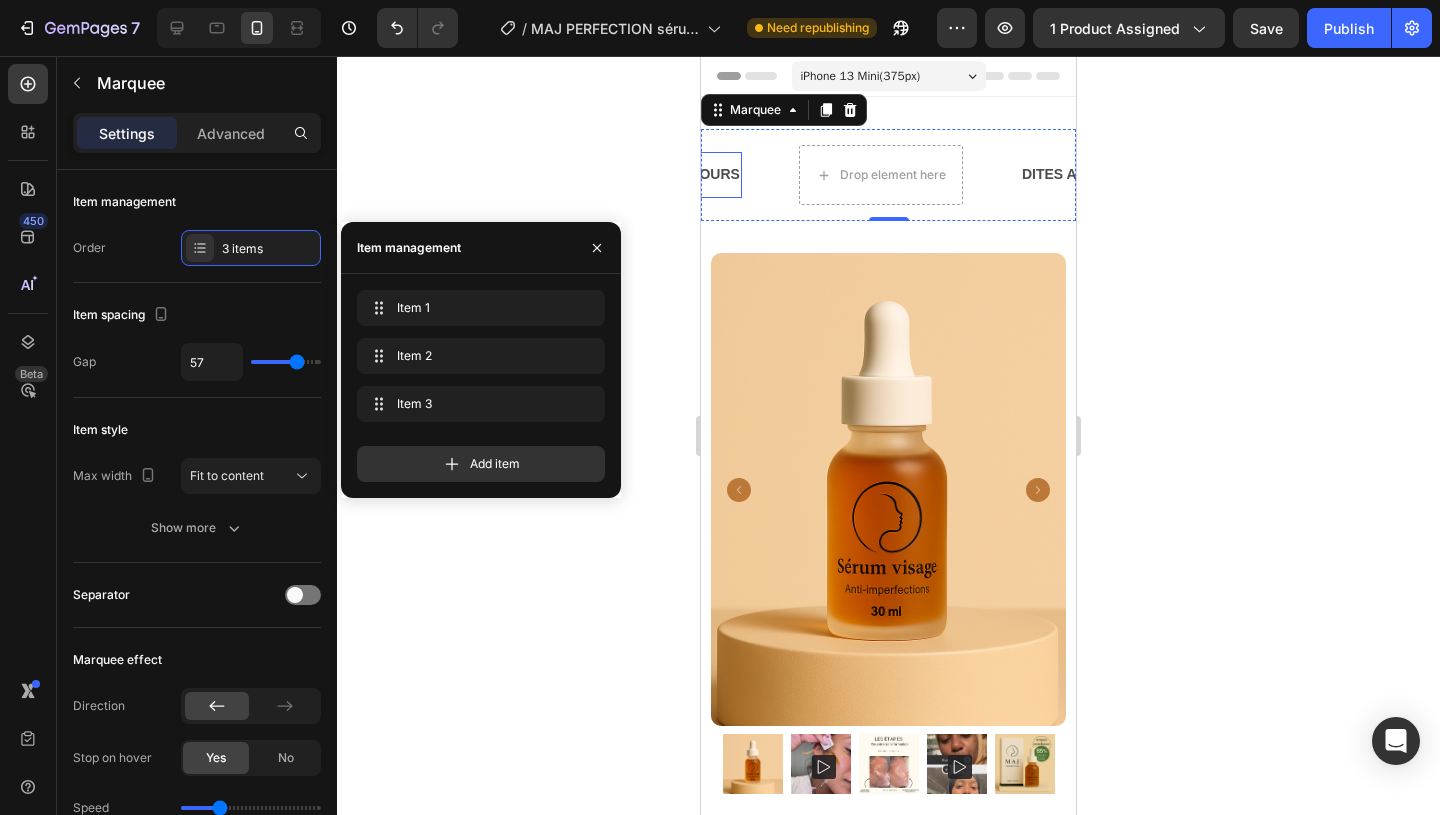 click on "RÉSULTATS VISIBLES DÈS 7 JOURS" at bounding box center (617, 174) 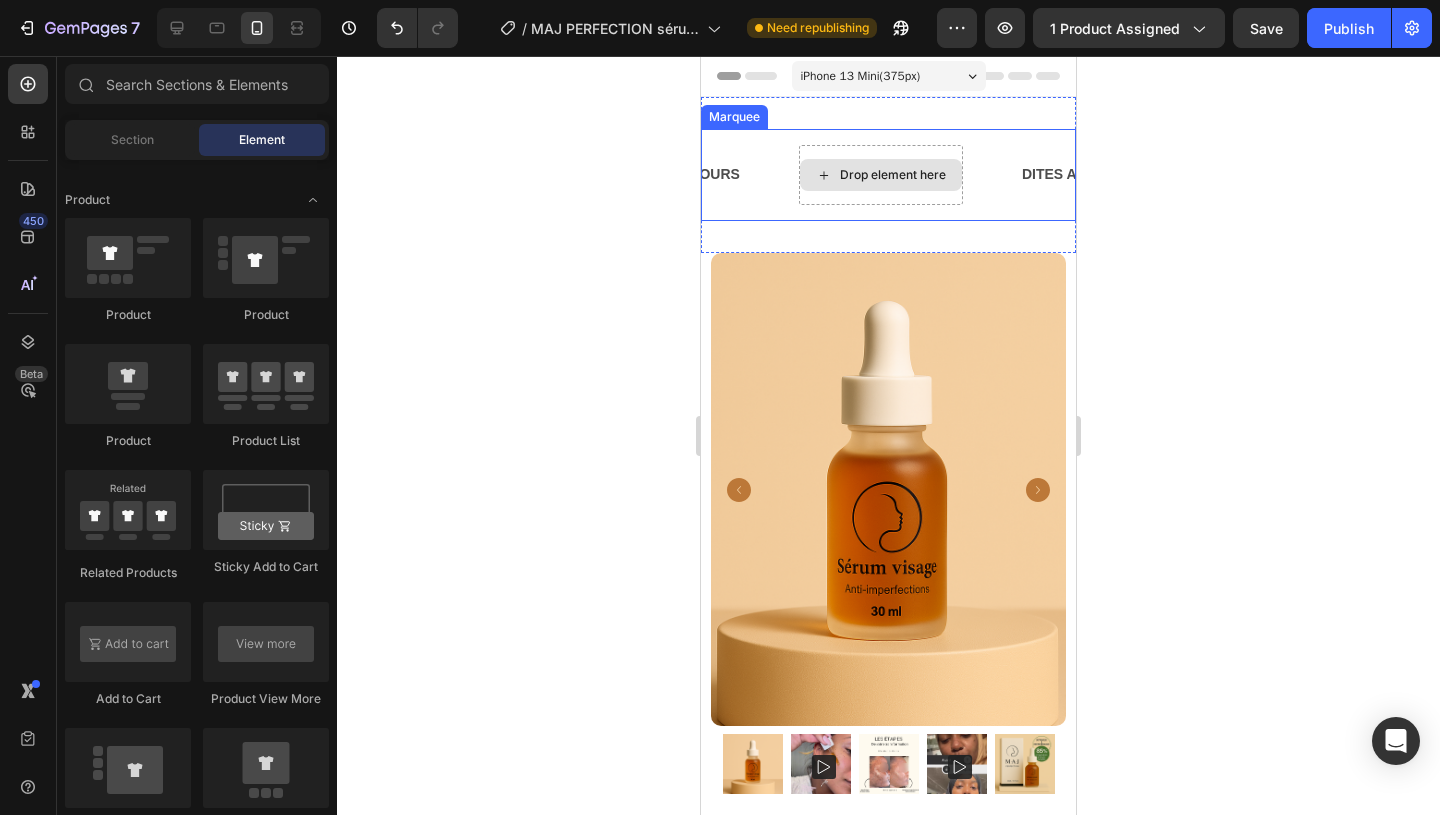 click on "Drop element here" at bounding box center [881, 175] 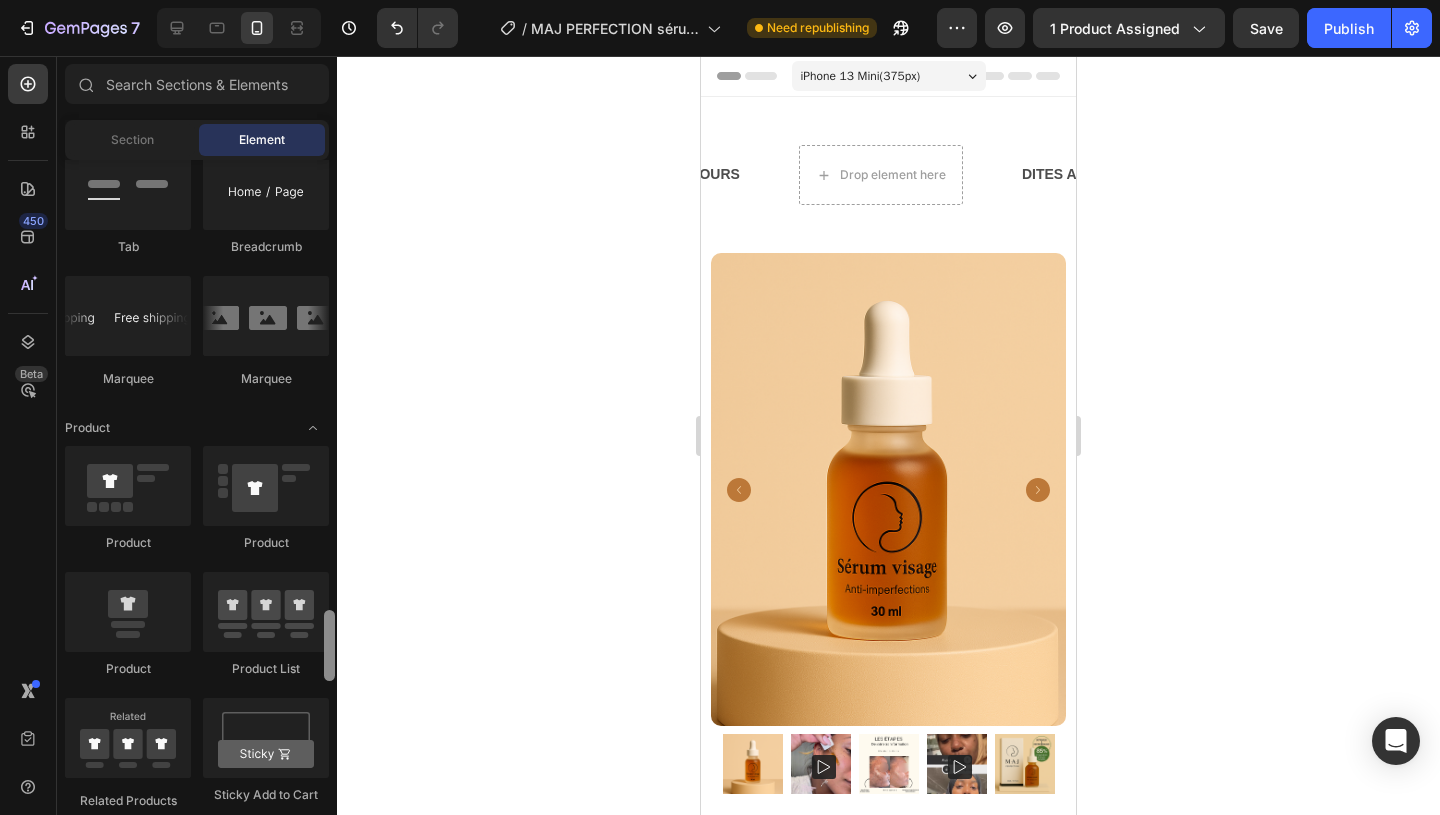 scroll, scrollTop: 2117, scrollLeft: 0, axis: vertical 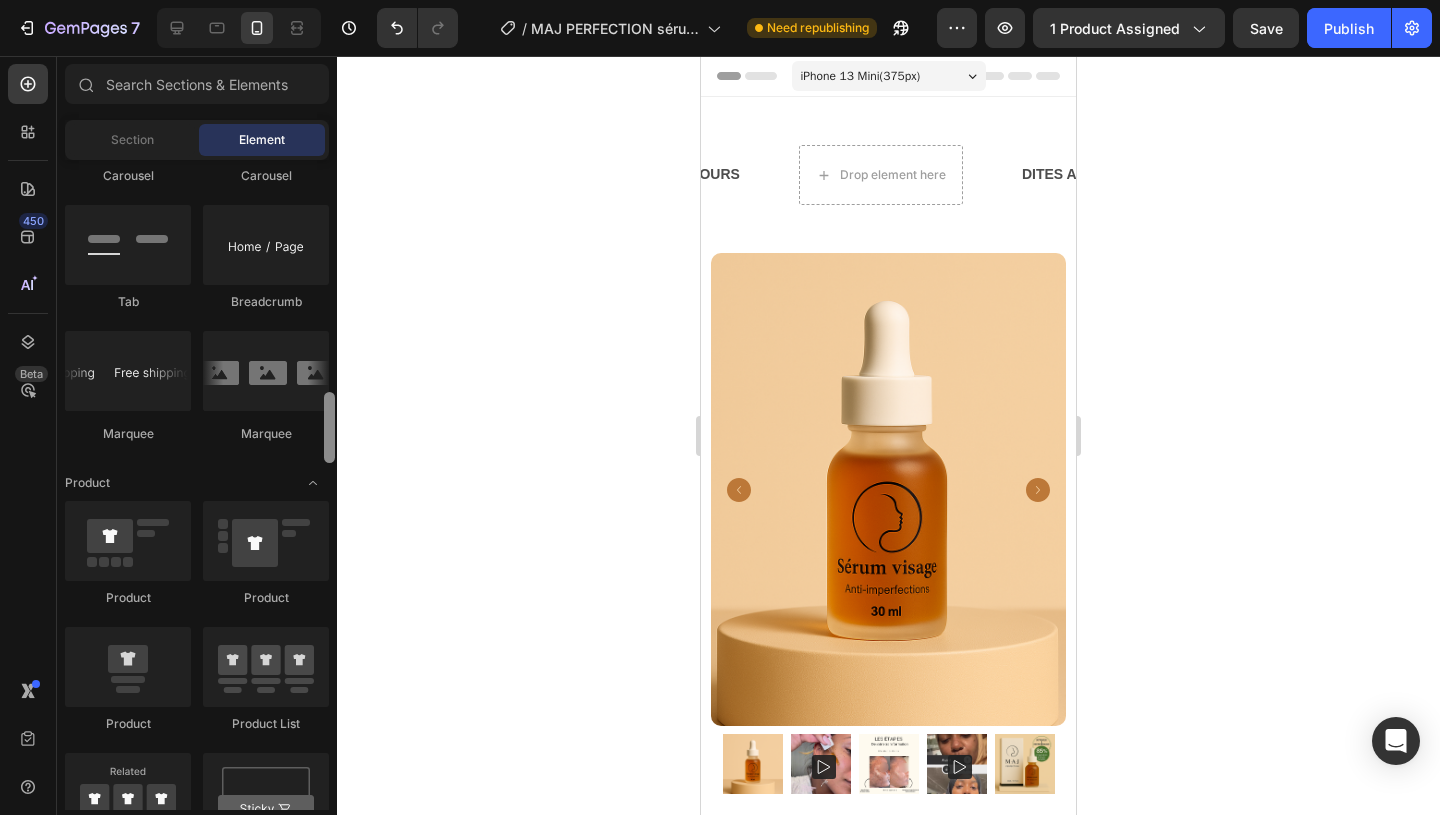 drag, startPoint x: 328, startPoint y: 439, endPoint x: 329, endPoint y: 408, distance: 31.016125 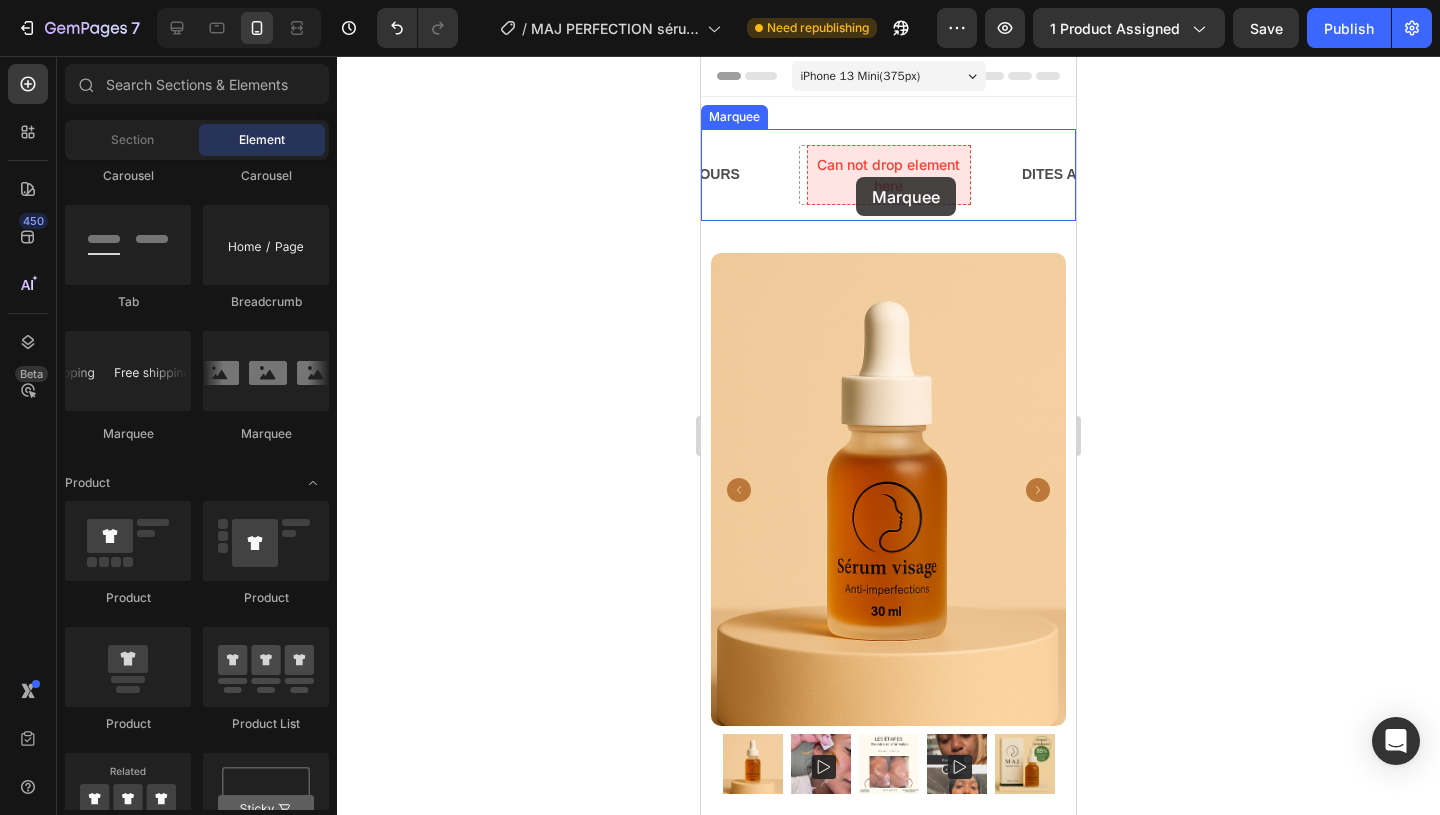 drag, startPoint x: 978, startPoint y: 405, endPoint x: 855, endPoint y: 176, distance: 259.9423 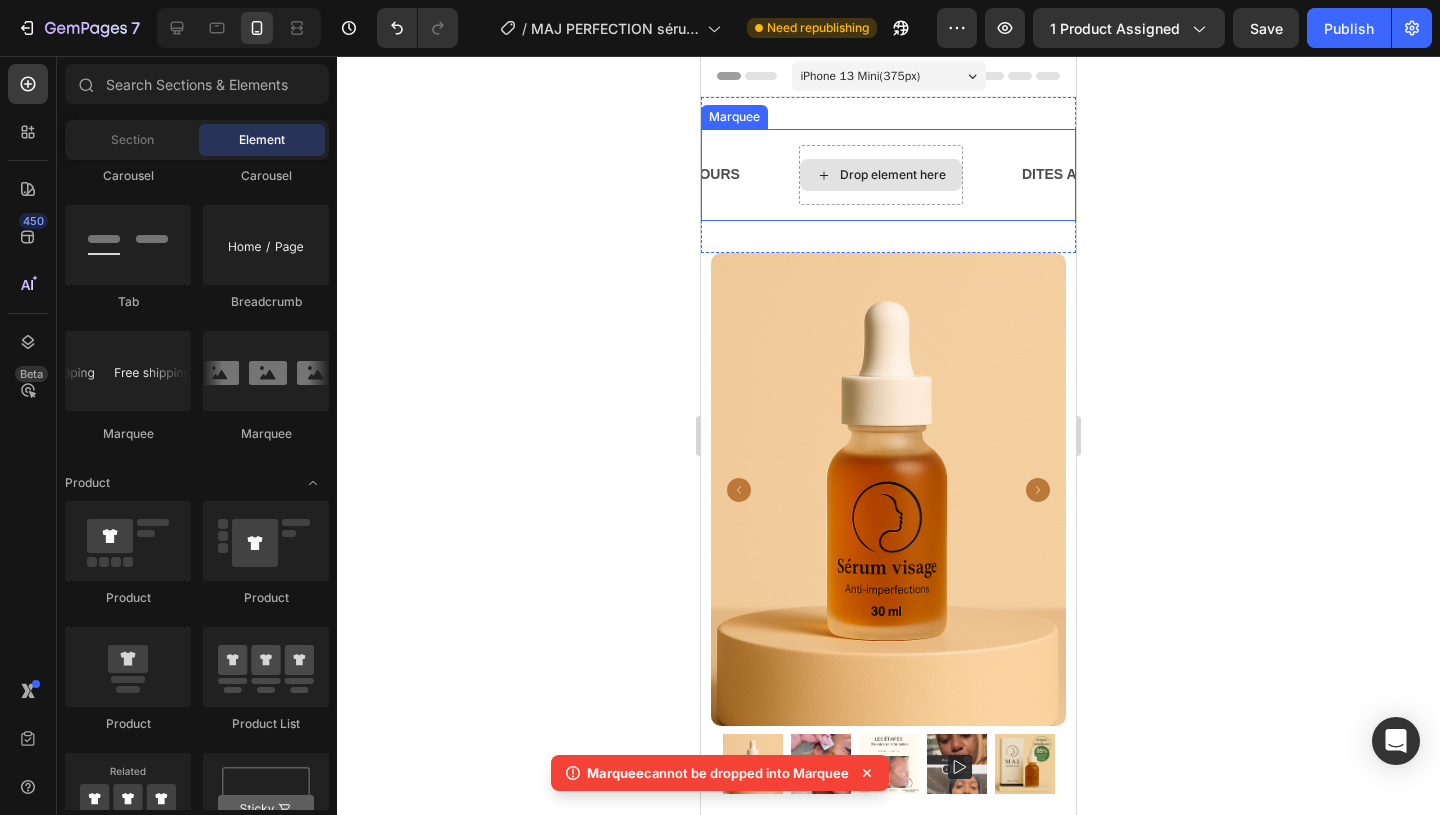 click on "Drop element here" at bounding box center [893, 175] 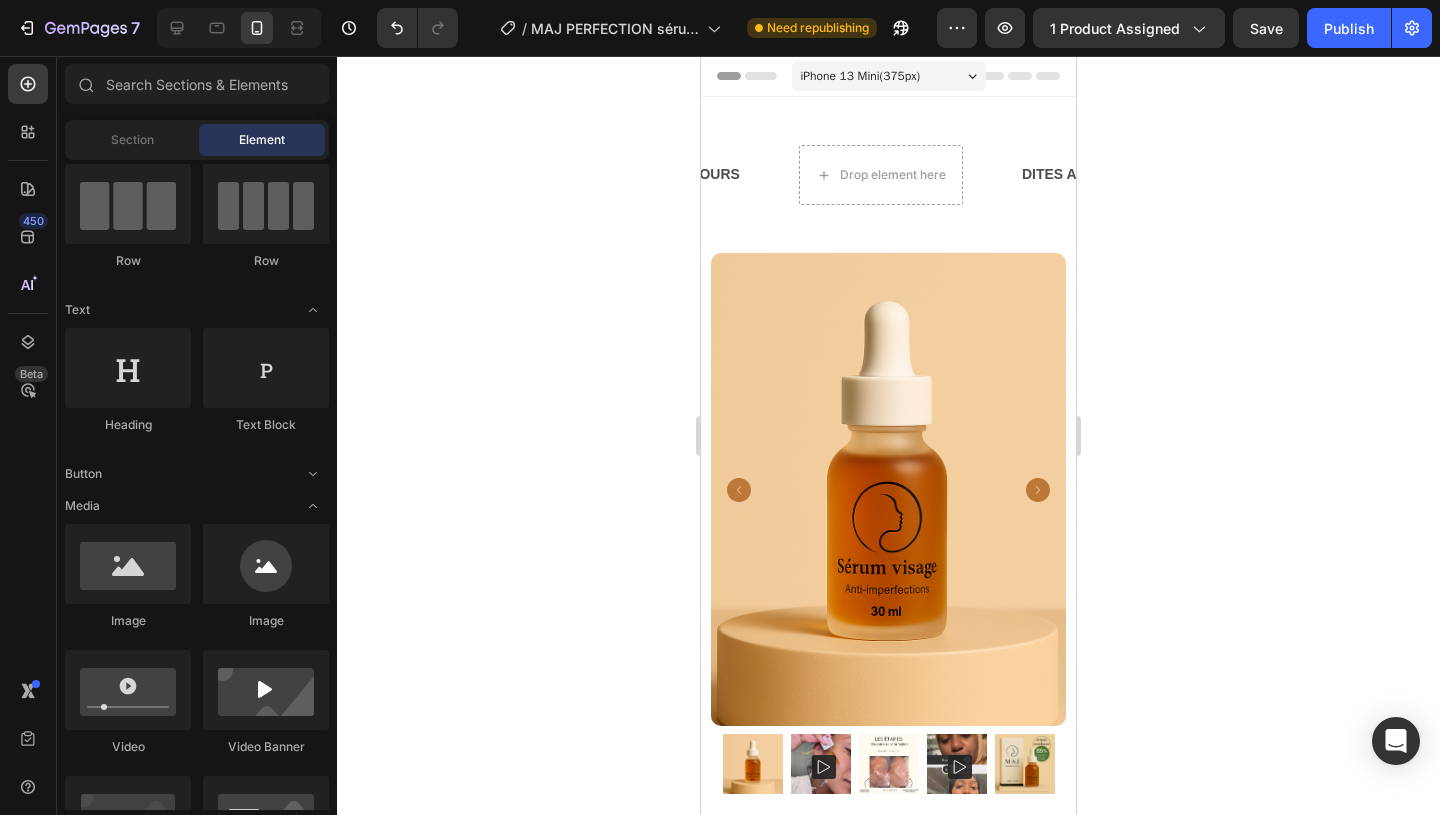 scroll, scrollTop: 0, scrollLeft: 0, axis: both 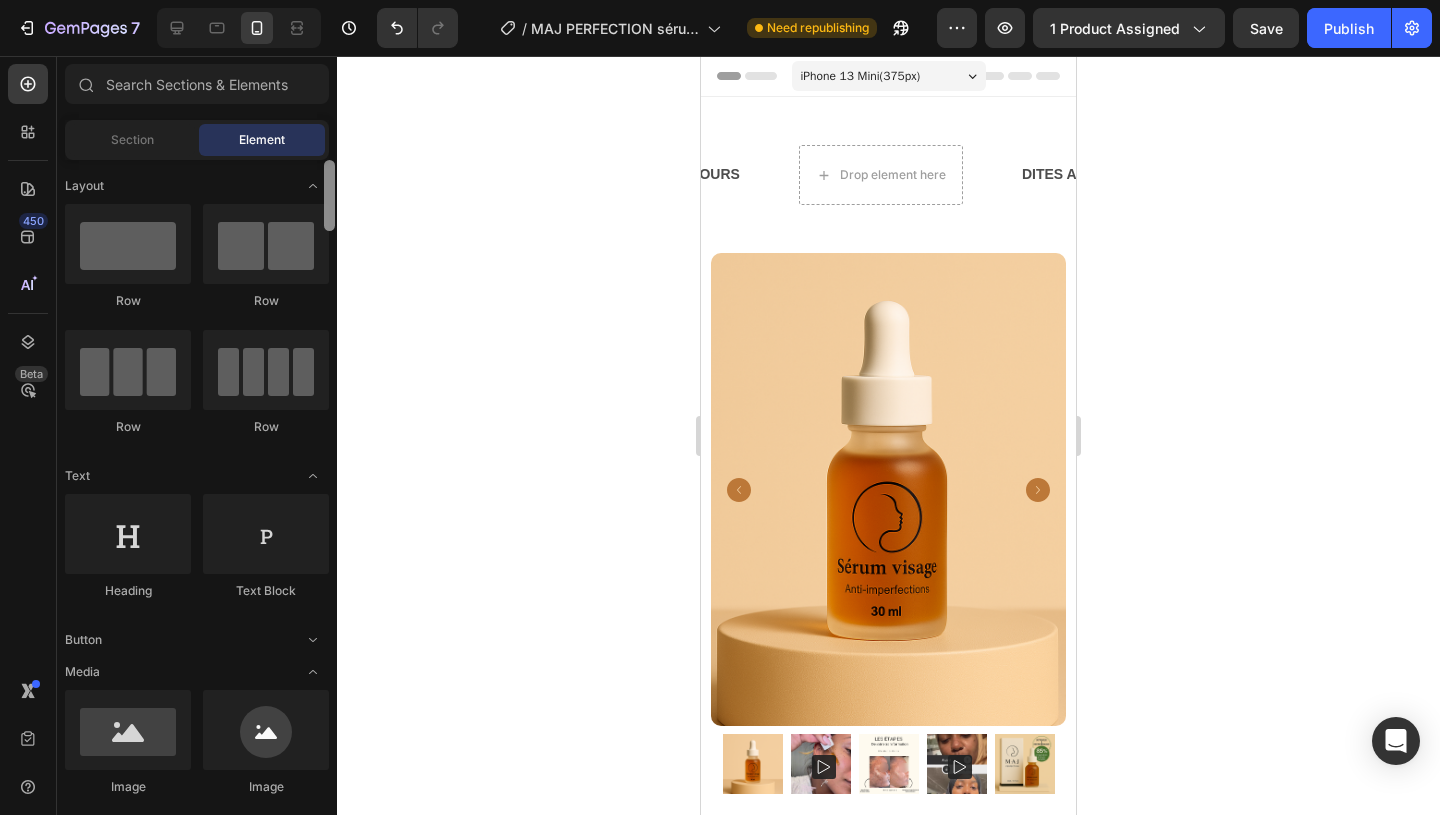 drag, startPoint x: 329, startPoint y: 433, endPoint x: 321, endPoint y: 197, distance: 236.13556 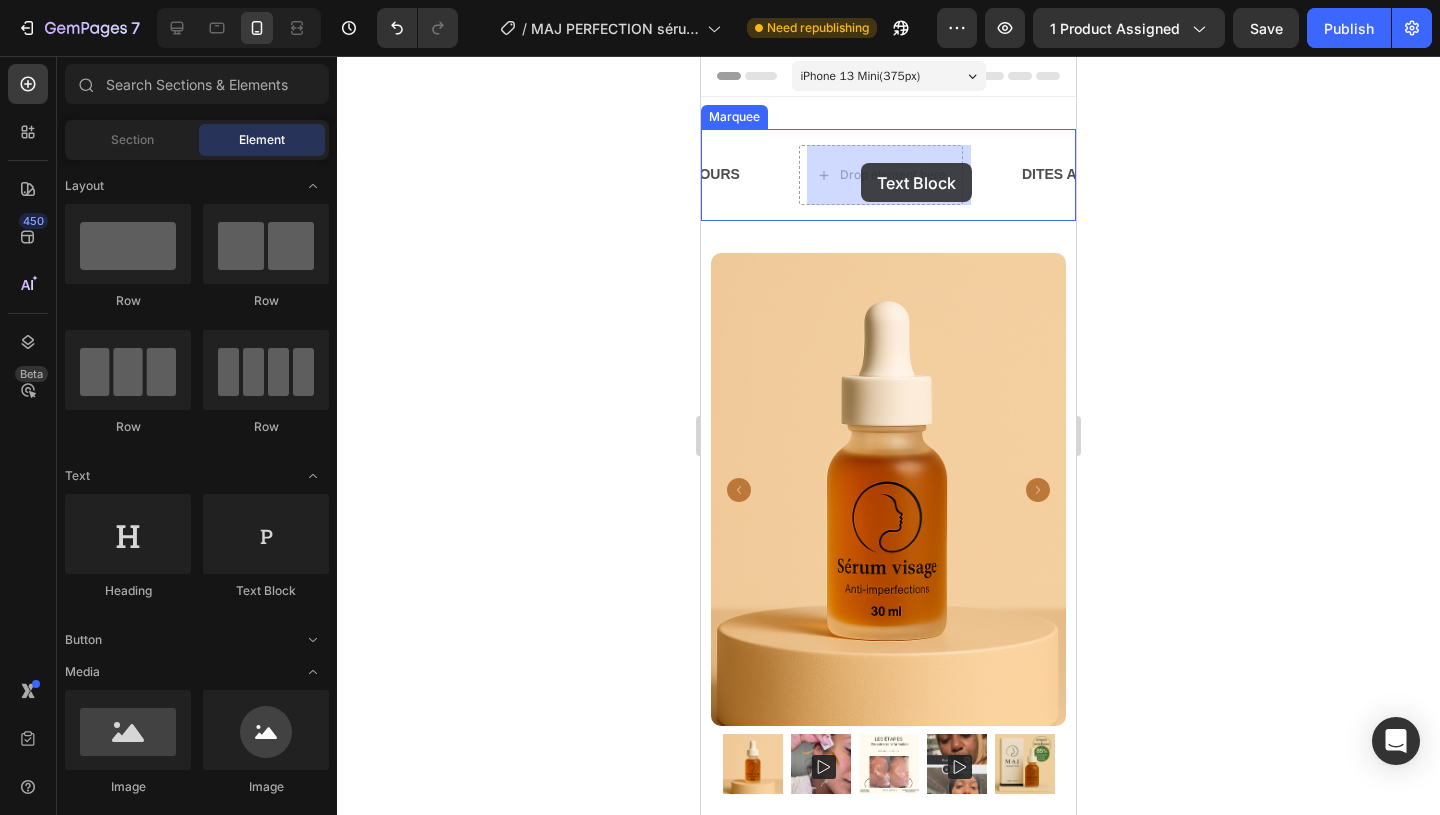 drag, startPoint x: 1000, startPoint y: 554, endPoint x: 861, endPoint y: 163, distance: 414.9723 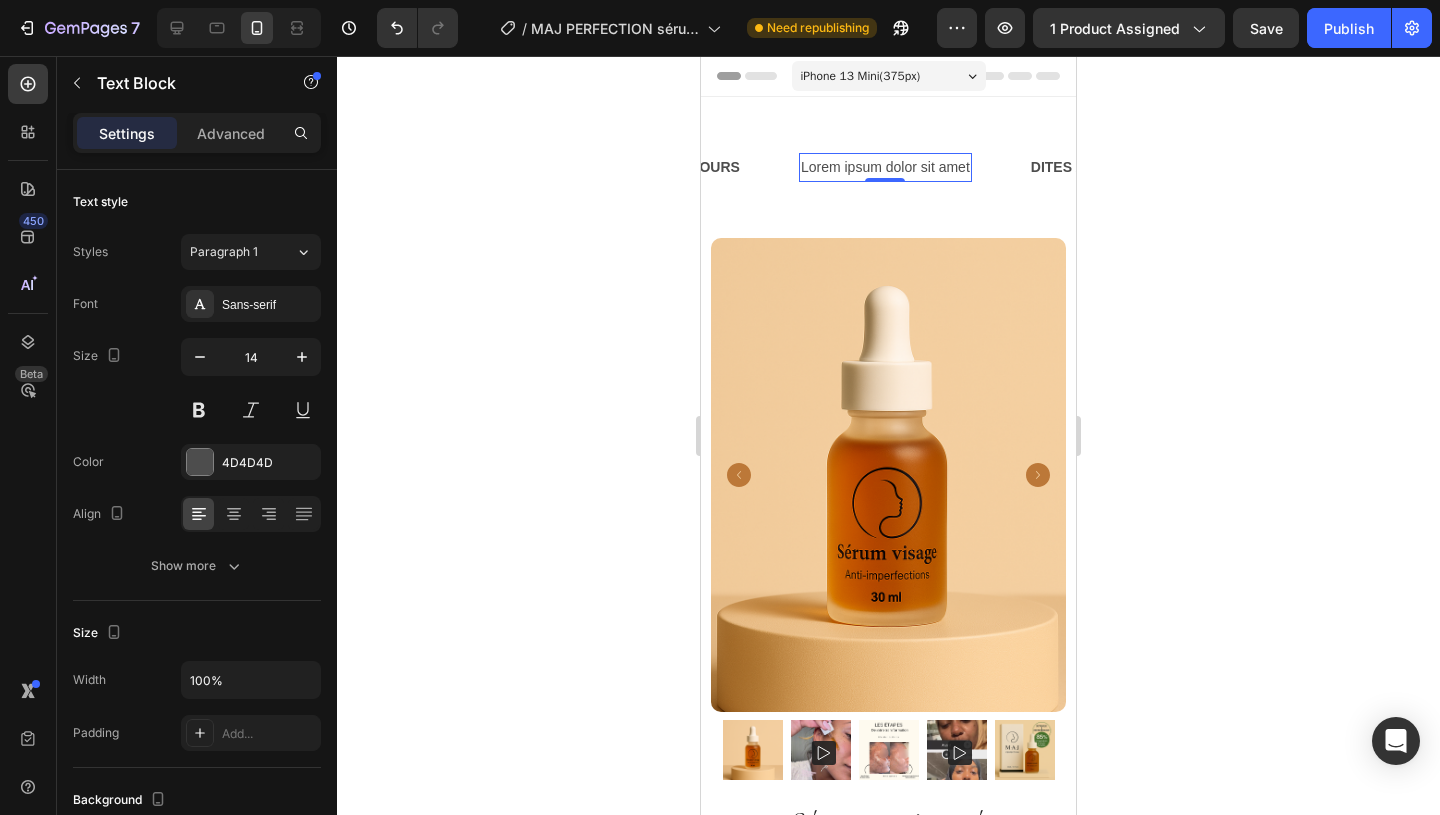 click on "Lorem ipsum dolor sit amet" at bounding box center (885, 167) 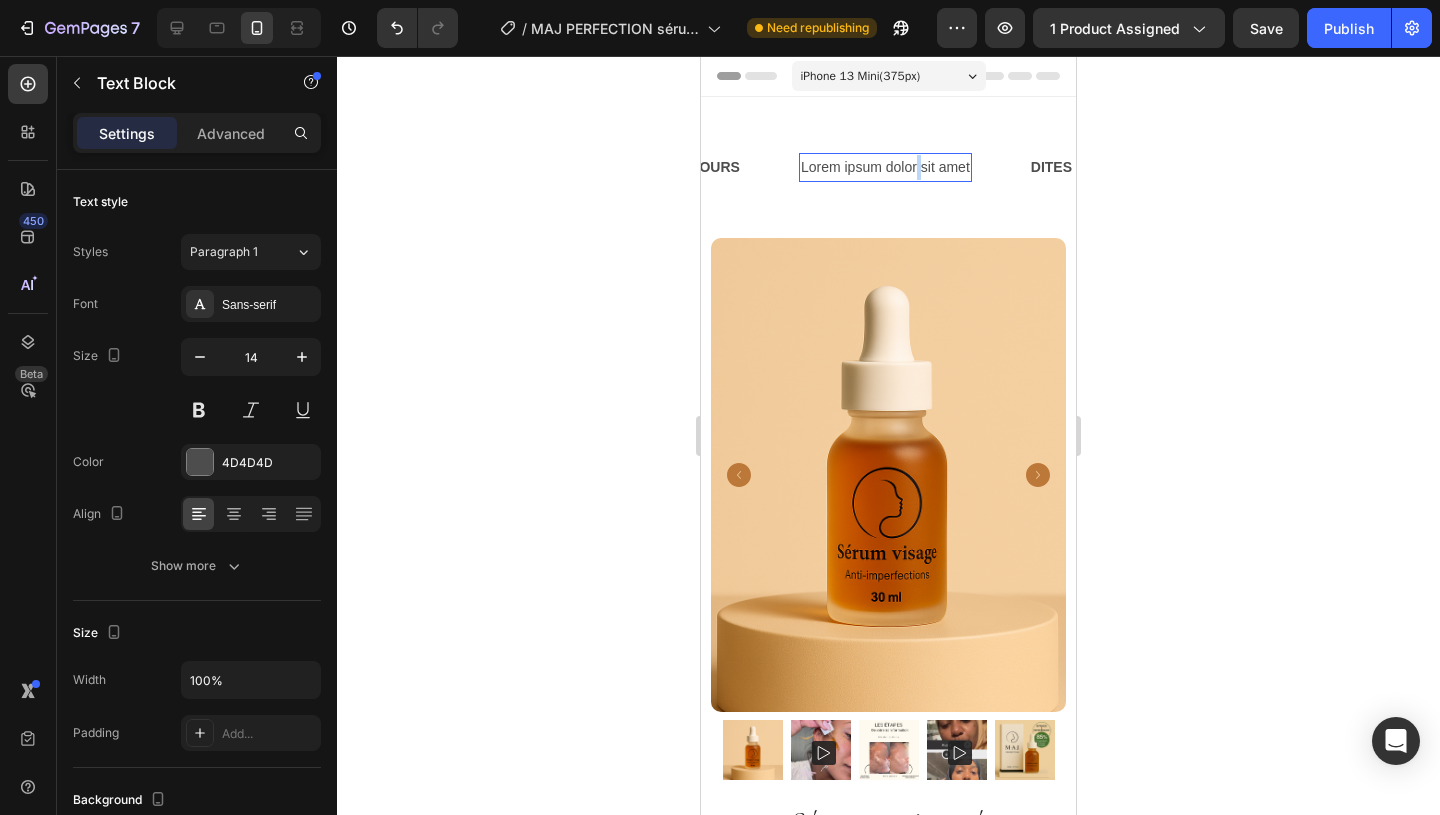 click on "Lorem ipsum dolor sit amet" at bounding box center [885, 167] 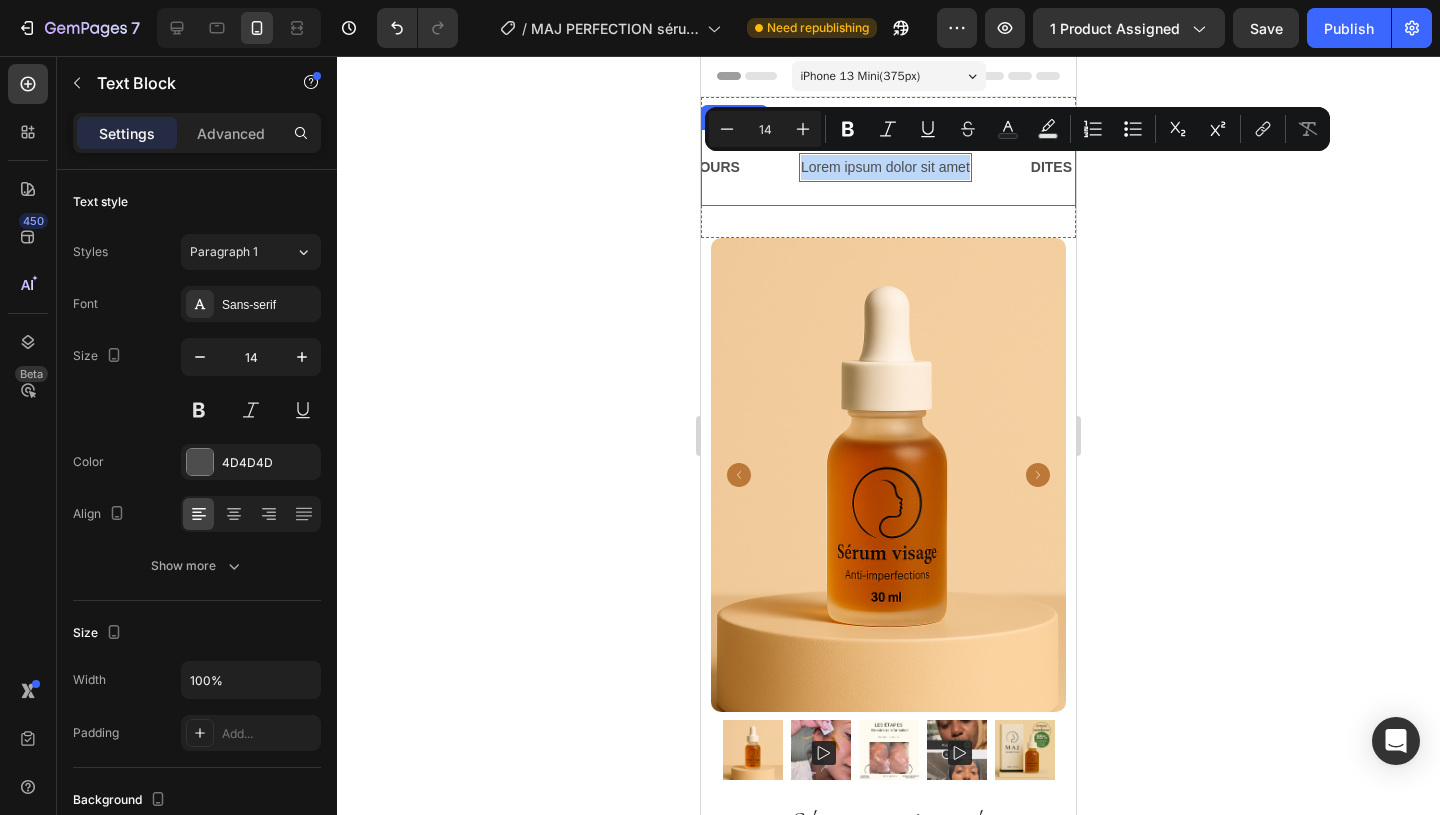 drag, startPoint x: 811, startPoint y: 165, endPoint x: 989, endPoint y: 166, distance: 178.0028 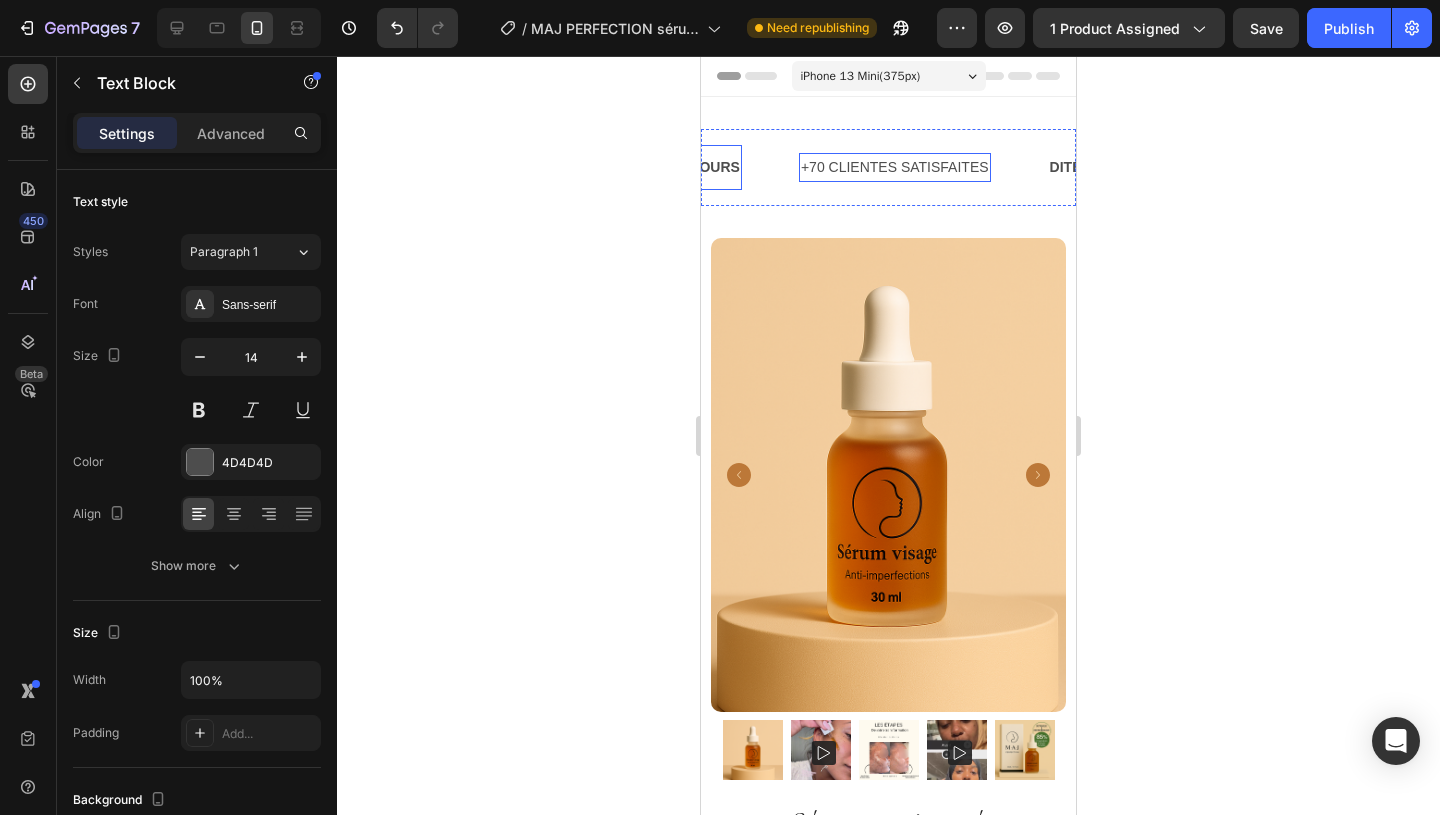 click on "RÉSULTATS VISIBLES DÈS 7 JOURS" at bounding box center [617, 167] 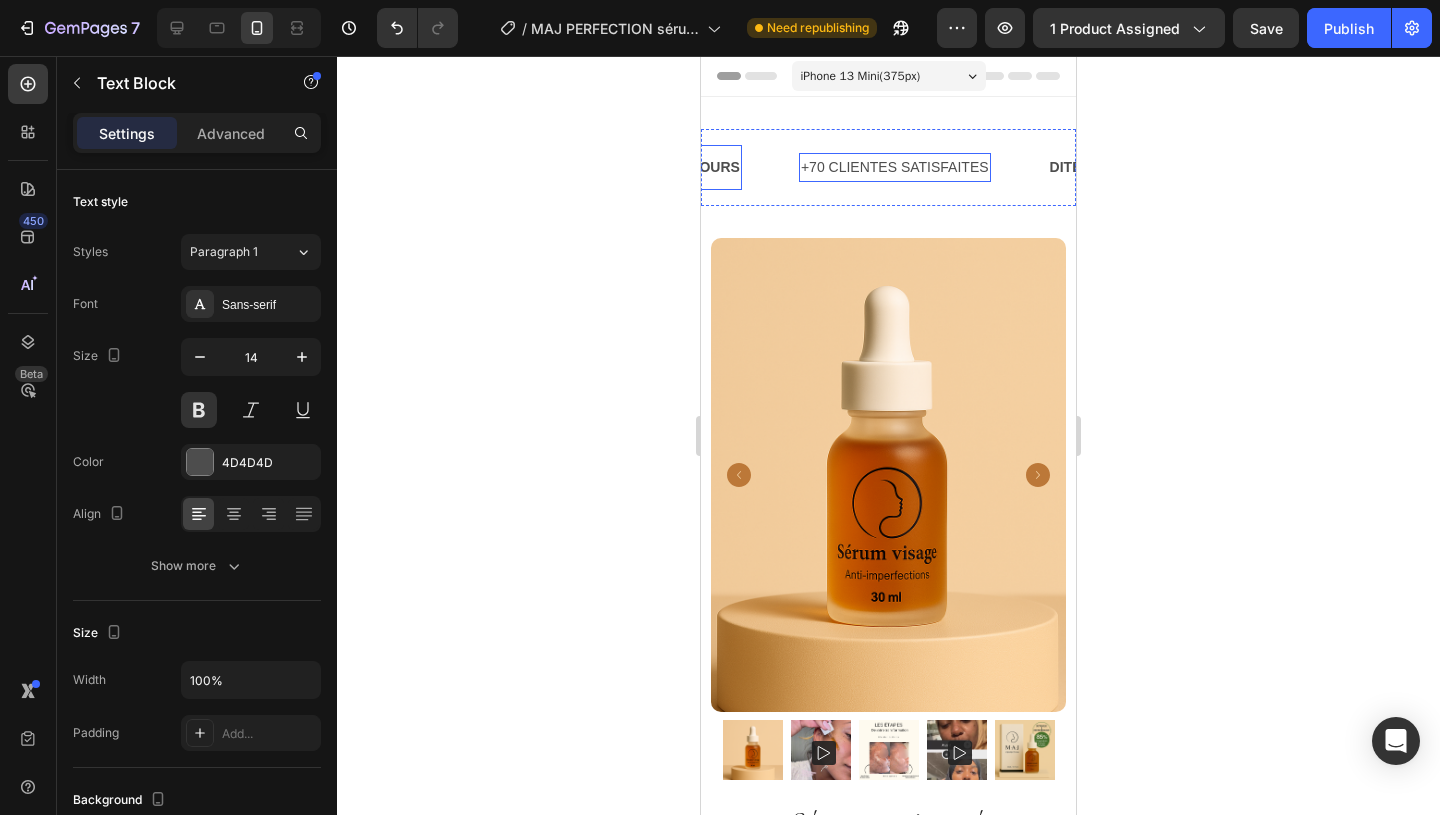 click on "+70 CLIENTES SATISFAITES" at bounding box center [895, 167] 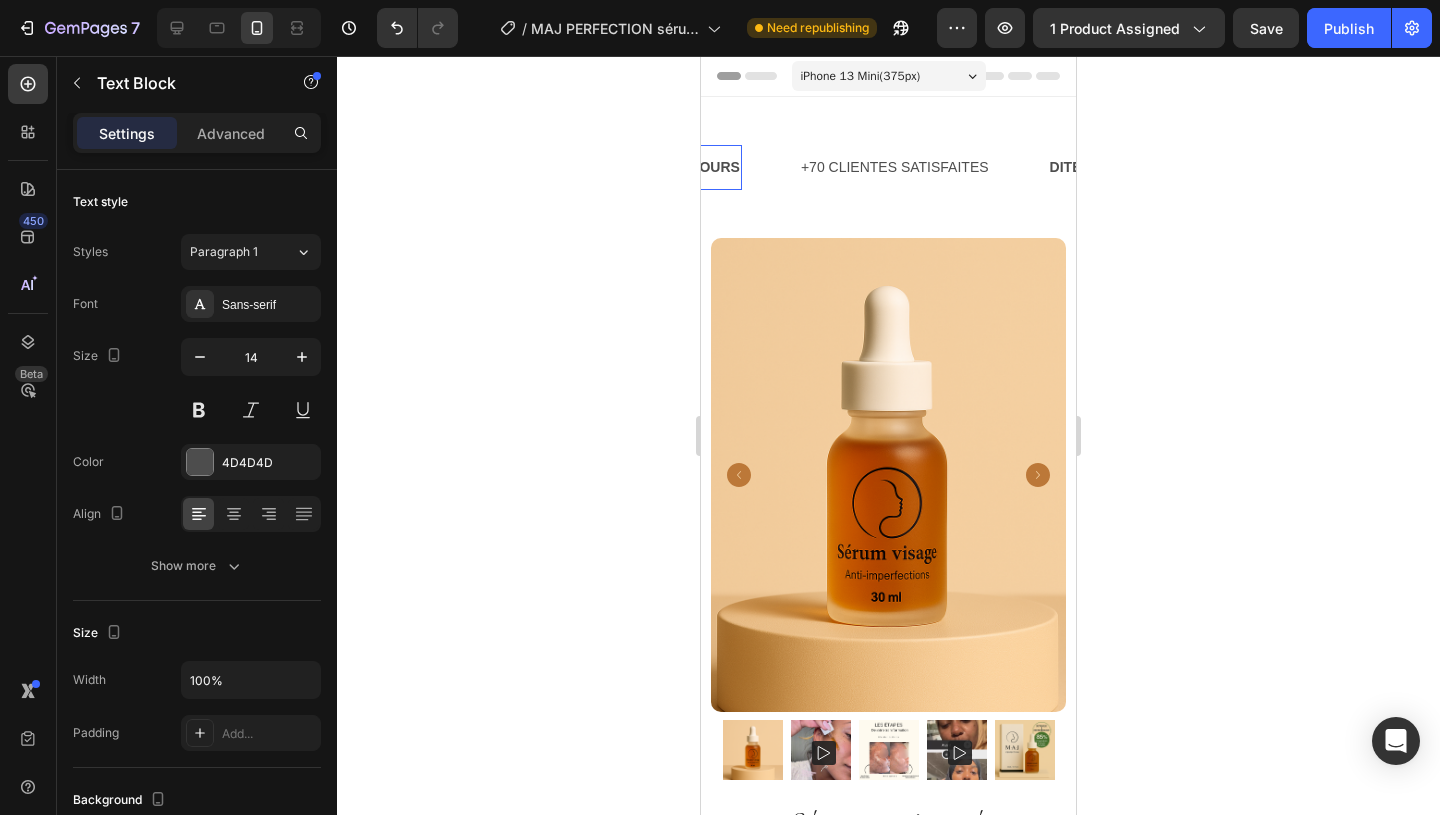 click on "RÉSULTATS VISIBLES DÈS 7 JOURS" at bounding box center [617, 167] 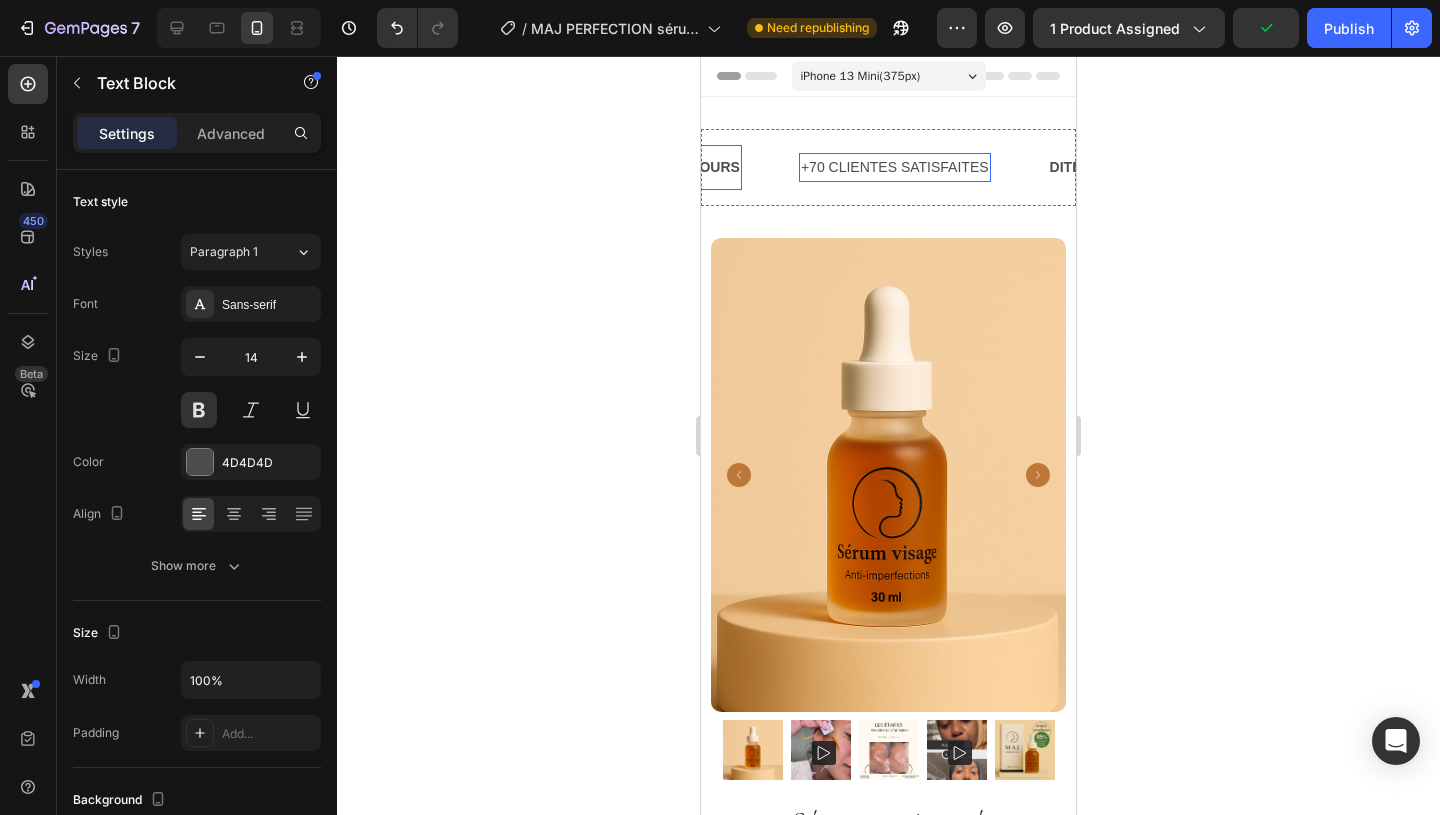 click on "+70 CLIENTES SATISFAITES" at bounding box center (895, 167) 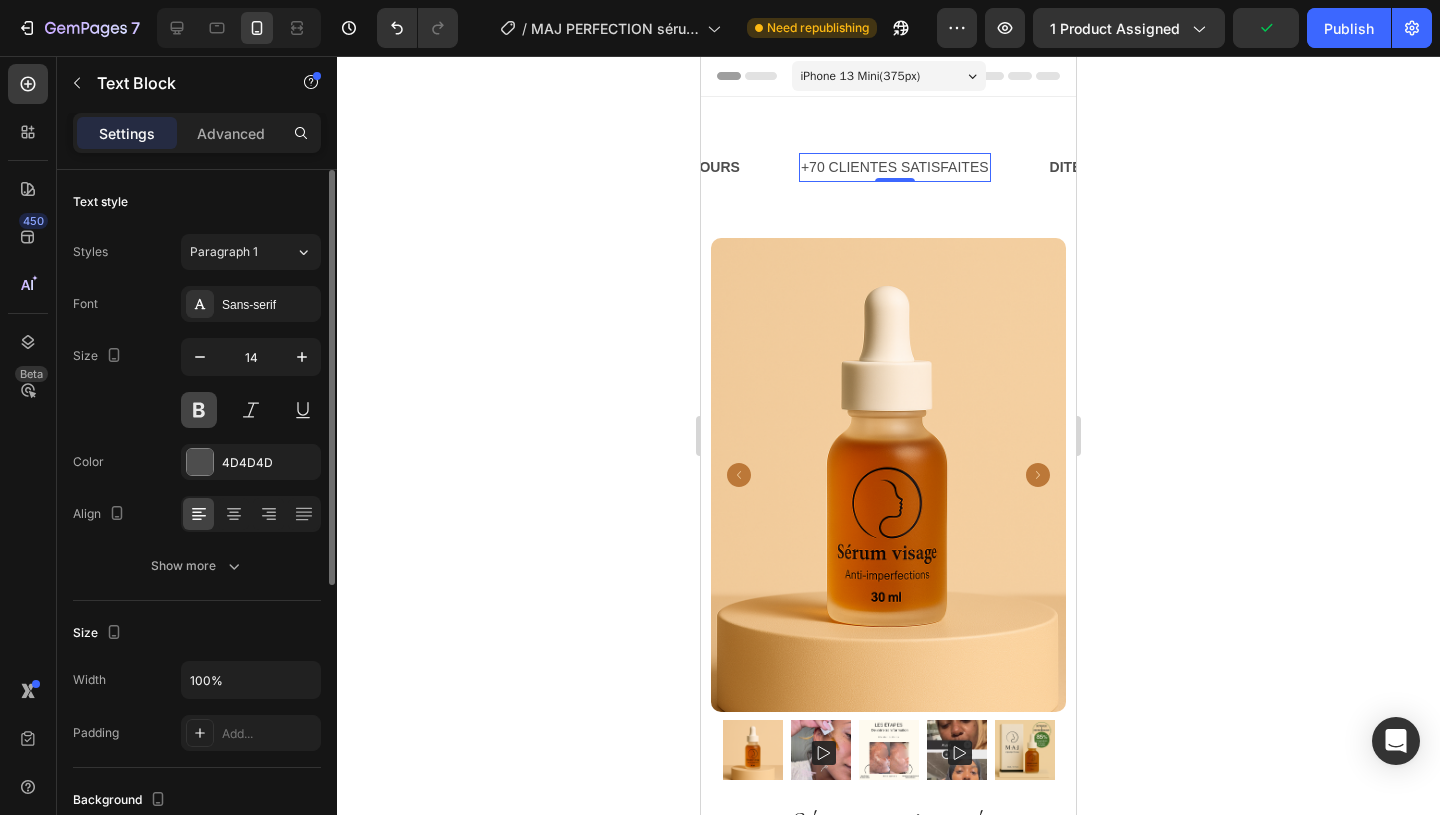 click at bounding box center [199, 410] 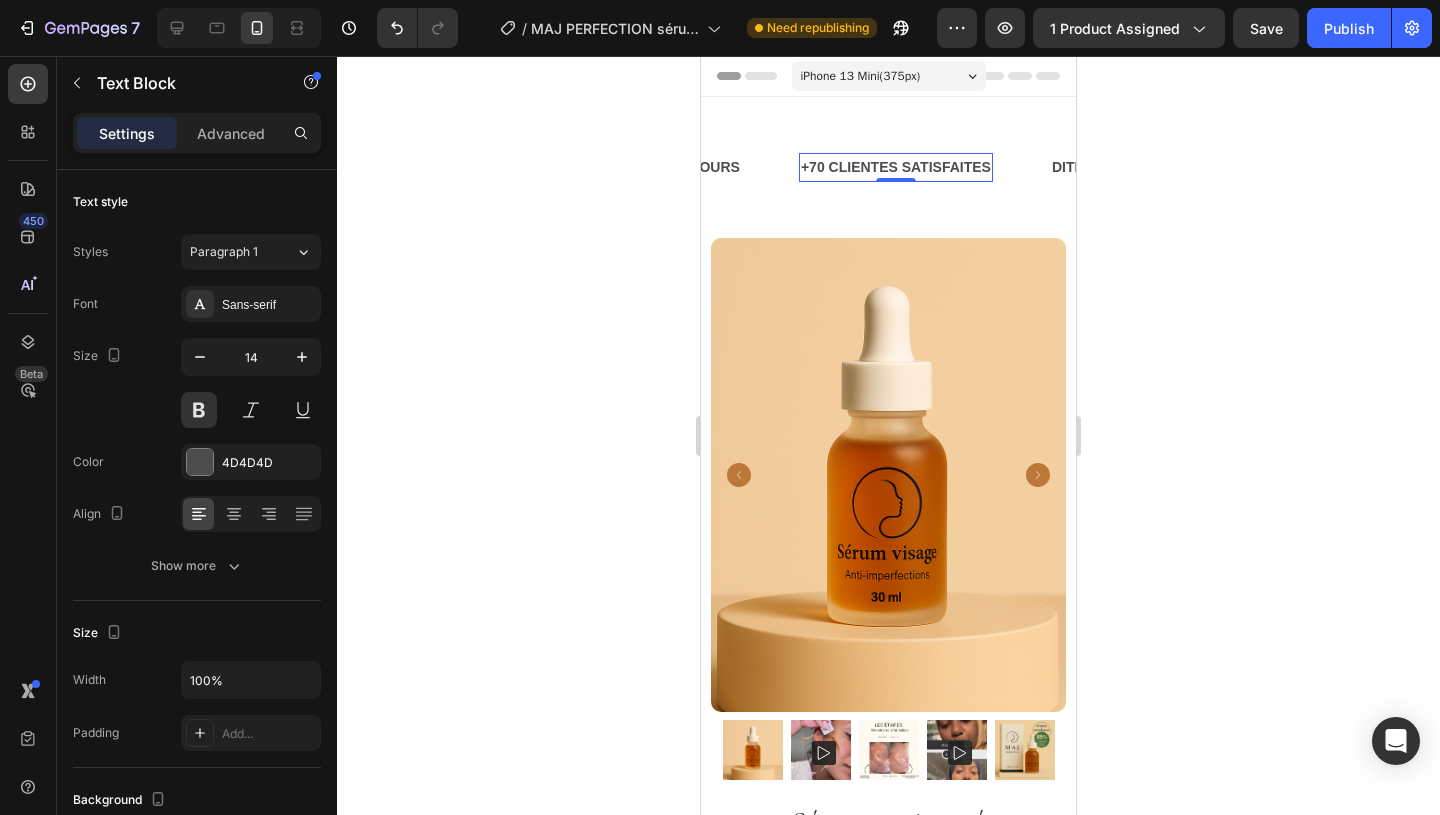click 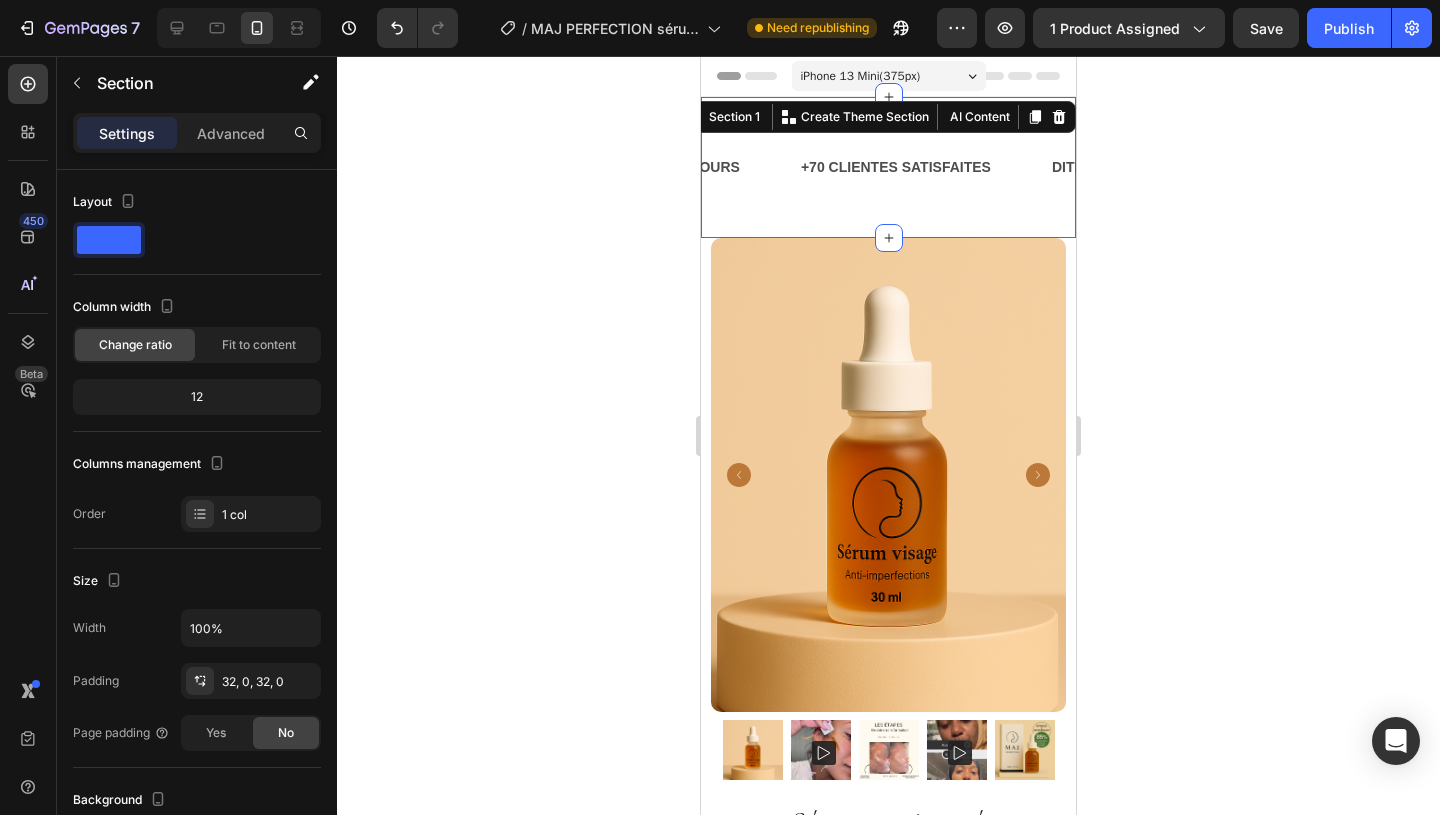 click on "DITES ADIEU AUX IMPERFECTIONS TENACES Text Block RÉSULTATS VISIBLES DÈS 7 JOURS Text Block +70 CLIENTES SATISFAITES Text Block DITES ADIEU AUX IMPERFECTIONS TENACES Text Block RÉSULTATS VISIBLES DÈS 7 JOURS Text Block +70 CLIENTES SATISFAITES Text Block Marquee Section 1 You can create reusable sections Create Theme Section AI Content Write with GemAI What would you like to describe here? Tone and Voice Persuasive Product Getting products... Show more Generate" at bounding box center (888, 167) 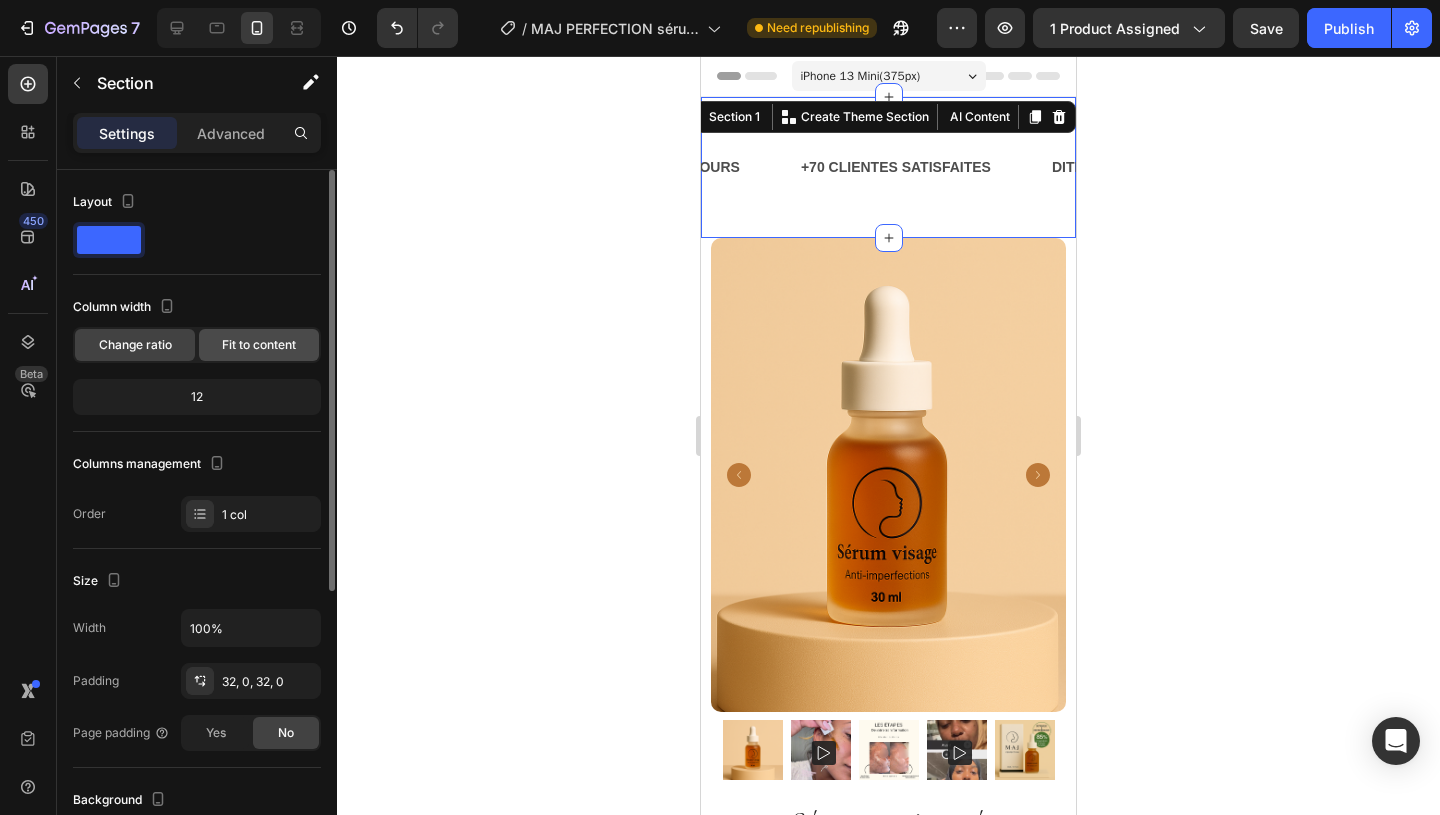 click on "Fit to content" 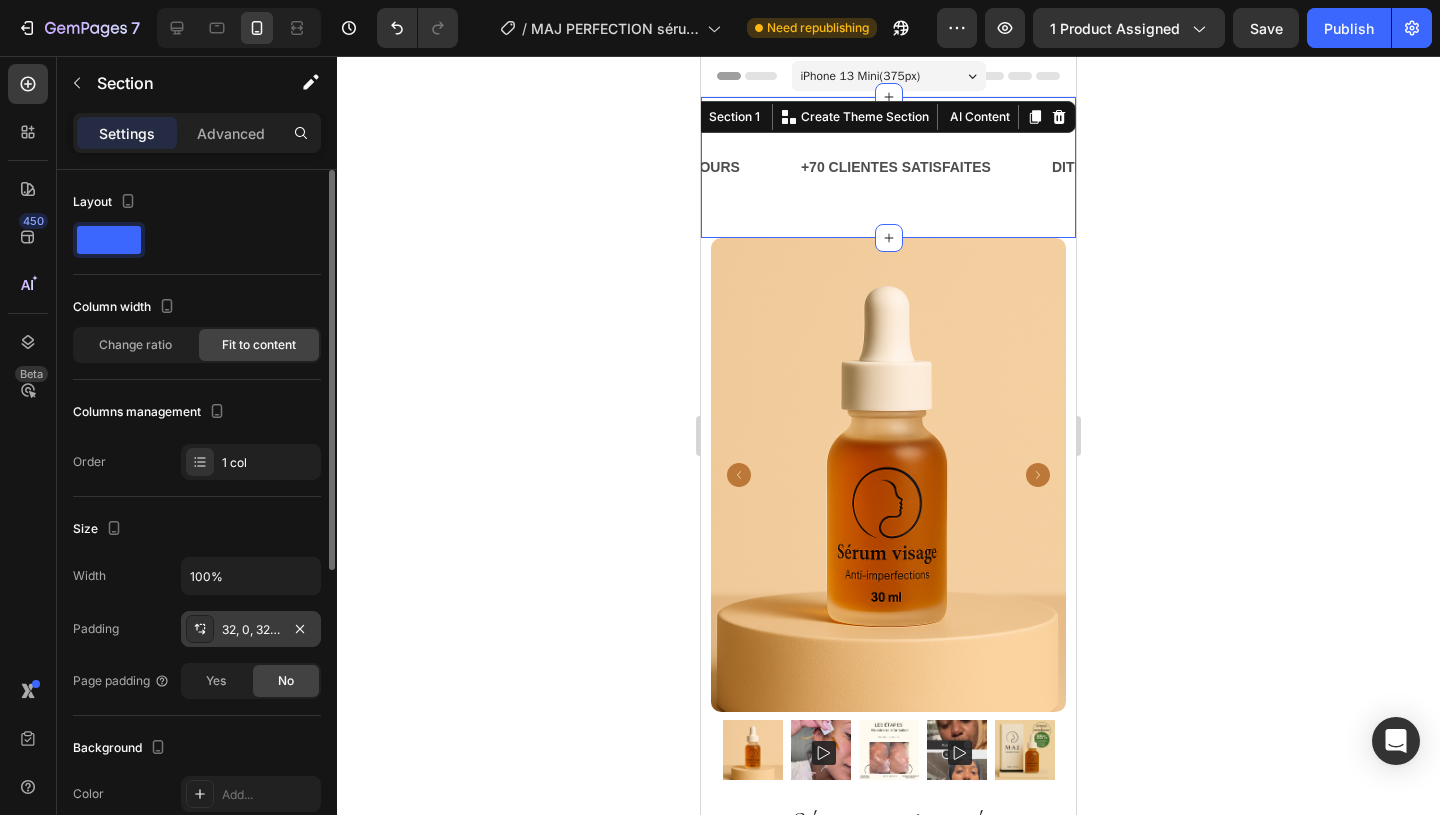 click on "32, 0, 32, 0" at bounding box center [251, 630] 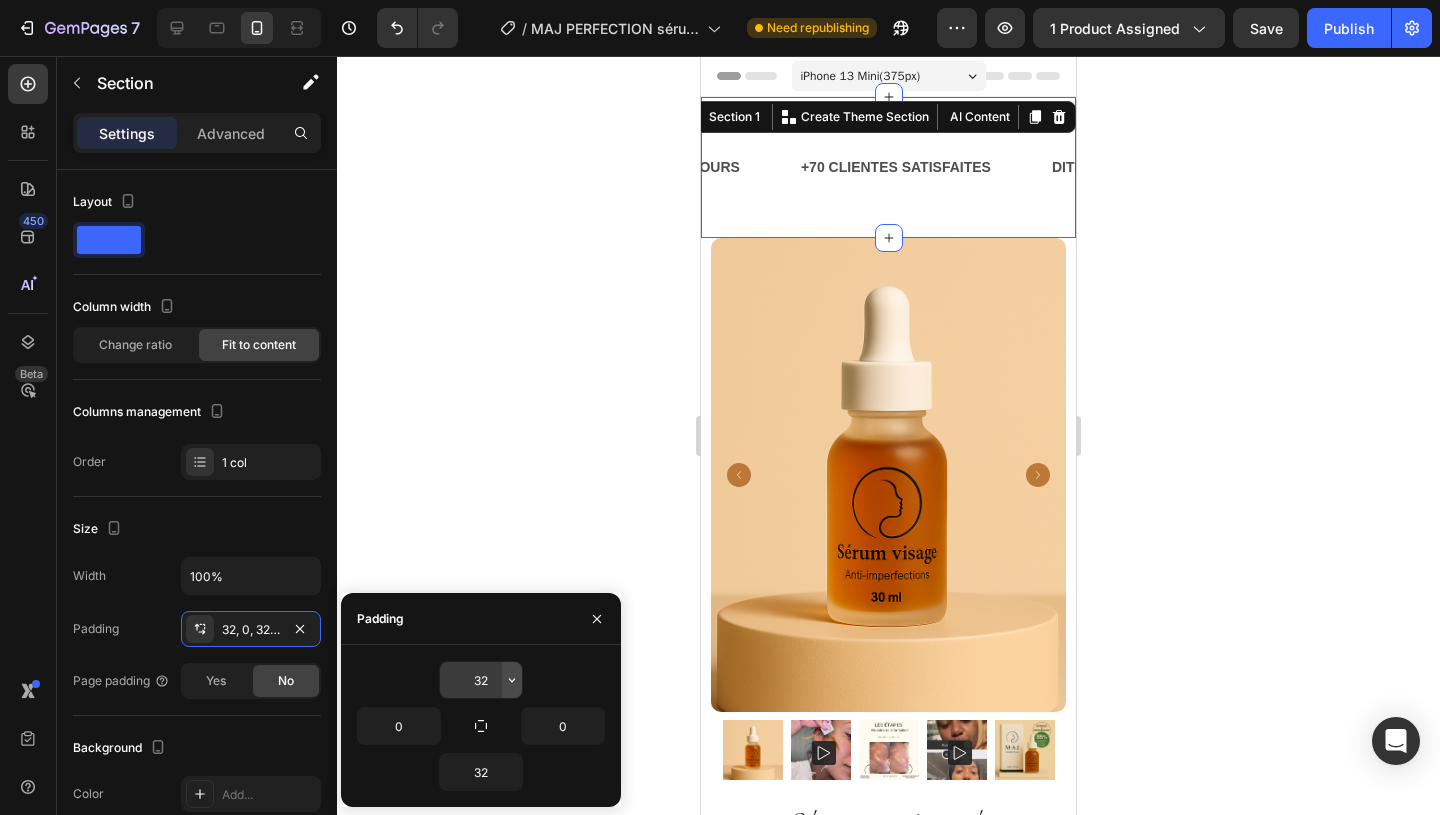 click 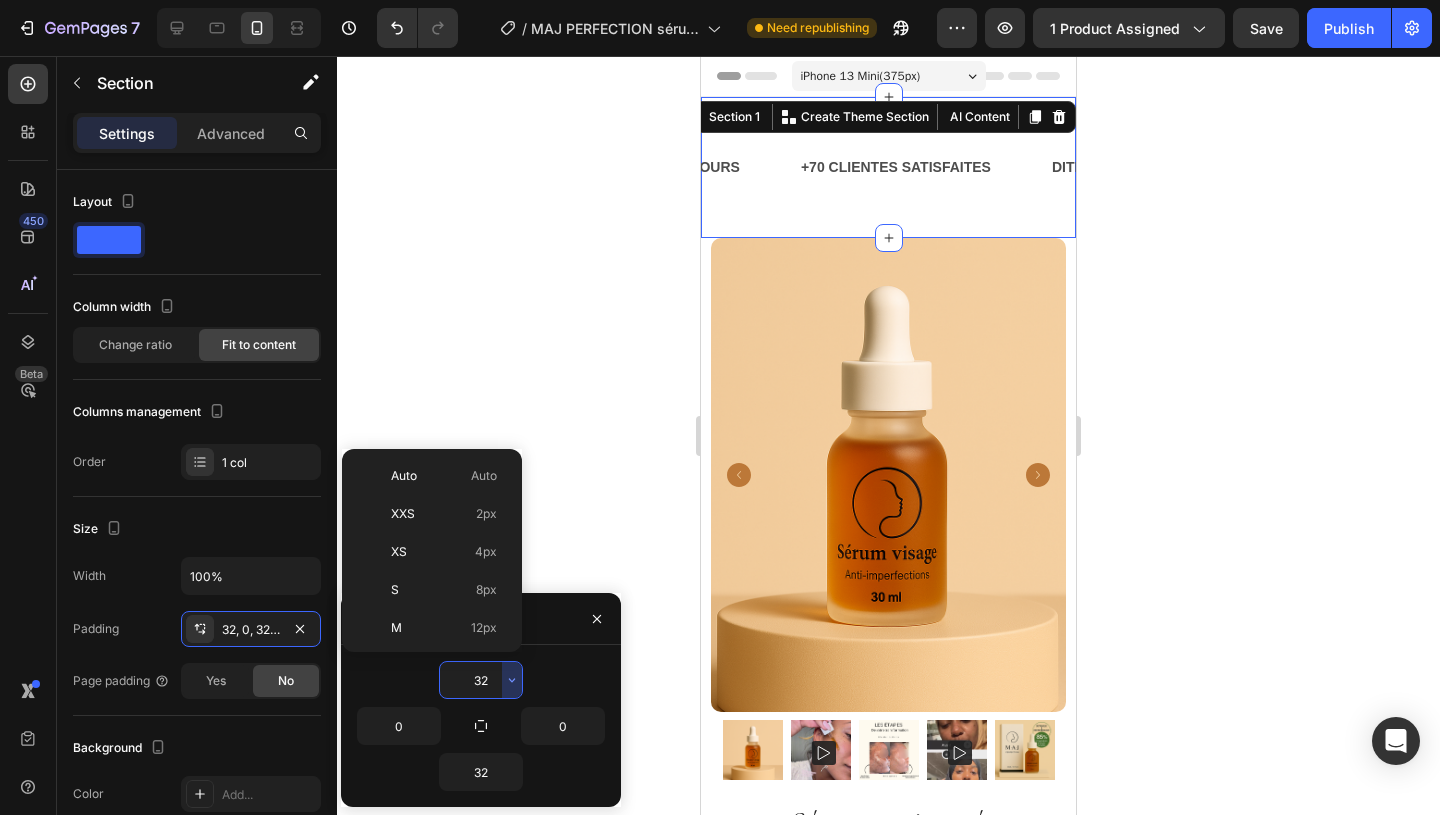scroll, scrollTop: 144, scrollLeft: 0, axis: vertical 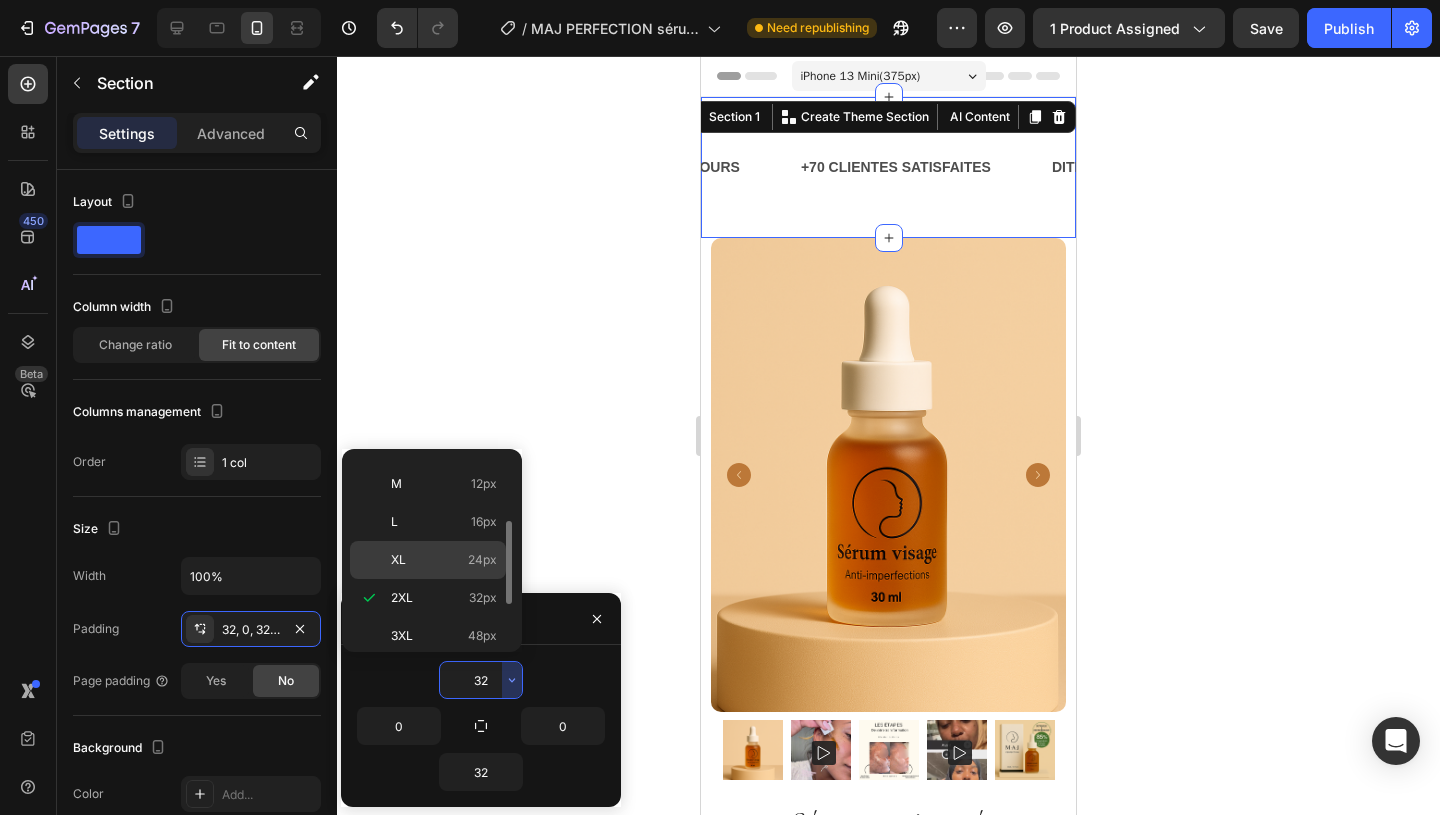 click on "XL 24px" at bounding box center [444, 560] 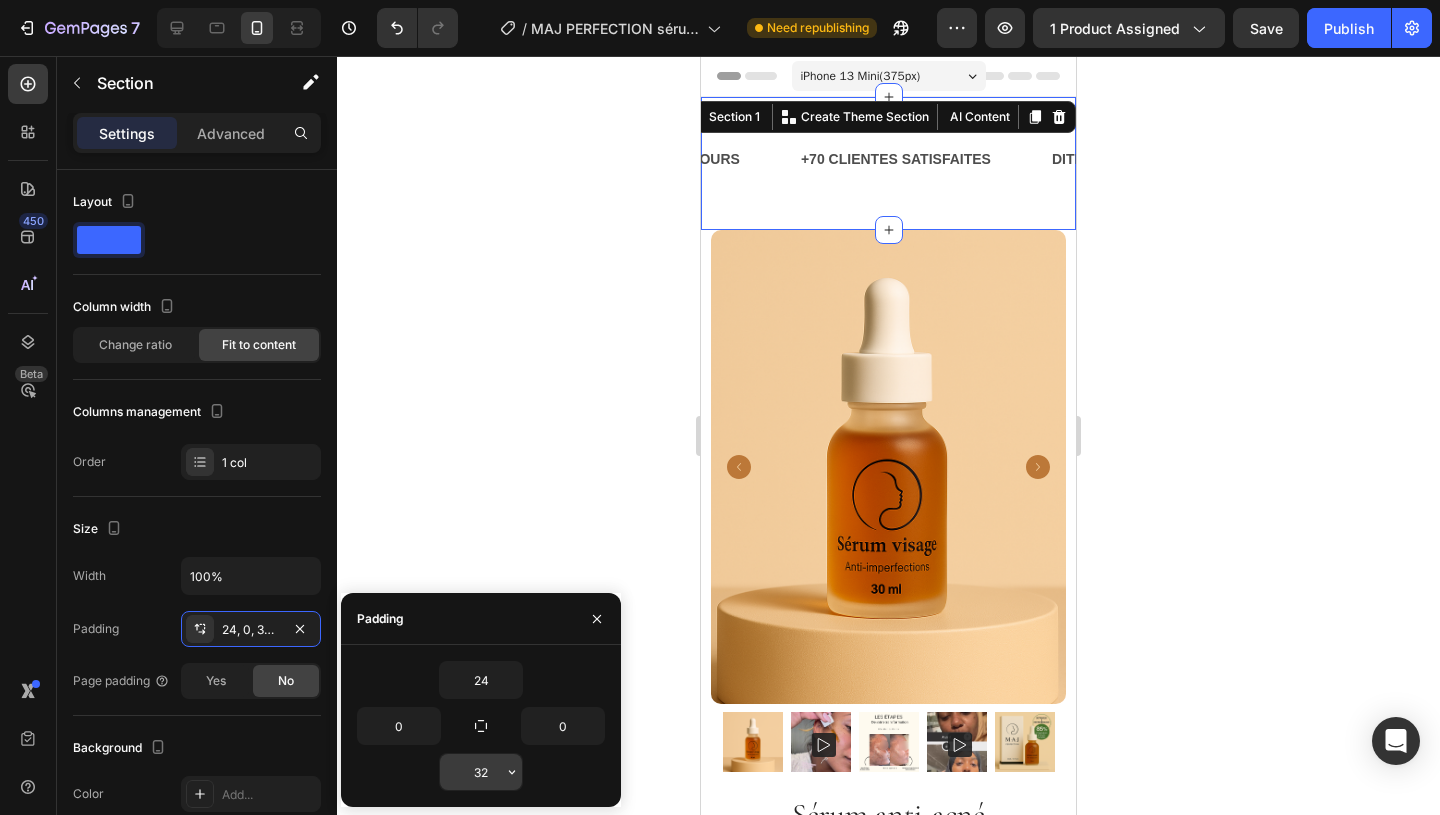 click on "32" at bounding box center [481, 772] 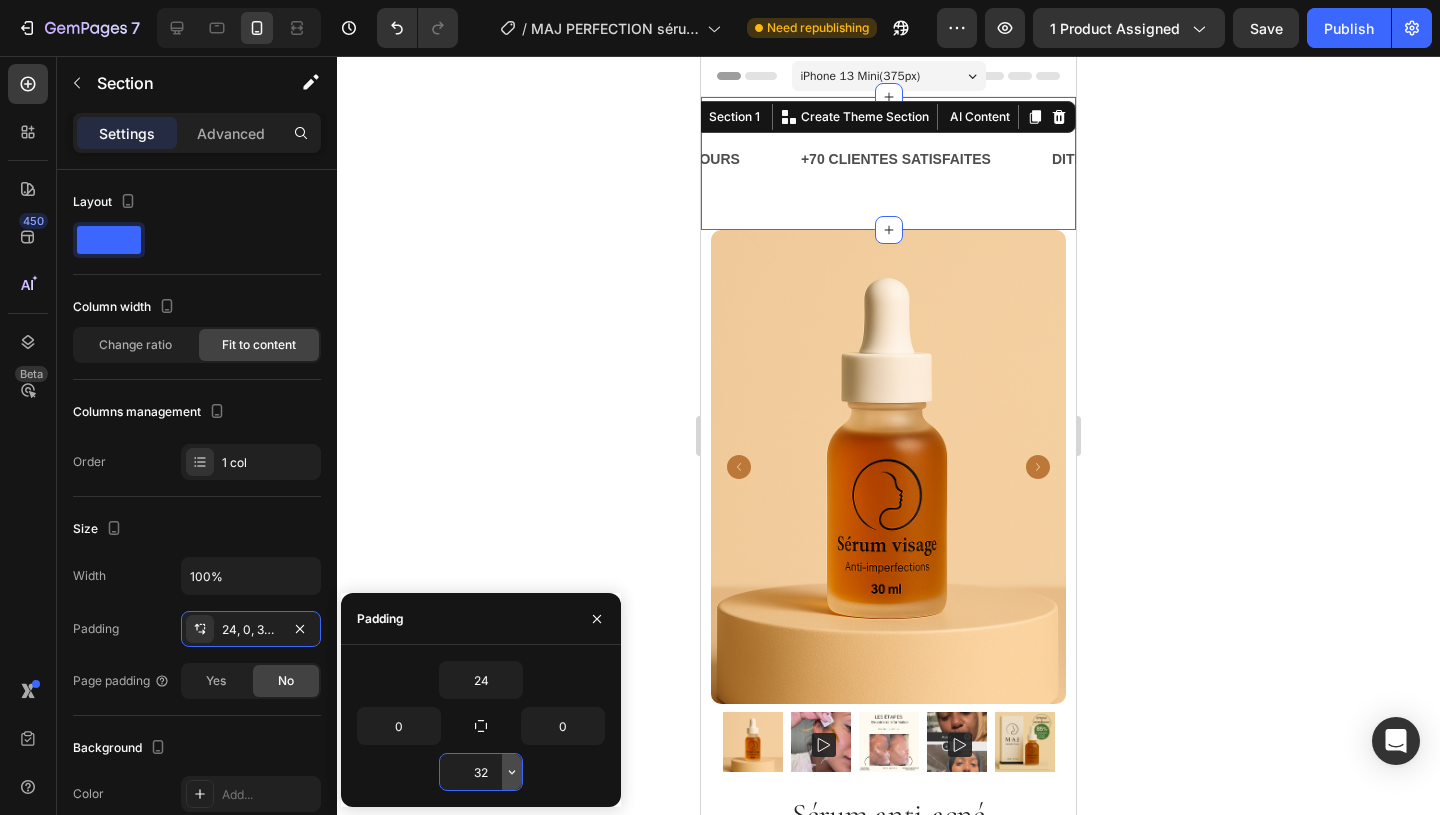 click 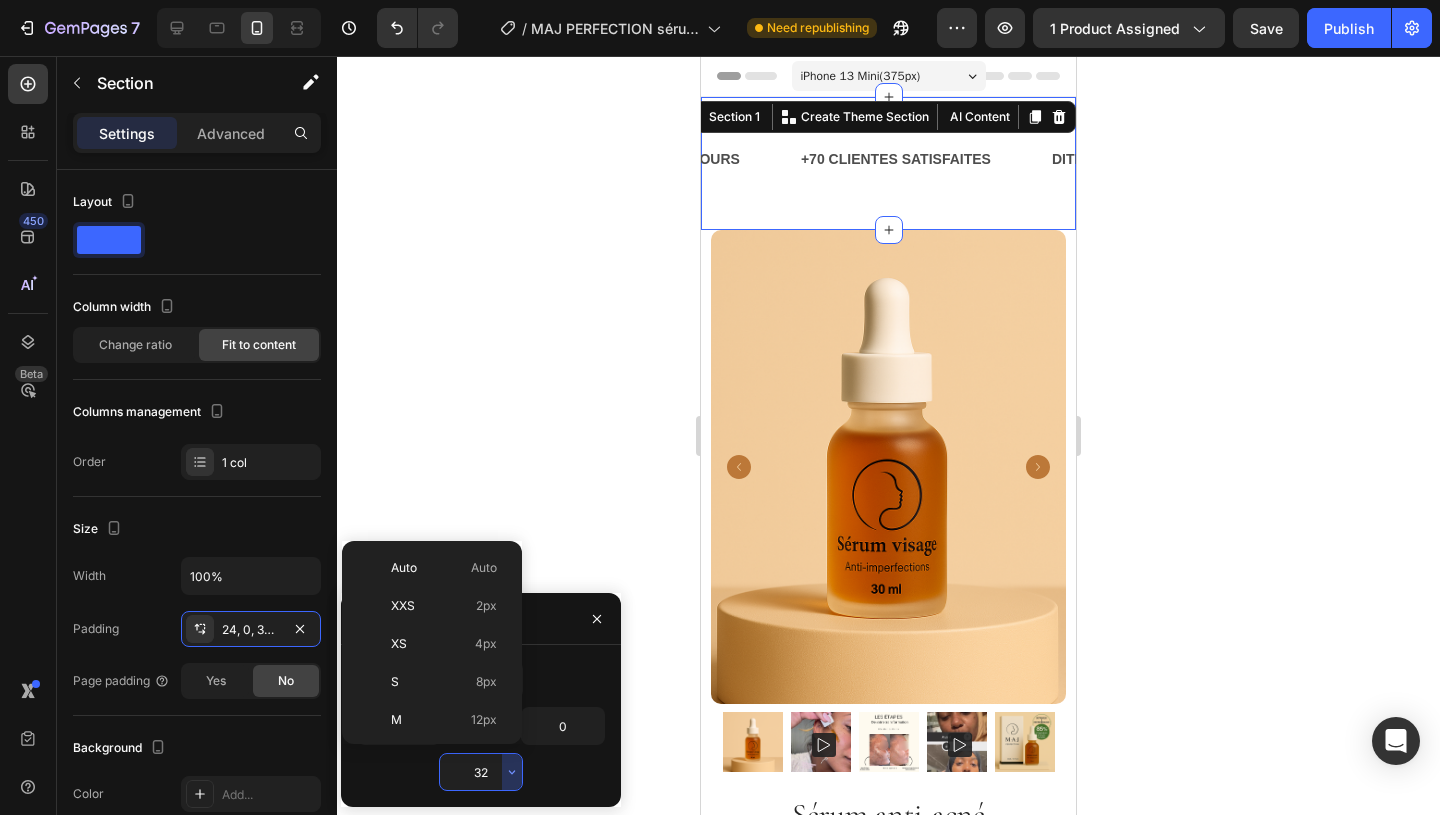 scroll, scrollTop: 144, scrollLeft: 0, axis: vertical 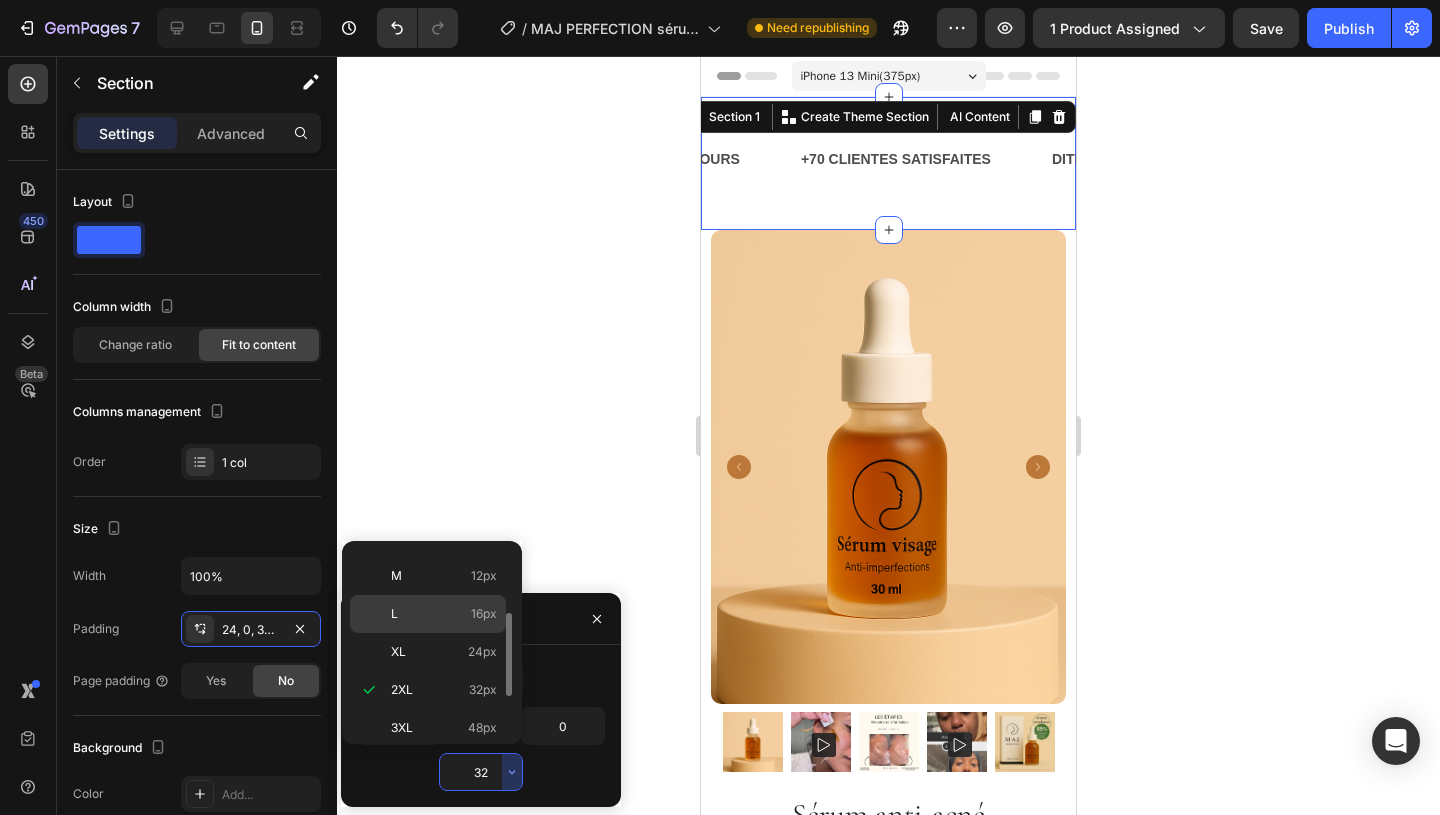 click on "L 16px" 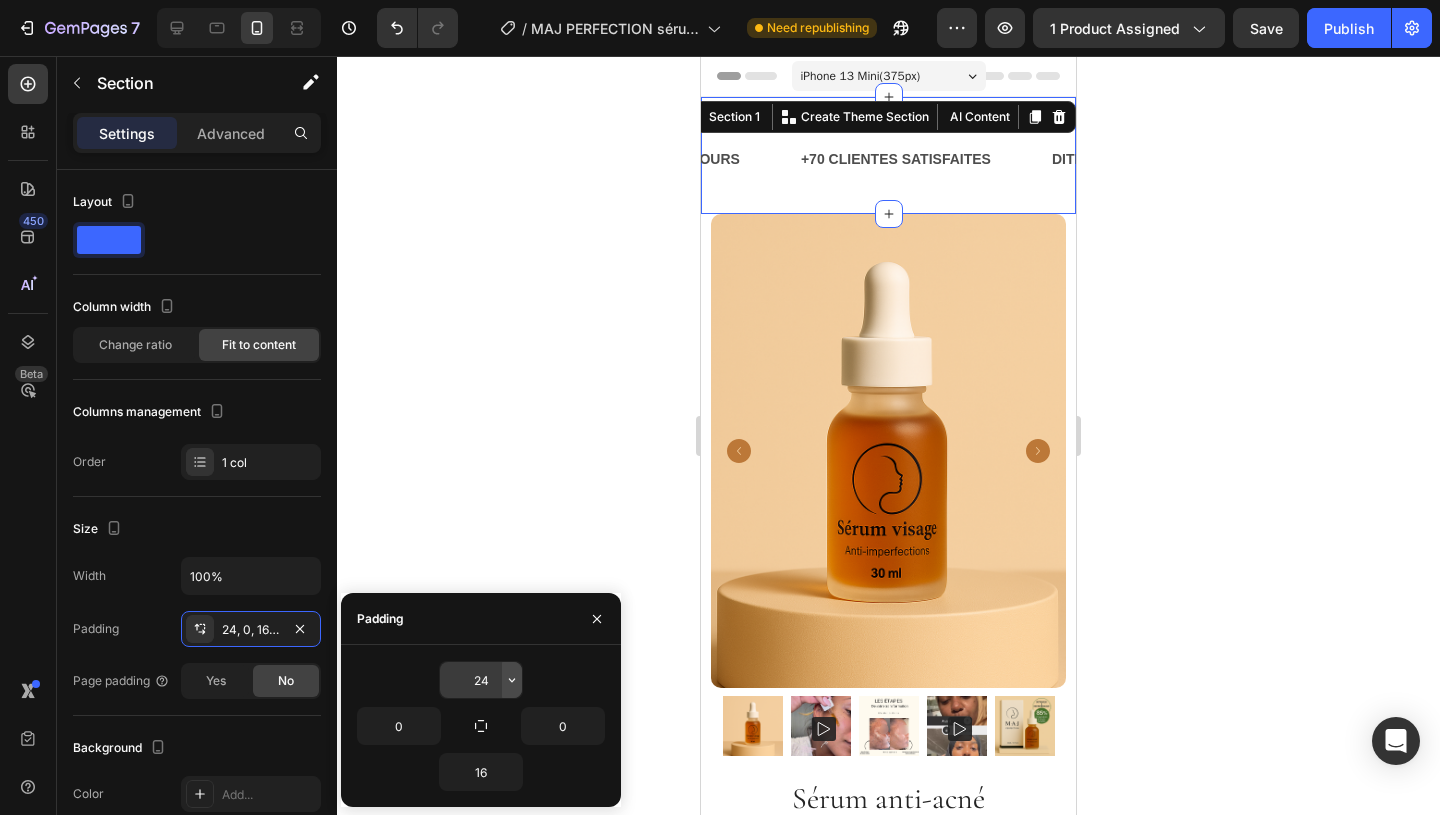 click 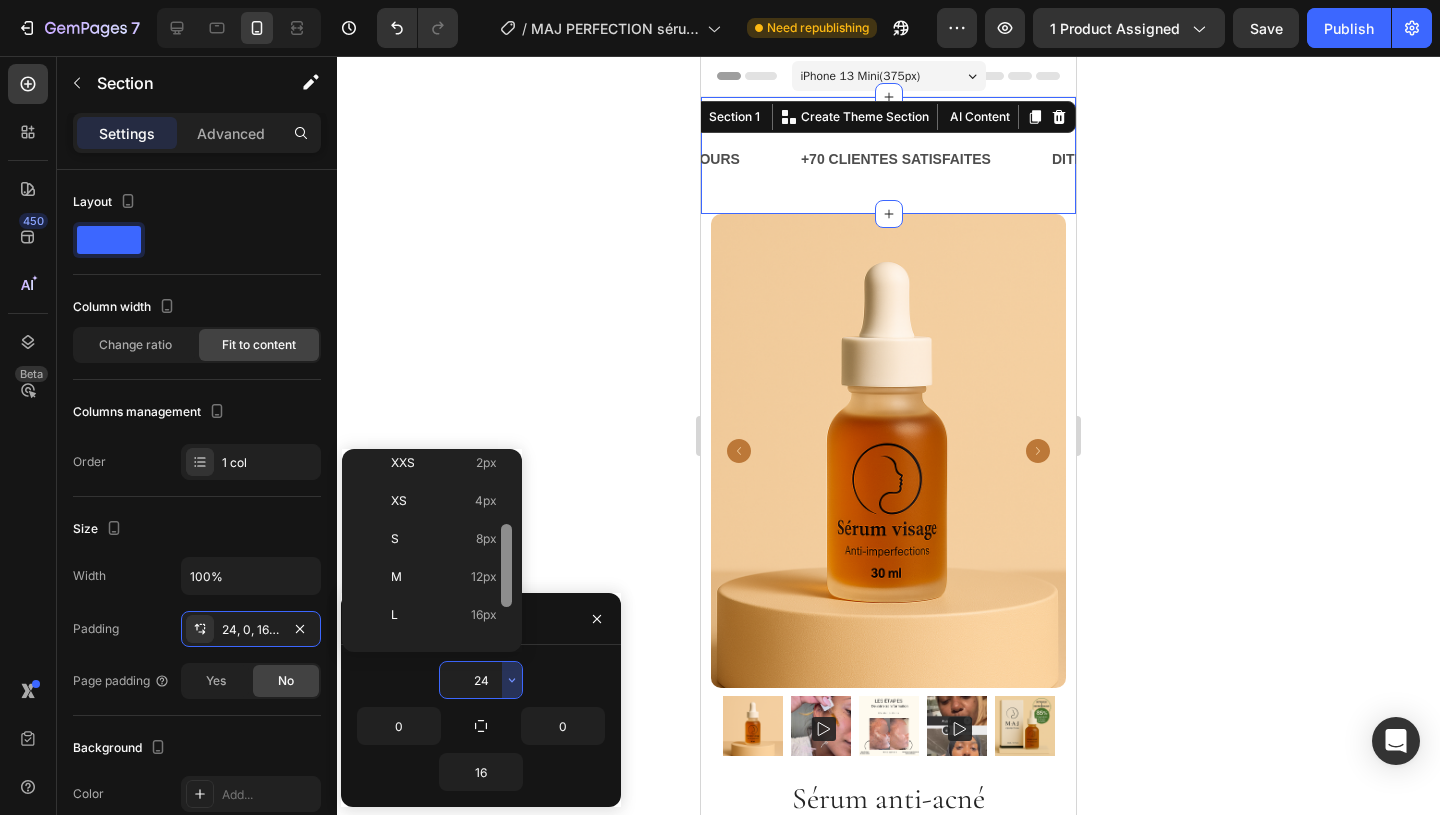 scroll, scrollTop: 84, scrollLeft: 0, axis: vertical 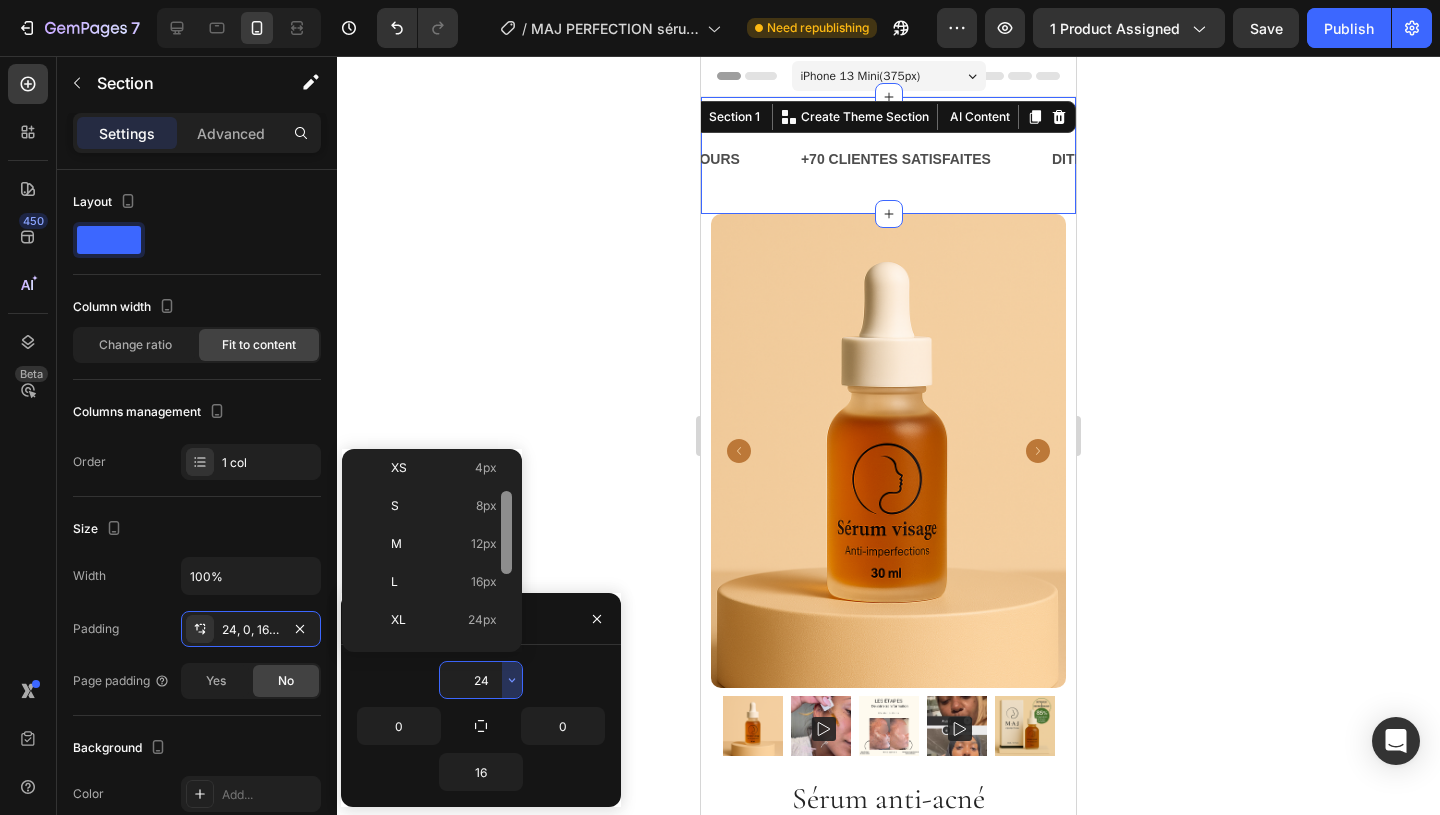 drag, startPoint x: 504, startPoint y: 513, endPoint x: 504, endPoint y: 551, distance: 38 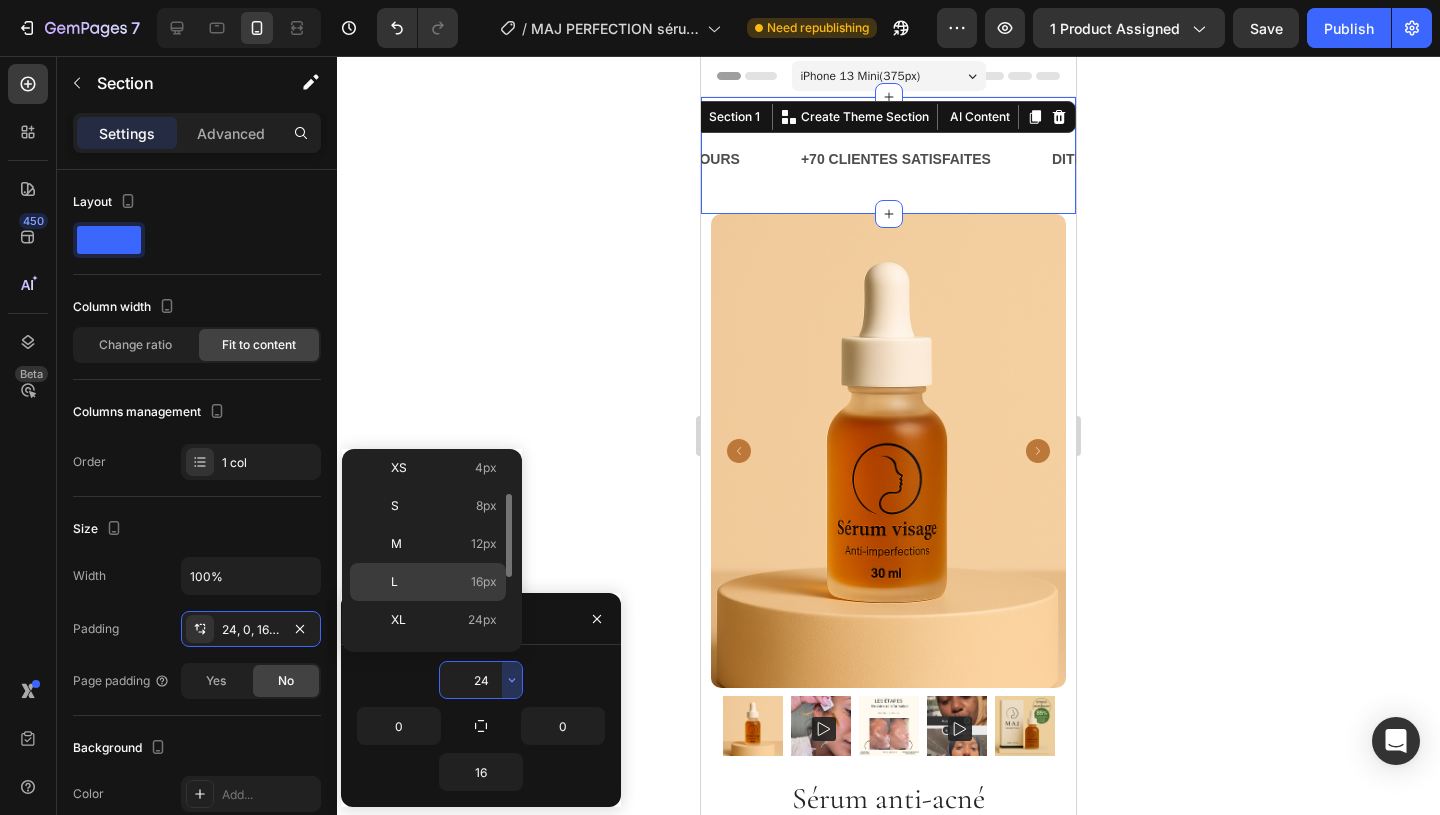 click on "L 16px" at bounding box center [444, 582] 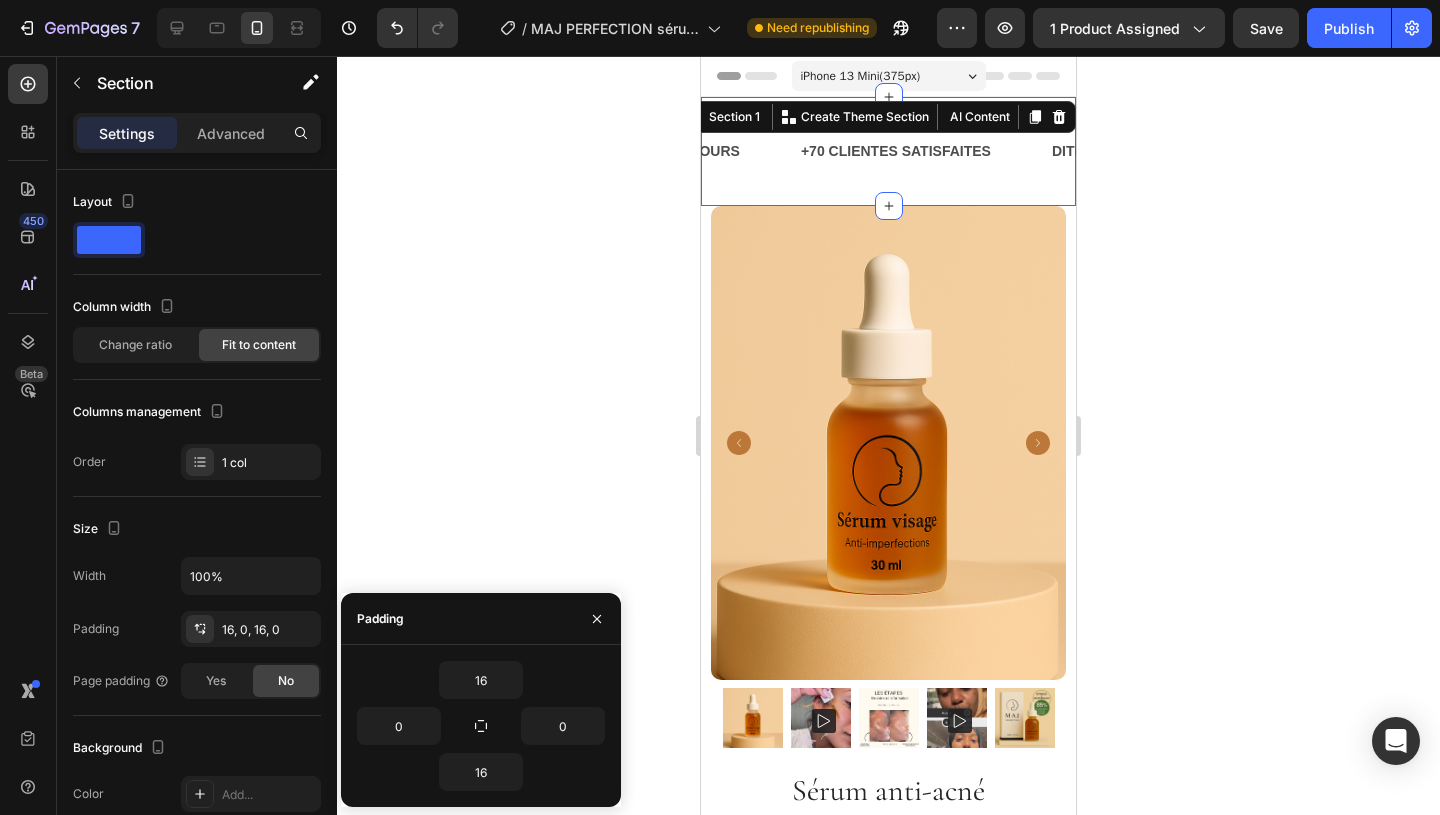 click 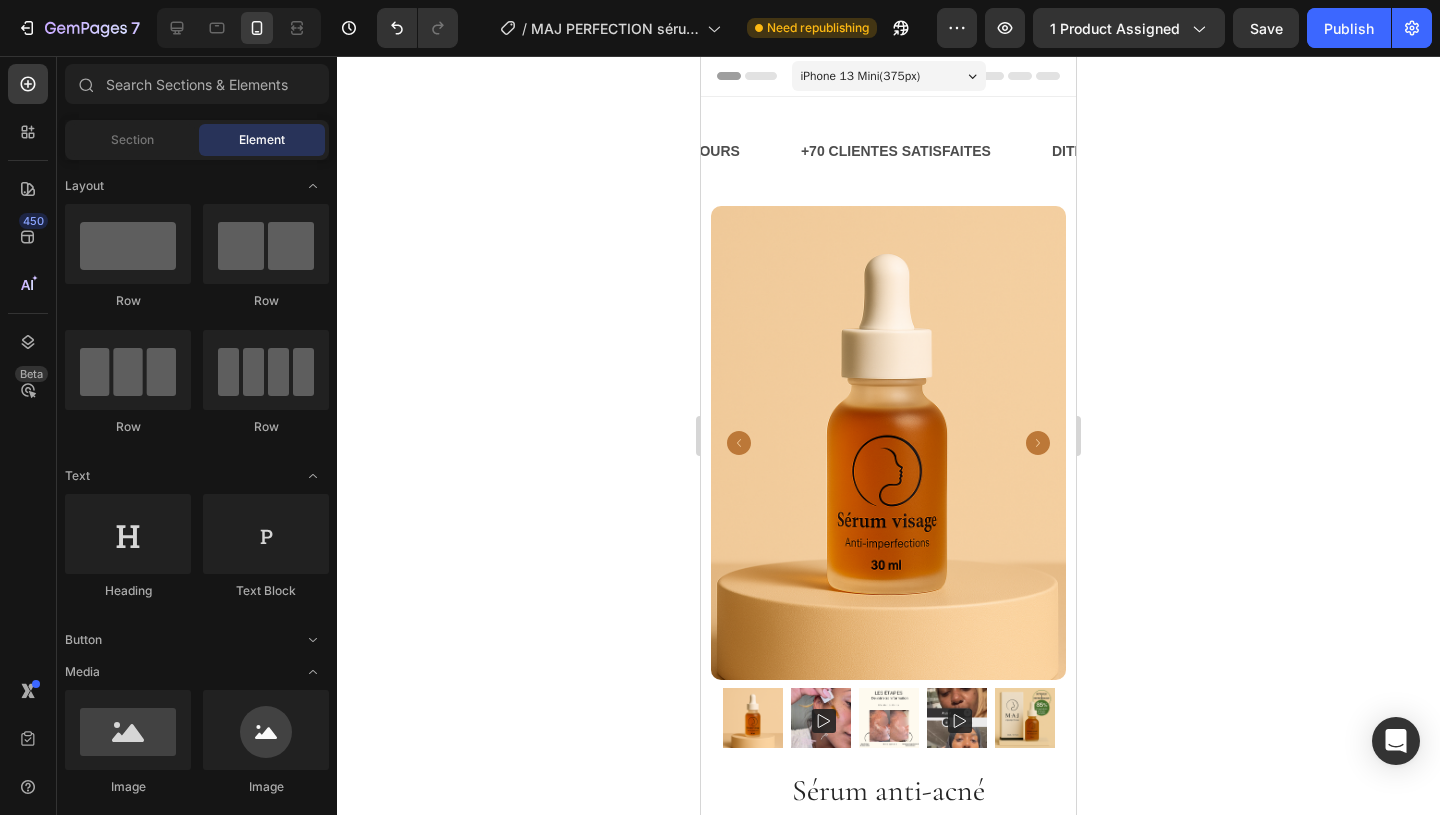 click 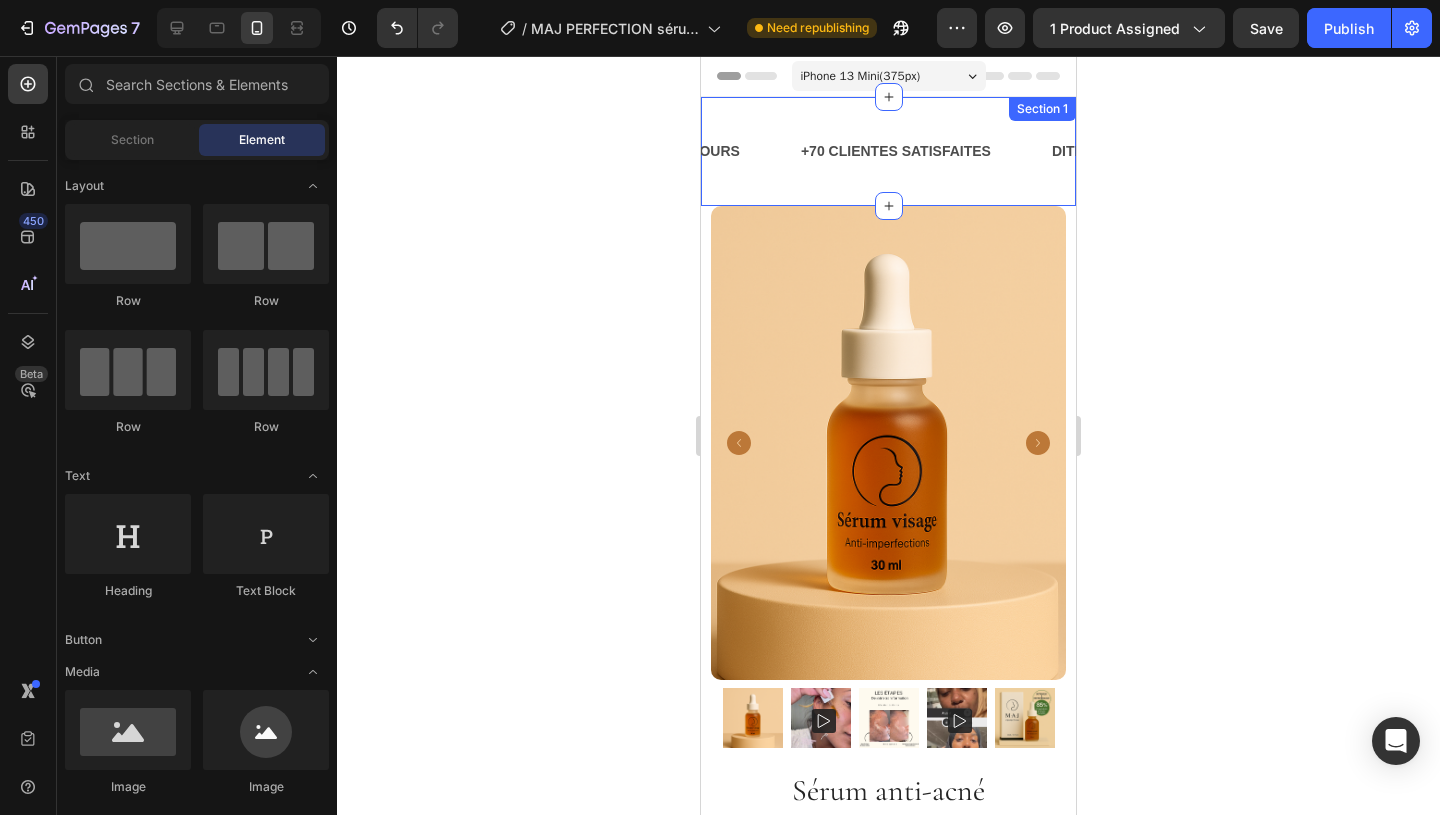 click on "DITES ADIEU AUX IMPERFECTIONS TENACES Text Block RÉSULTATS VISIBLES DÈS 7 JOURS Text Block +70 CLIENTES SATISFAITES Text Block DITES ADIEU AUX IMPERFECTIONS TENACES Text Block RÉSULTATS VISIBLES DÈS 7 JOURS Text Block +70 CLIENTES SATISFAITES Text Block Marquee Section 1" at bounding box center (888, 151) 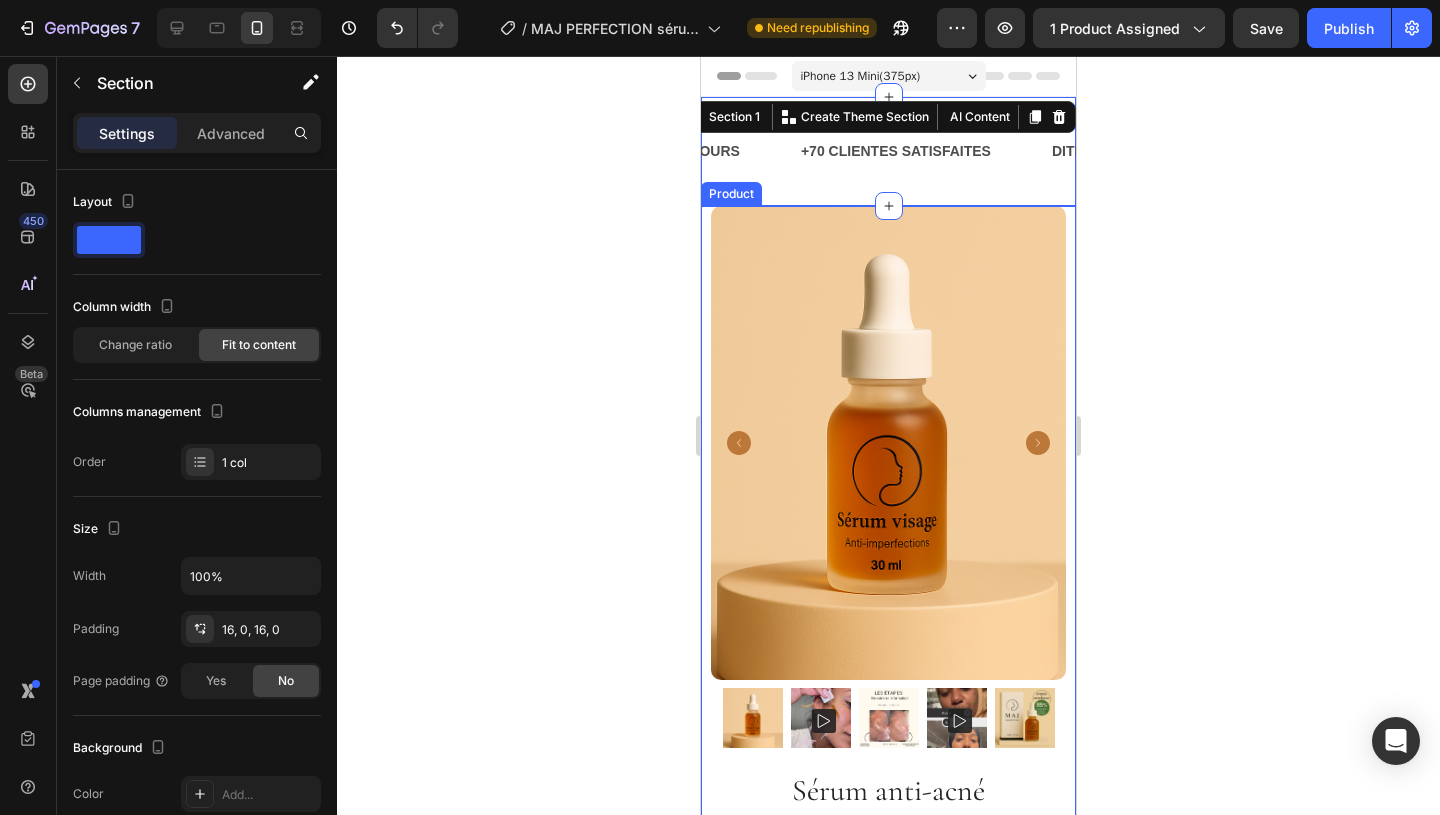 click on "Product Images Row Sérum anti-acné Product Title 29,90€ Product Price Product Price Résultats visible dès 1 semaine d'utilisation Réduit les boutons, points noirs et microkyste sans aggresser la peau Illumine le teint, affine le grain de peau et régule le sébum Sans parfum, ni fragrance Item List Icon Expédition le surlendemain (hors jours ouvrés) pour toutes commandes passé avant 18H00. Text Block Row Image Image Image Image Image Row ajouté au panier Add to Cart Icon LIVRAISON EXPRESS Text Block Icon PAIEMENT SECURISÉ Text Block Icon RETOUR SIMPLIFÉ Text Block Row Ingrédients Description Conseils d'utilisation Avis clients Accordion Row Row Product" at bounding box center (888, 909) 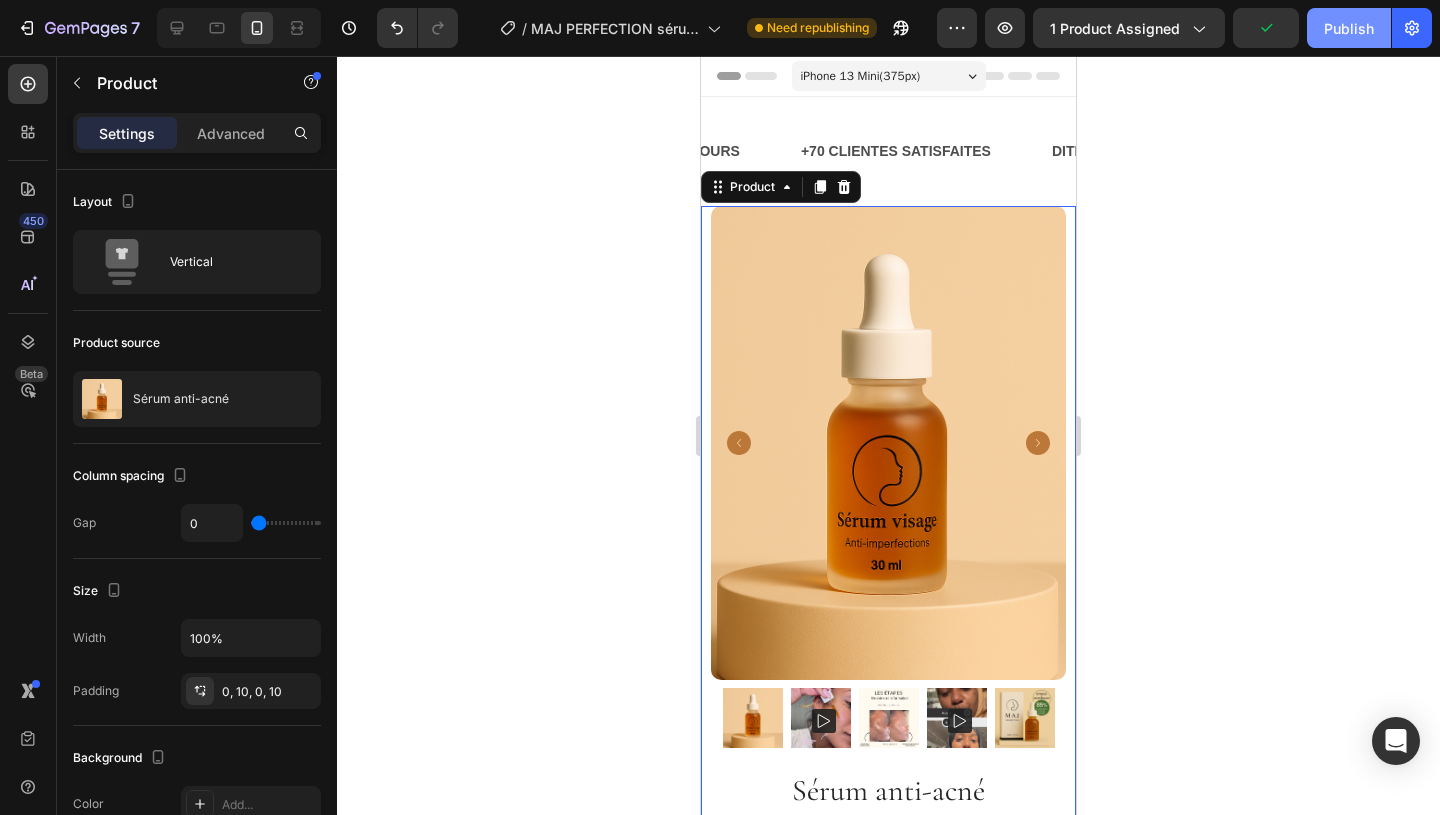 click on "Publish" 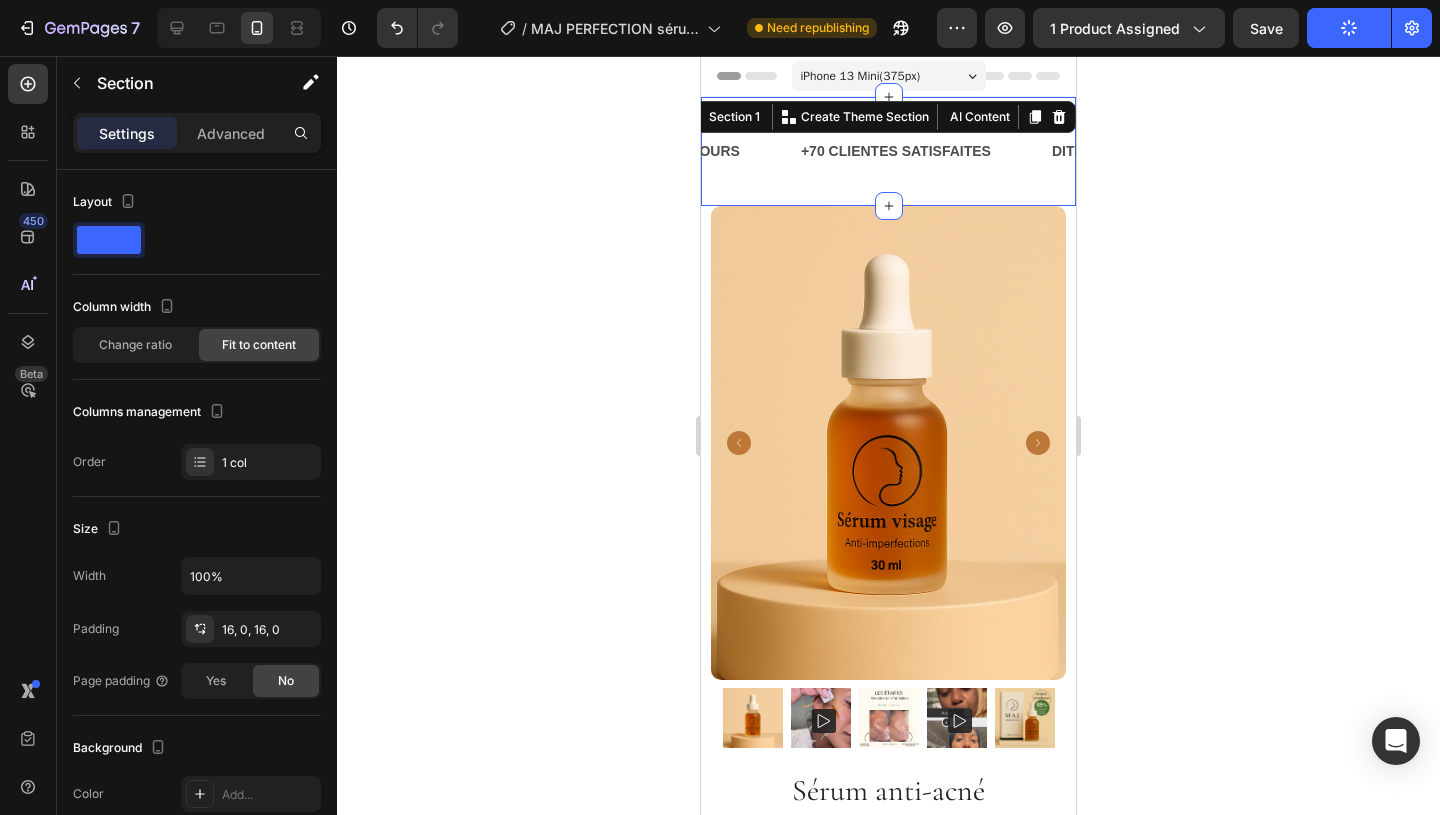 click on "DITES ADIEU AUX IMPERFECTIONS TENACES Text Block RÉSULTATS VISIBLES DÈS 7 JOURS Text Block +70 CLIENTES SATISFAITES Text Block DITES ADIEU AUX IMPERFECTIONS TENACES Text Block RÉSULTATS VISIBLES DÈS 7 JOURS Text Block +70 CLIENTES SATISFAITES Text Block Marquee Section 1 You can create reusable sections Create Theme Section AI Content Write with GemAI What would you like to describe here? Tone and Voice Persuasive Product Pack duo Acné & imperfections Show more Generate" at bounding box center [888, 151] 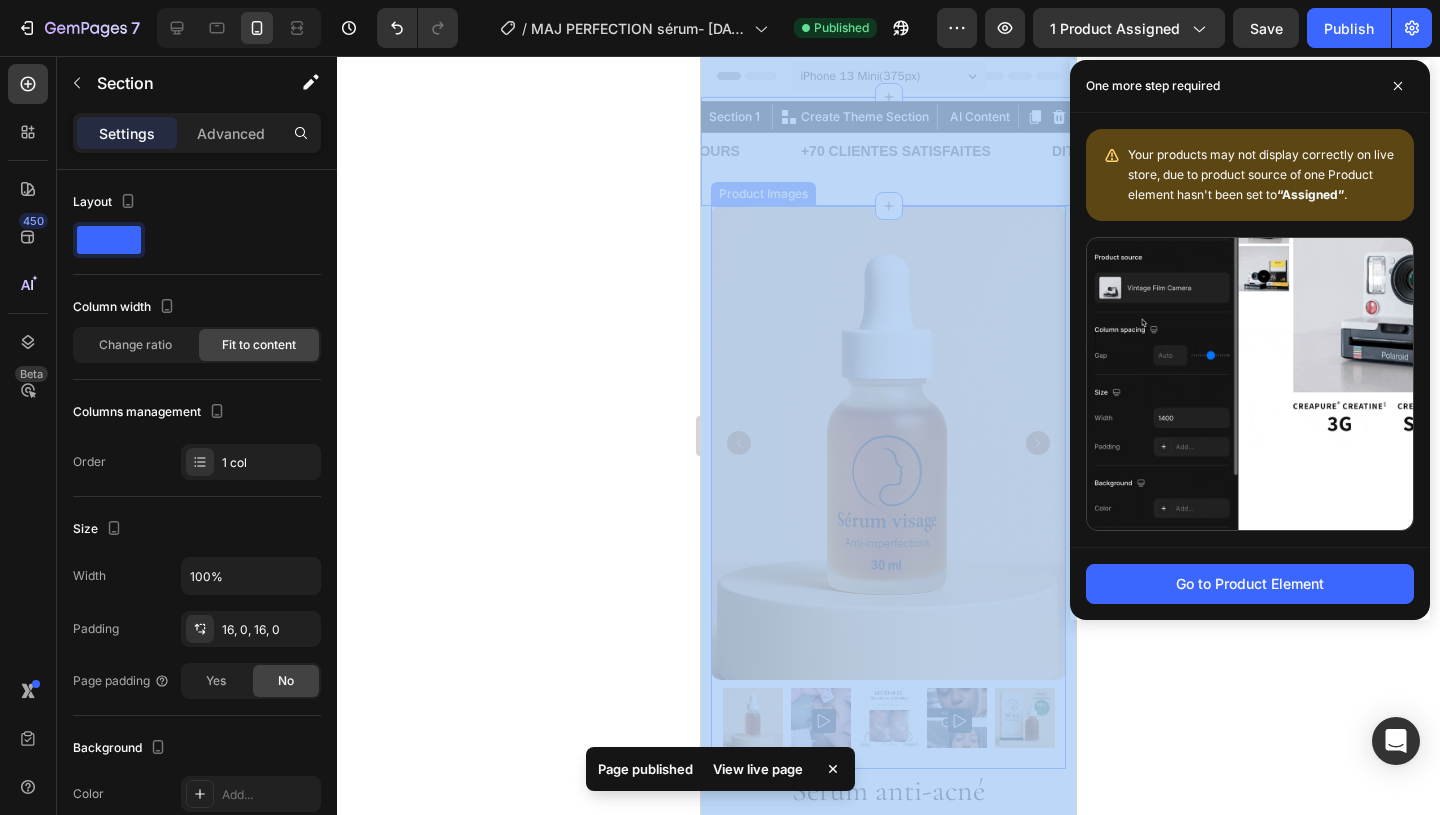 drag, startPoint x: 1127, startPoint y: 311, endPoint x: 1121, endPoint y: -28, distance: 339.0531 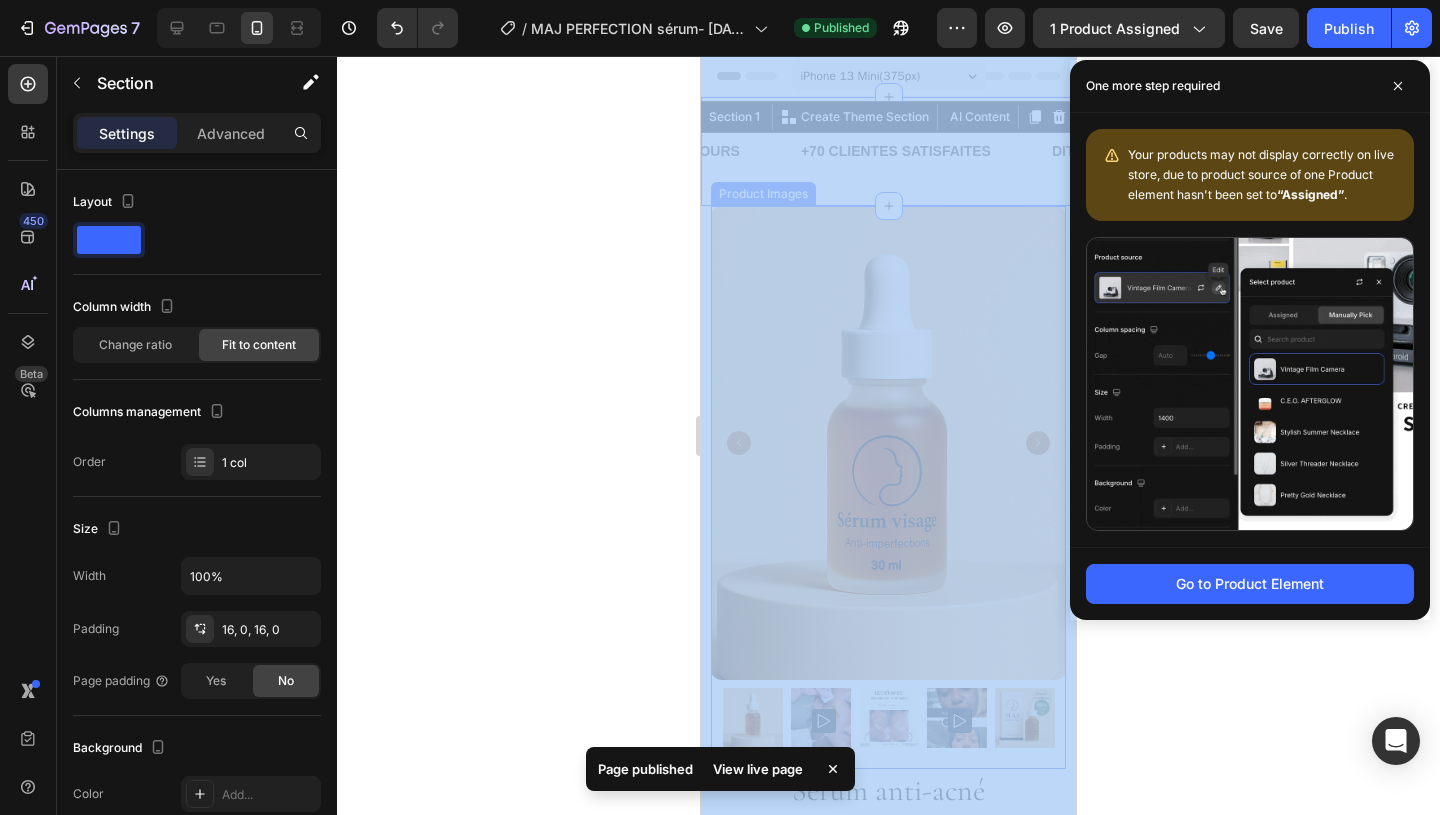 click on "Version history  /  MAJ PERFECTION sérum- [DATE] Published Preview 1 product assigned  Save   Publish  450 Beta Sections(18) Elements(84) Section Element Hero Section Product Detail Brands Trusted Badges Guarantee Product Breakdown How to use Testimonials Compare Bundle FAQs Social Proof Brand Story Product List Collection Blog List Contact Sticky Add to Cart Custom Footer Browse Library 450 Layout
Row
Row
Row
Row Text
Heading
Text Block Button Media
Image
Image
Video" at bounding box center [720, 0] 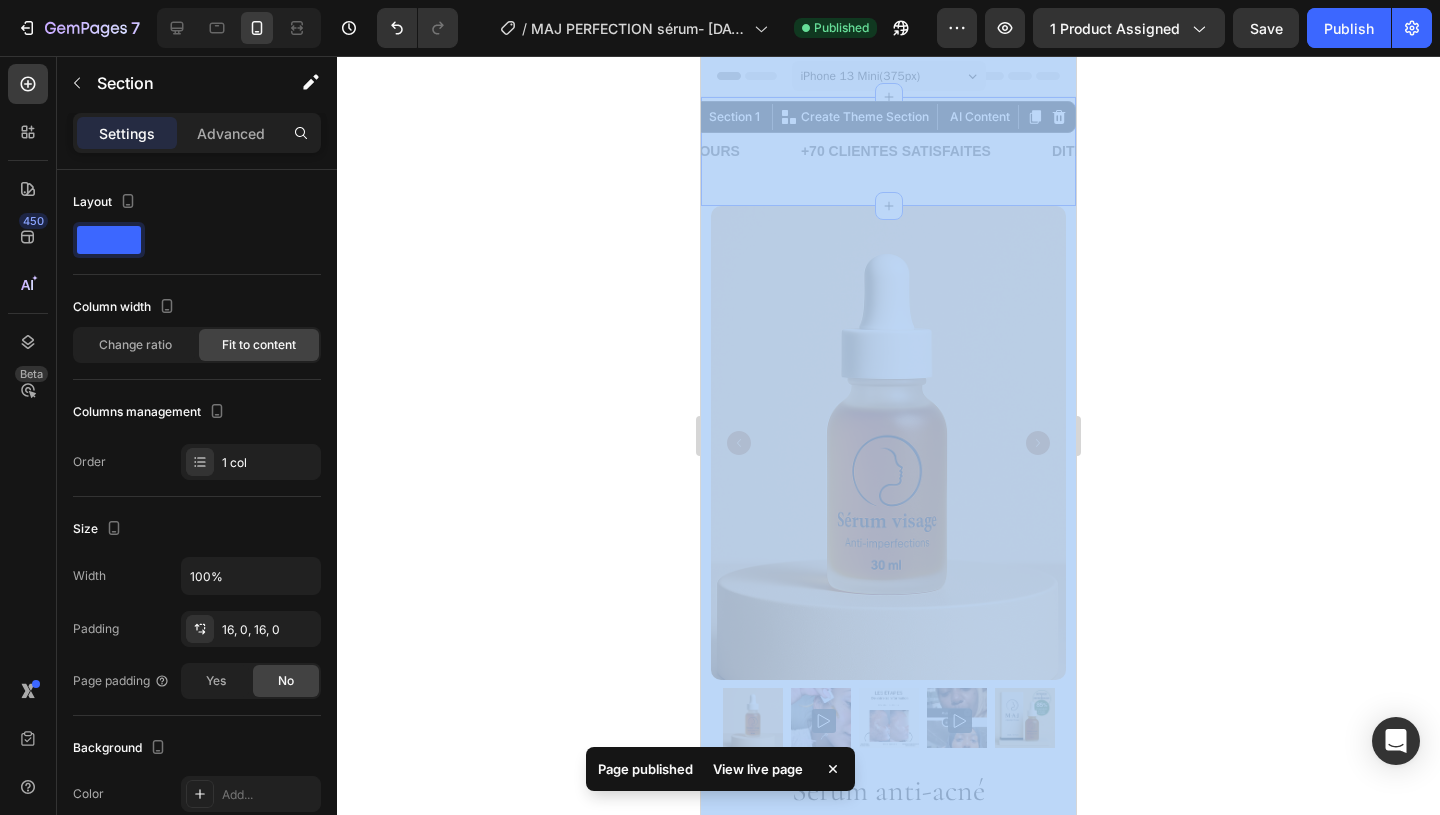 click 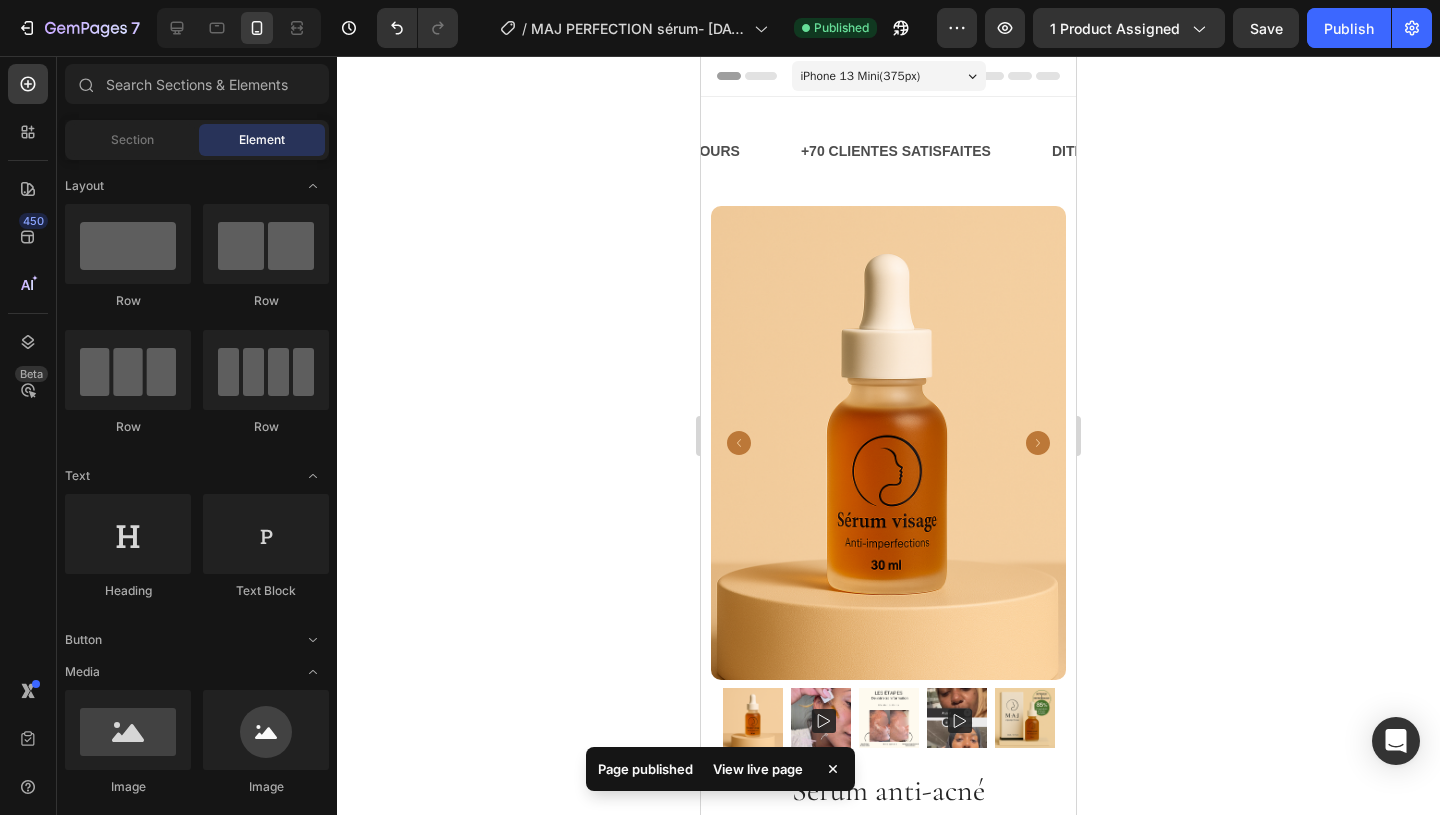 click on "Header" at bounding box center (758, 76) 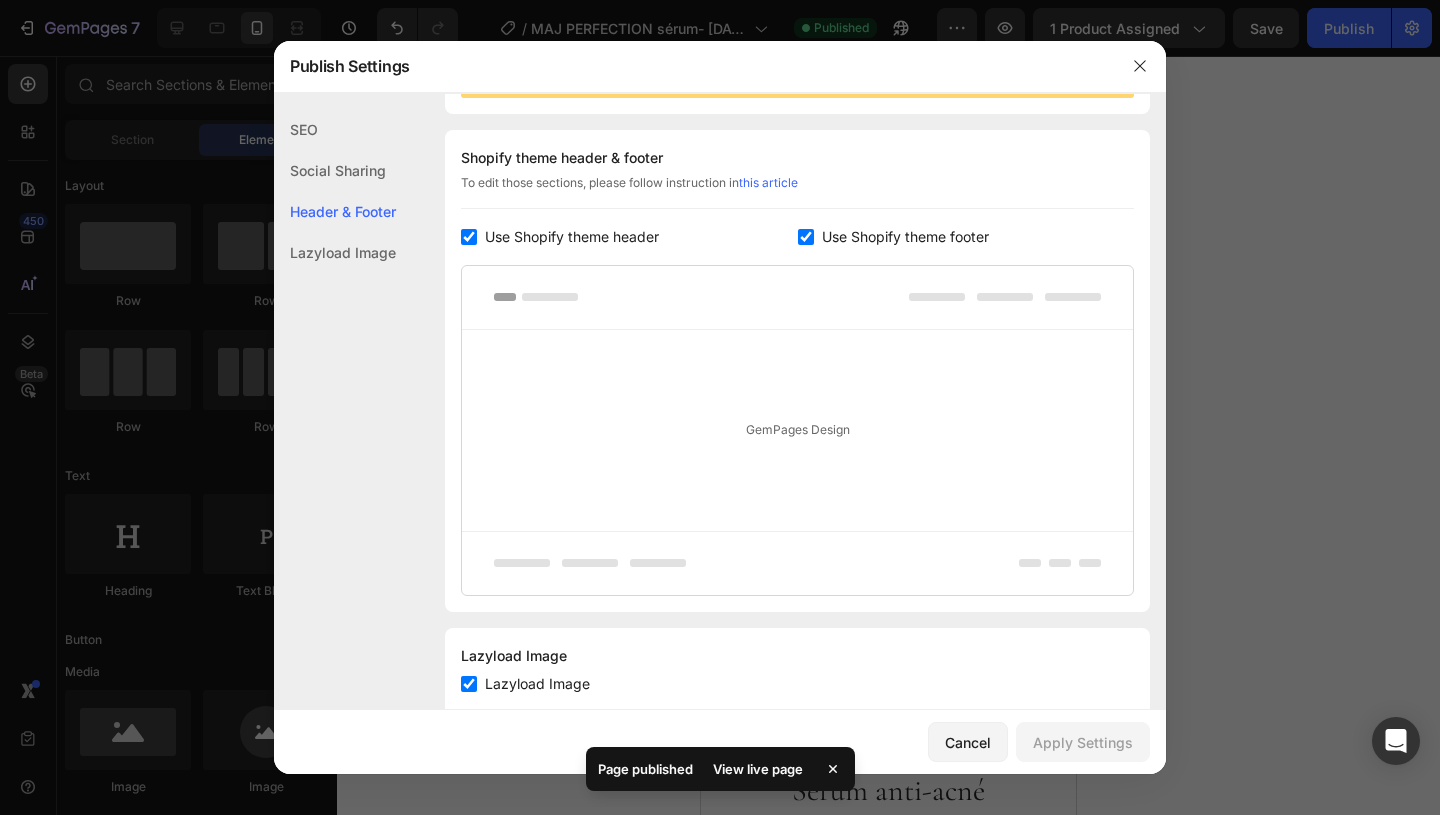 scroll, scrollTop: 291, scrollLeft: 0, axis: vertical 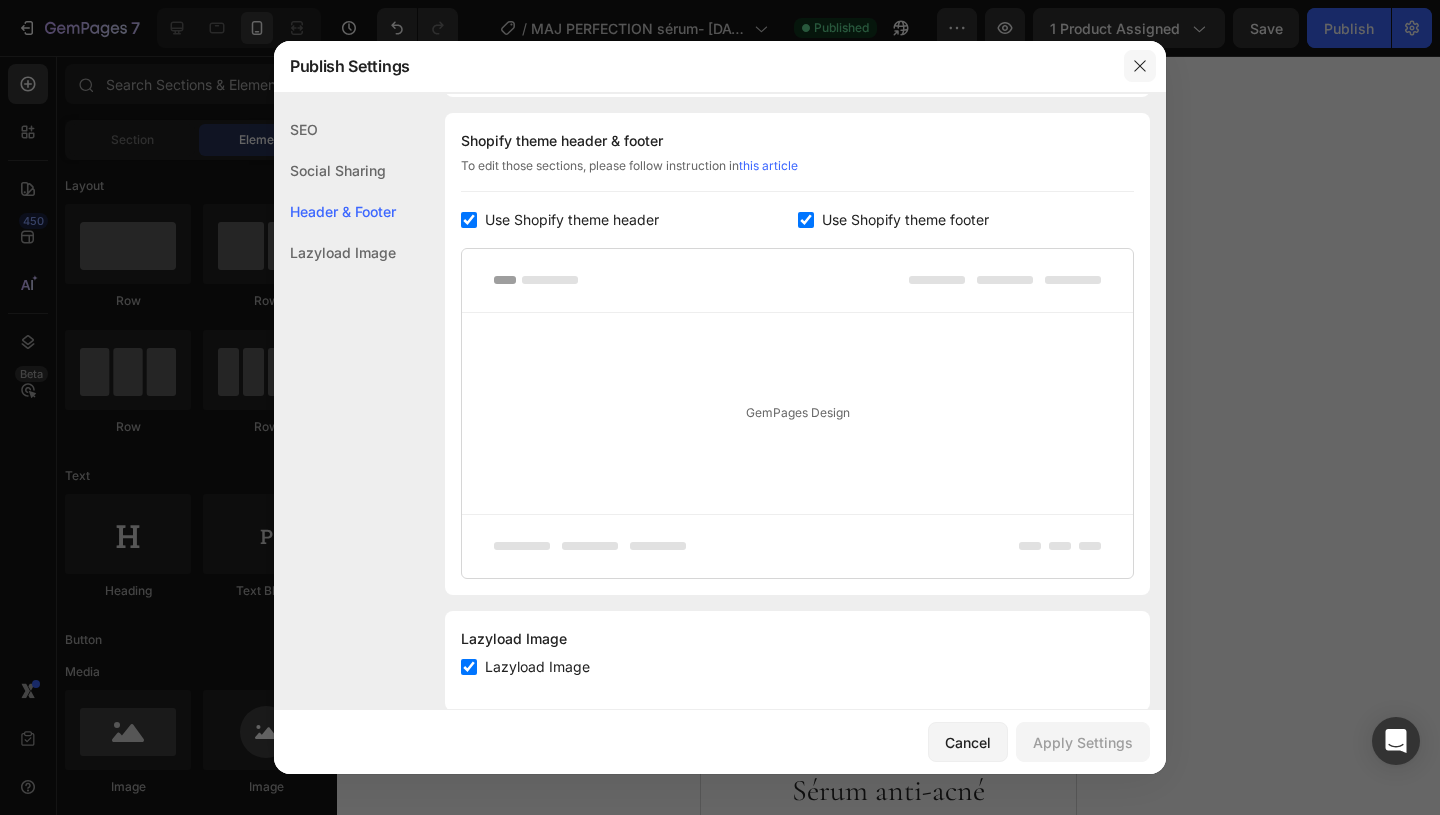 click at bounding box center (1140, 66) 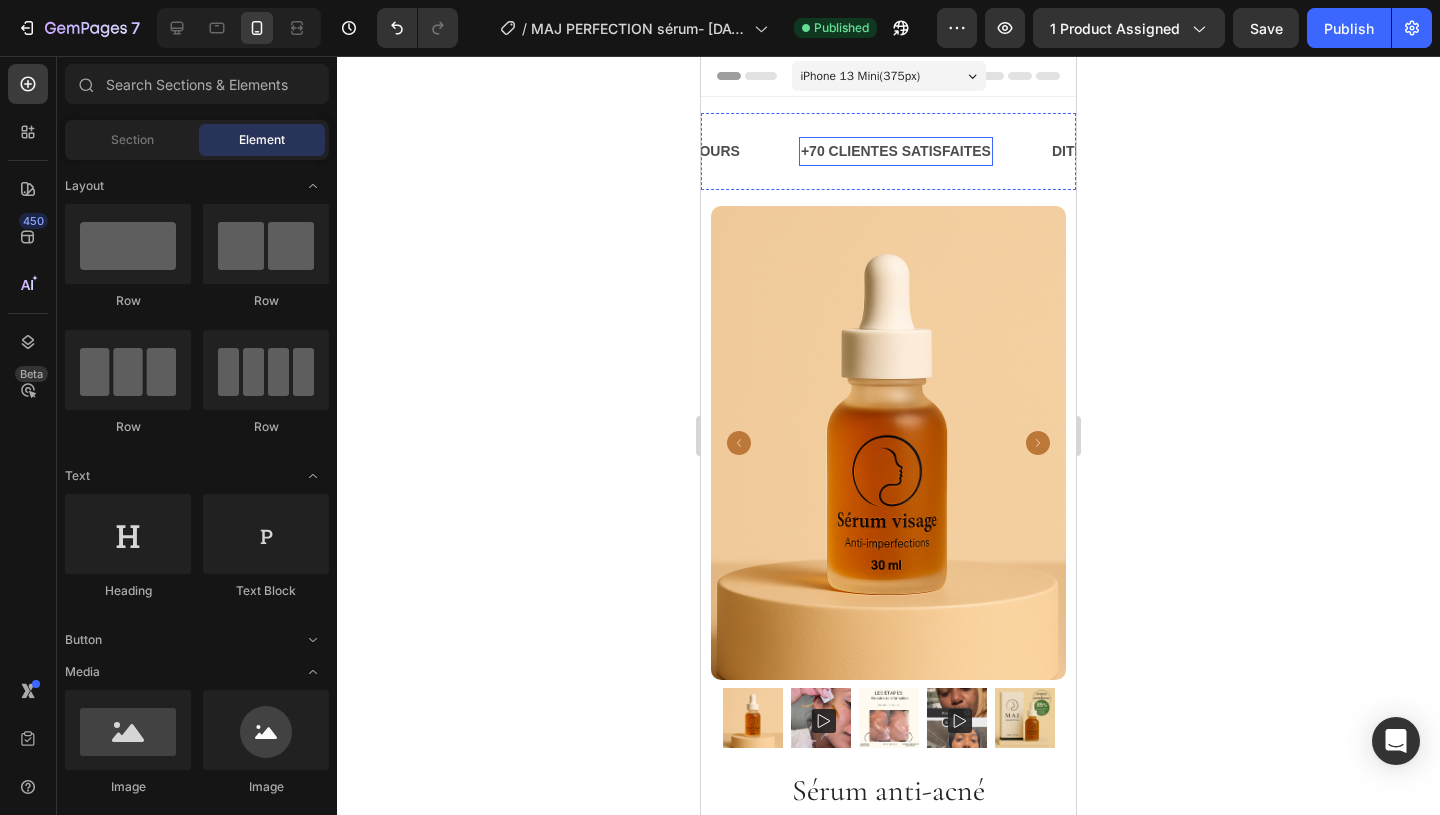 click on "+70 CLIENTES SATISFAITES" at bounding box center (896, 151) 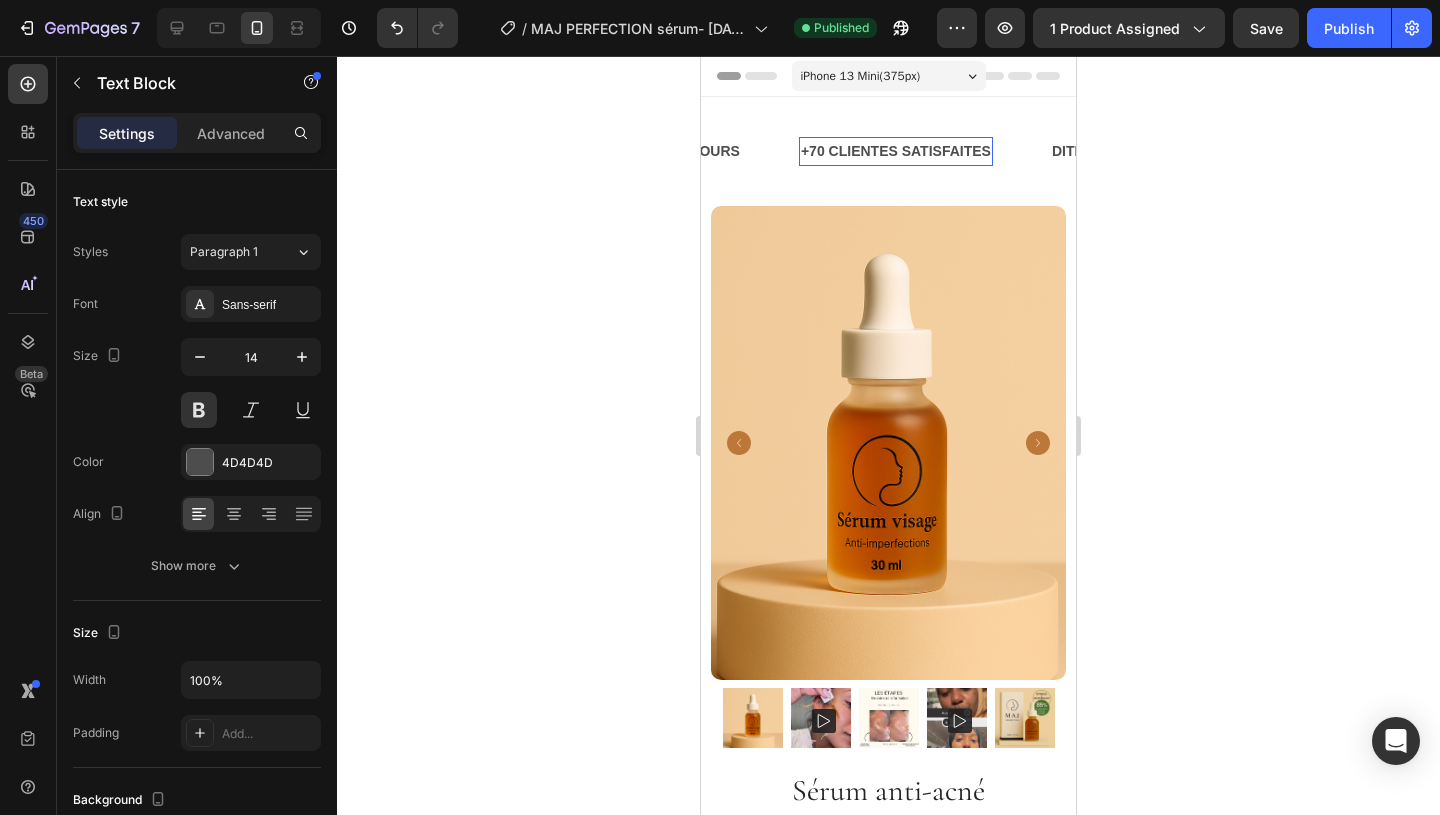 click on "+70 CLIENTES SATISFAITES" at bounding box center [896, 151] 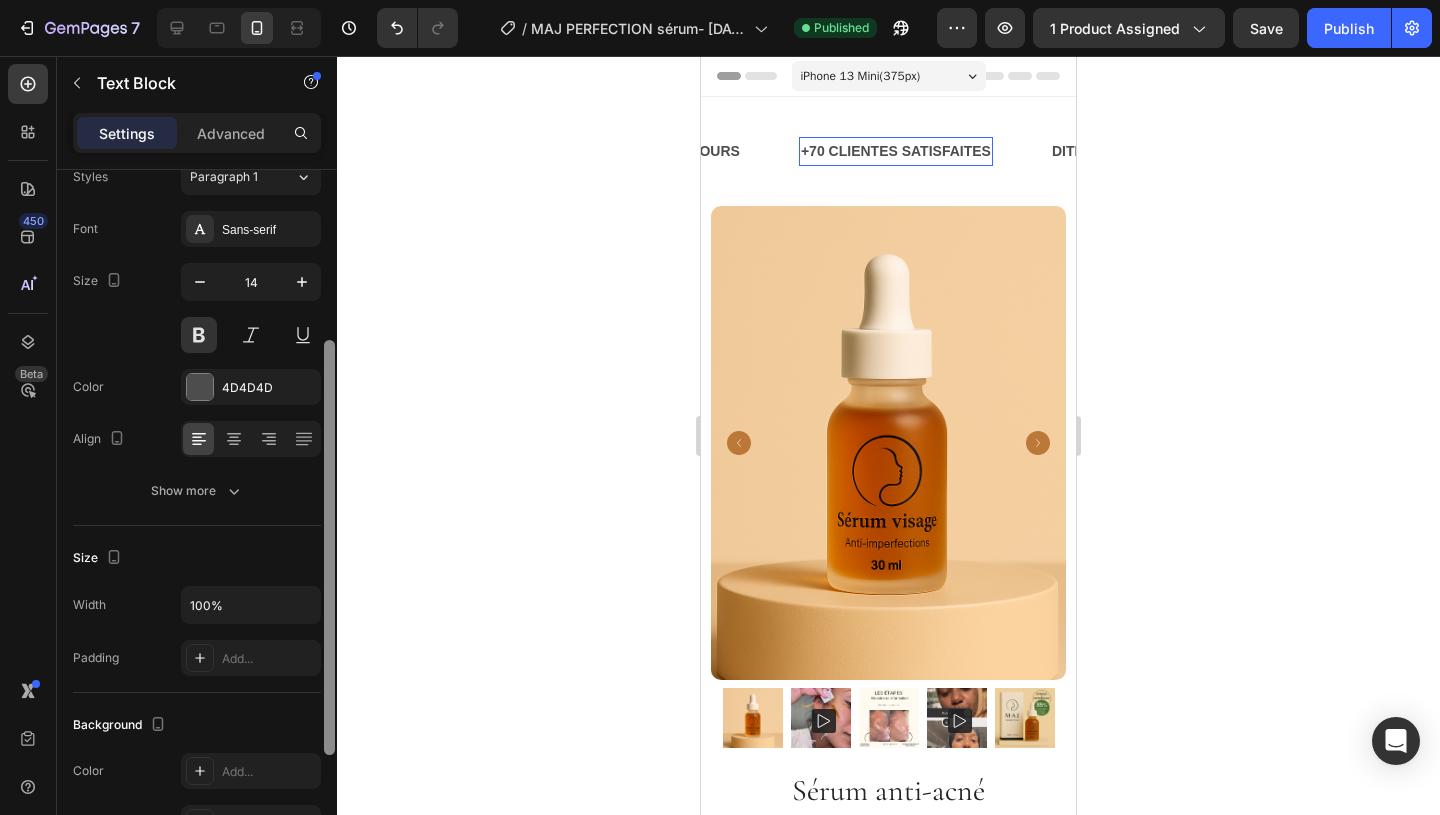 scroll, scrollTop: 0, scrollLeft: 0, axis: both 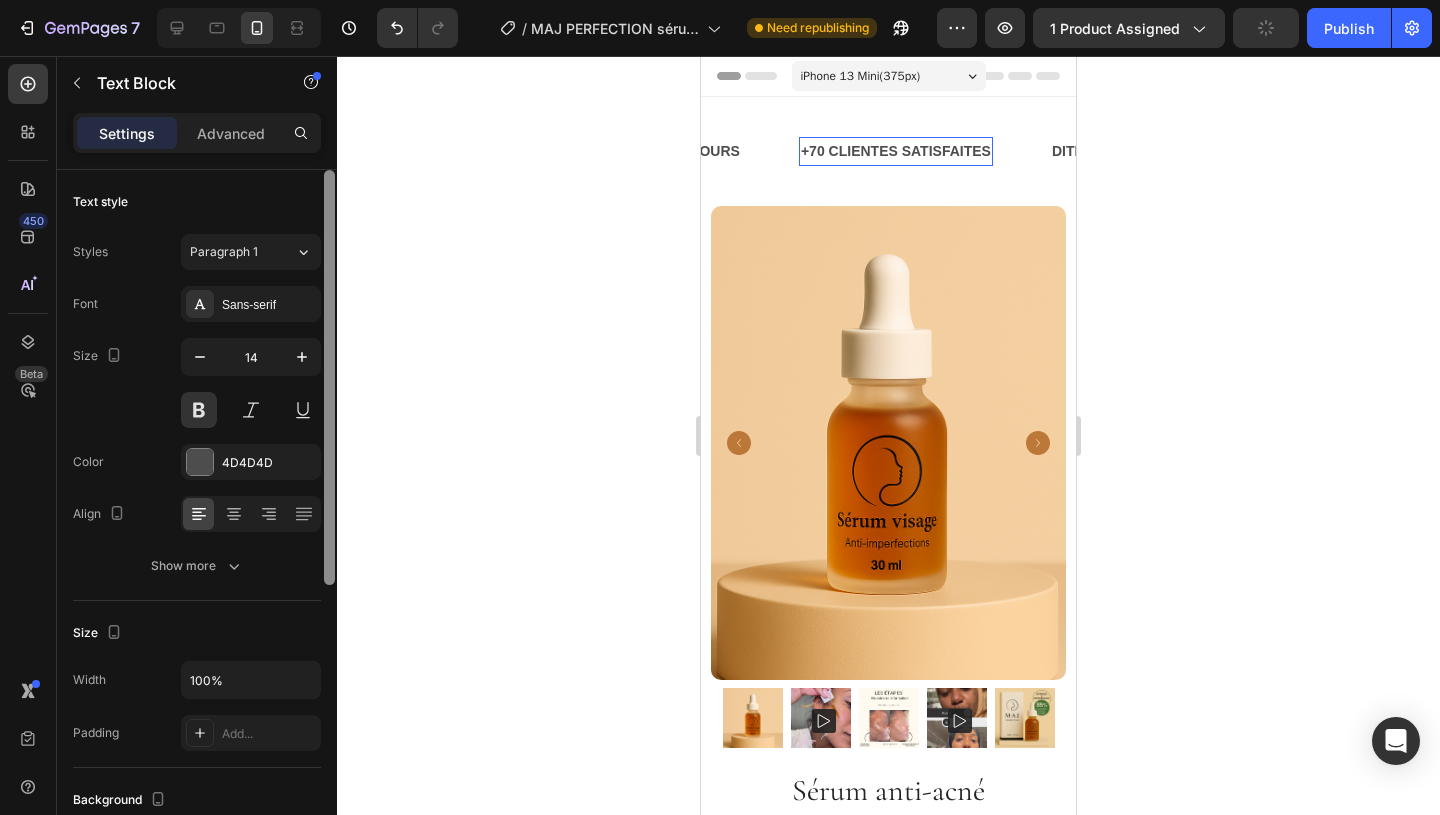 drag, startPoint x: 328, startPoint y: 369, endPoint x: 338, endPoint y: 247, distance: 122.40915 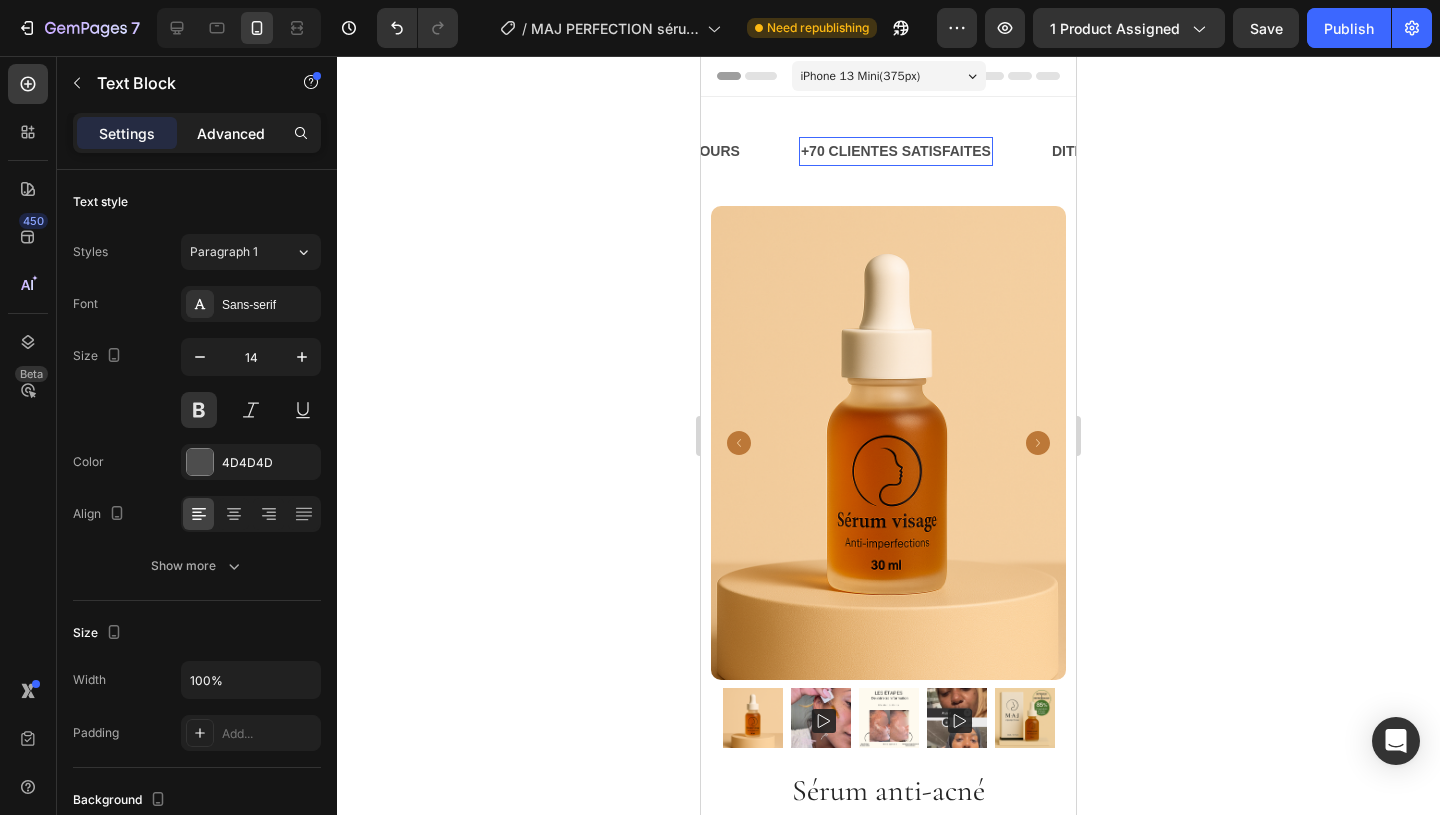 click on "Advanced" 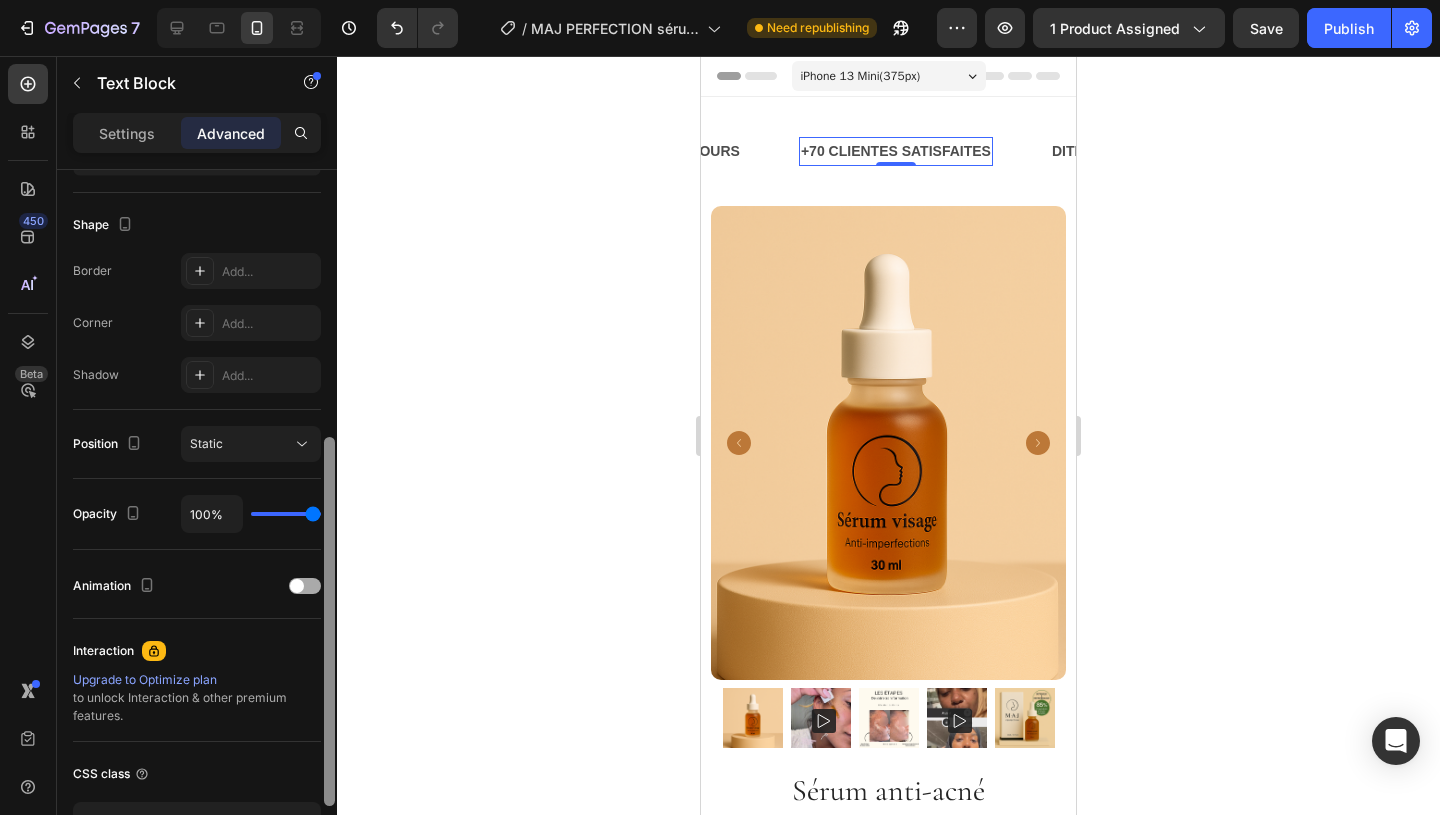 scroll, scrollTop: 497, scrollLeft: 0, axis: vertical 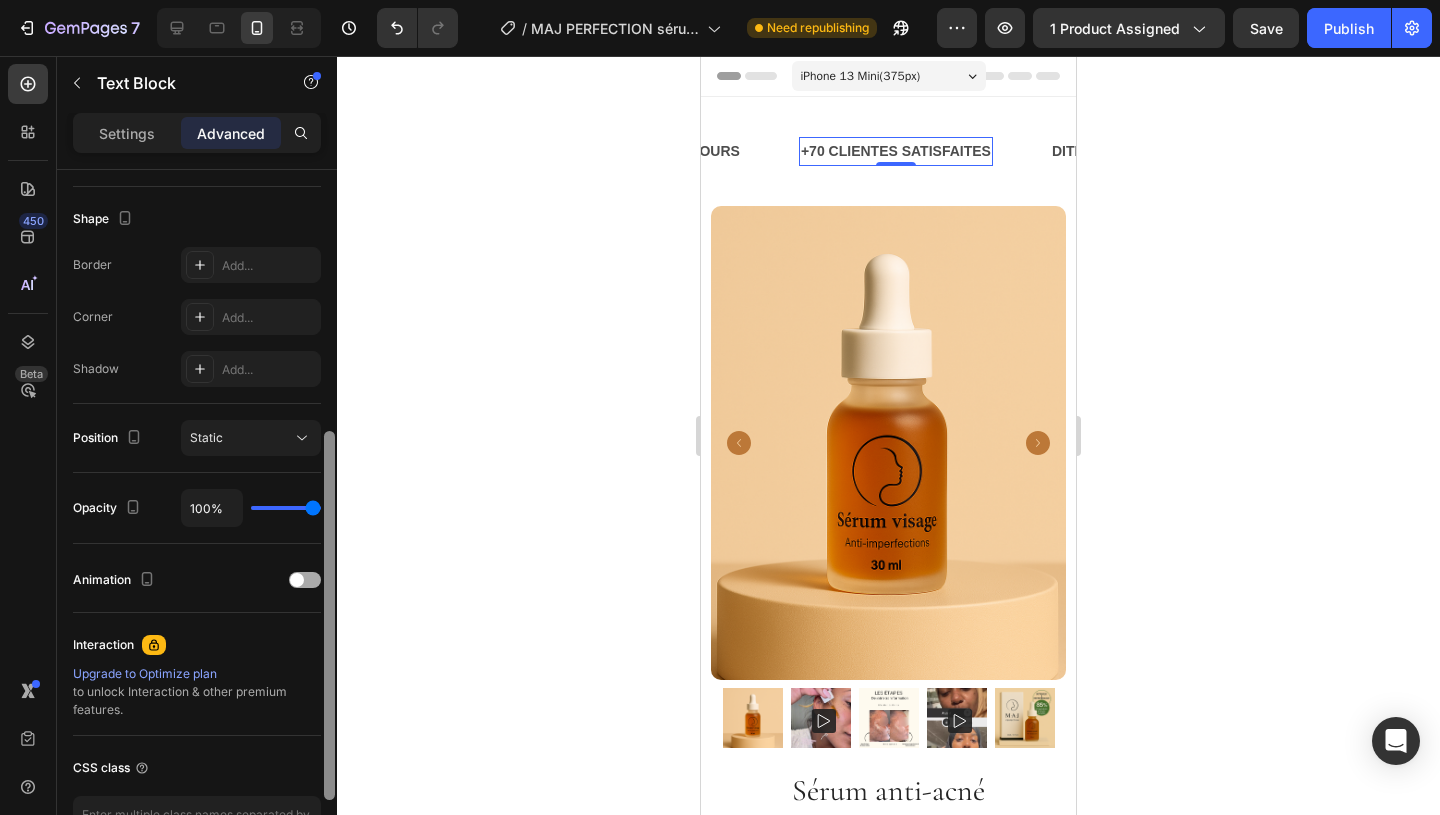drag, startPoint x: 327, startPoint y: 325, endPoint x: 308, endPoint y: 587, distance: 262.68802 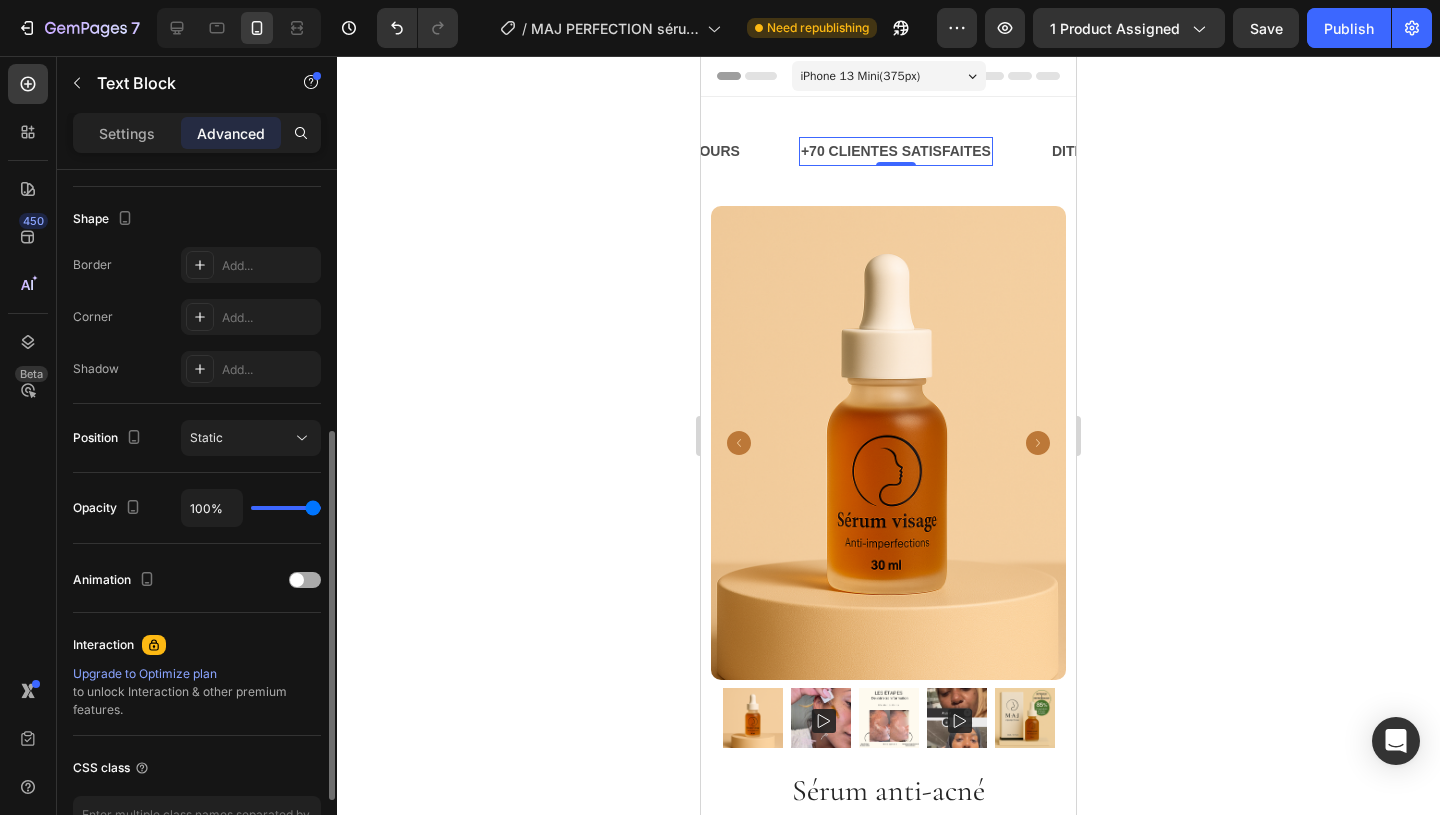 click at bounding box center (305, 580) 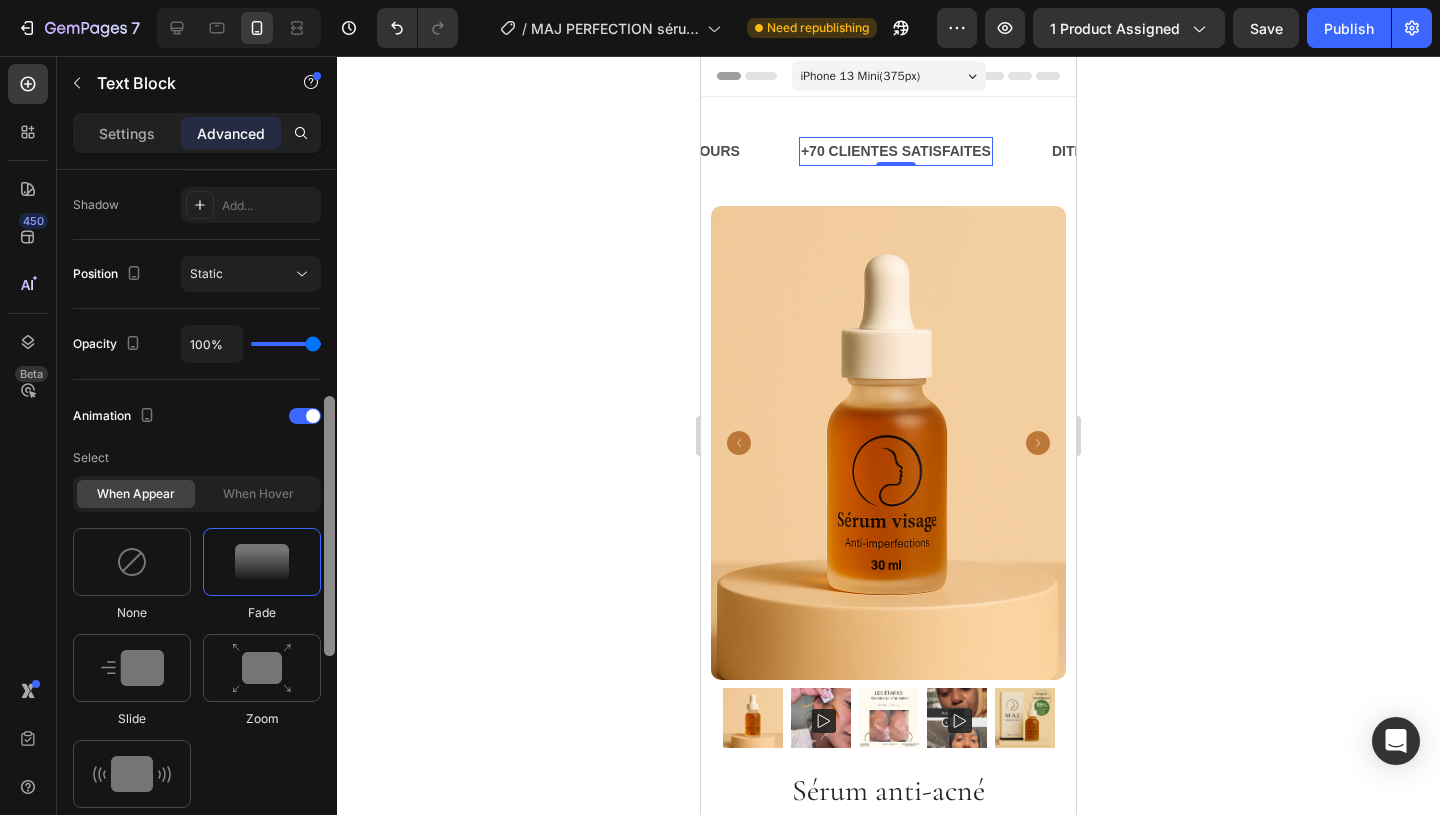 scroll, scrollTop: 685, scrollLeft: 0, axis: vertical 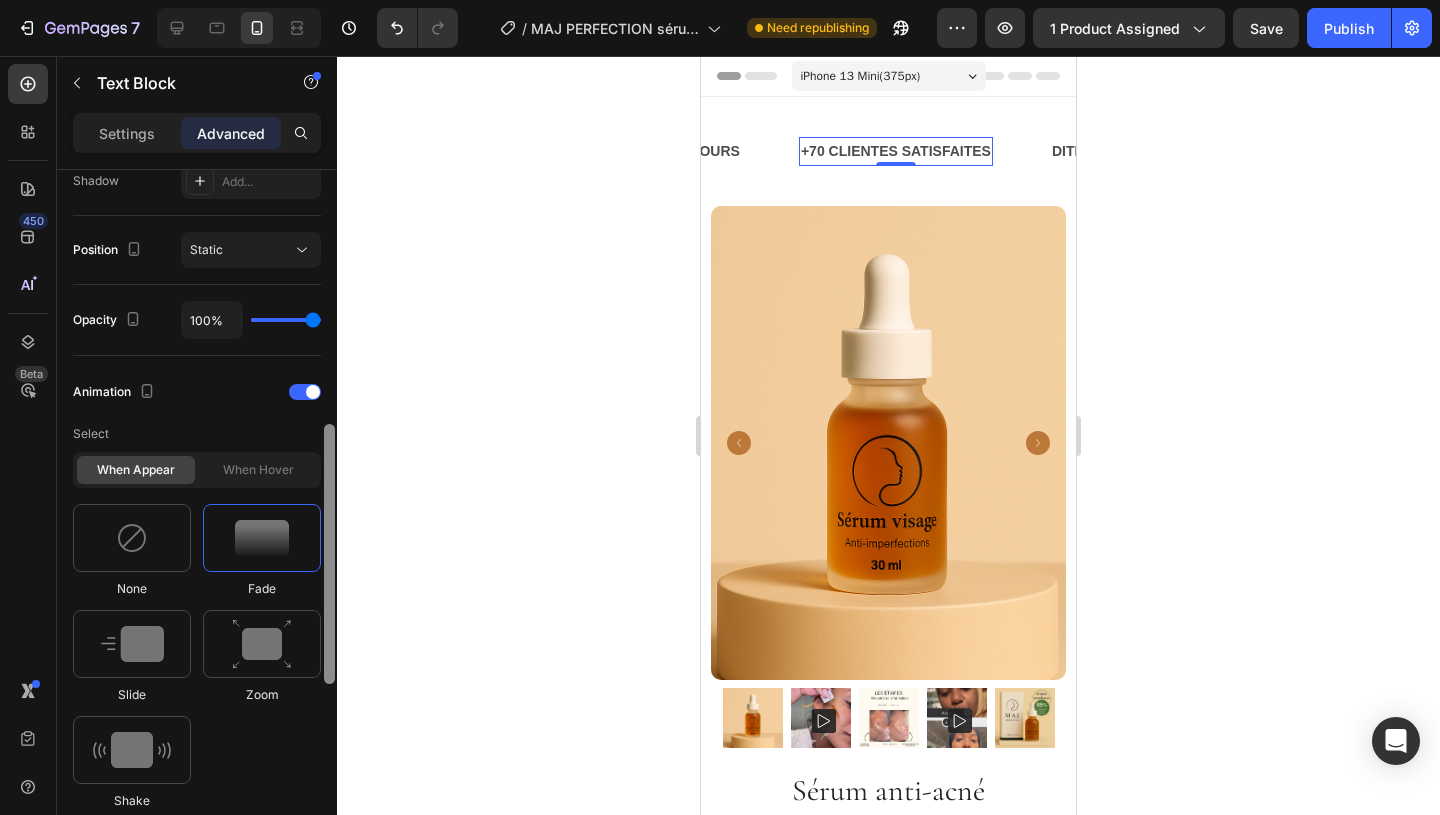 drag, startPoint x: 330, startPoint y: 552, endPoint x: 330, endPoint y: 622, distance: 70 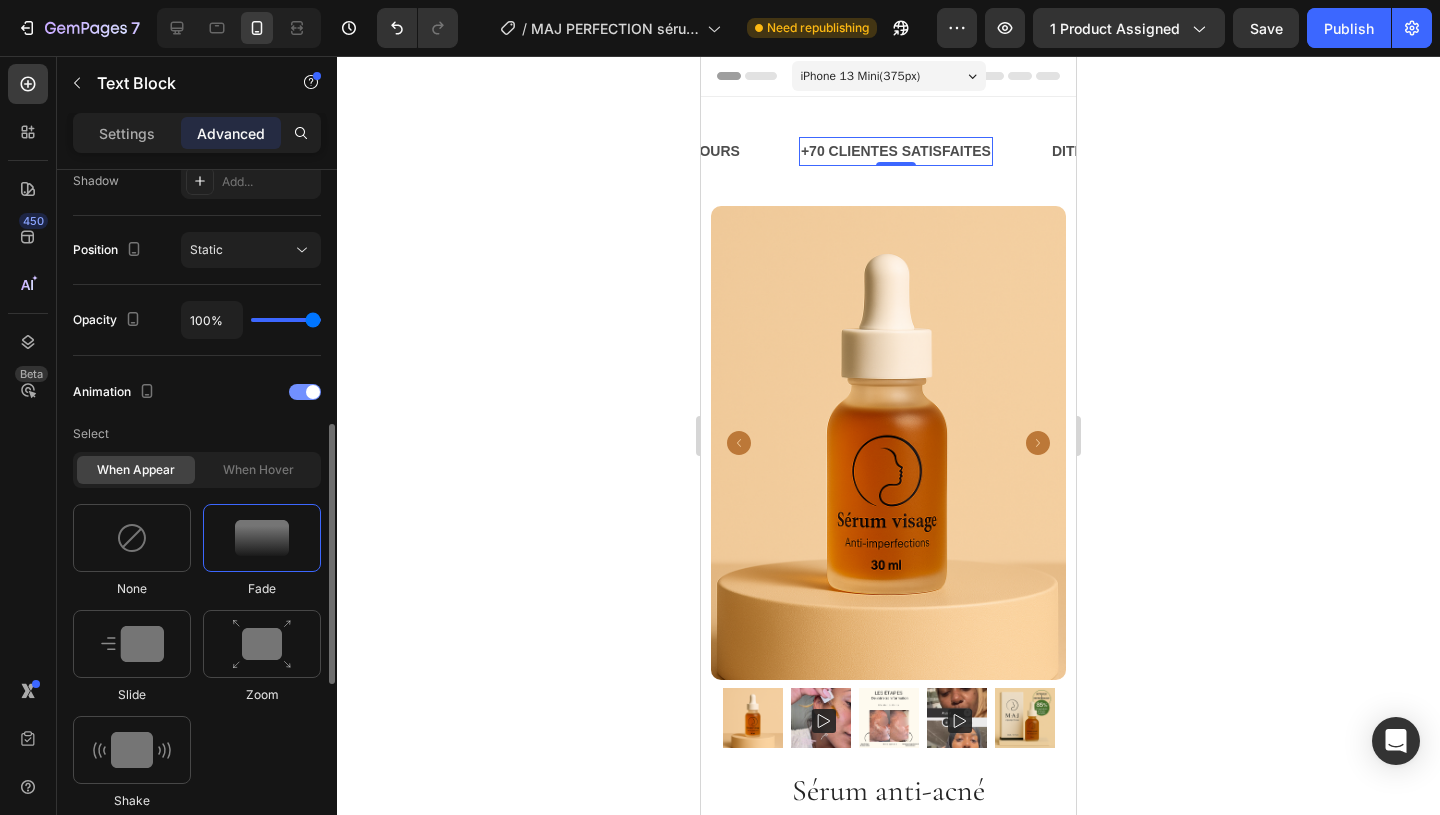 click at bounding box center (305, 392) 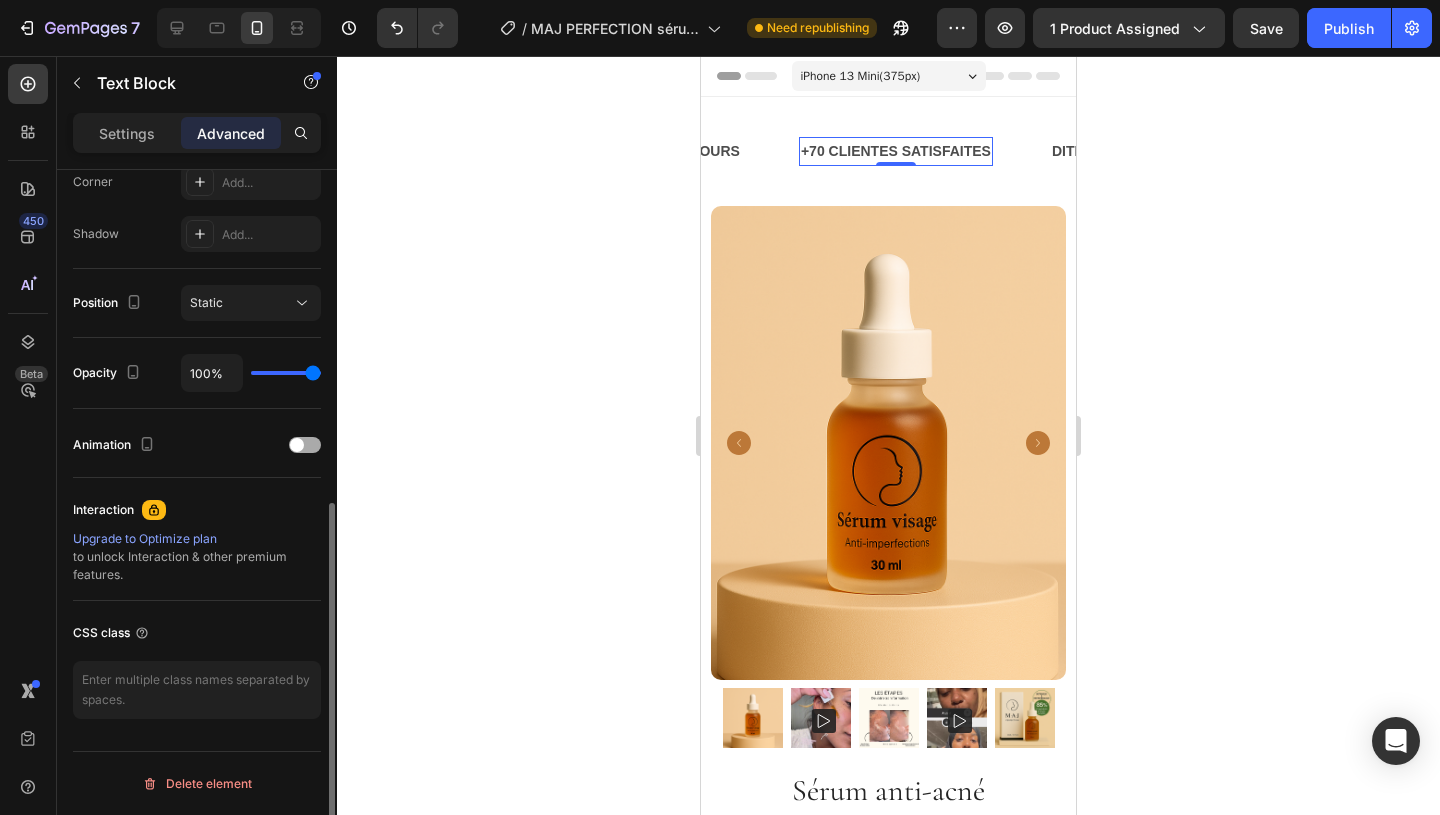 scroll, scrollTop: 632, scrollLeft: 0, axis: vertical 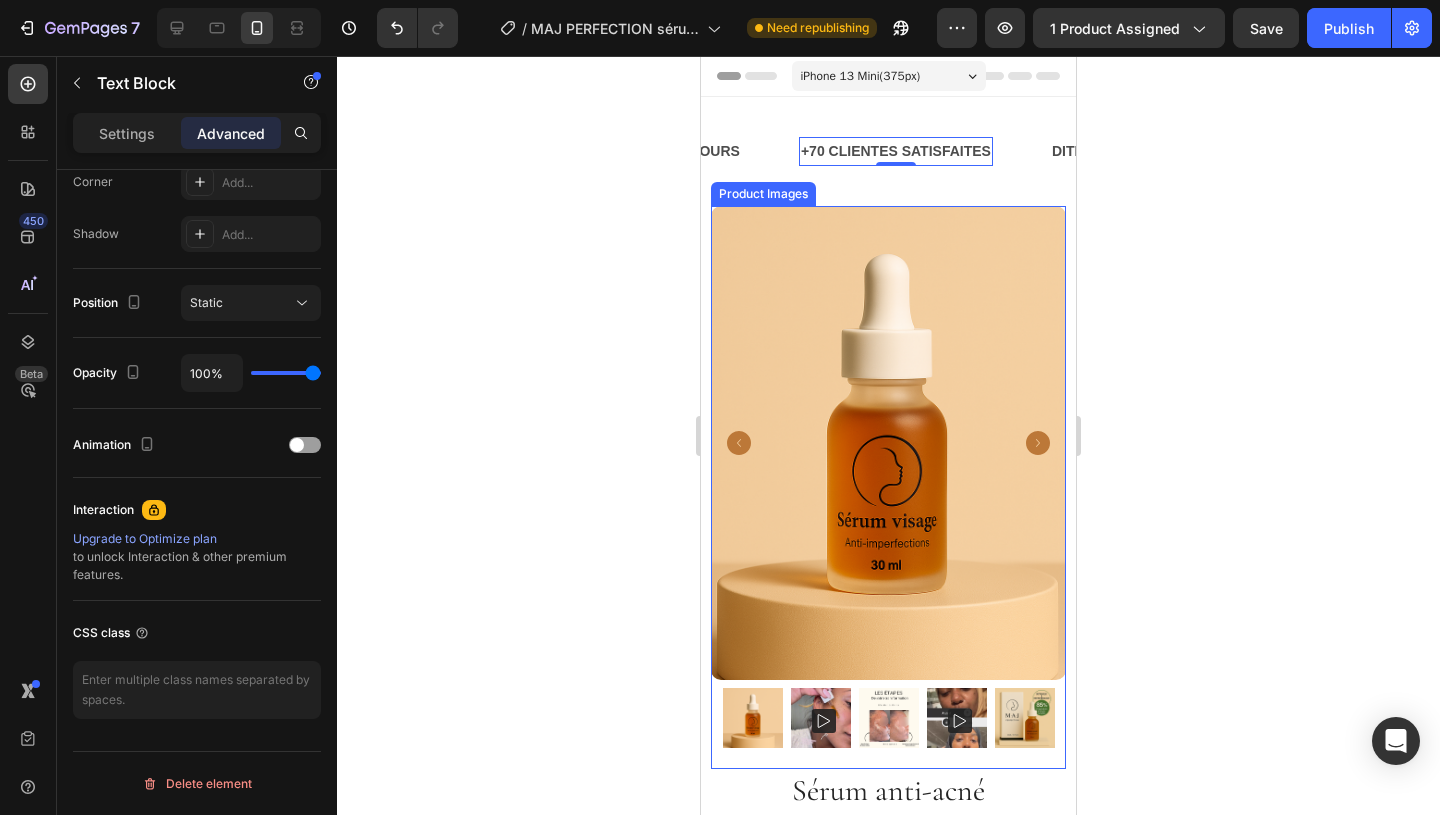 click at bounding box center (888, 442) 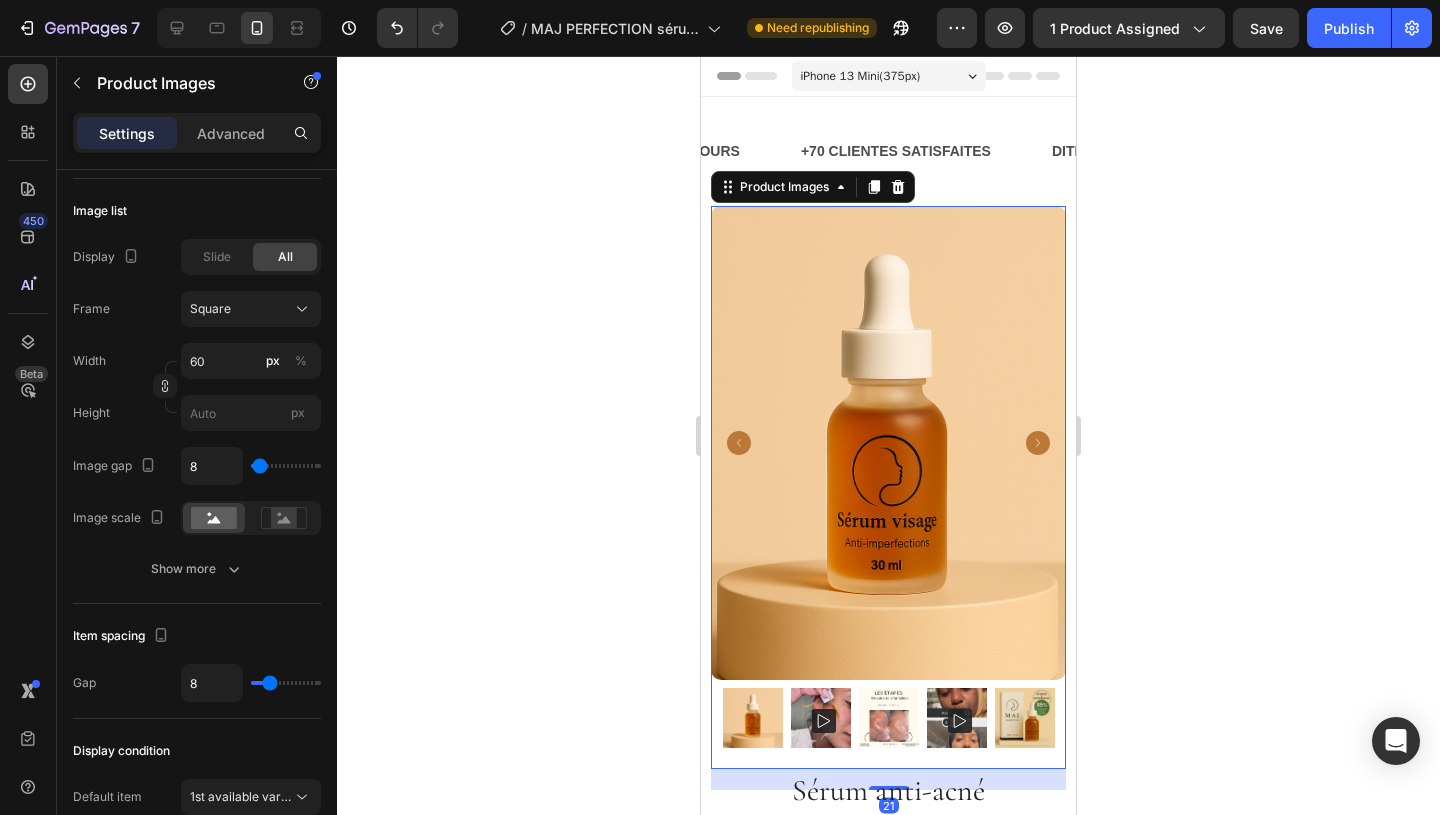 scroll, scrollTop: 0, scrollLeft: 0, axis: both 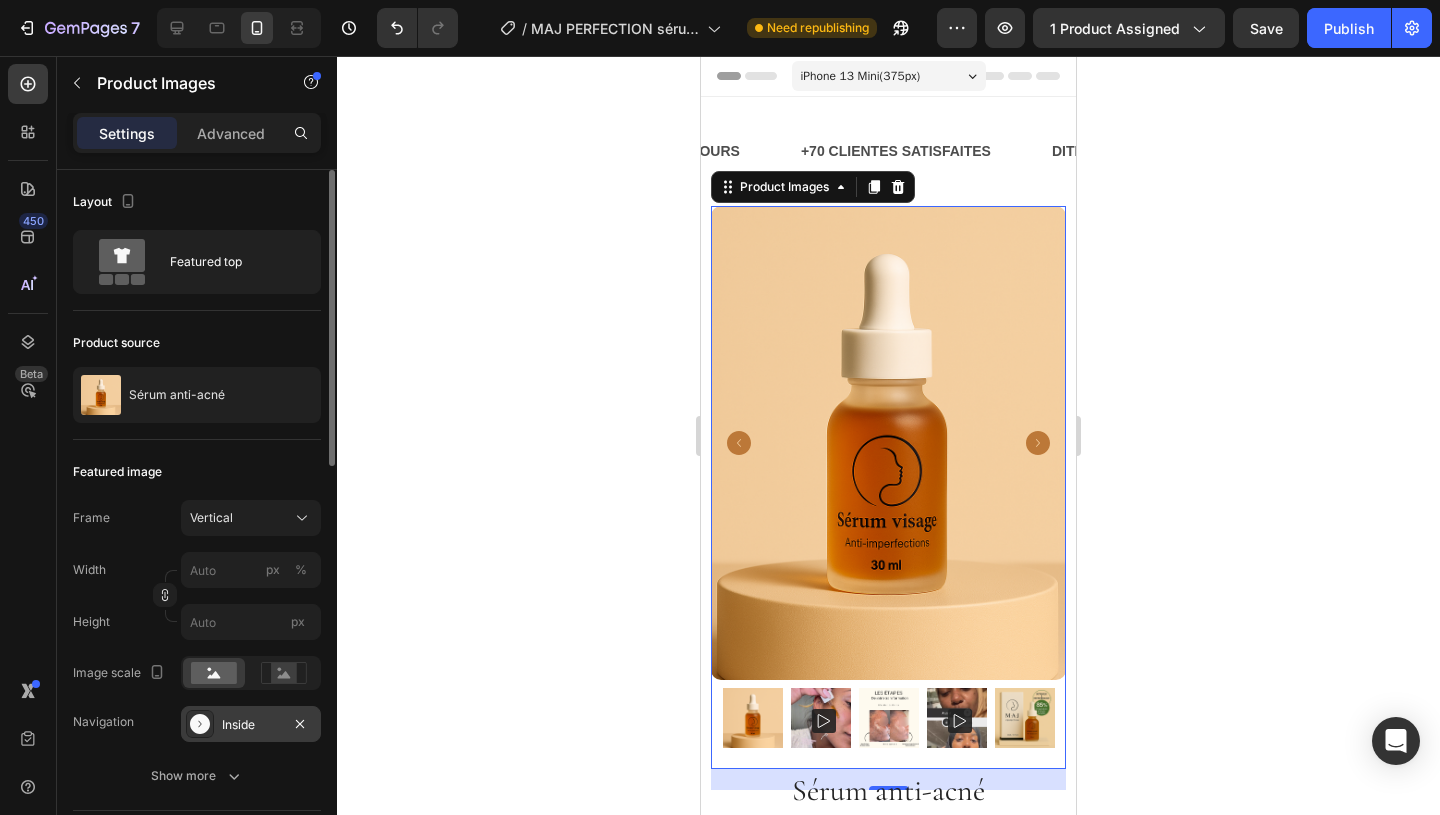 click on "Inside" at bounding box center [251, 725] 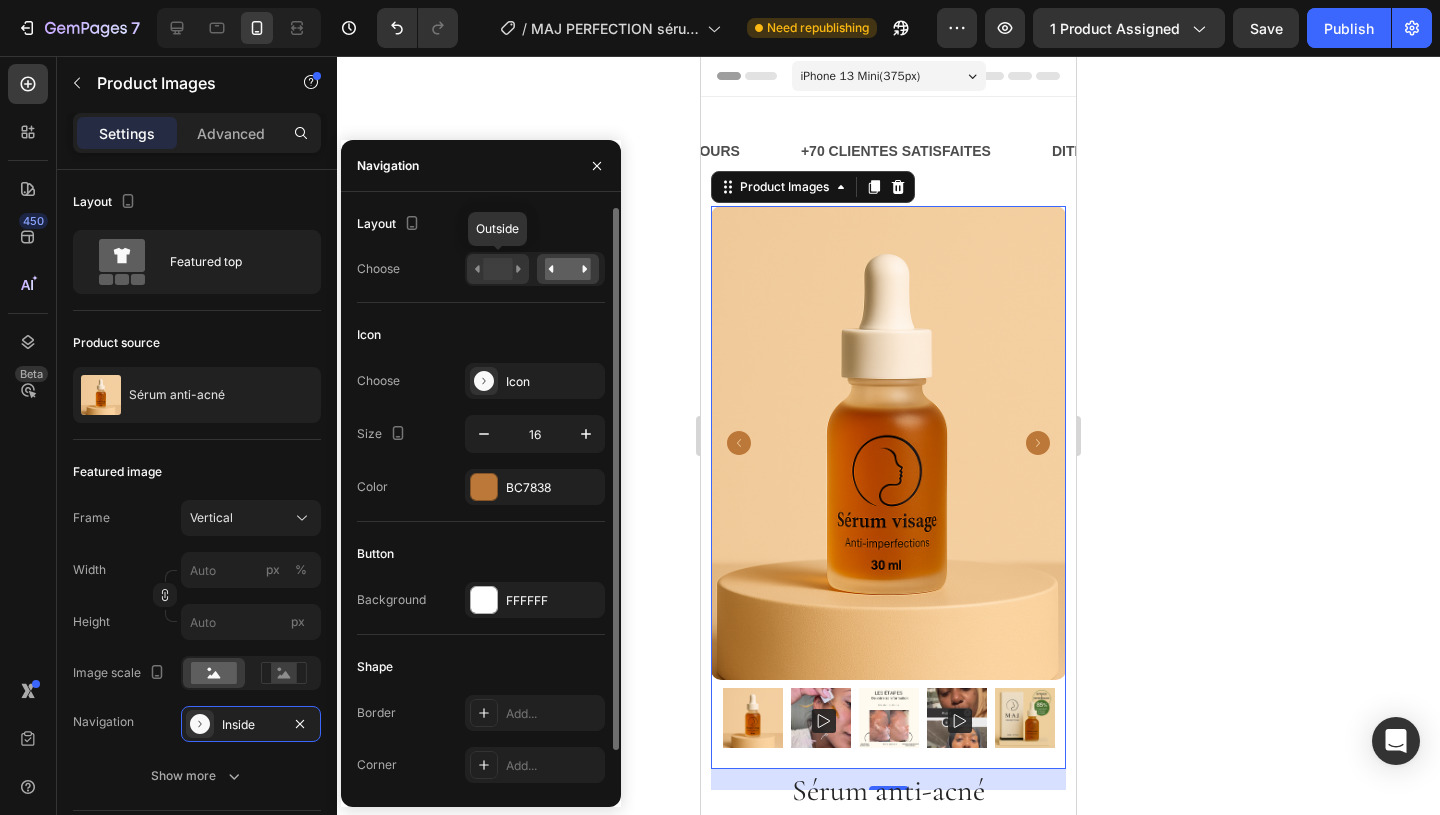 click 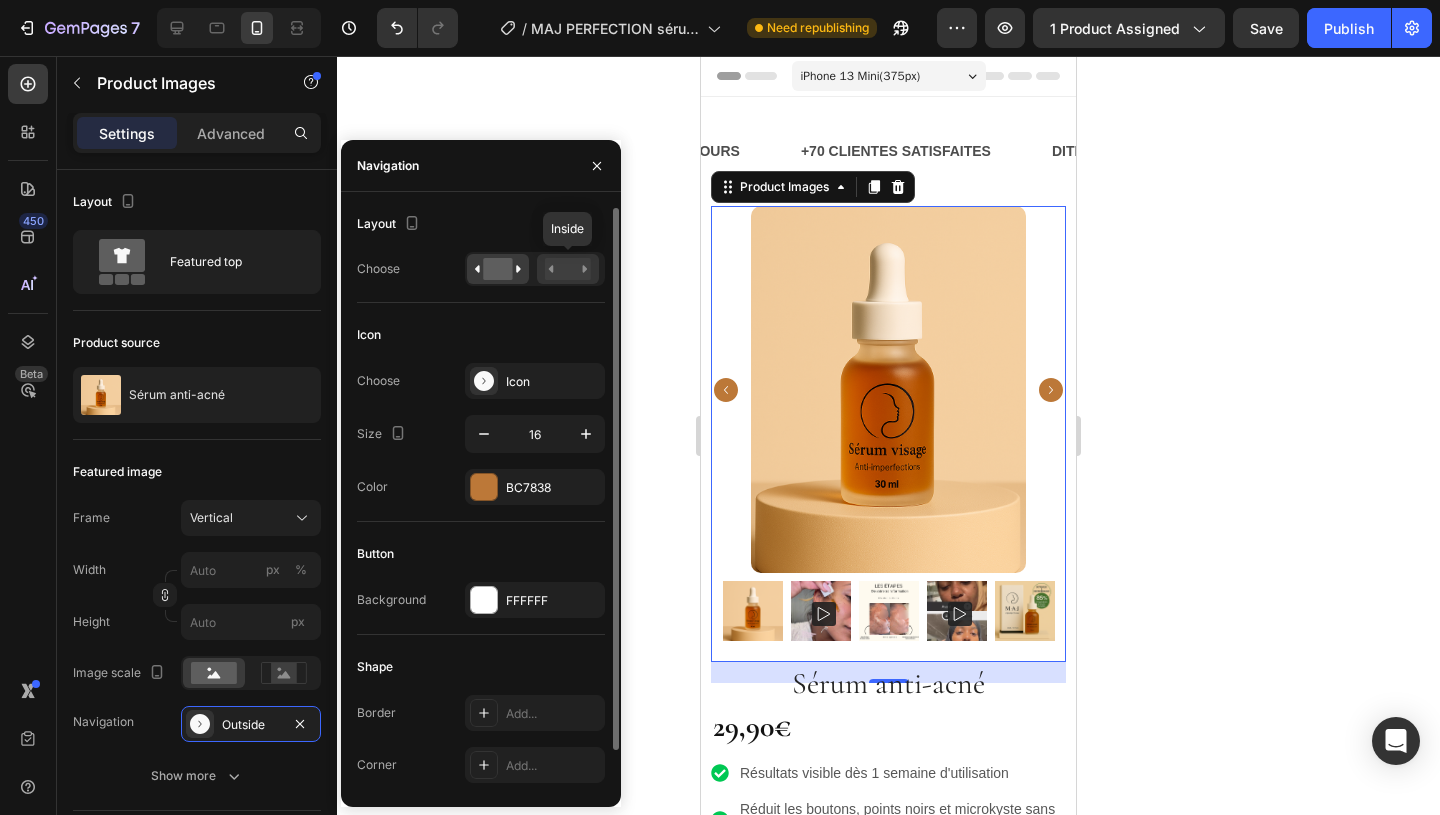 click 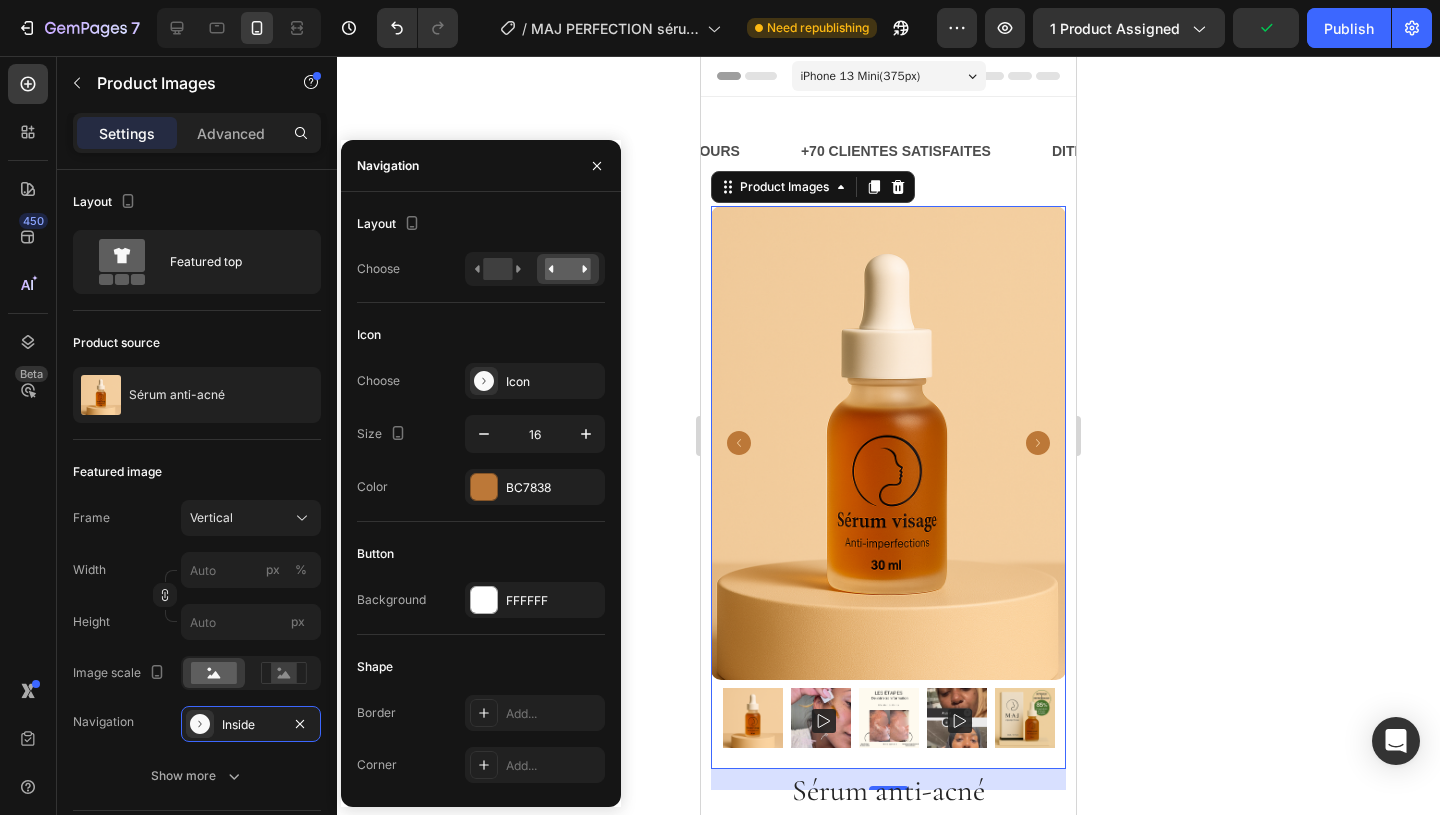 click 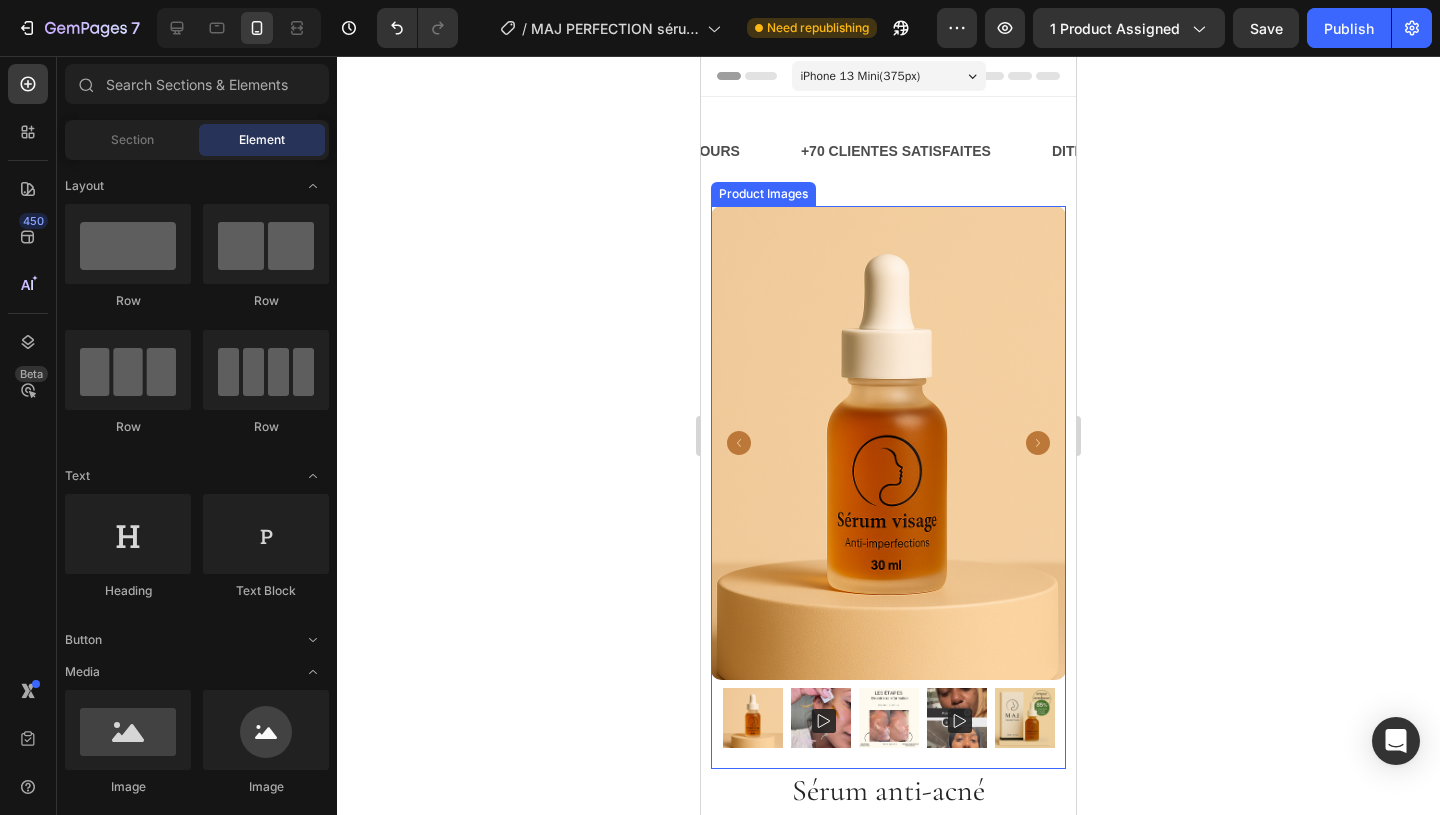 click at bounding box center [888, 442] 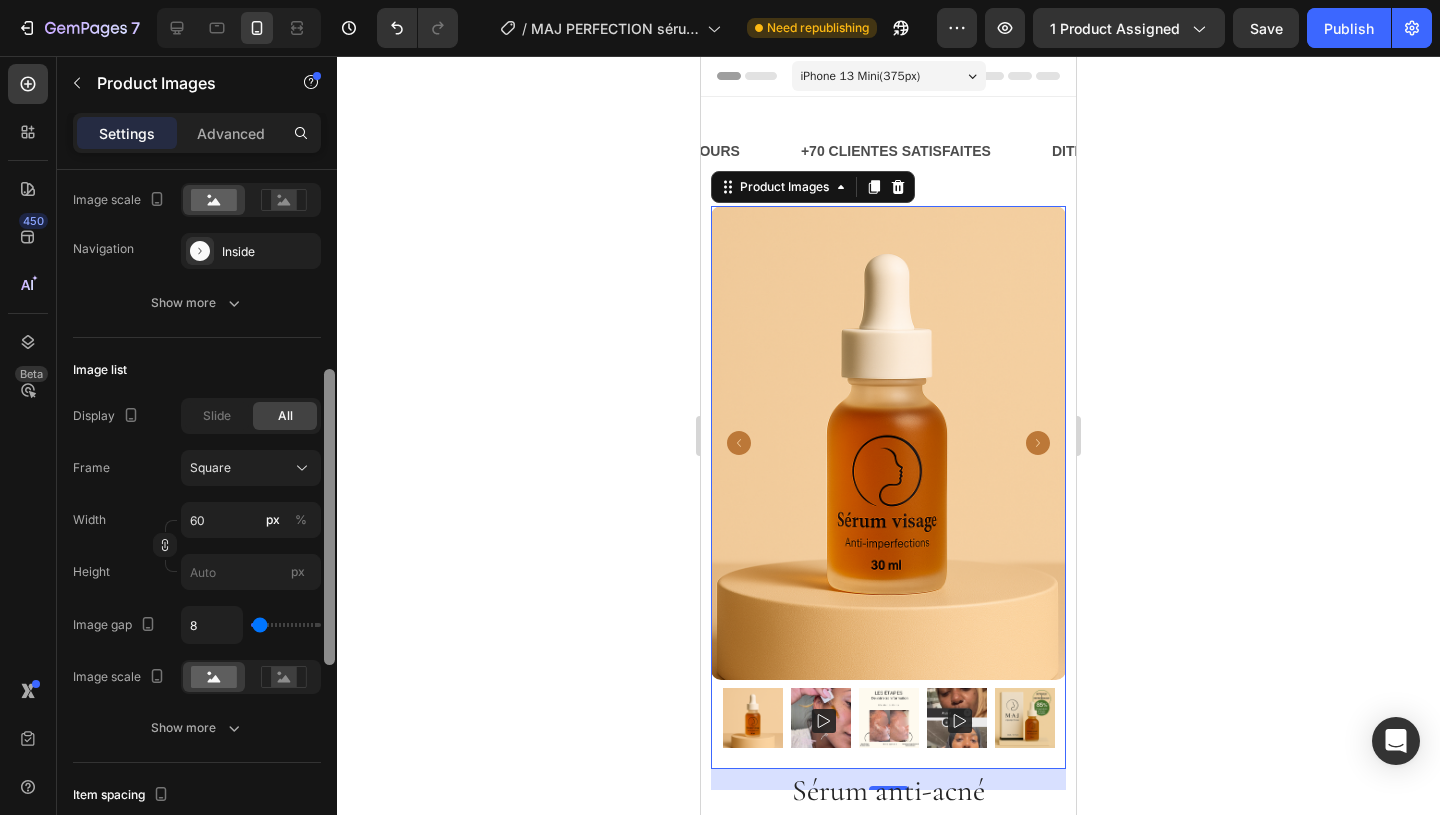 scroll, scrollTop: 478, scrollLeft: 0, axis: vertical 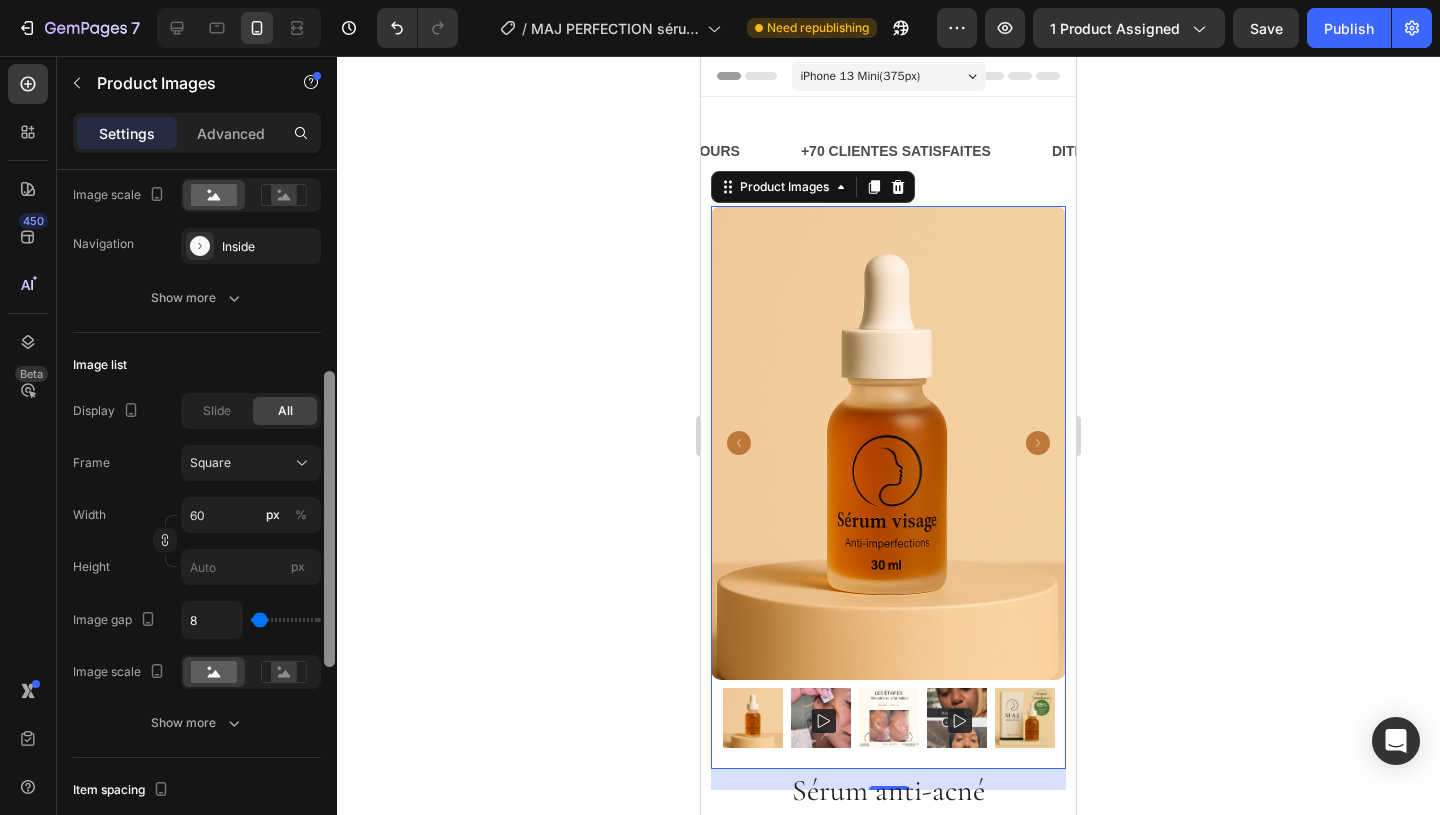 drag, startPoint x: 329, startPoint y: 442, endPoint x: 327, endPoint y: 644, distance: 202.0099 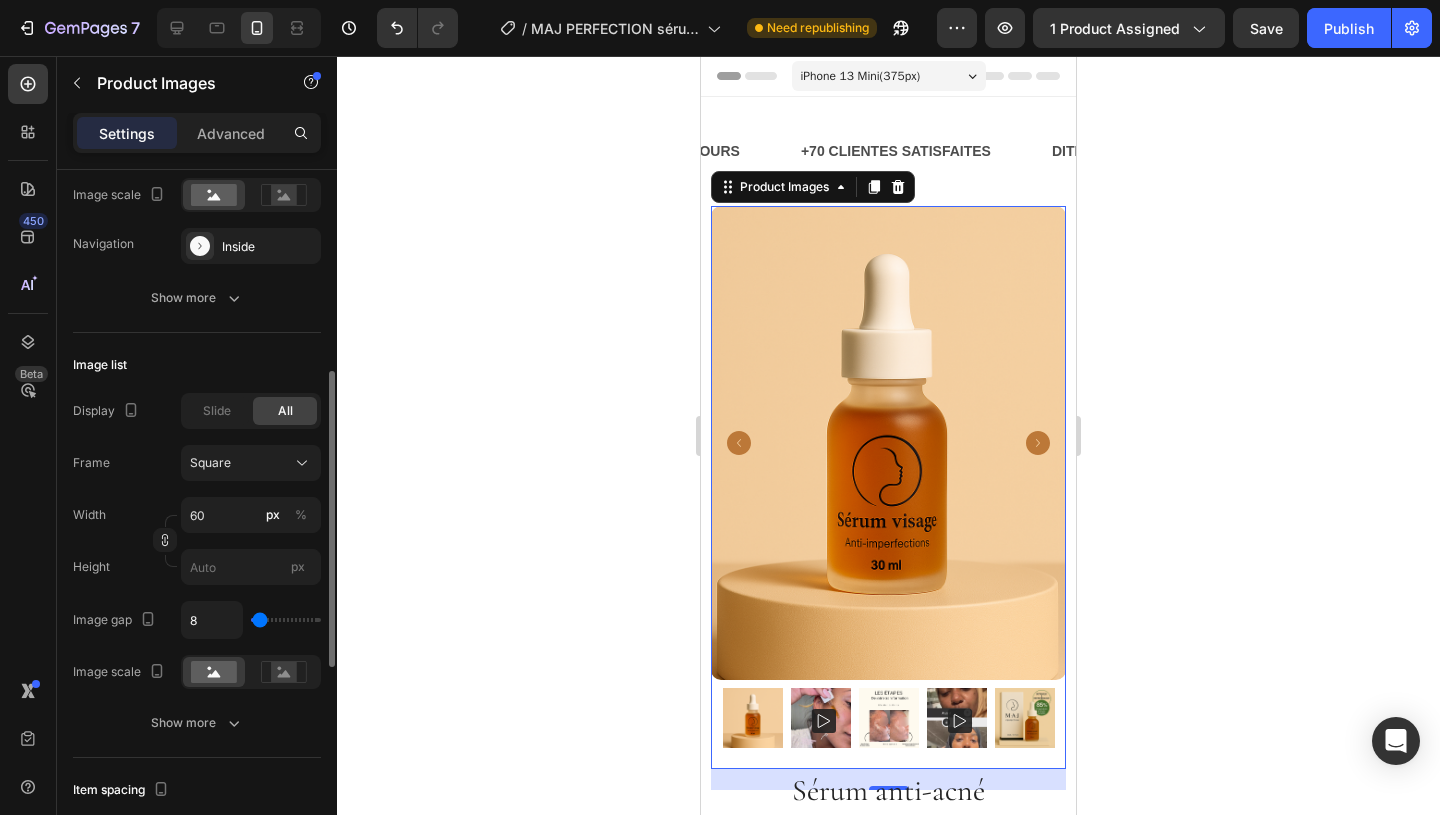 type on "12" 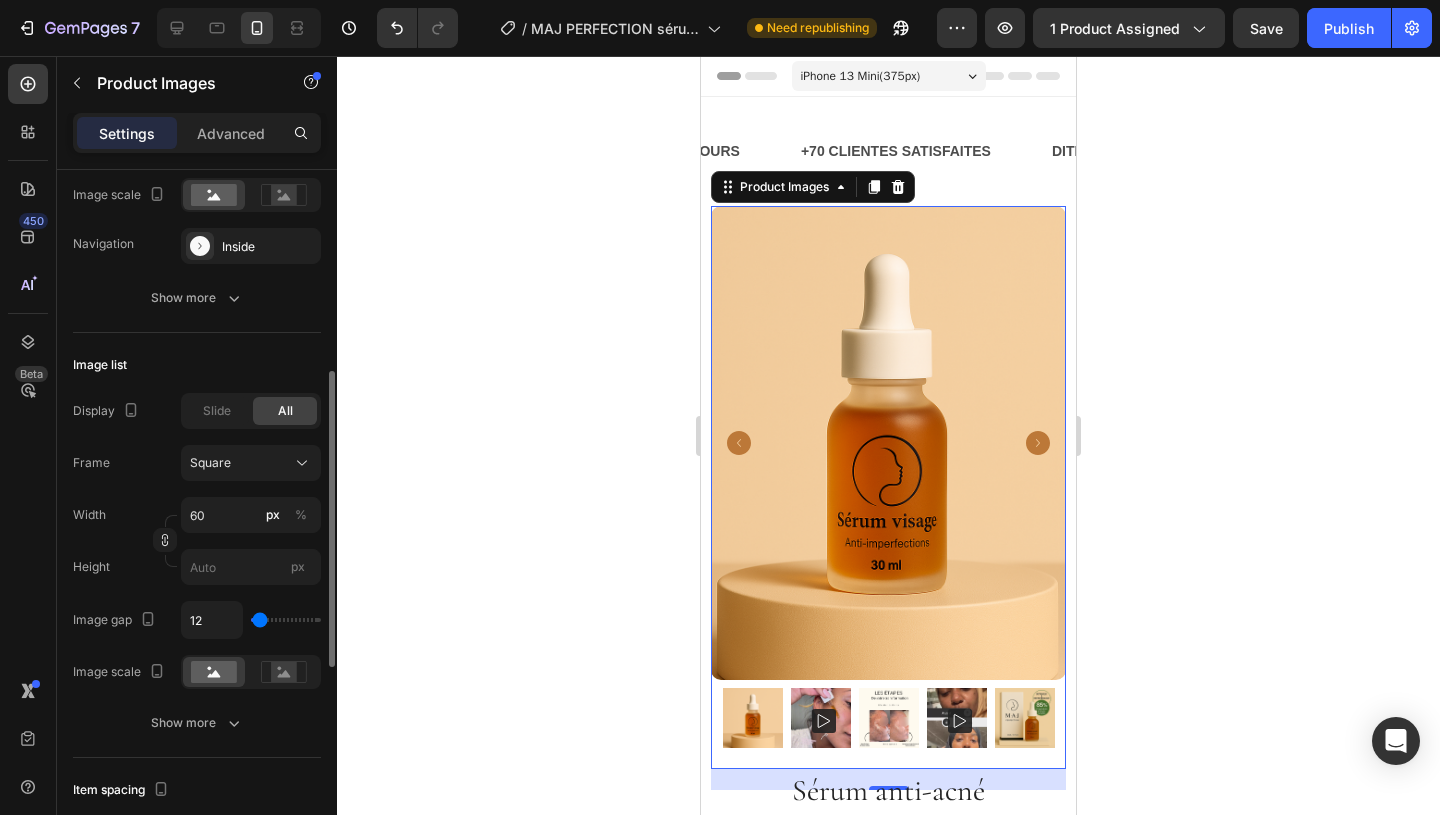 type on "10" 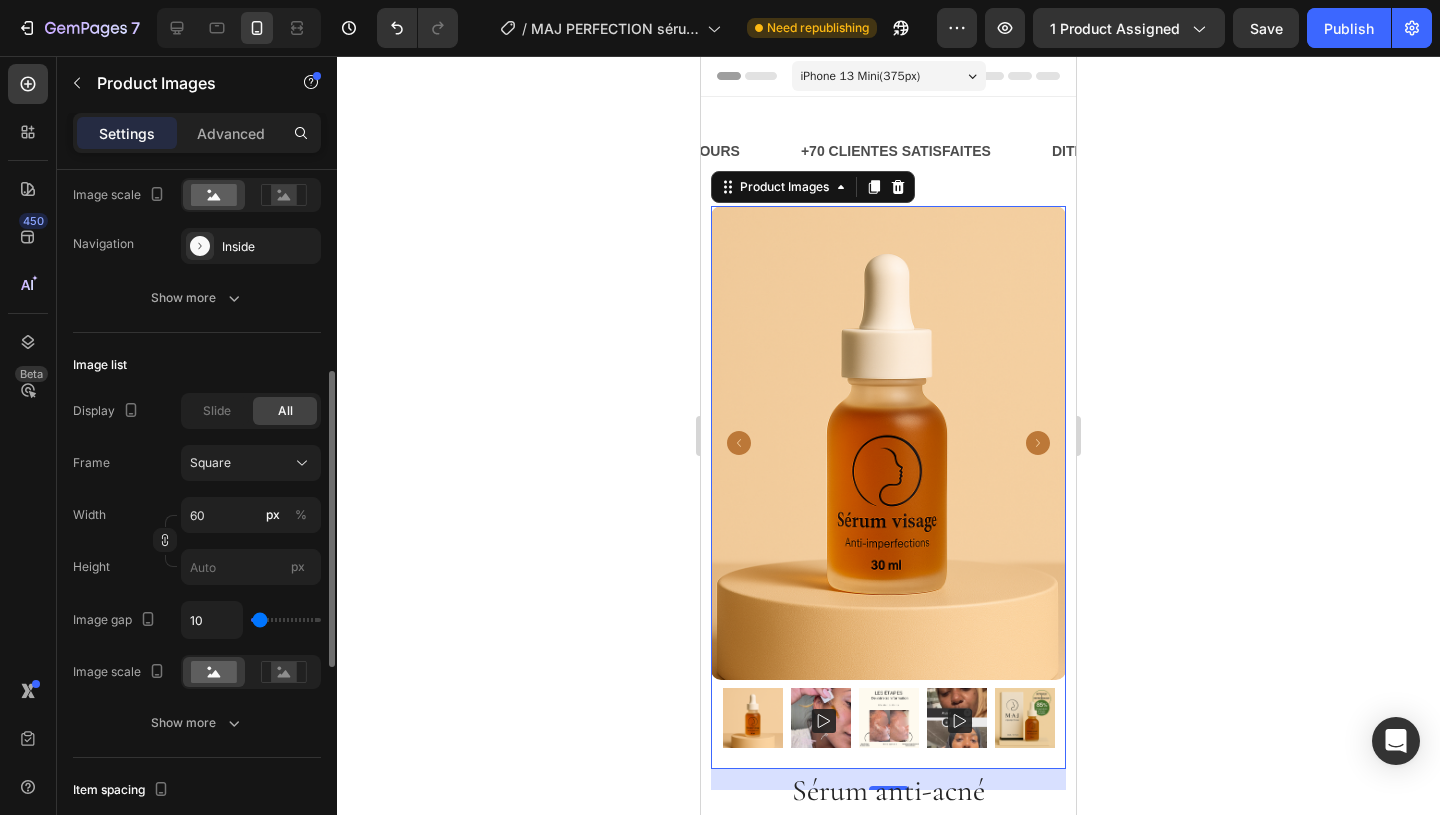 type on "7" 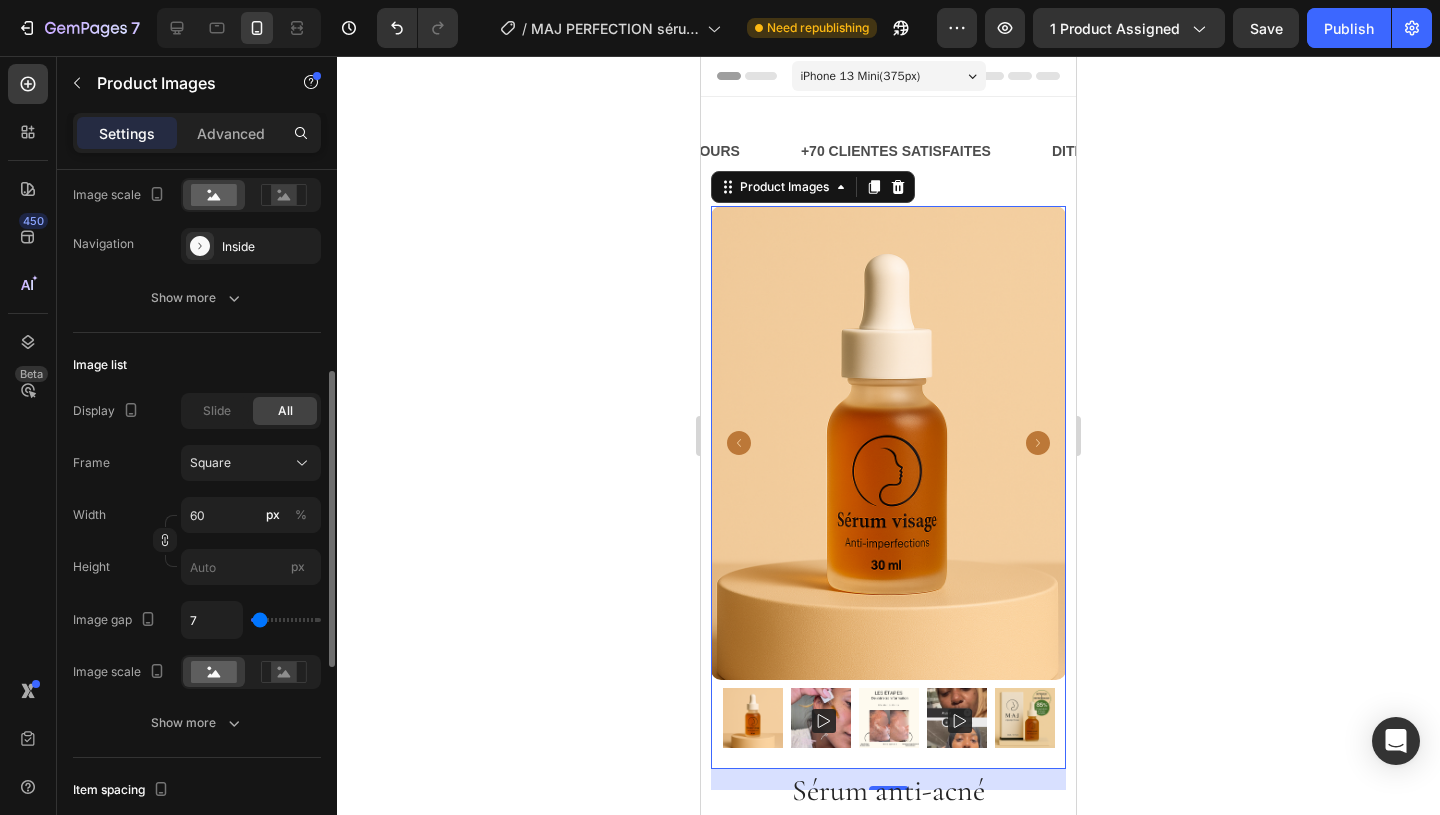 type on "0" 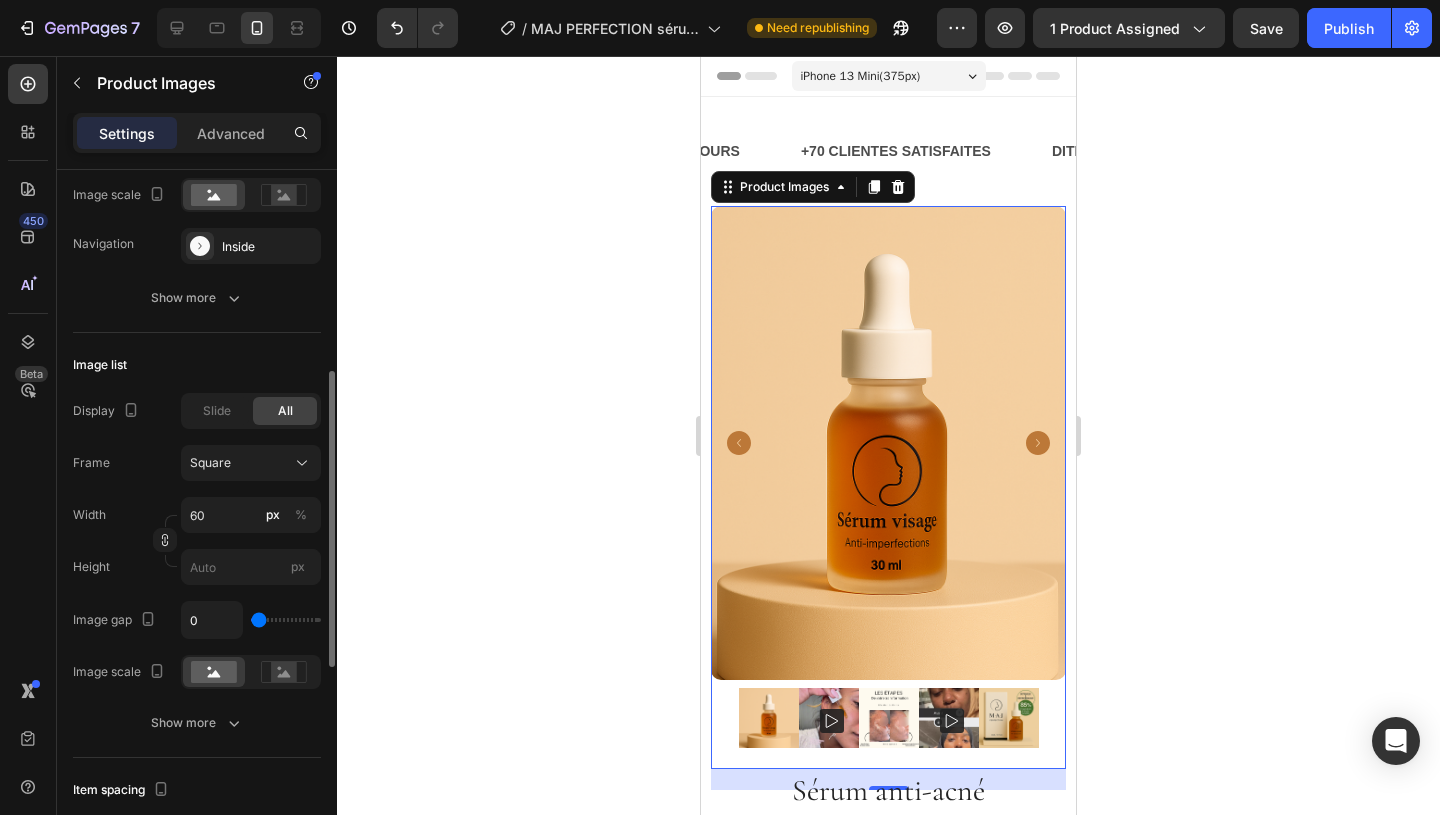 type on "1" 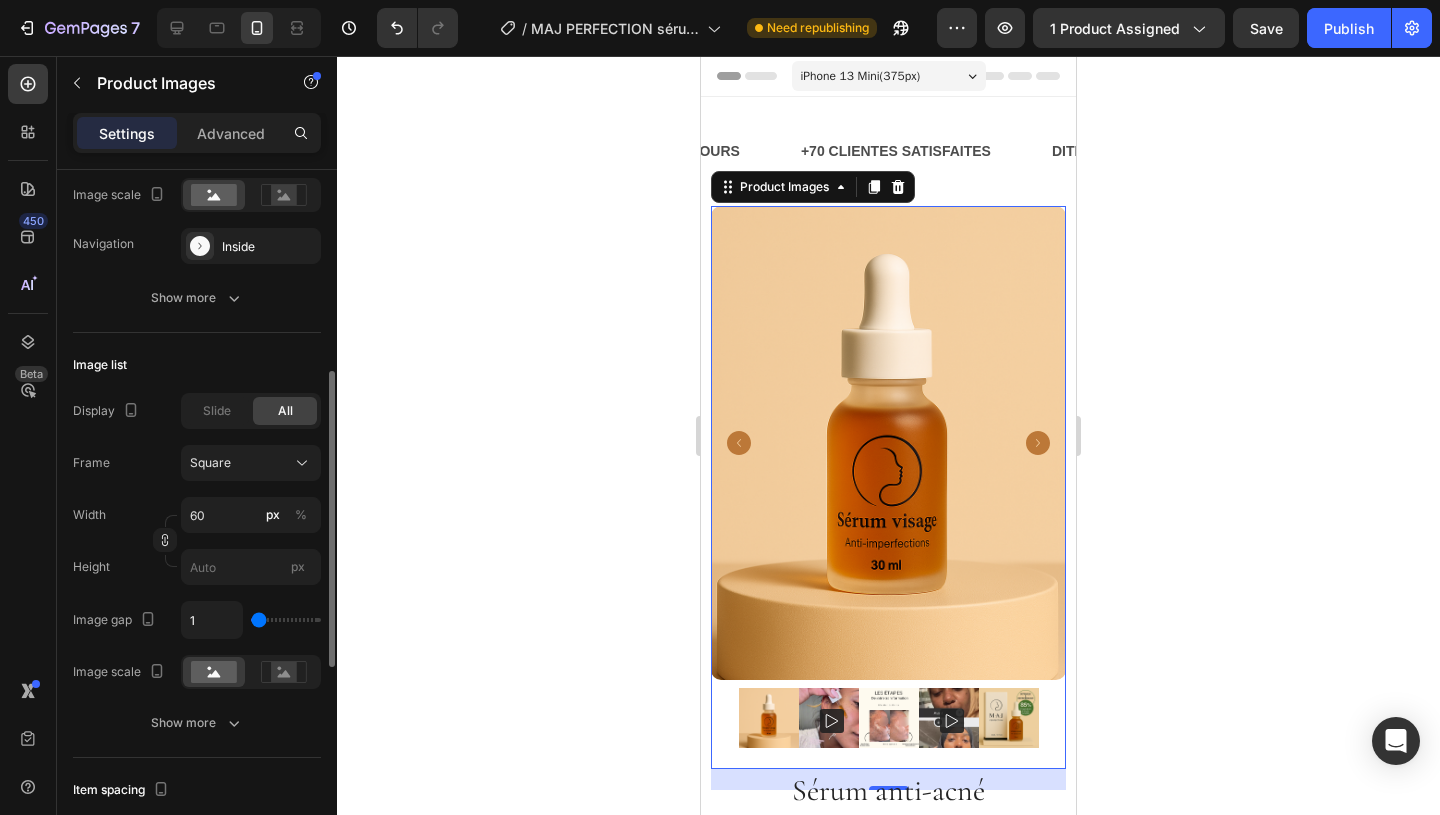 type on "3" 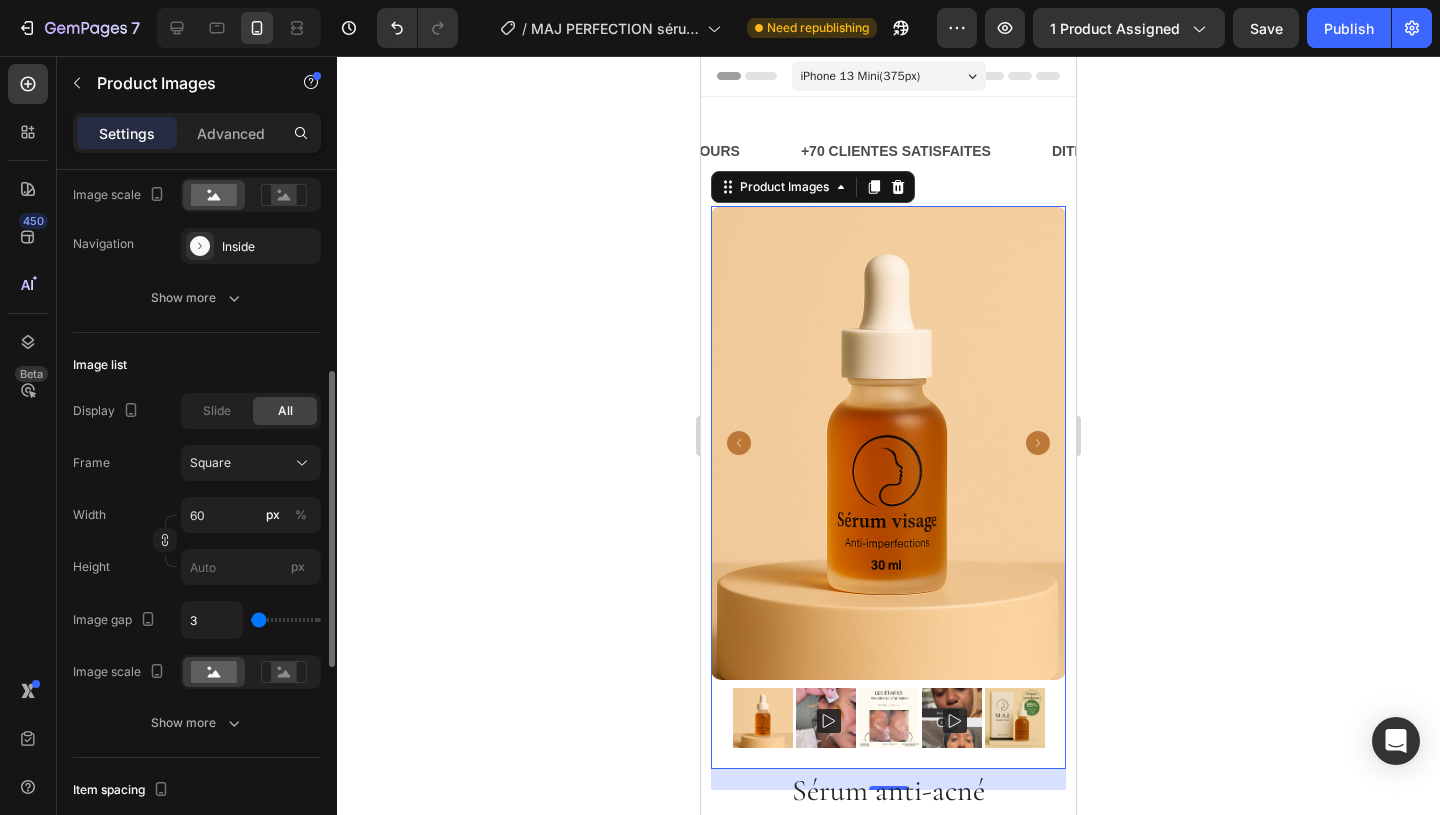 type on "5" 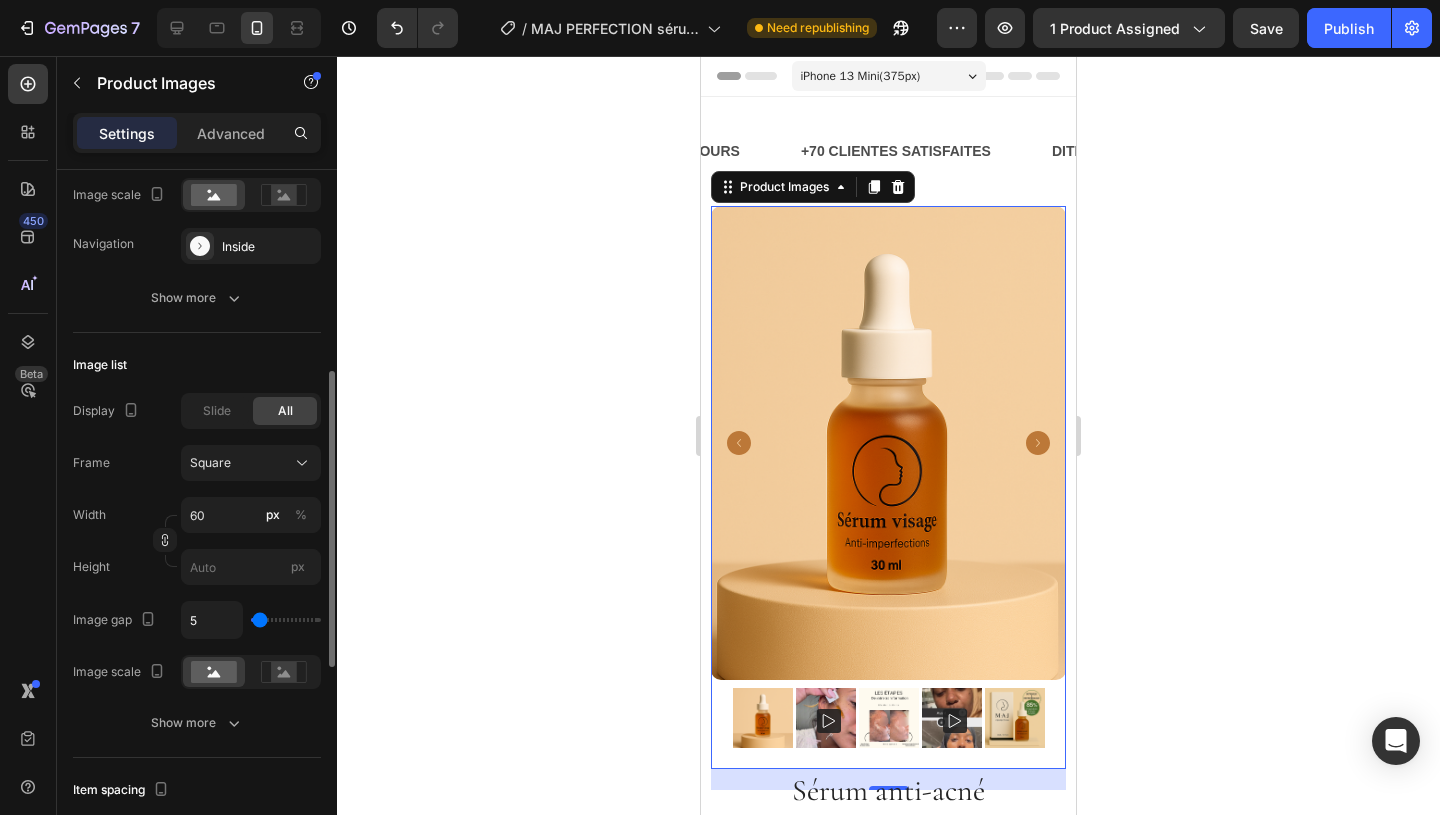 type on "9" 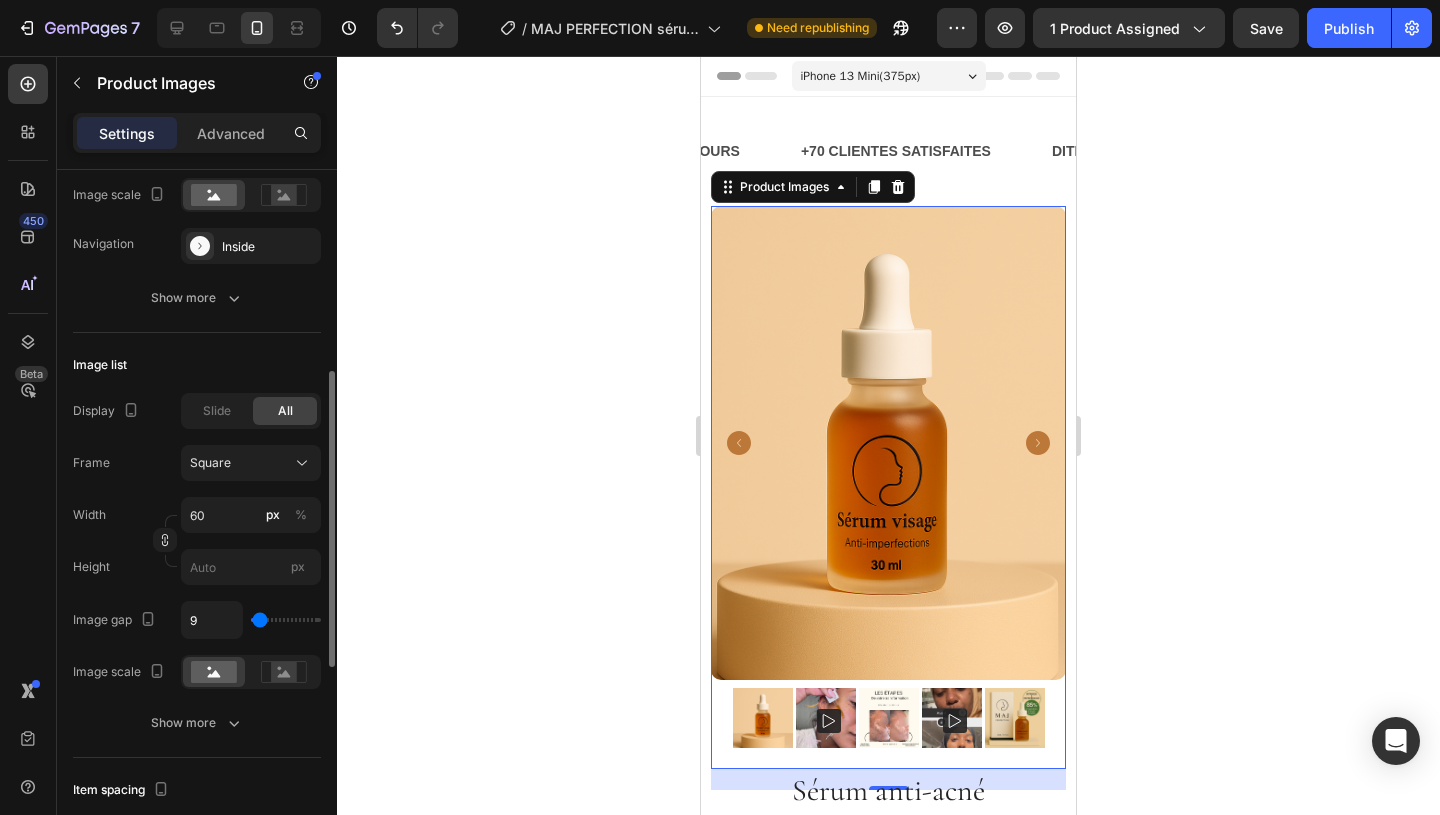 type on "11" 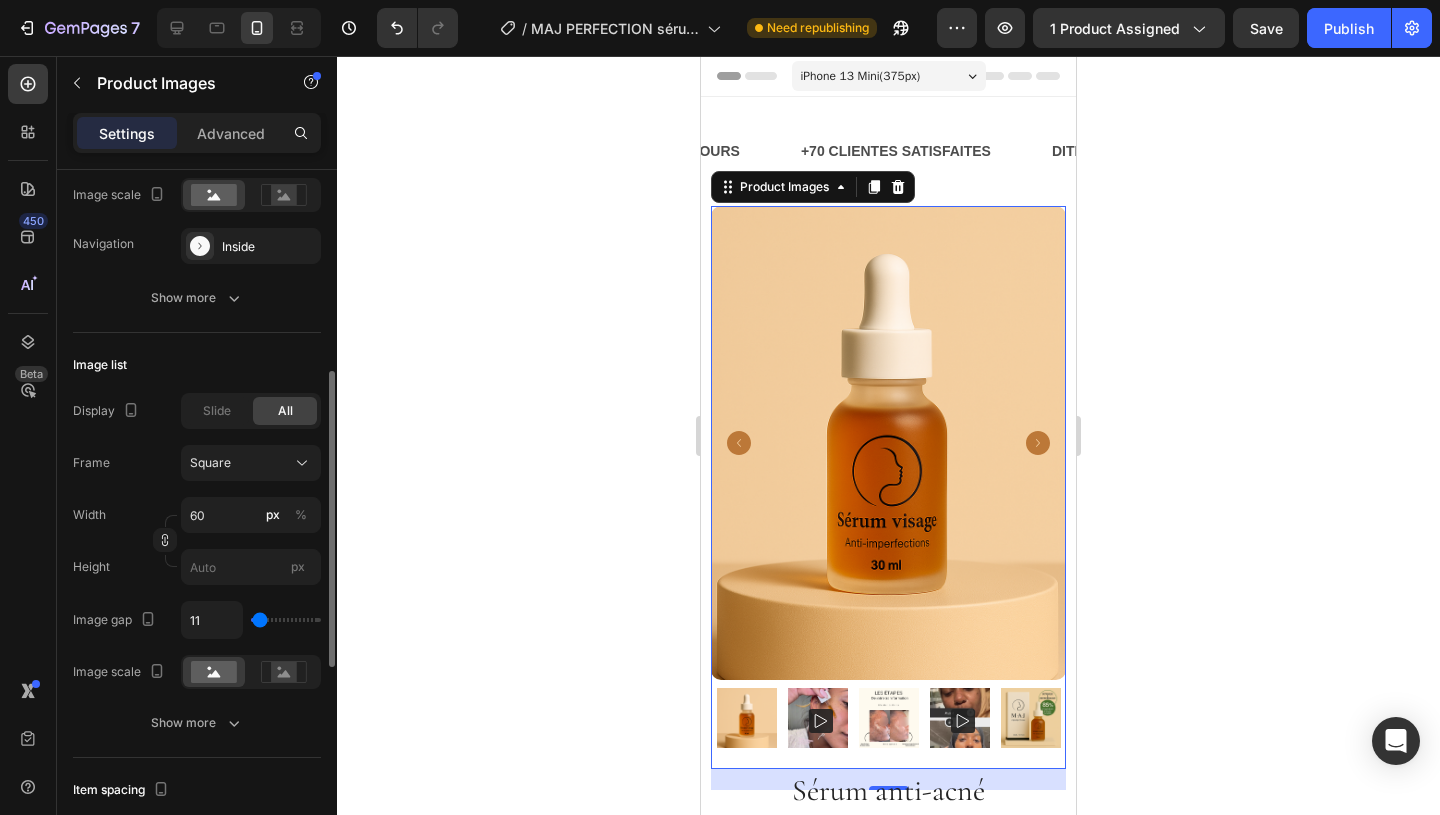 type on "9" 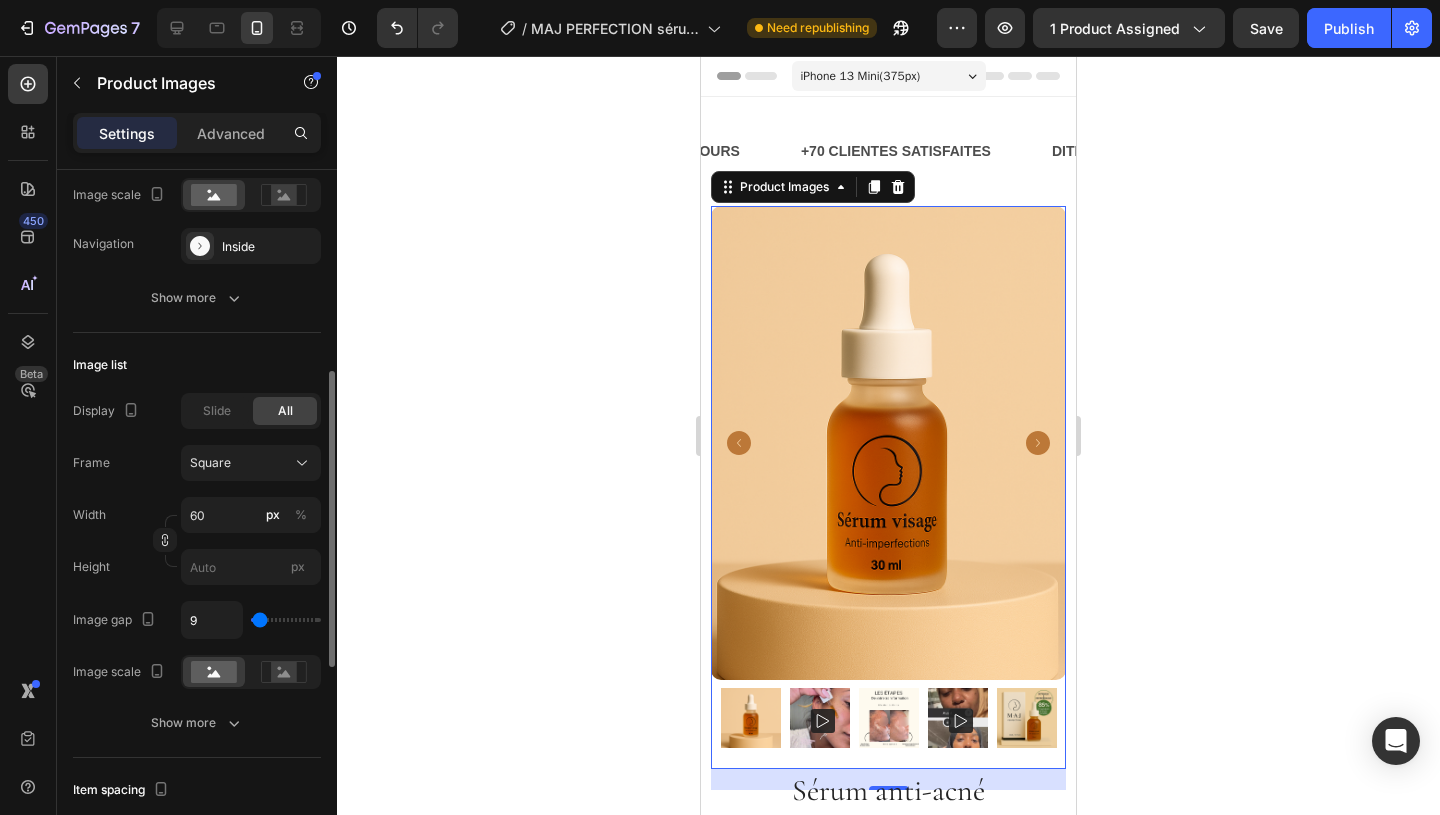 type on "5" 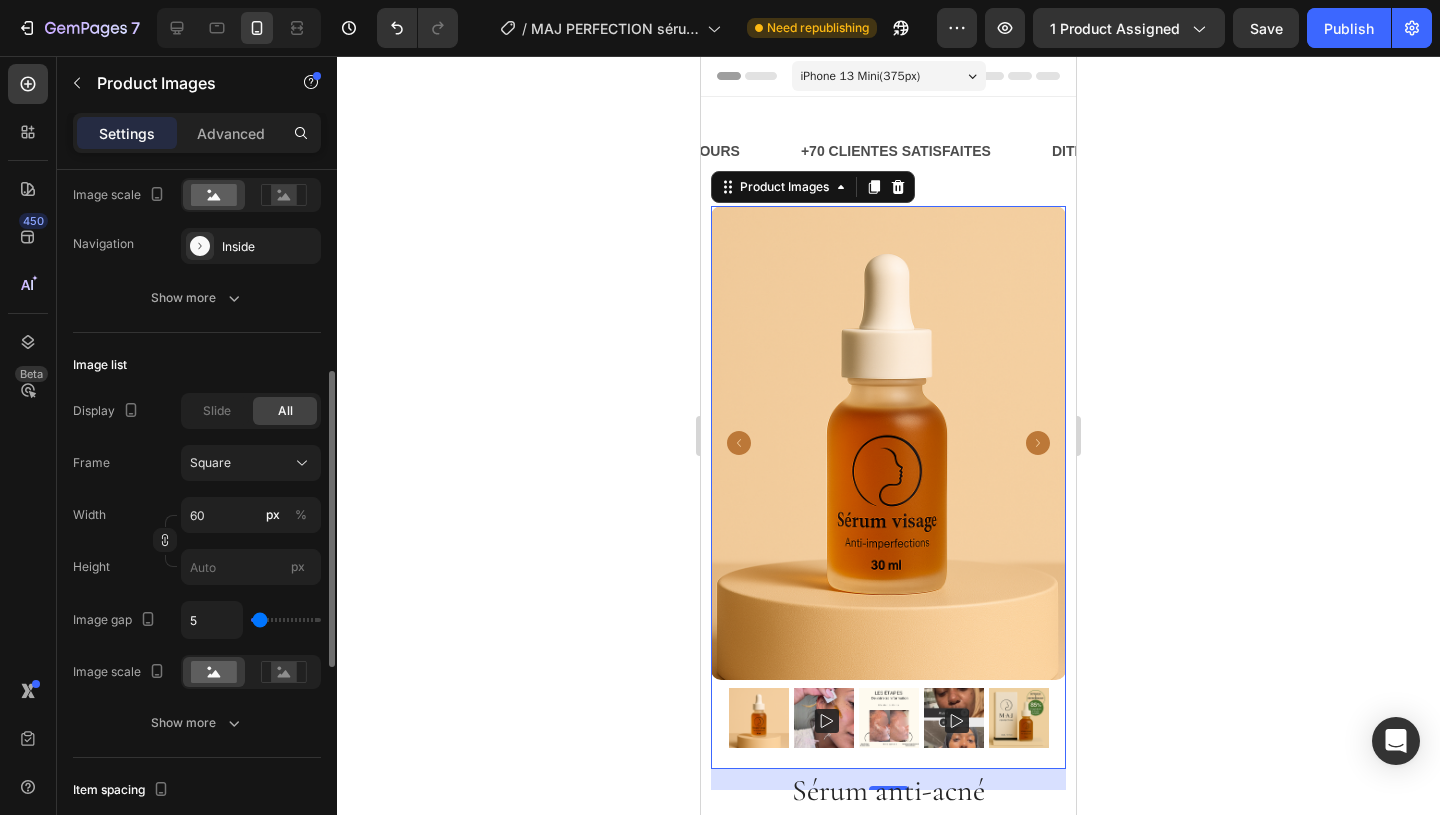 type on "5" 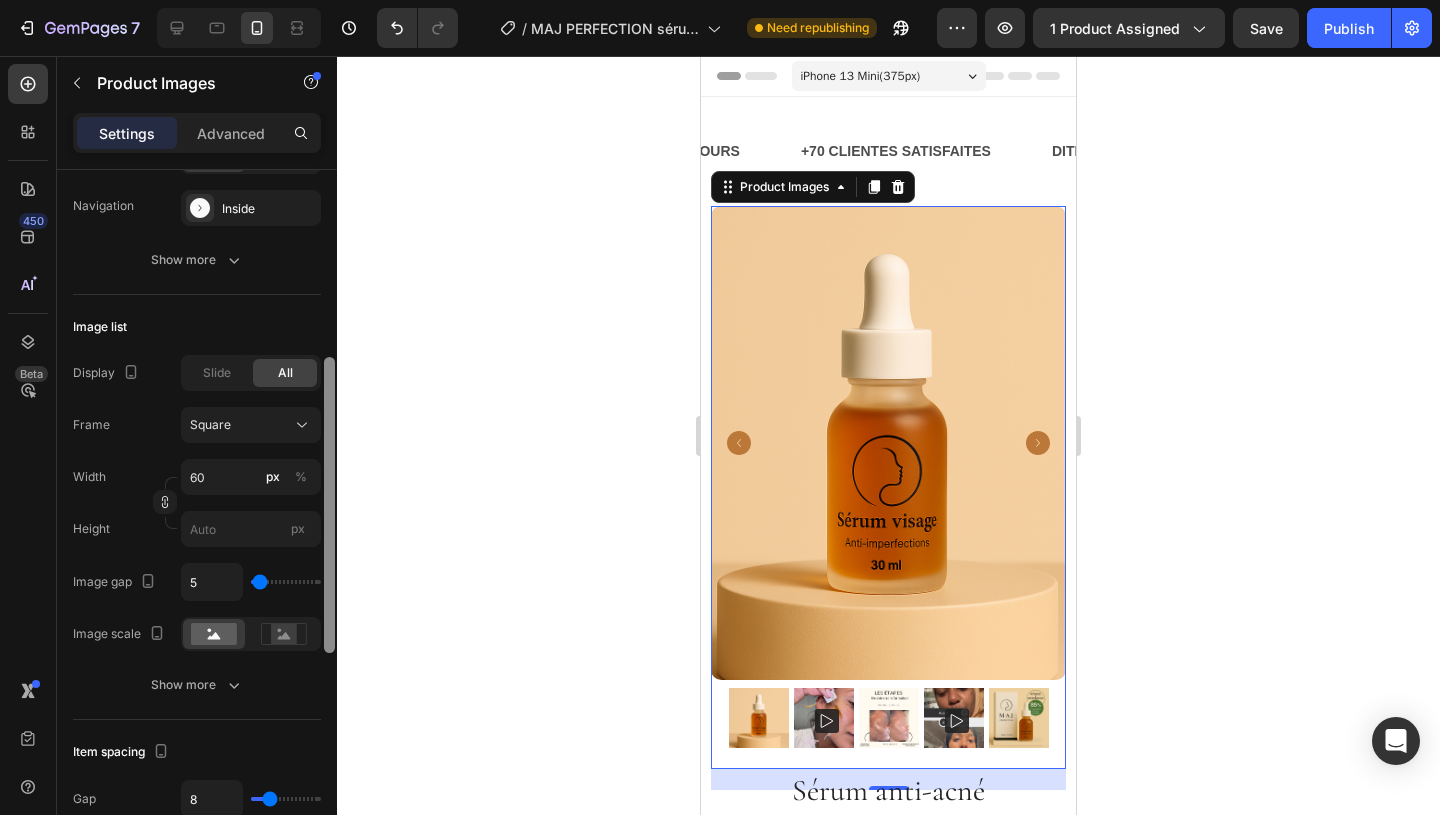 drag, startPoint x: 330, startPoint y: 589, endPoint x: 330, endPoint y: 607, distance: 18 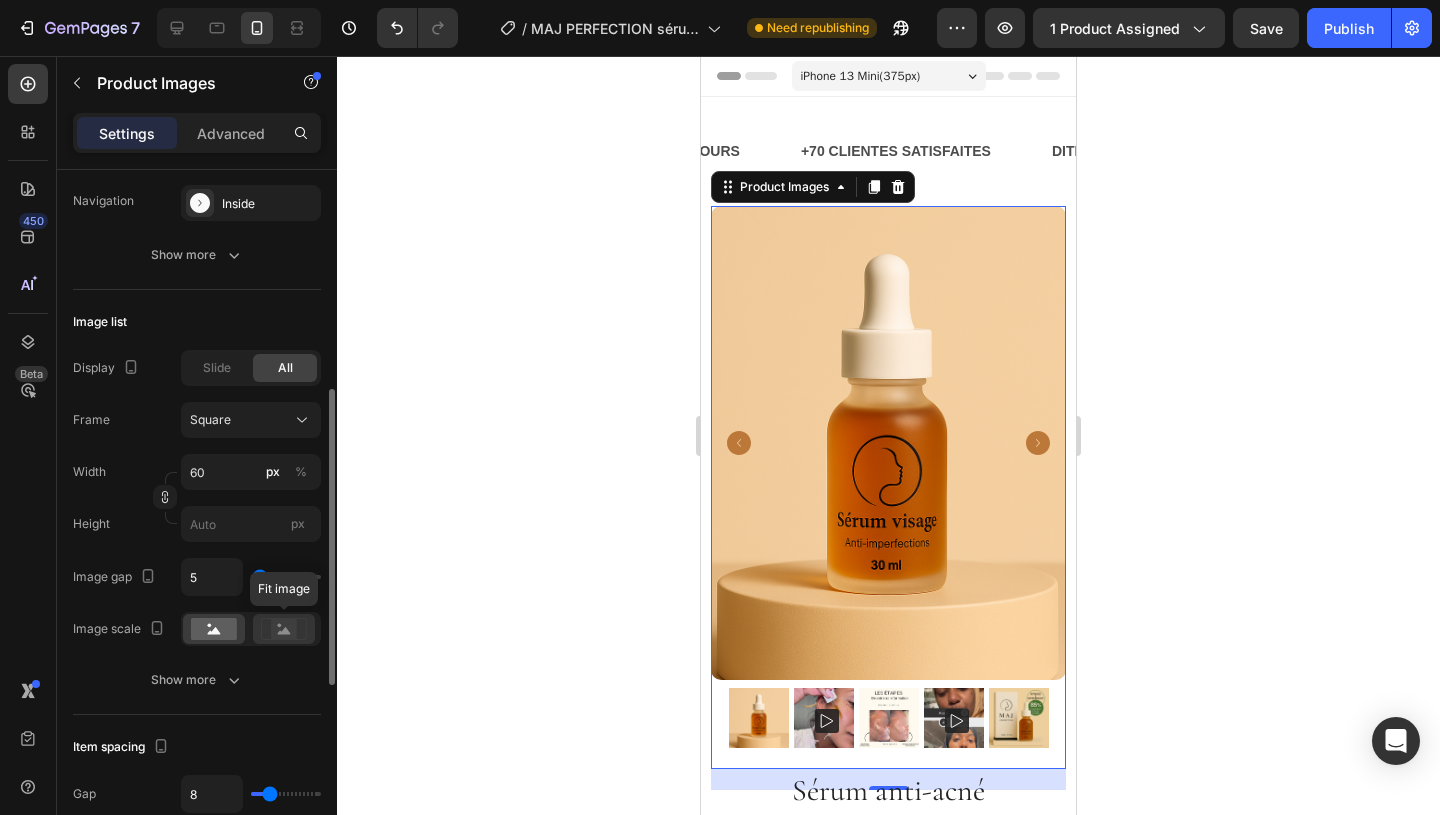 click 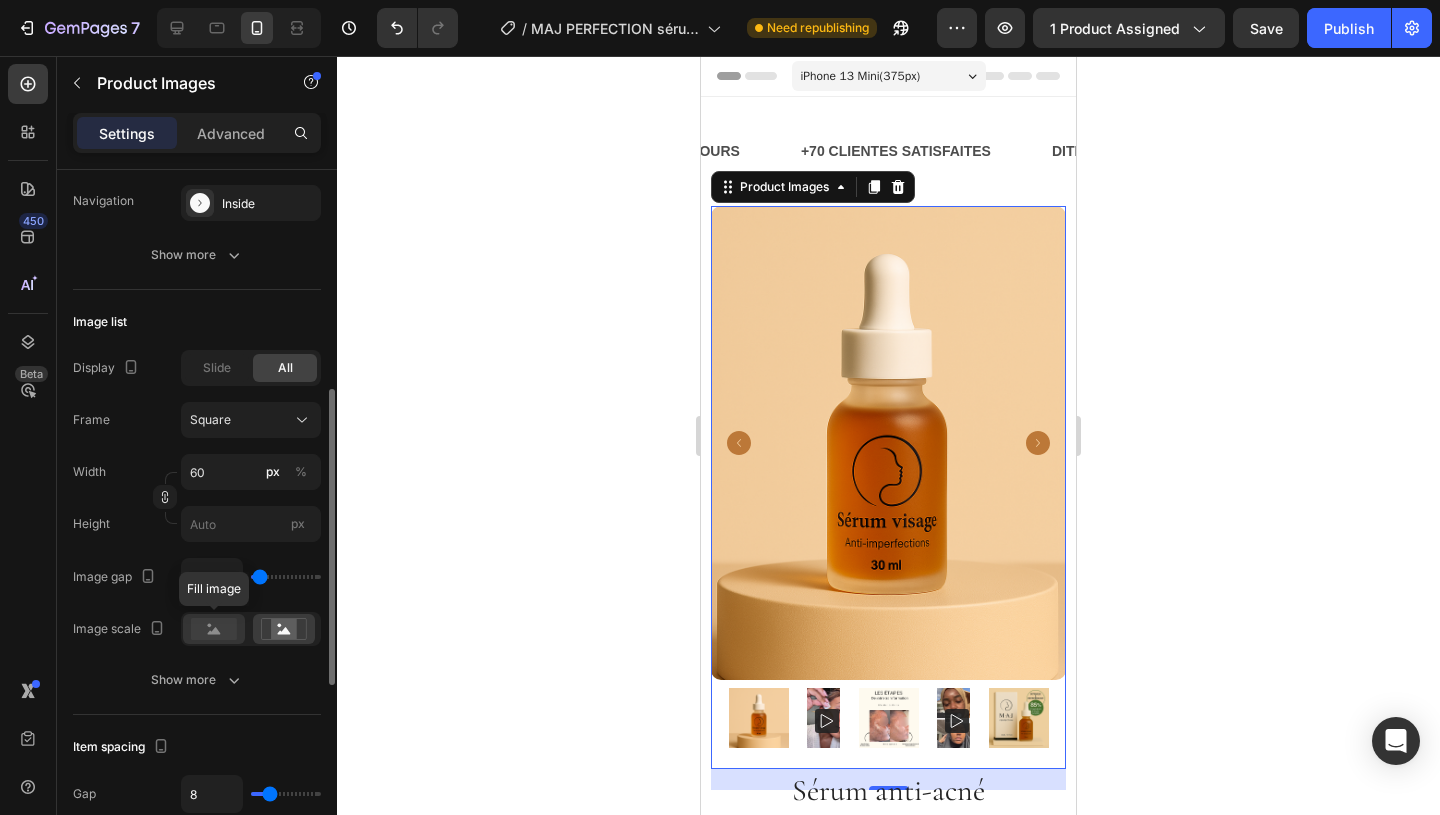 click 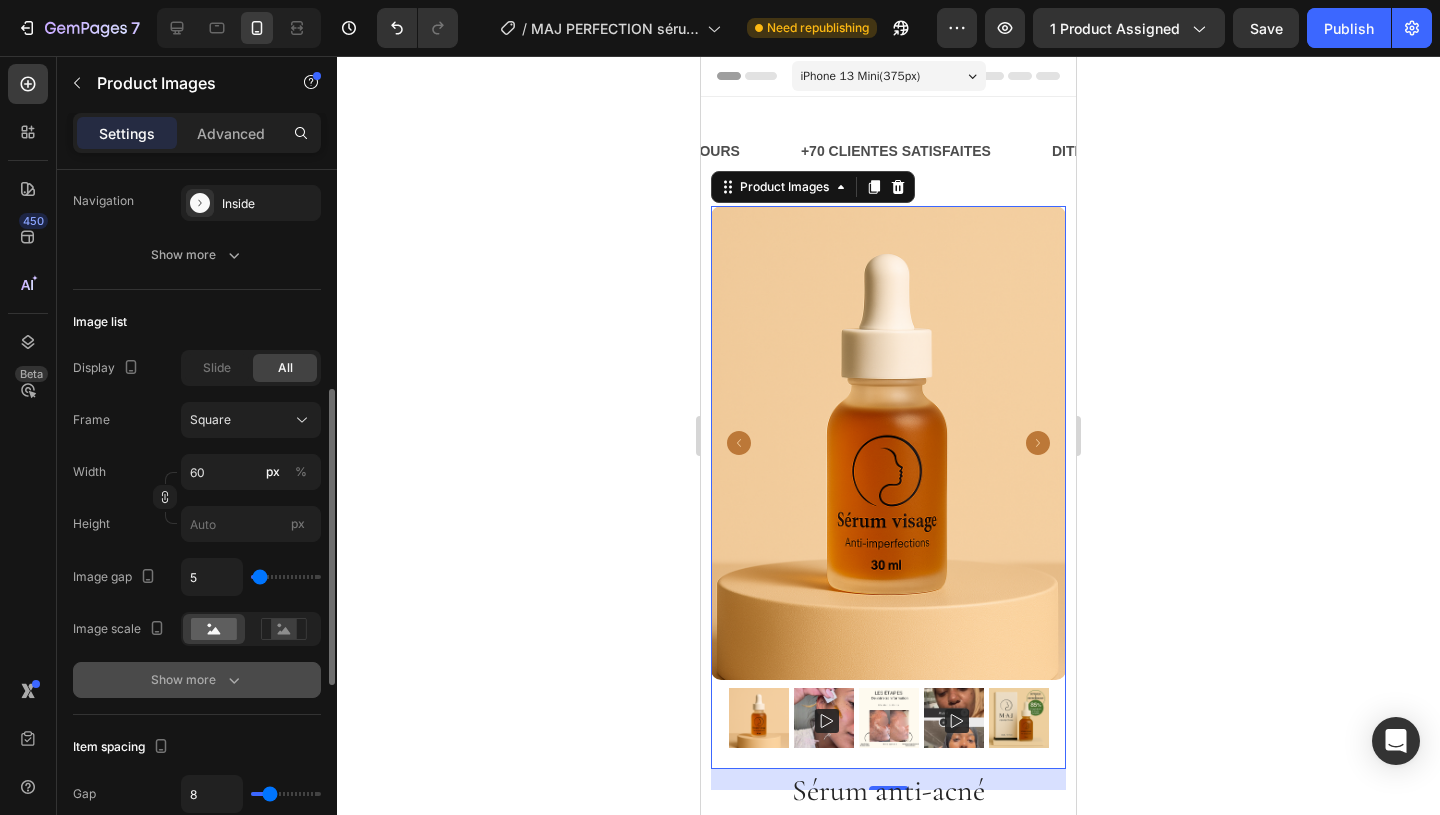 click 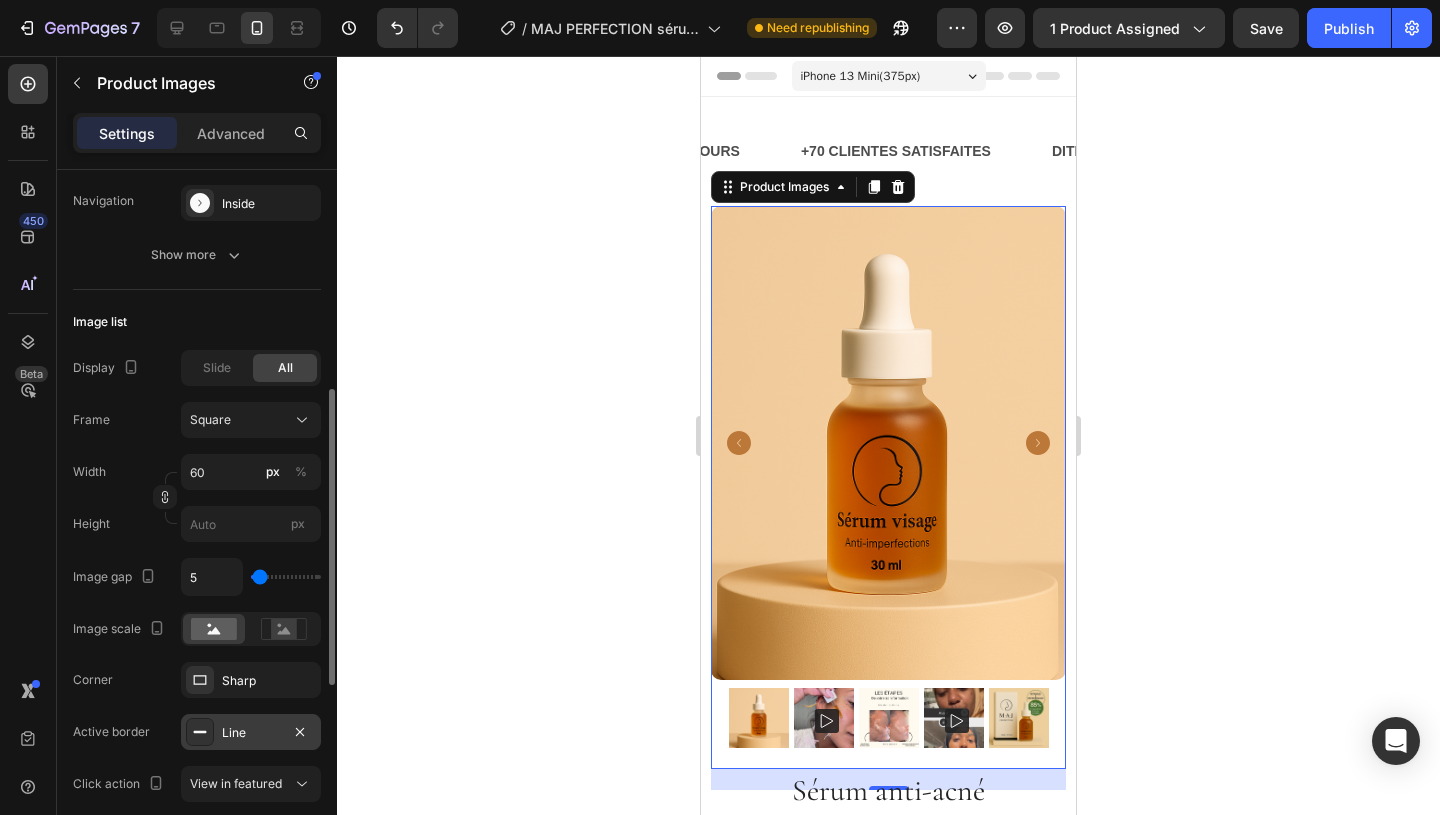 click on "Line" at bounding box center (251, 733) 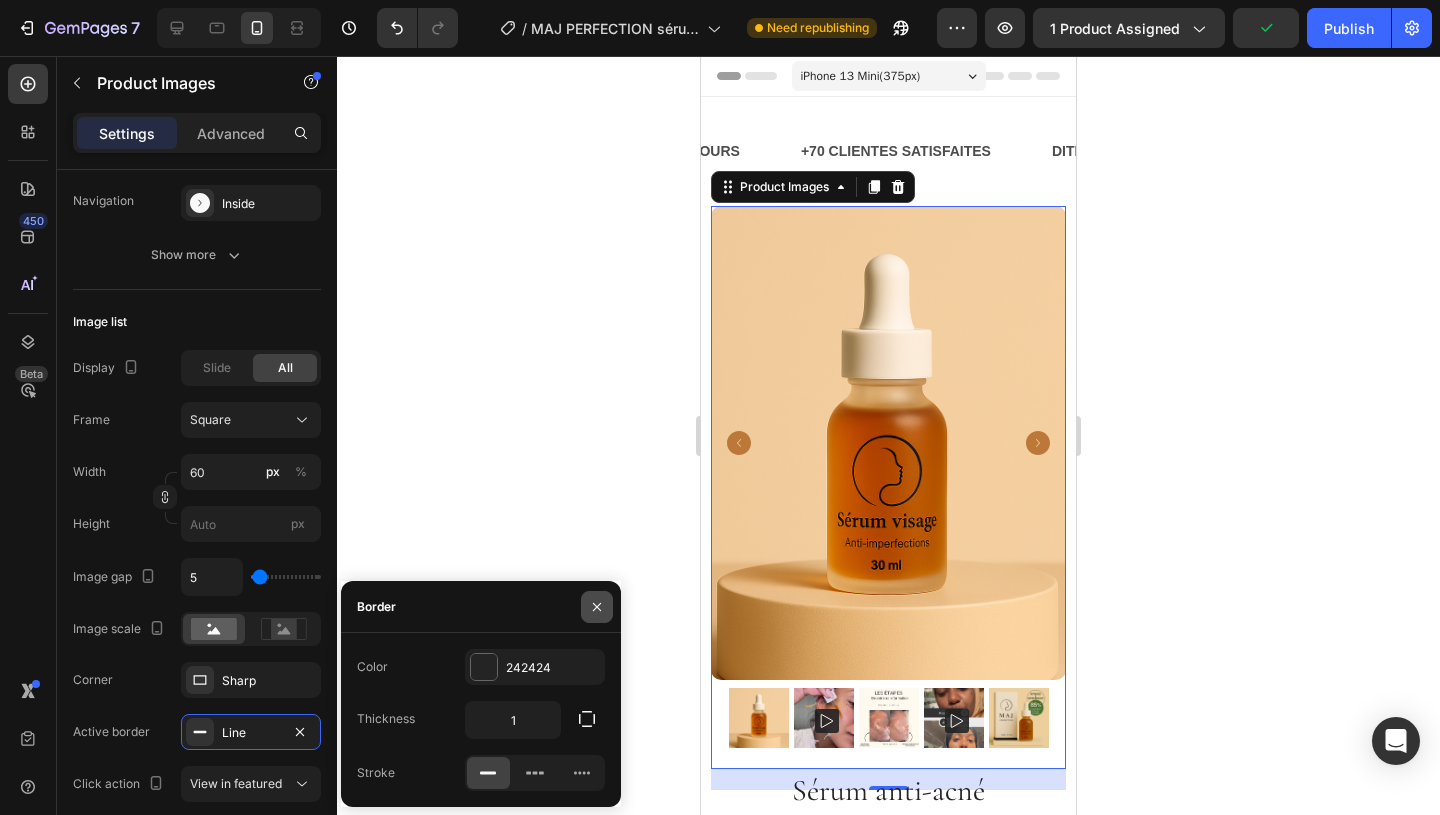 click 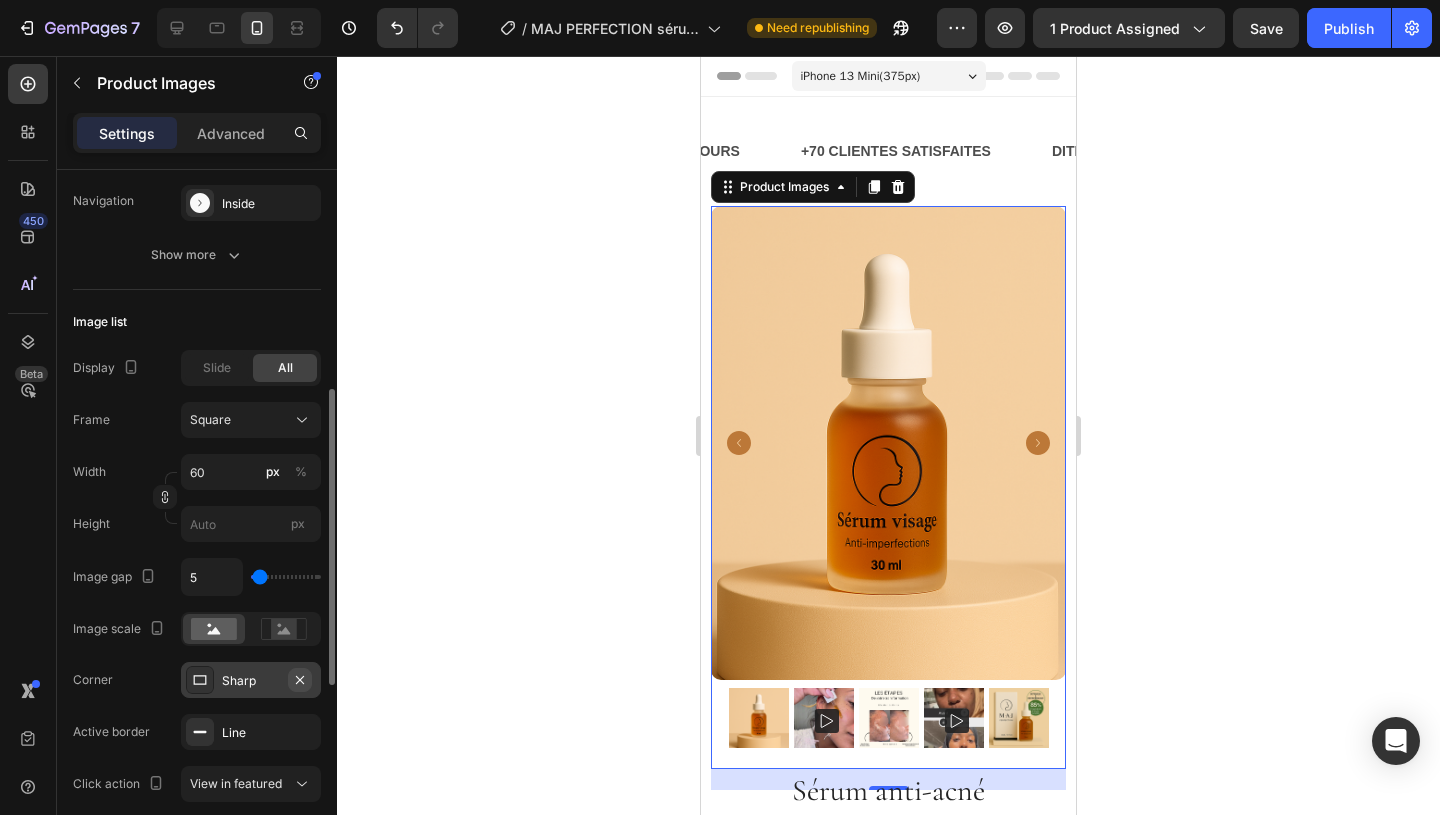 click 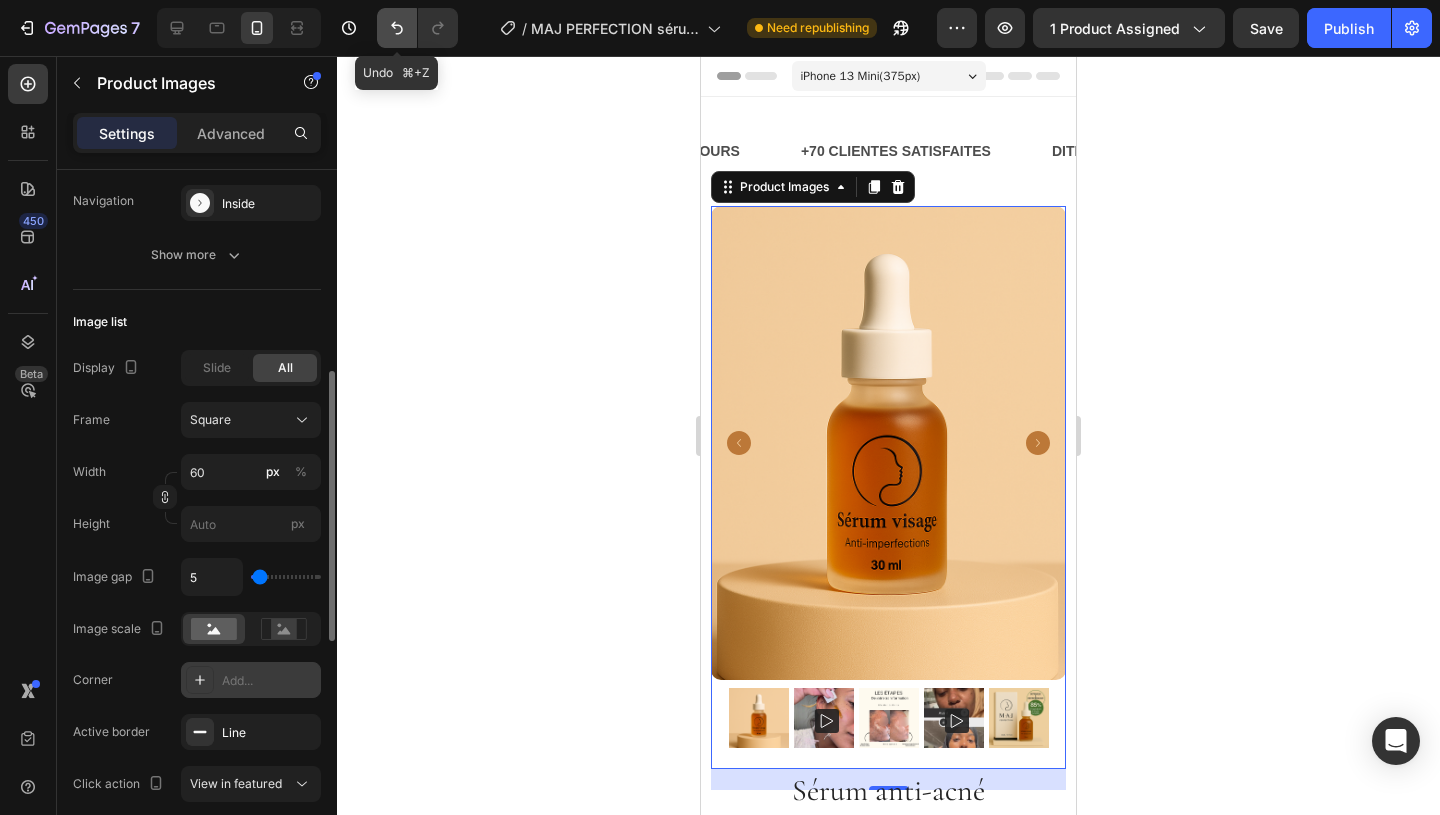 click 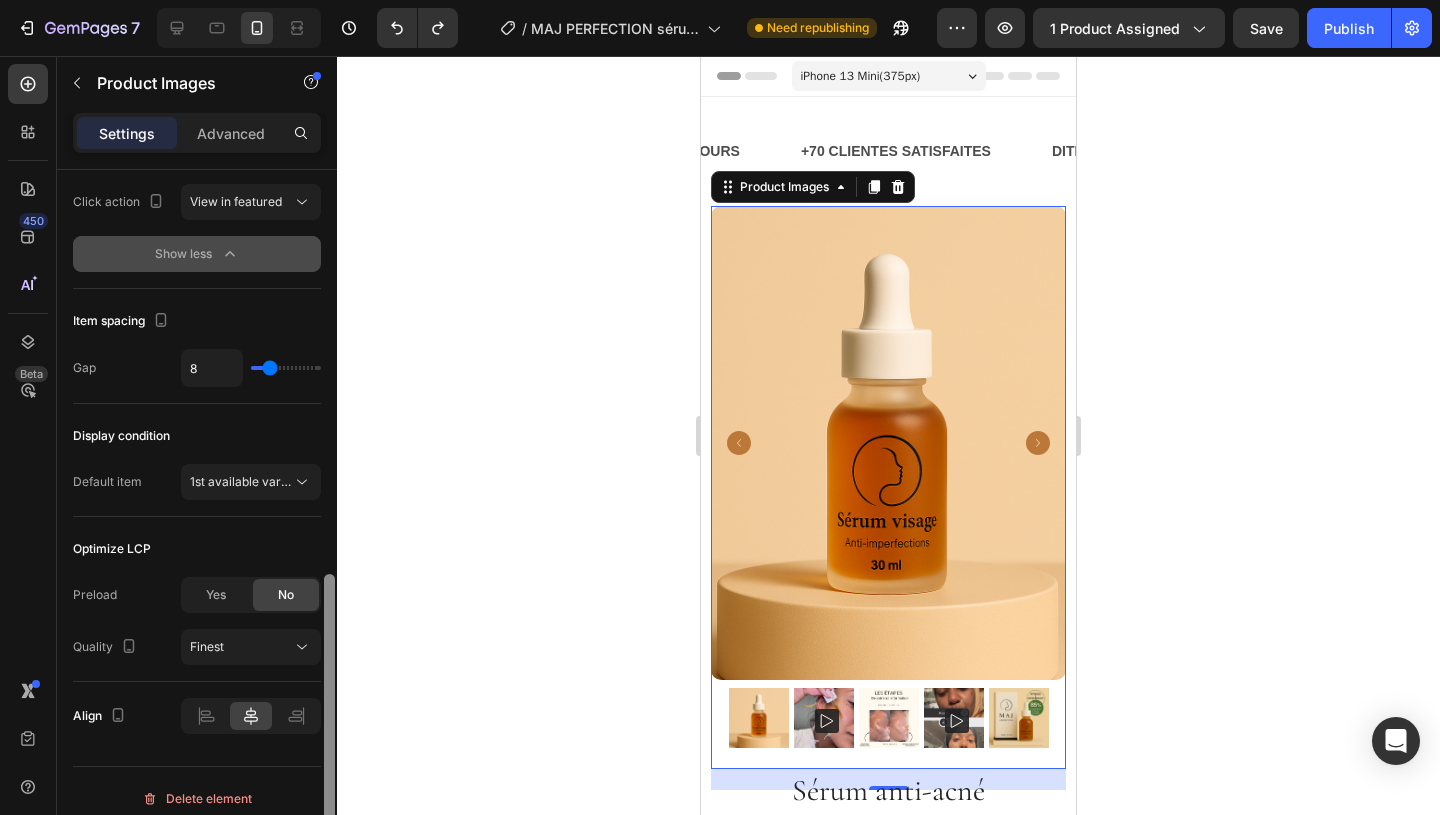 scroll, scrollTop: 1118, scrollLeft: 0, axis: vertical 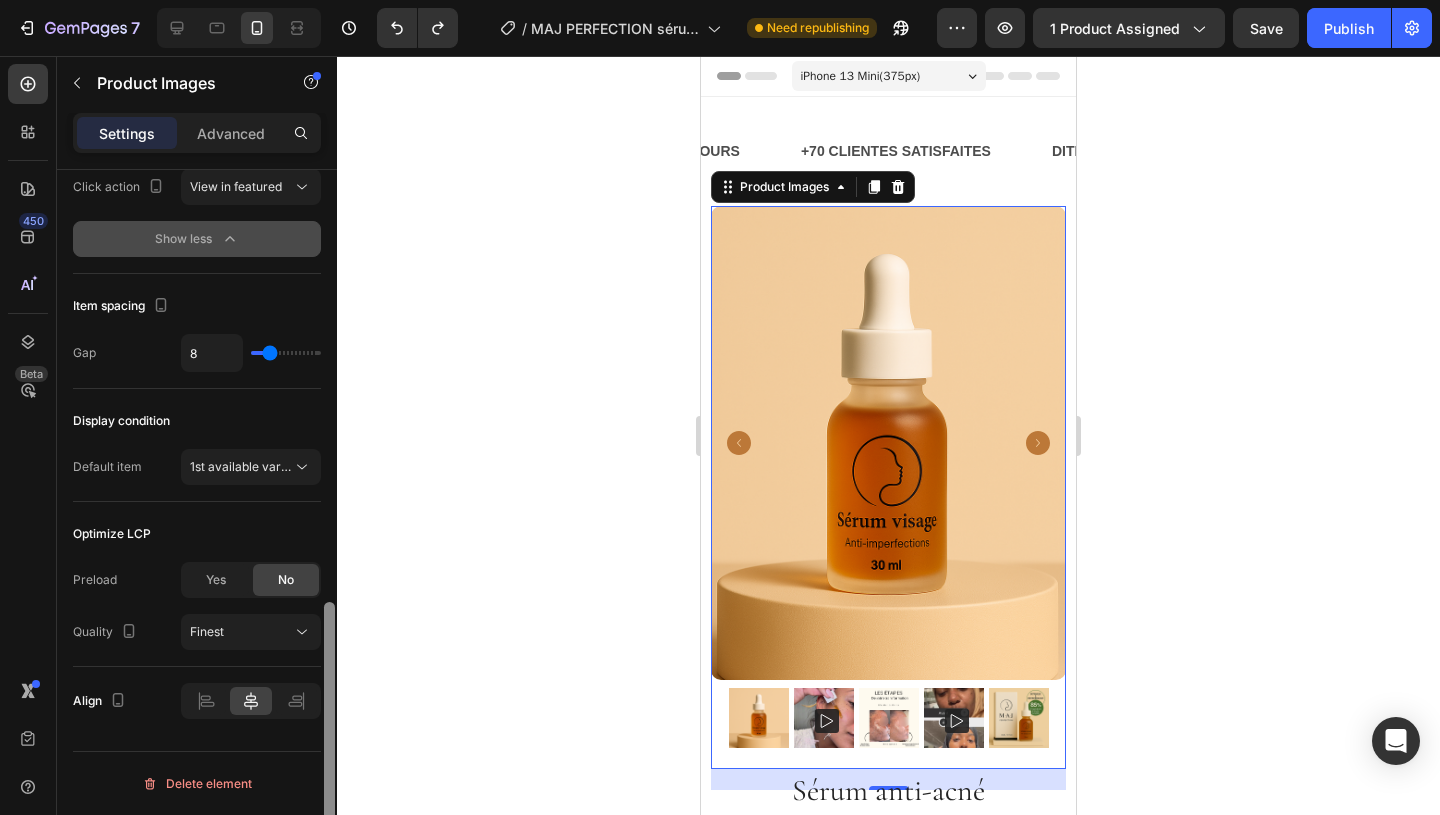 drag, startPoint x: 332, startPoint y: 413, endPoint x: 318, endPoint y: 677, distance: 264.37094 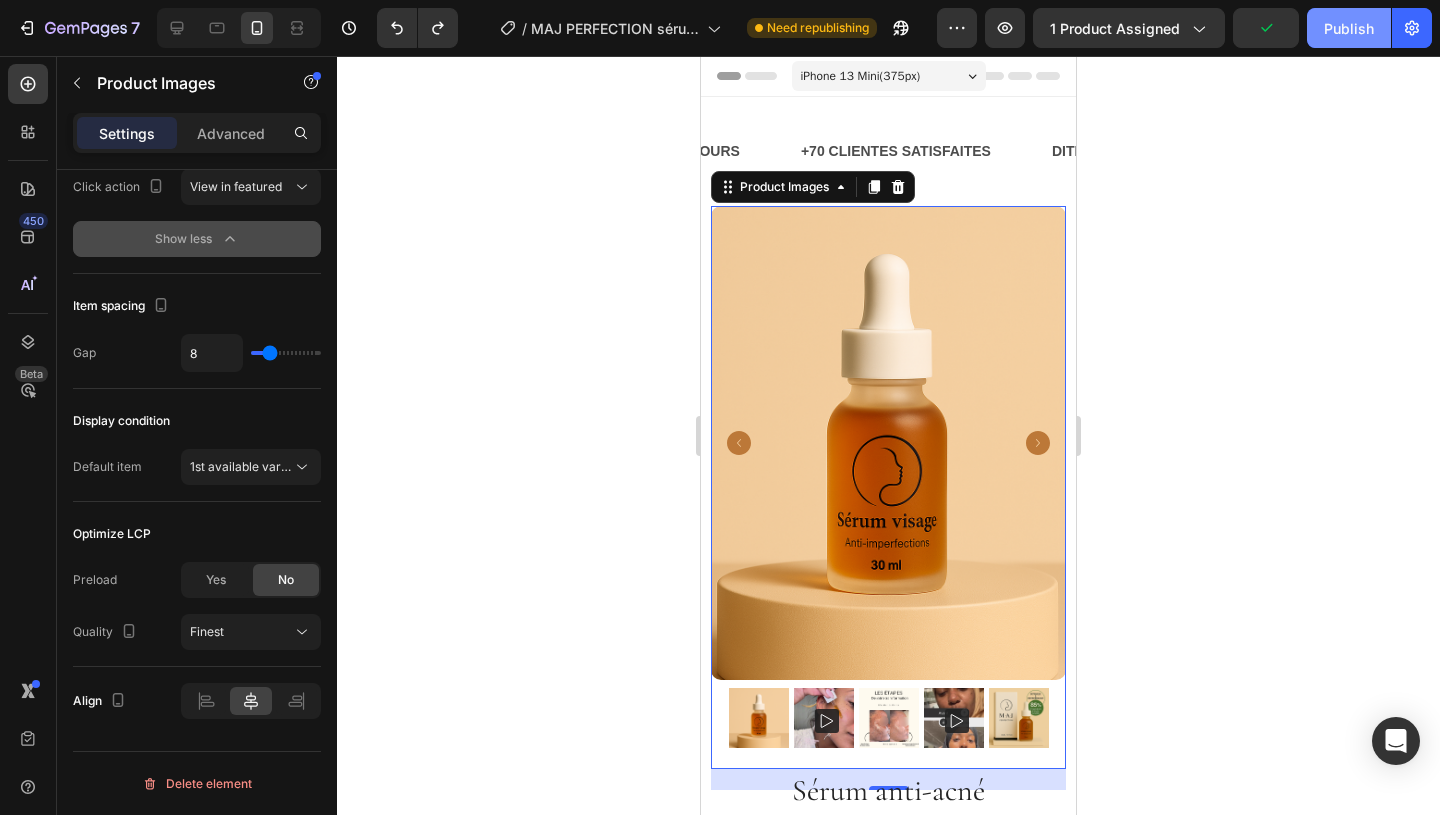 click on "Publish" at bounding box center [1349, 28] 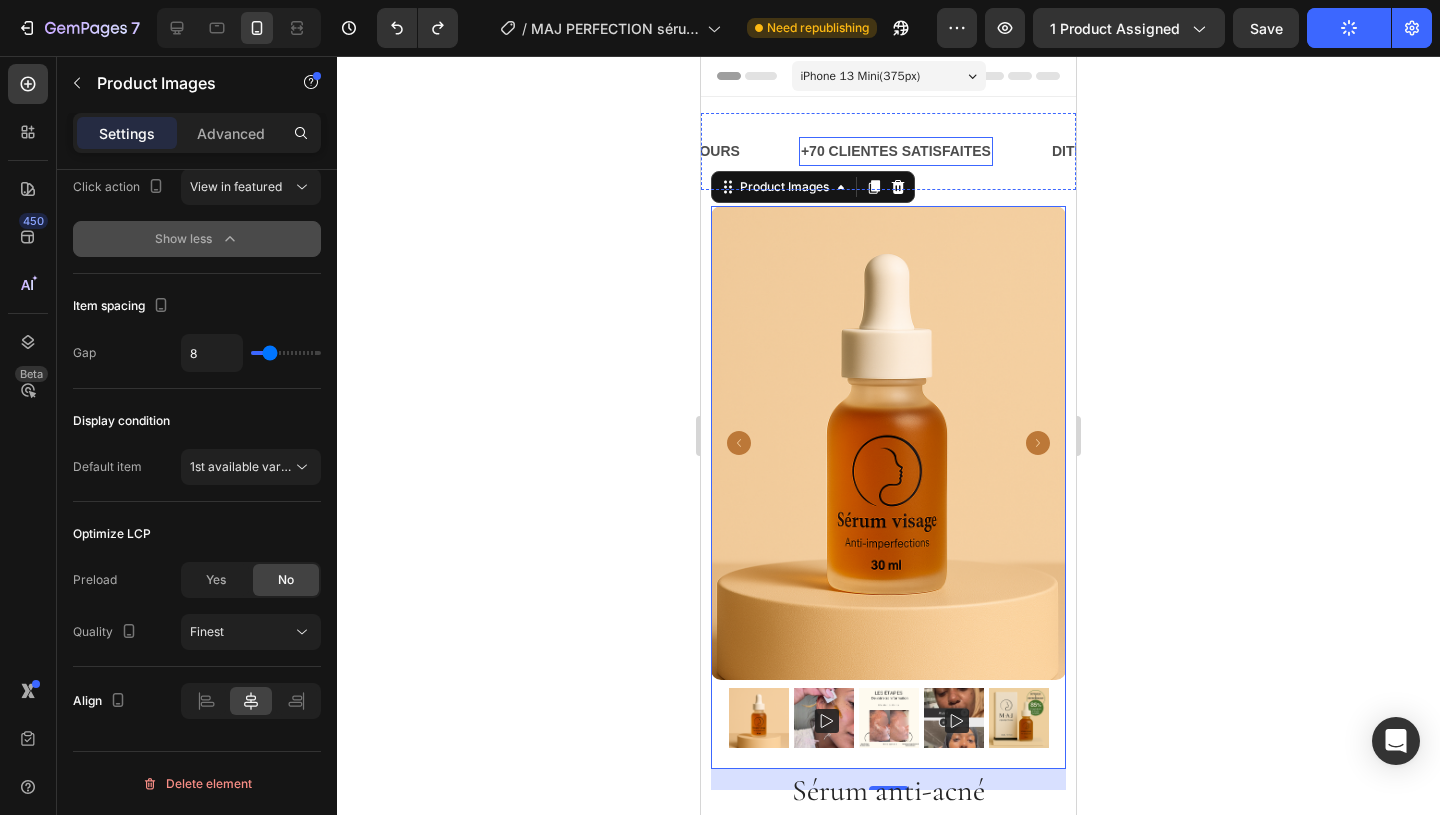 click on "+70 CLIENTES SATISFAITES" at bounding box center (896, 151) 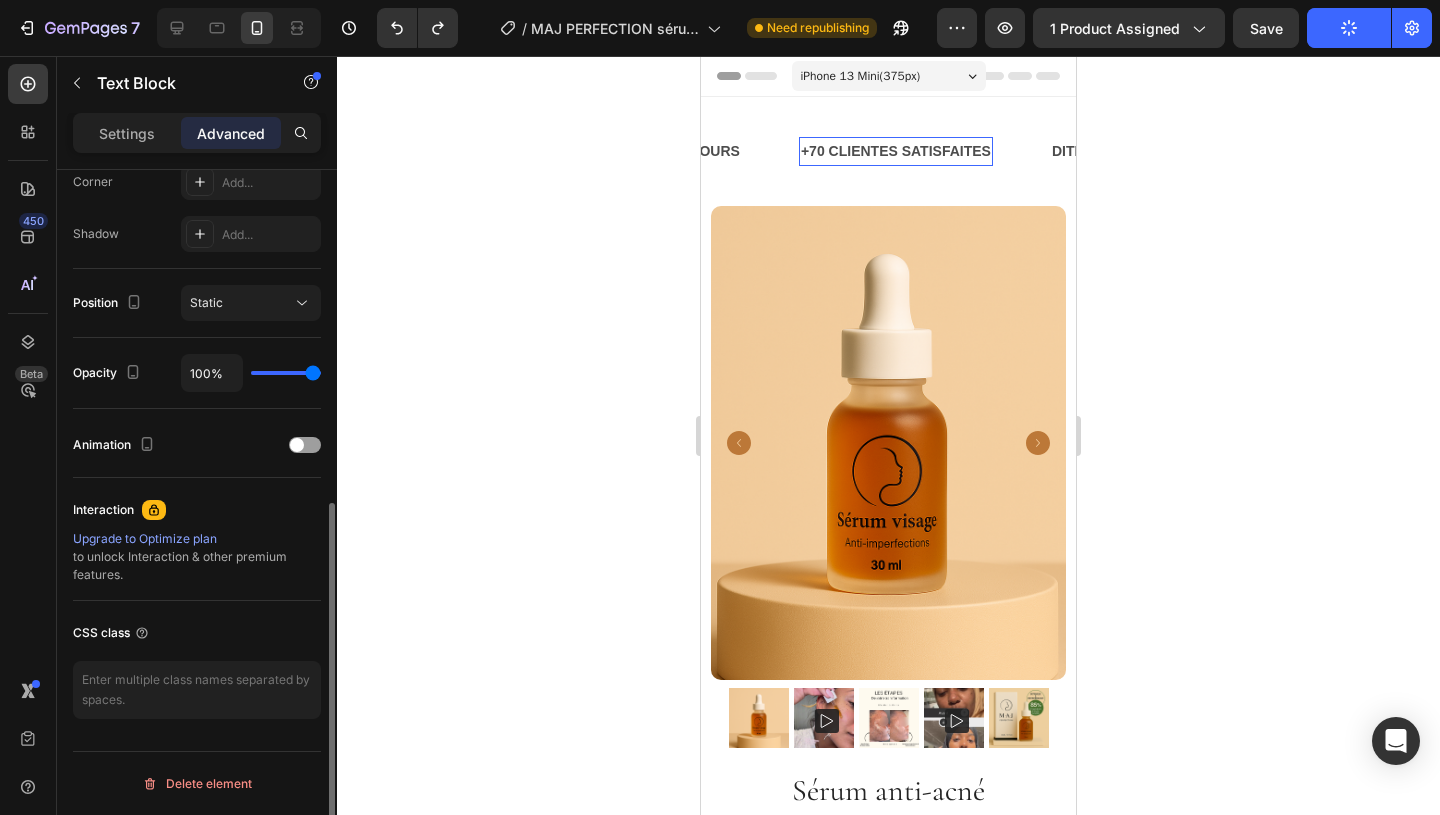 scroll, scrollTop: 0, scrollLeft: 0, axis: both 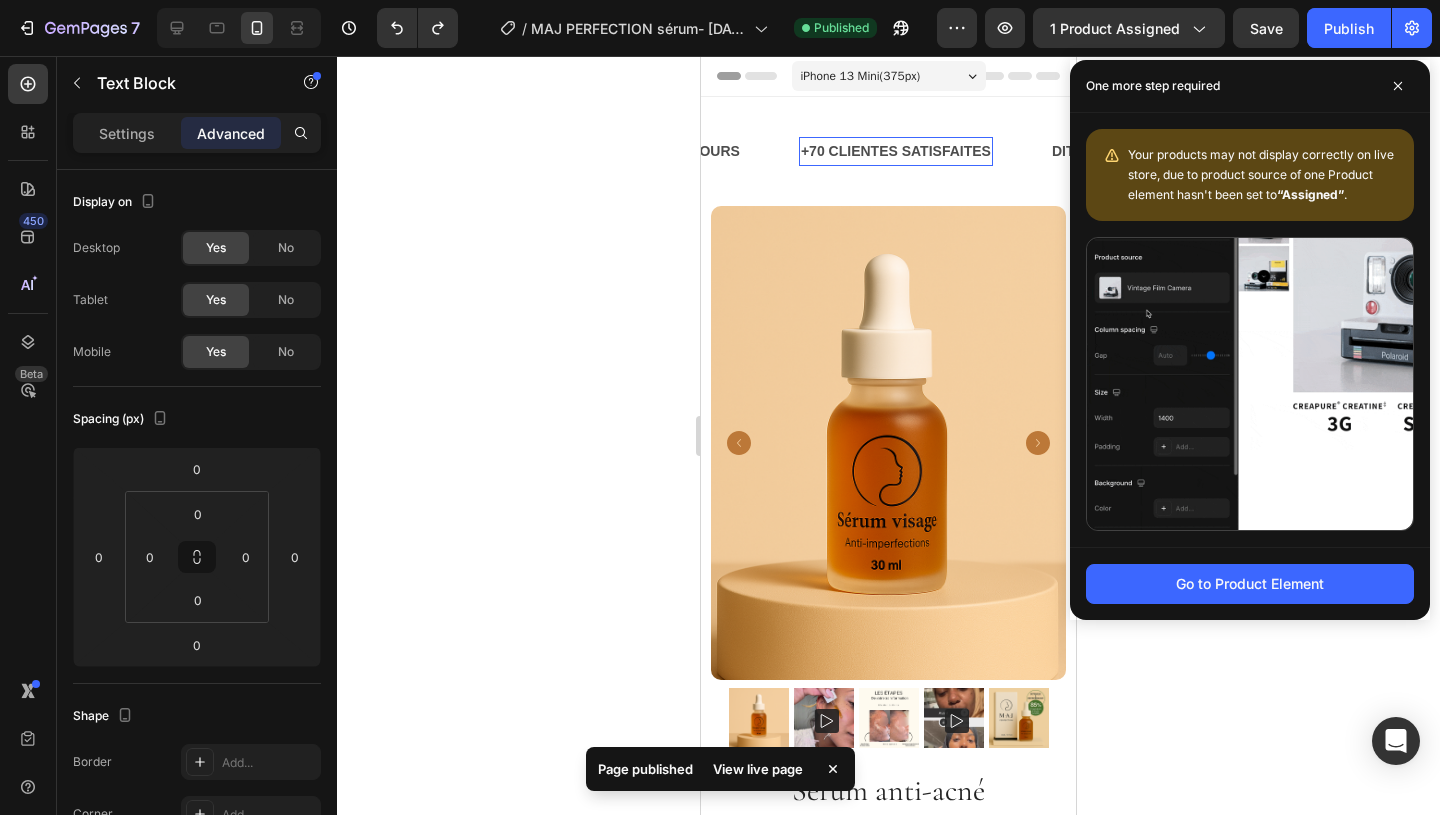 click on "+70 CLIENTES SATISFAITES" at bounding box center [896, 151] 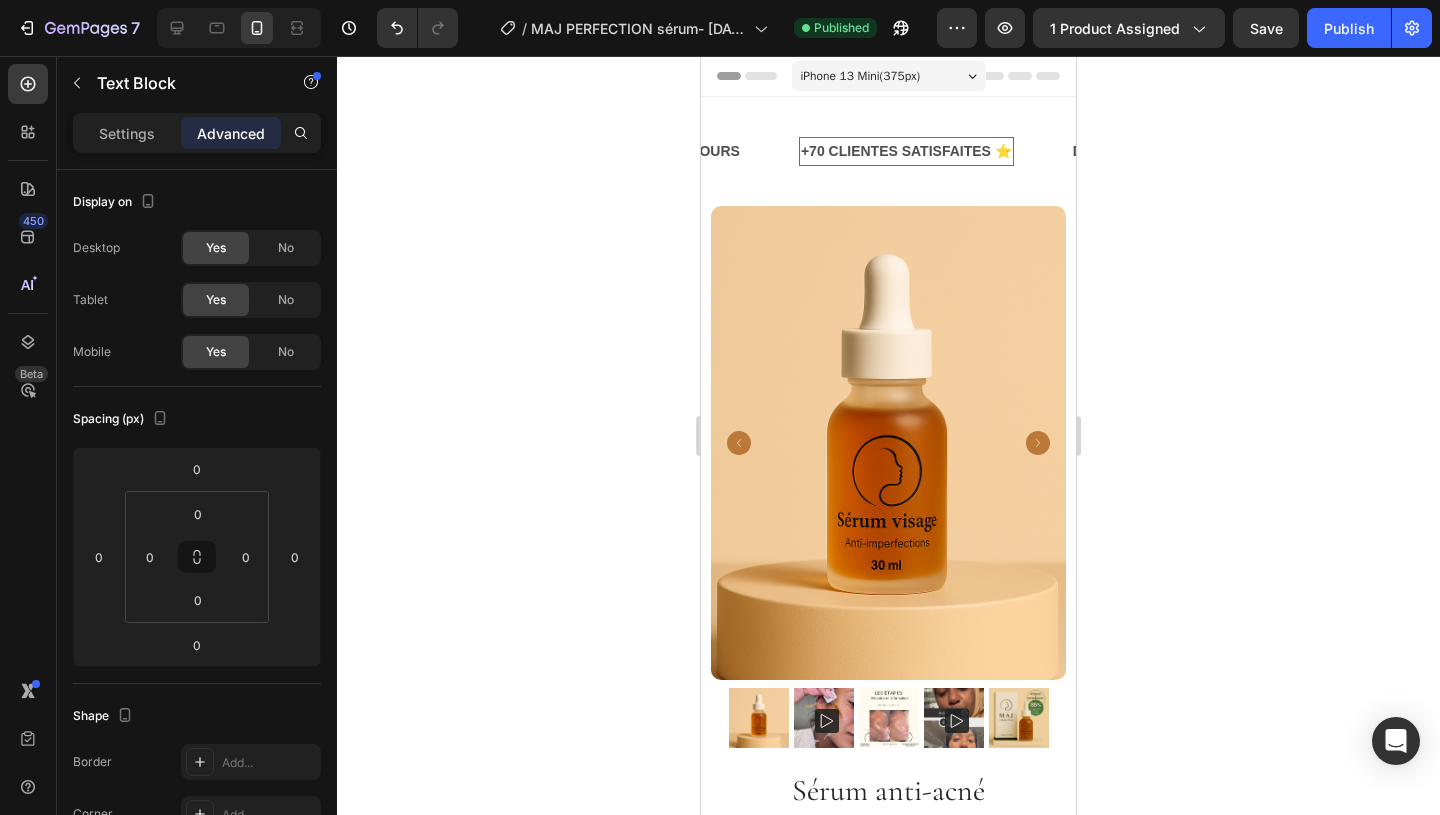 click 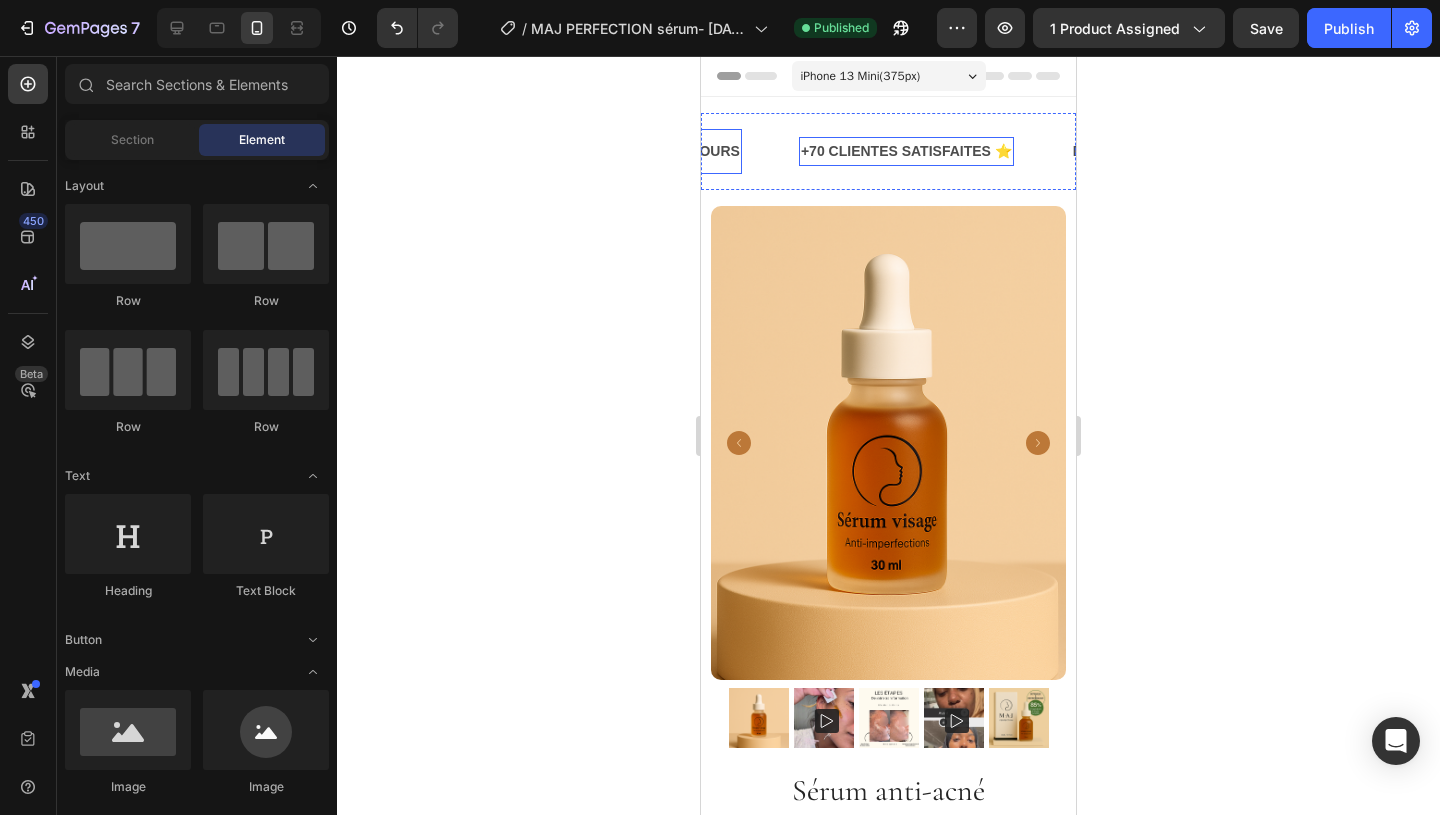 click on "RÉSULTATS VISIBLES DÈS 7 JOURS" at bounding box center (617, 151) 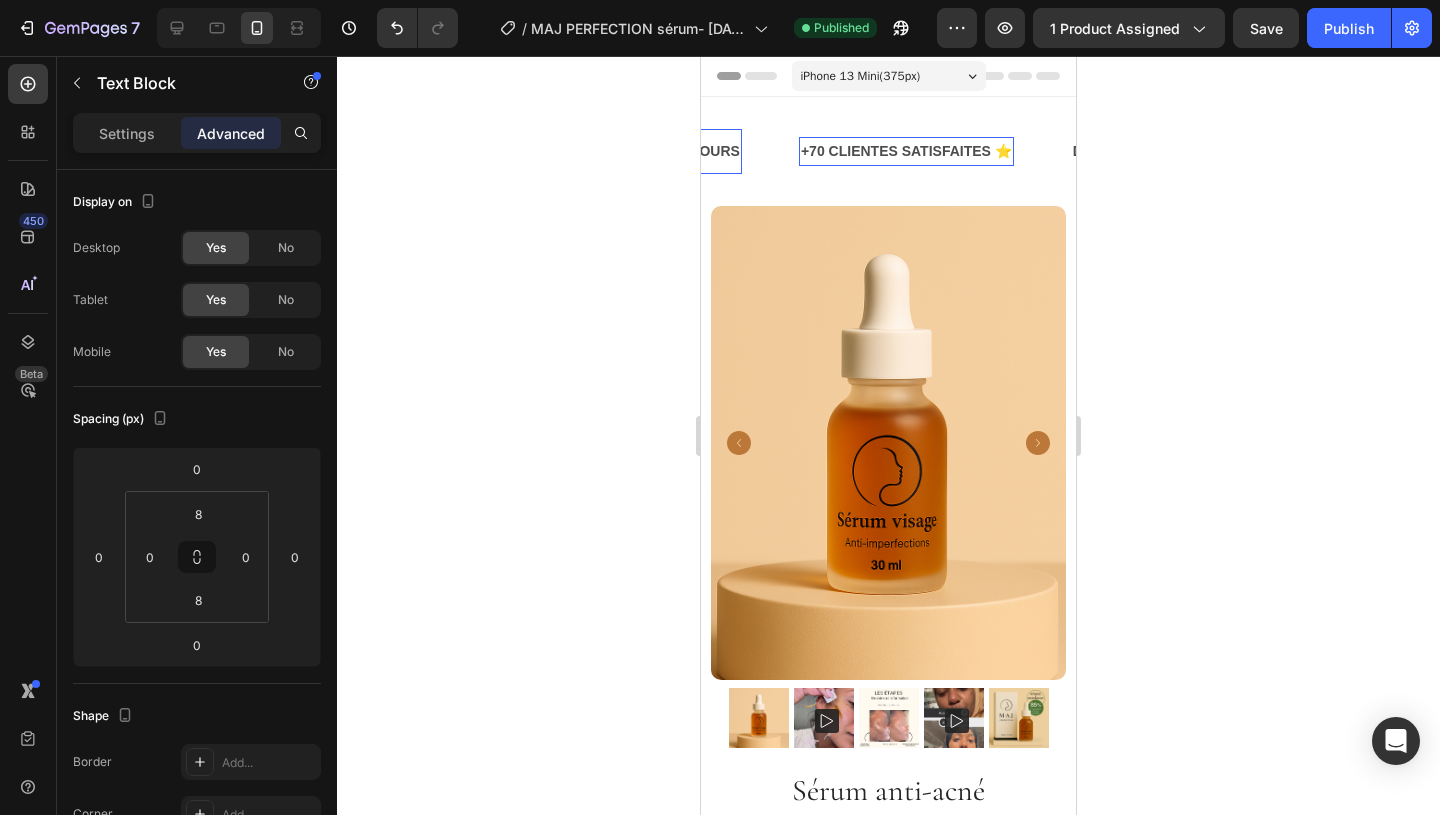 scroll, scrollTop: 0, scrollLeft: 192, axis: horizontal 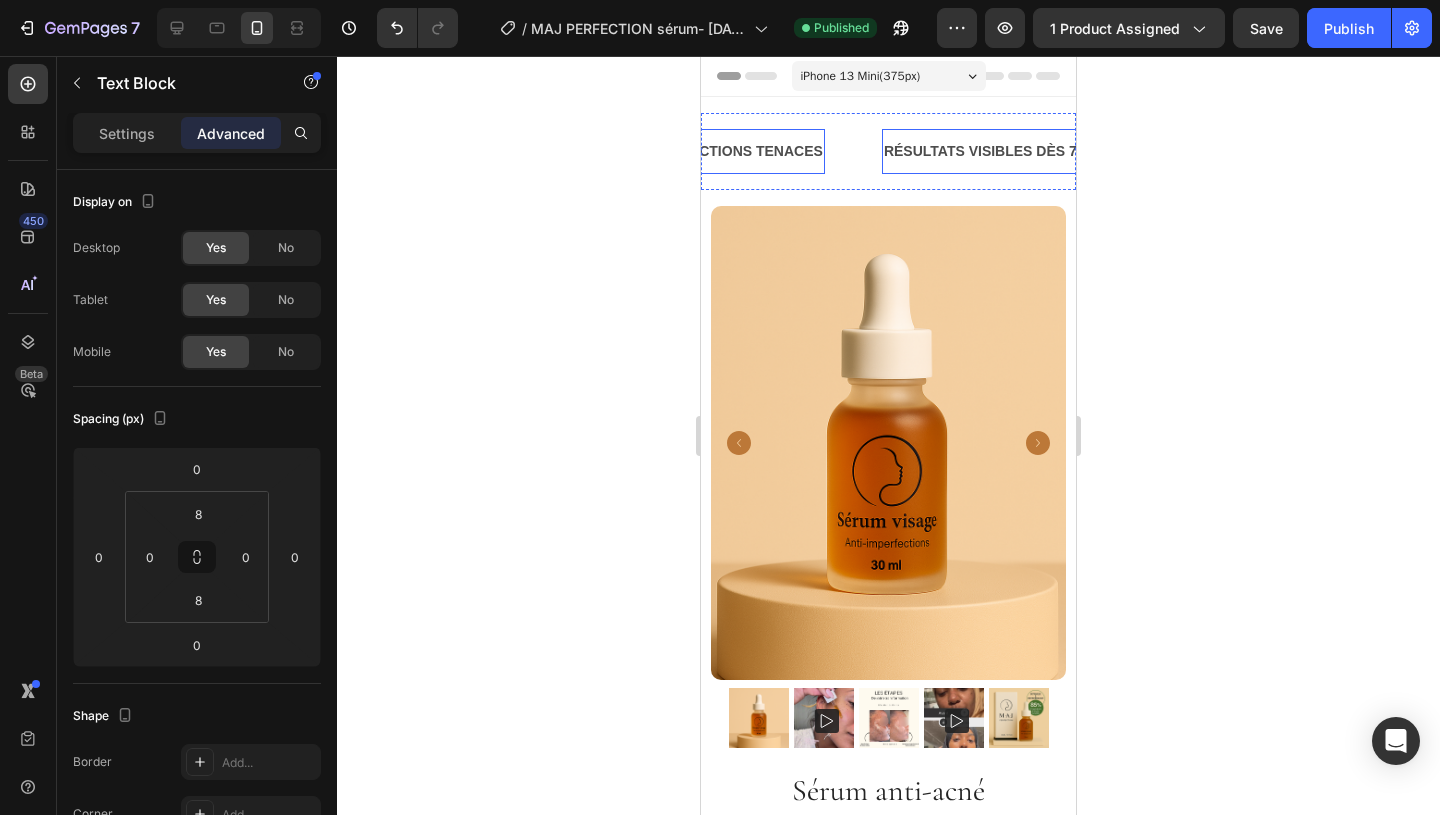 click on "DITES ADIEU AUX IMPERFECTIONS TENACES" at bounding box center (667, 151) 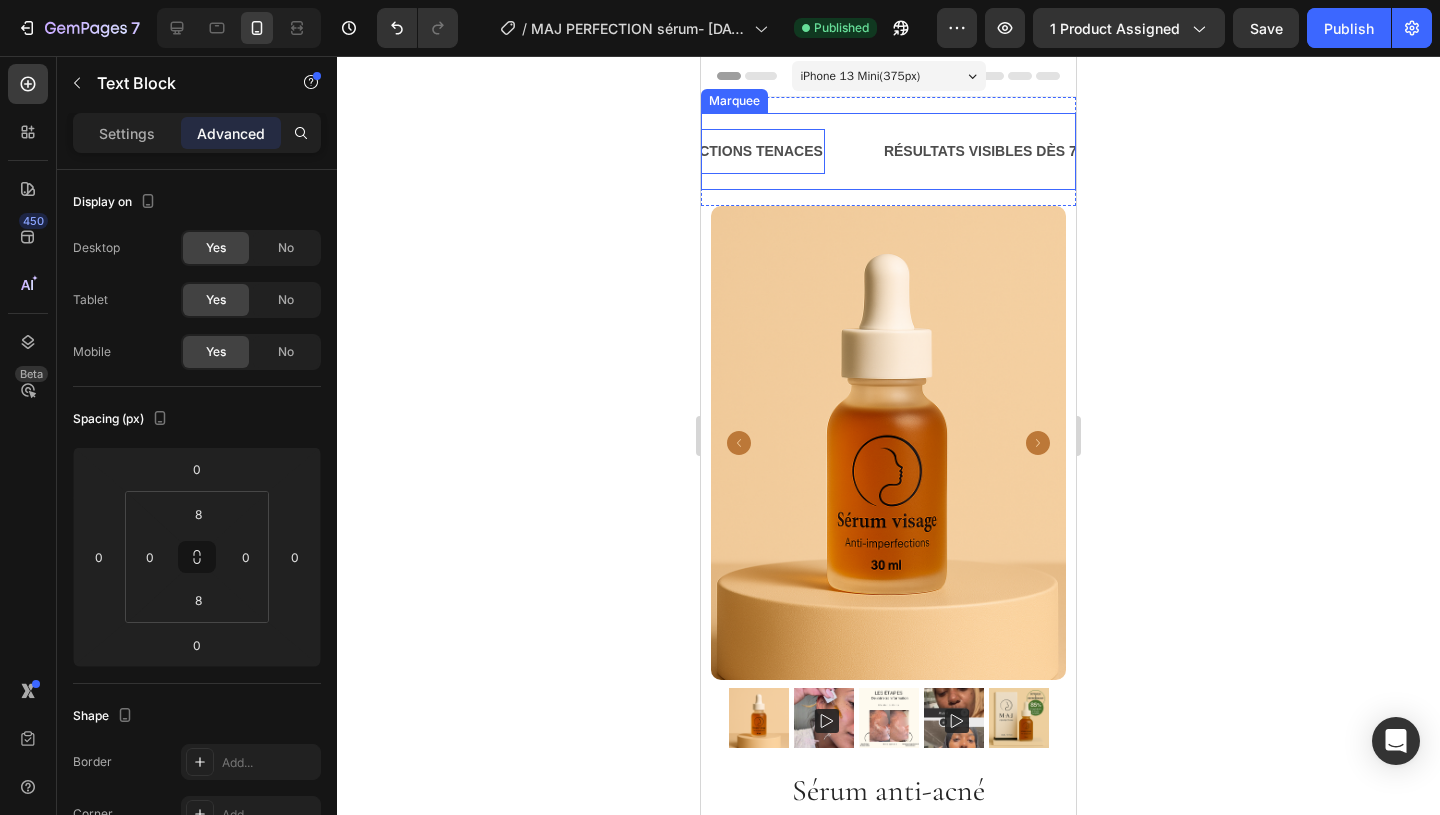 click 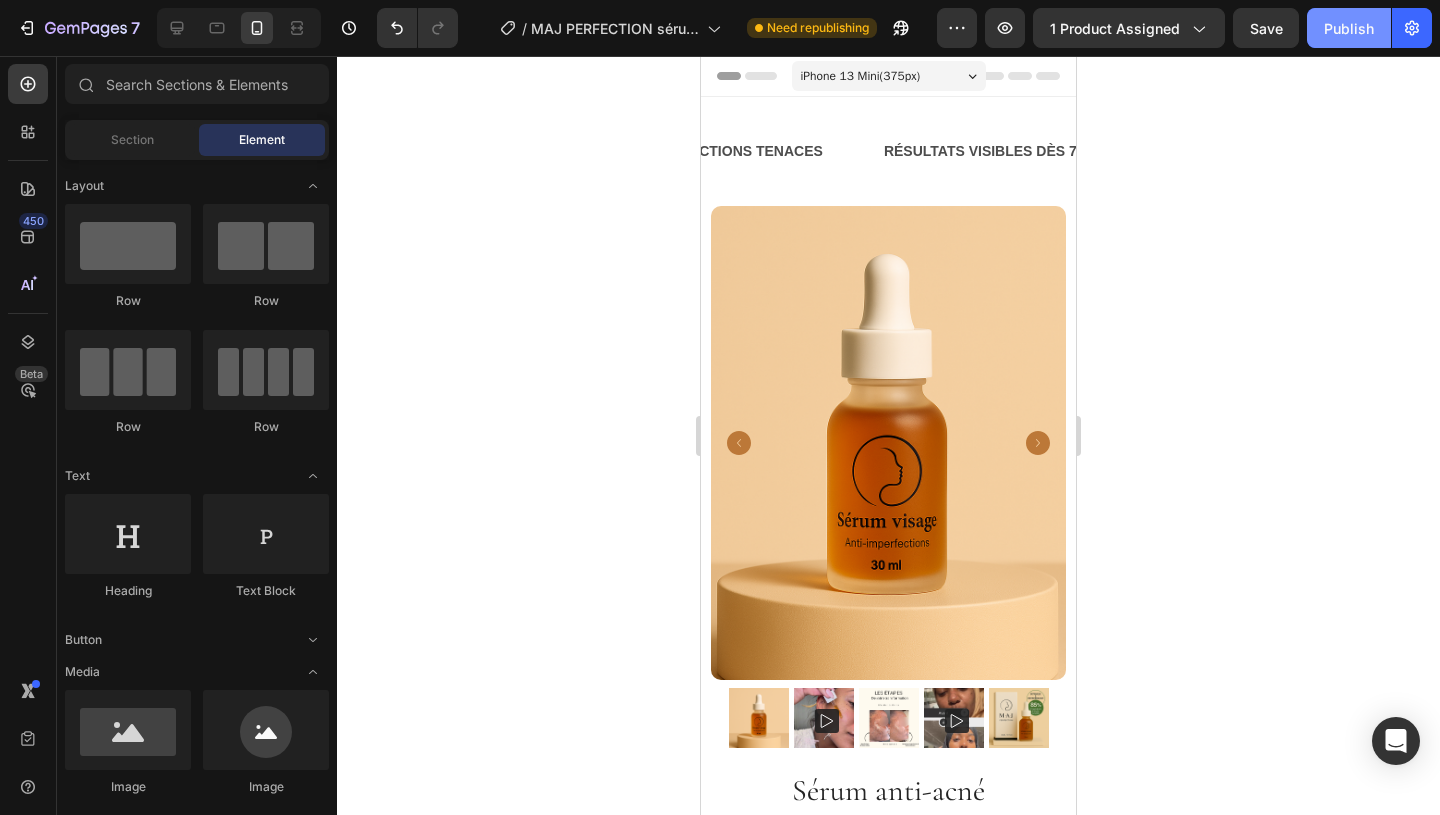click on "Publish" at bounding box center [1349, 28] 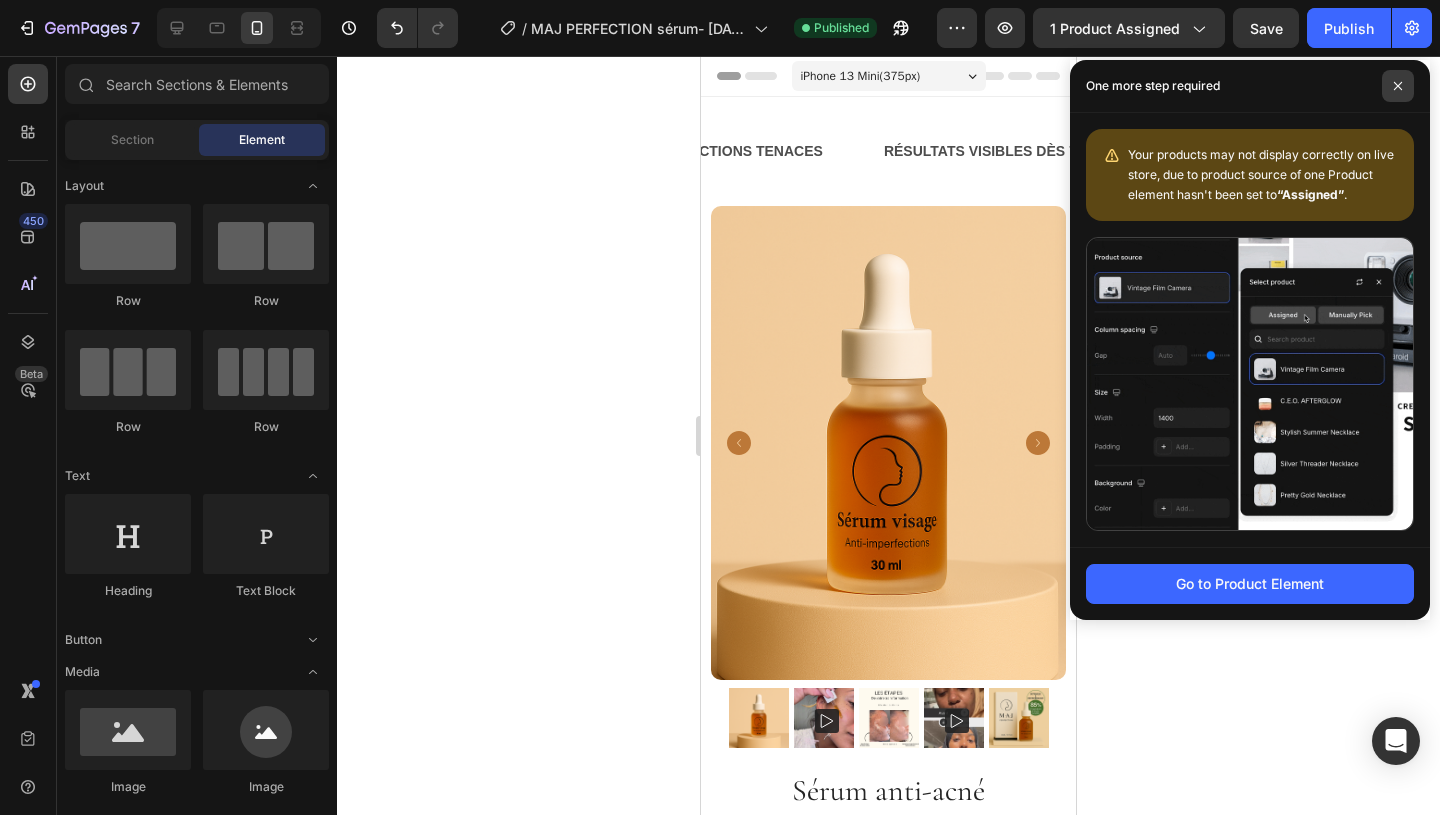click at bounding box center (1398, 86) 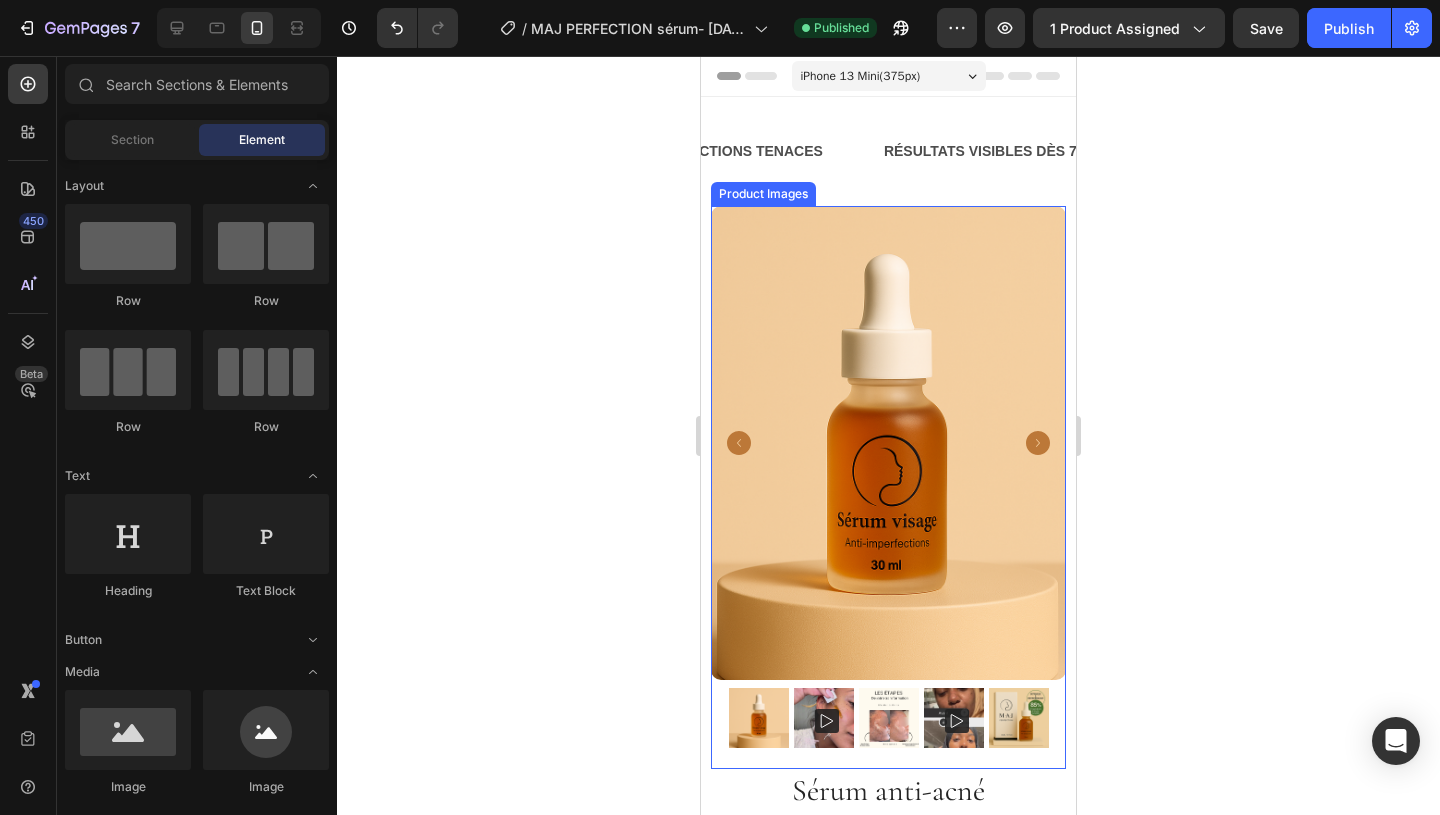click at bounding box center (888, 442) 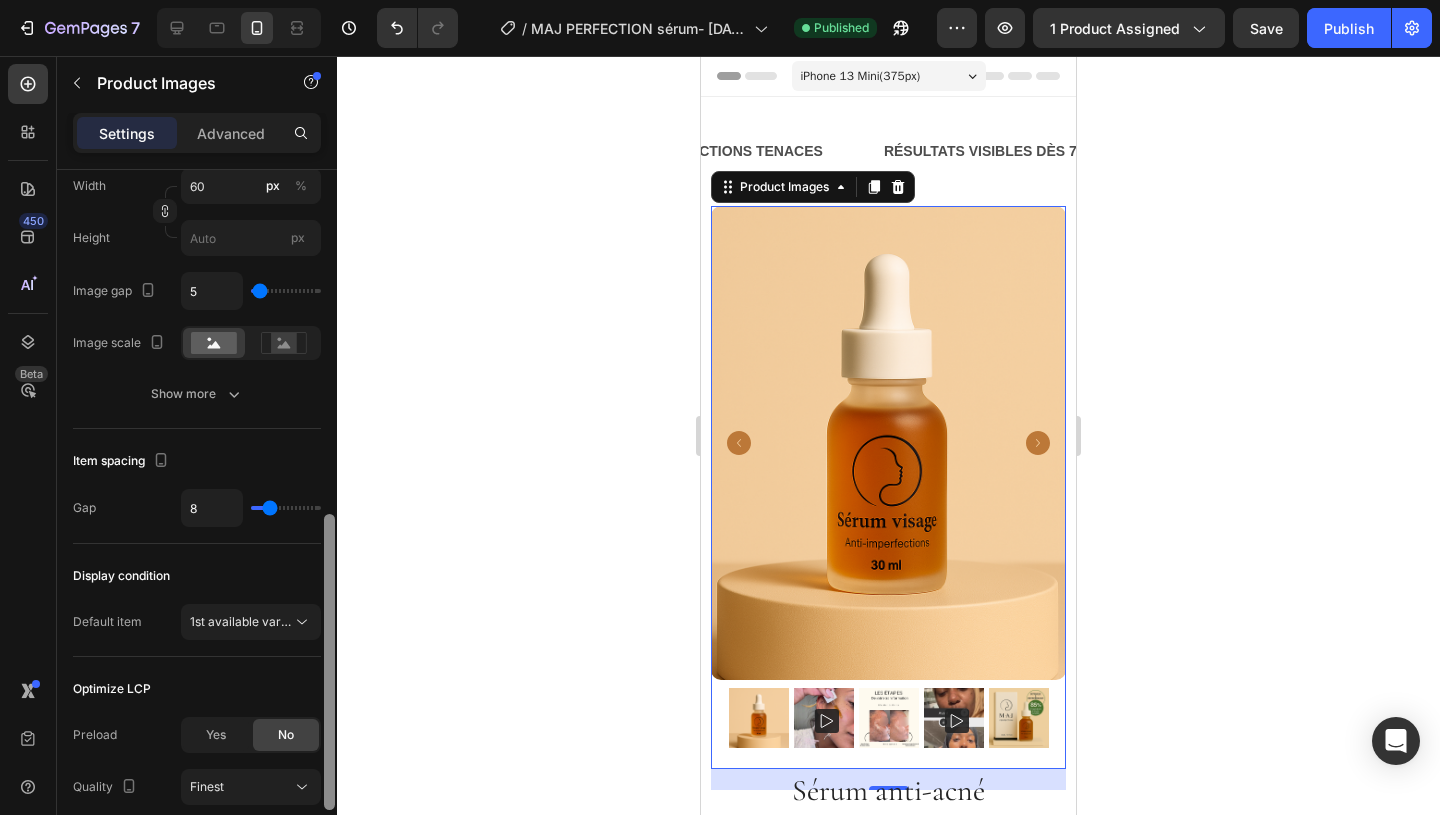 scroll, scrollTop: 810, scrollLeft: 0, axis: vertical 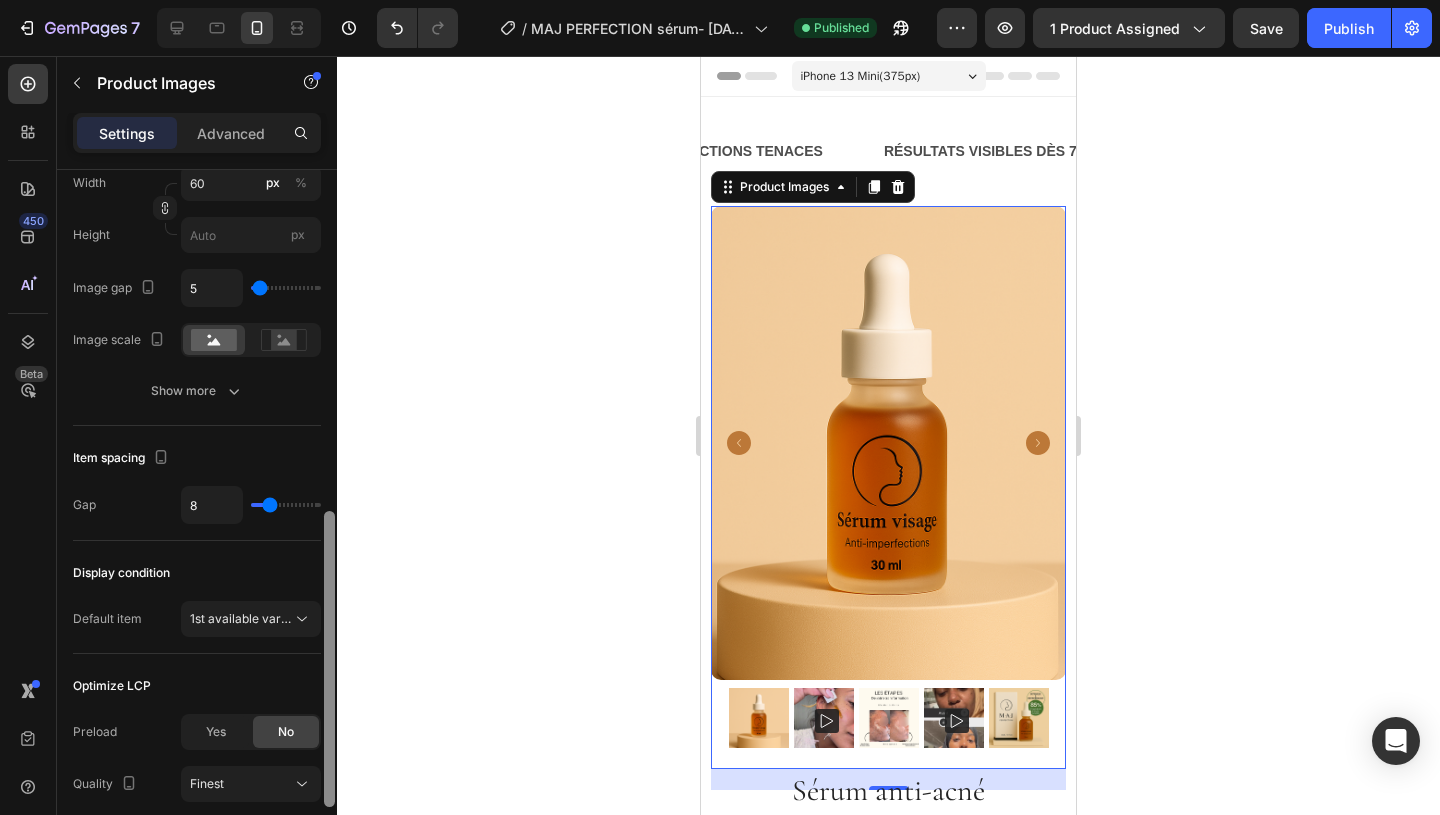 drag, startPoint x: 330, startPoint y: 433, endPoint x: 322, endPoint y: 775, distance: 342.09357 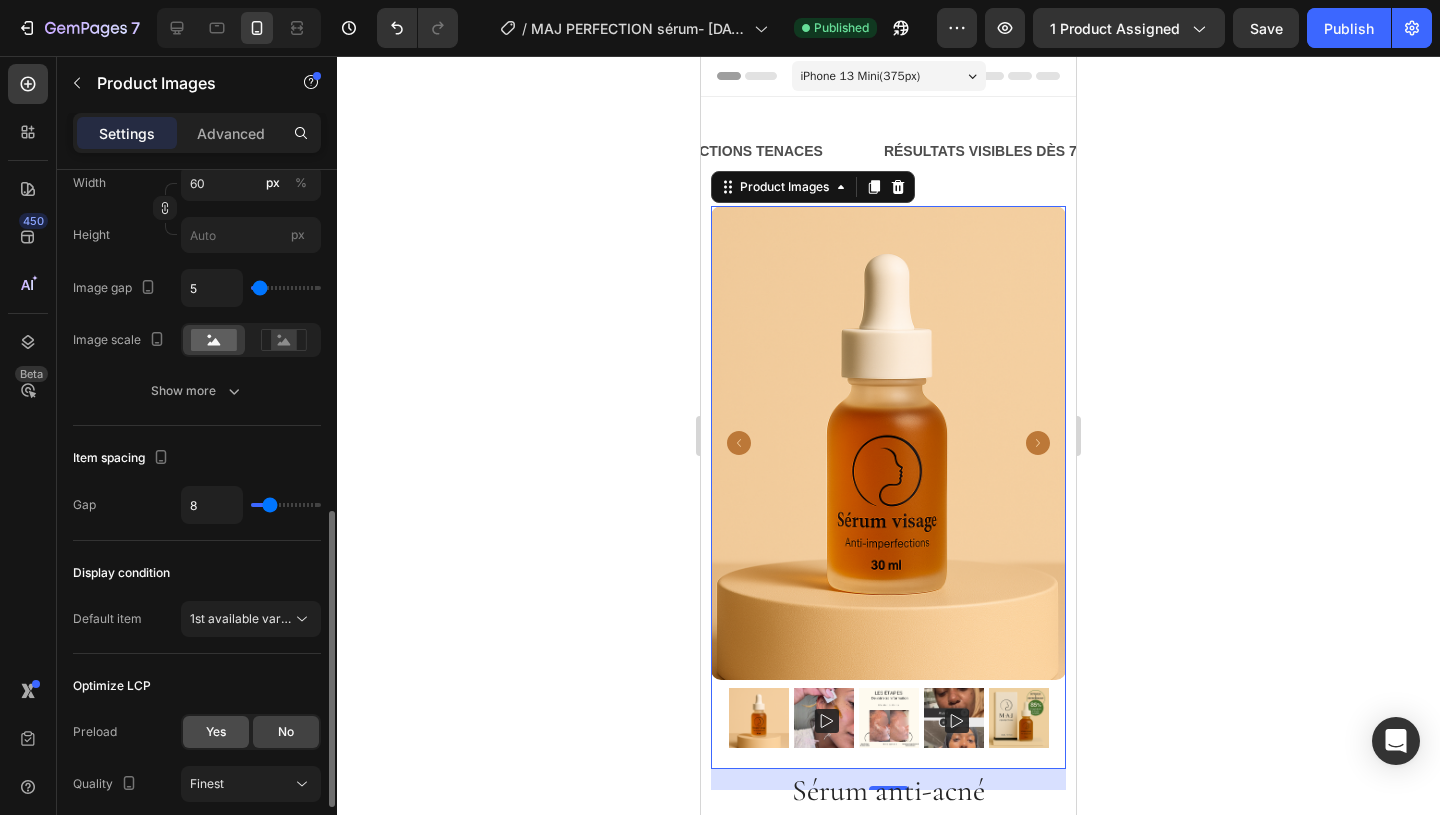 click on "Yes" 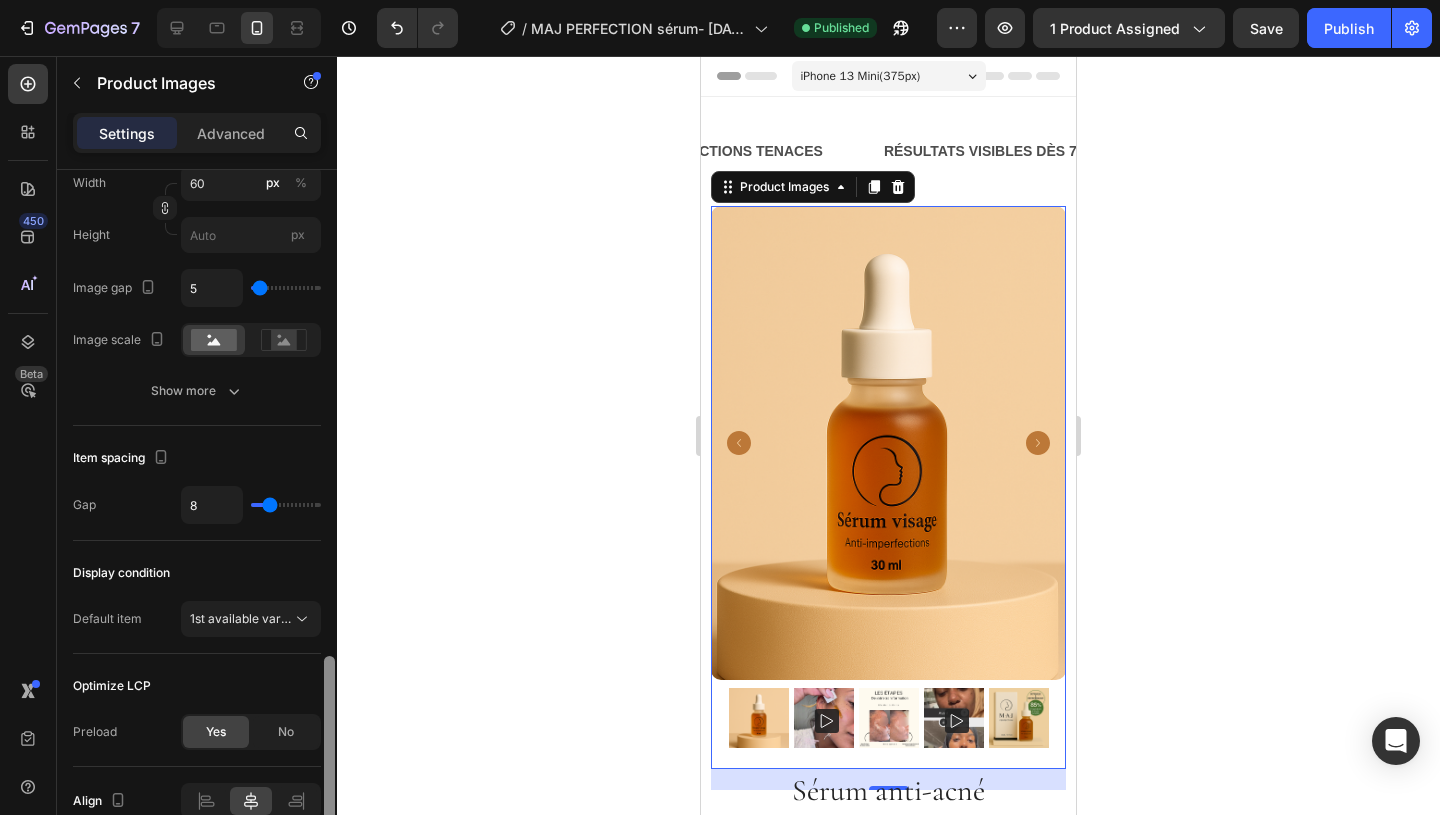 scroll, scrollTop: 910, scrollLeft: 0, axis: vertical 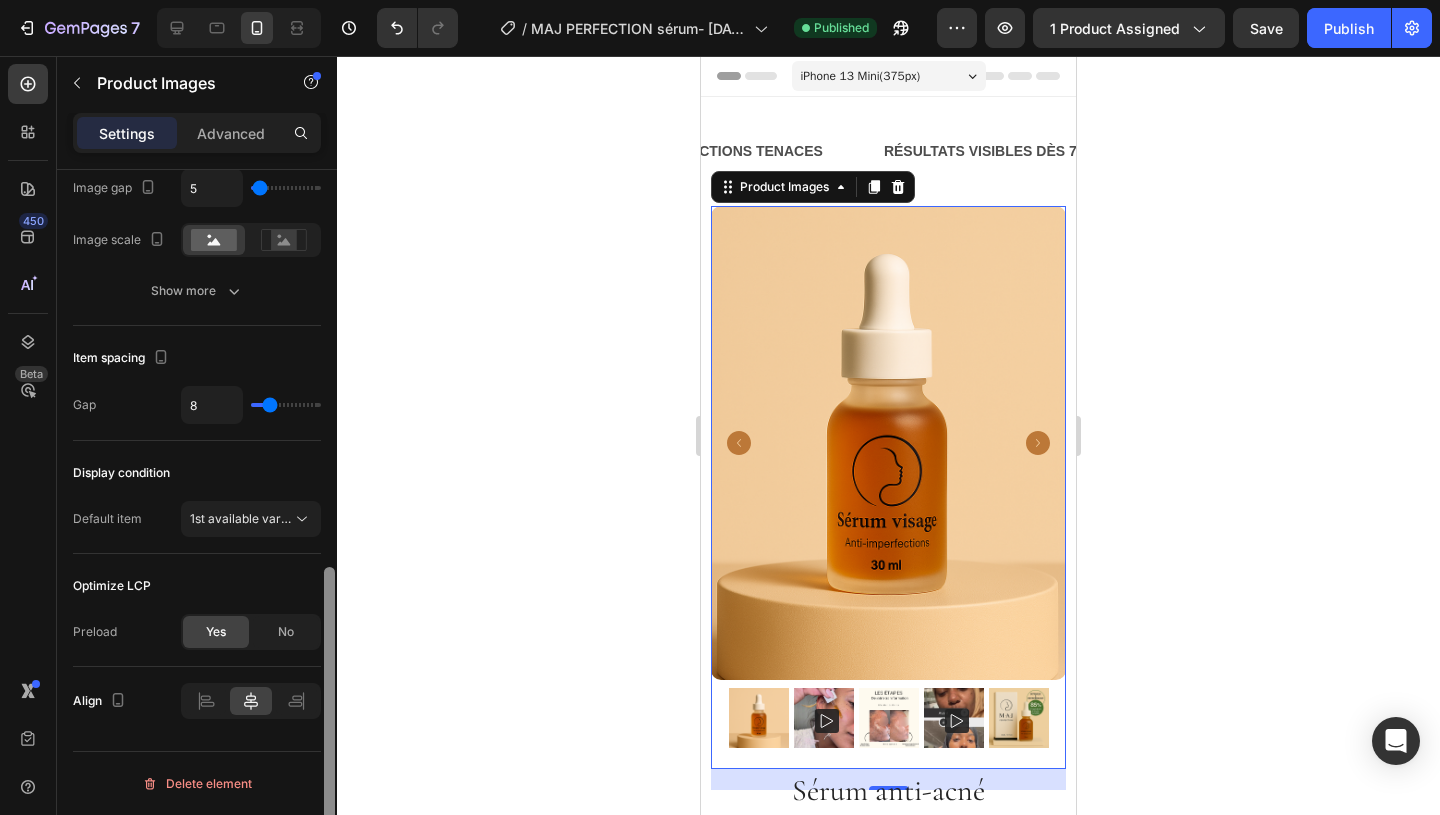 drag, startPoint x: 330, startPoint y: 640, endPoint x: 330, endPoint y: 753, distance: 113 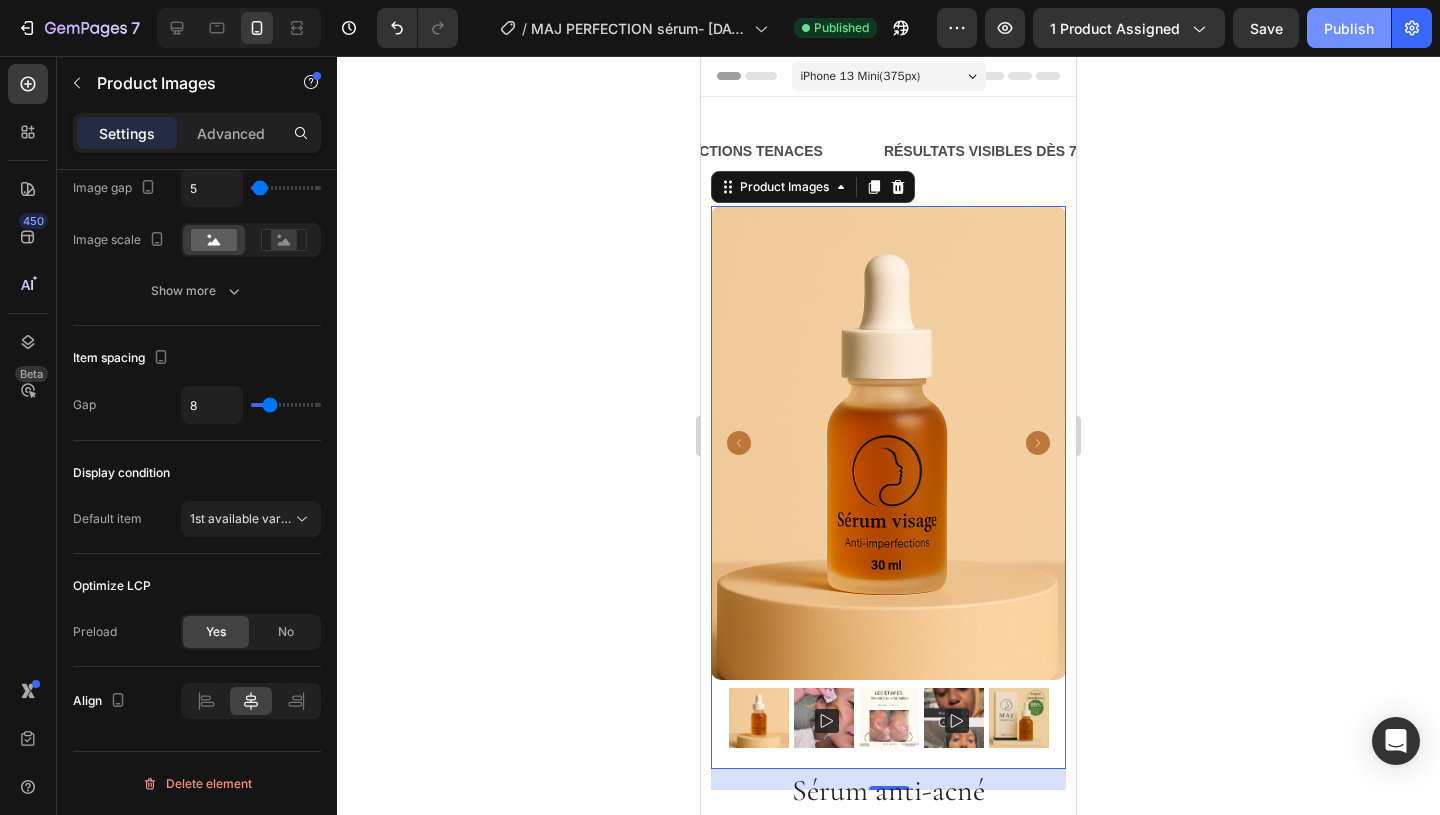 click on "Publish" at bounding box center (1349, 28) 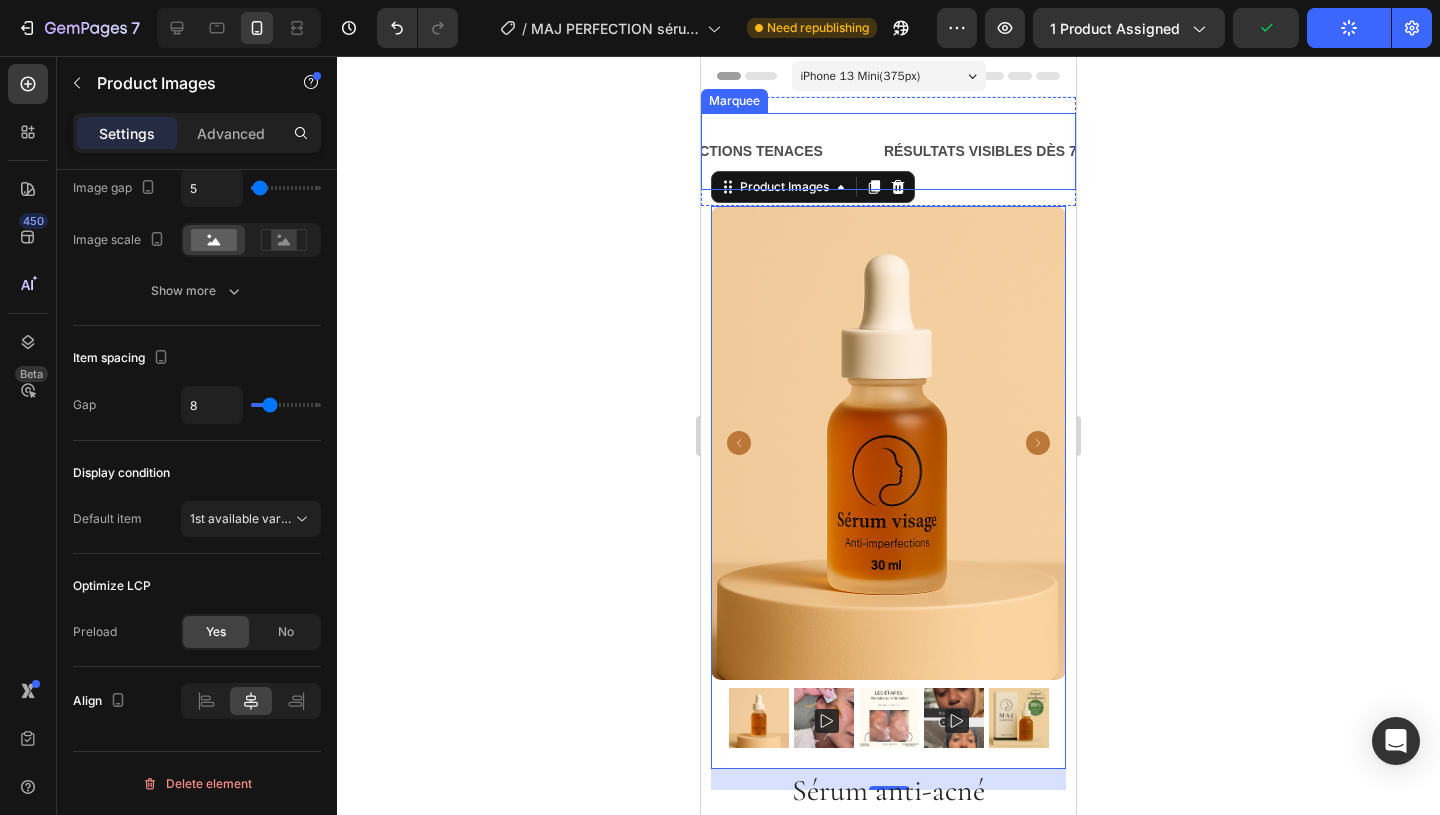 click on "DITES ADIEU AUX IMPERFECTIONS TENACES Text Block RÉSULTATS VISIBLES DÈS 7 JOURS Text Block +70 CLIENTES SATISFAITES ⭐ Text Block DITES ADIEU AUX IMPERFECTIONS TENACES Text Block RÉSULTATS VISIBLES DÈS 7 JOURS Text Block +70 CLIENTES SATISFAITES ⭐ Text Block Marquee" at bounding box center [888, 151] 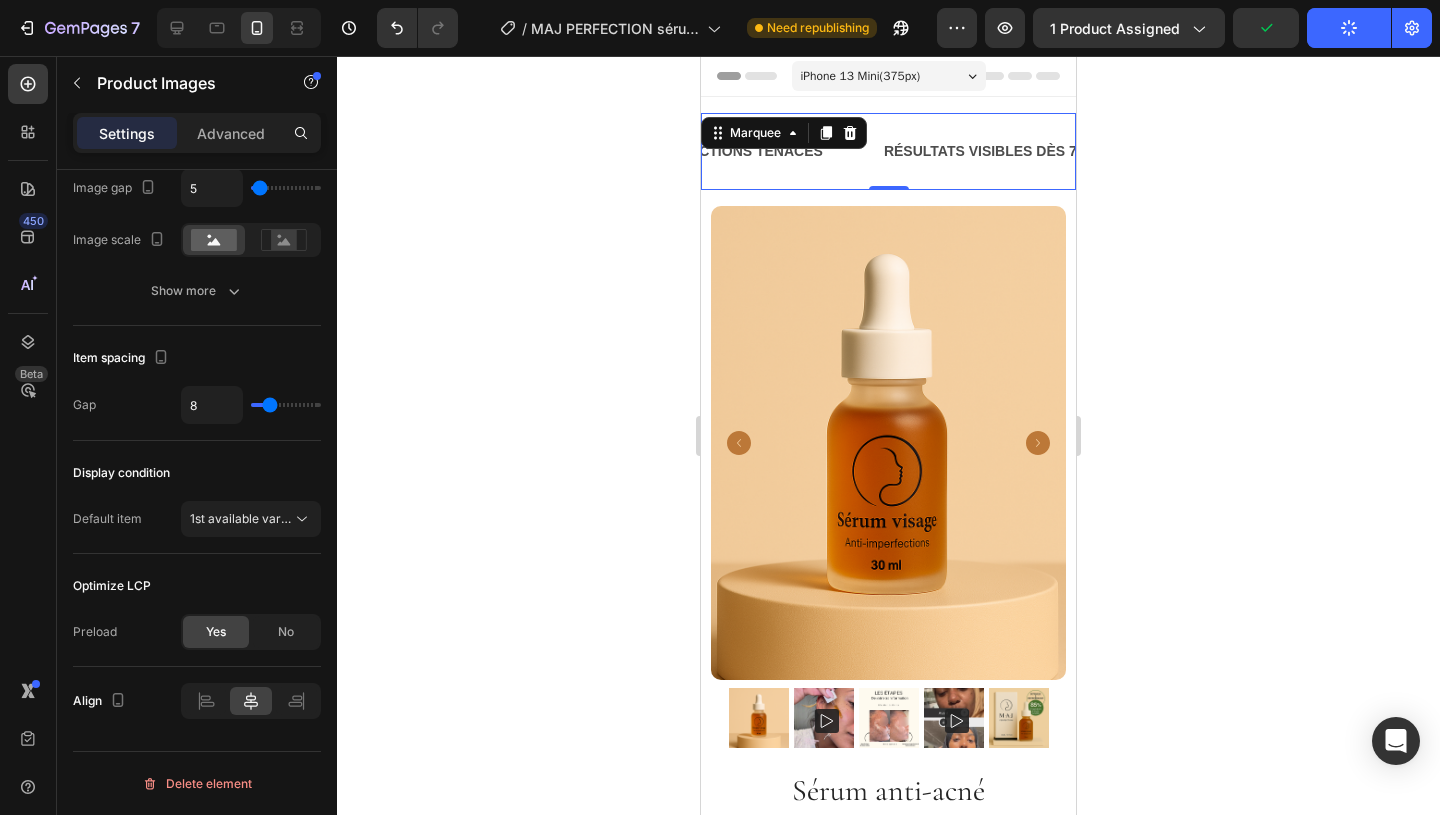 scroll, scrollTop: 0, scrollLeft: 0, axis: both 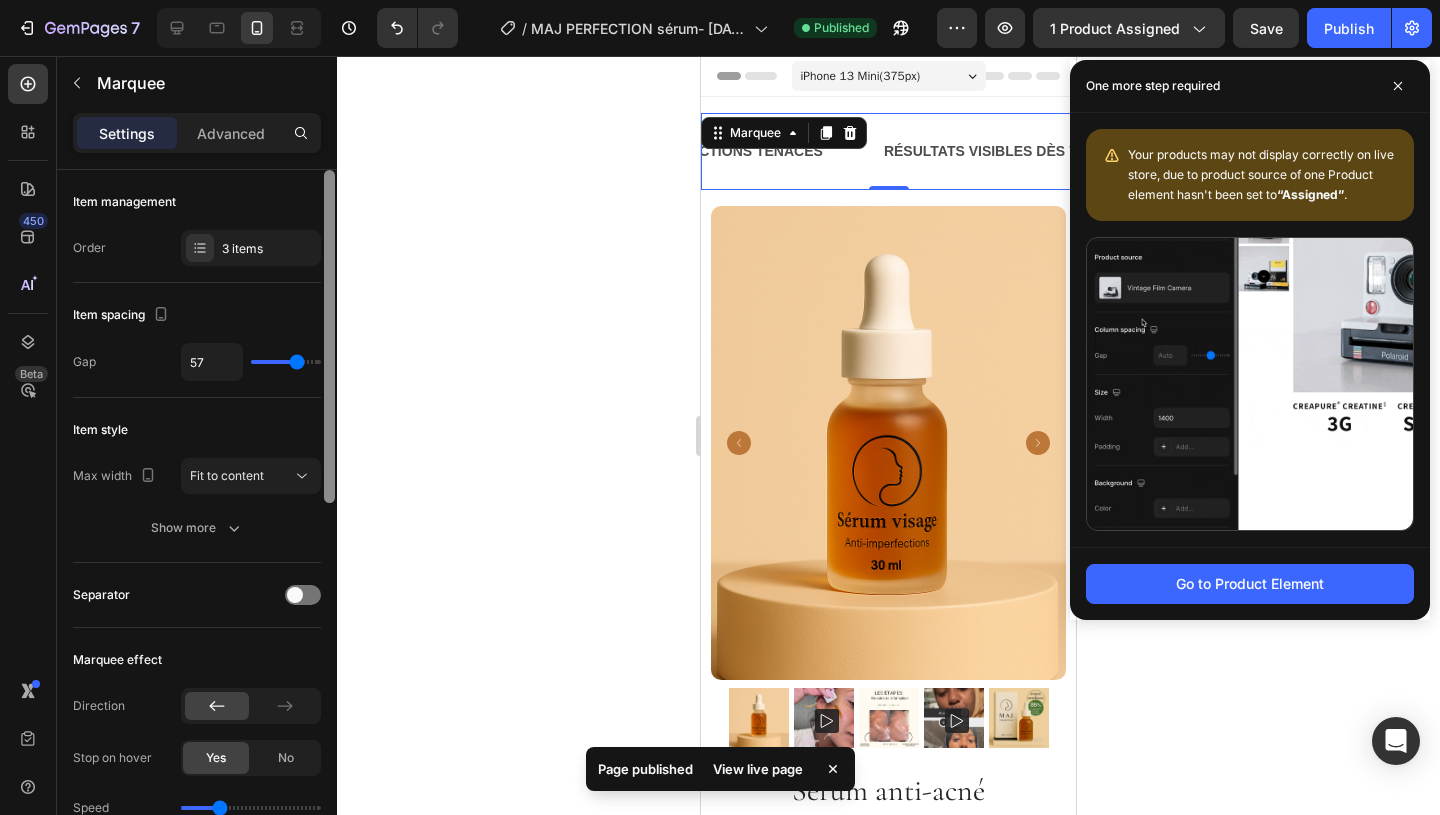 drag, startPoint x: 332, startPoint y: 367, endPoint x: 362, endPoint y: 267, distance: 104.40307 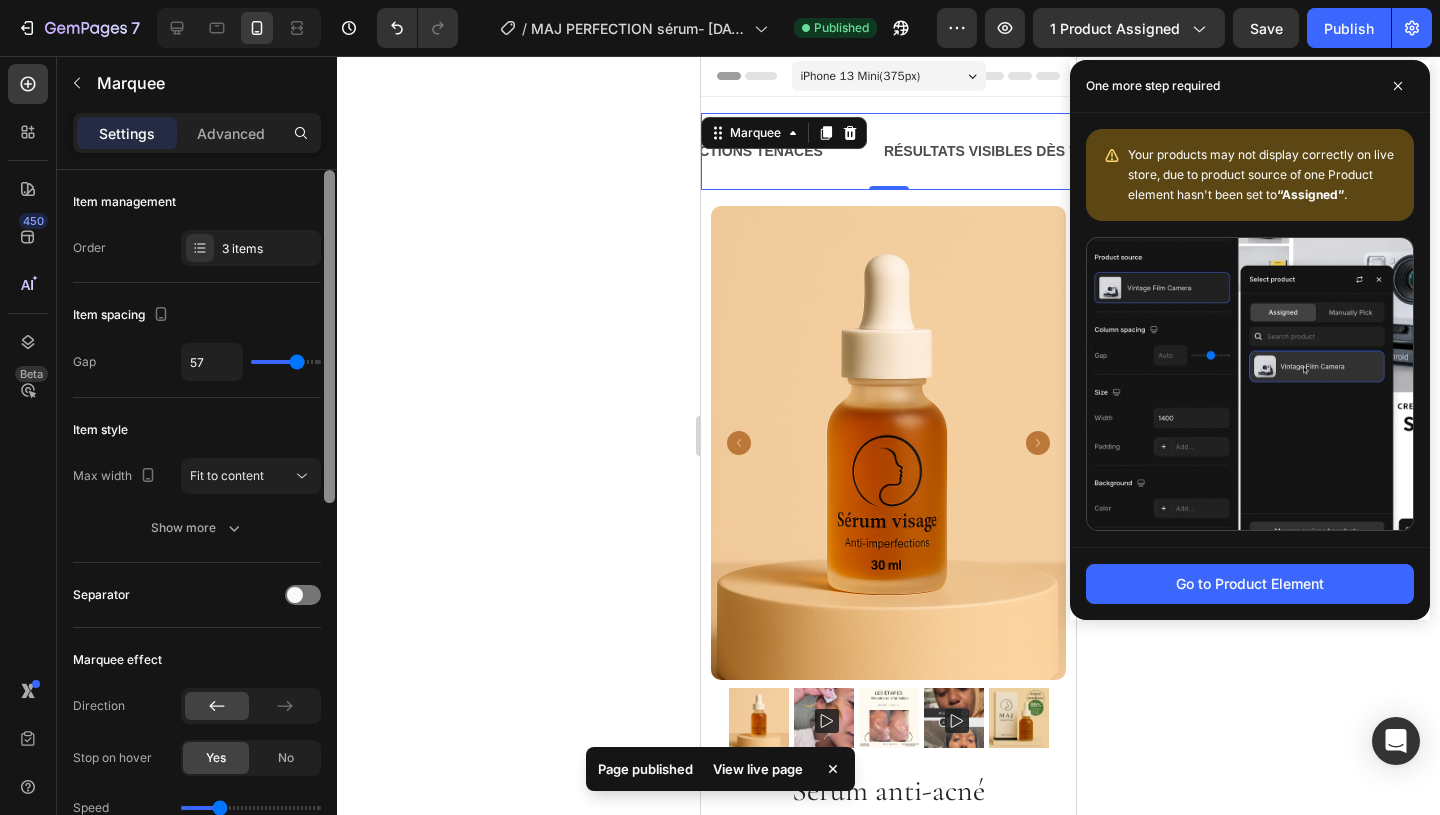 click on "Version history  /  MAJ PERFECTION sérum- [DATE] Published Preview 1 product assigned  Save   Publish  450 Beta Sections(18) Elements(84) Section Element Hero Section Product Detail Brands Trusted Badges Guarantee Product Breakdown How to use Testimonials Compare Bundle FAQs Social Proof Brand Story Product List Collection Blog List Contact Sticky Add to Cart Custom Footer Browse Library 450 Layout
Row
Row
Row
Row Text
Heading
Text Block Button Media
Image
Image
Video" 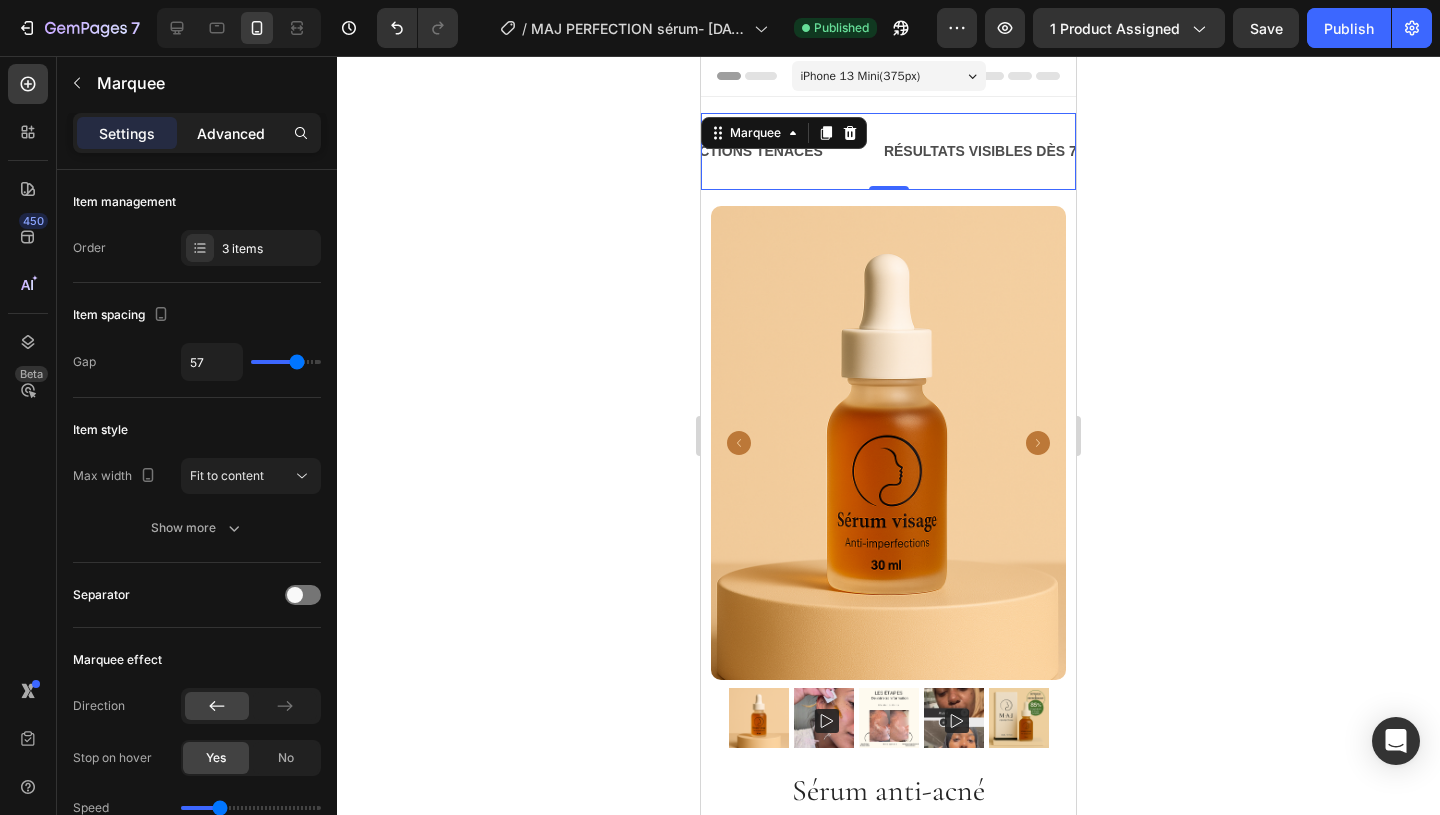 click on "Advanced" at bounding box center (231, 133) 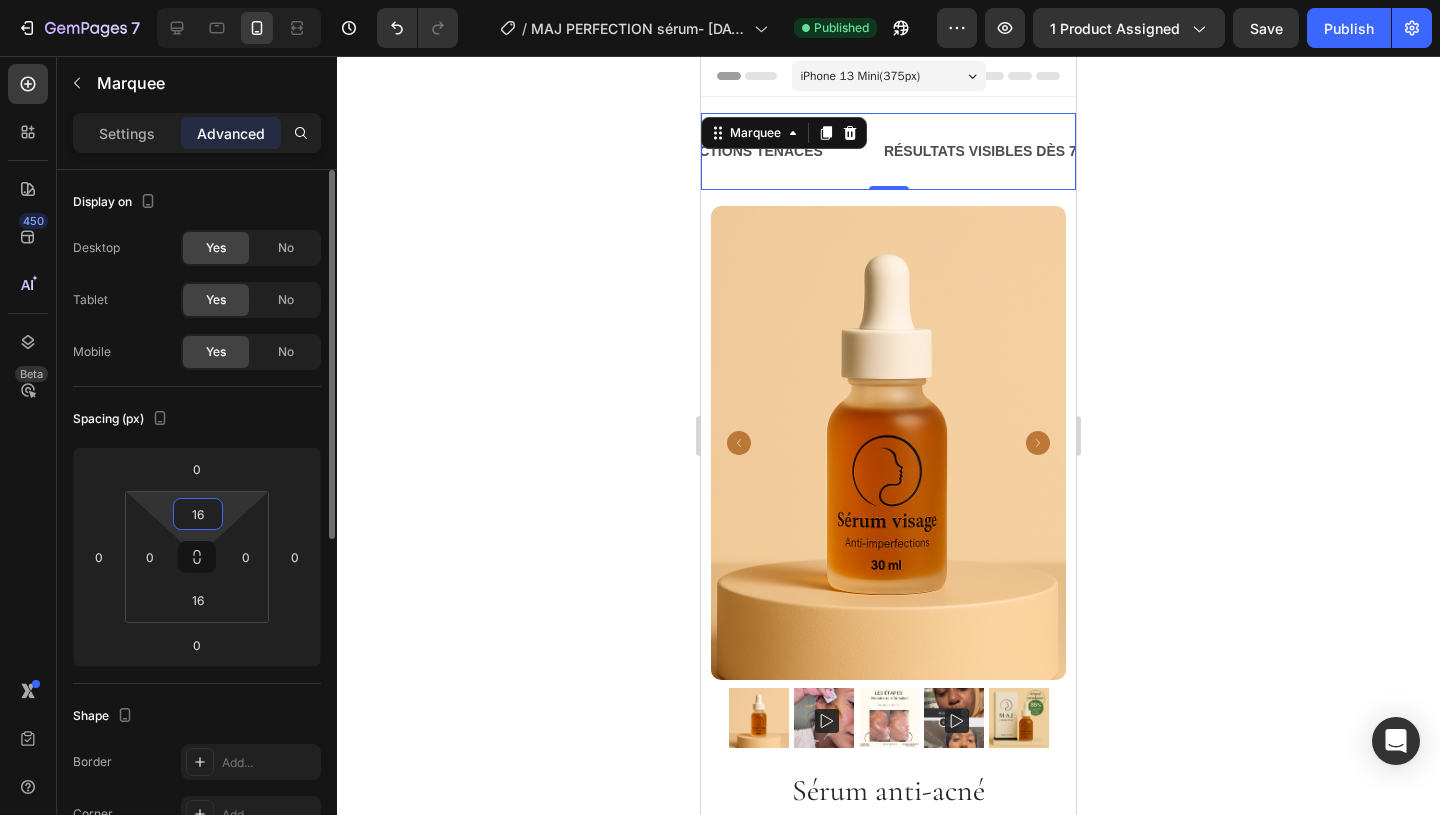 click on "16" at bounding box center [198, 514] 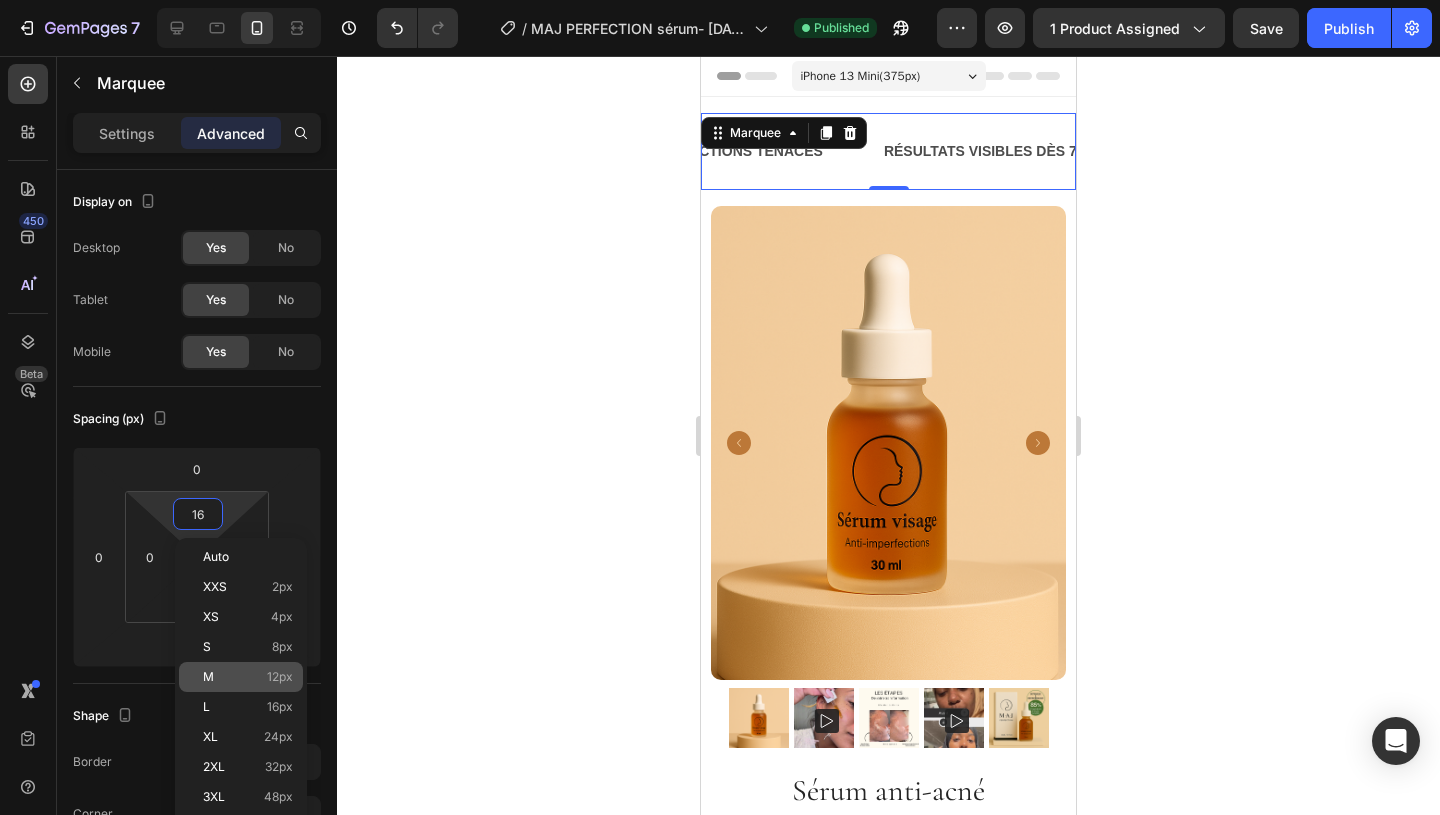 click on "M 12px" at bounding box center (248, 677) 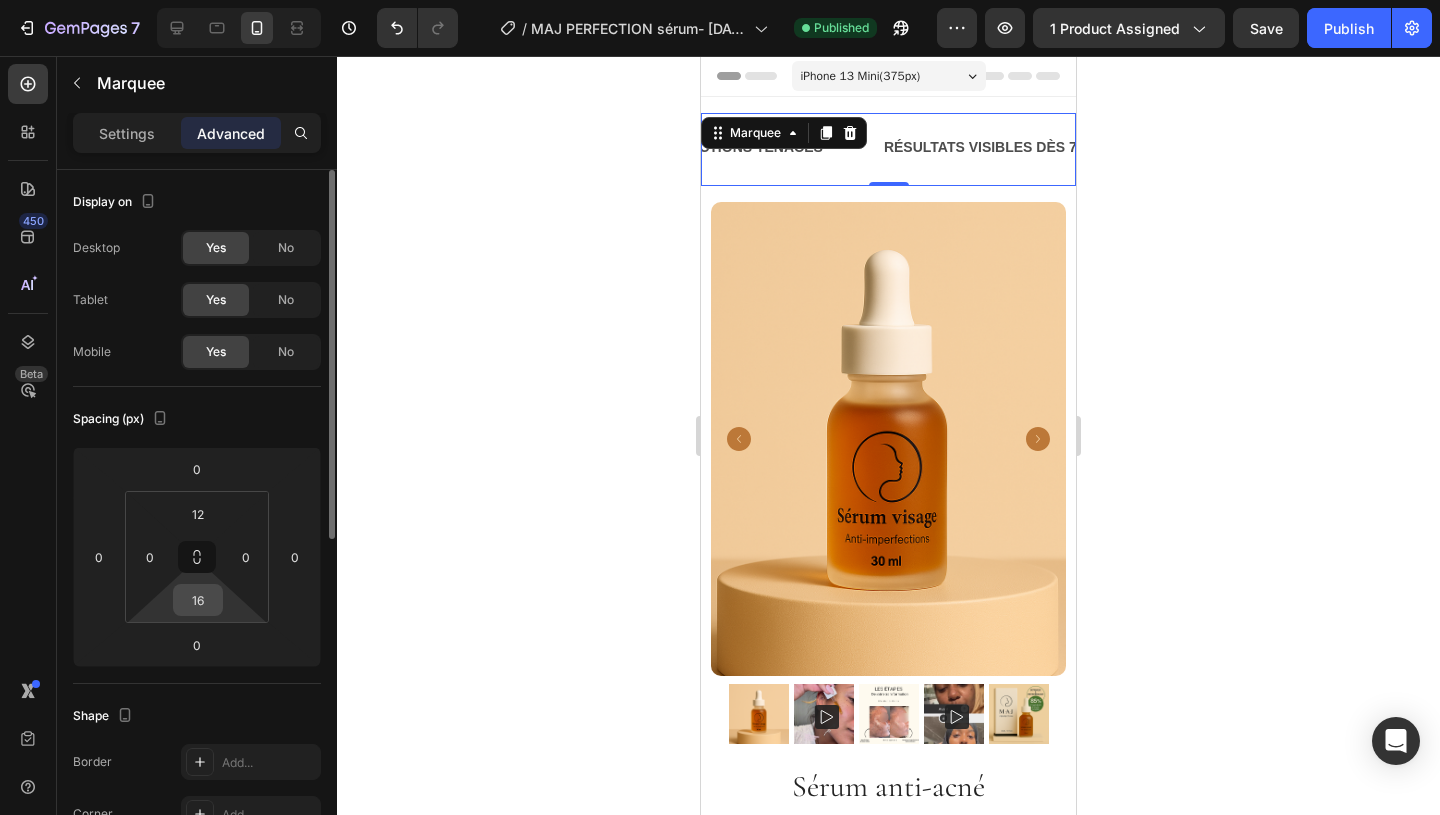 click on "16" at bounding box center [198, 600] 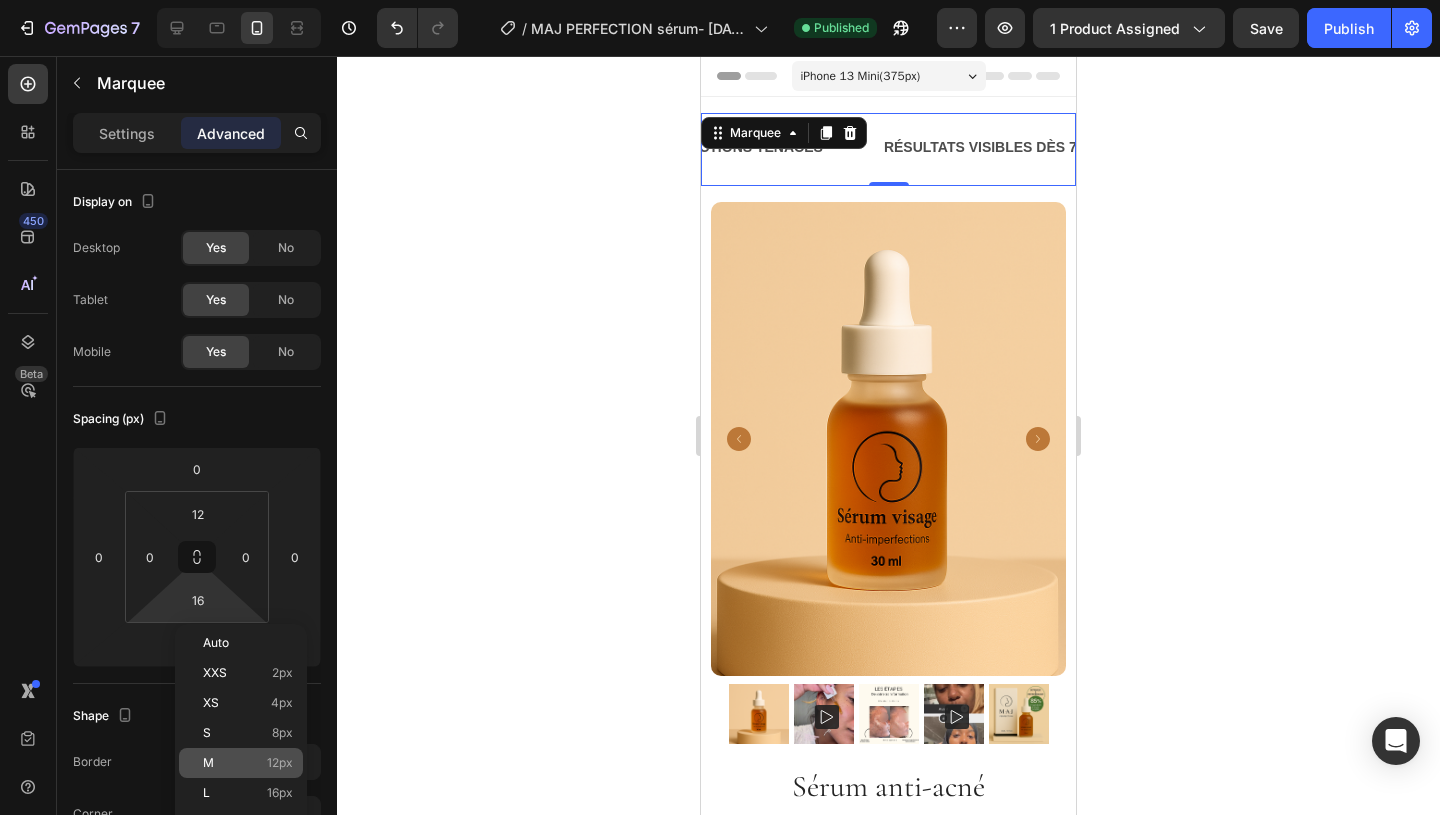 click on "M 12px" at bounding box center (248, 763) 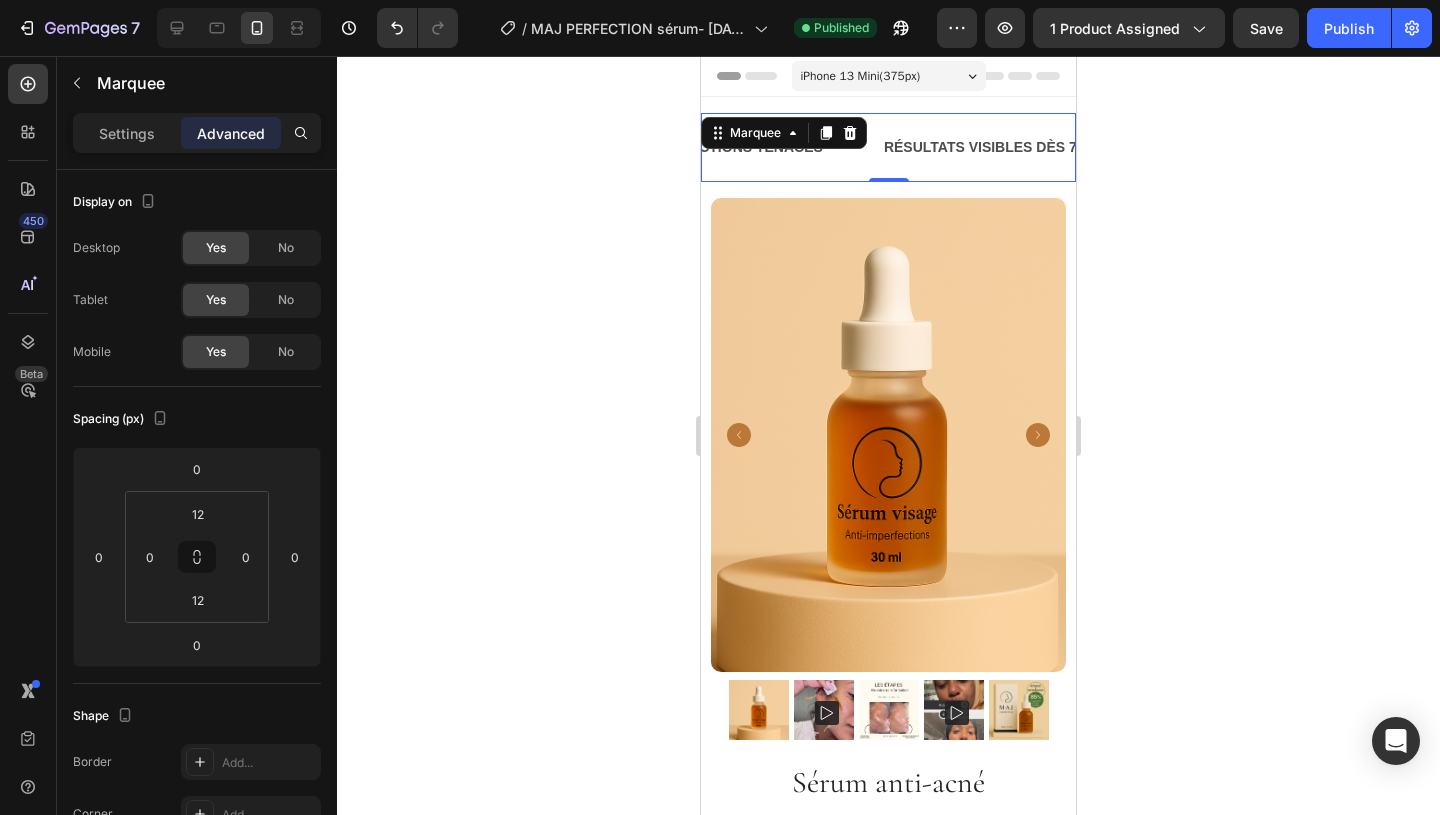 click 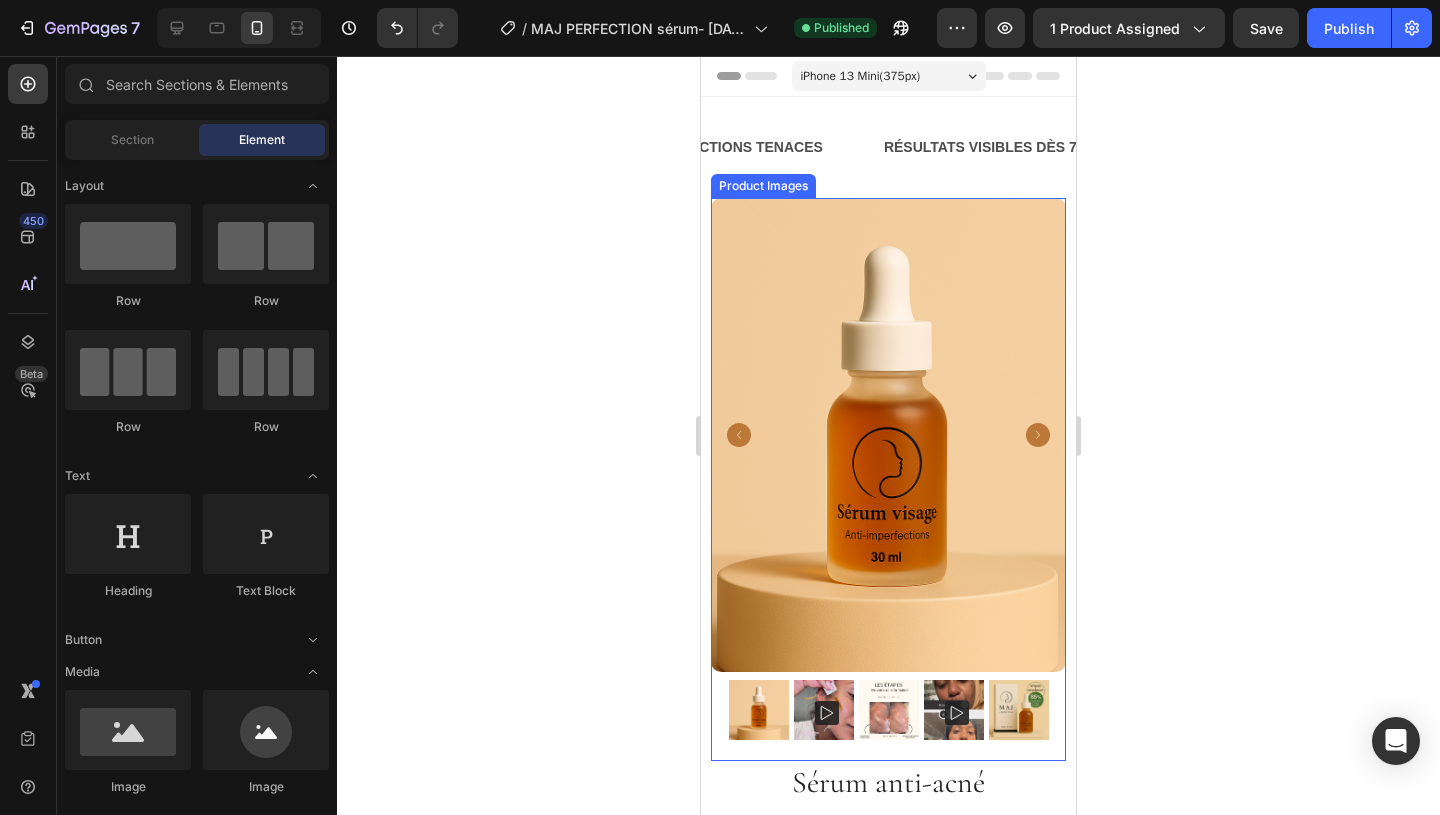 click at bounding box center [888, 434] 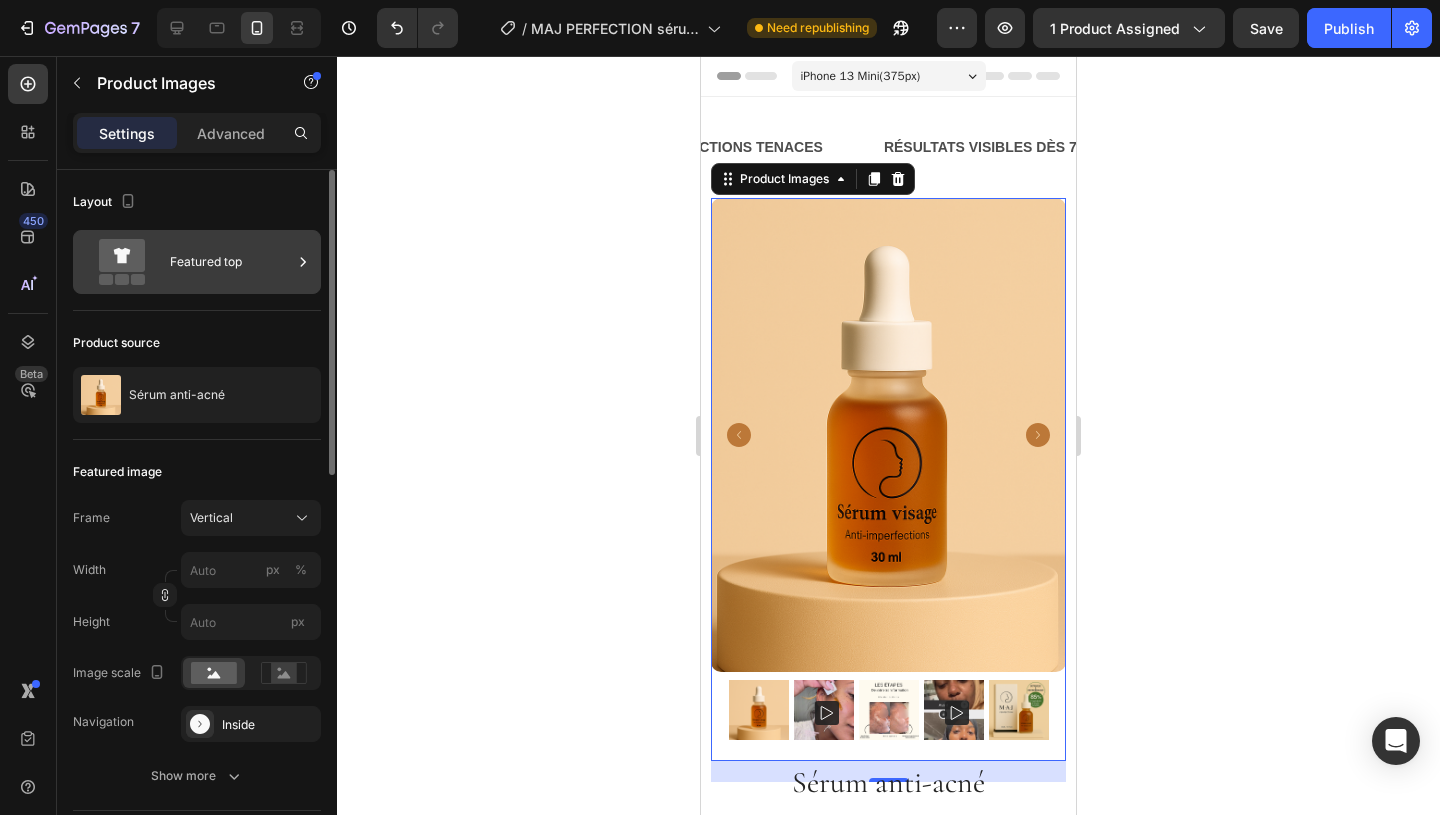 click on "Featured top" at bounding box center (231, 262) 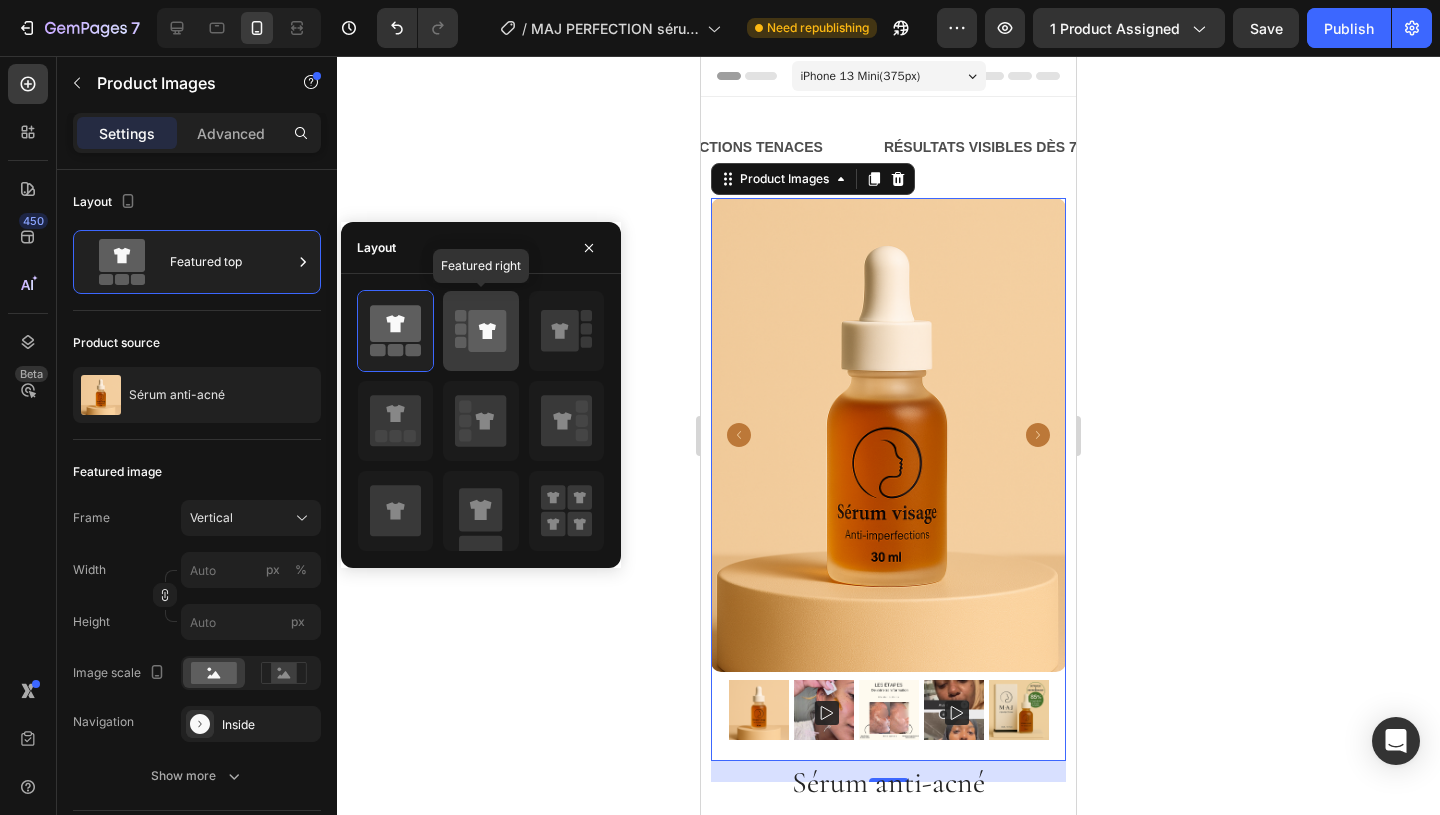 click 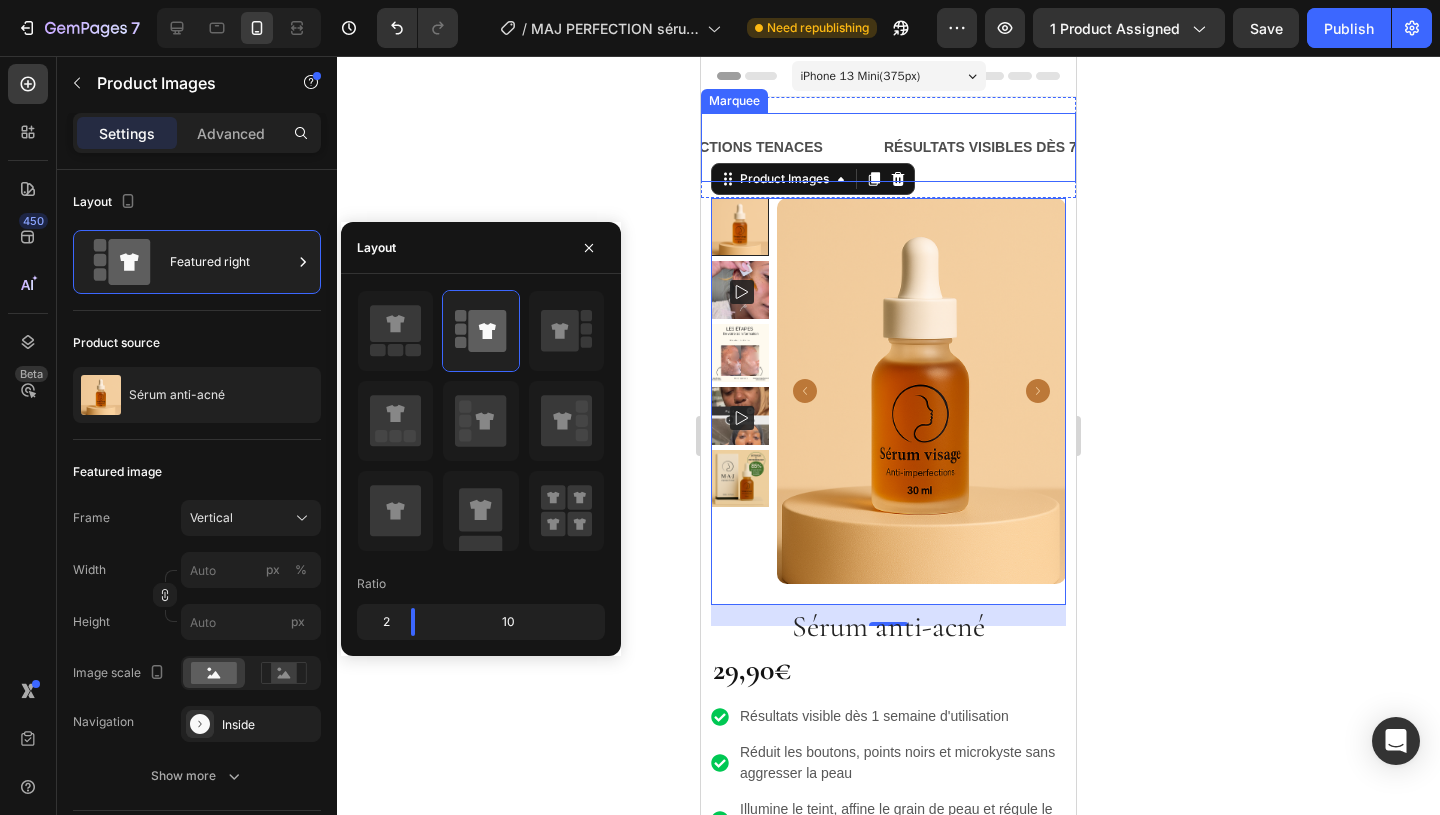 click on "DITES ADIEU AUX IMPERFECTIONS TENACES Text Block" at bounding box center (696, 147) 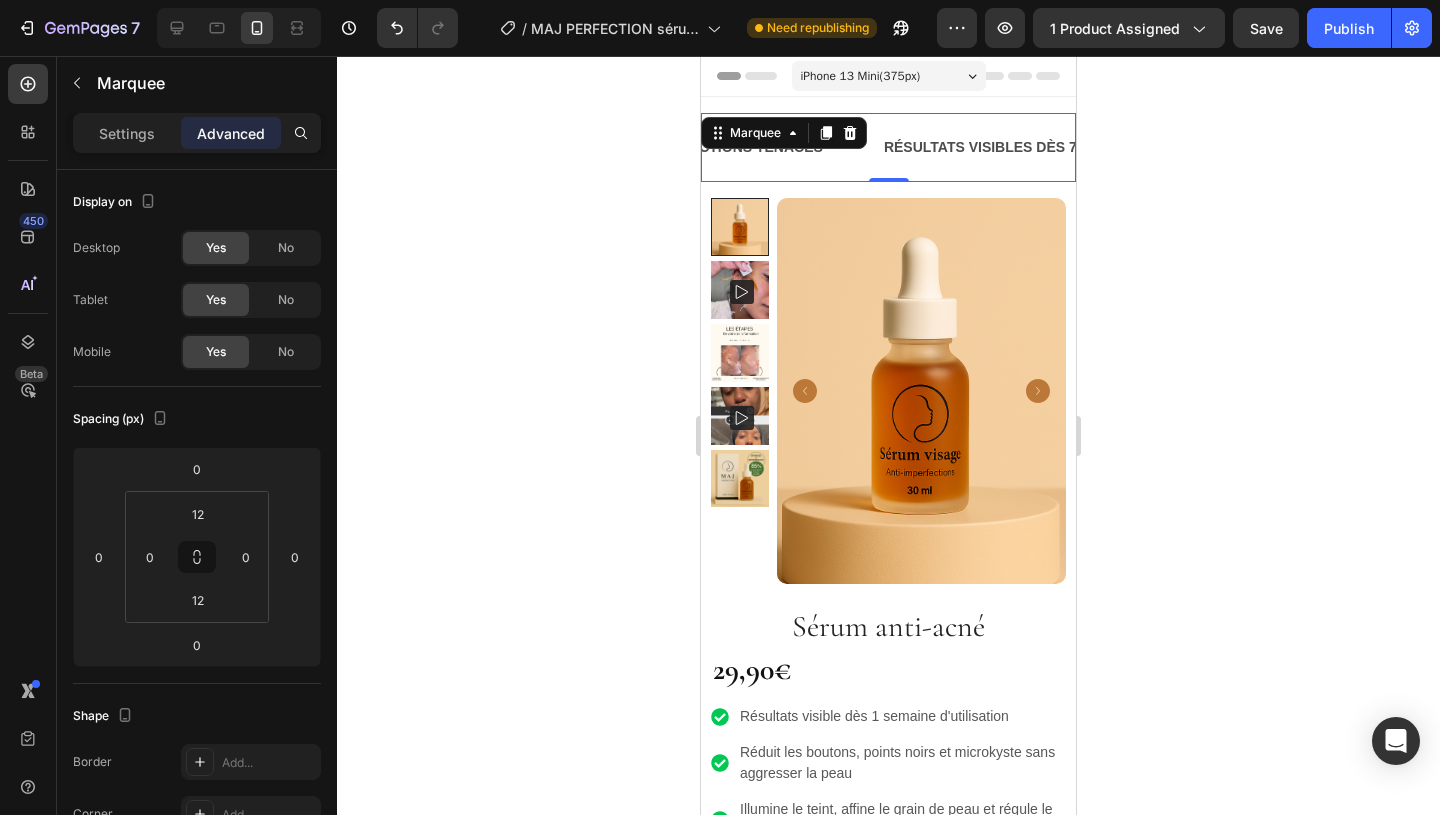 click on "DITES ADIEU AUX IMPERFECTIONS TENACES Text Block" at bounding box center [696, 147] 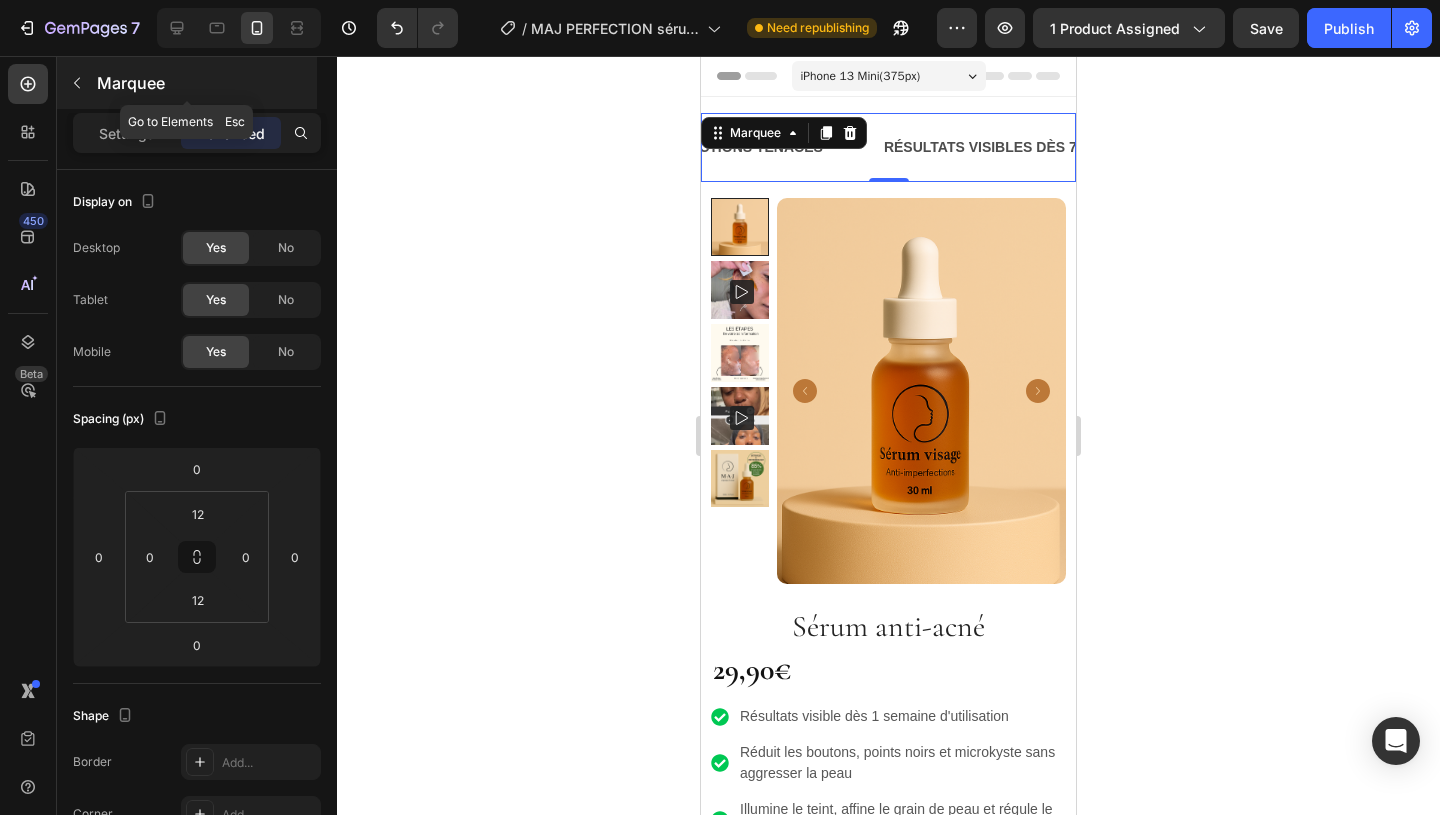 click 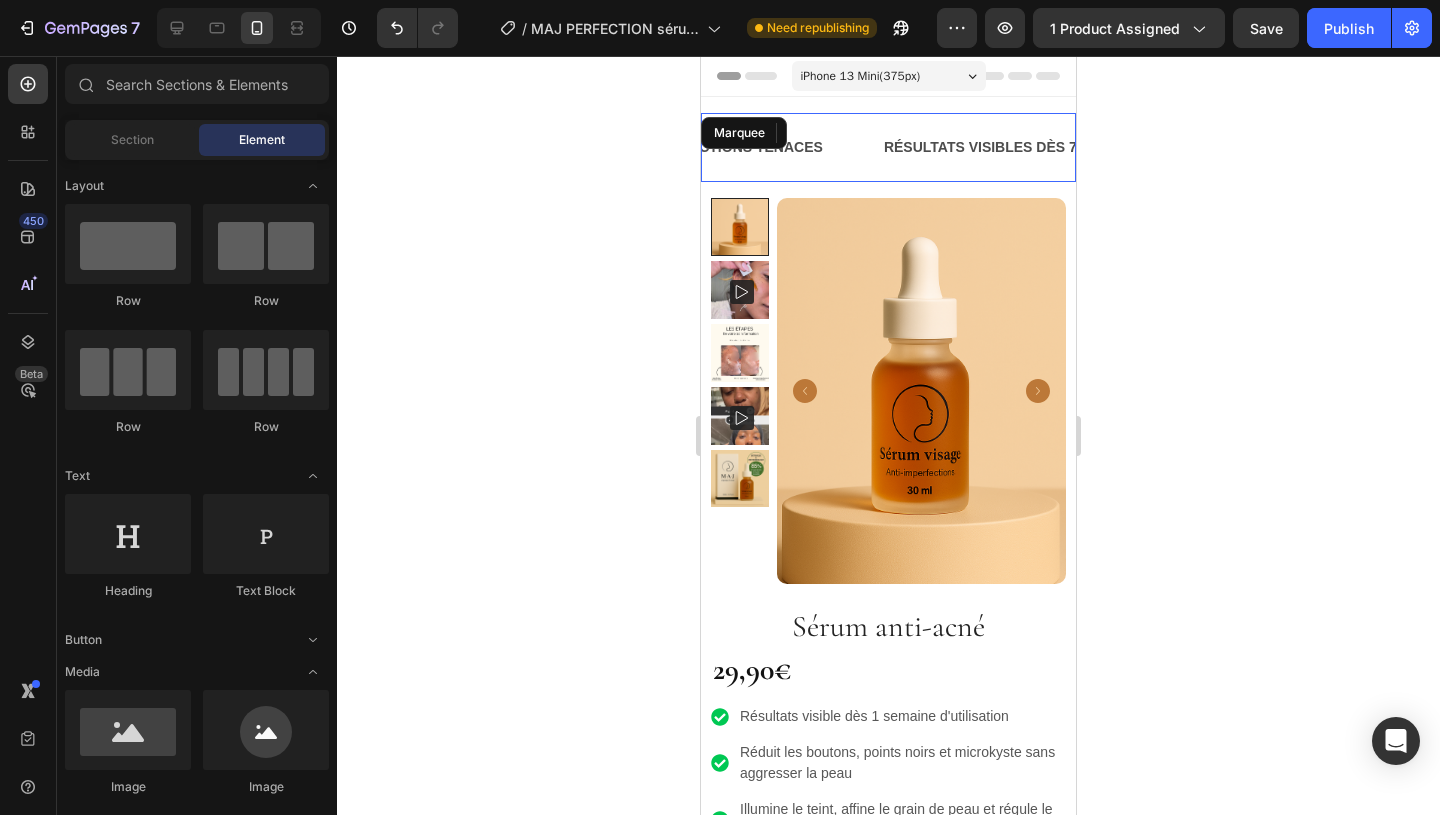 click on "DITES ADIEU AUX IMPERFECTIONS TENACES Text Block RÉSULTATS VISIBLES DÈS 7 JOURS Text Block +70 CLIENTES SATISFAITES ⭐ Text Block DITES ADIEU AUX IMPERFECTIONS TENACES Text Block RÉSULTATS VISIBLES DÈS 7 JOURS Text Block +70 CLIENTES SATISFAITES ⭐ Text Block Marquee" at bounding box center (888, 147) 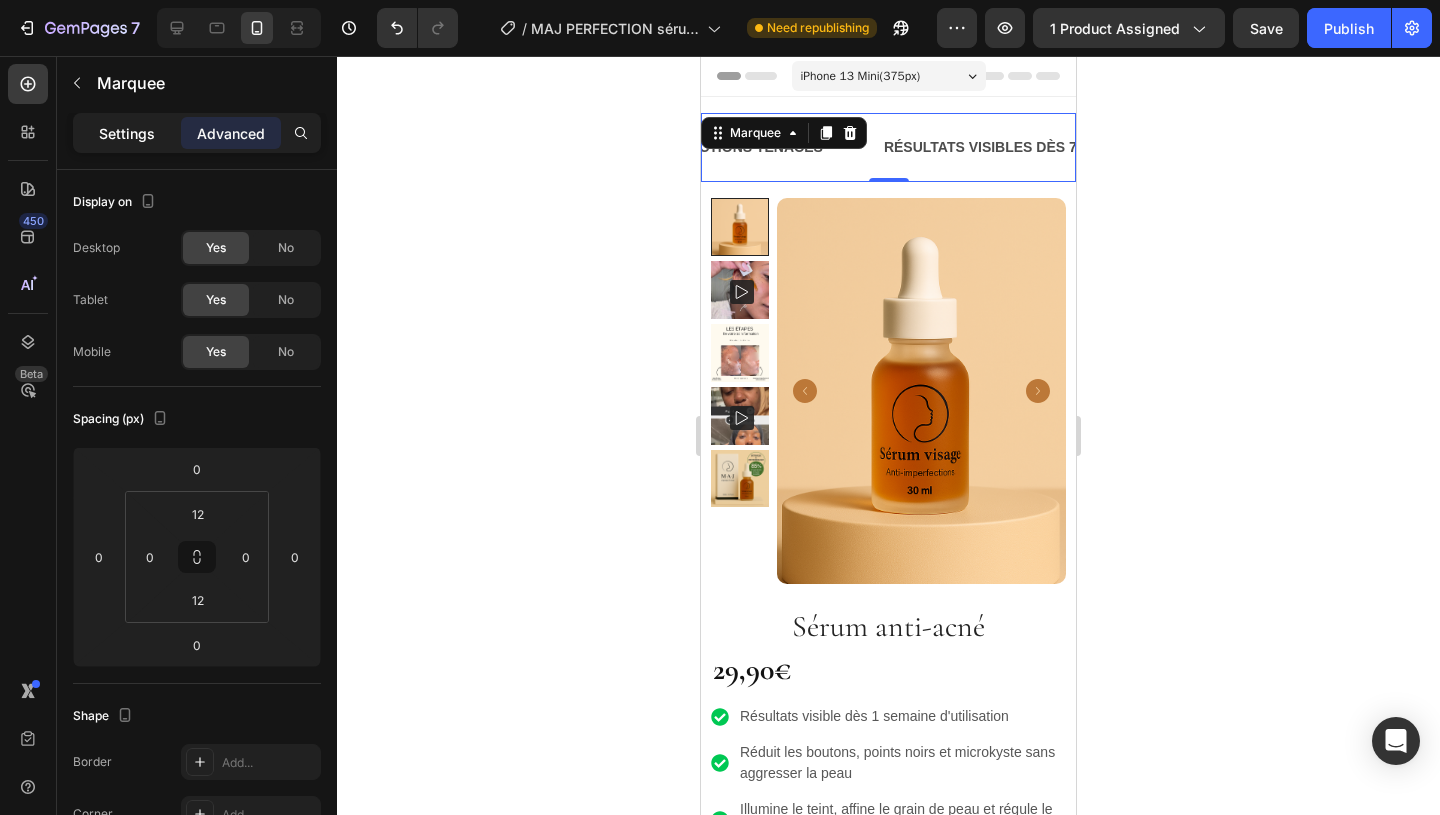 click on "Settings" at bounding box center (127, 133) 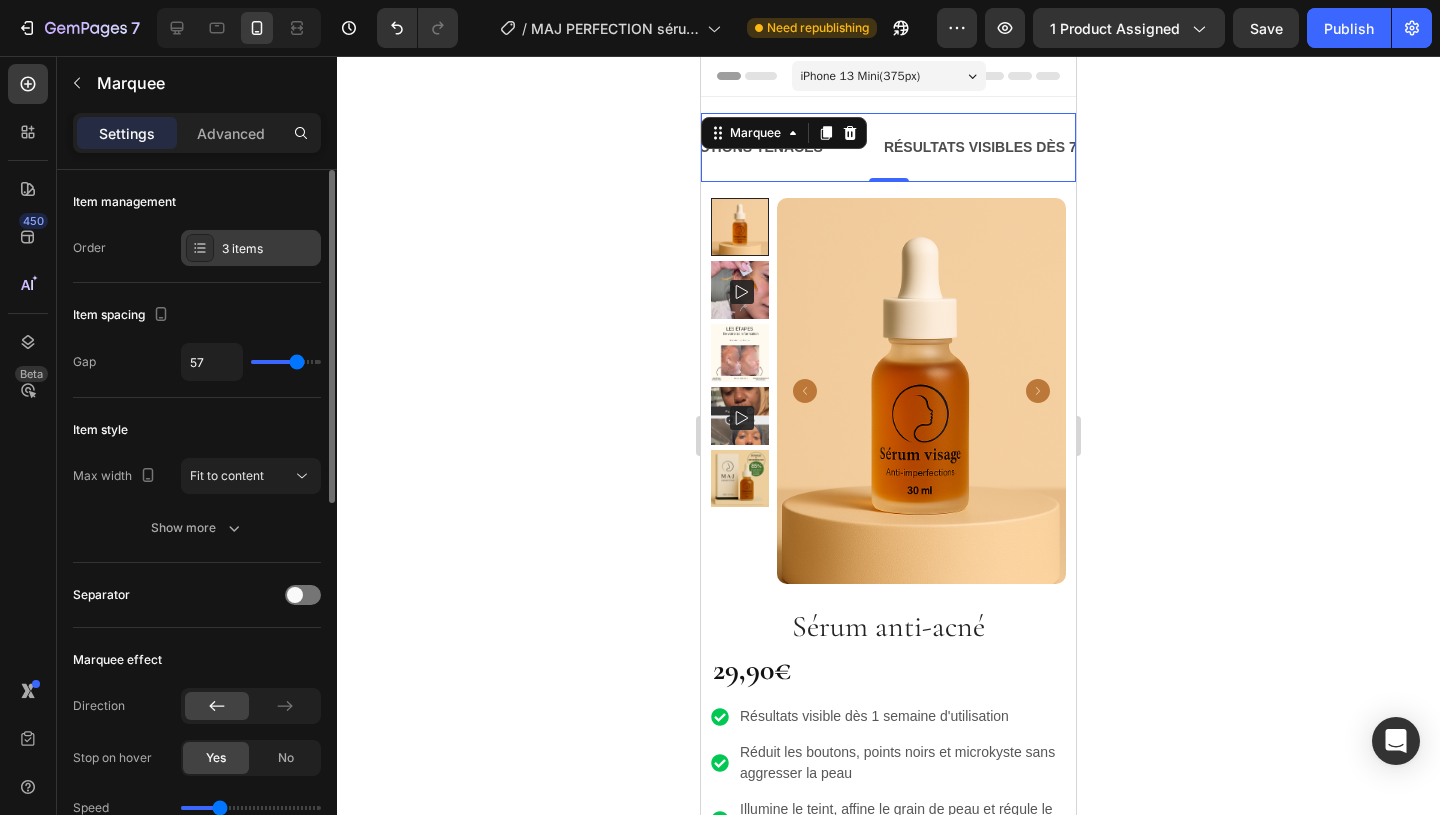 click on "3 items" at bounding box center [251, 248] 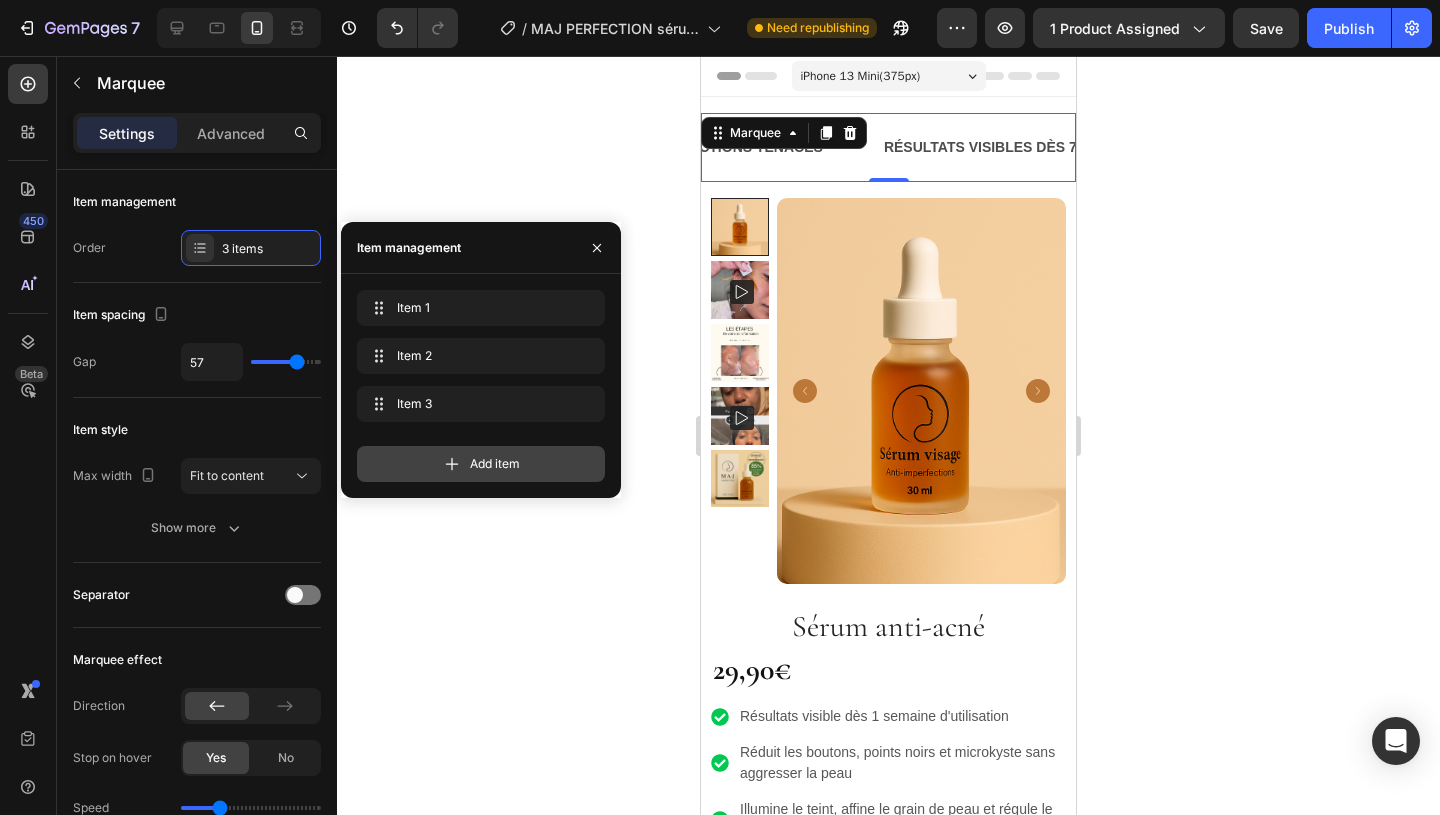 click on "Add item" at bounding box center [495, 464] 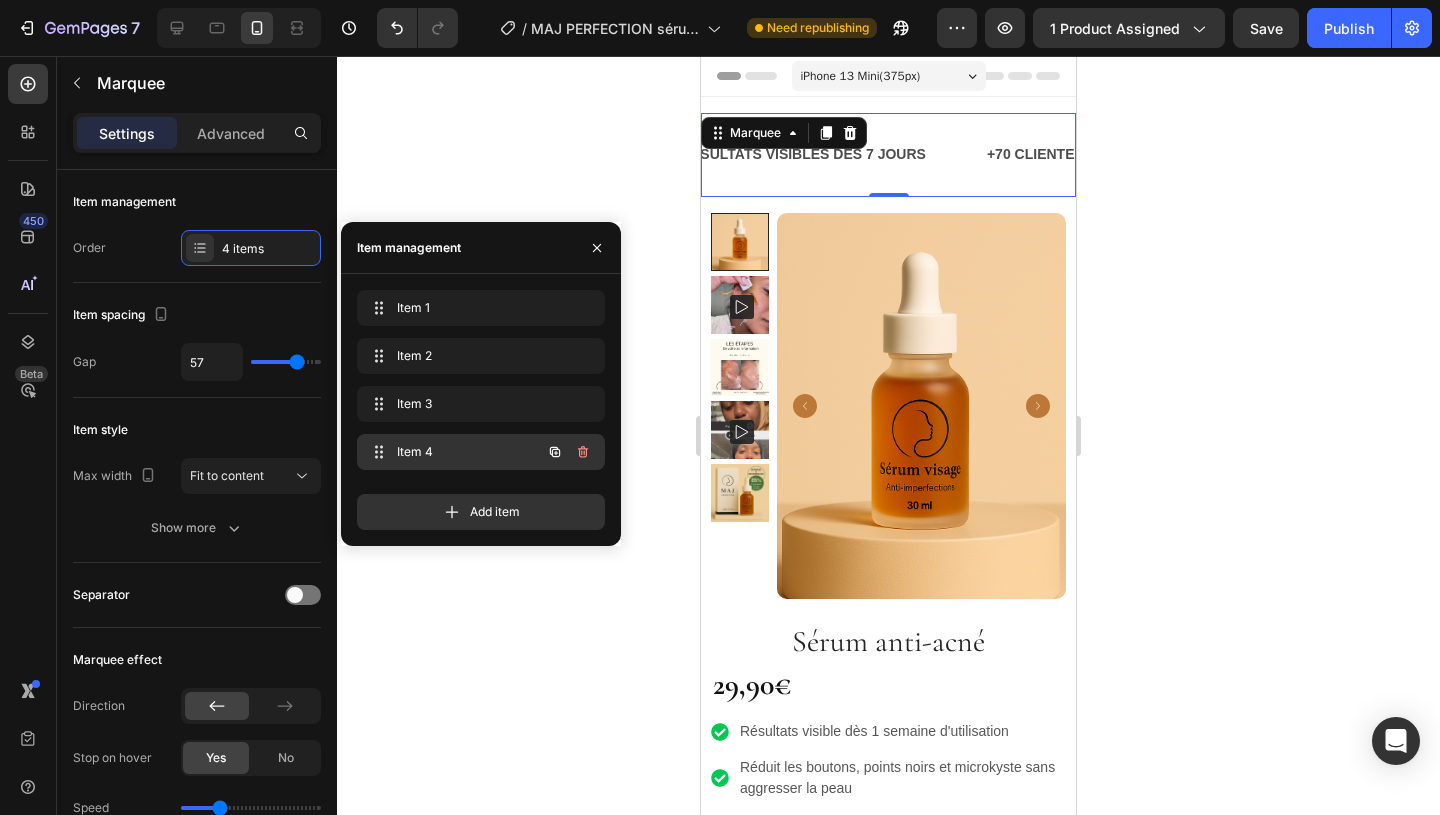 click on "Item 4" at bounding box center (453, 452) 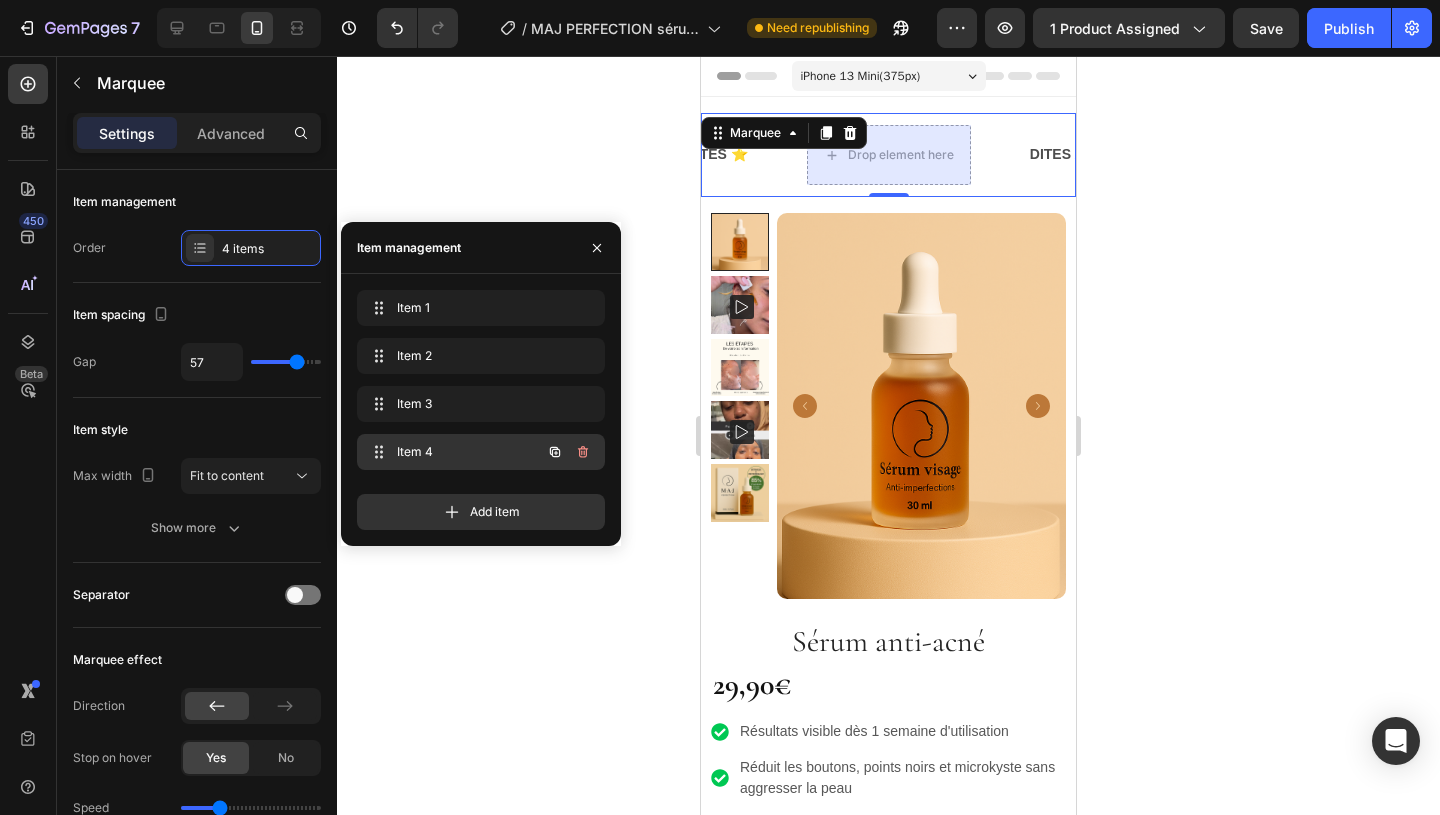 scroll, scrollTop: 0, scrollLeft: 850, axis: horizontal 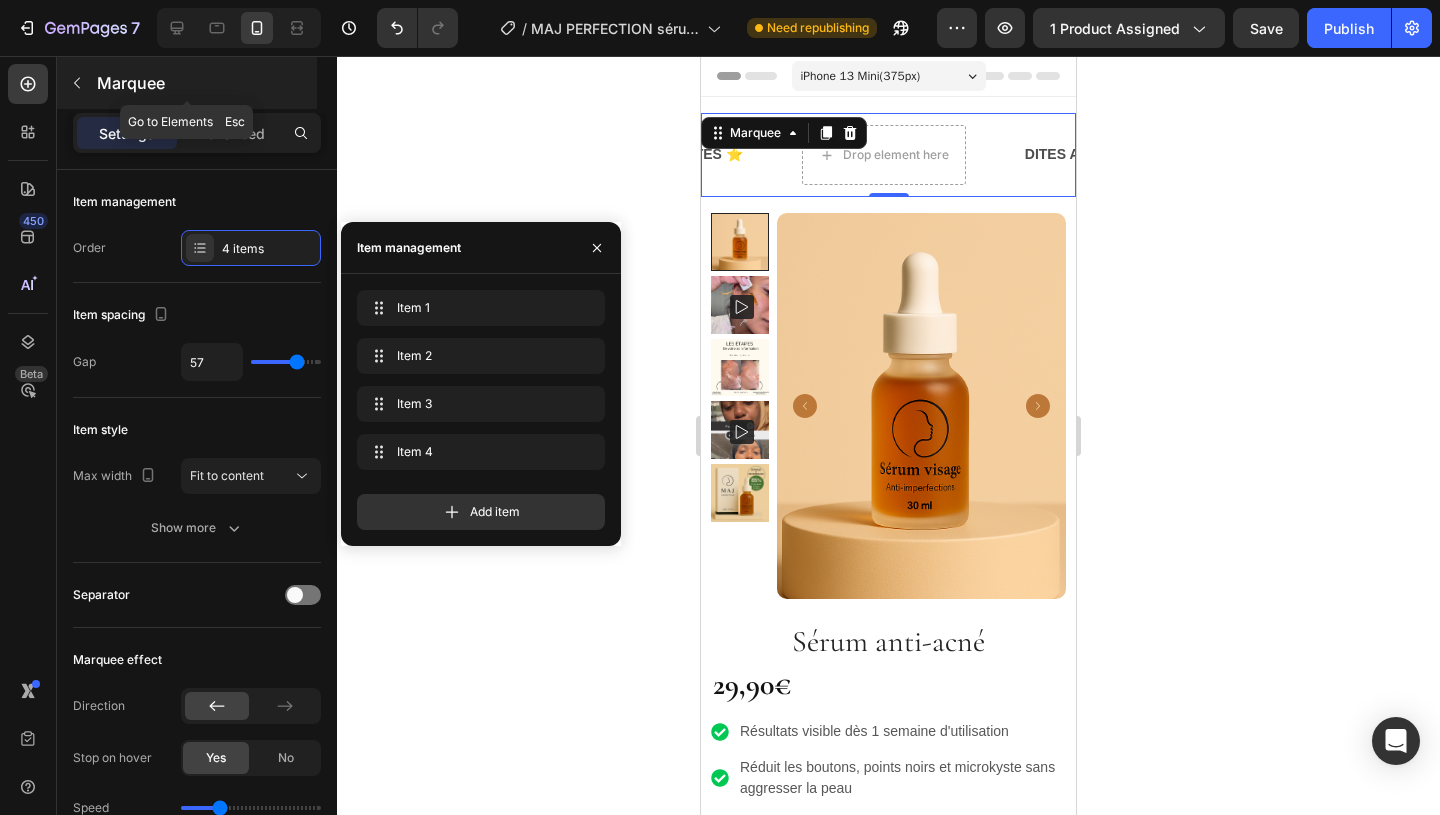 click 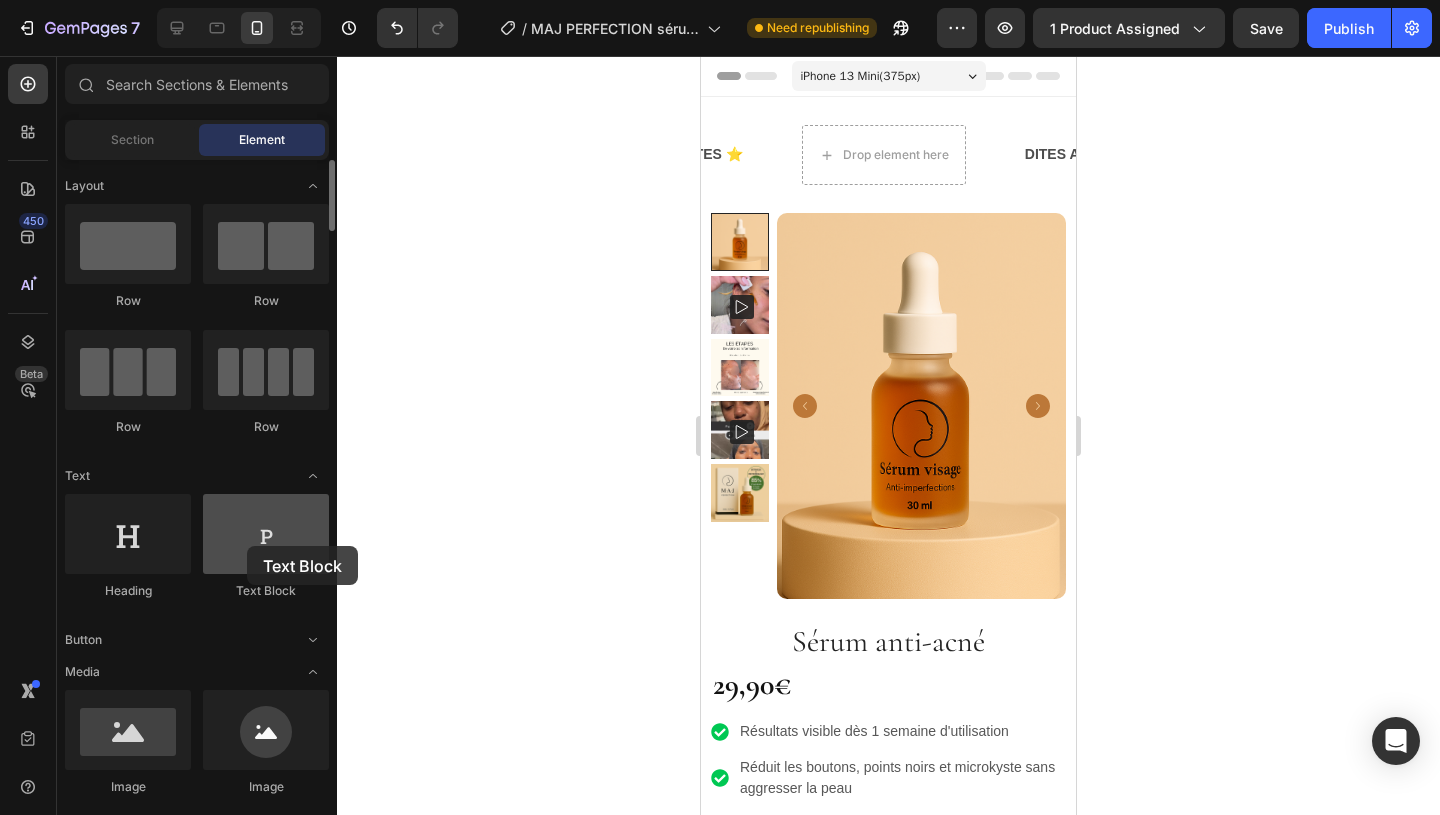 click at bounding box center (266, 534) 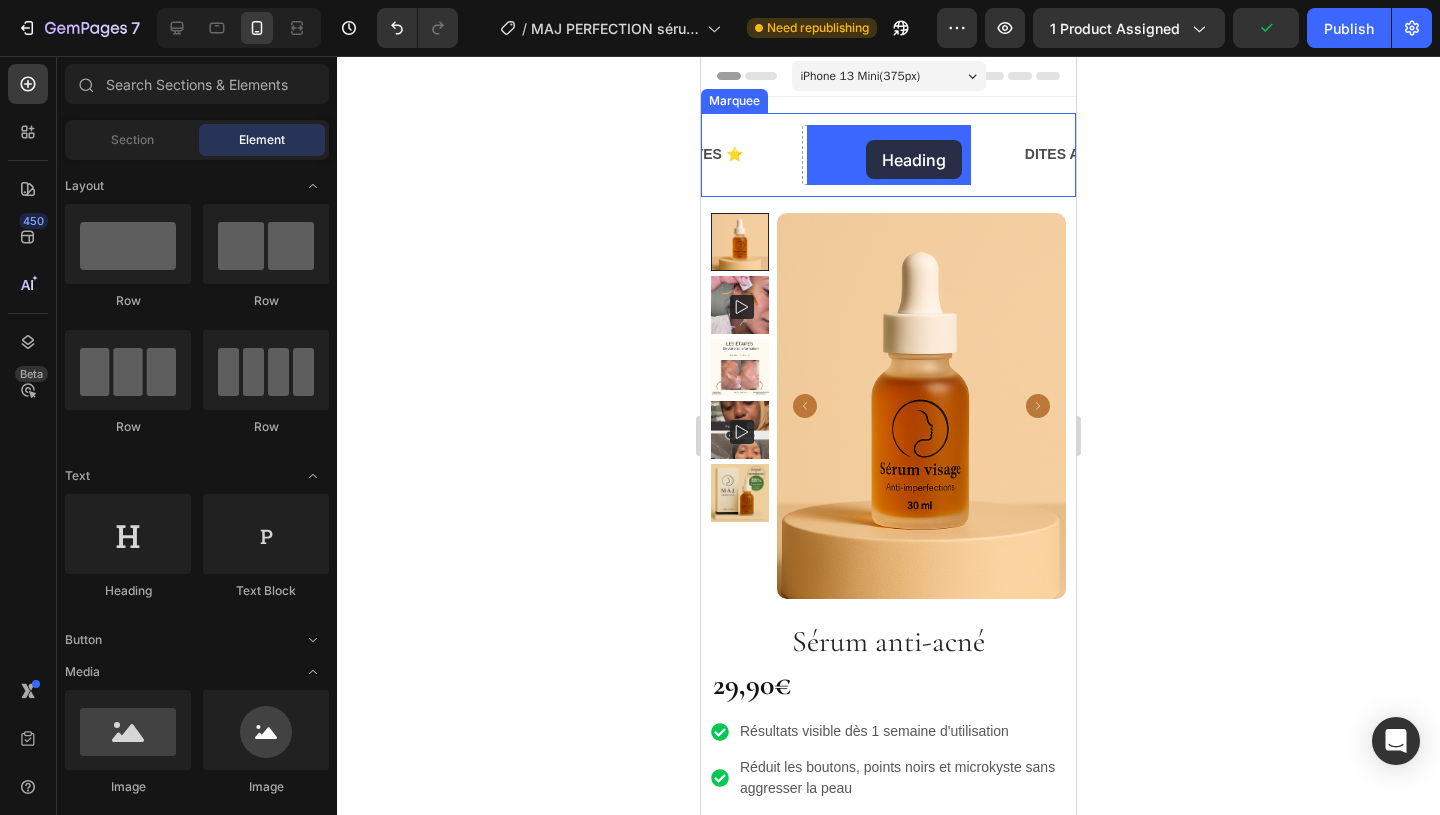 drag, startPoint x: 850, startPoint y: 610, endPoint x: 865, endPoint y: 140, distance: 470.2393 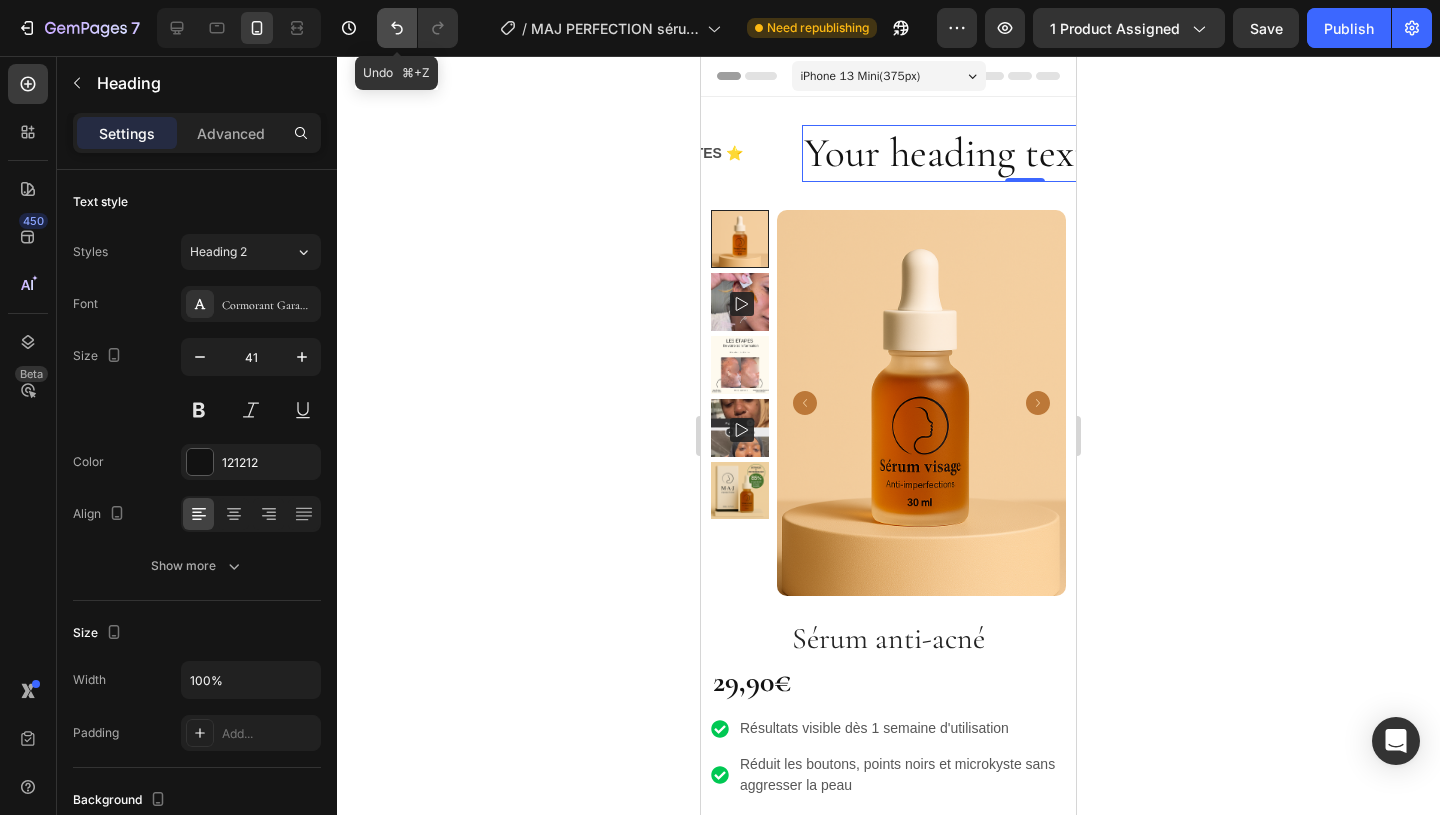 click 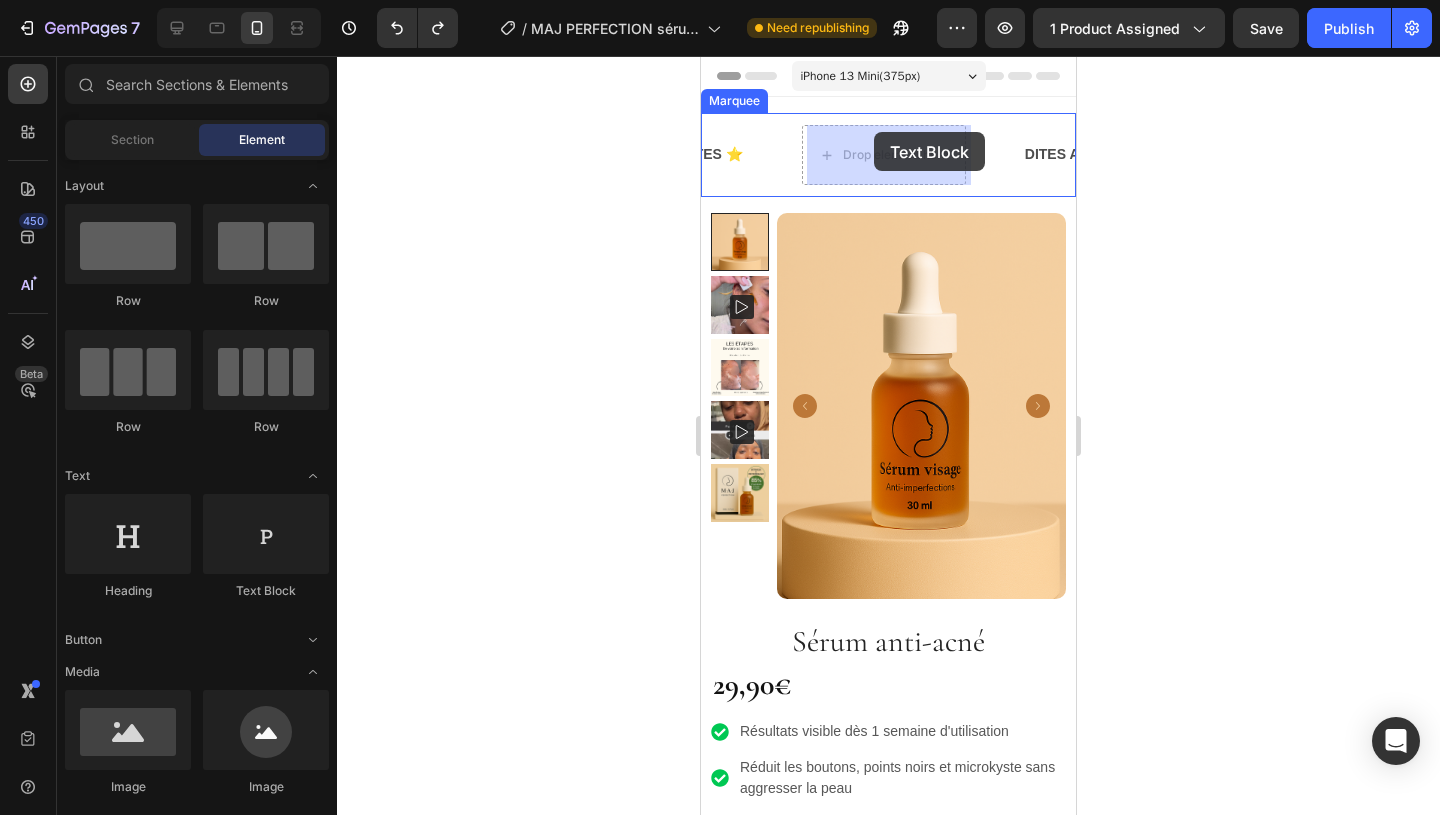 drag, startPoint x: 956, startPoint y: 606, endPoint x: 871, endPoint y: 132, distance: 481.561 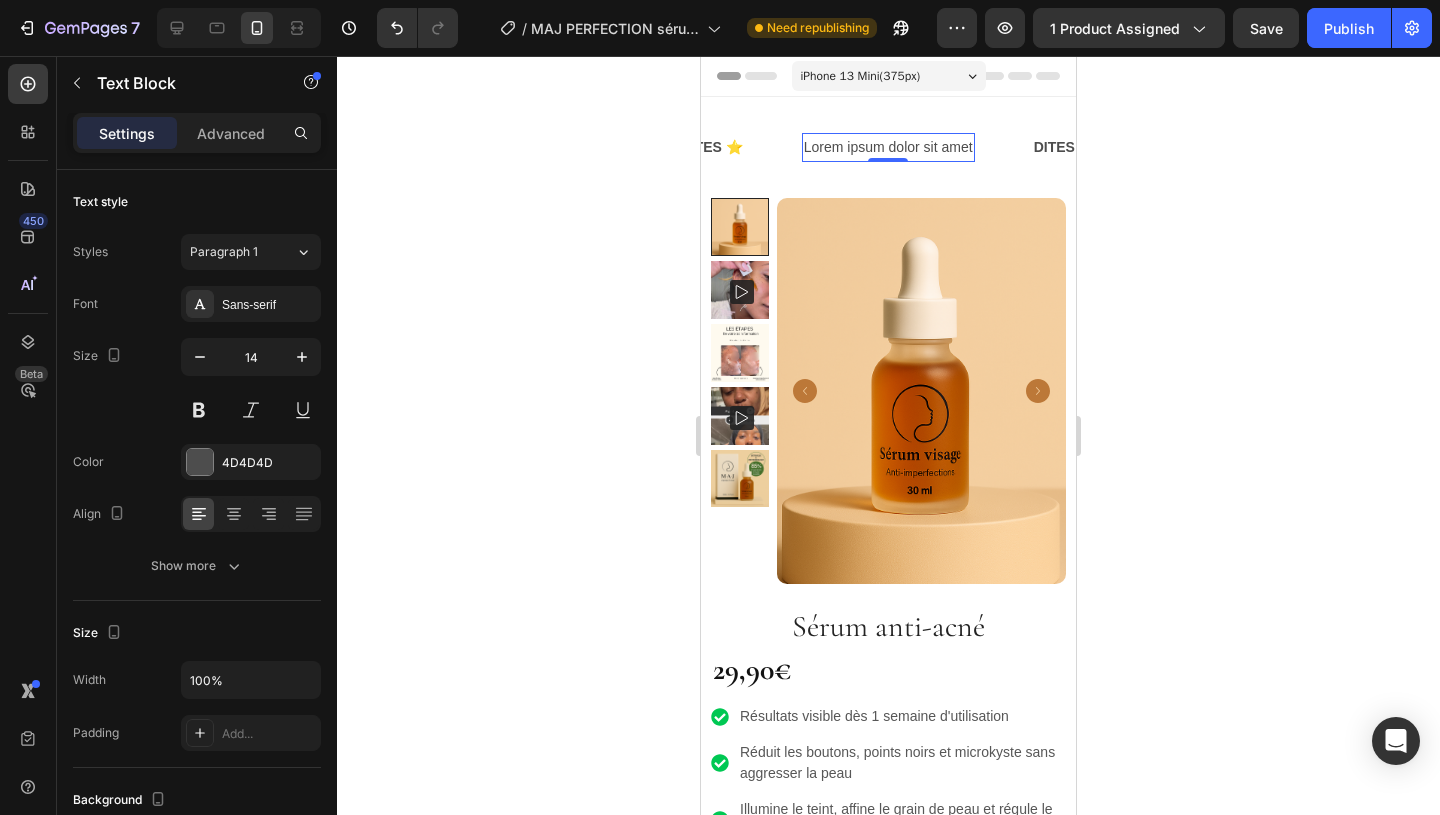 click on "Lorem ipsum dolor sit amet" at bounding box center [888, 147] 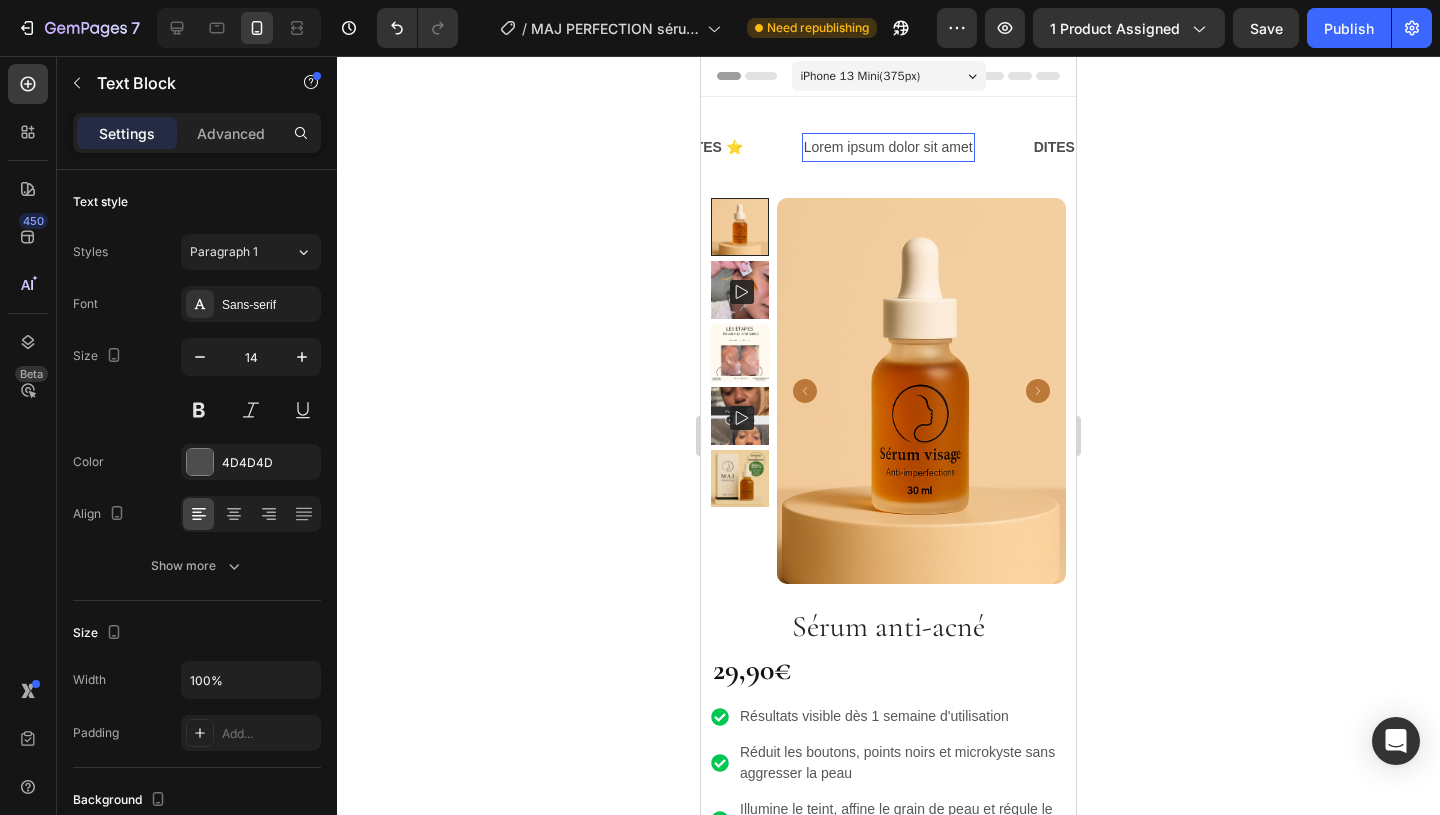 click on "Lorem ipsum dolor sit amet" at bounding box center (888, 147) 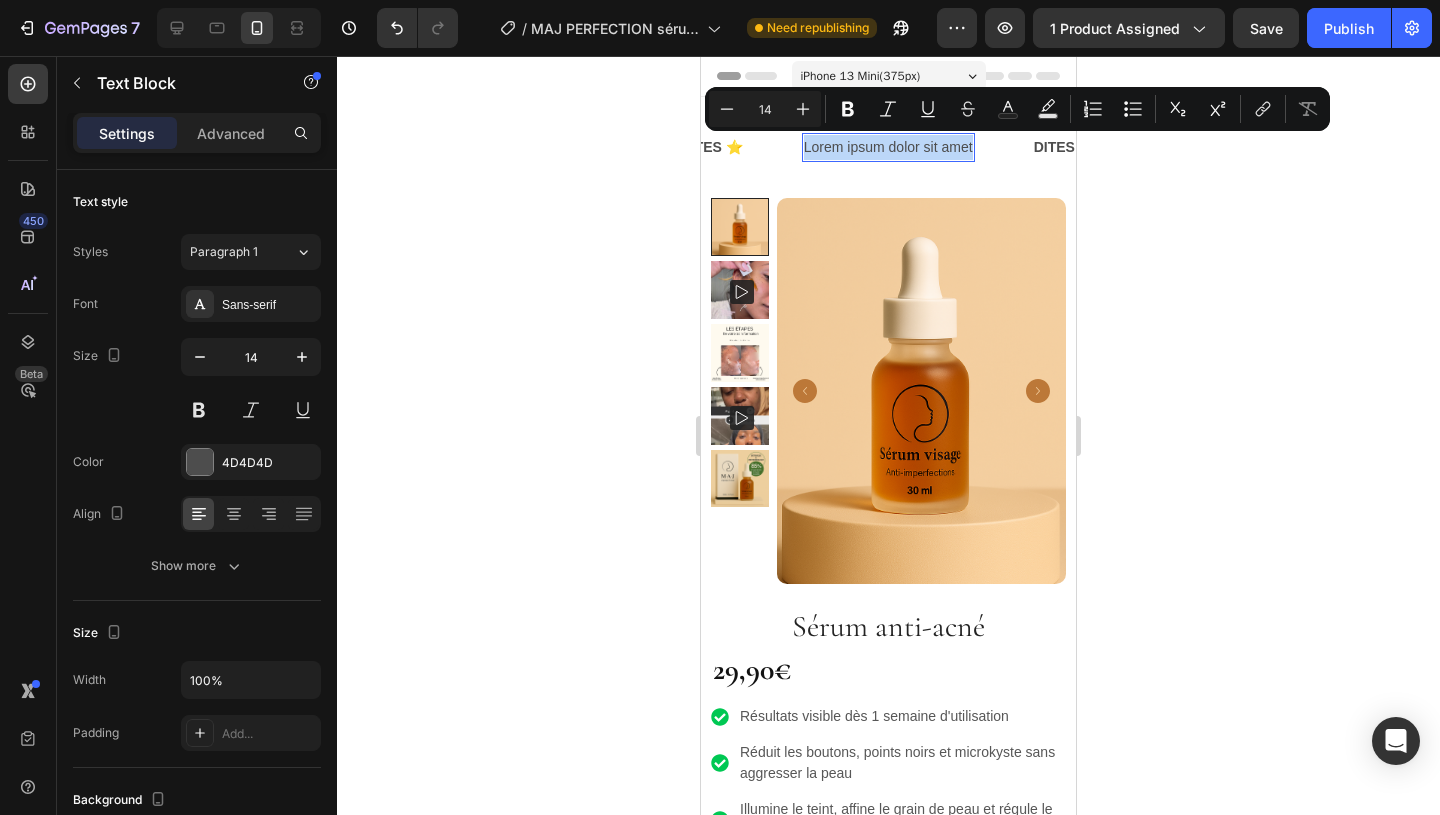 drag, startPoint x: 976, startPoint y: 147, endPoint x: 891, endPoint y: 147, distance: 85 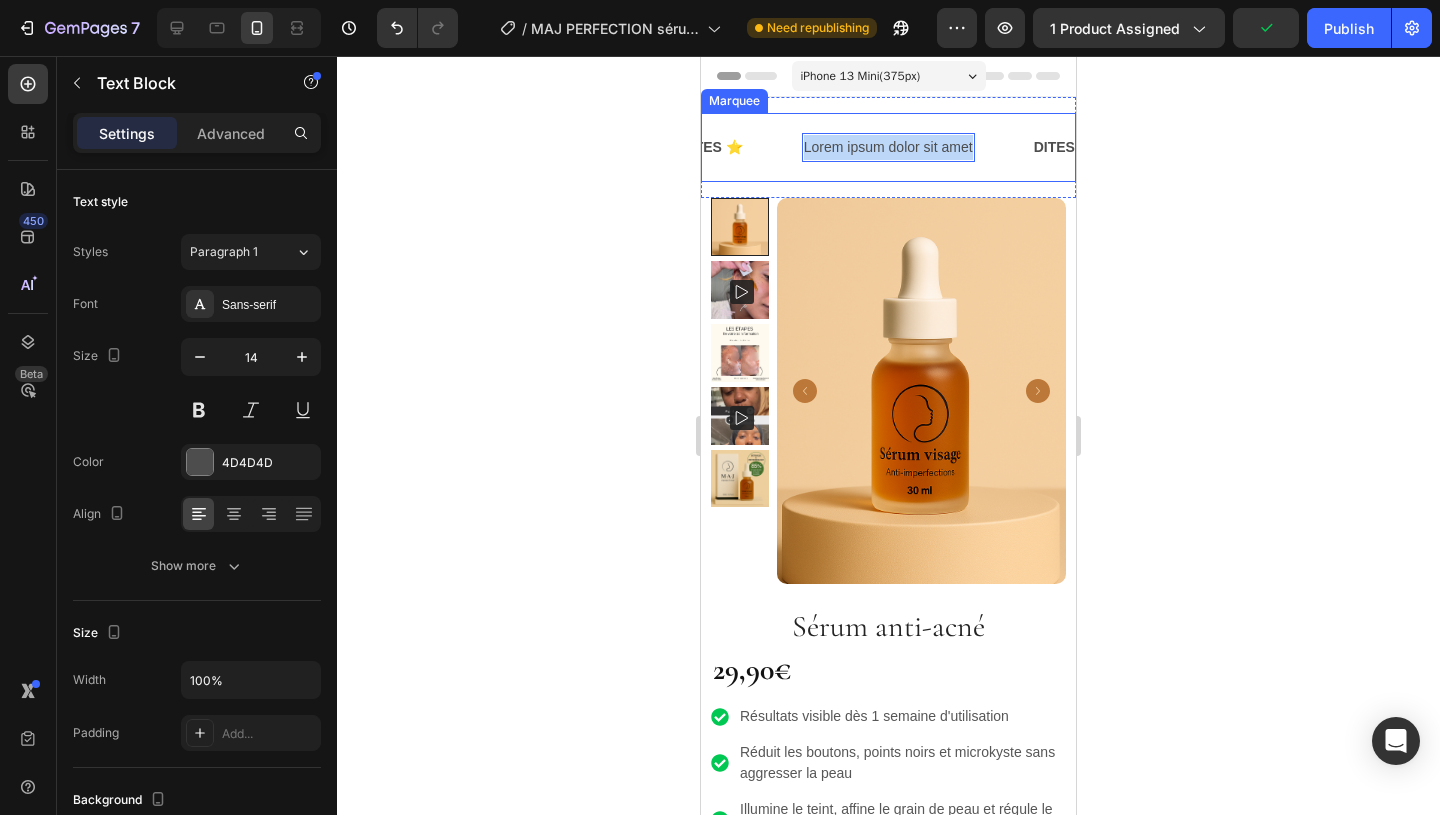 drag, startPoint x: 978, startPoint y: 150, endPoint x: 805, endPoint y: 149, distance: 173.00288 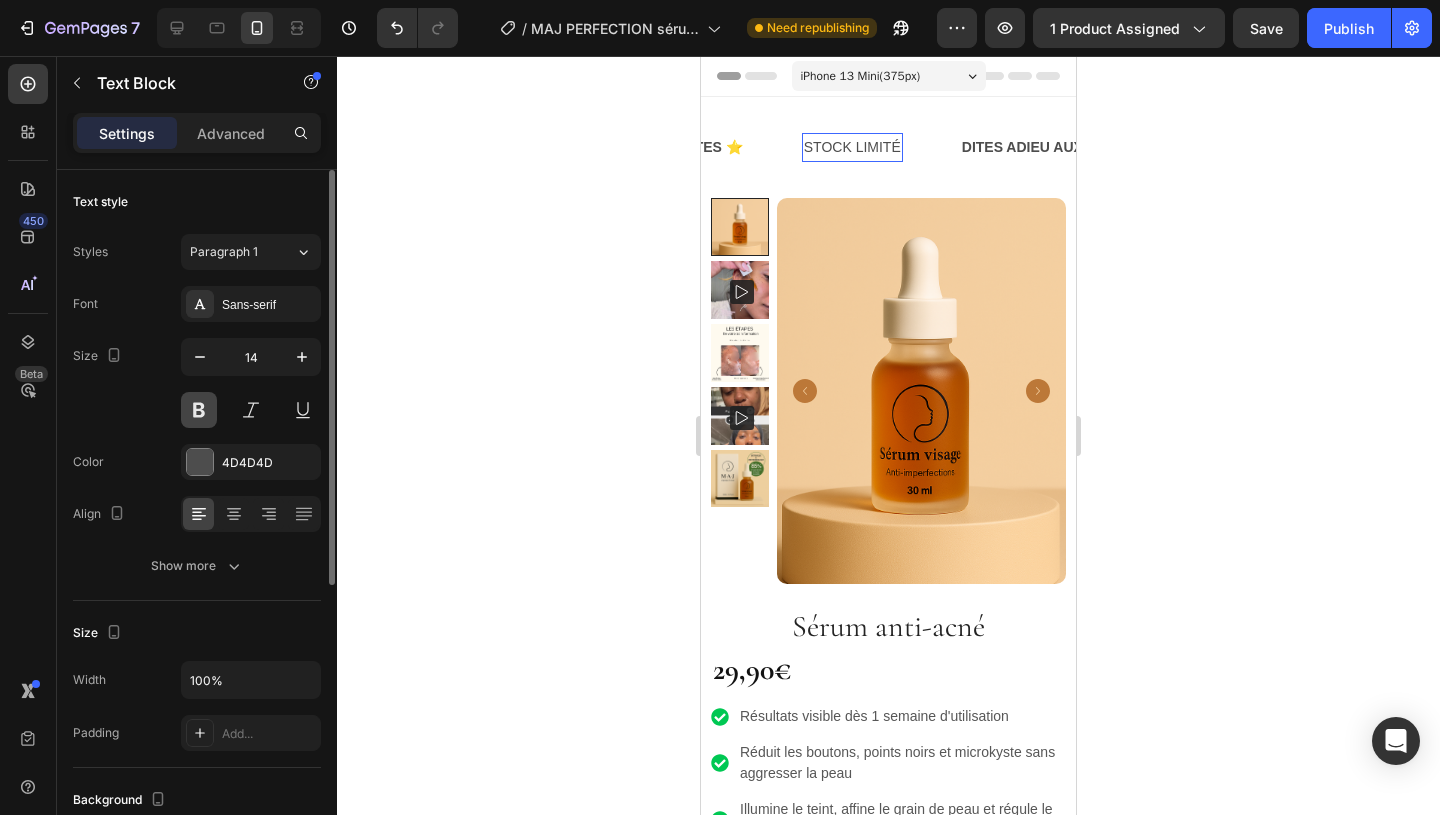 click at bounding box center [199, 410] 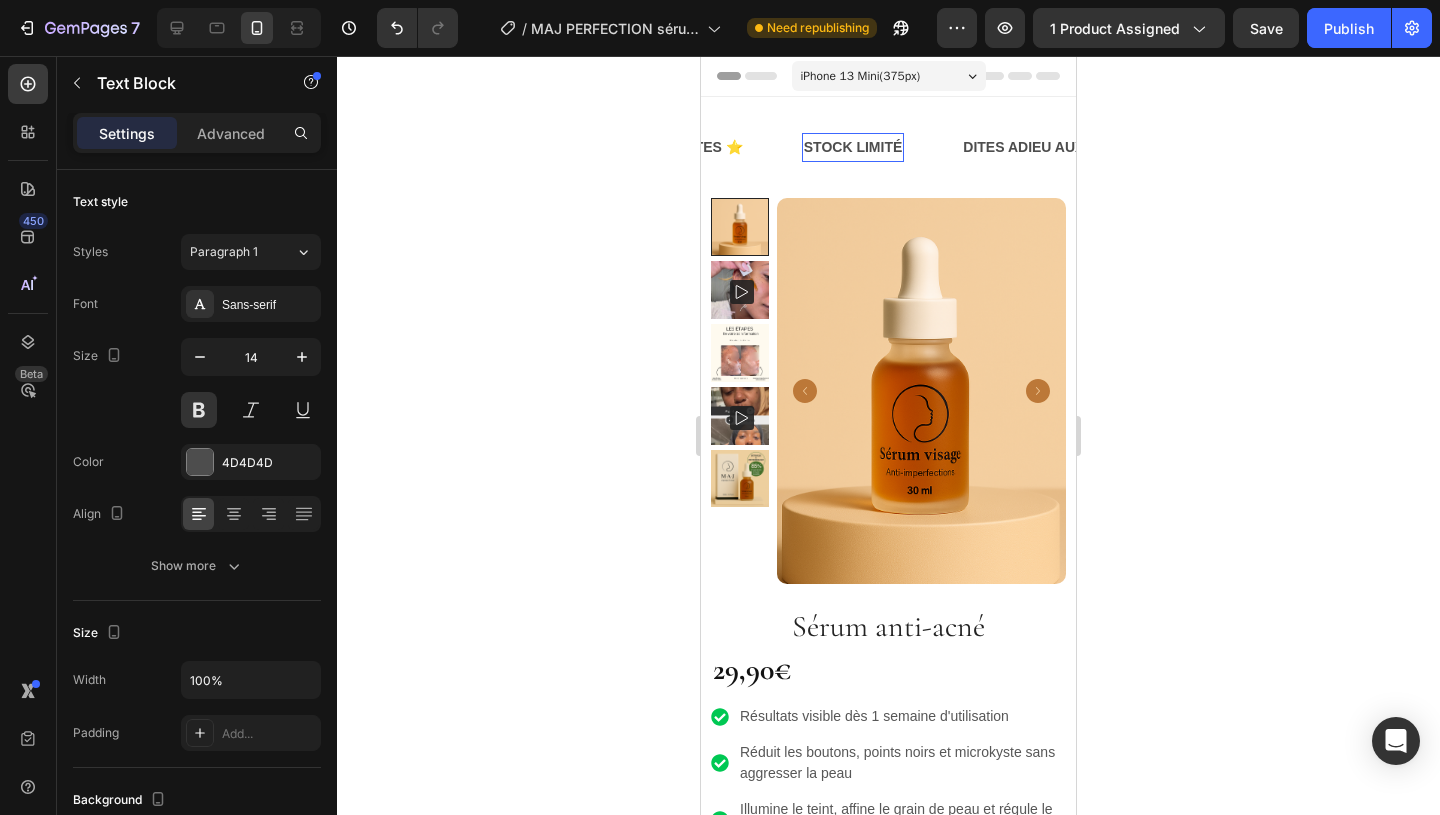 click on "STOCK LIMITÉ" at bounding box center [853, 147] 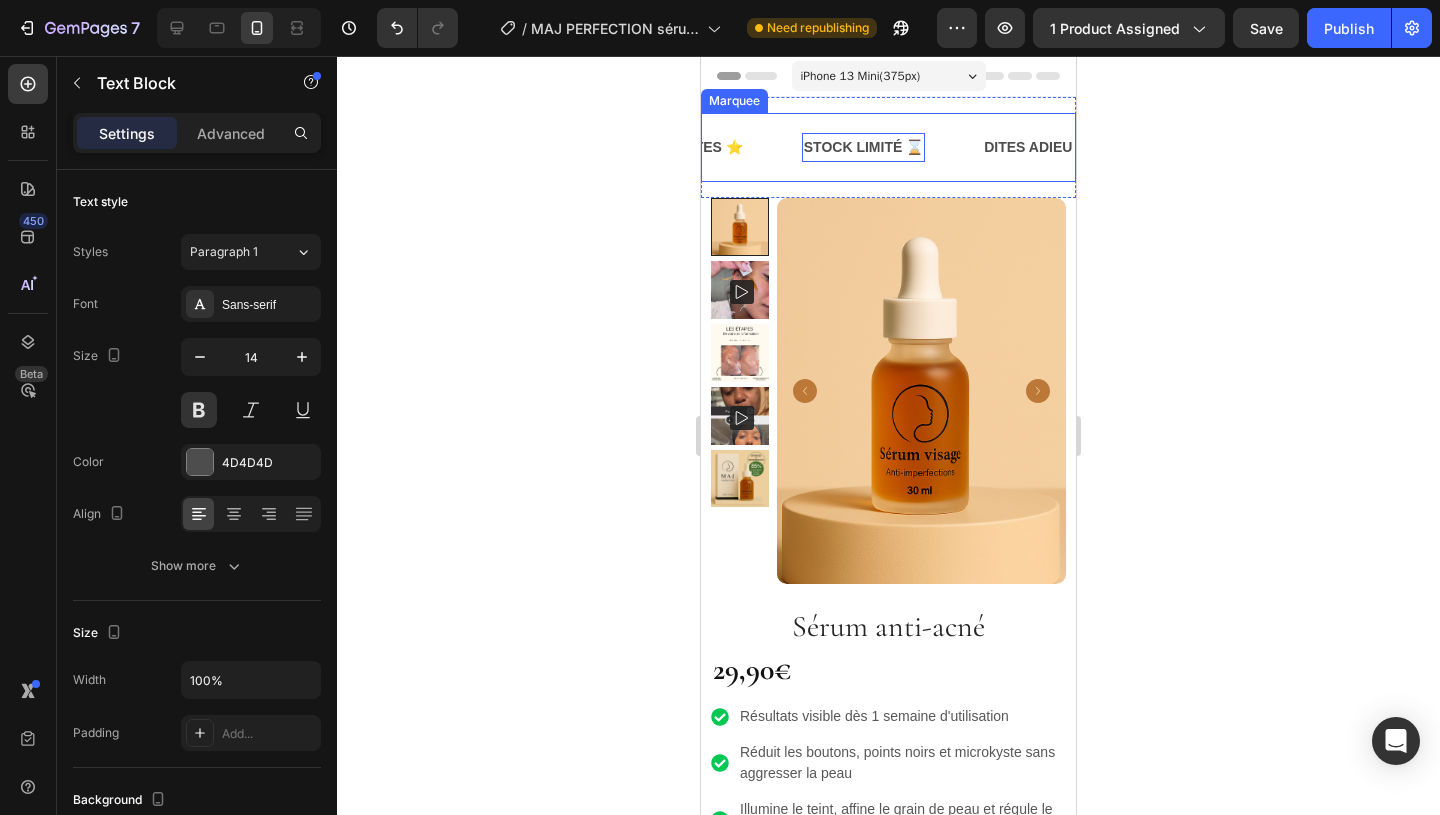 click on "+70 CLIENTES SATISFAITES ⭐ Text Block" at bounding box center (666, 147) 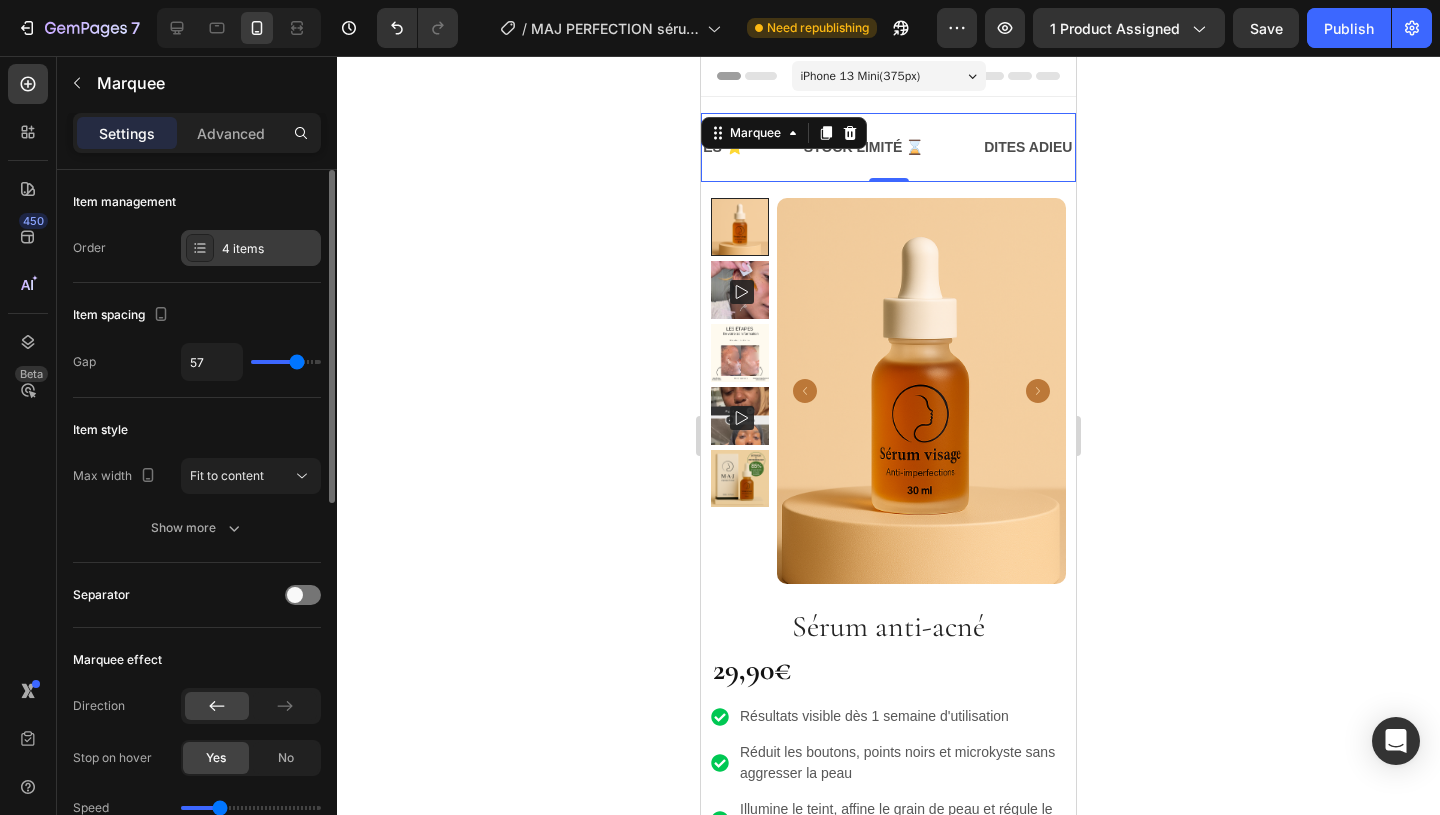 click on "4 items" at bounding box center [269, 249] 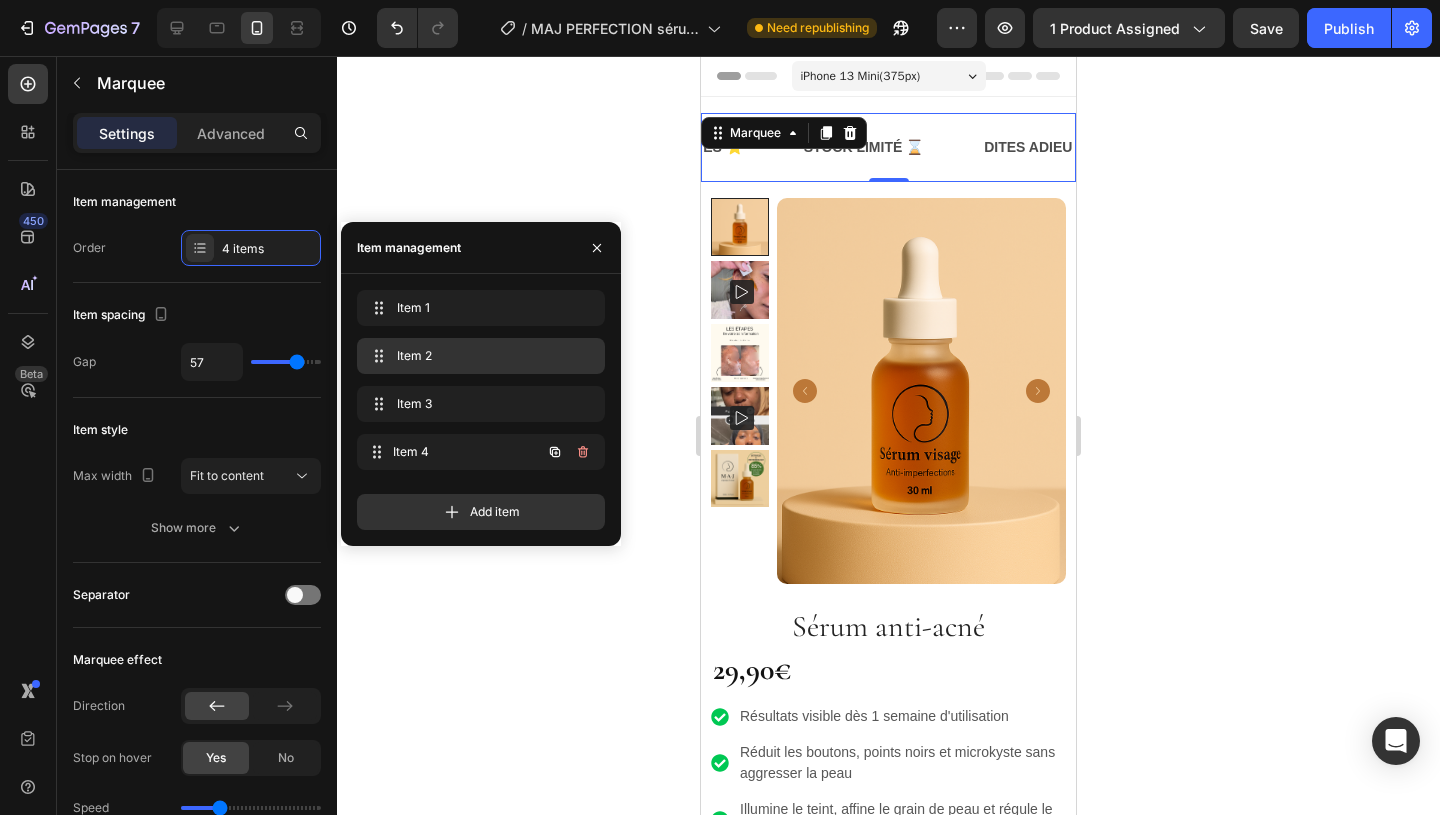 type 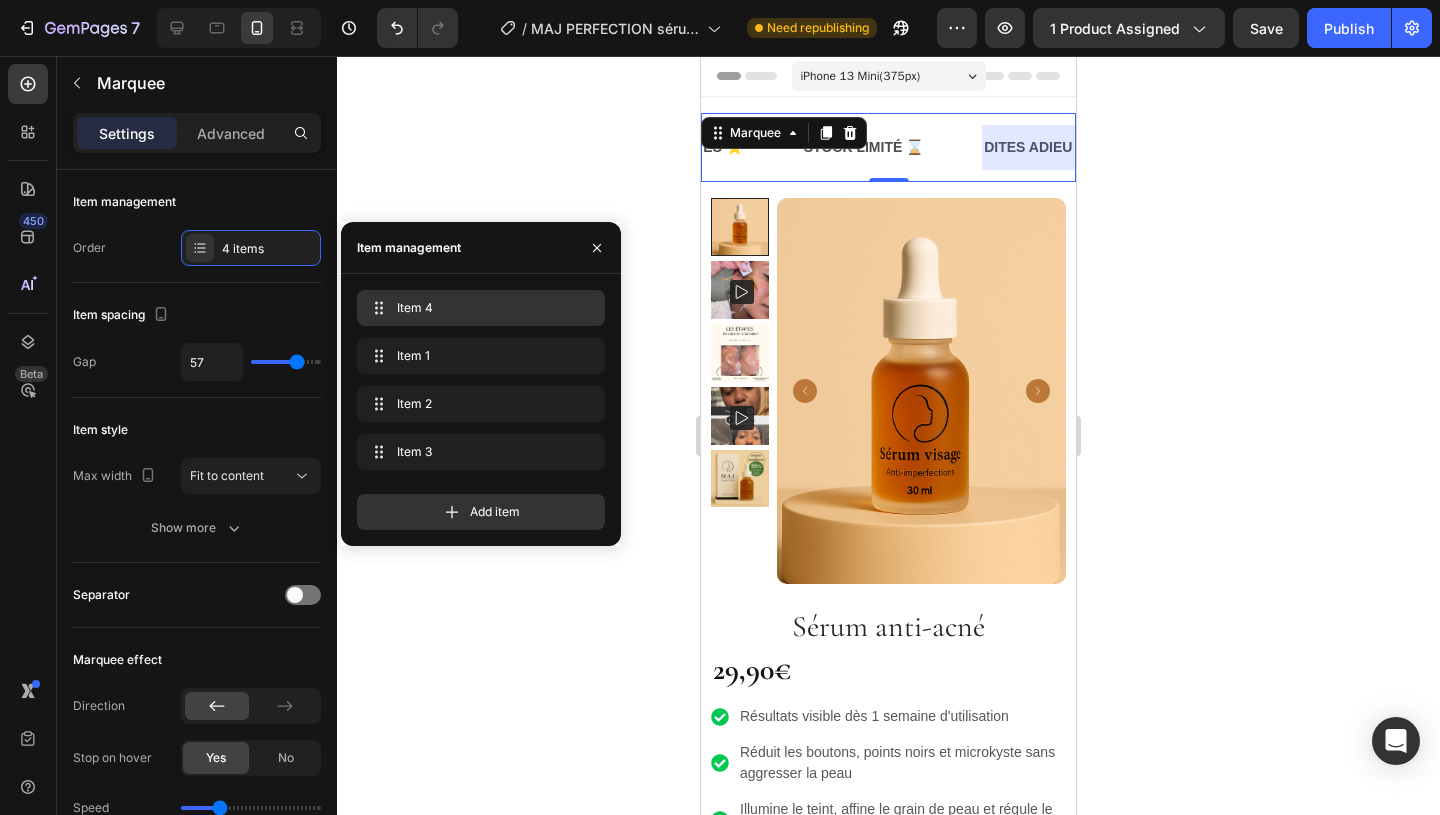drag, startPoint x: 451, startPoint y: 450, endPoint x: 450, endPoint y: 290, distance: 160.00313 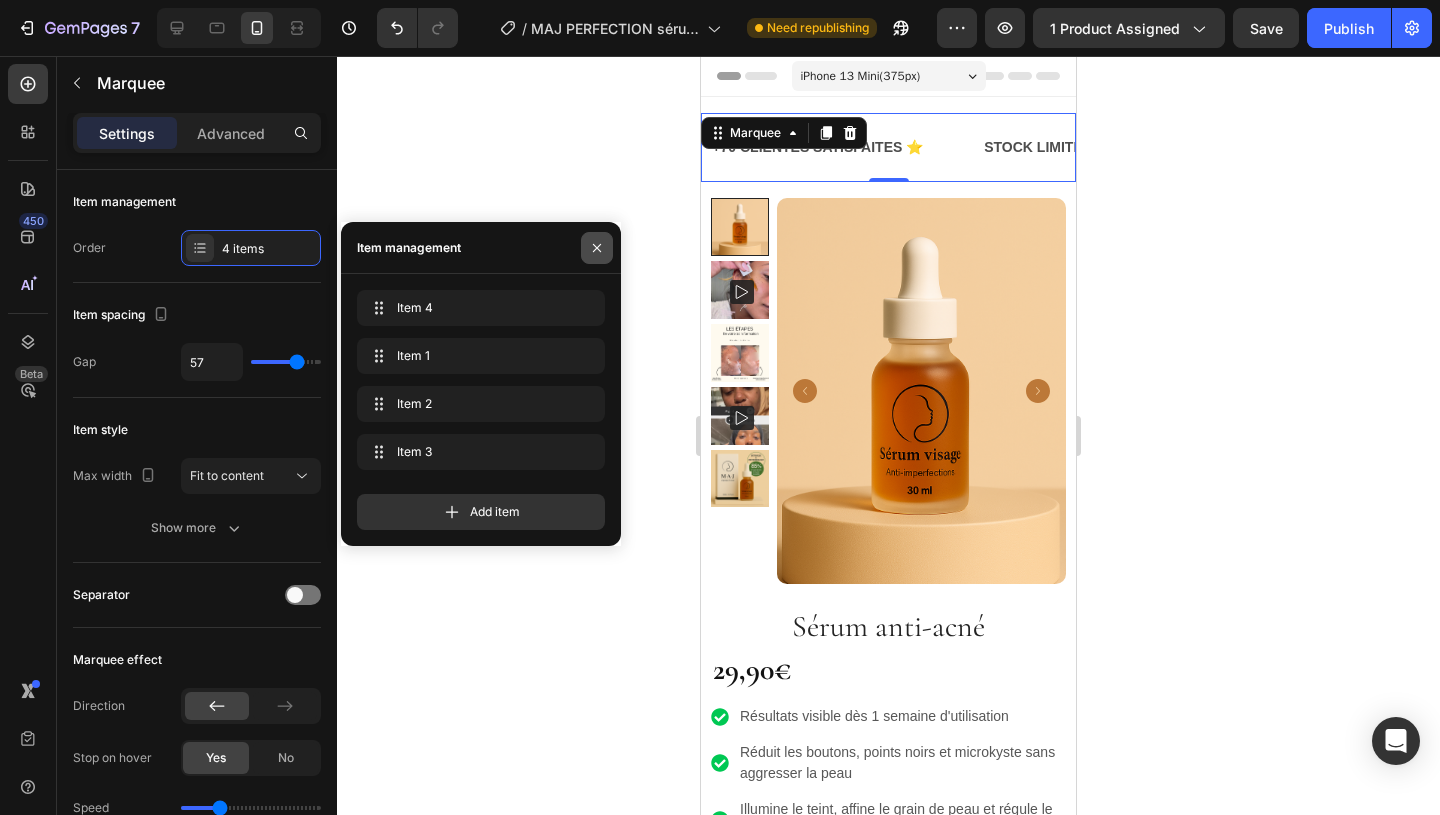 click 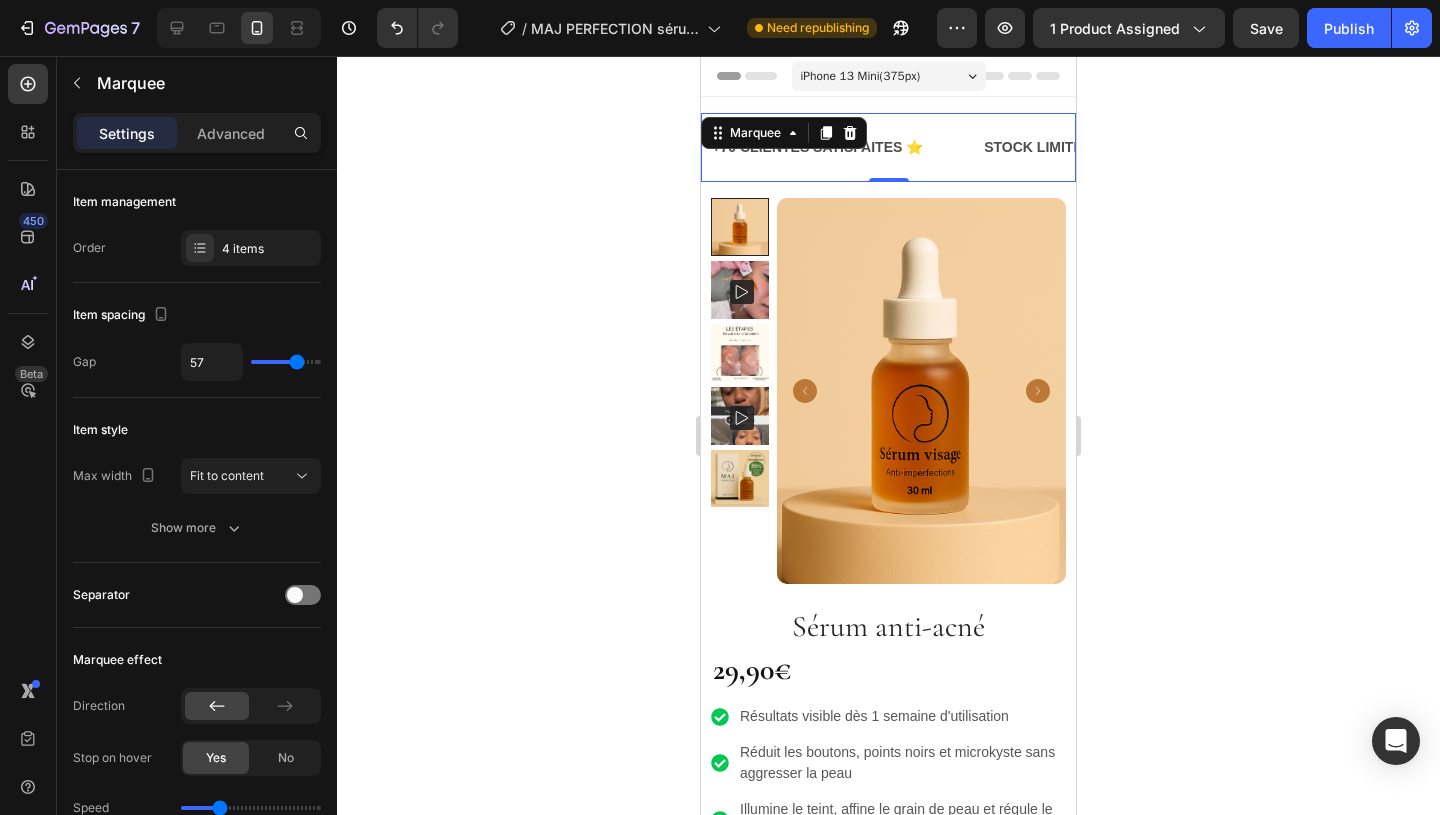 click on "+70 CLIENTES SATISFAITES ⭐ Text Block" at bounding box center [846, 147] 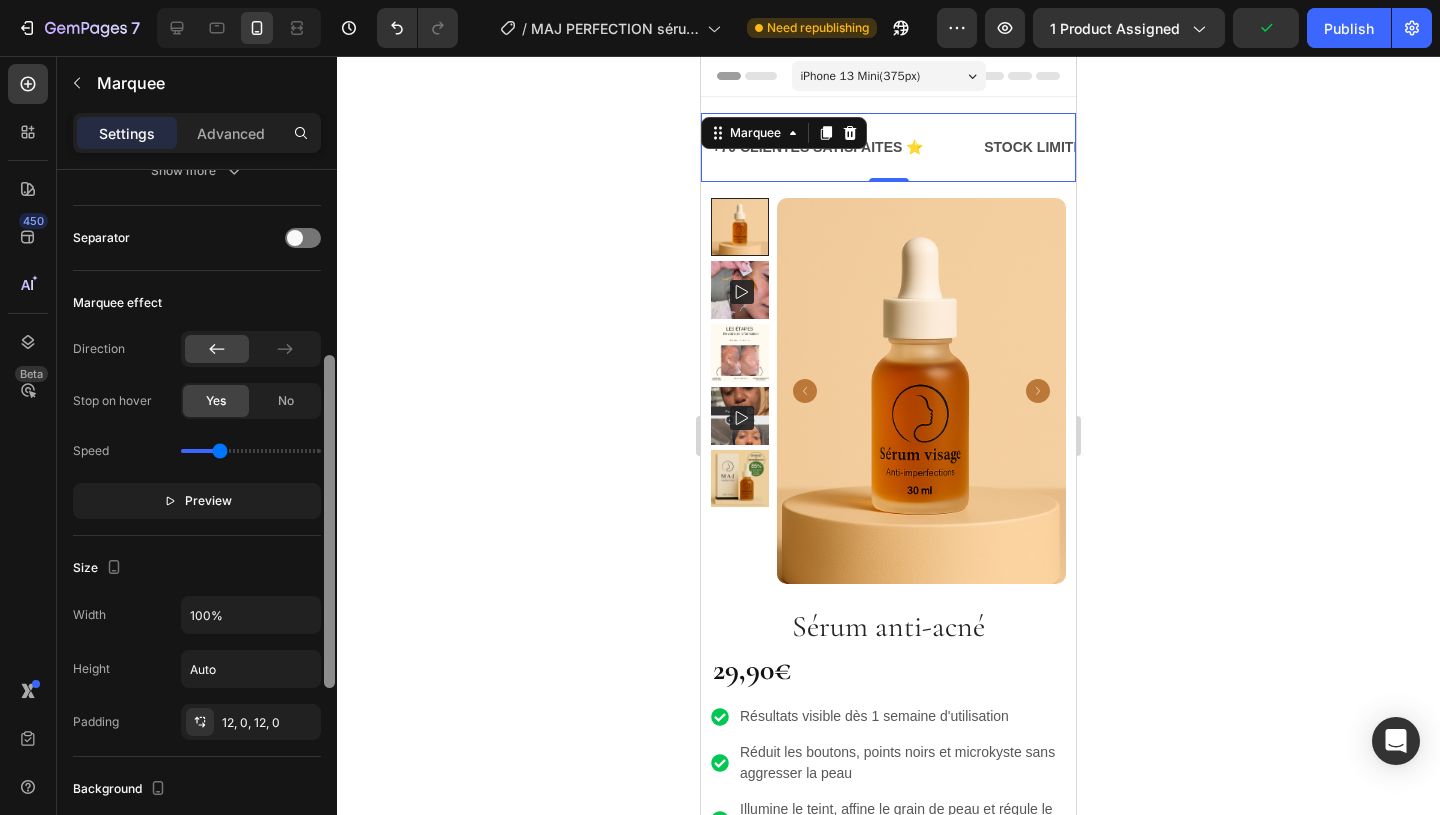 scroll, scrollTop: 368, scrollLeft: 0, axis: vertical 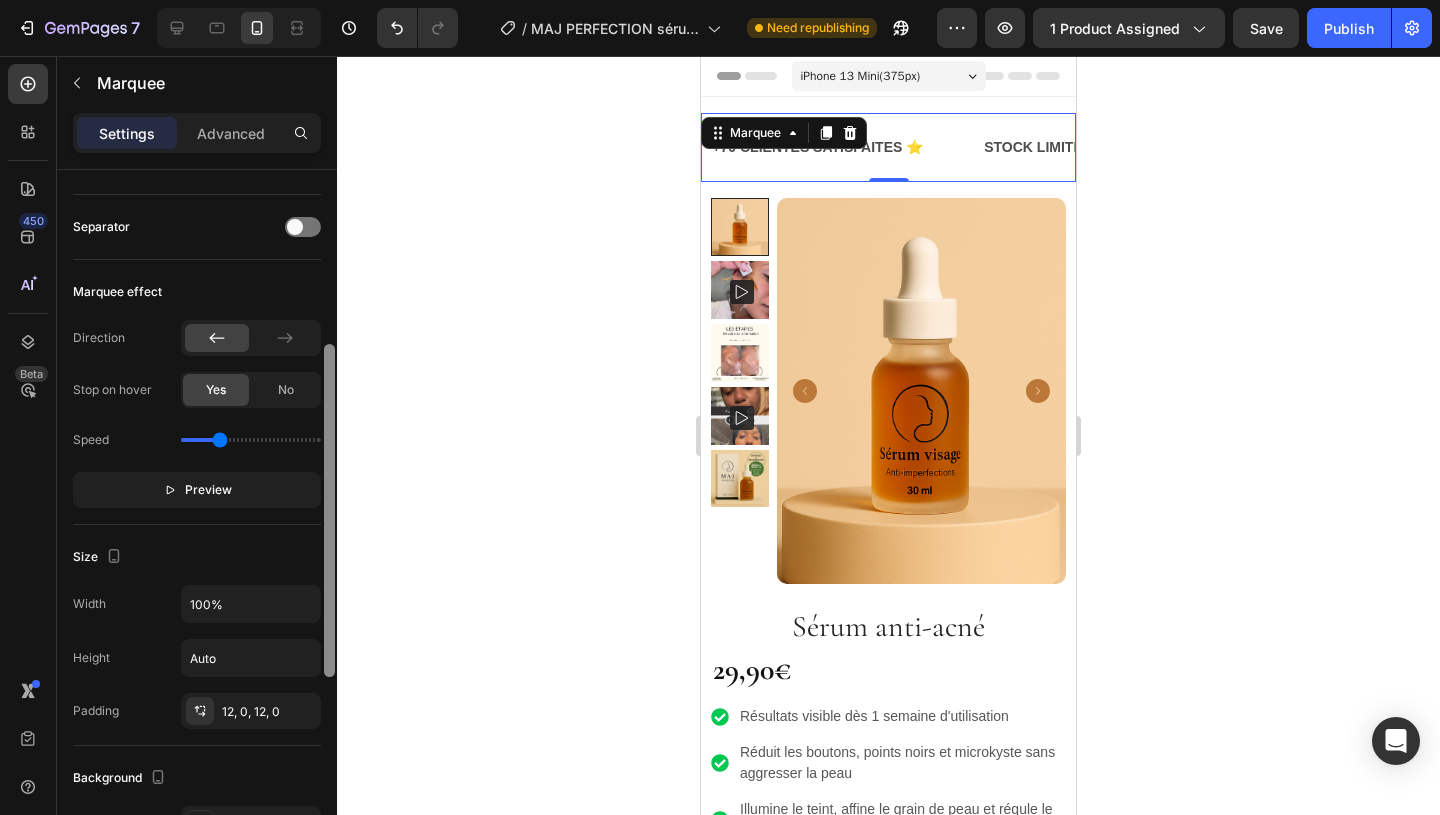 drag, startPoint x: 333, startPoint y: 322, endPoint x: 333, endPoint y: 497, distance: 175 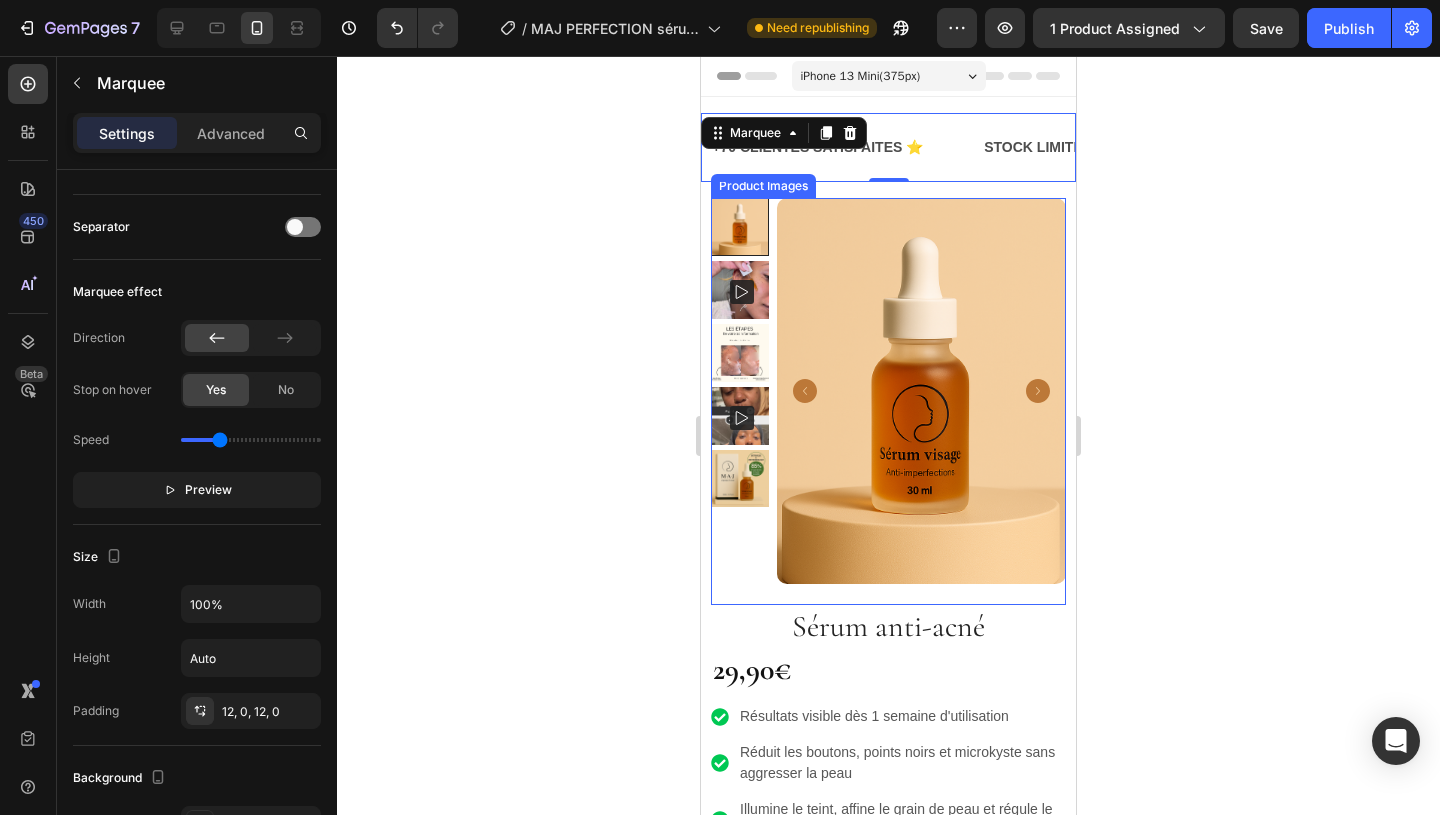click at bounding box center [888, 391] 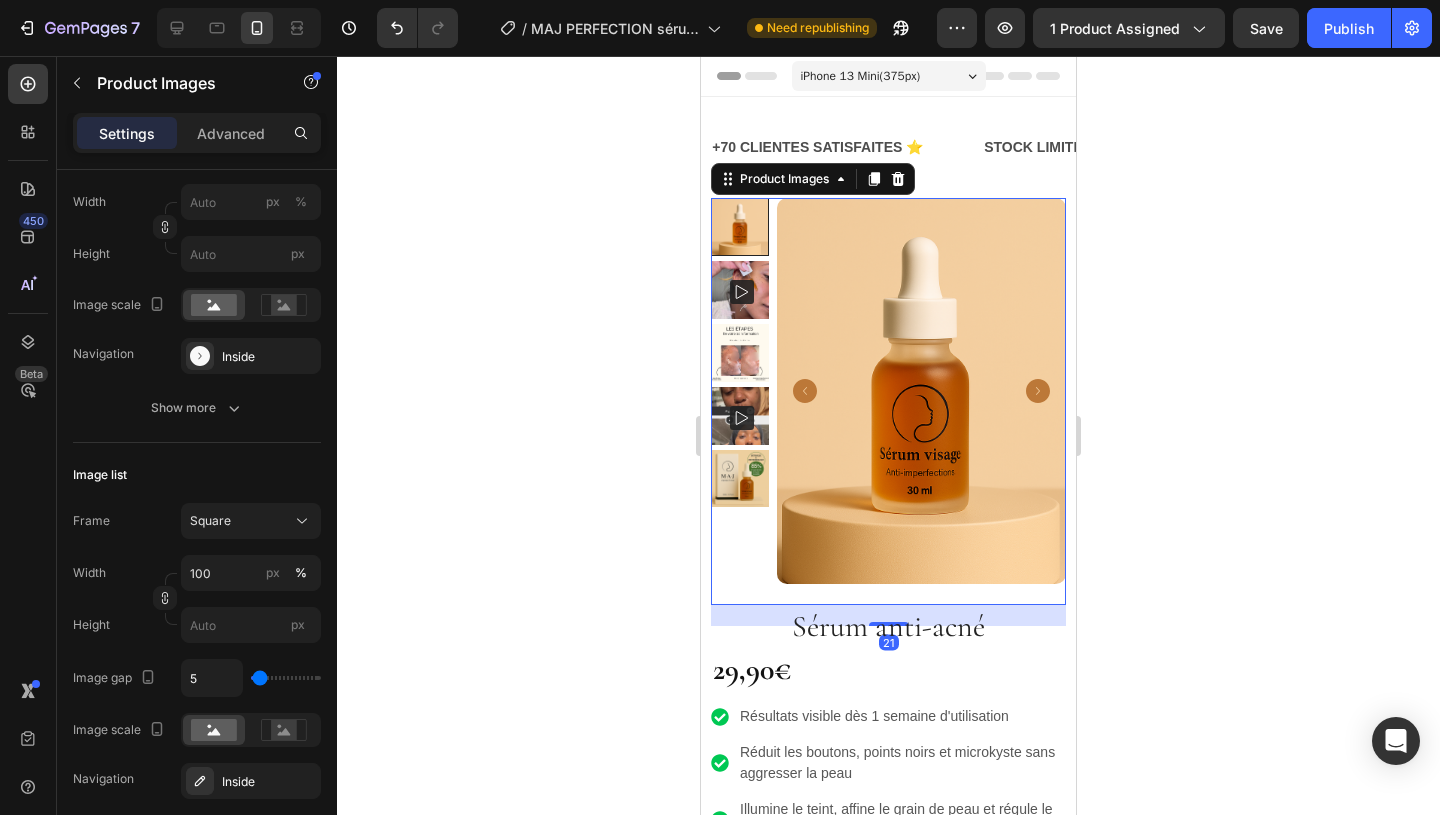 scroll, scrollTop: 0, scrollLeft: 0, axis: both 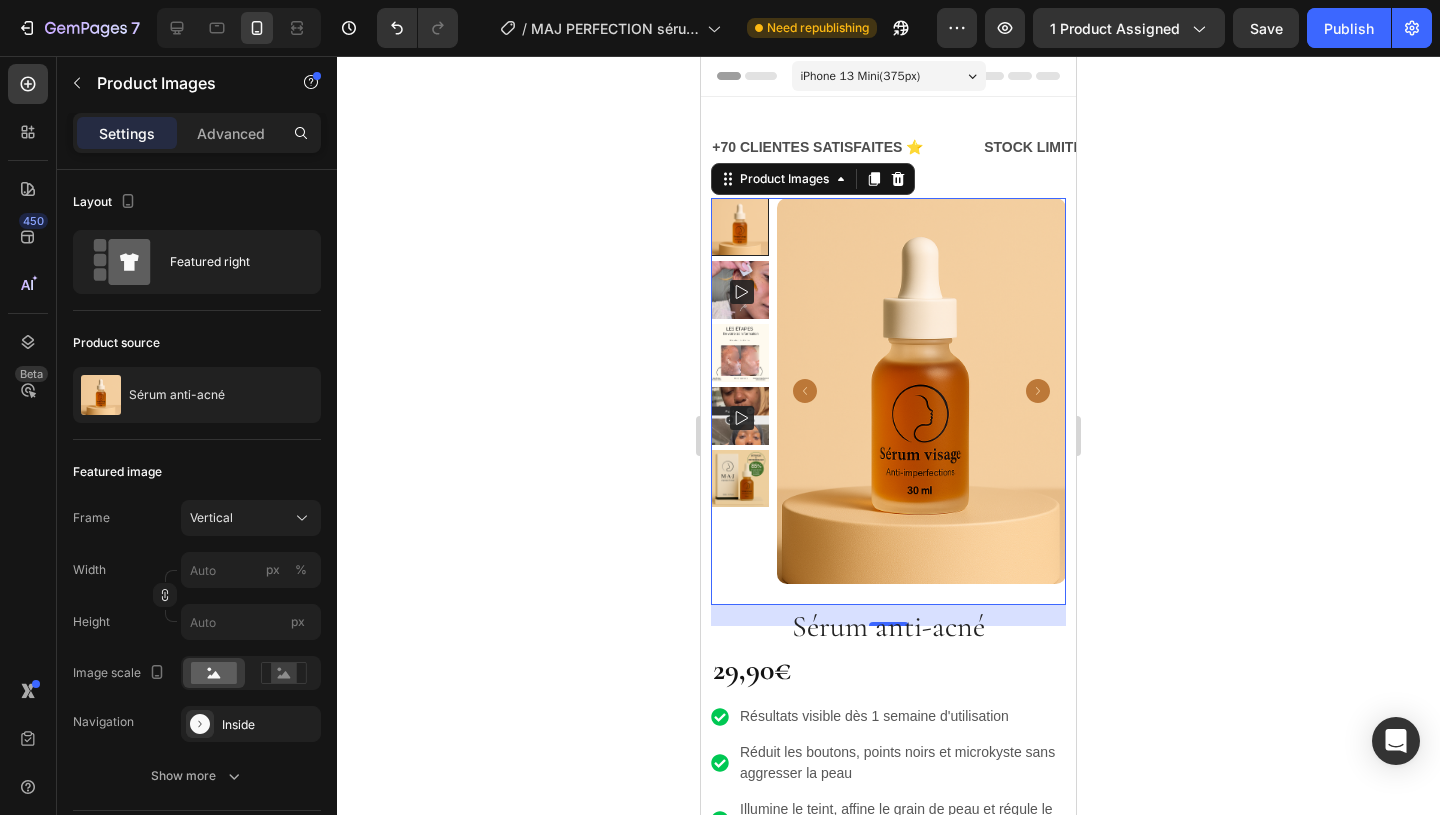 click 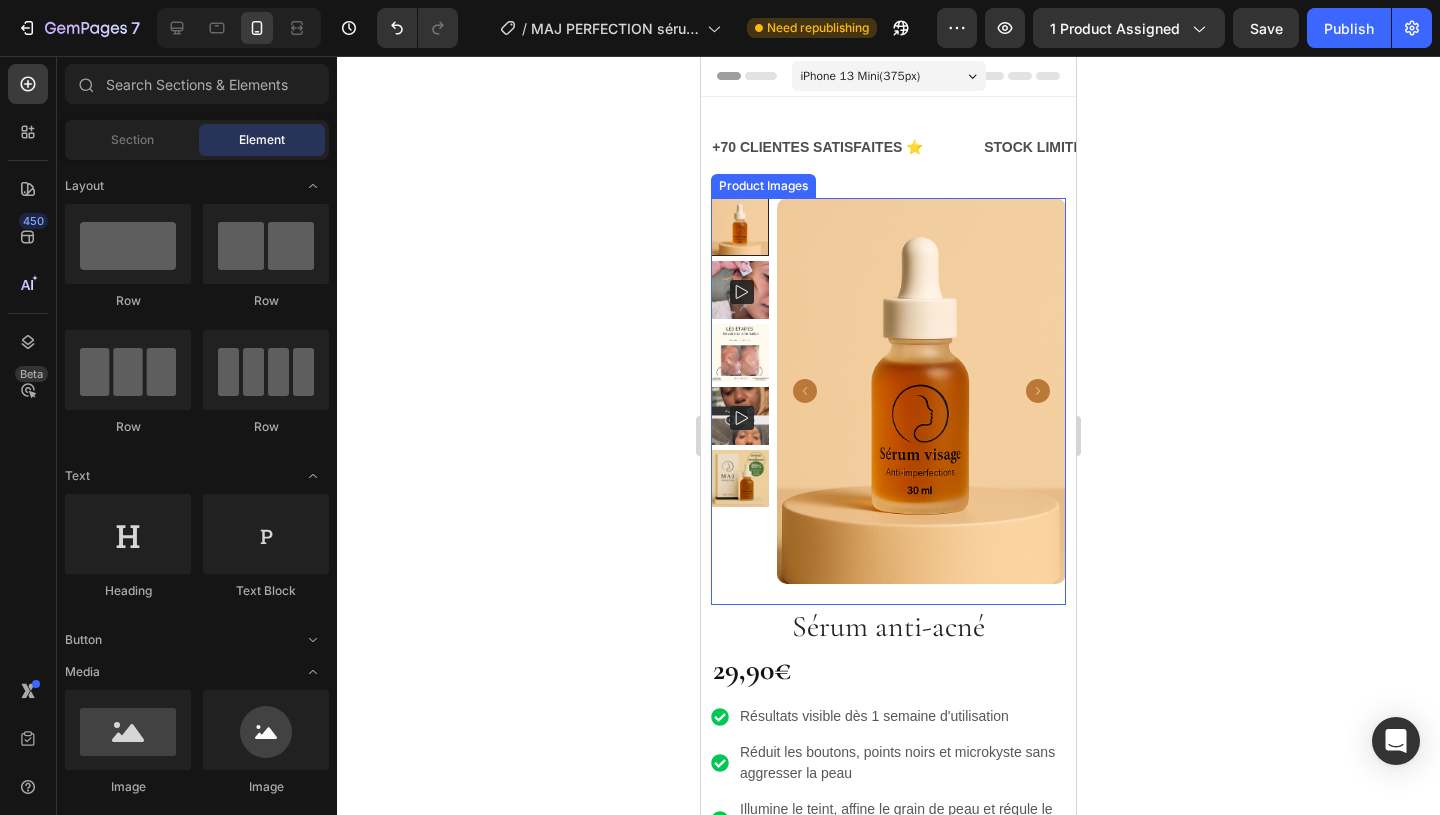 click at bounding box center [921, 391] 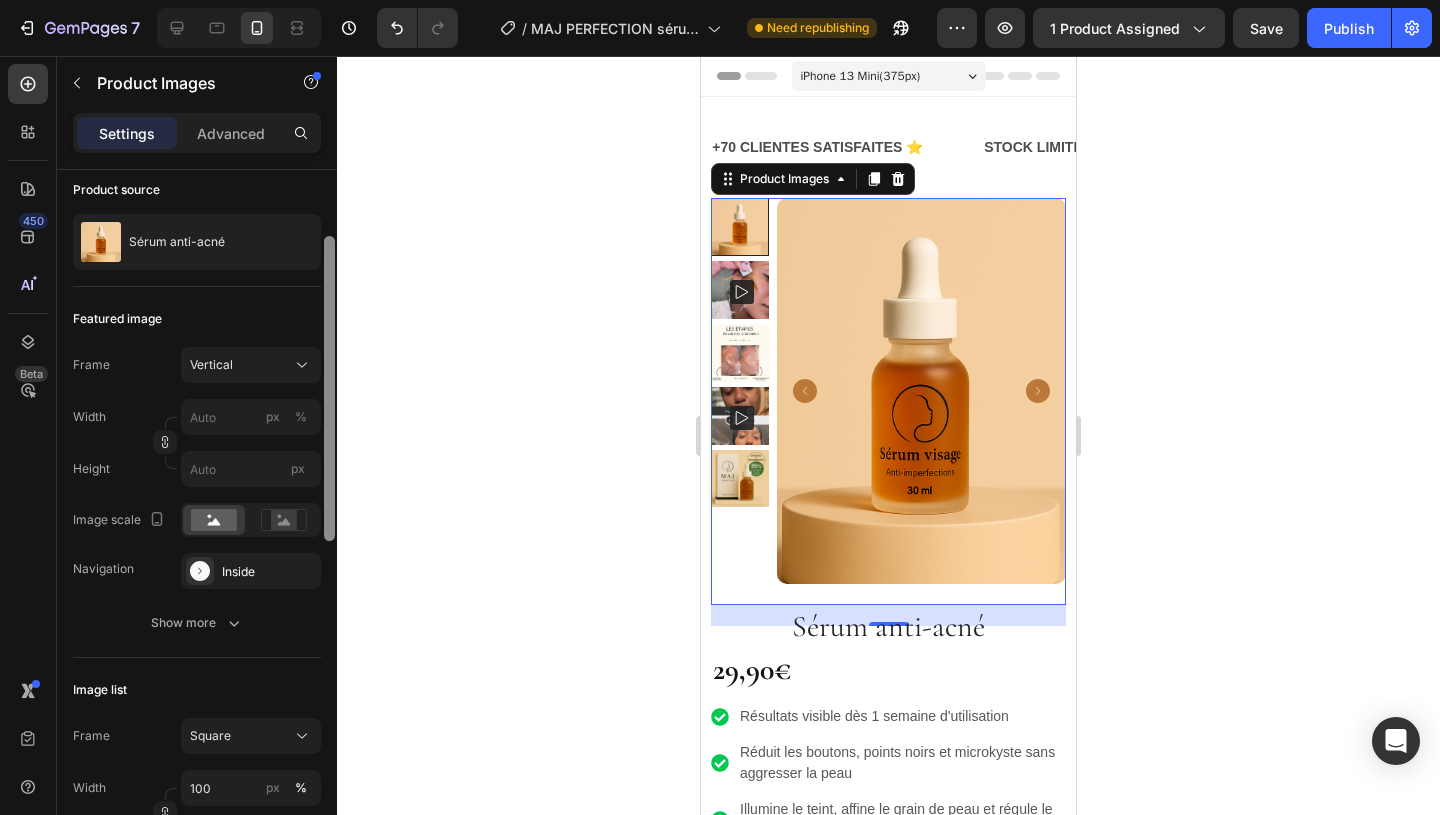 scroll, scrollTop: 0, scrollLeft: 0, axis: both 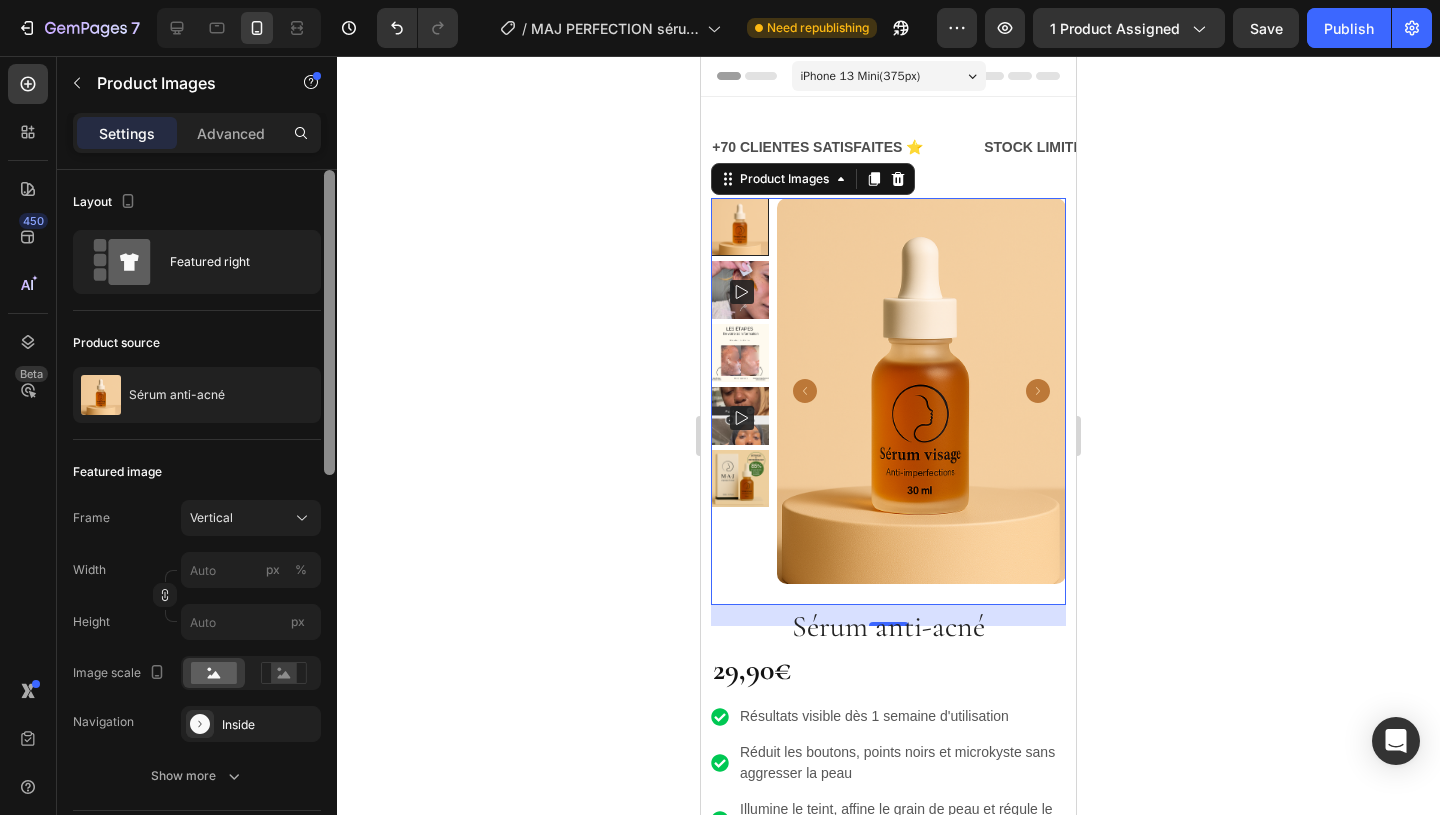 drag, startPoint x: 328, startPoint y: 357, endPoint x: 321, endPoint y: 286, distance: 71.34424 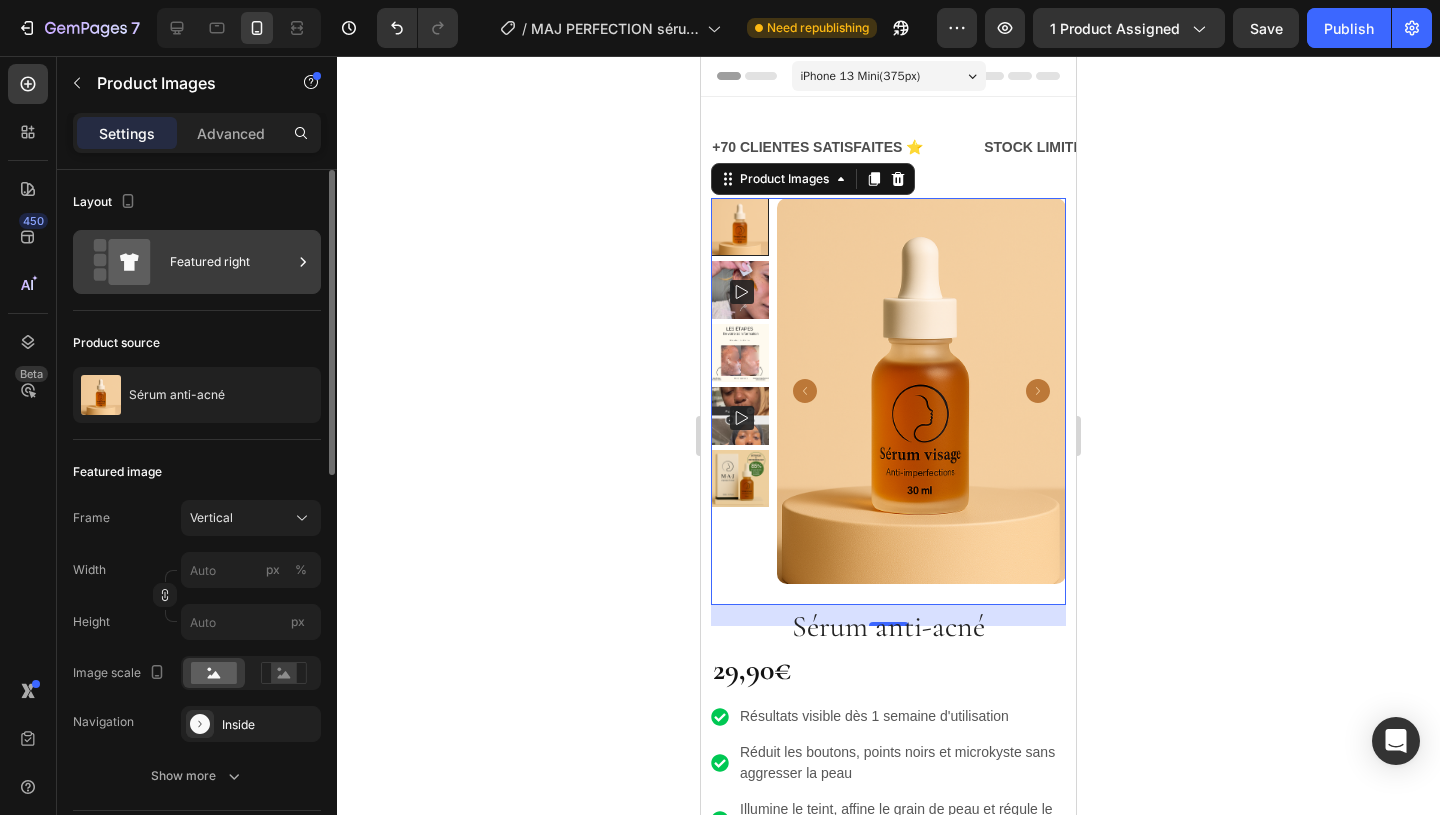 click on "Featured right" at bounding box center [231, 262] 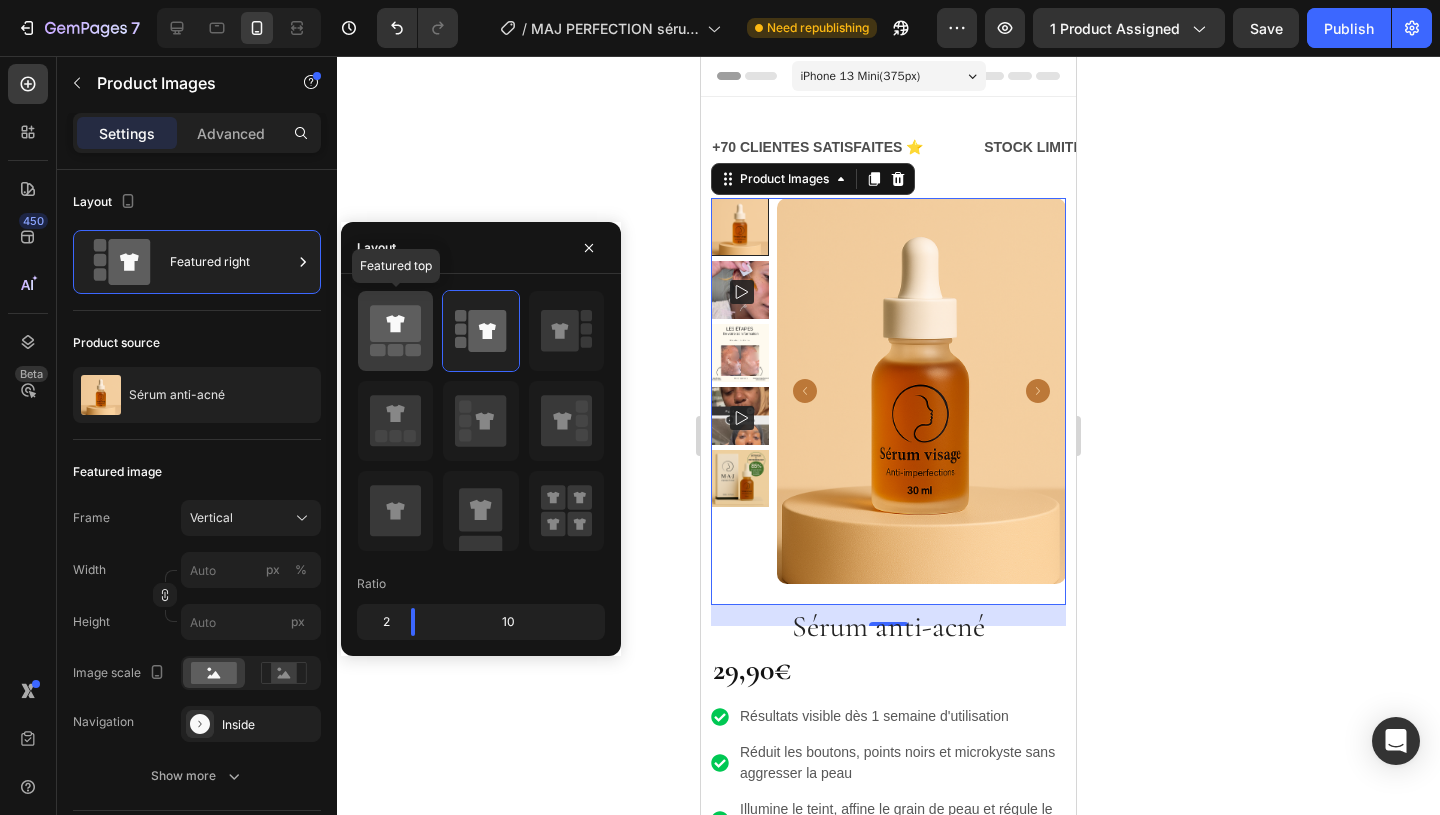 click 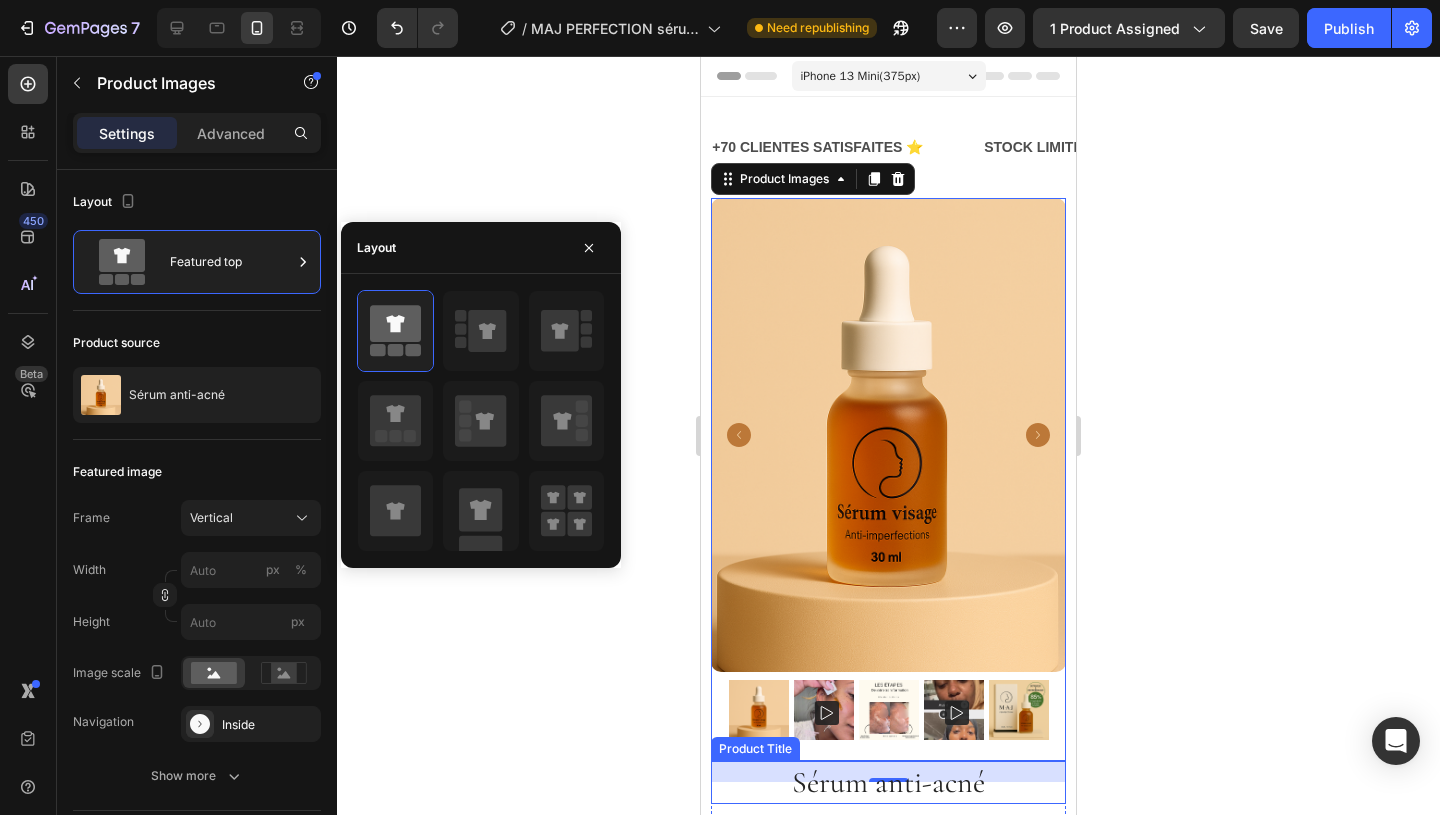 click on "Sérum anti-acné" at bounding box center (888, 782) 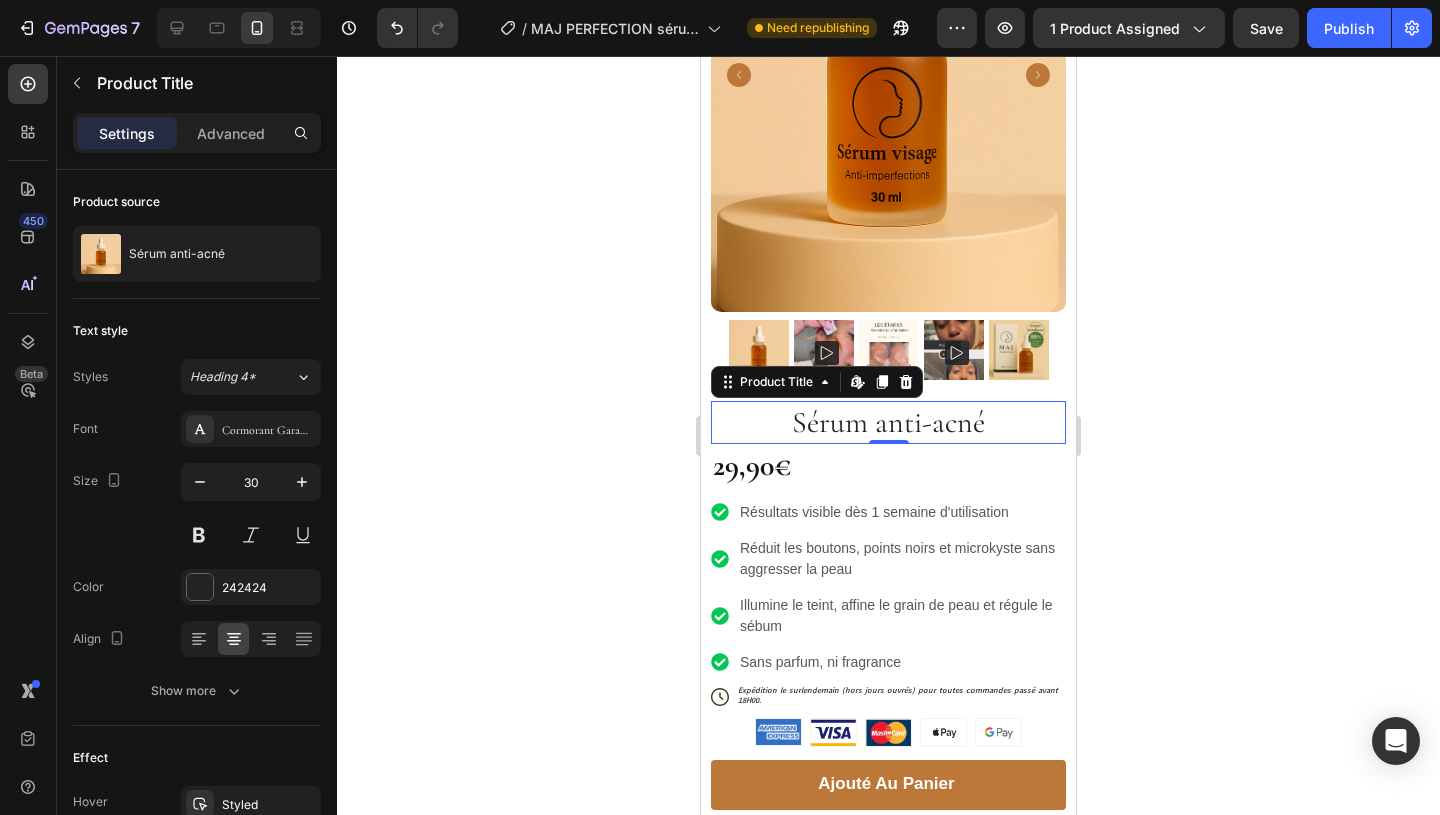 scroll, scrollTop: 400, scrollLeft: 0, axis: vertical 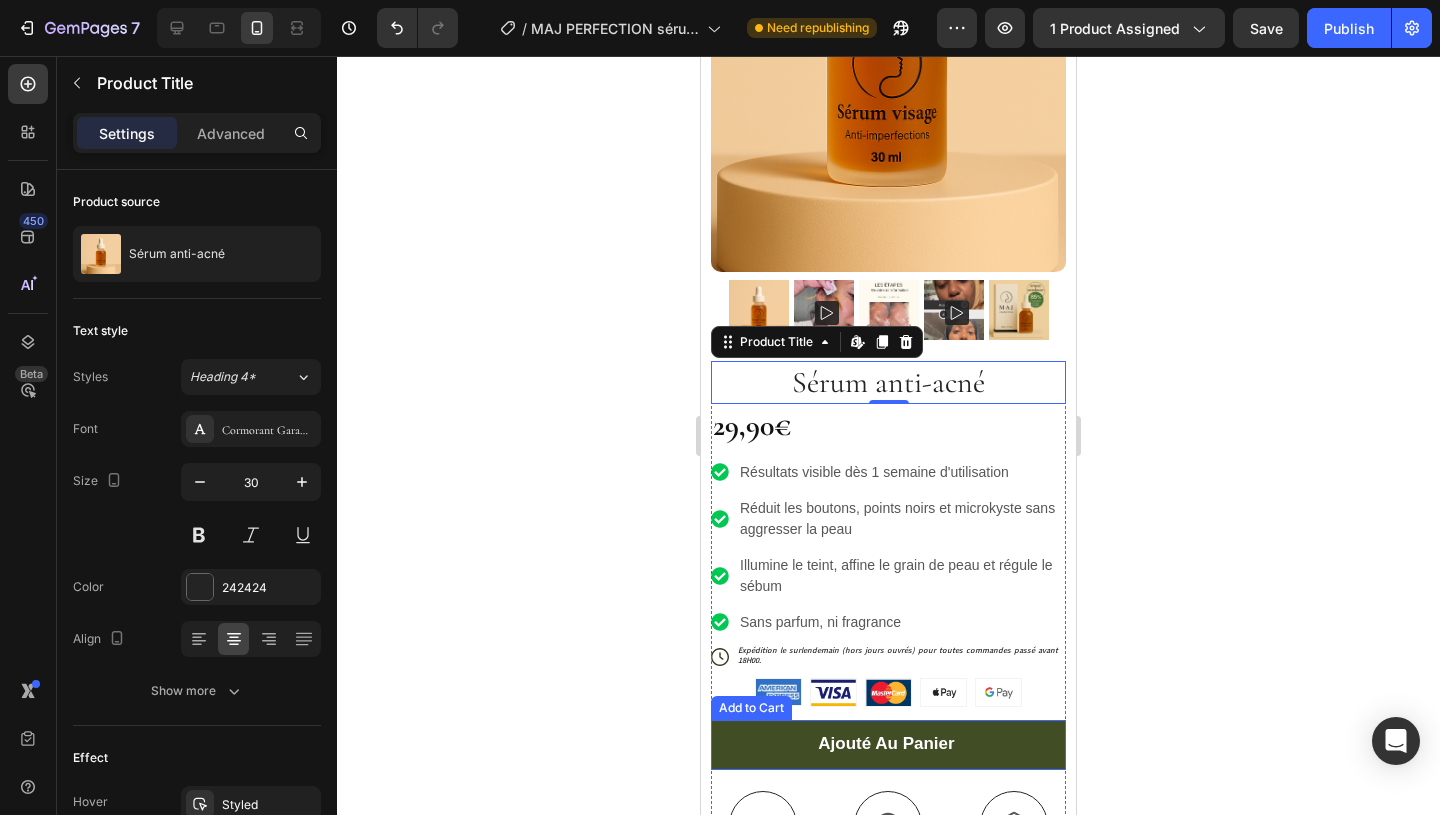 click on "ajouté au panier" at bounding box center (888, 745) 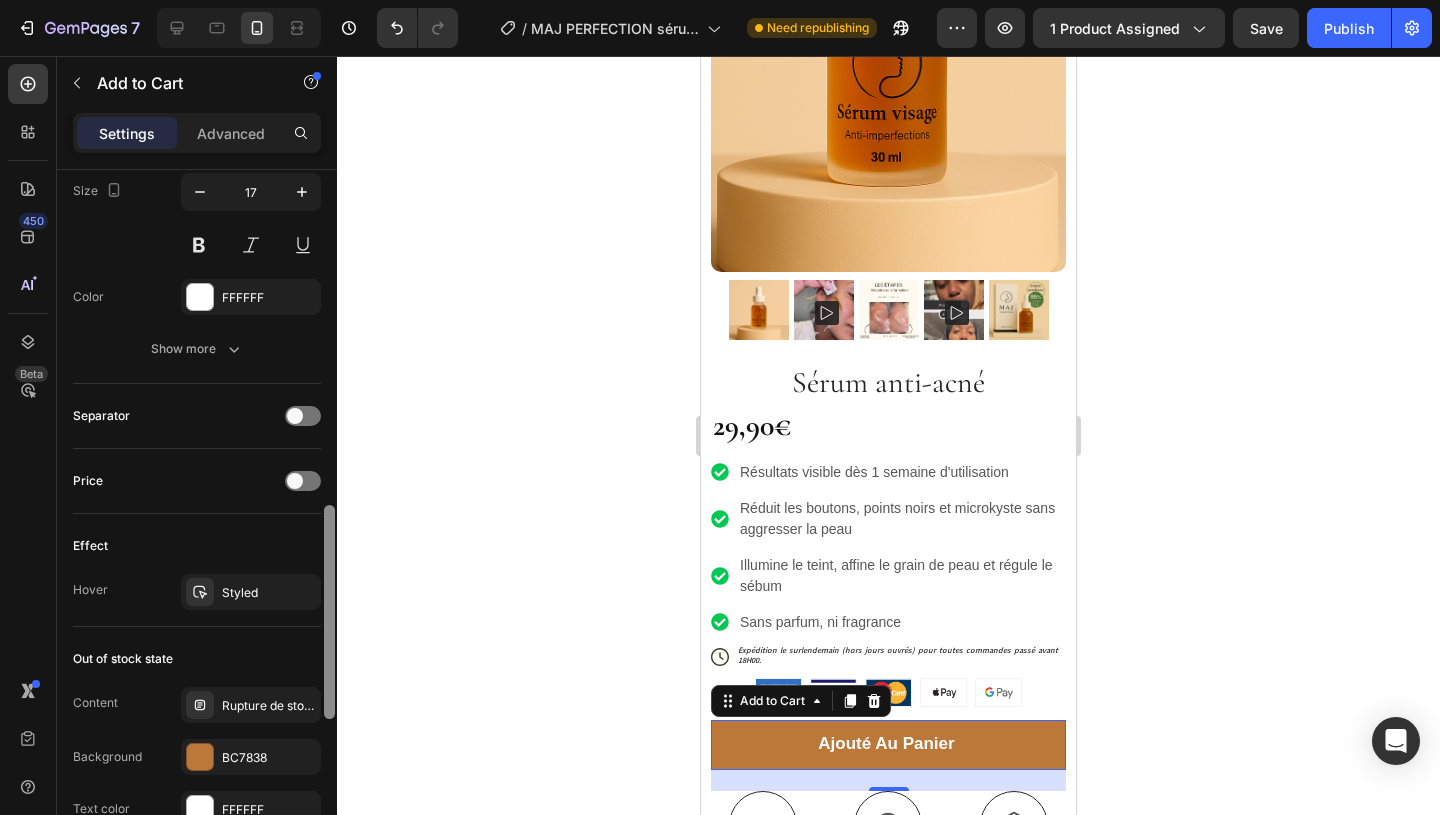 scroll, scrollTop: 1096, scrollLeft: 0, axis: vertical 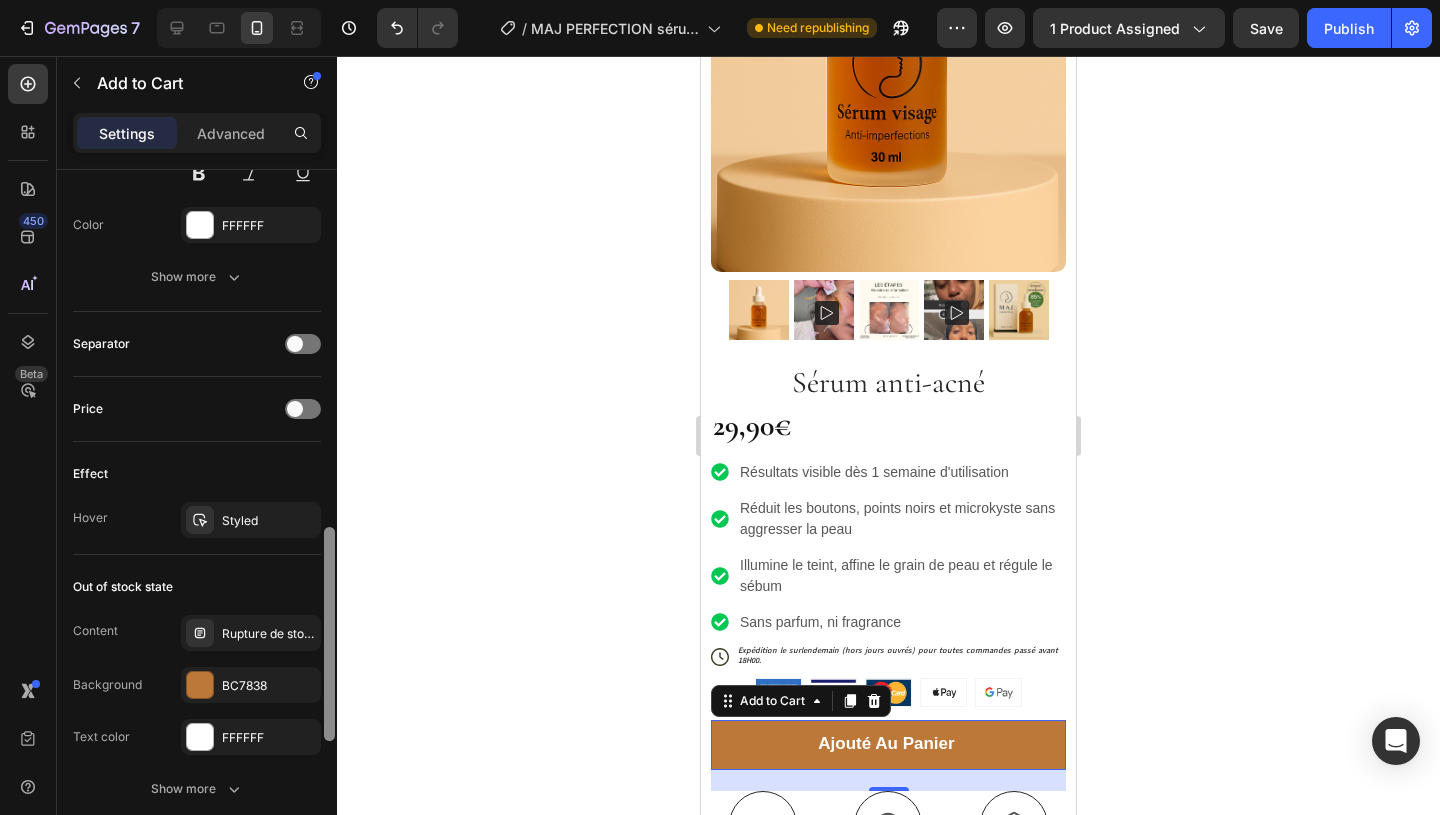 drag, startPoint x: 329, startPoint y: 304, endPoint x: 316, endPoint y: 663, distance: 359.2353 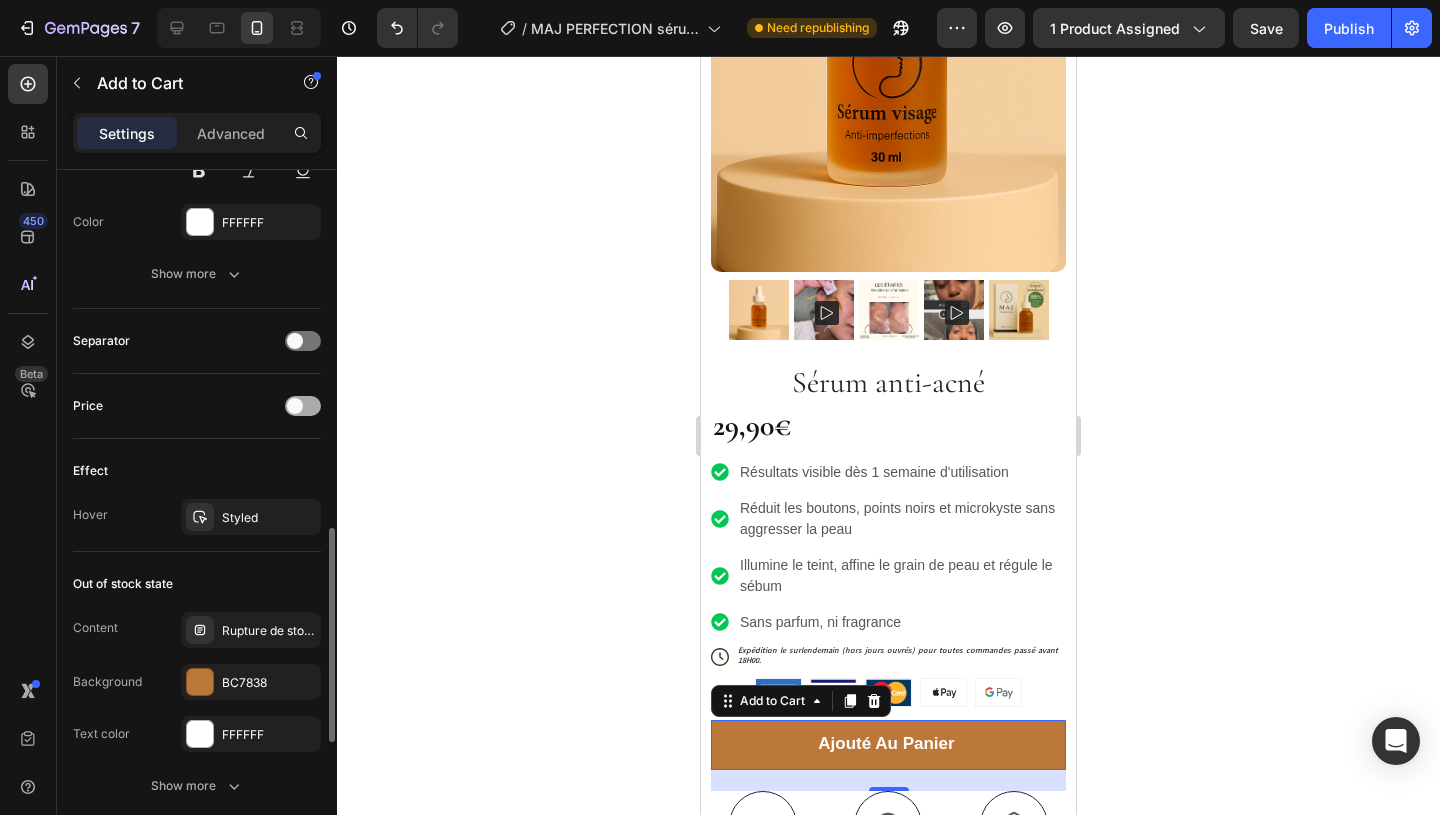 click at bounding box center (303, 406) 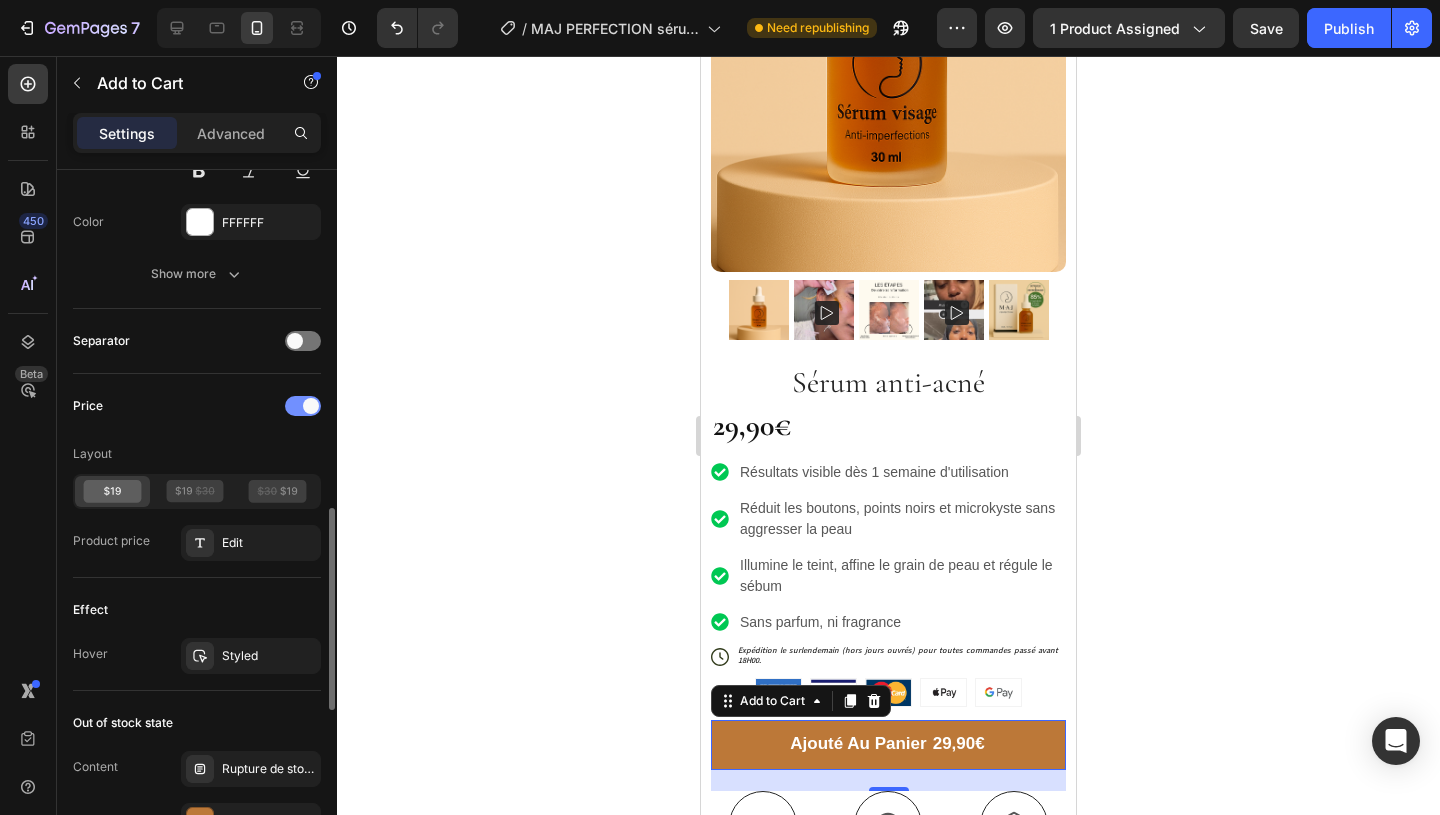 click at bounding box center (303, 406) 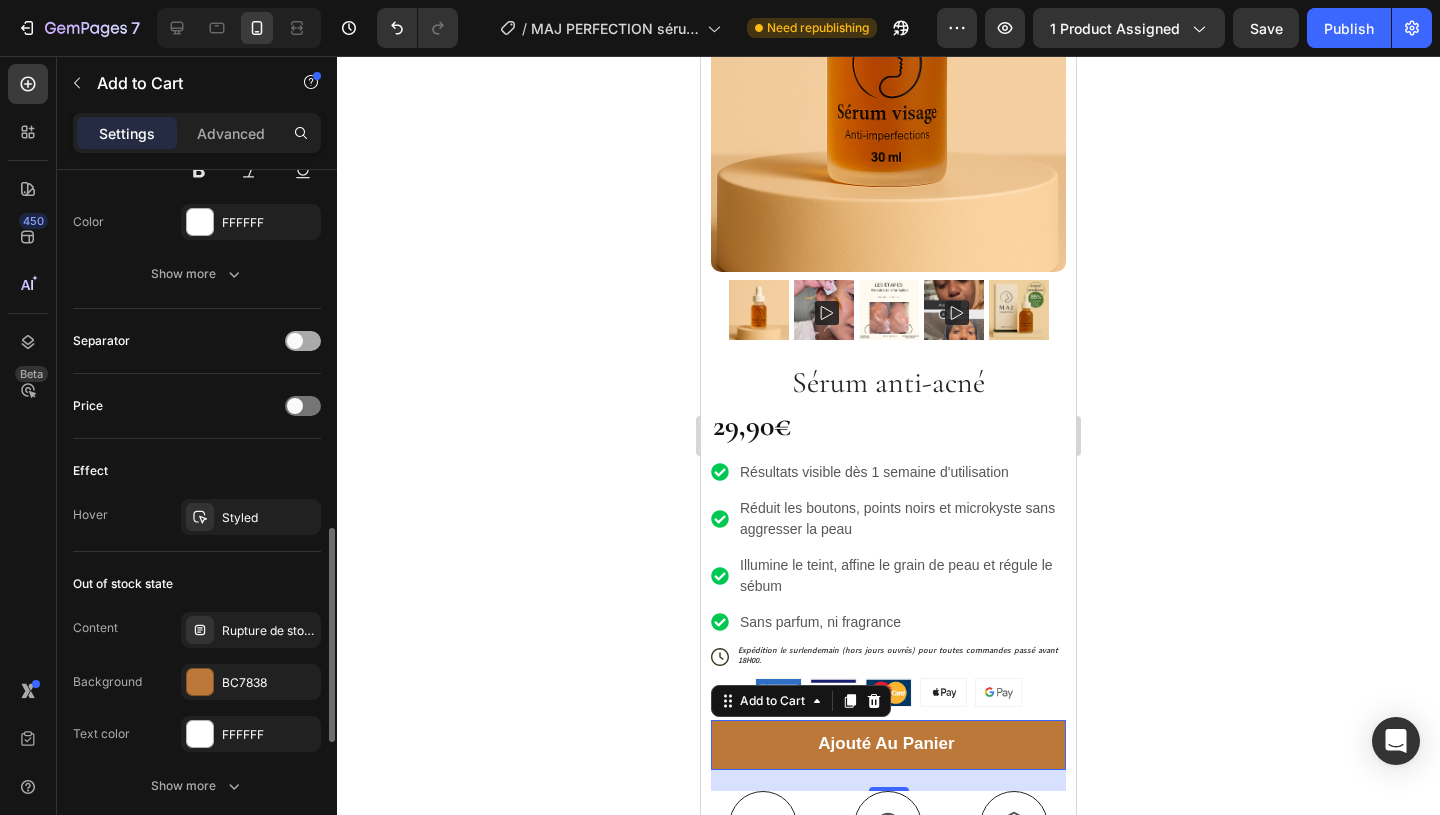 click at bounding box center [303, 341] 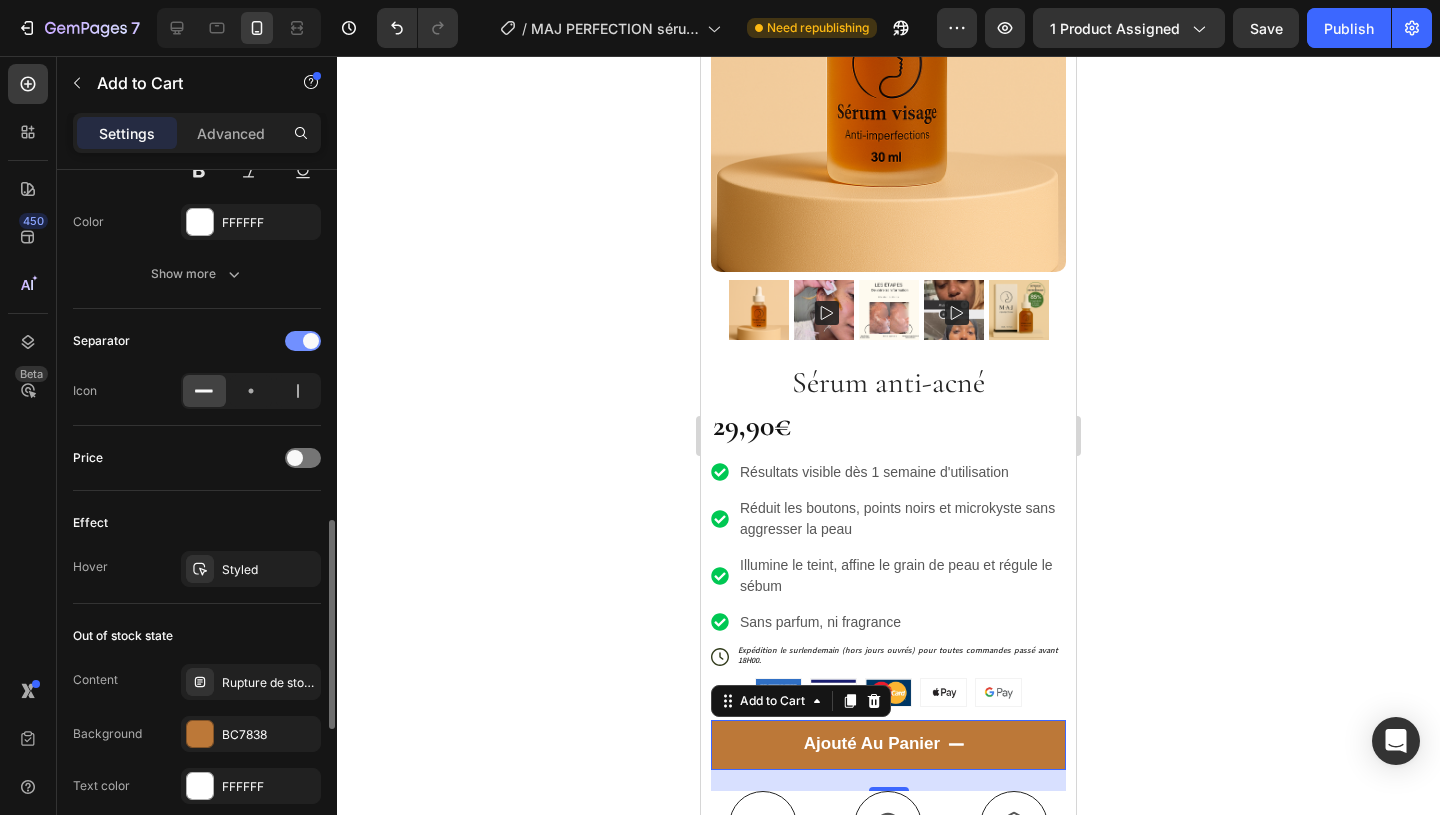 click at bounding box center [303, 341] 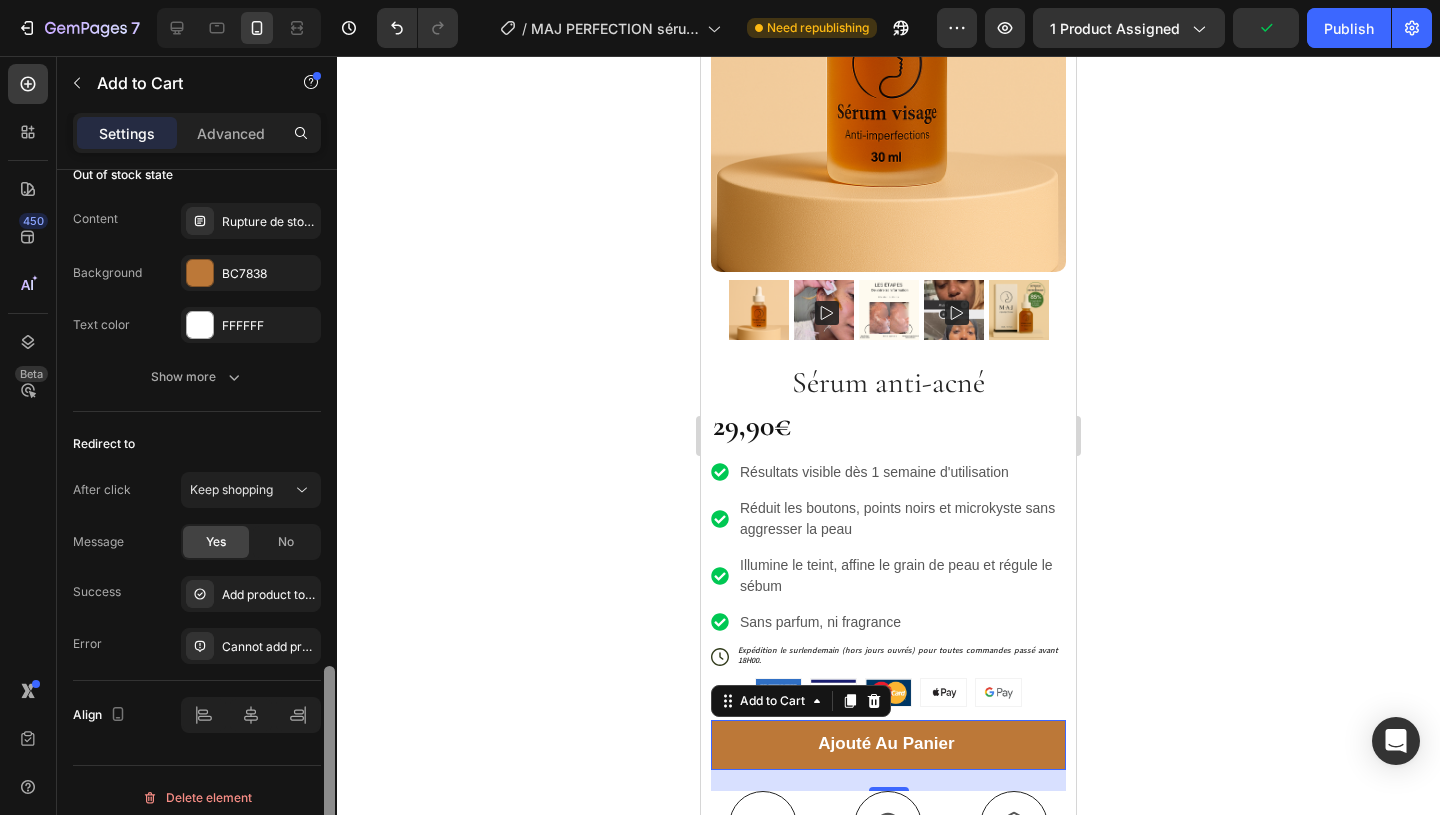 scroll, scrollTop: 1596, scrollLeft: 0, axis: vertical 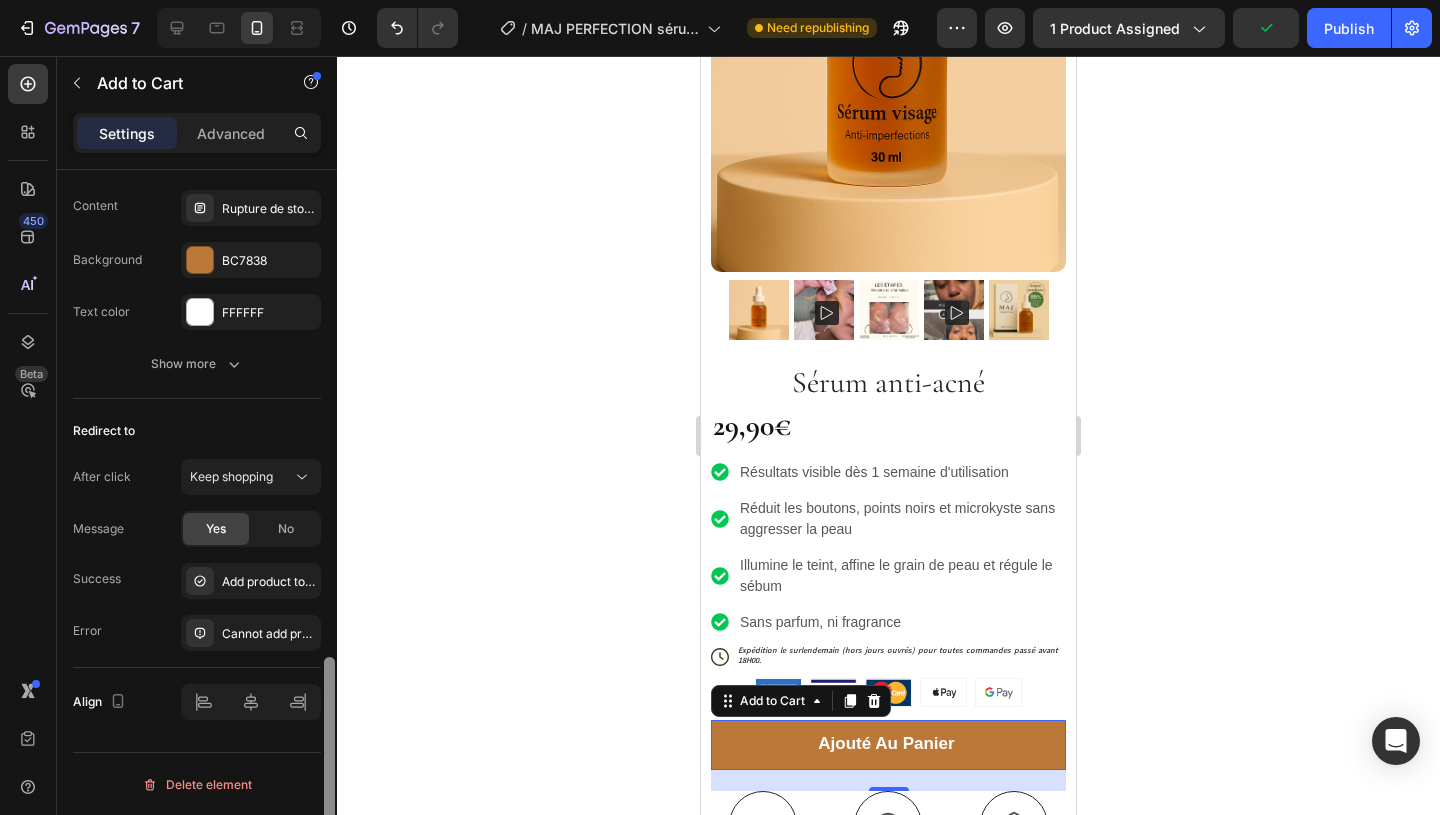 drag, startPoint x: 332, startPoint y: 543, endPoint x: 332, endPoint y: 672, distance: 129 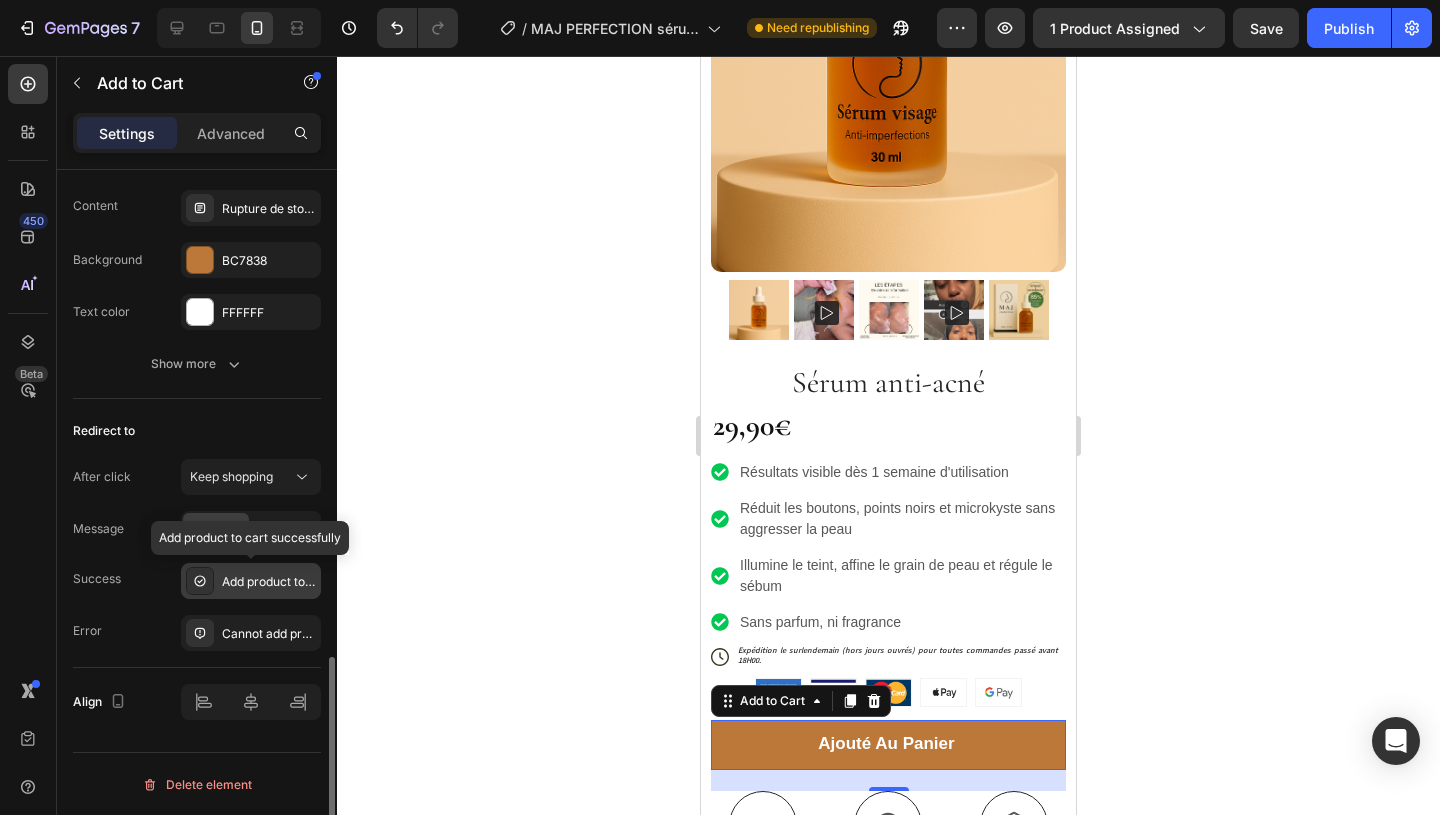 click on "Add product to cart successfully" at bounding box center (269, 582) 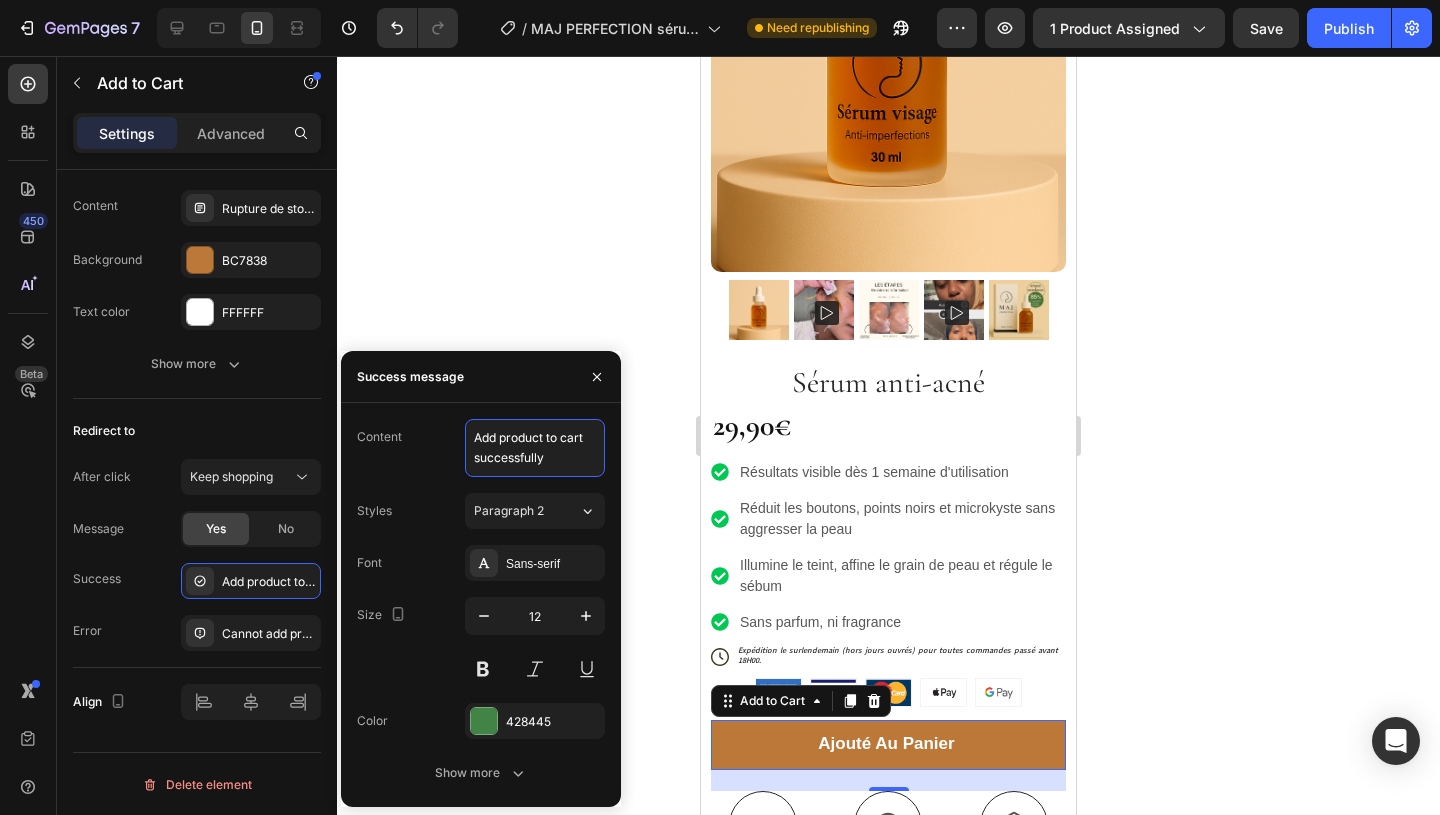 drag, startPoint x: 575, startPoint y: 459, endPoint x: 459, endPoint y: 445, distance: 116.841774 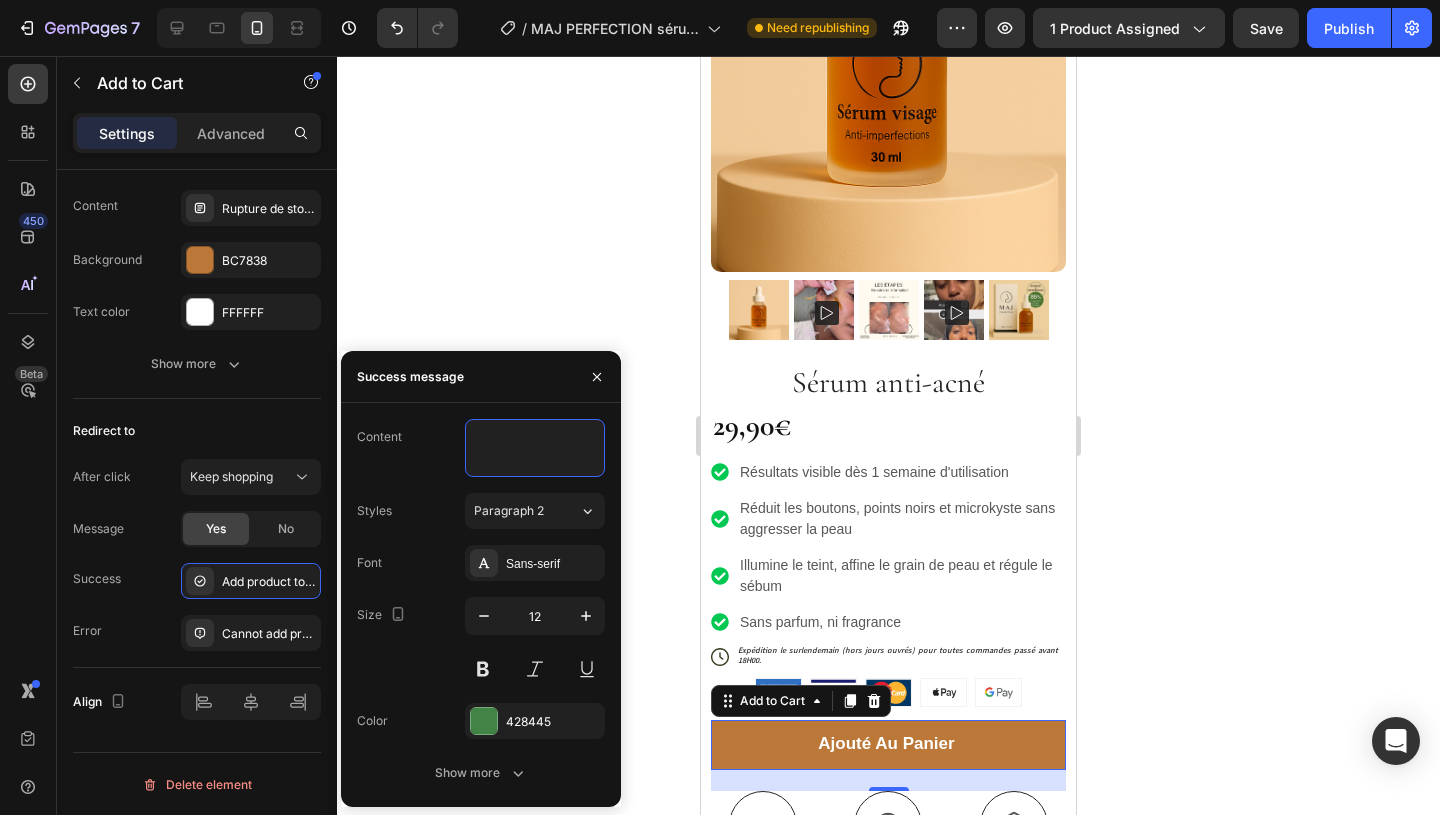 type on "p" 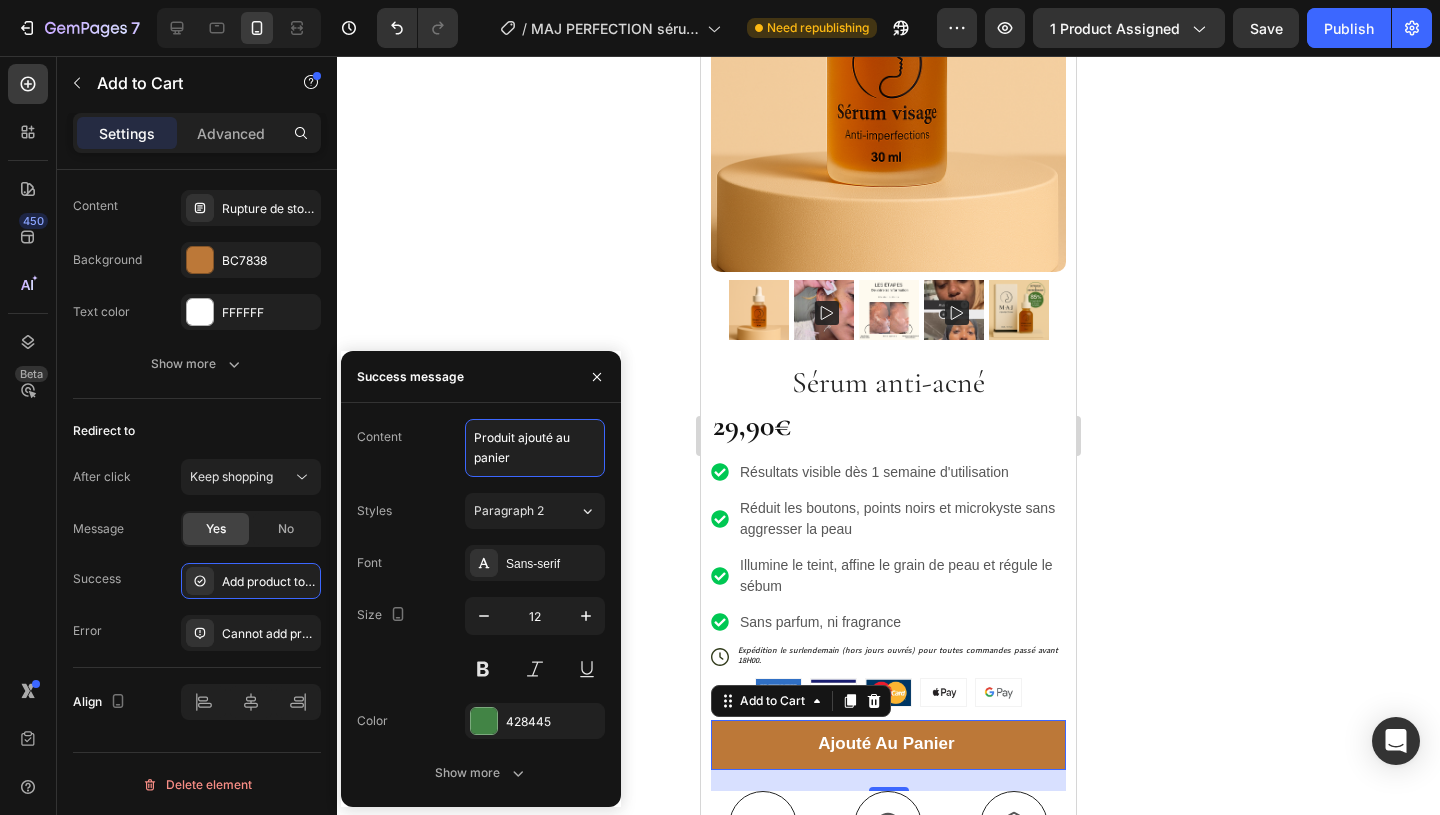 type on "Produit ajouté au panier" 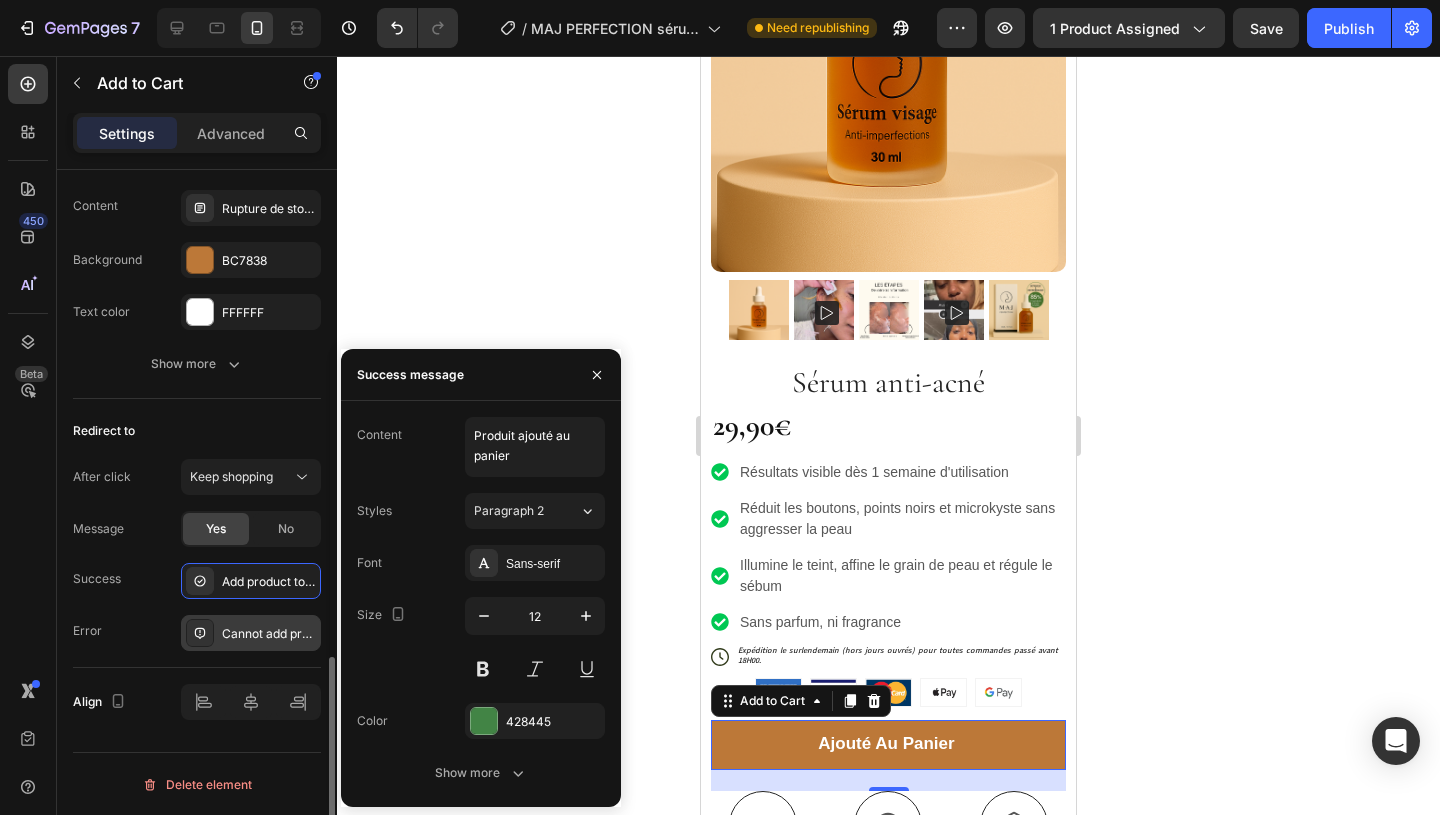click on "Cannot add product to cart" at bounding box center [269, 634] 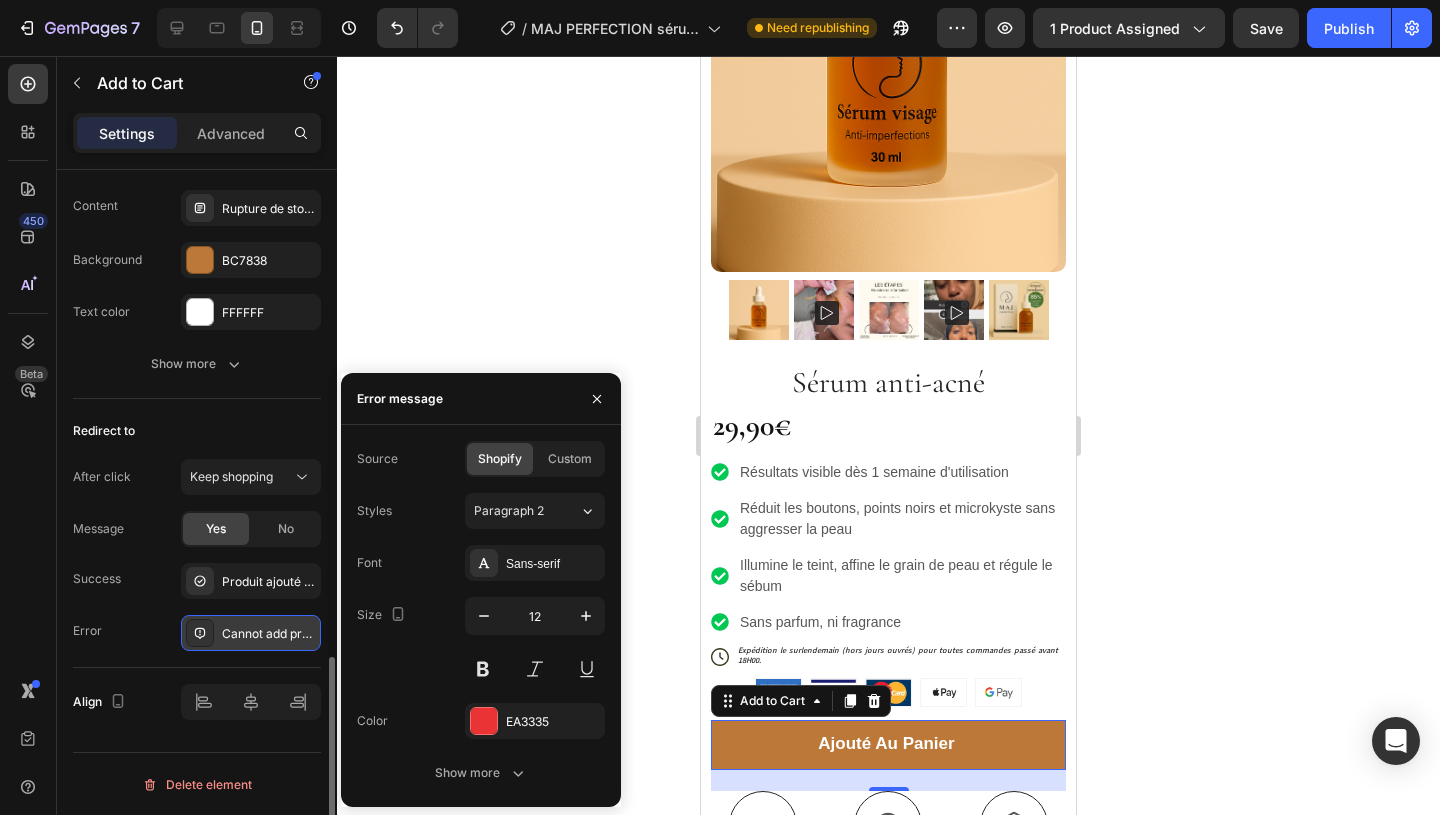 scroll, scrollTop: 0, scrollLeft: 0, axis: both 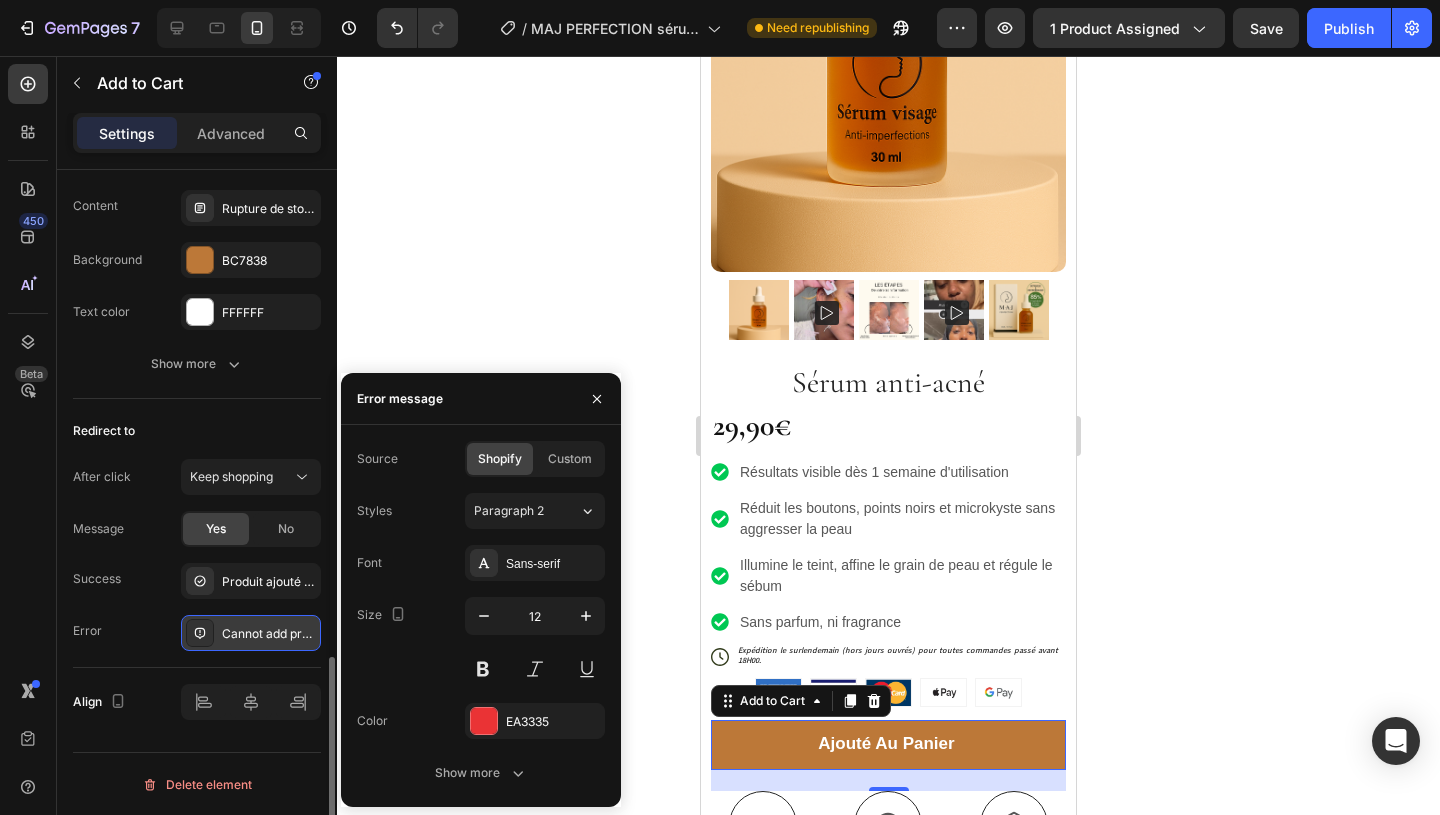click on "Cannot add product to cart" at bounding box center (269, 634) 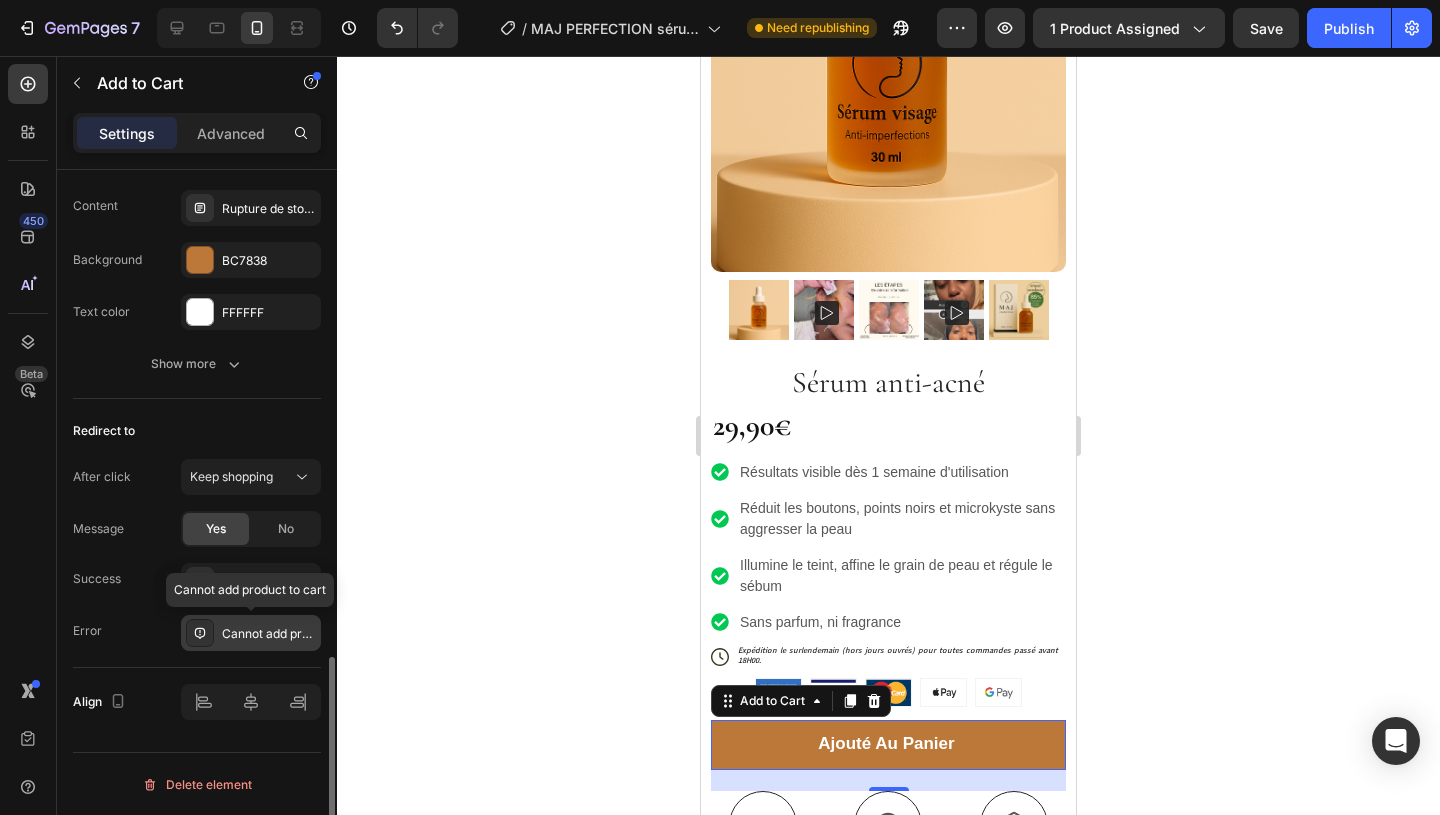 click on "Cannot add product to cart" at bounding box center (269, 634) 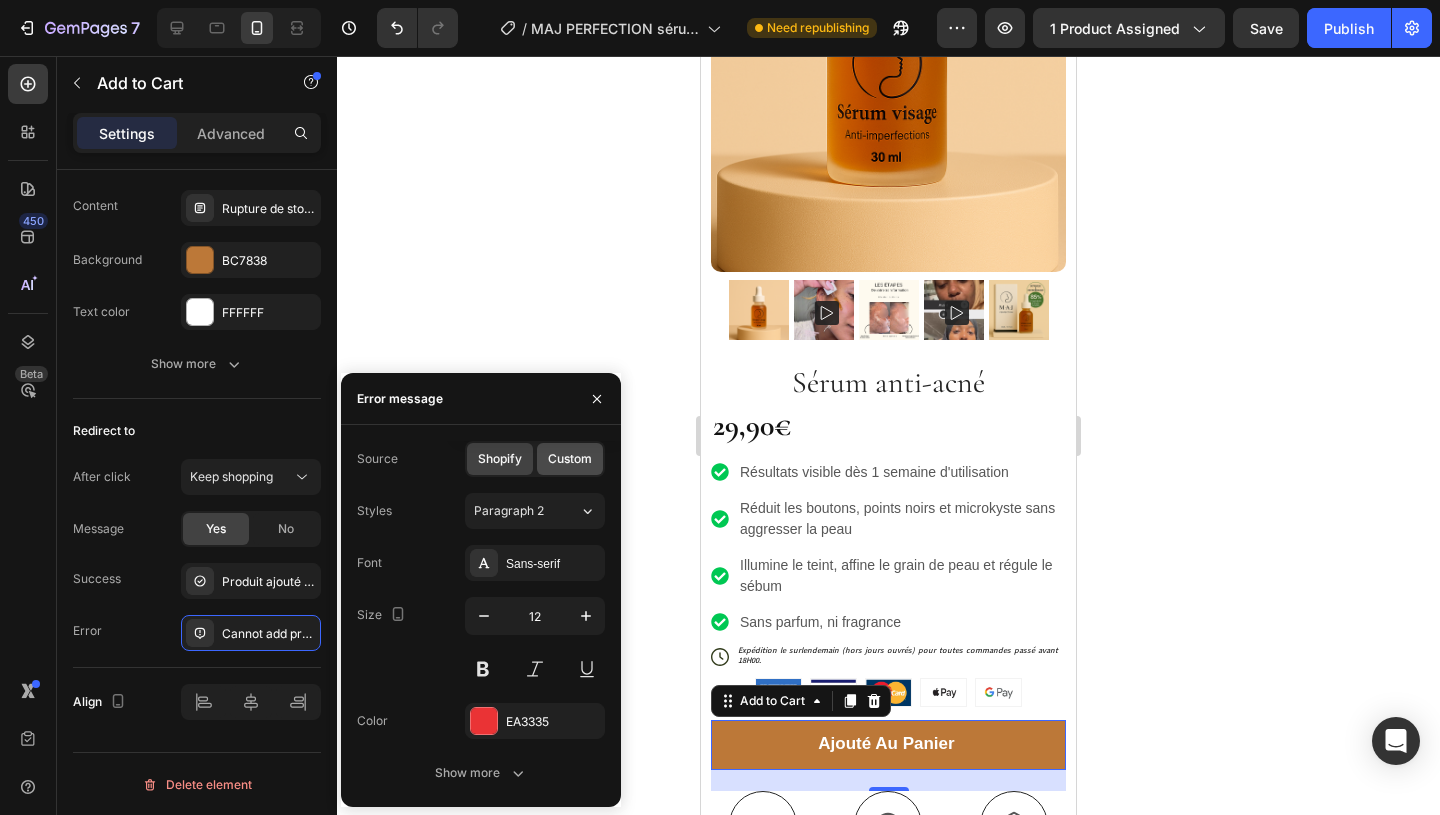 click on "Custom" 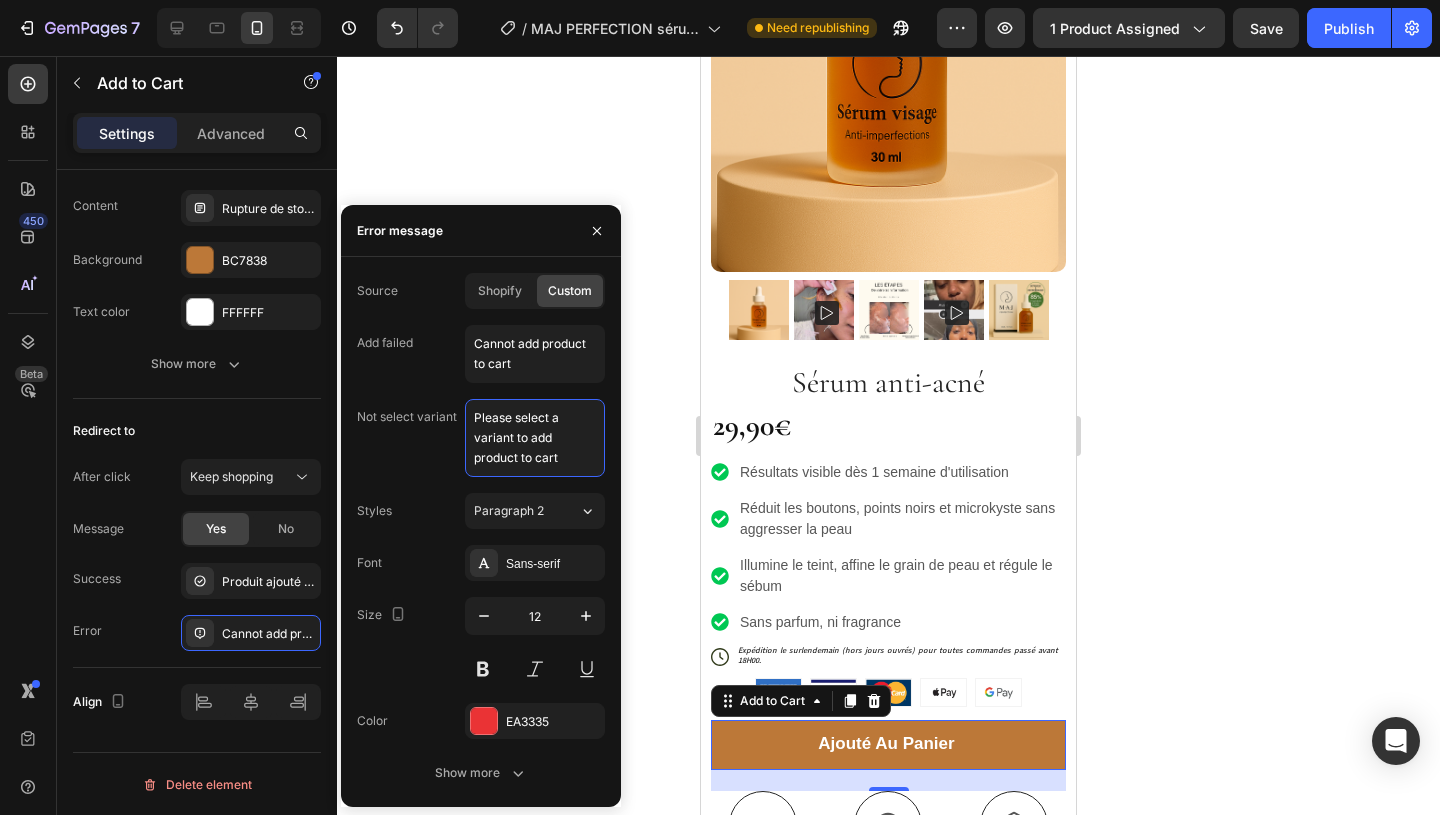 click on "Please select a variant to add product to cart" at bounding box center (535, 438) 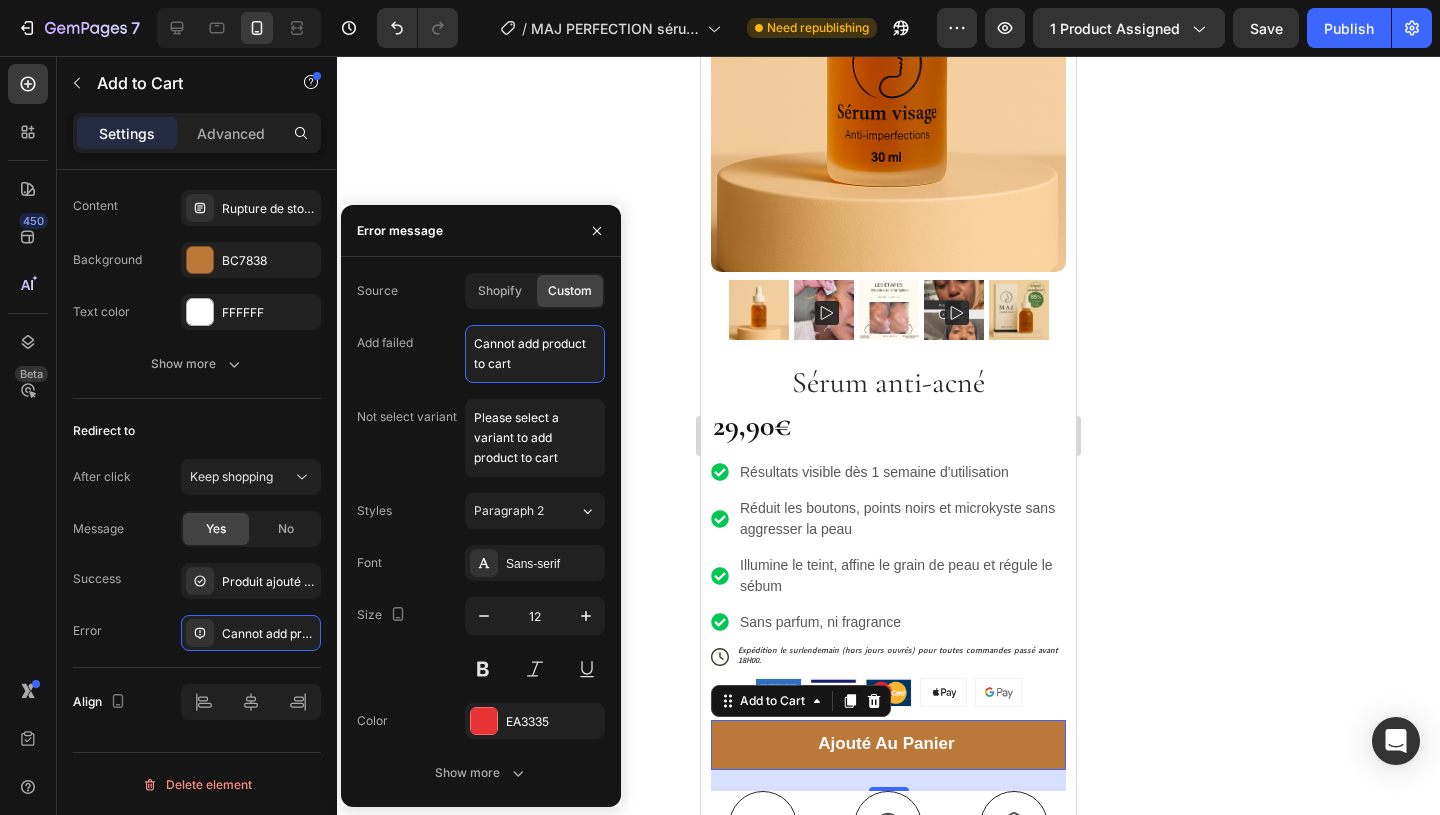 drag, startPoint x: 541, startPoint y: 367, endPoint x: 464, endPoint y: 341, distance: 81.27115 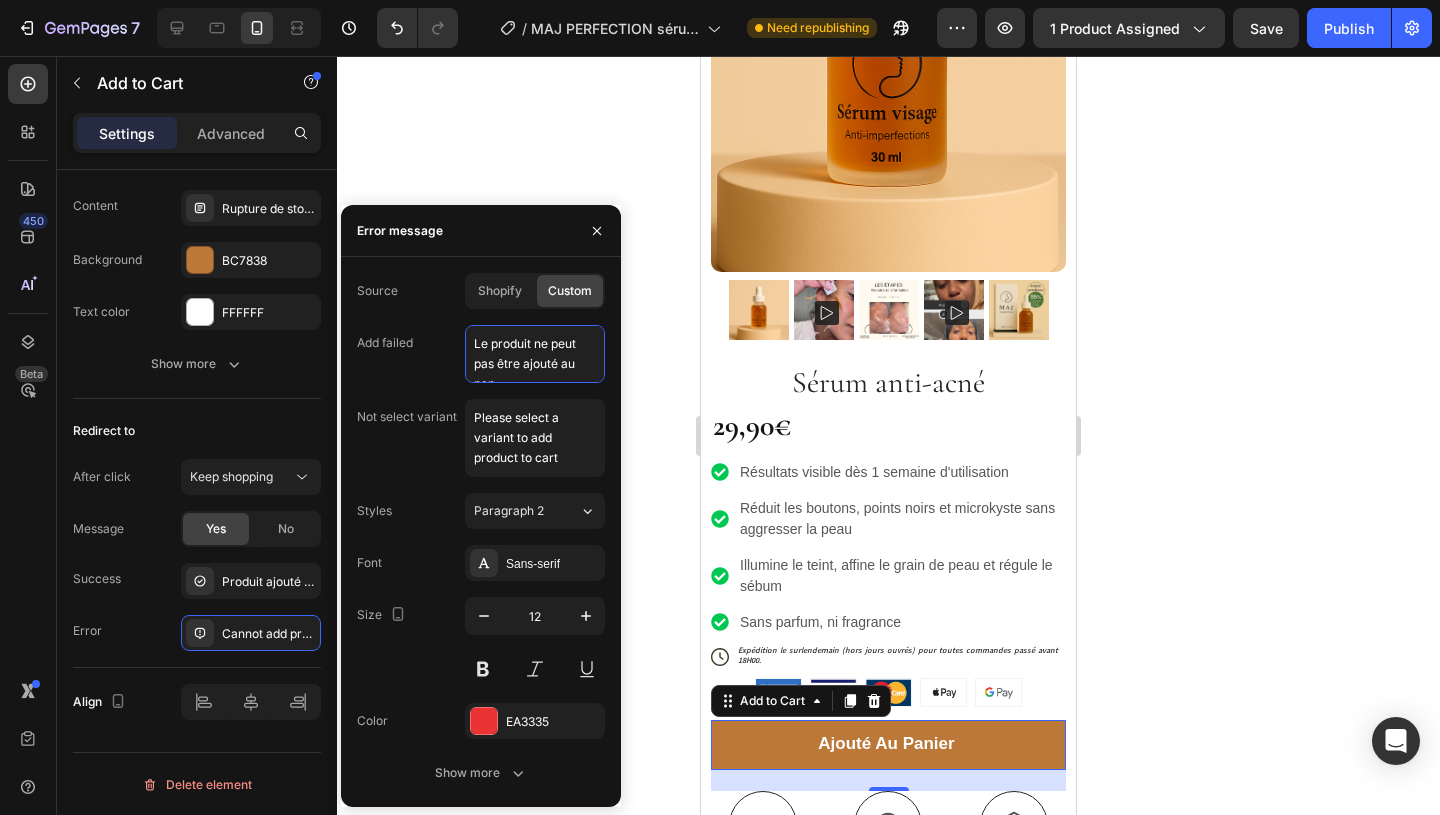 scroll, scrollTop: 7, scrollLeft: 0, axis: vertical 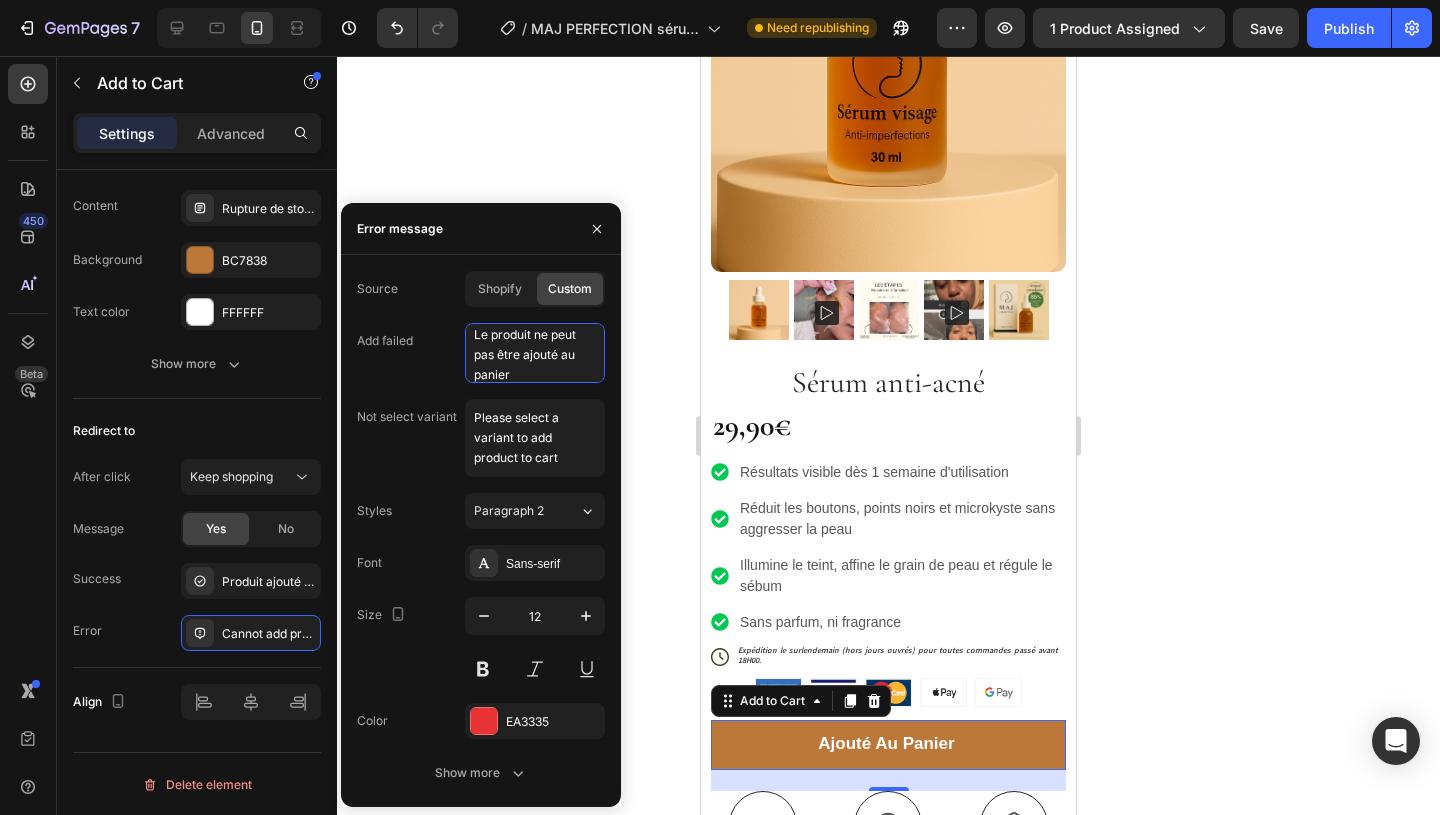 type on "Le produit ne peut pas être ajouté au panier" 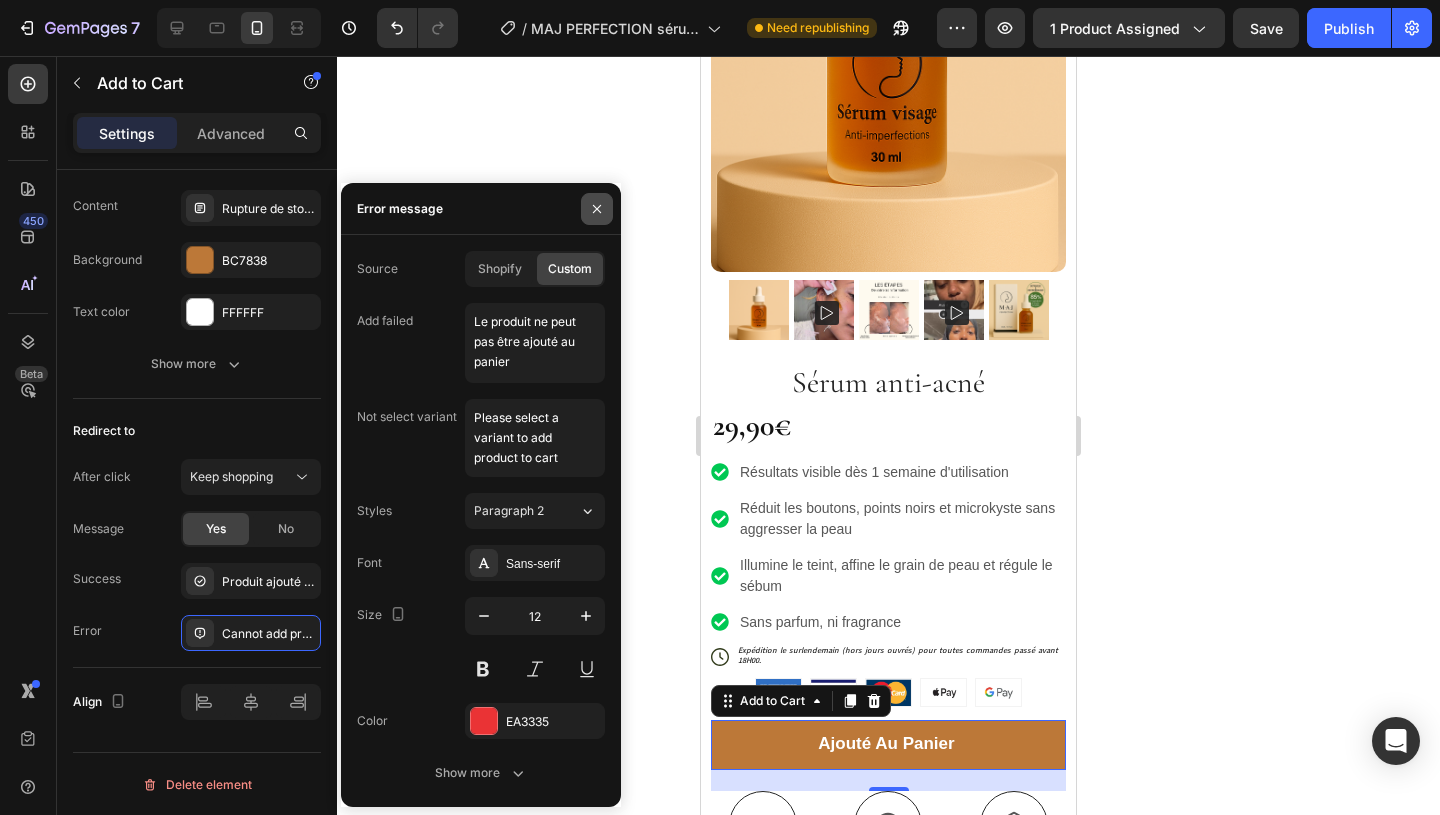 click 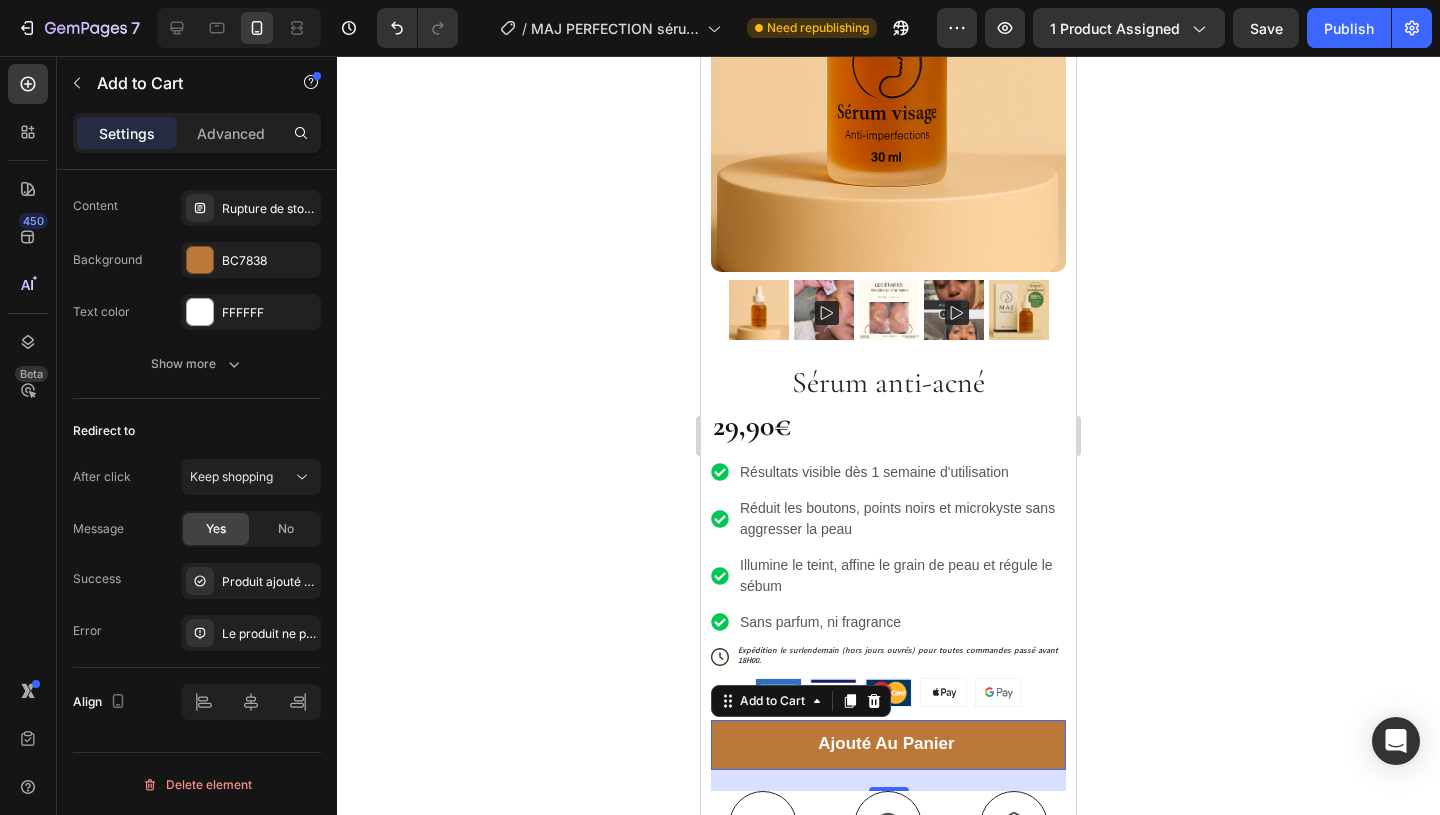scroll, scrollTop: 0, scrollLeft: 0, axis: both 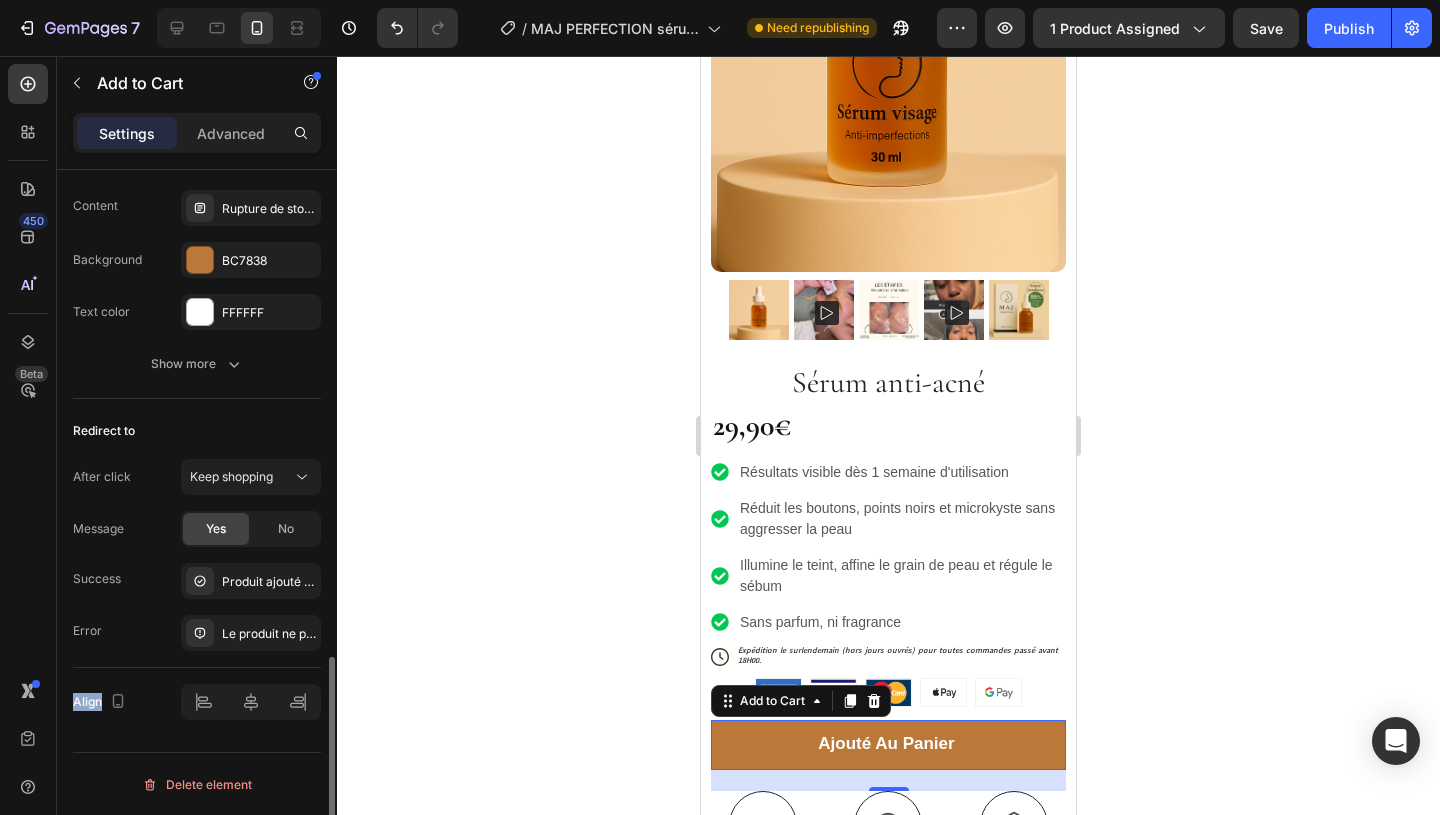 drag, startPoint x: 155, startPoint y: 635, endPoint x: 155, endPoint y: 752, distance: 117 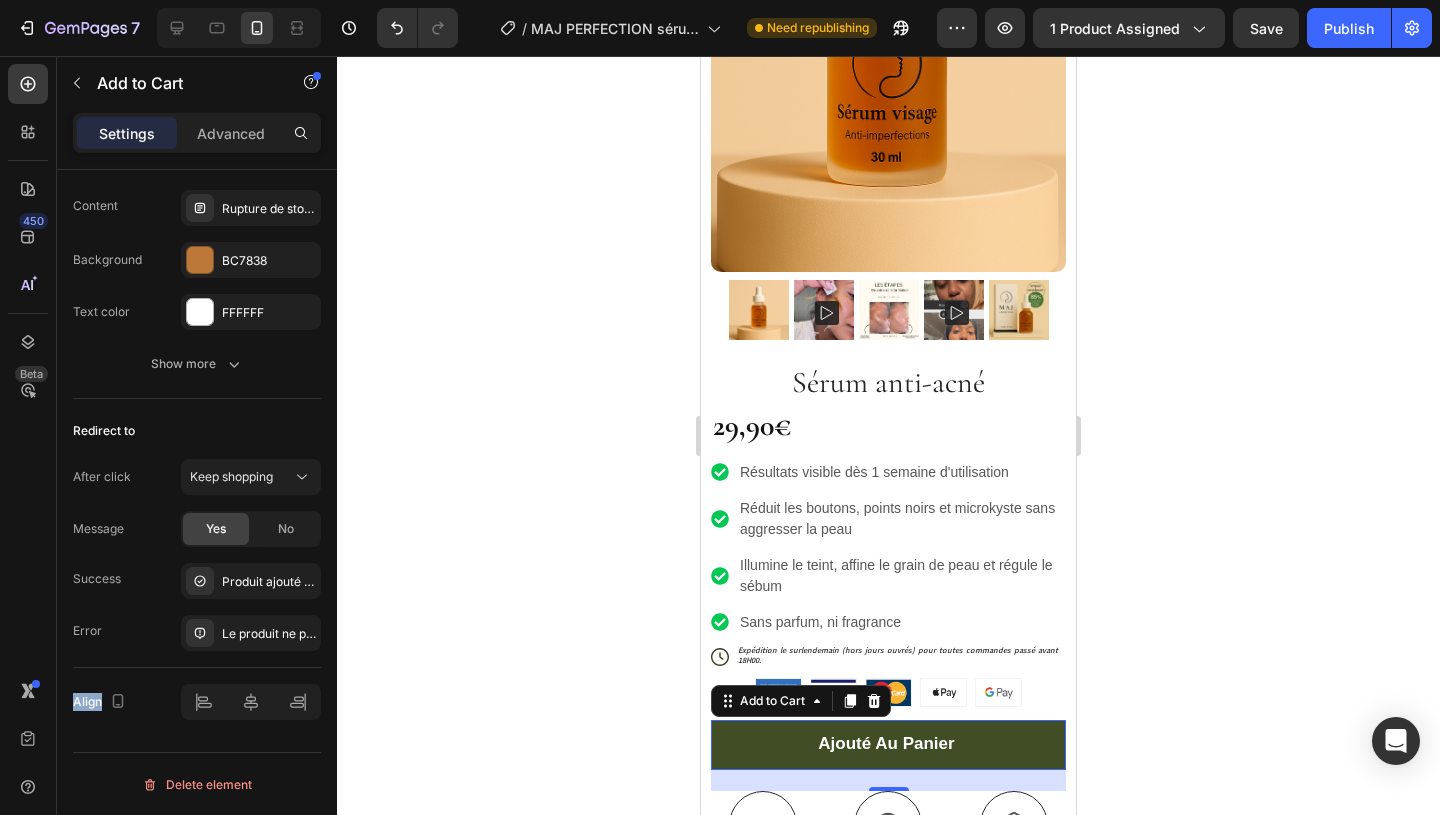 click on "ajouté au panier" at bounding box center (888, 745) 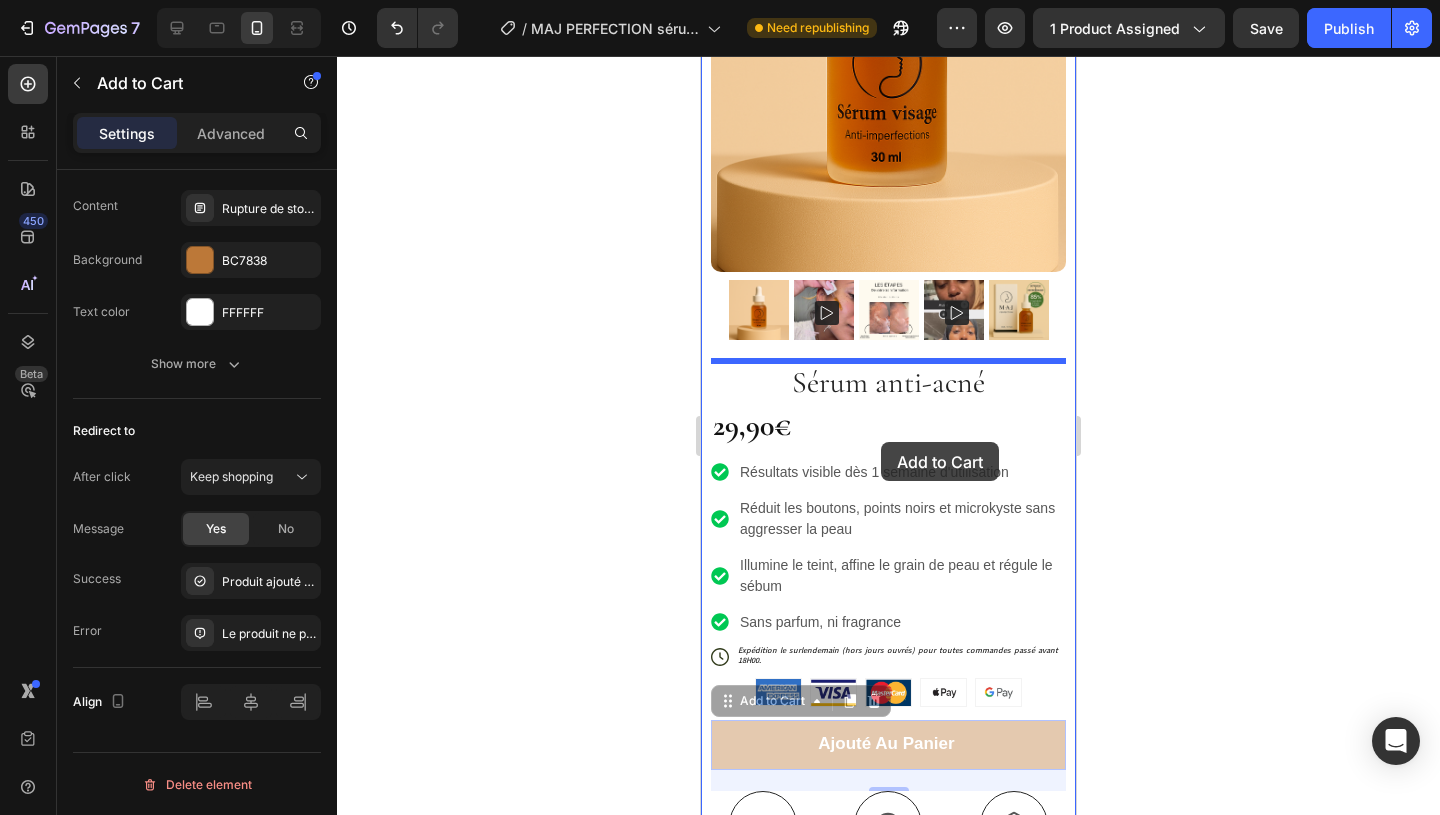 drag, startPoint x: 971, startPoint y: 742, endPoint x: 881, endPoint y: 442, distance: 313.2092 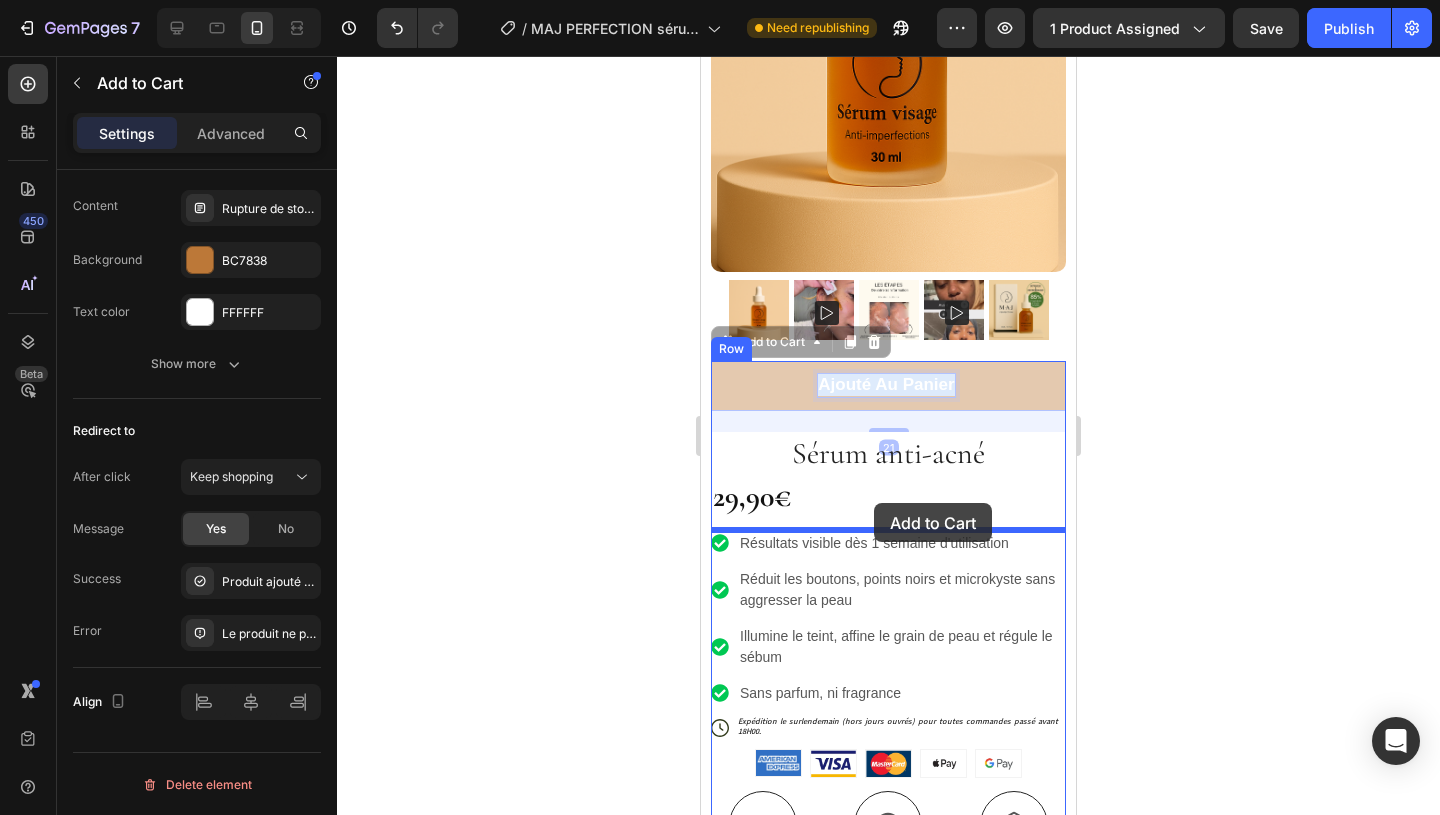 drag, startPoint x: 897, startPoint y: 380, endPoint x: 874, endPoint y: 503, distance: 125.13193 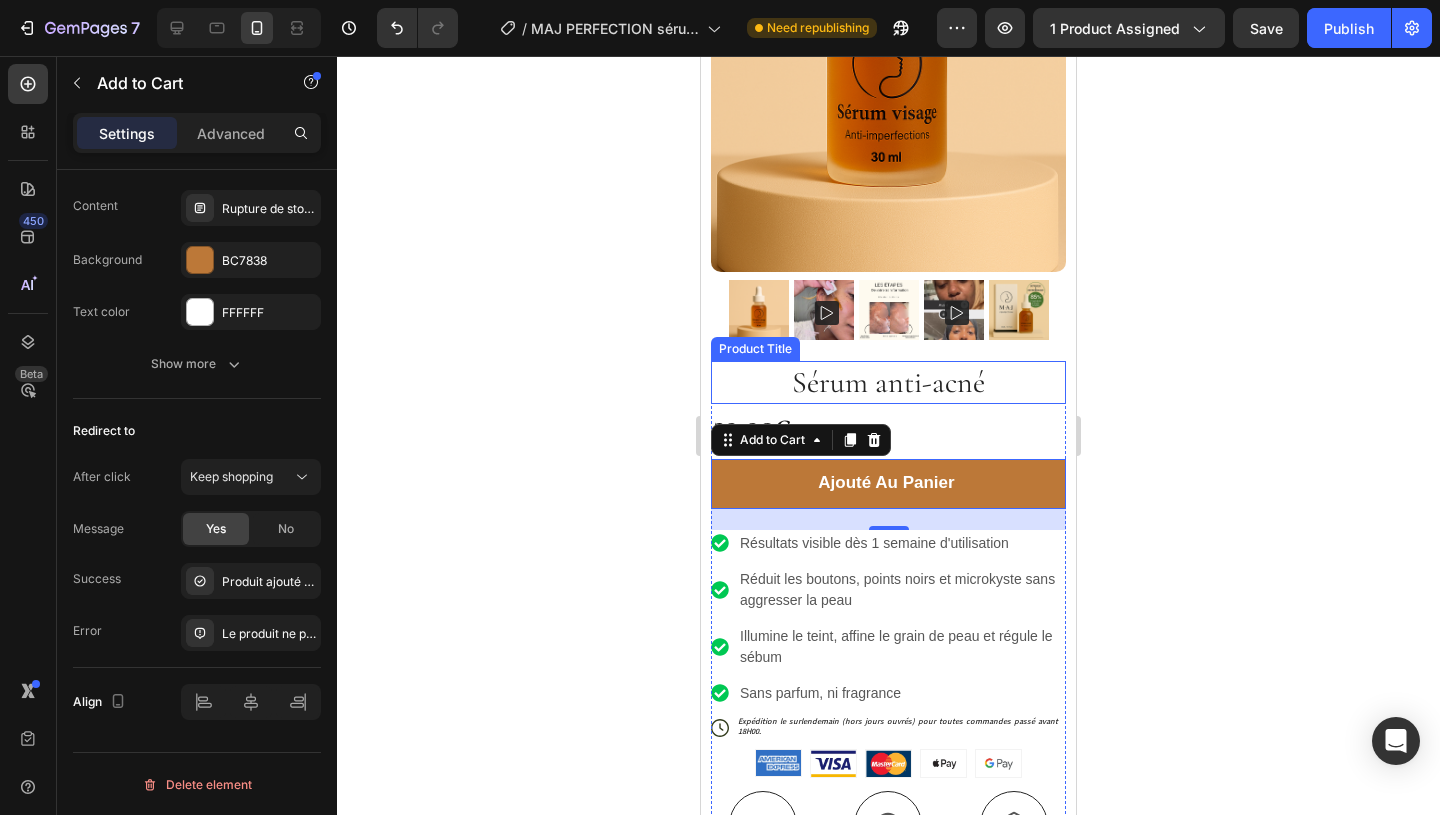 click 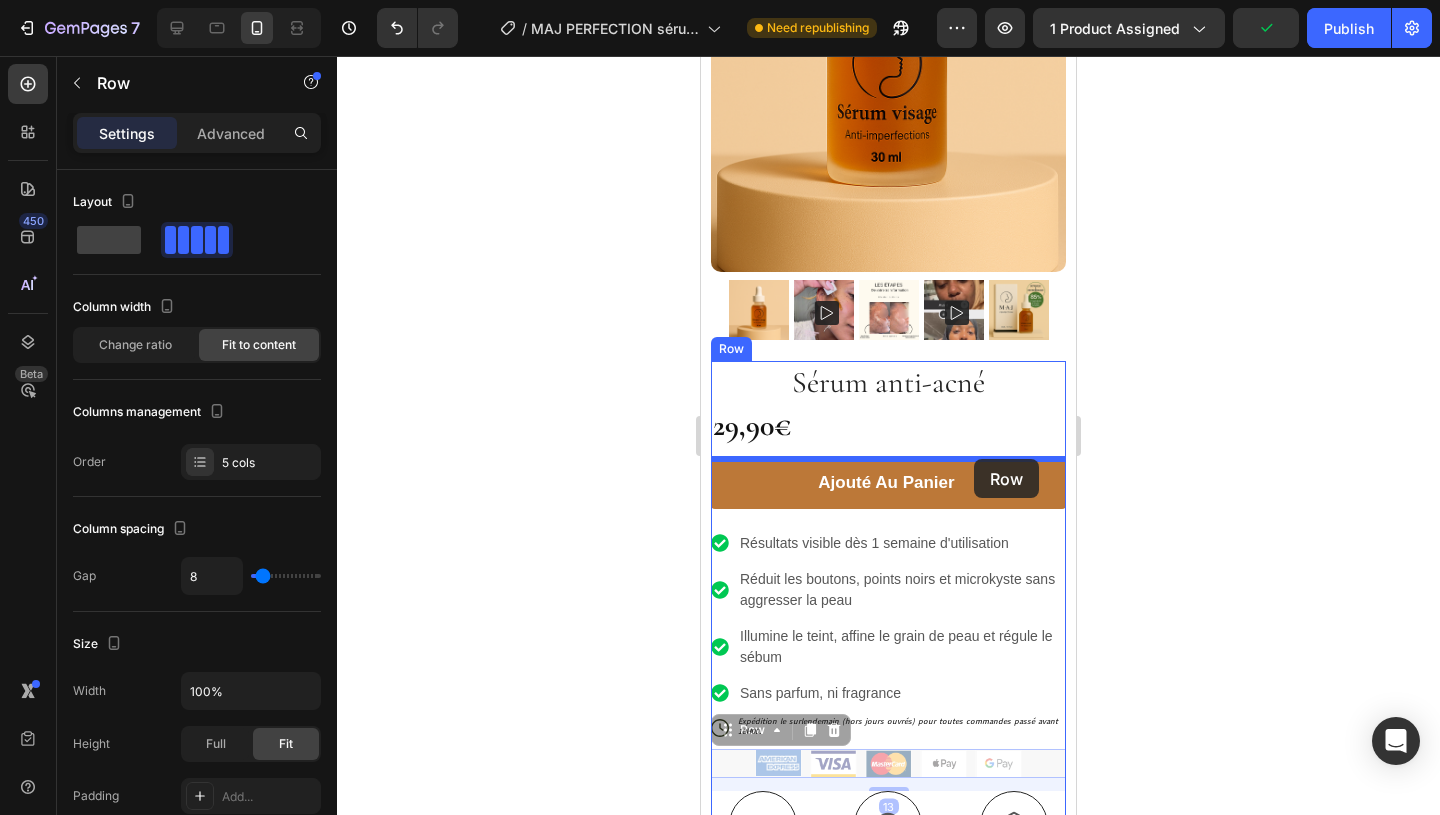drag, startPoint x: 1039, startPoint y: 765, endPoint x: 972, endPoint y: 457, distance: 315.2031 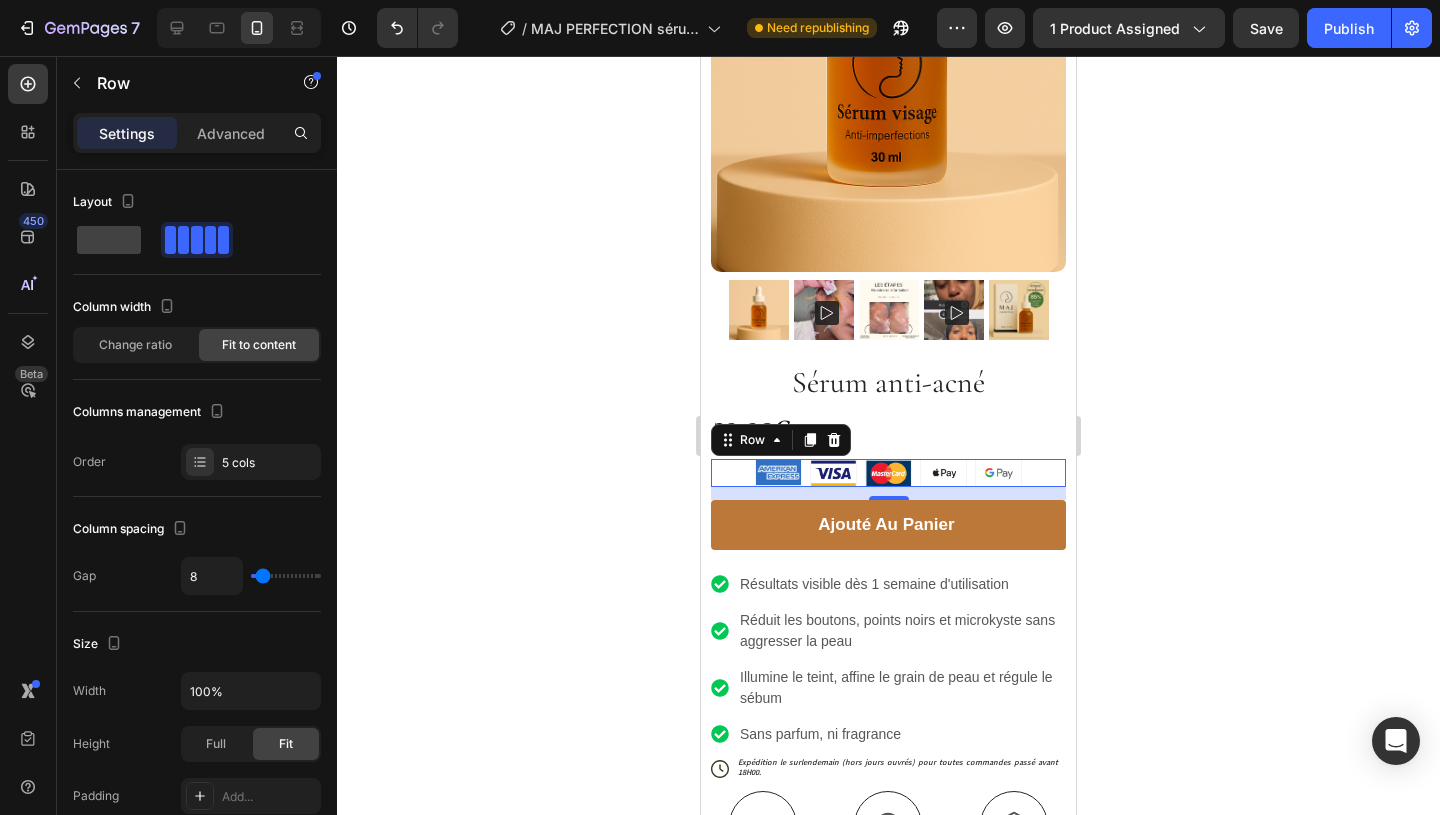 click 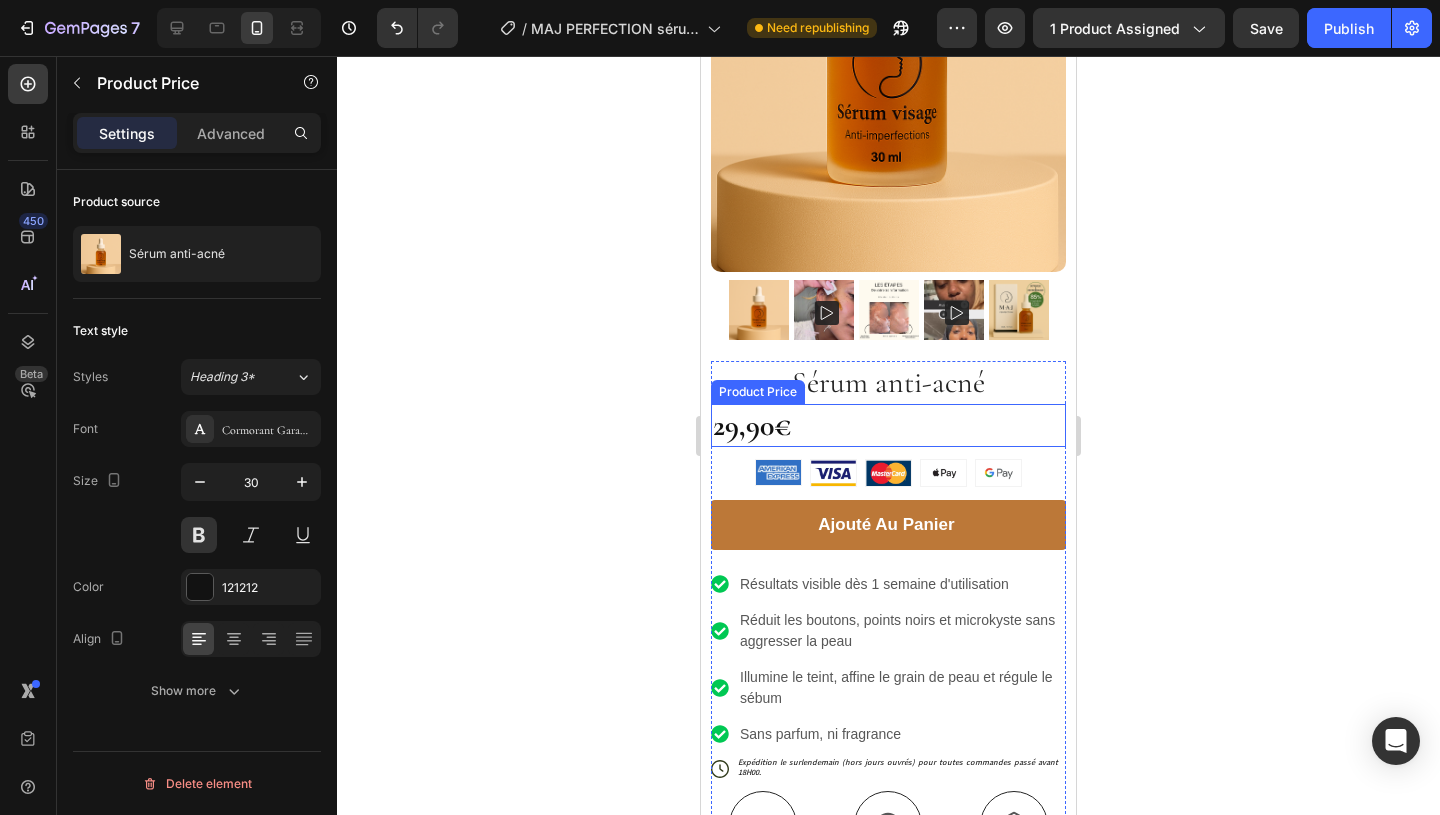 click on "29,90€" at bounding box center [888, 425] 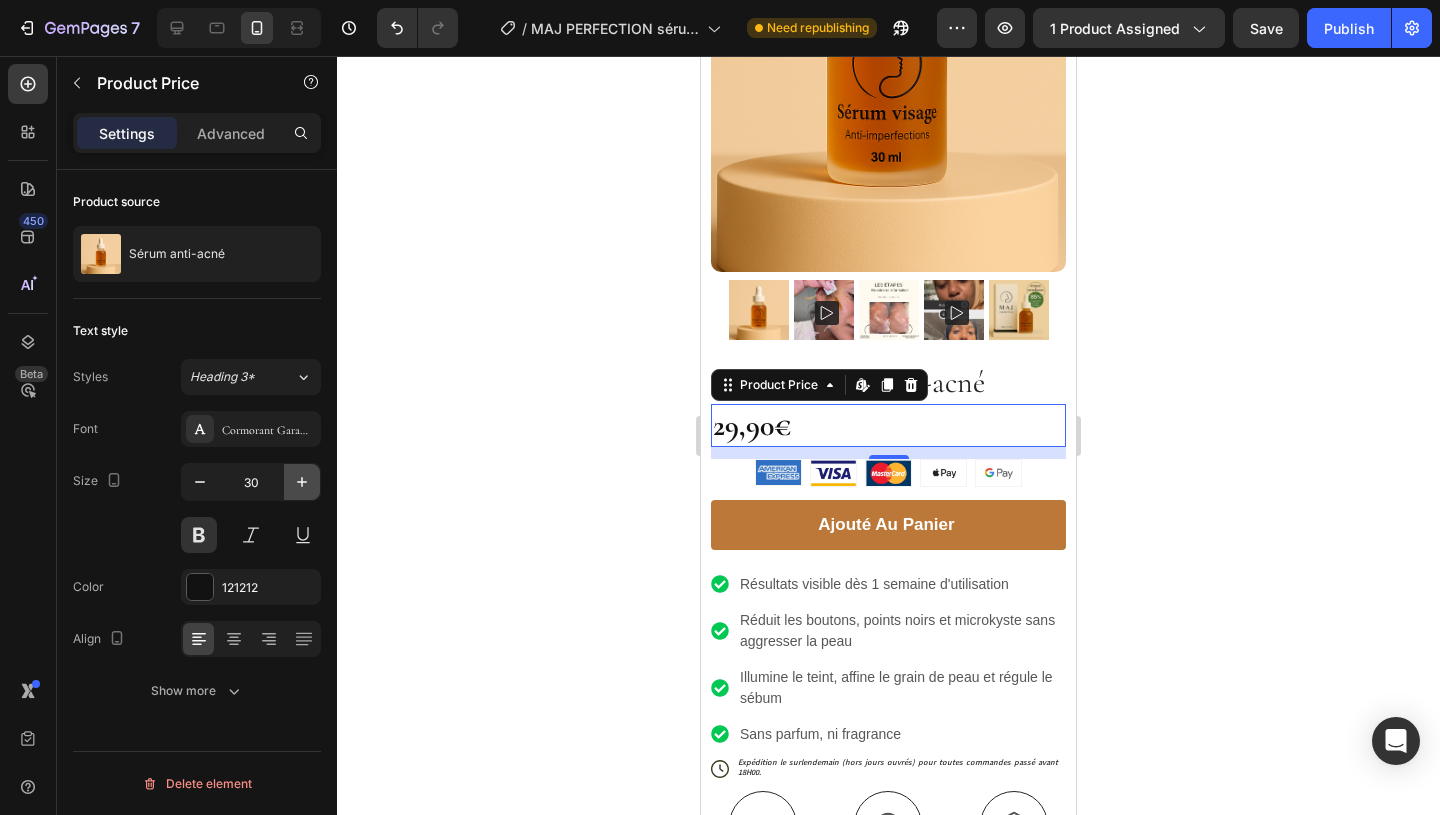 click 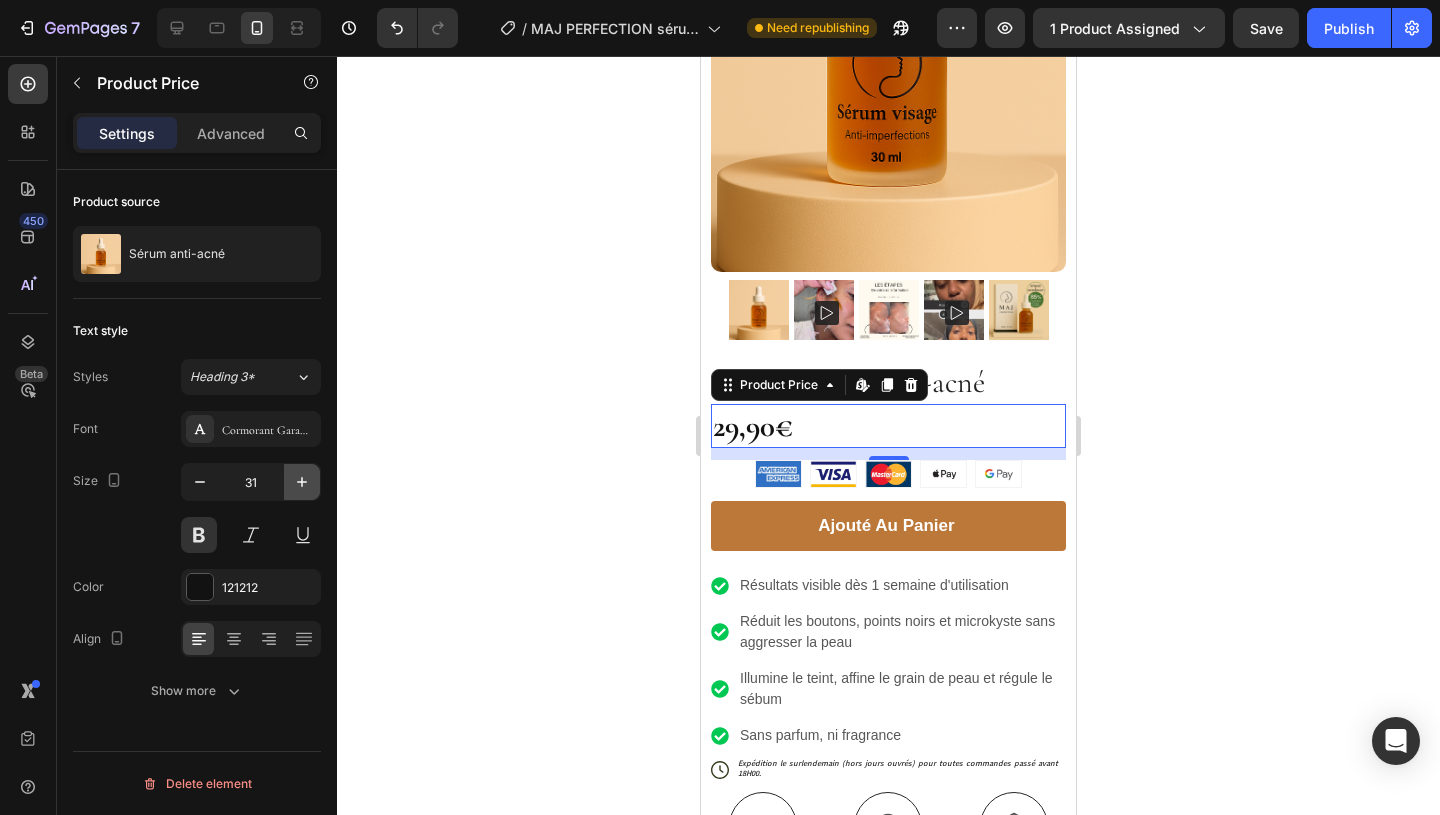 click 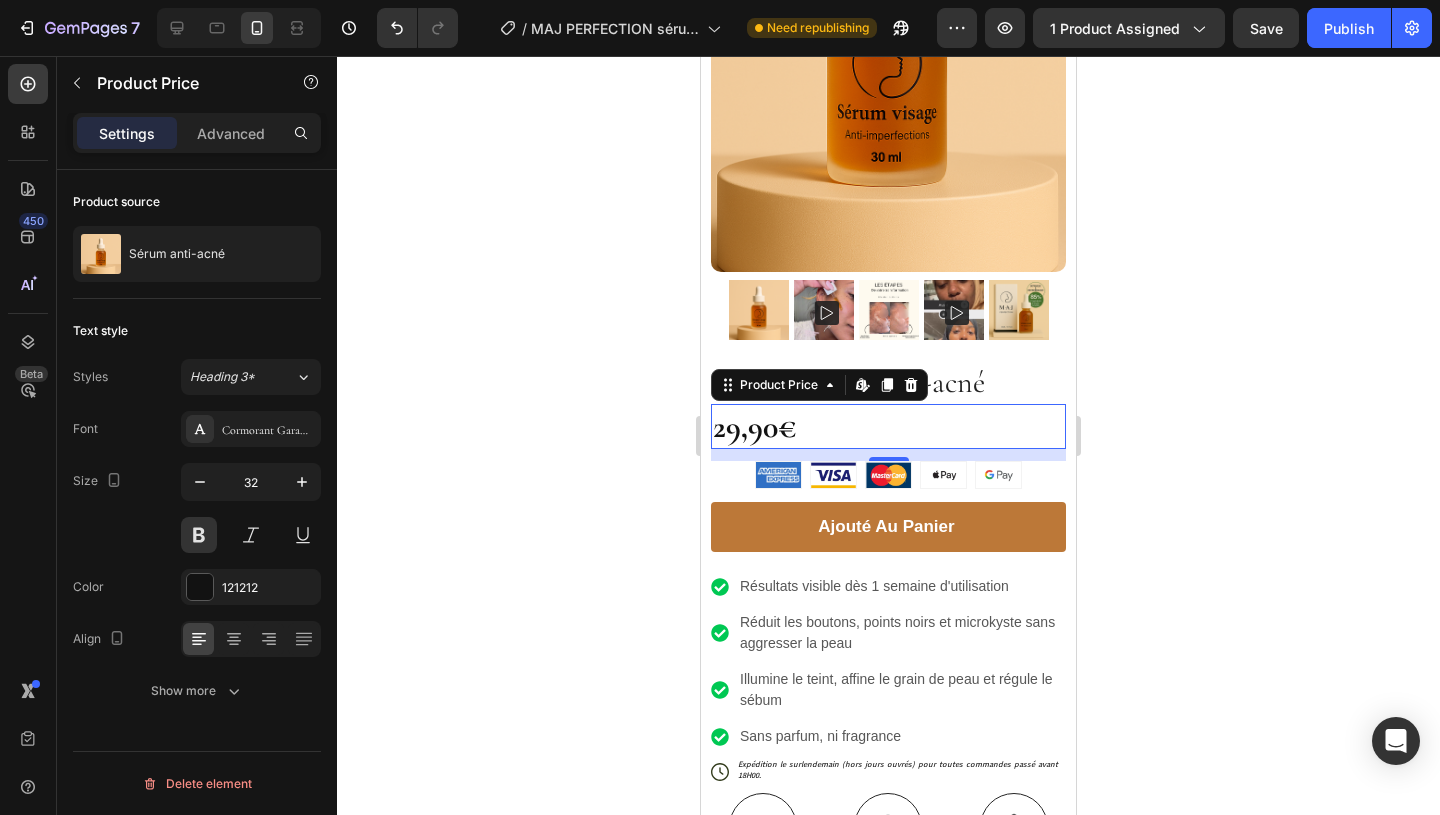 click 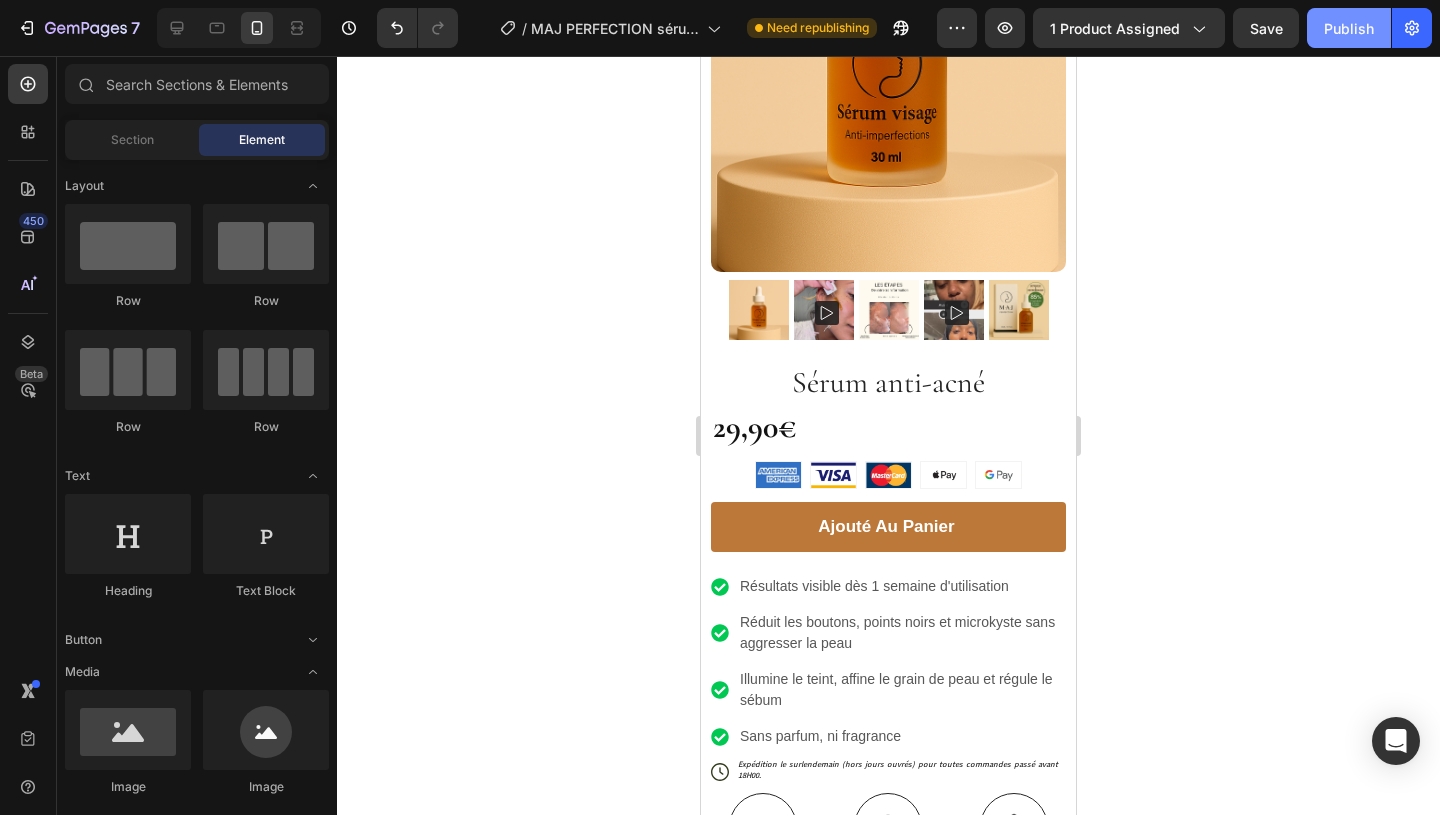 click on "Publish" at bounding box center (1349, 28) 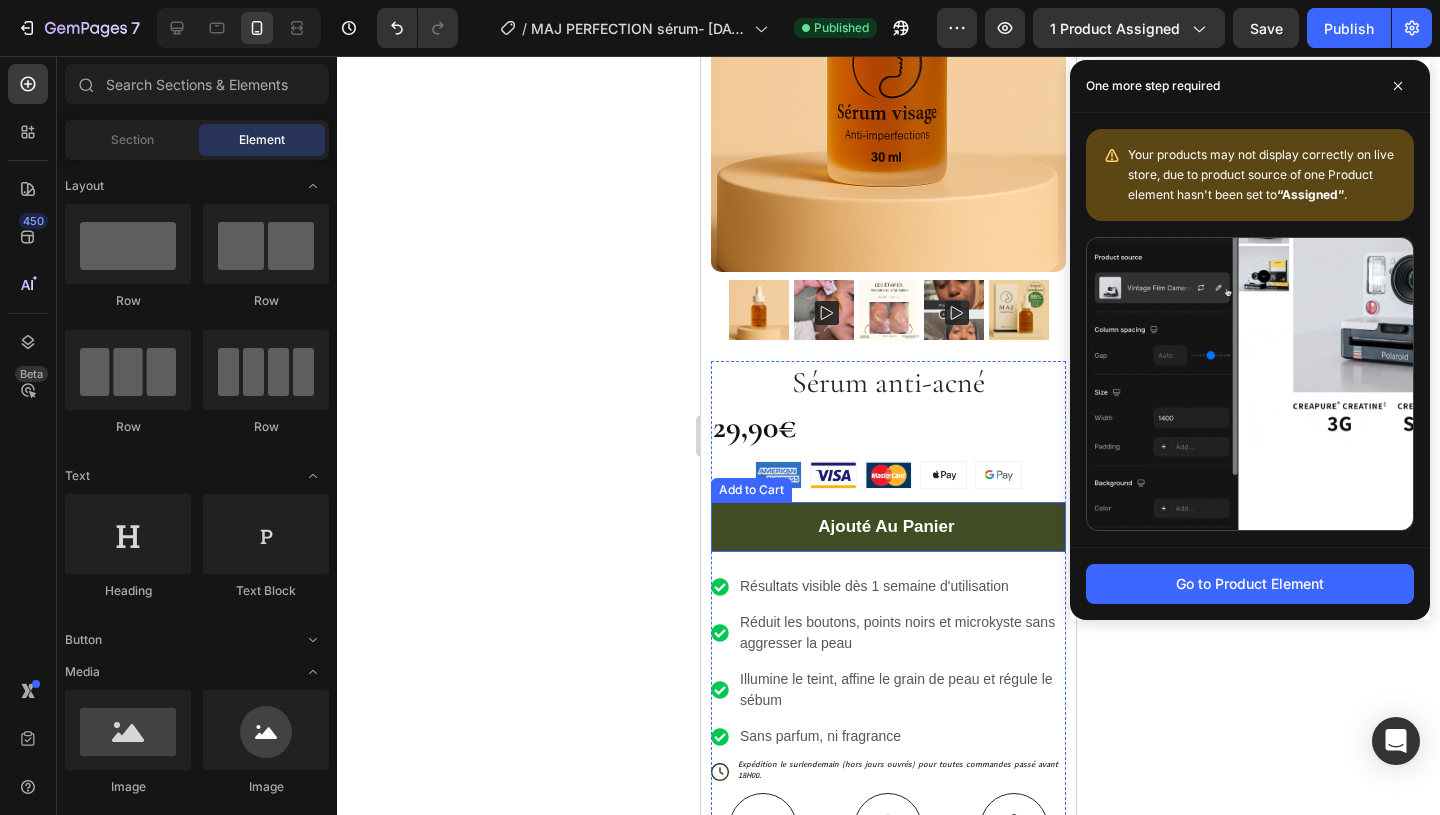 click on "ajouté au panier" at bounding box center [888, 527] 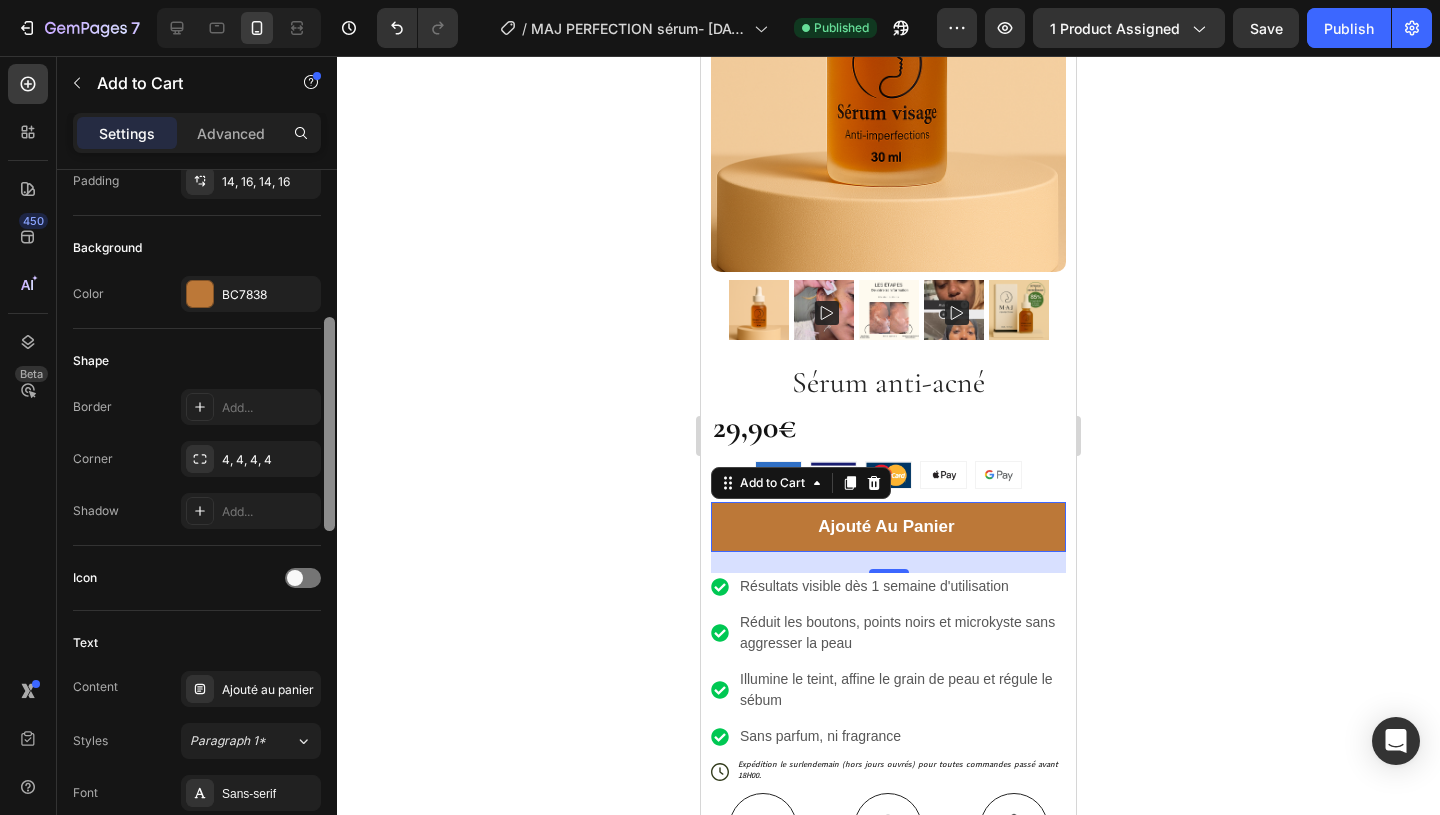 scroll, scrollTop: 454, scrollLeft: 0, axis: vertical 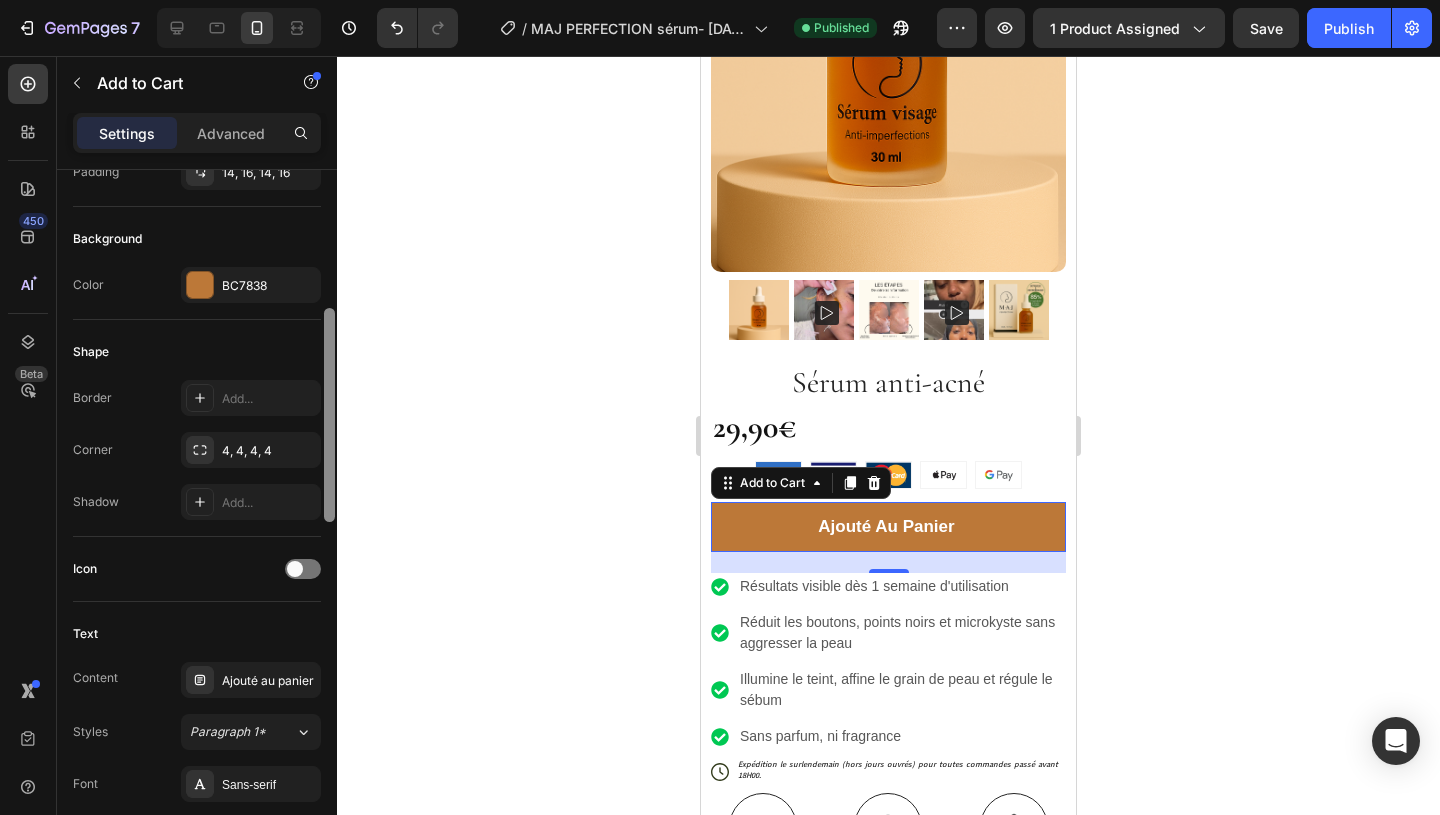 drag, startPoint x: 330, startPoint y: 328, endPoint x: 401, endPoint y: 467, distance: 156.08331 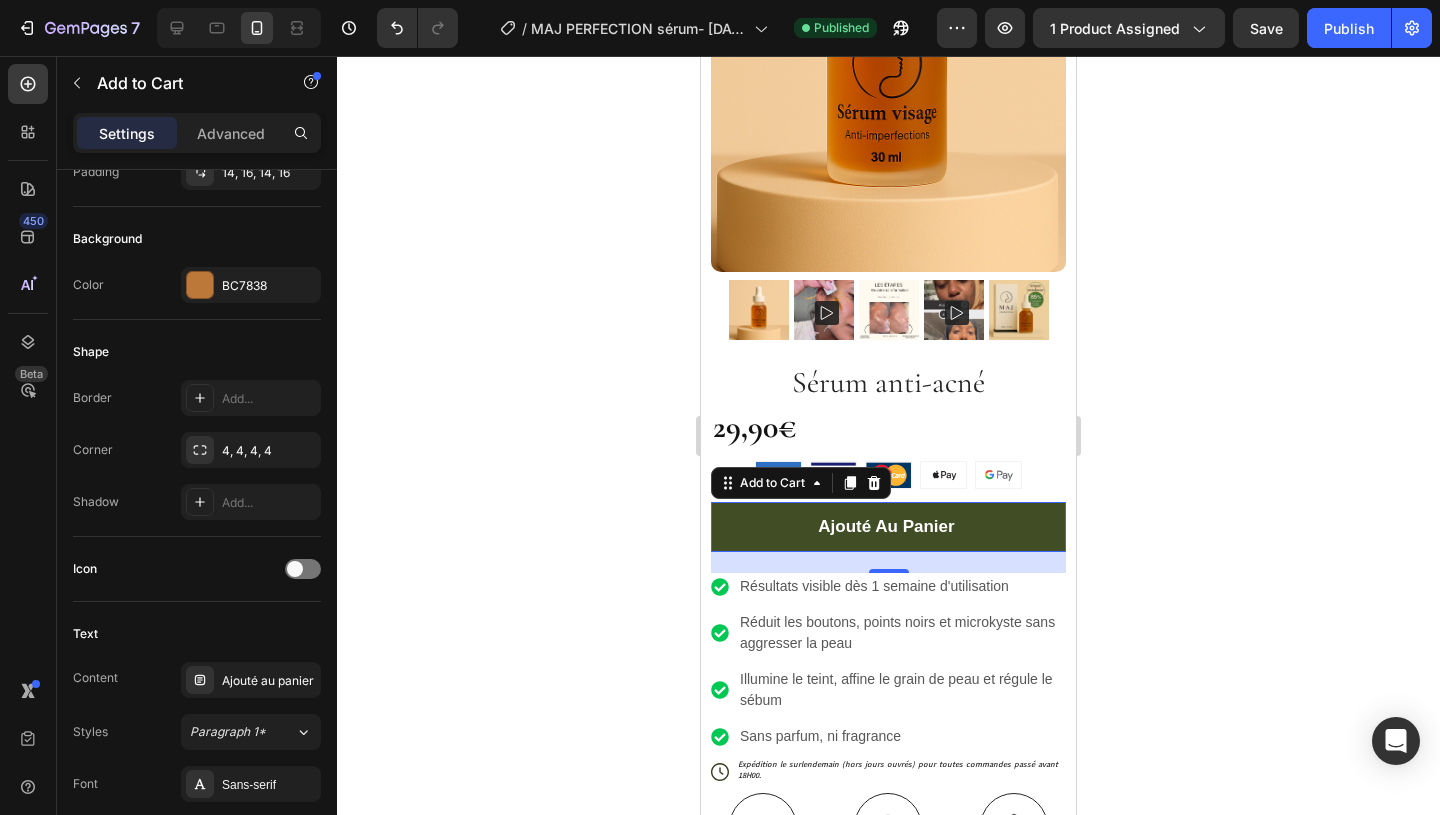 click on "ajouté au panier" at bounding box center [888, 527] 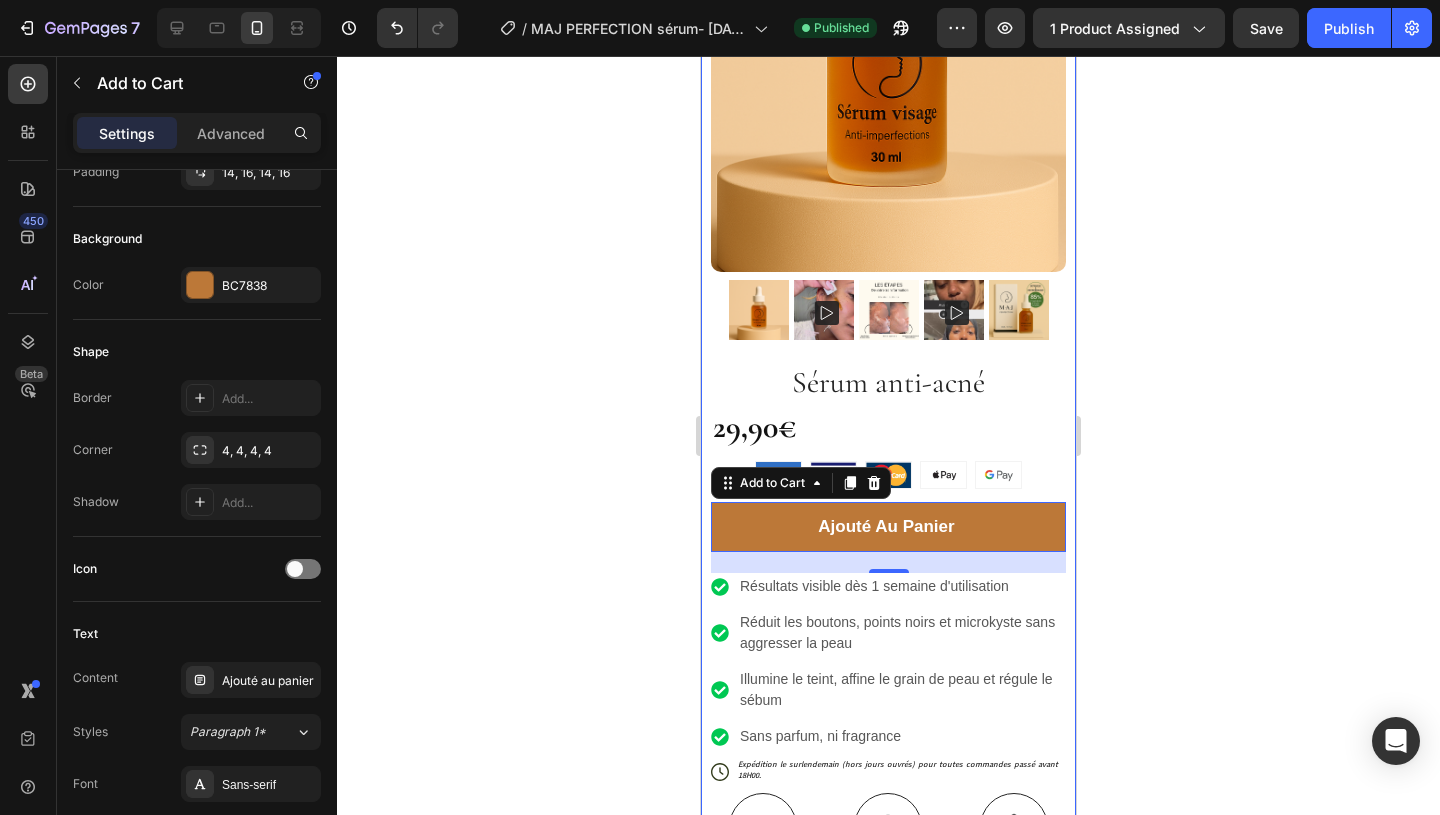 click on "Product Images Row Sérum anti-acné Product Title 29,90€ Product Price Product Price Image Image Image Image Image Row ajouté au panier Add to Cart 21 Résultats visible dès 1 semaine d'utilisation Réduit les boutons, points noirs et microkyste sans aggresser la peau Illumine le teint, affine le grain de peau et régule le sébum Sans parfum, ni fragrance Item List Icon Expédition le surlendemain (hors jours ouvrés) pour toutes commandes passé avant 18H00. Text Block Row Icon LIVRAISON EXPRESS Text Block Icon PAIEMENT SECURISÉ Text Block Icon RETOUR SIMPLIFÉ Text Block Row Ingrédients Description Conseils d'utilisation Avis clients Accordion Row Row Product" at bounding box center (888, 502) 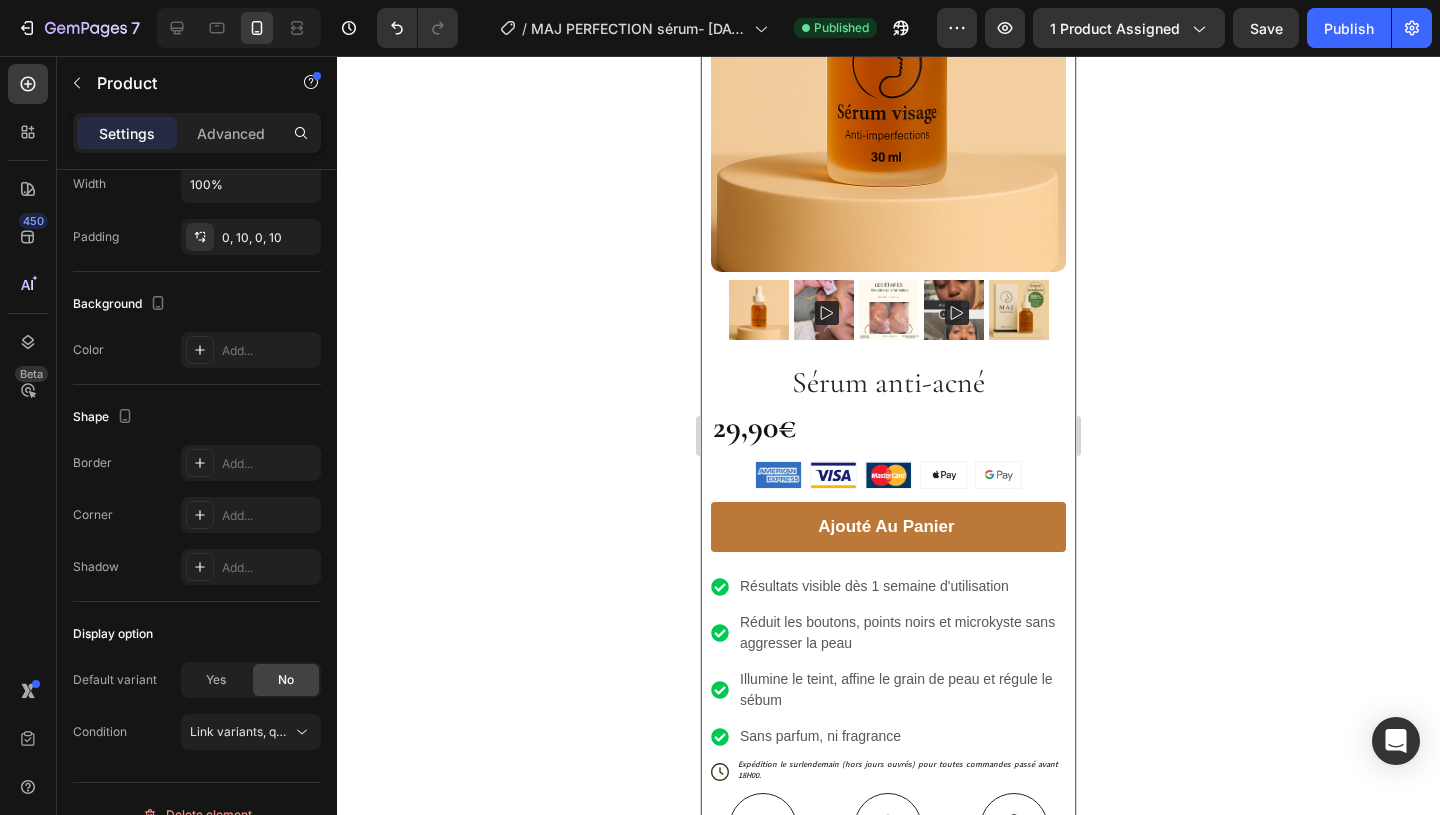 scroll, scrollTop: 0, scrollLeft: 0, axis: both 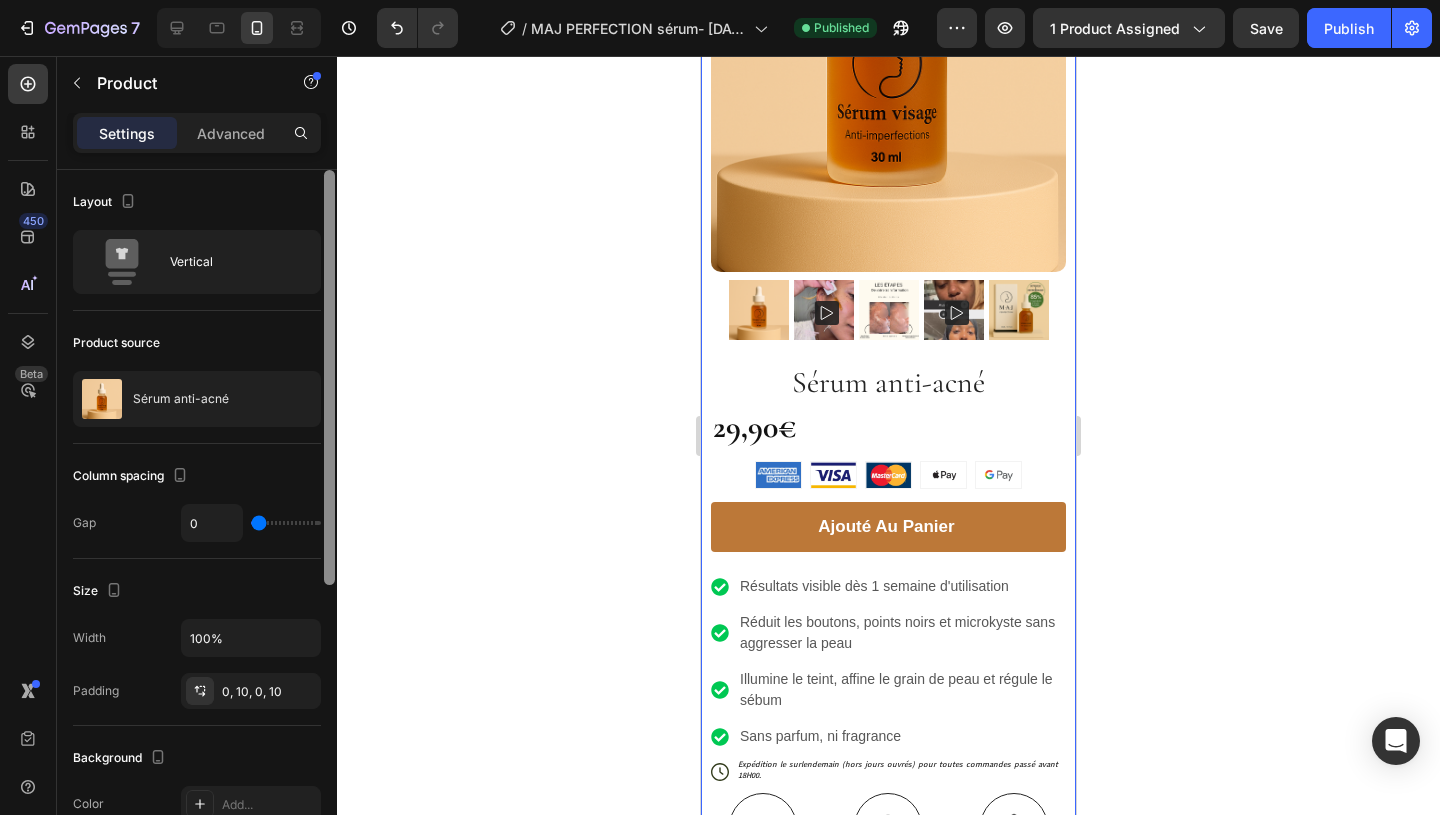 drag, startPoint x: 328, startPoint y: 497, endPoint x: 288, endPoint y: 454, distance: 58.728188 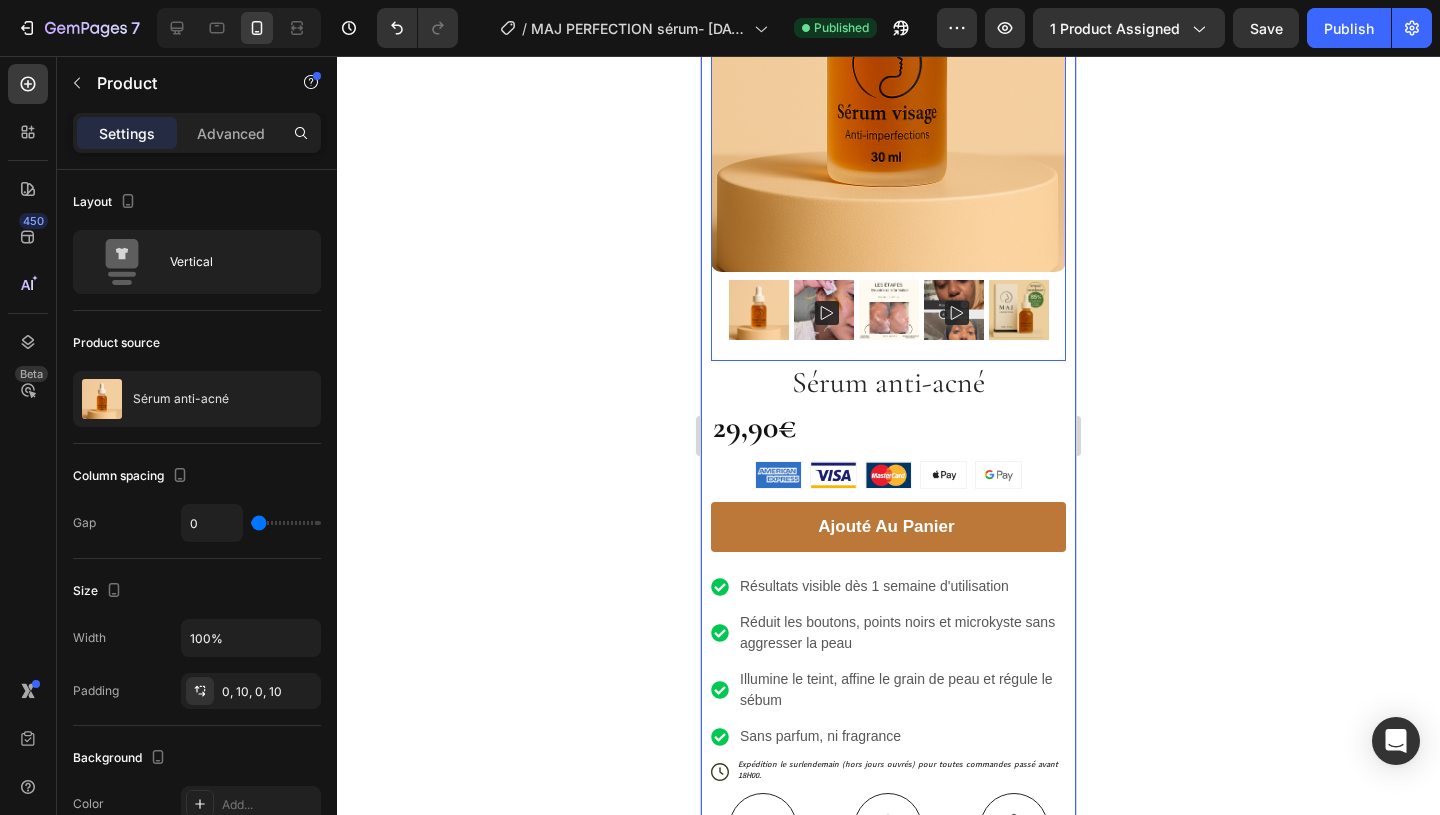 click at bounding box center (888, 310) 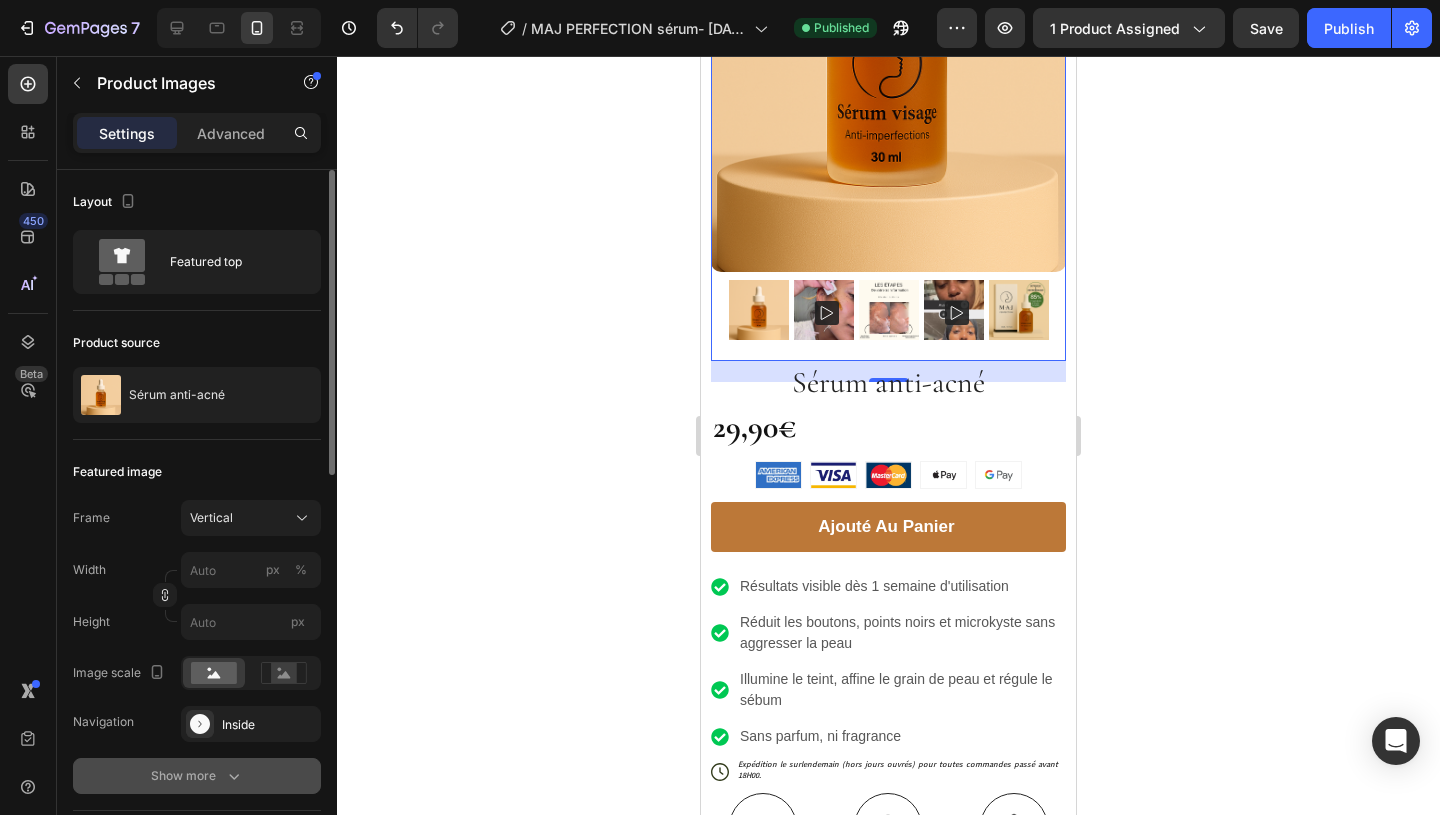 click on "Show more" at bounding box center (197, 776) 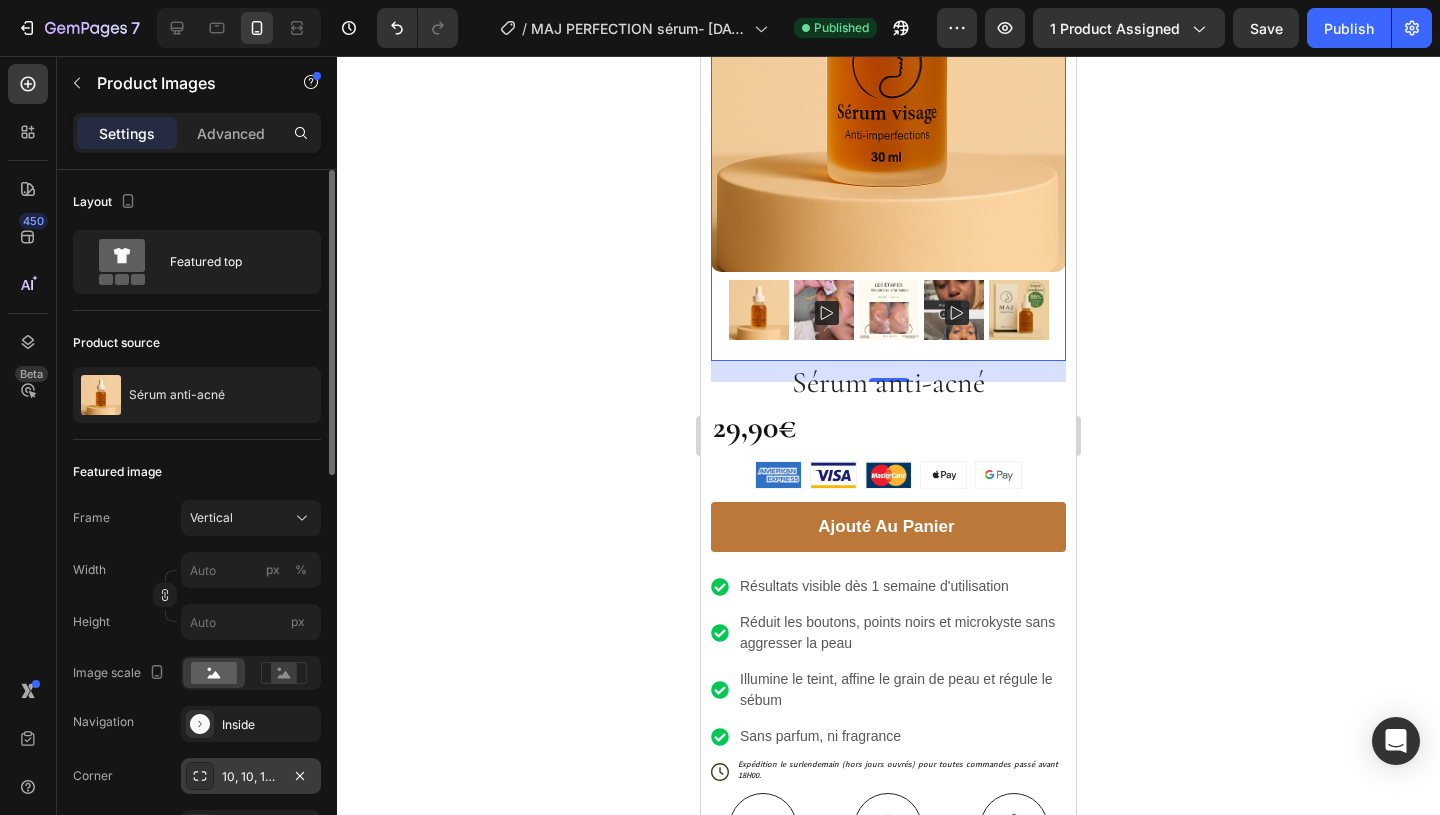 click on "10, 10, 10, 10" at bounding box center (251, 777) 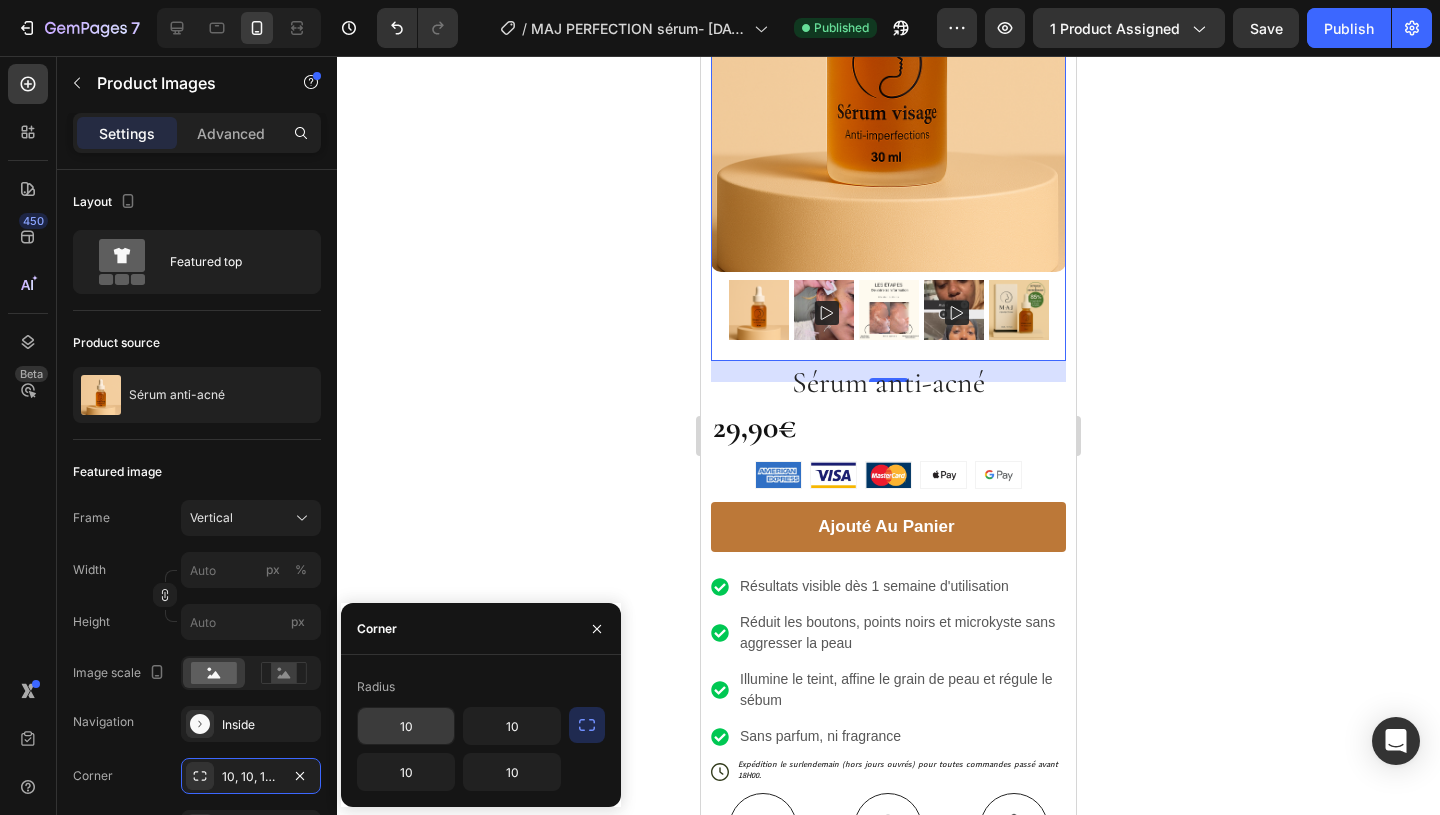 click on "10" at bounding box center (406, 726) 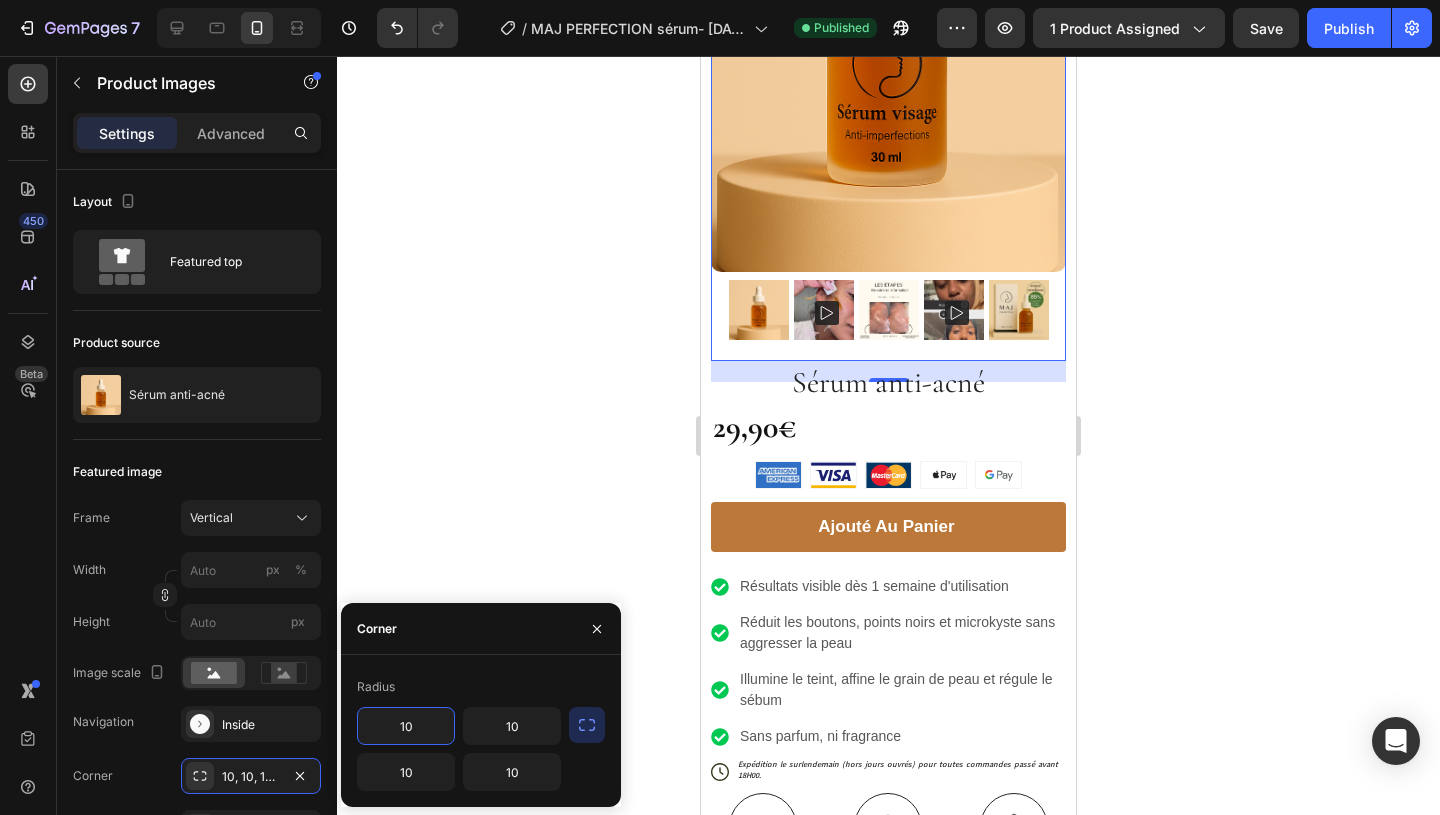 click on "10" at bounding box center [406, 726] 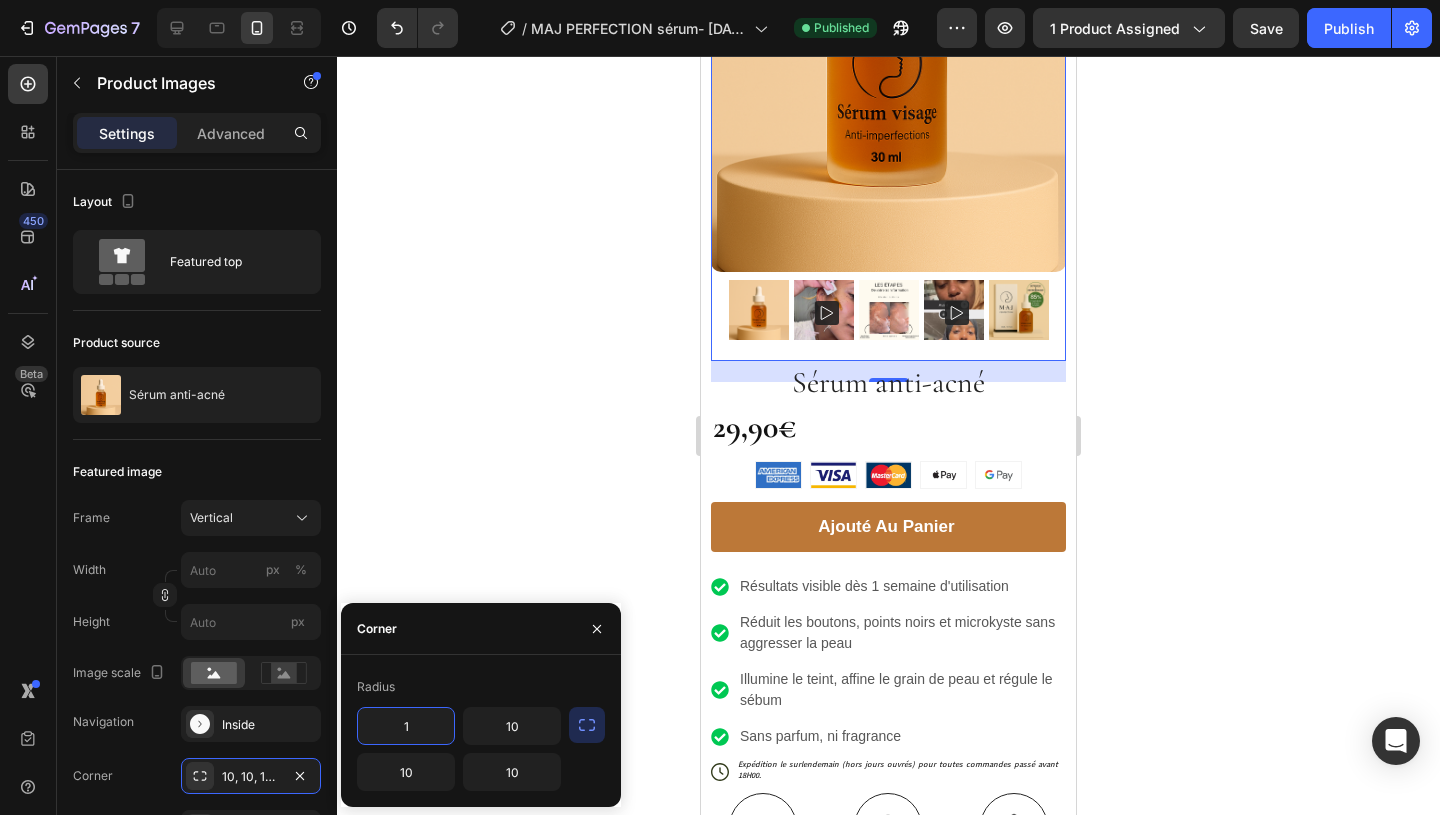 type on "10" 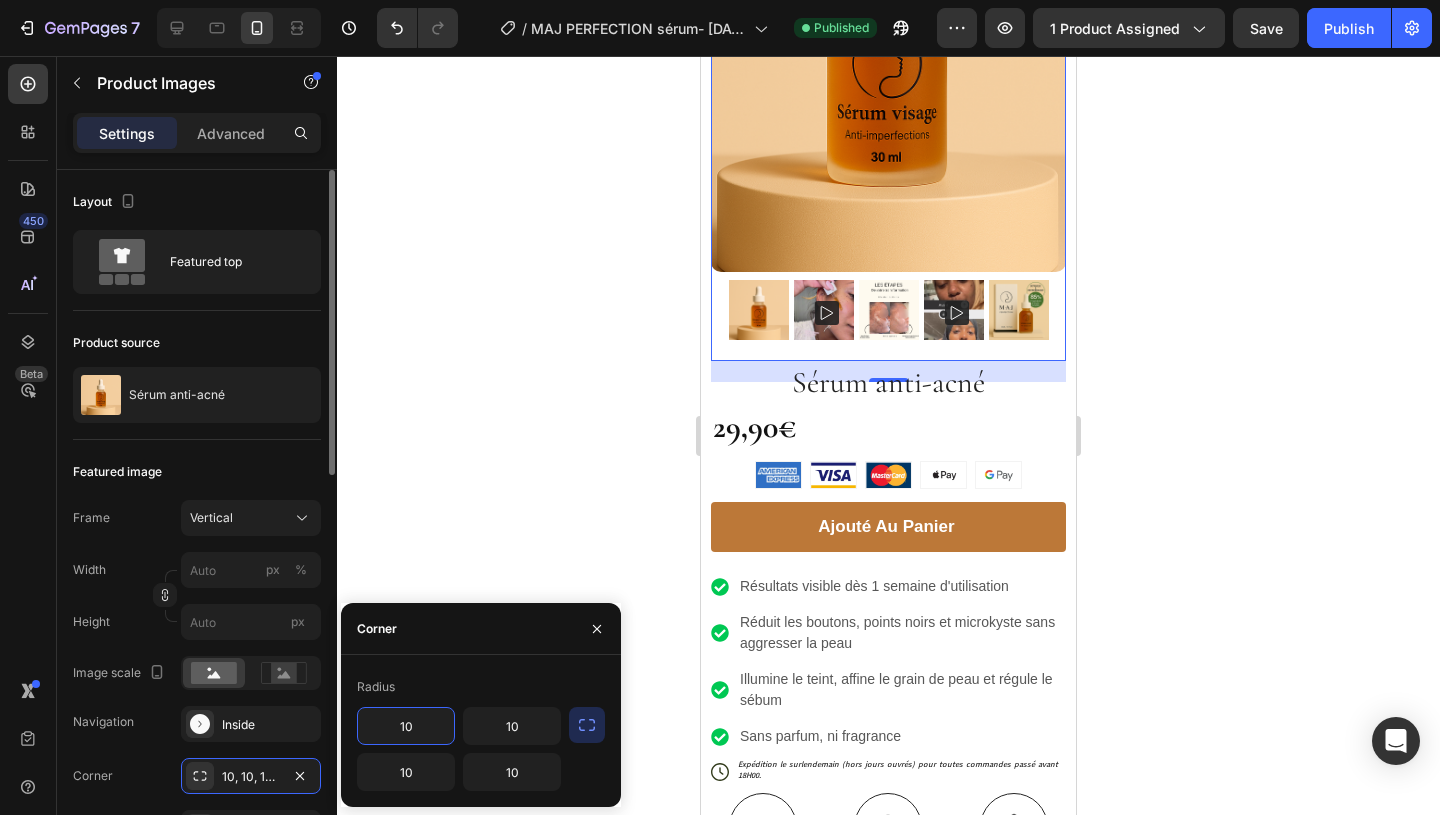 click on "Featured image" at bounding box center (197, 472) 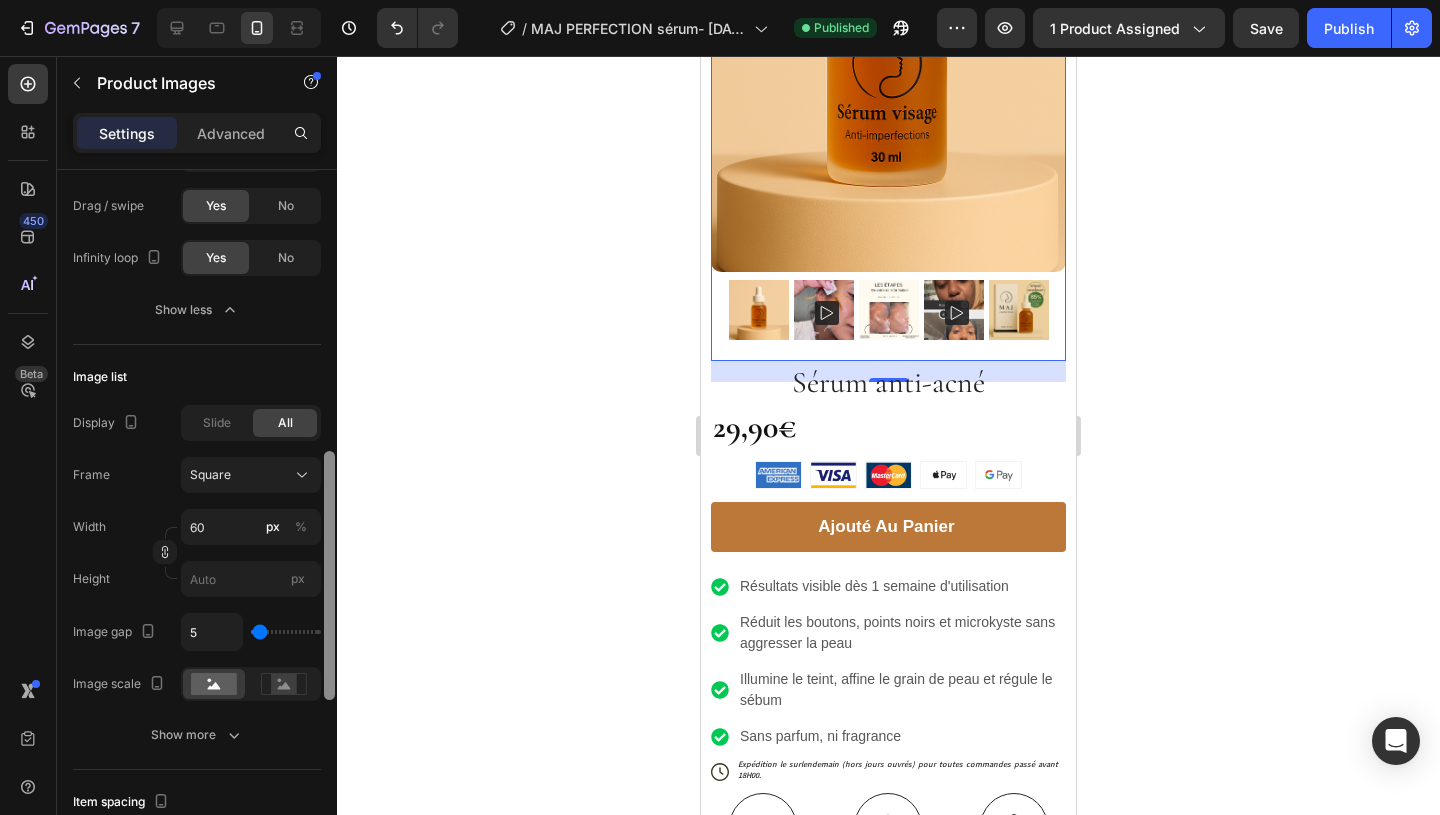 scroll, scrollTop: 859, scrollLeft: 0, axis: vertical 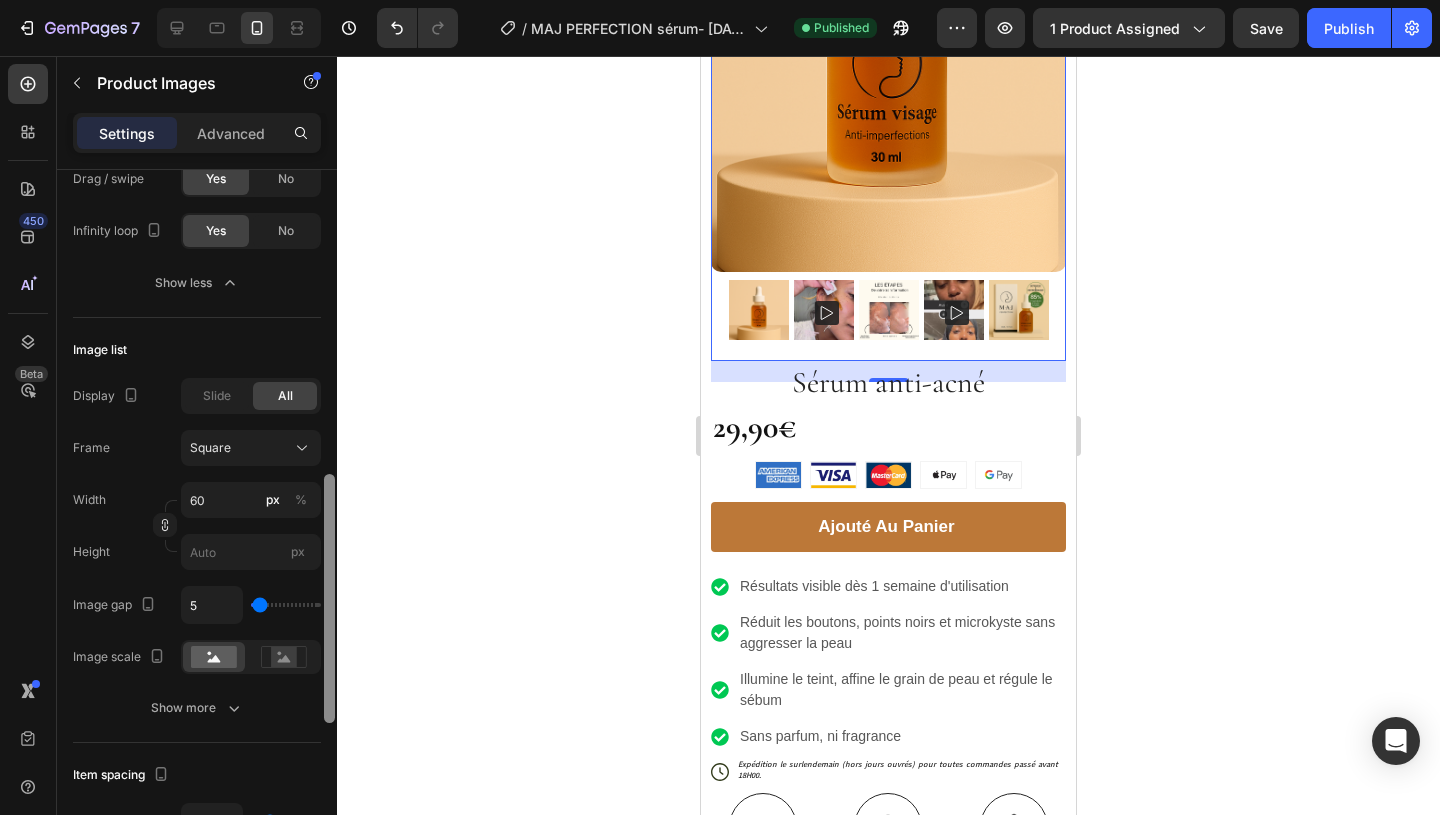 drag, startPoint x: 326, startPoint y: 416, endPoint x: 324, endPoint y: 791, distance: 375.00534 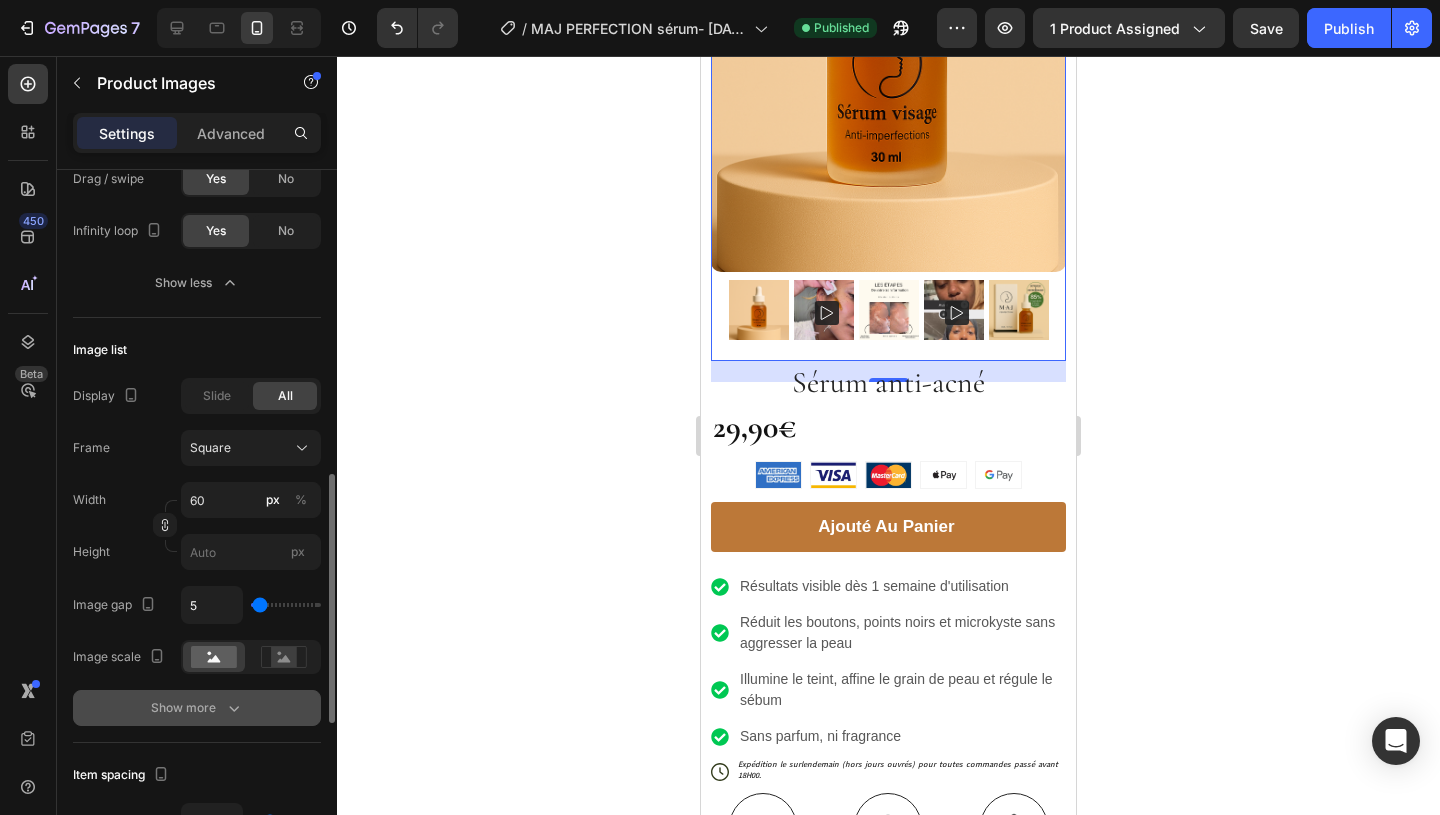 click on "Show more" at bounding box center [197, 708] 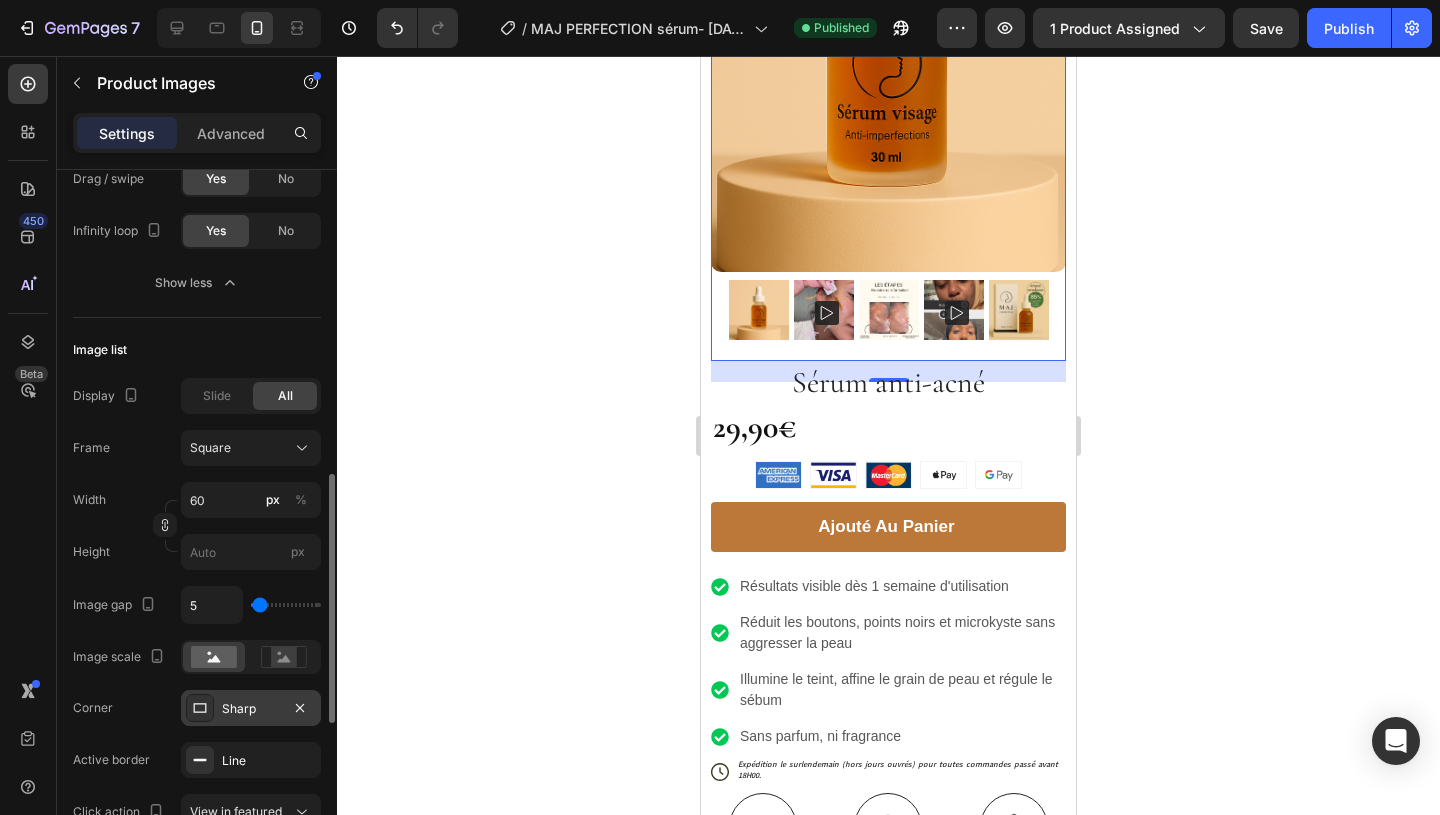 click on "Sharp" at bounding box center (251, 709) 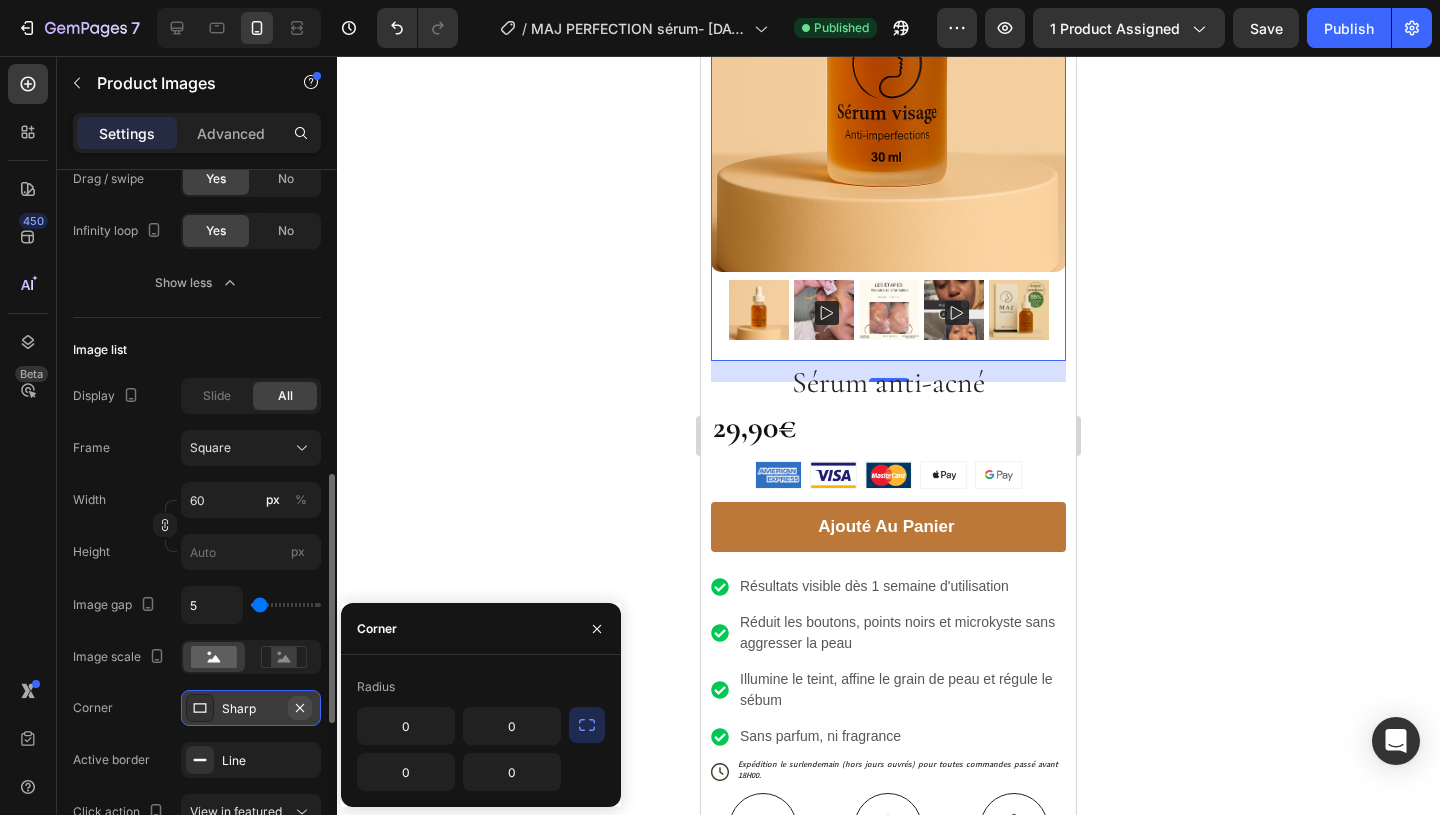 click 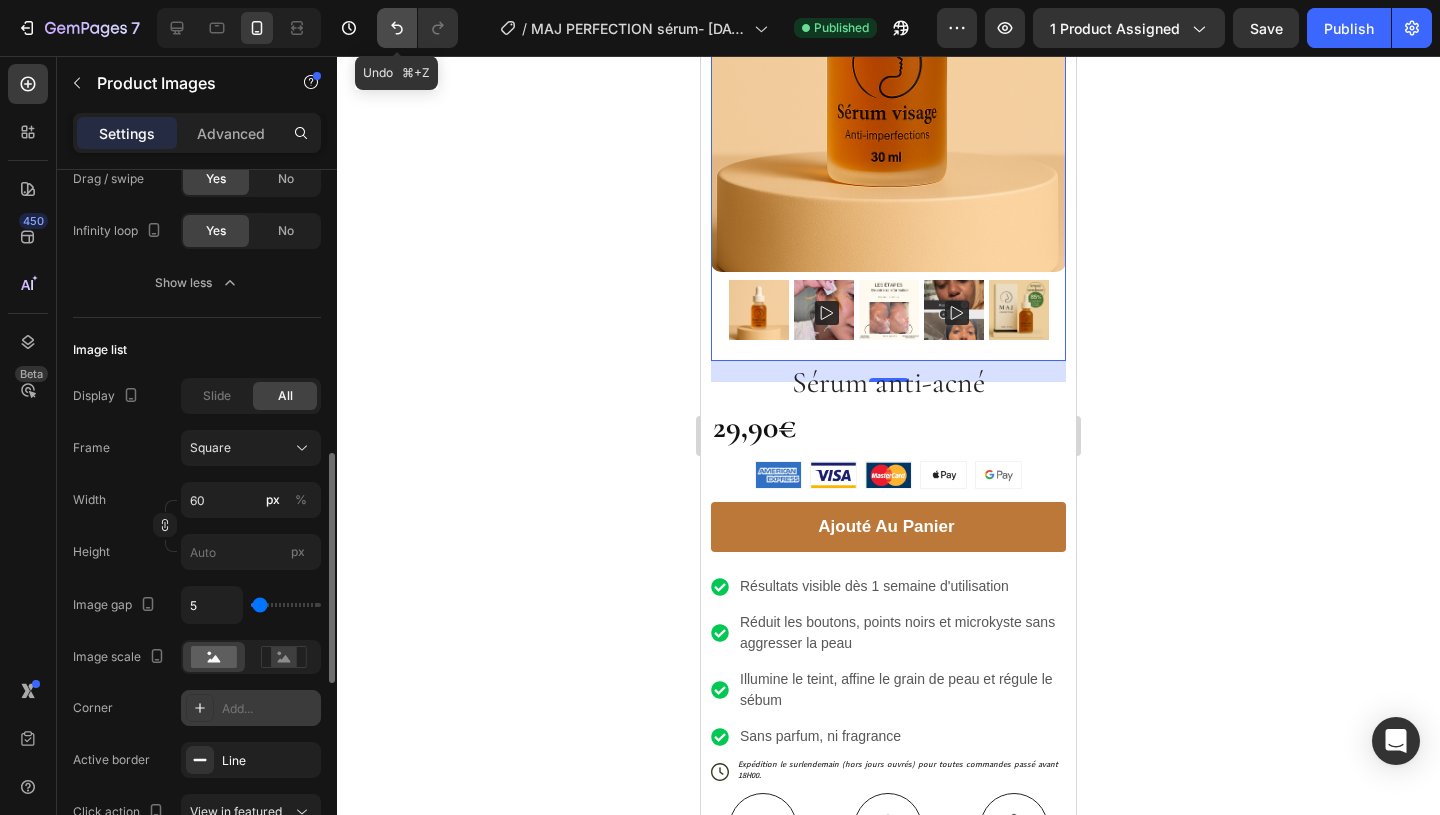 click 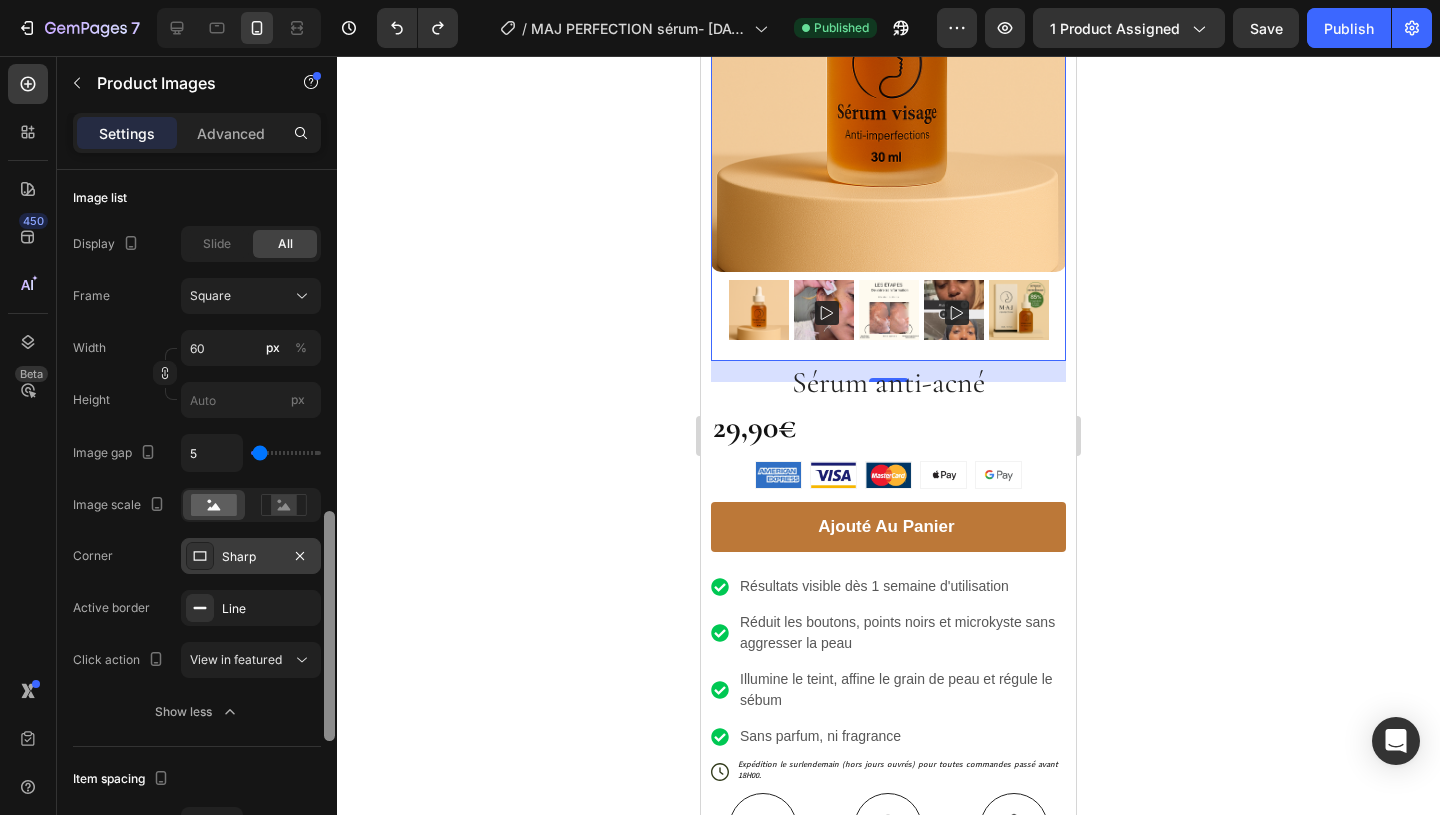 scroll, scrollTop: 1026, scrollLeft: 0, axis: vertical 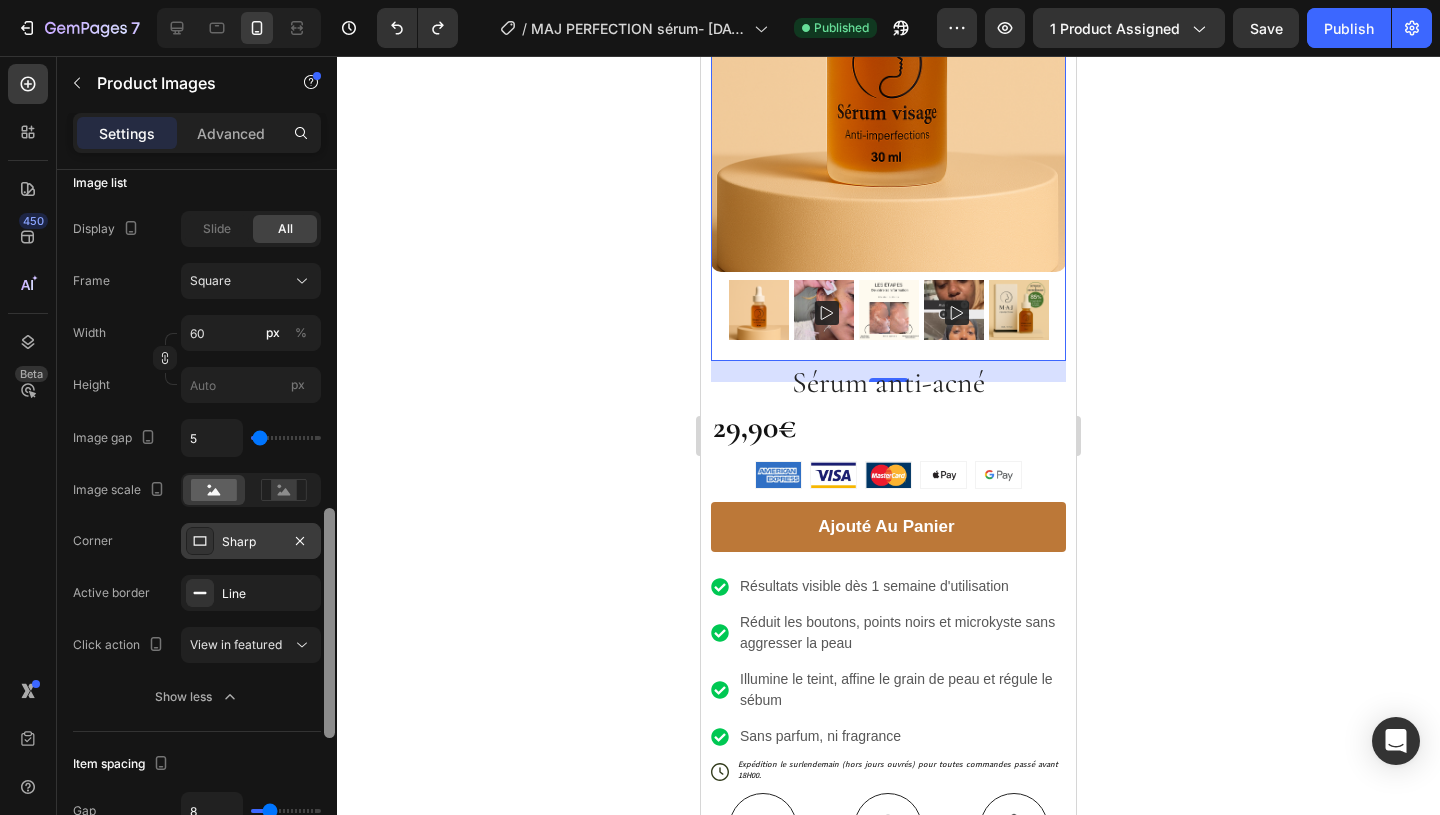drag, startPoint x: 326, startPoint y: 615, endPoint x: 327, endPoint y: 670, distance: 55.00909 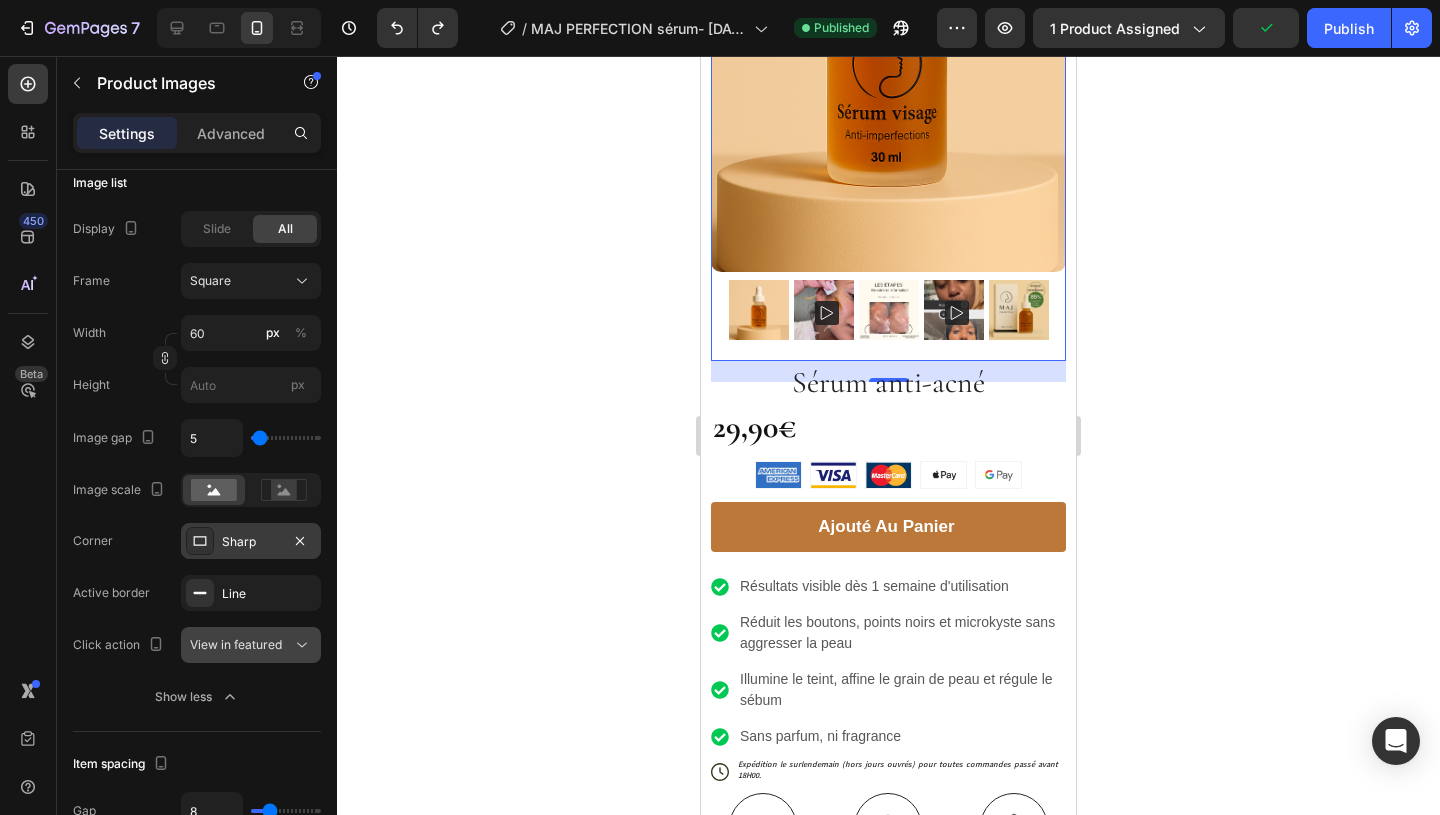 click 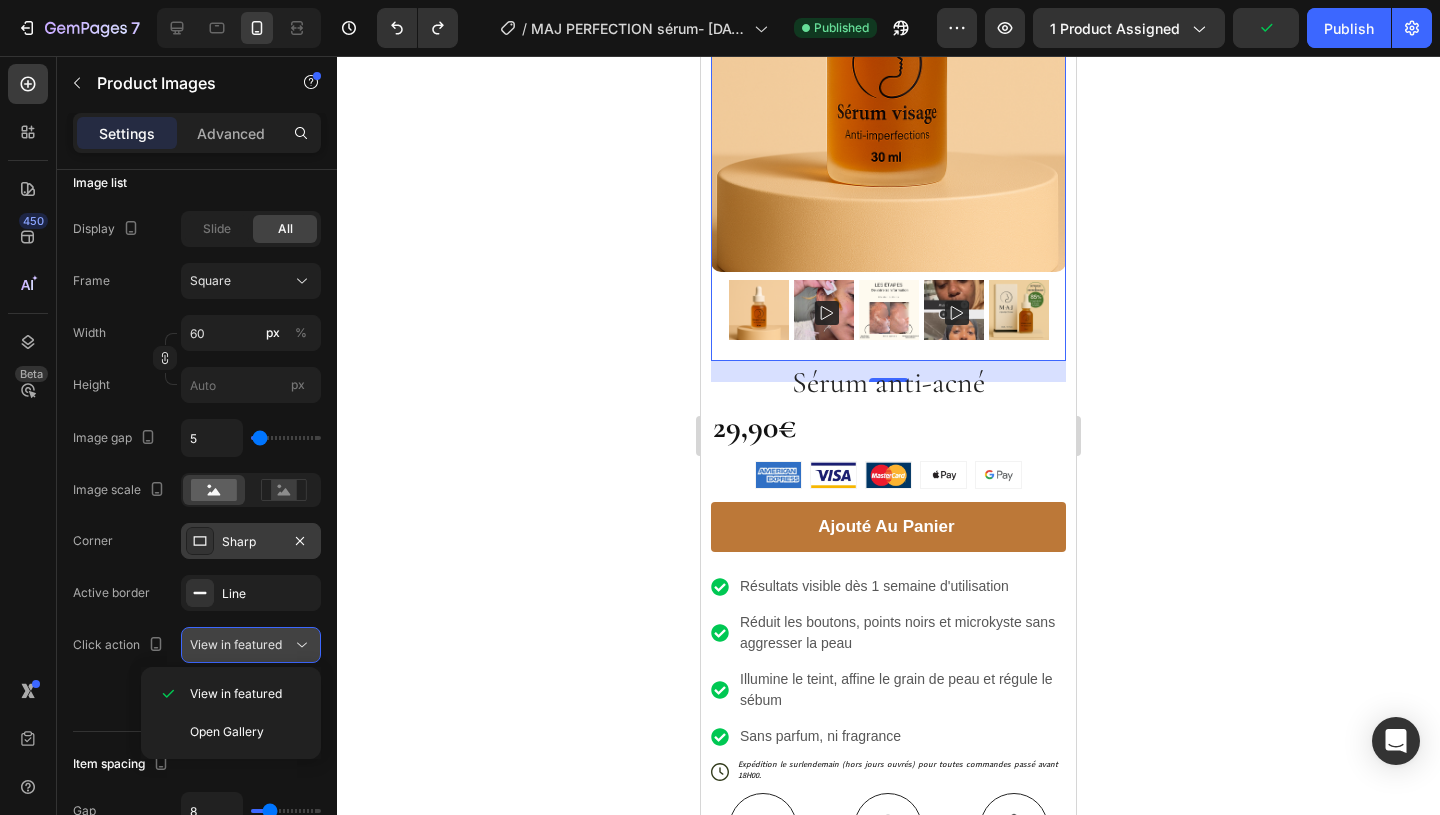 click 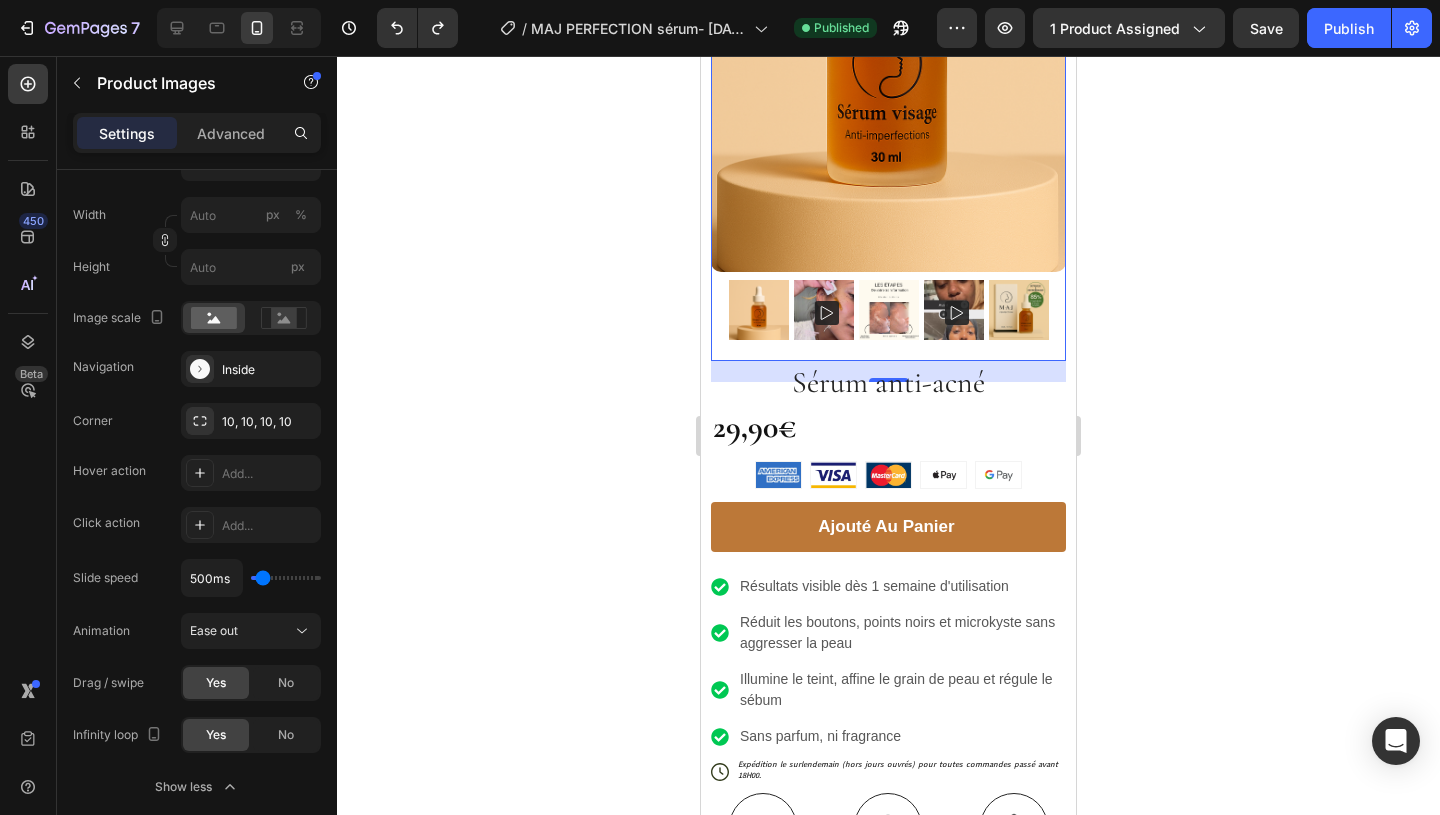 scroll, scrollTop: 0, scrollLeft: 0, axis: both 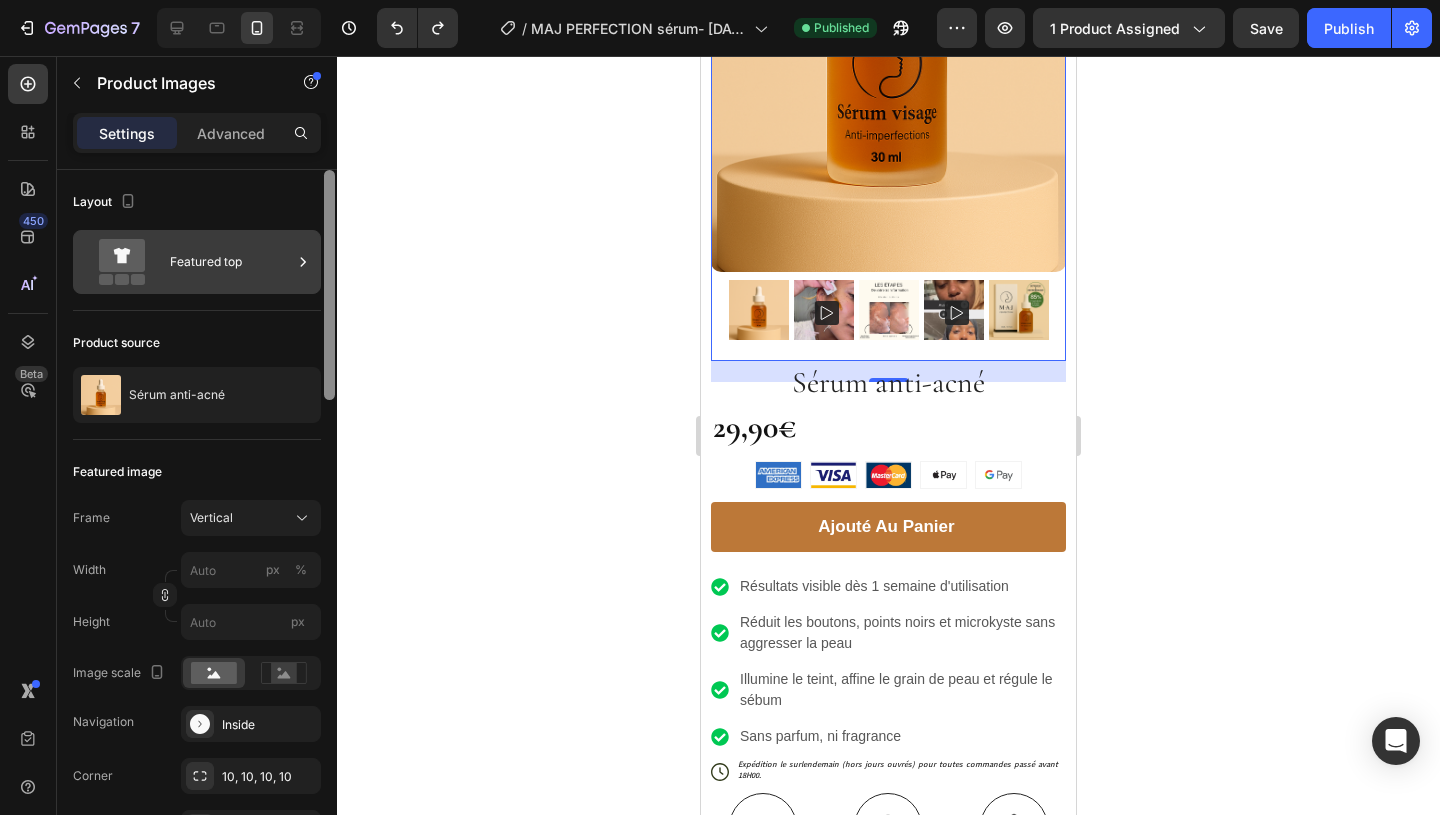 drag, startPoint x: 331, startPoint y: 621, endPoint x: 297, endPoint y: 254, distance: 368.57156 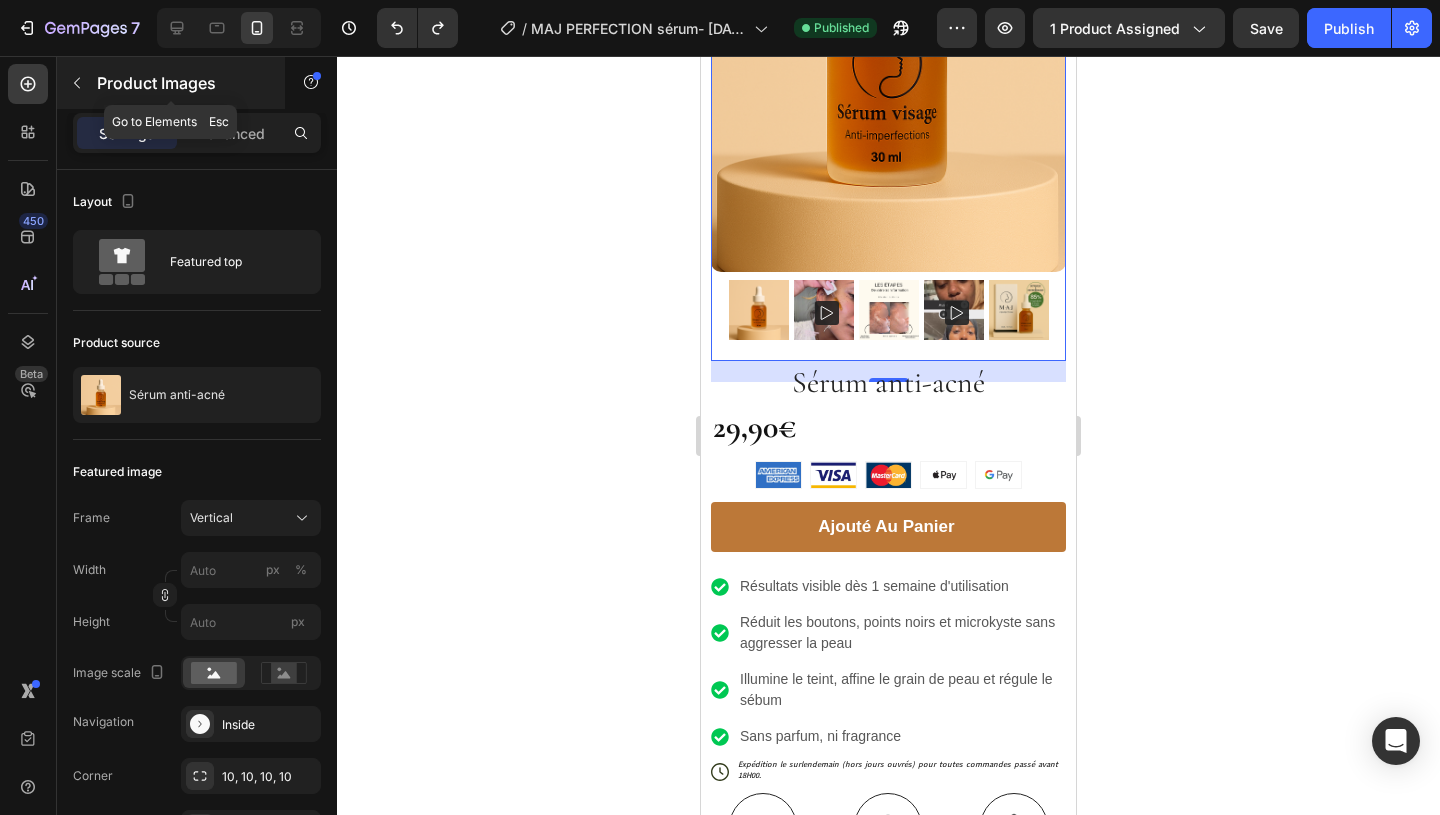 click 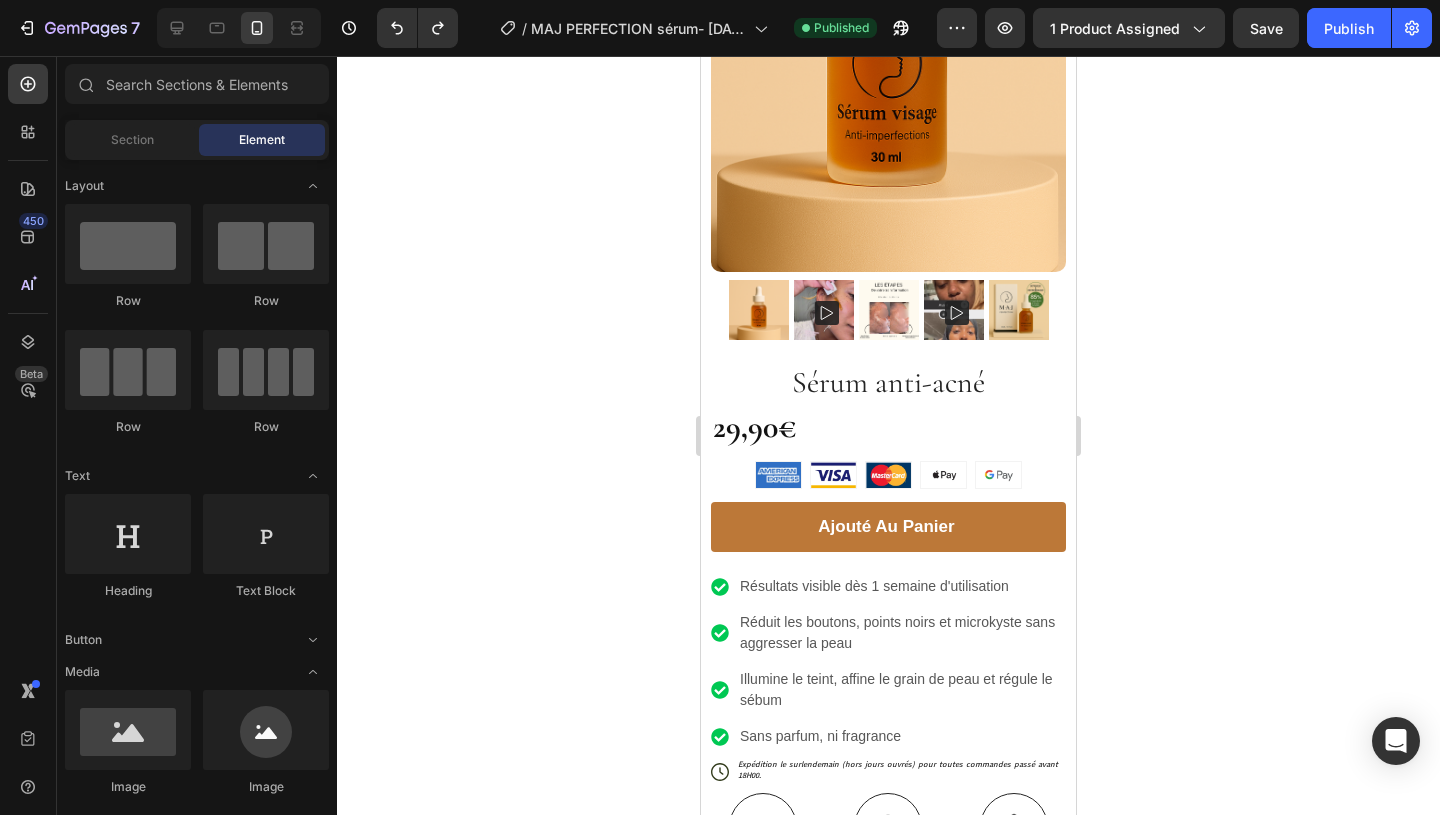 scroll, scrollTop: 650, scrollLeft: 0, axis: vertical 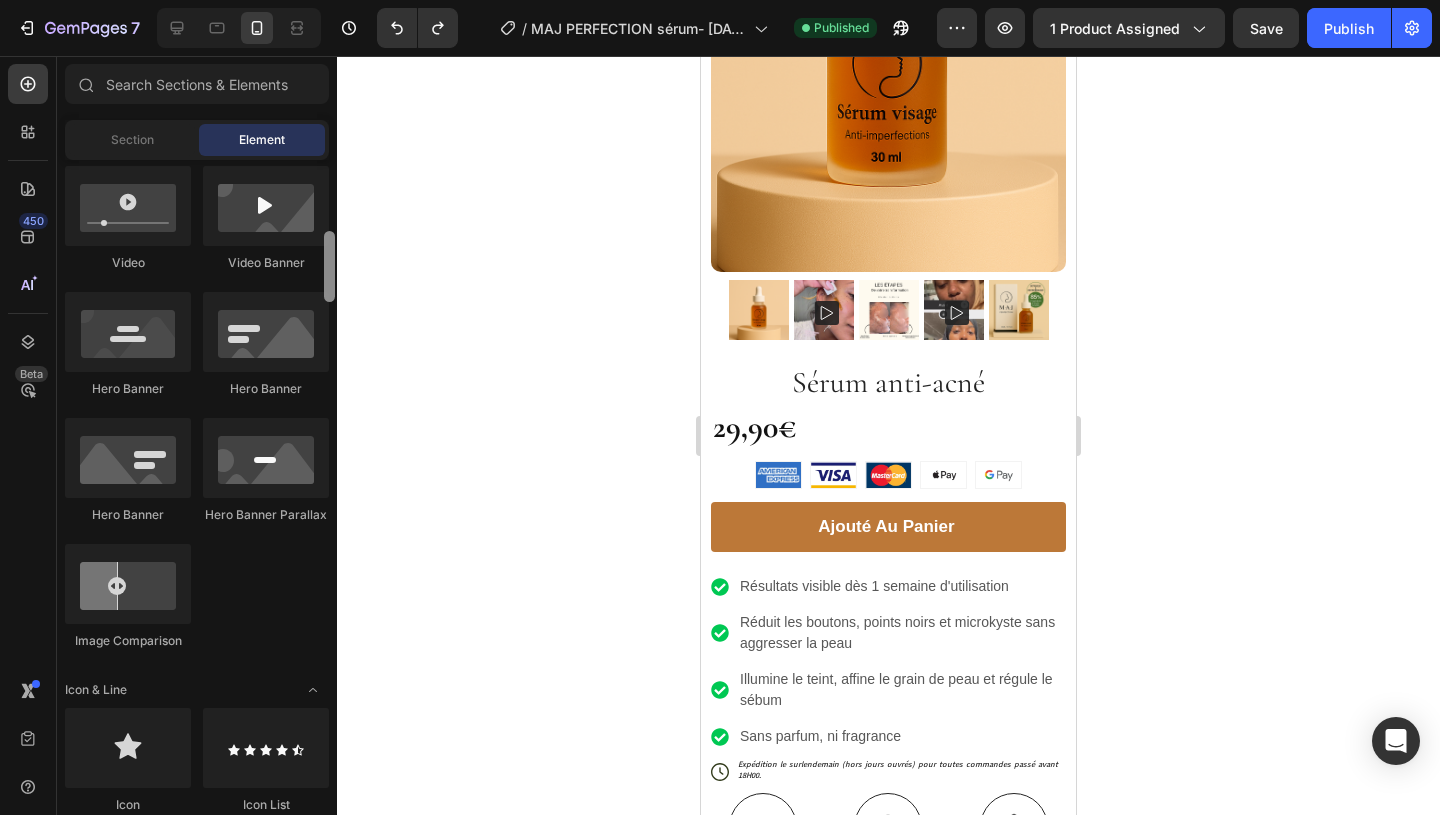 drag, startPoint x: 335, startPoint y: 205, endPoint x: 335, endPoint y: 292, distance: 87 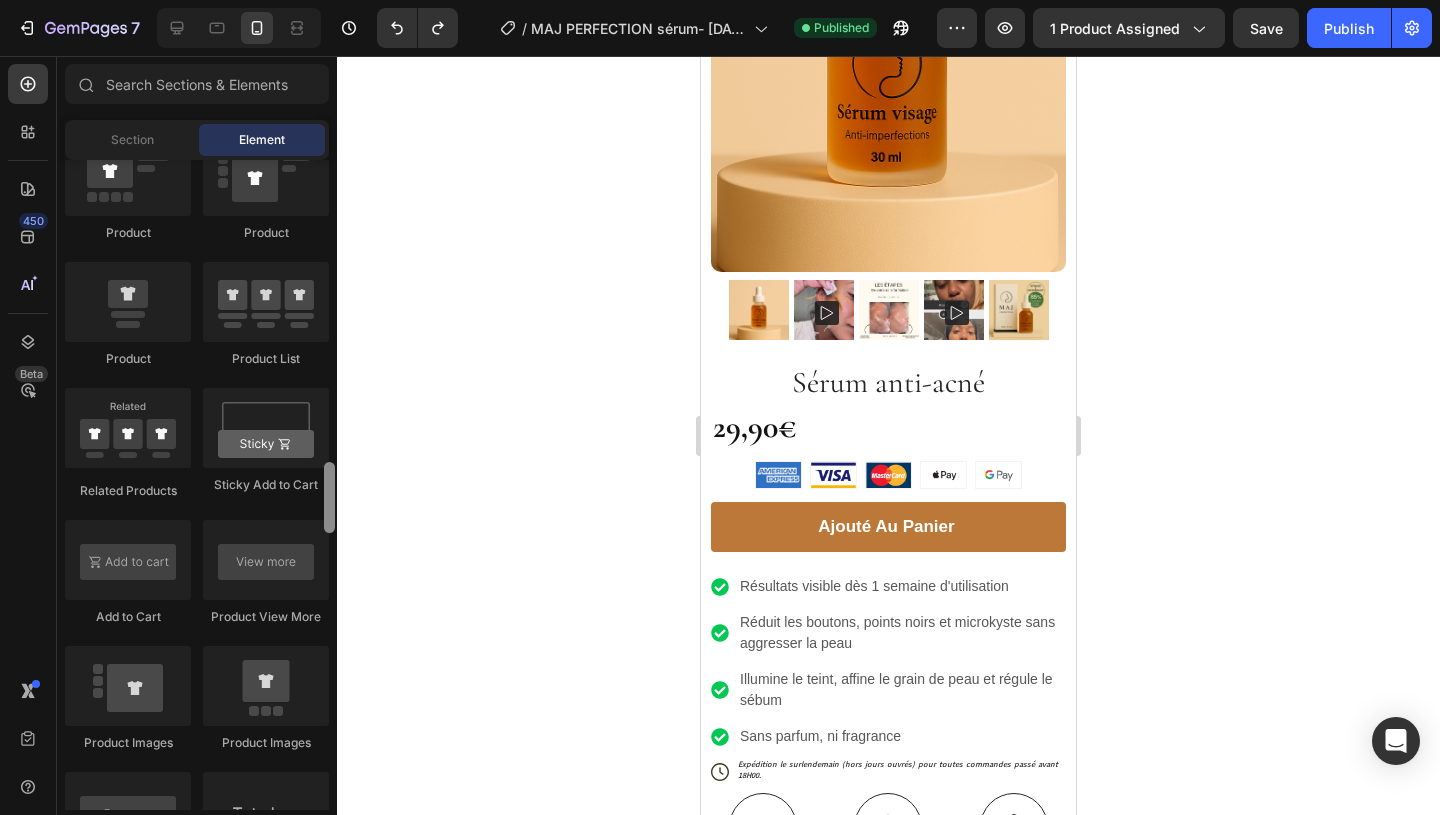 scroll, scrollTop: 2518, scrollLeft: 0, axis: vertical 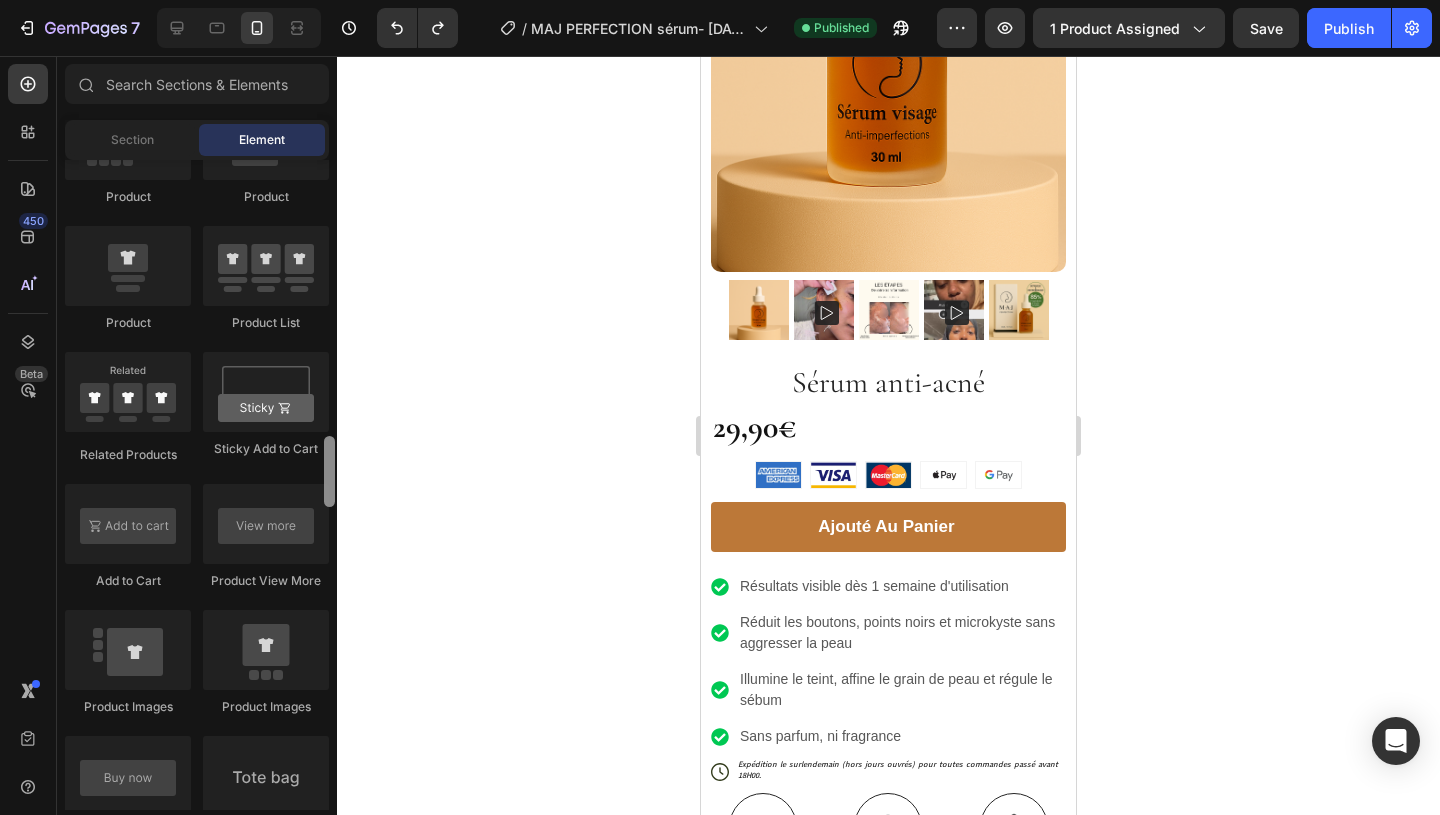 drag, startPoint x: 330, startPoint y: 277, endPoint x: 328, endPoint y: 482, distance: 205.00975 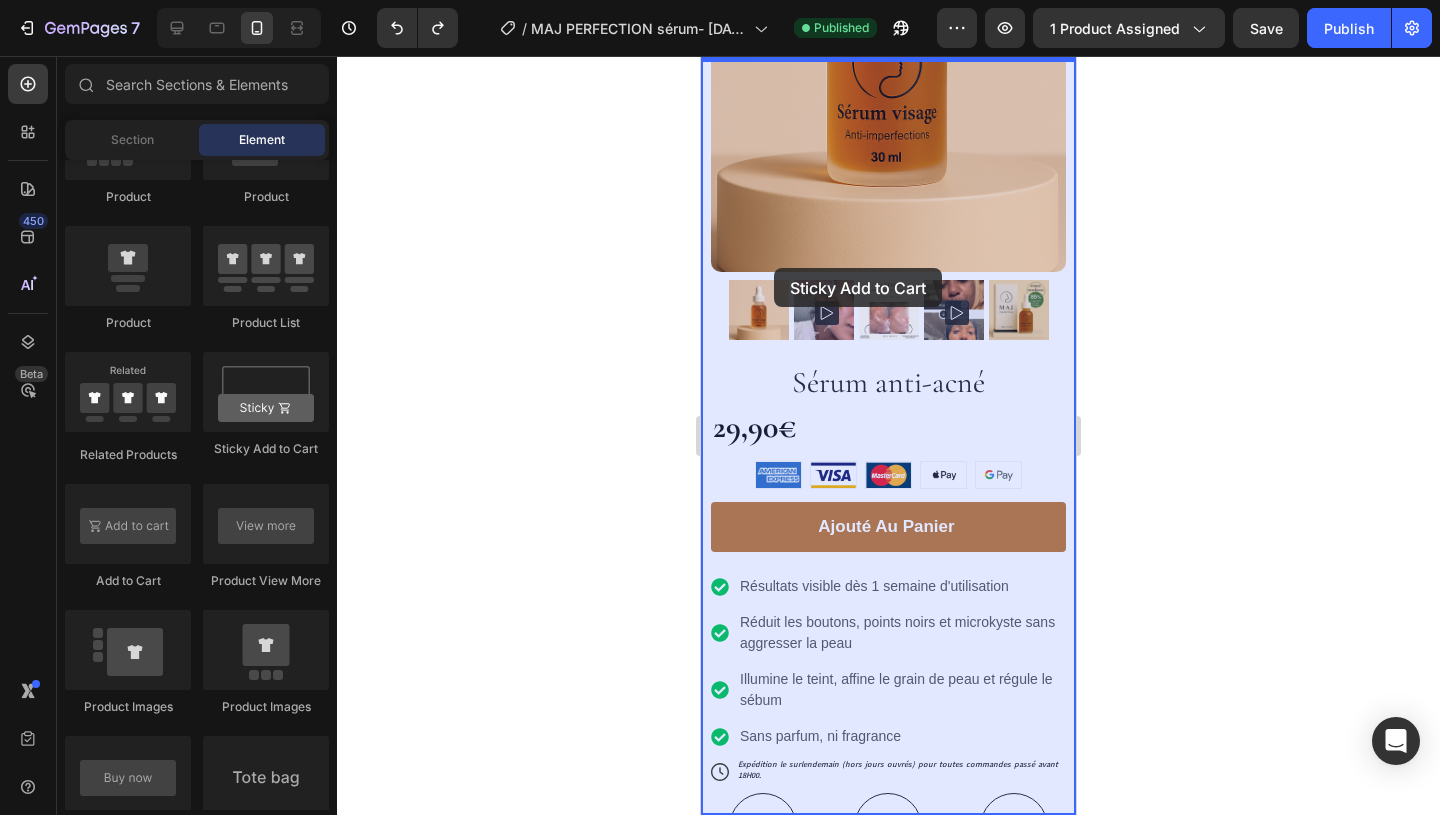 drag, startPoint x: 957, startPoint y: 453, endPoint x: 772, endPoint y: 266, distance: 263.04752 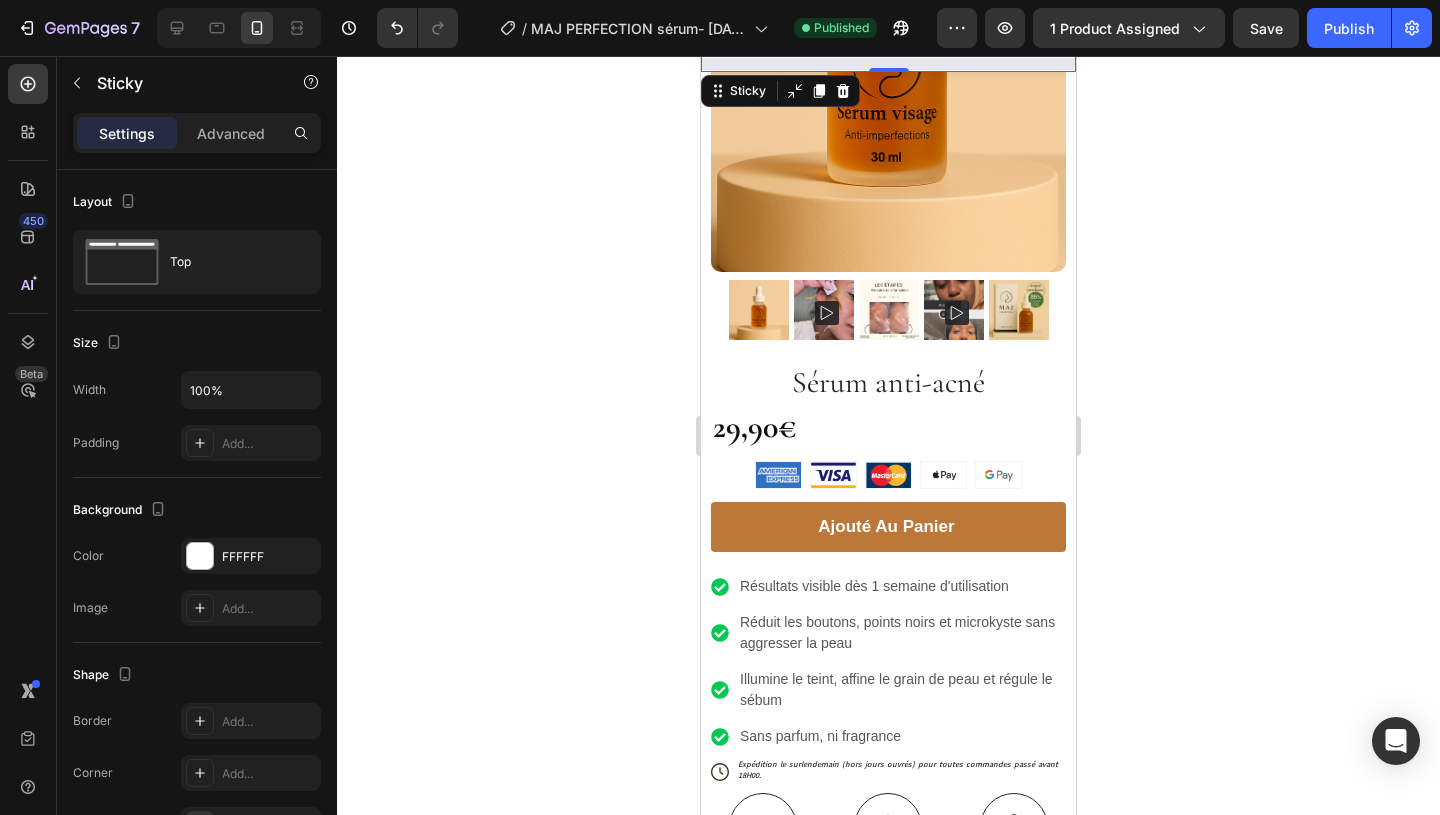 scroll, scrollTop: 457, scrollLeft: 0, axis: vertical 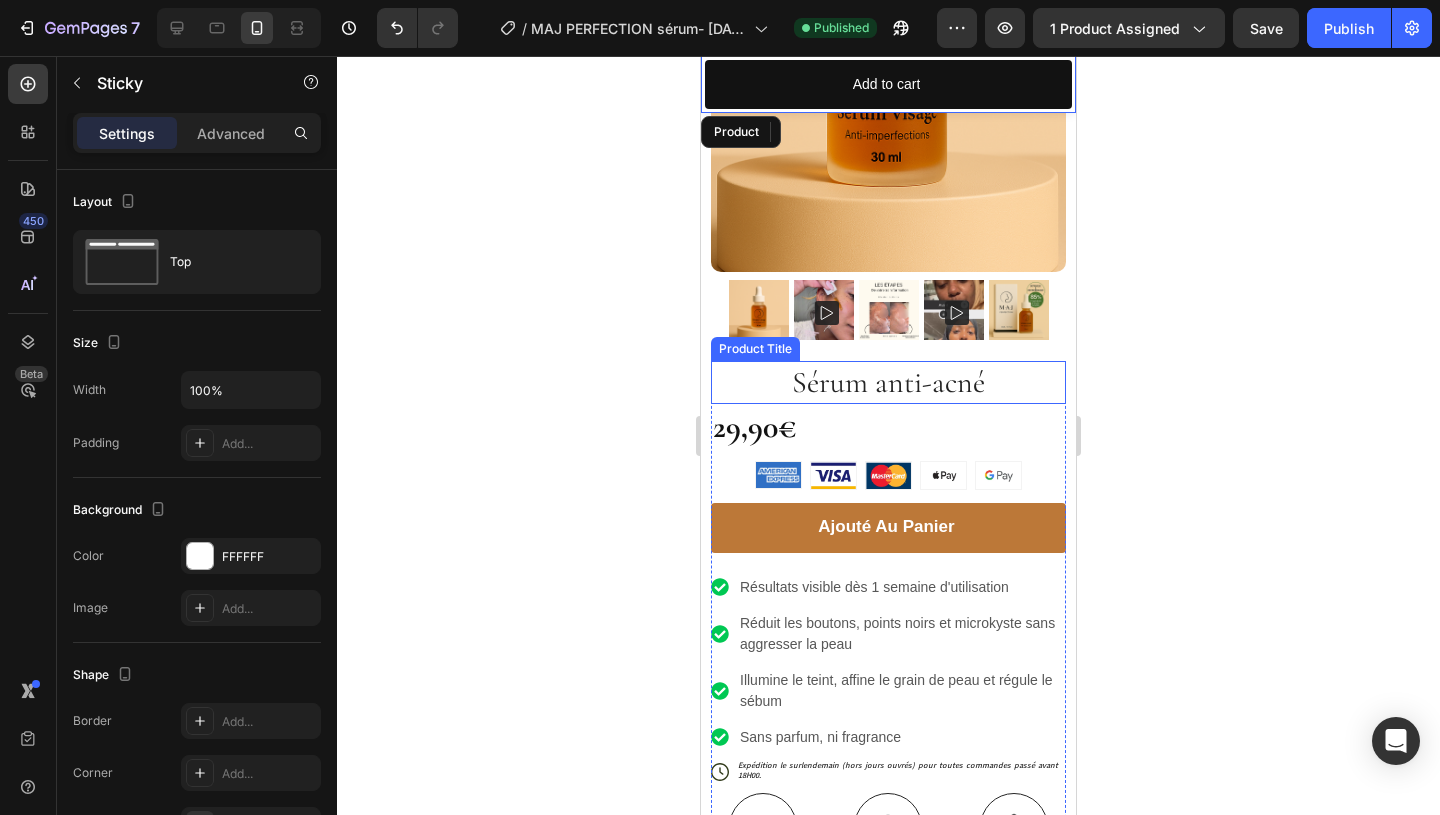 click on "Sérum anti-acné" at bounding box center [888, 382] 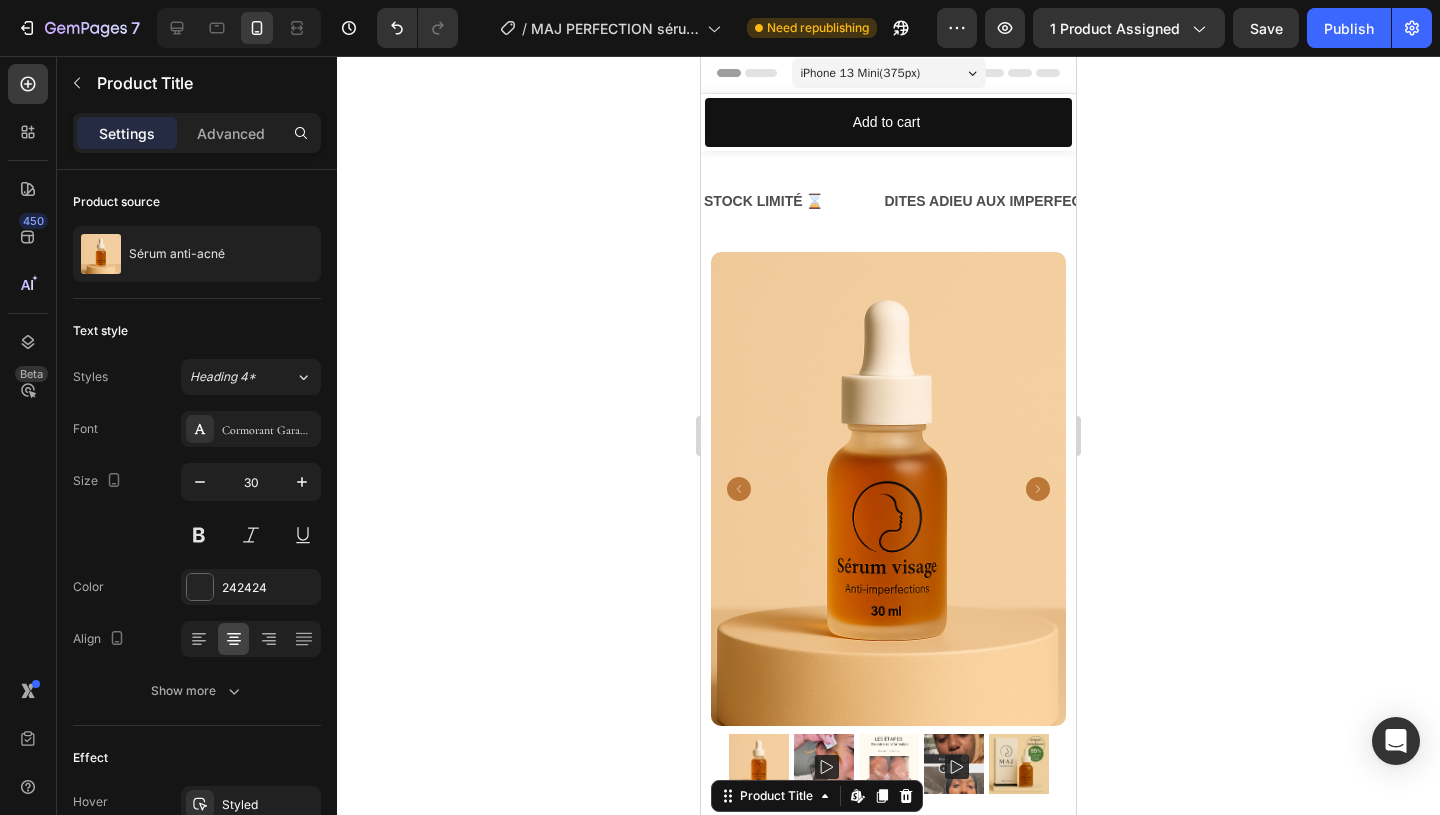scroll, scrollTop: 0, scrollLeft: 0, axis: both 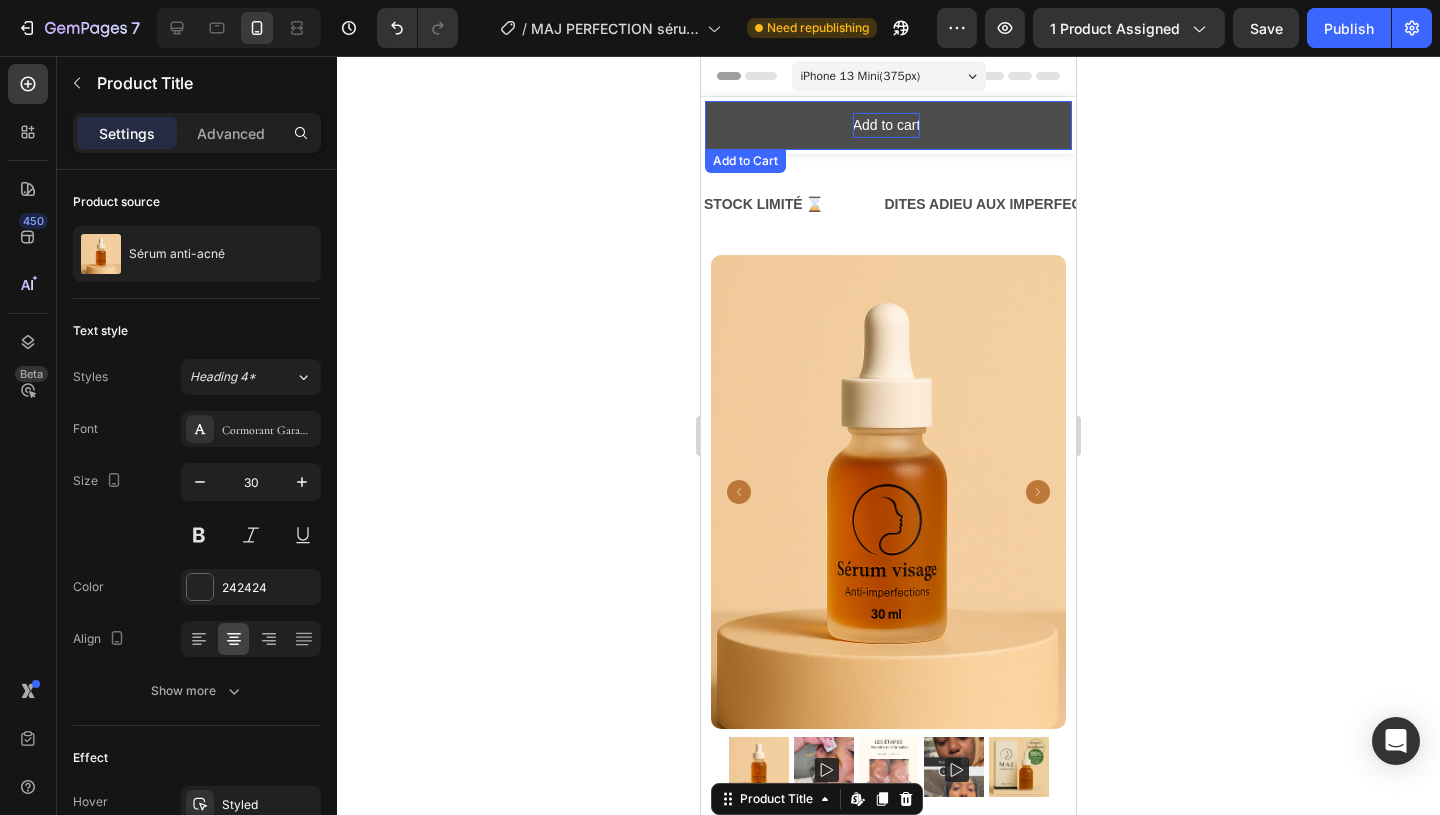 click on "Add to cart" at bounding box center (887, 125) 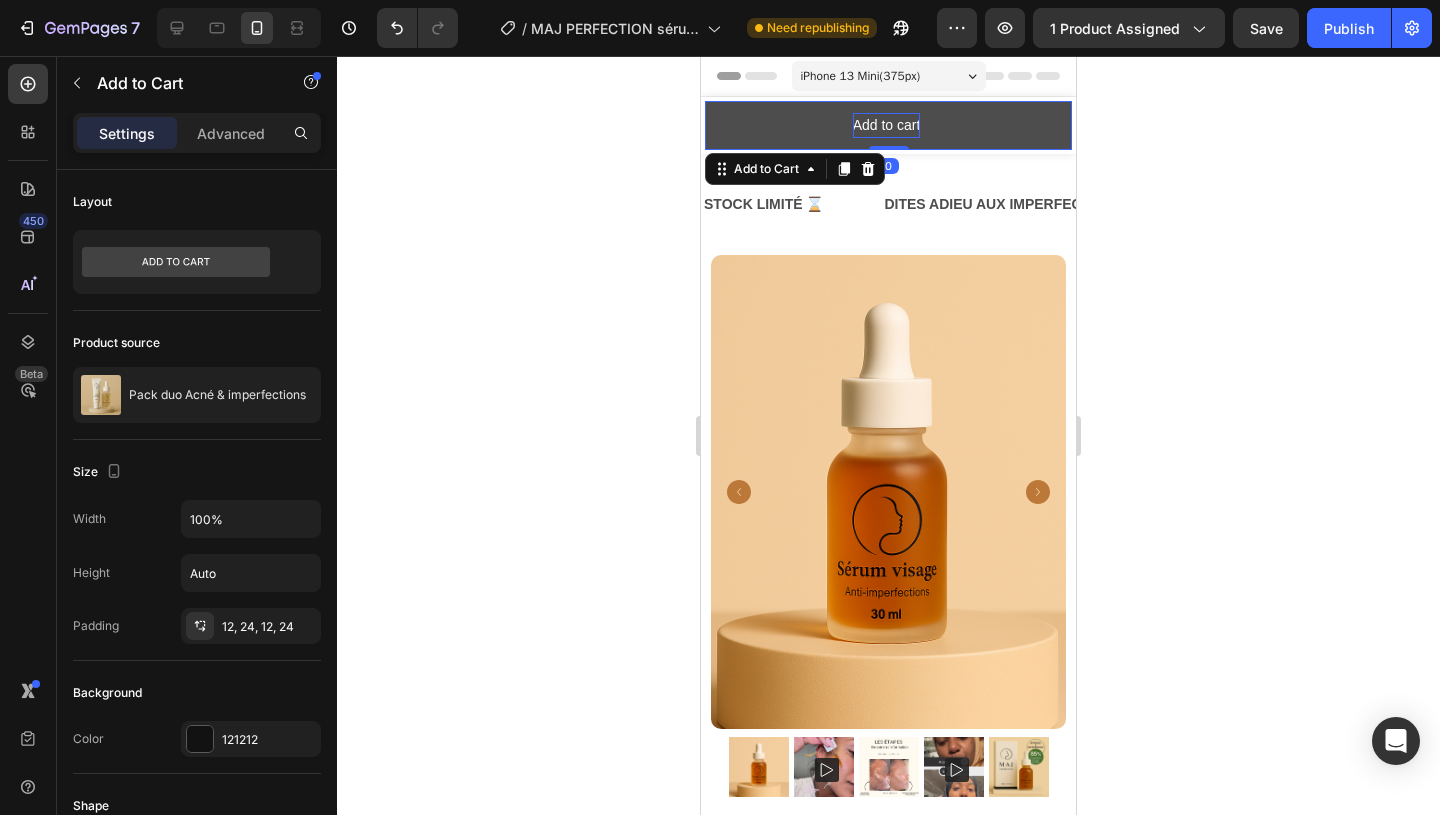 click on "Add to cart" at bounding box center [887, 125] 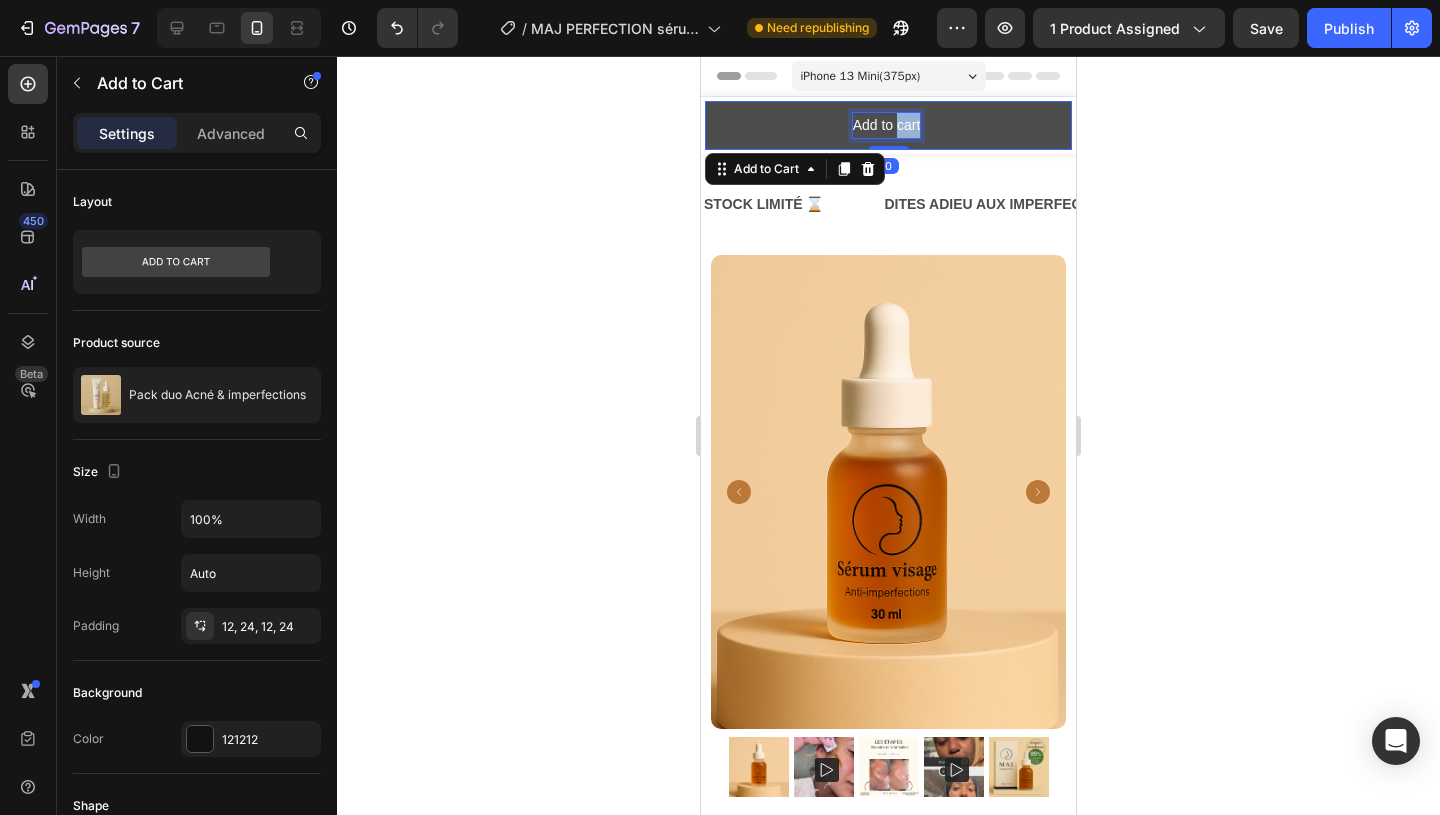 click on "Add to cart" at bounding box center (887, 125) 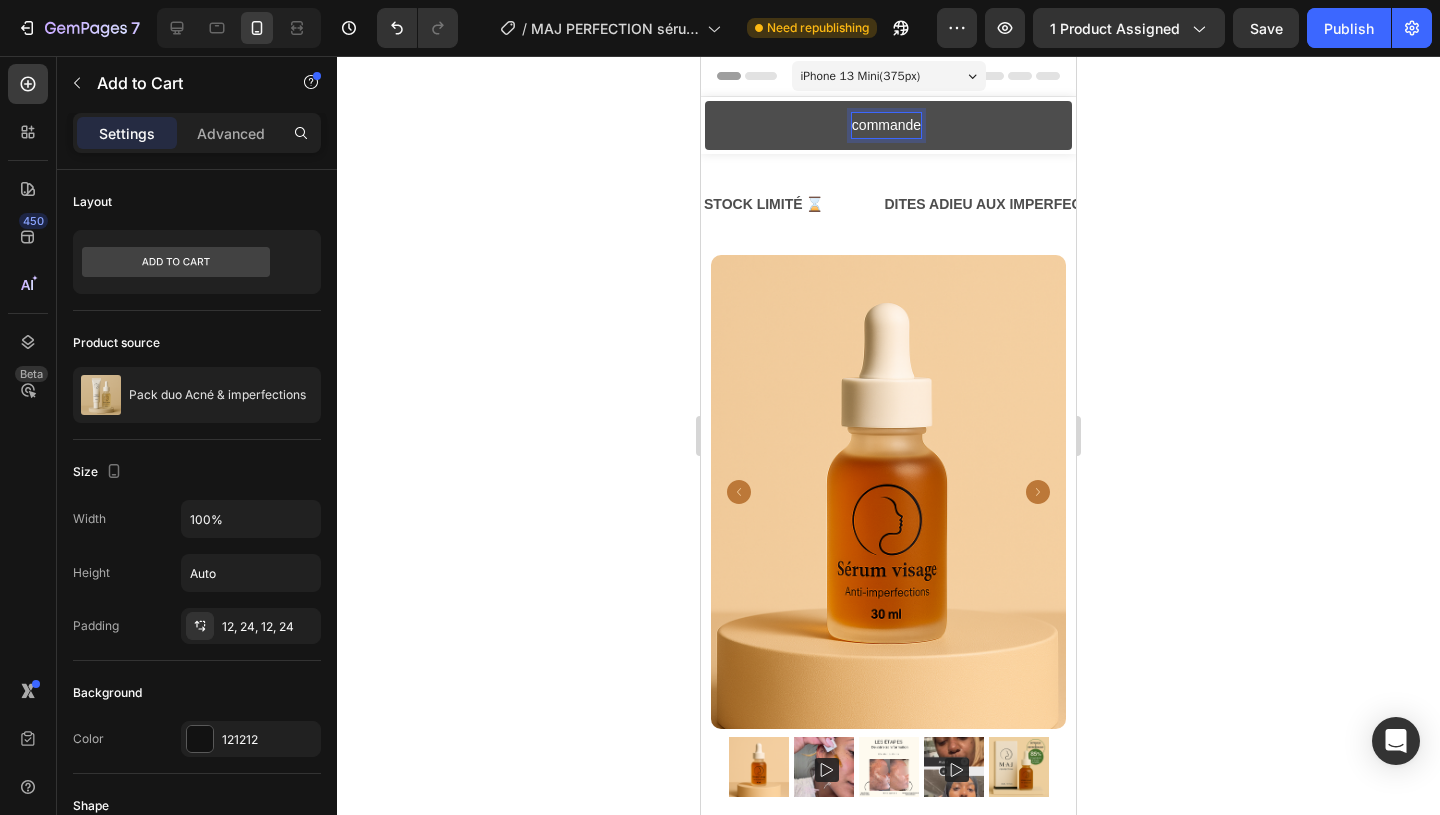 click on "commande" at bounding box center [888, 125] 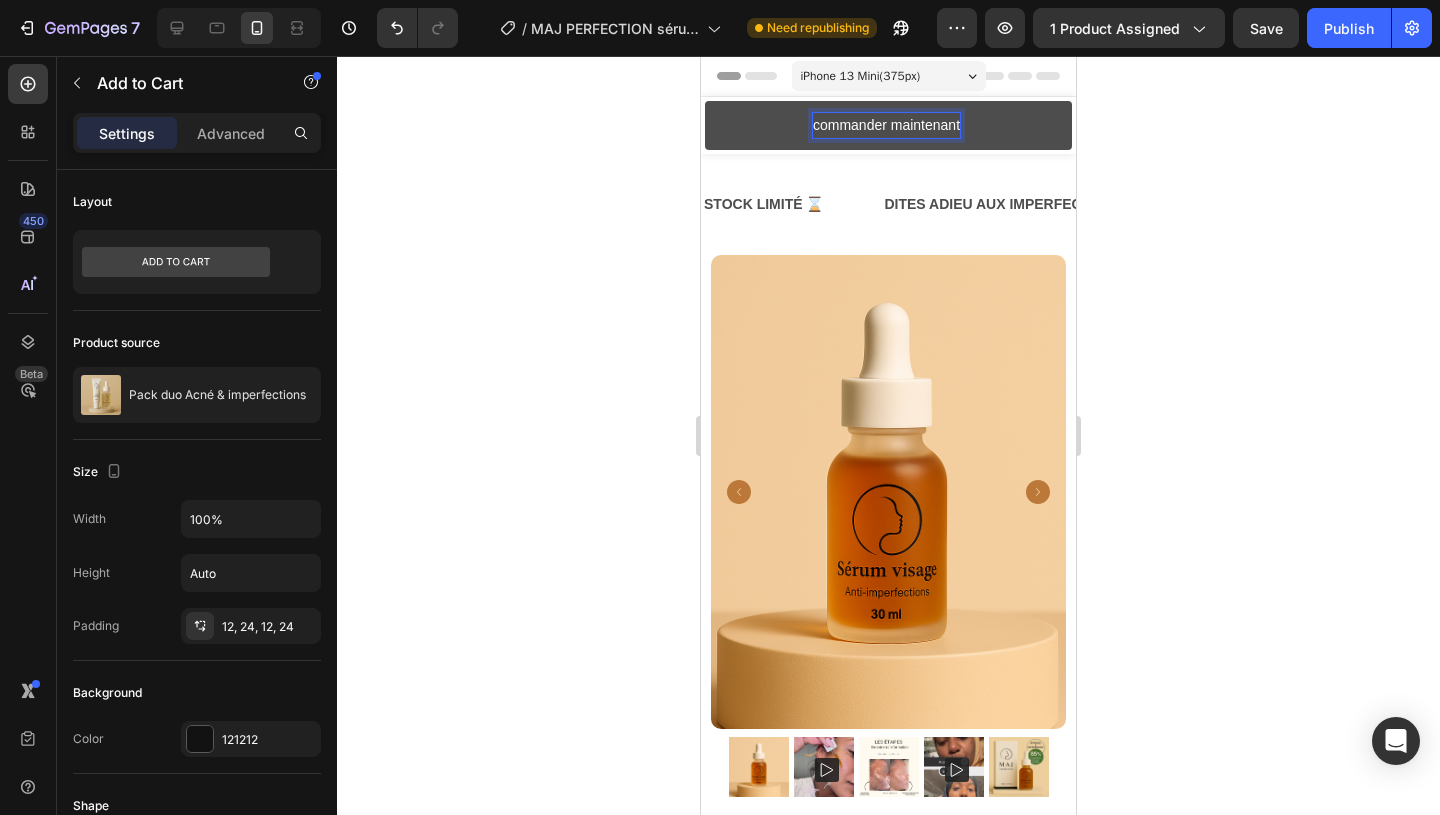 click on "commander maintenant" at bounding box center (888, 125) 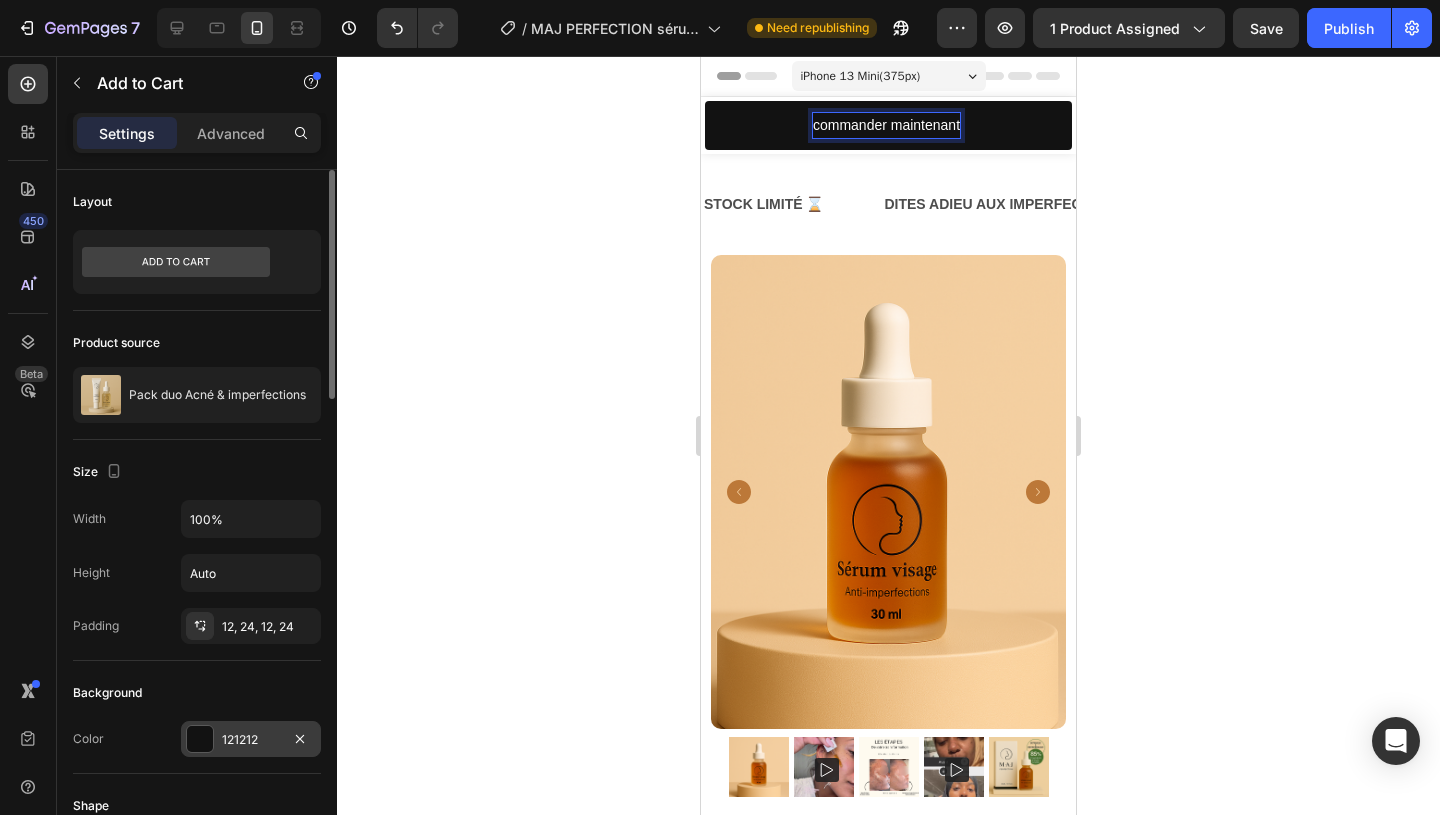 click at bounding box center [200, 739] 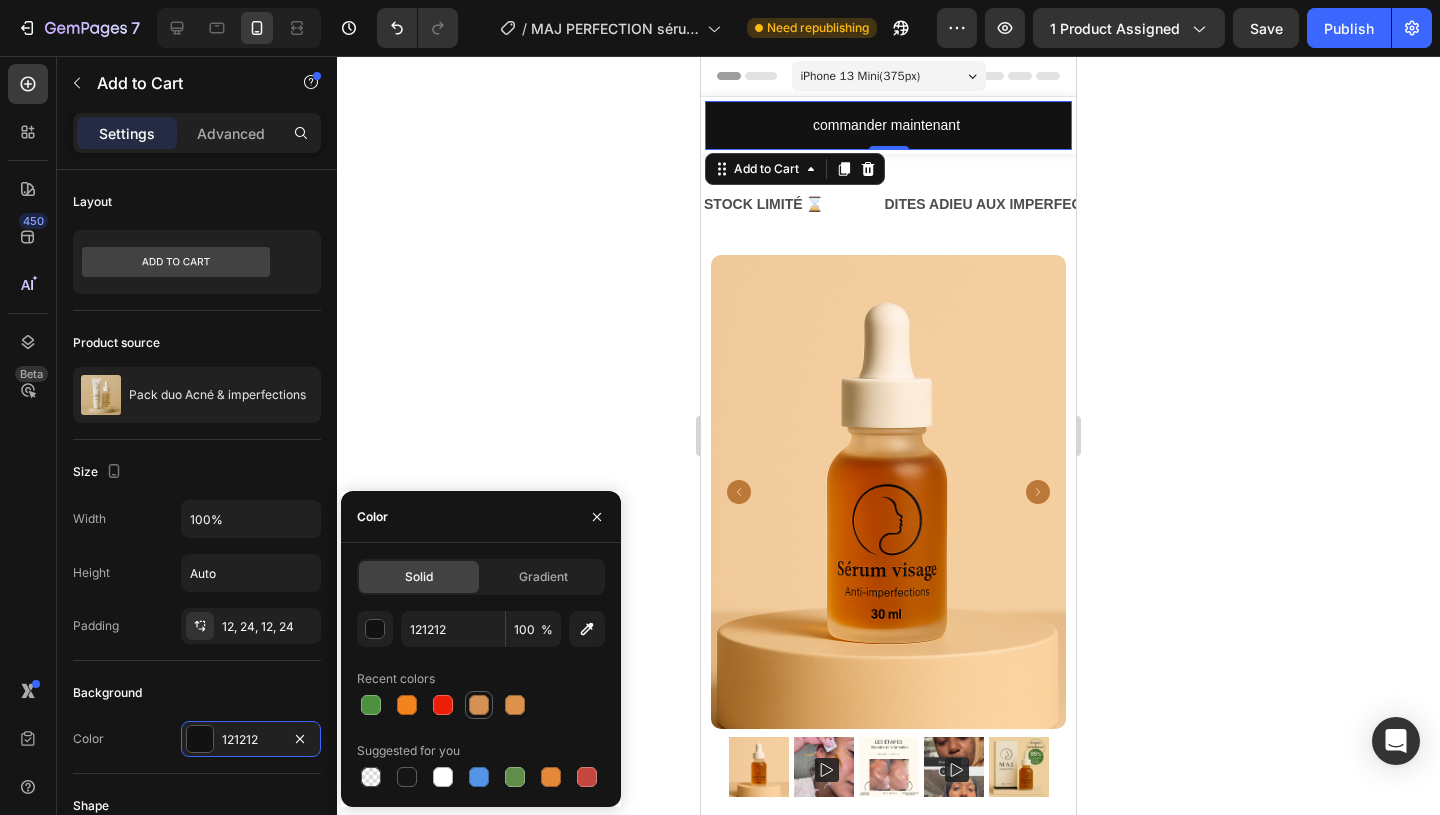 click at bounding box center [479, 705] 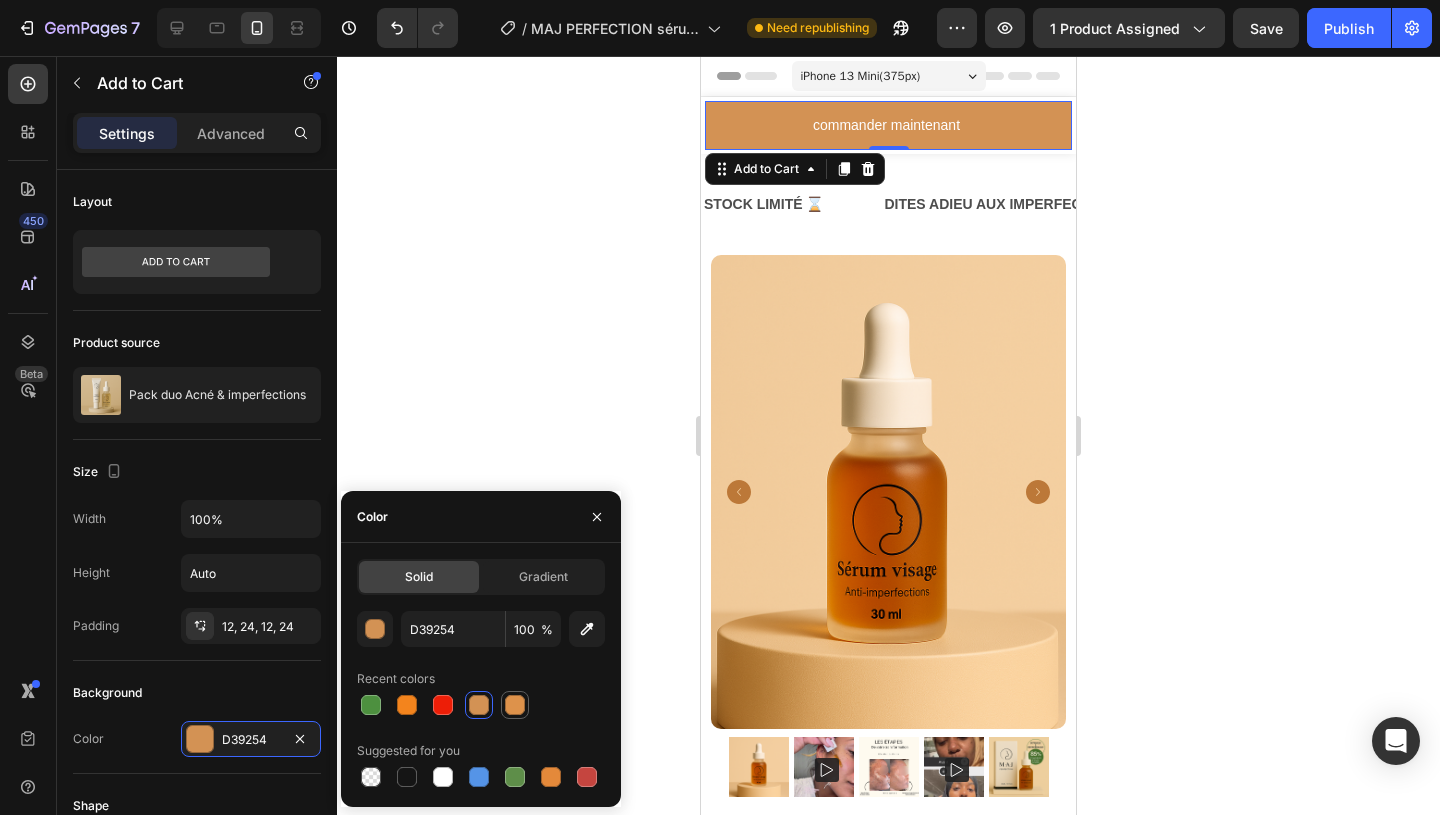 click at bounding box center (515, 705) 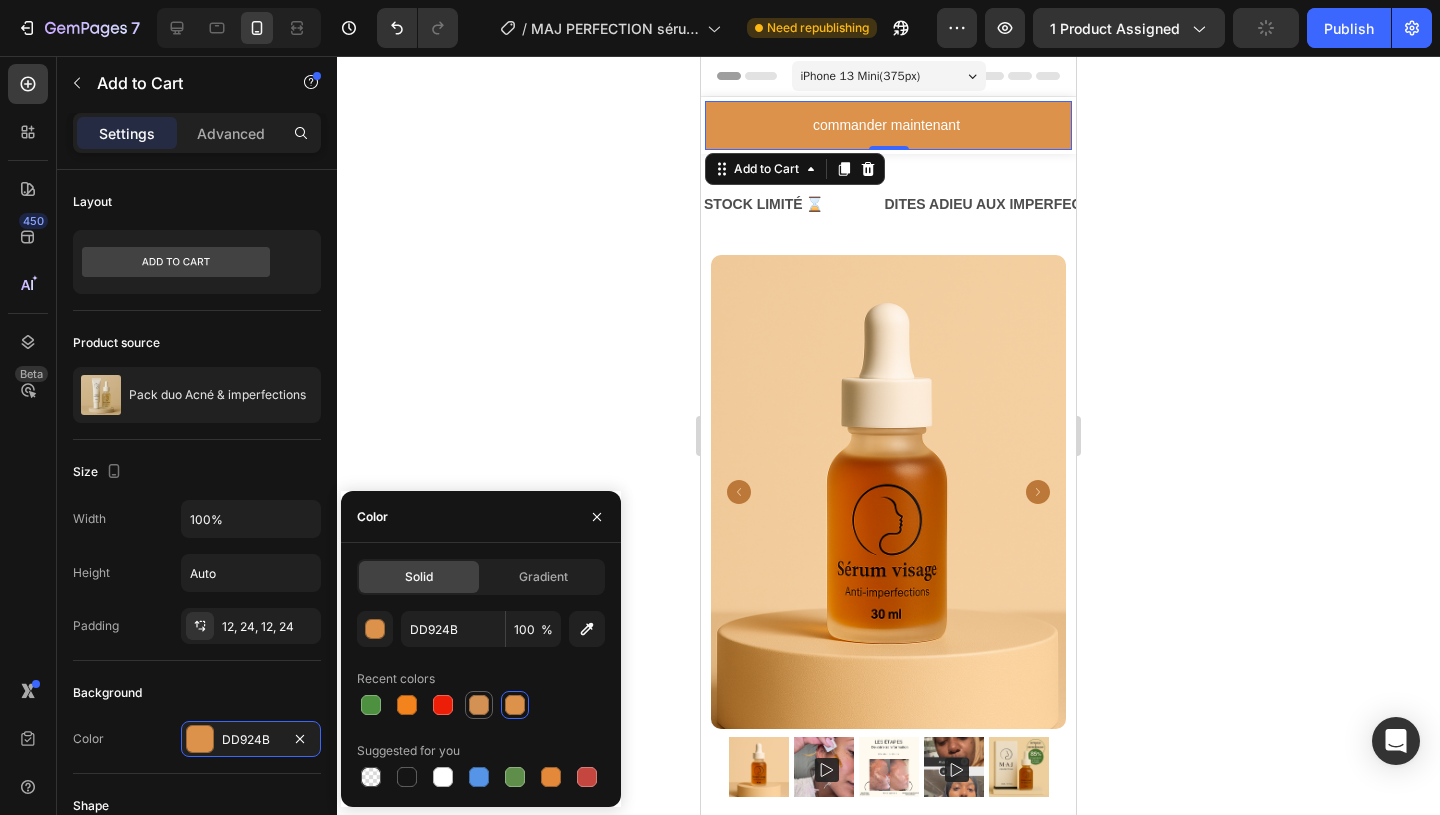 click at bounding box center [479, 705] 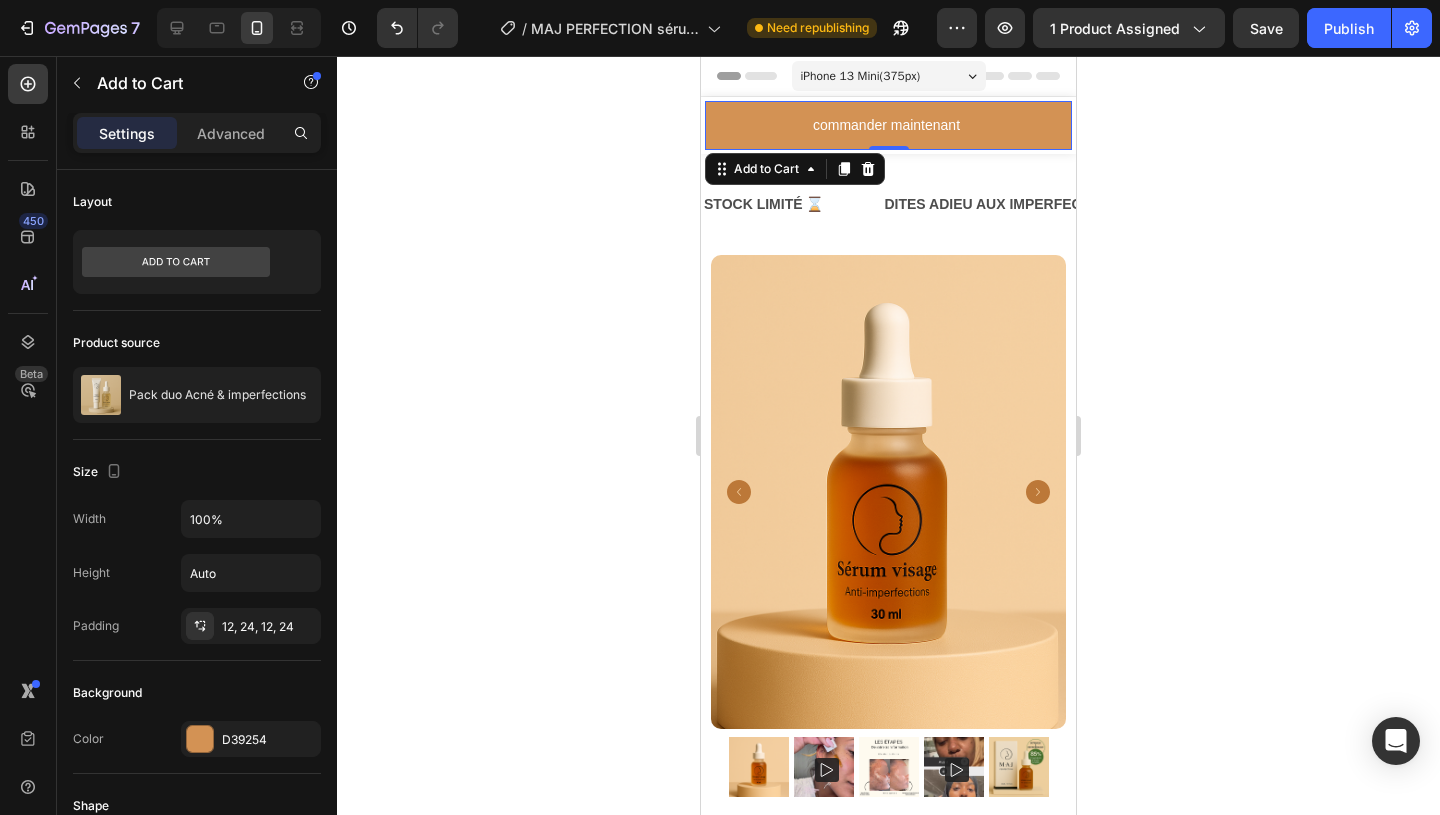 click 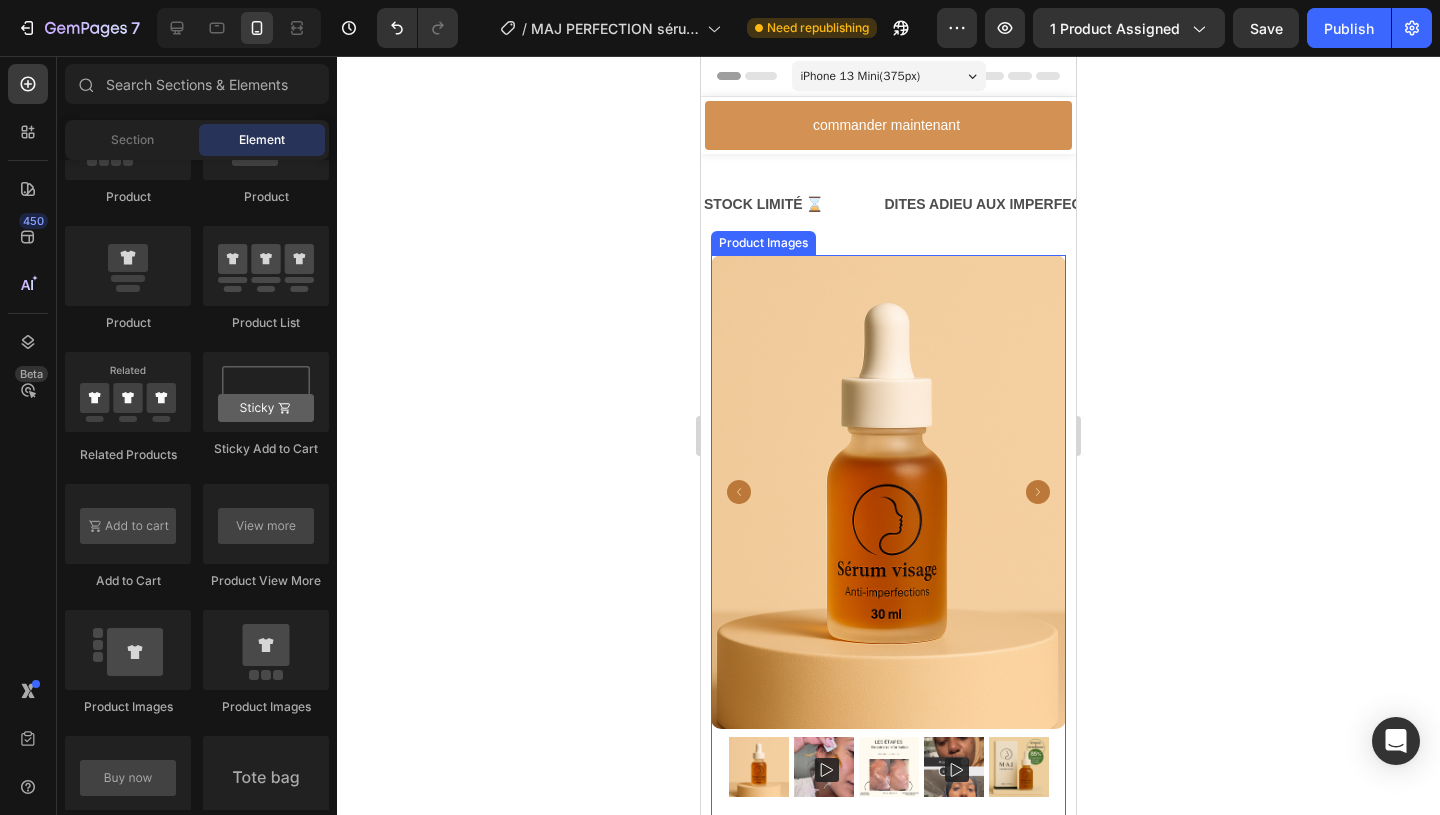 click at bounding box center (888, 491) 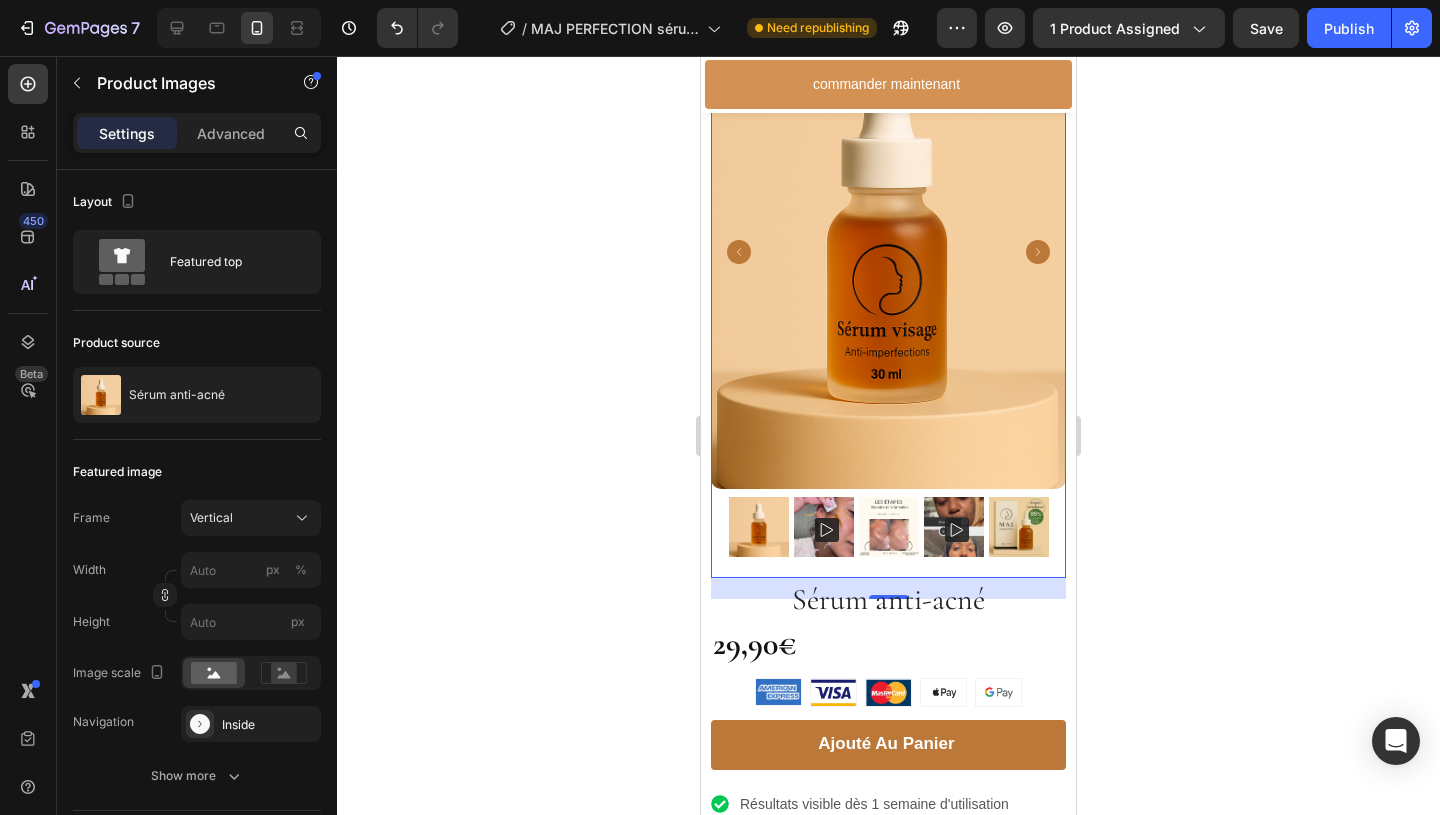 scroll, scrollTop: 240, scrollLeft: 0, axis: vertical 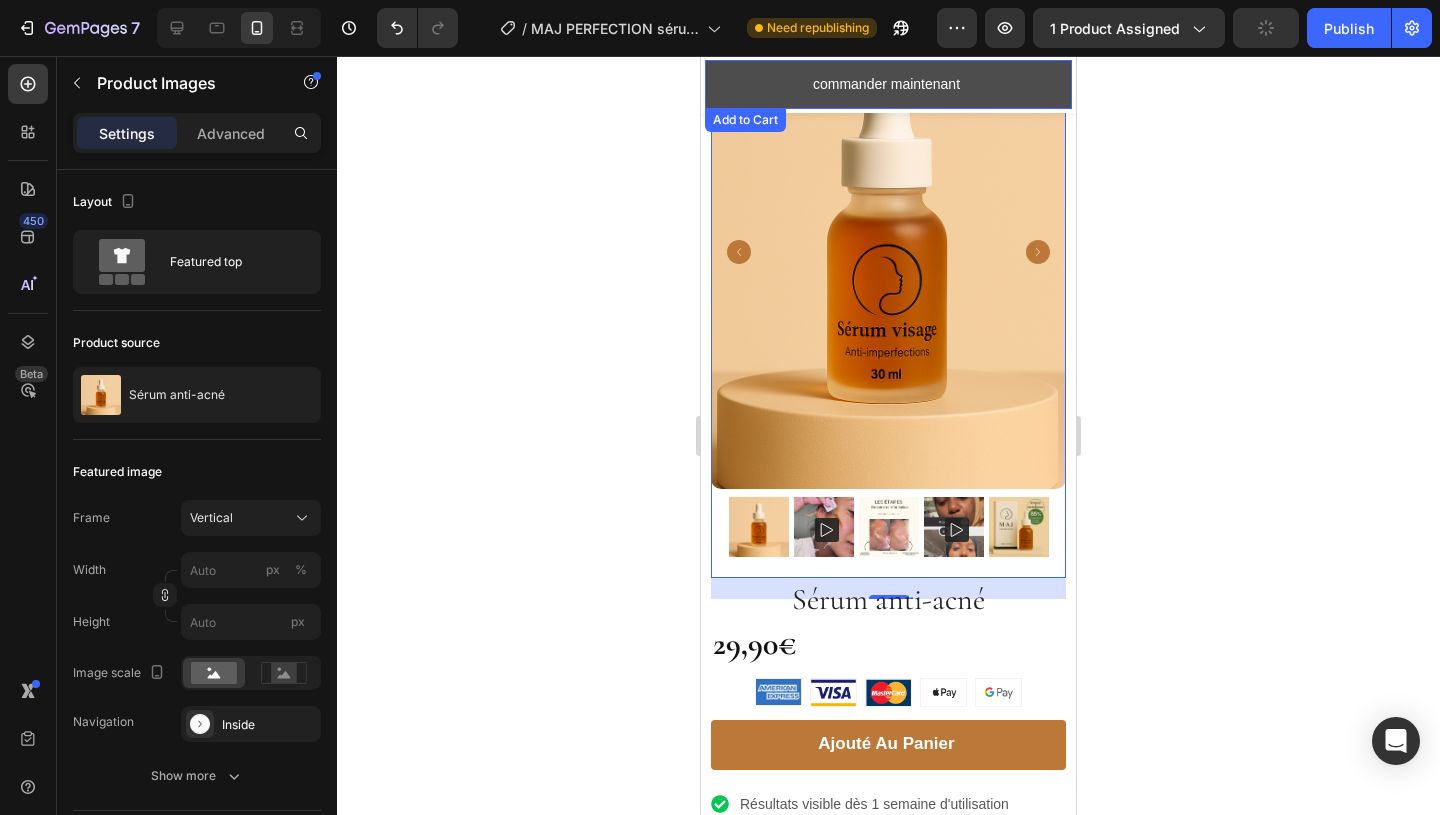 click on "commander maintenant" at bounding box center (888, 84) 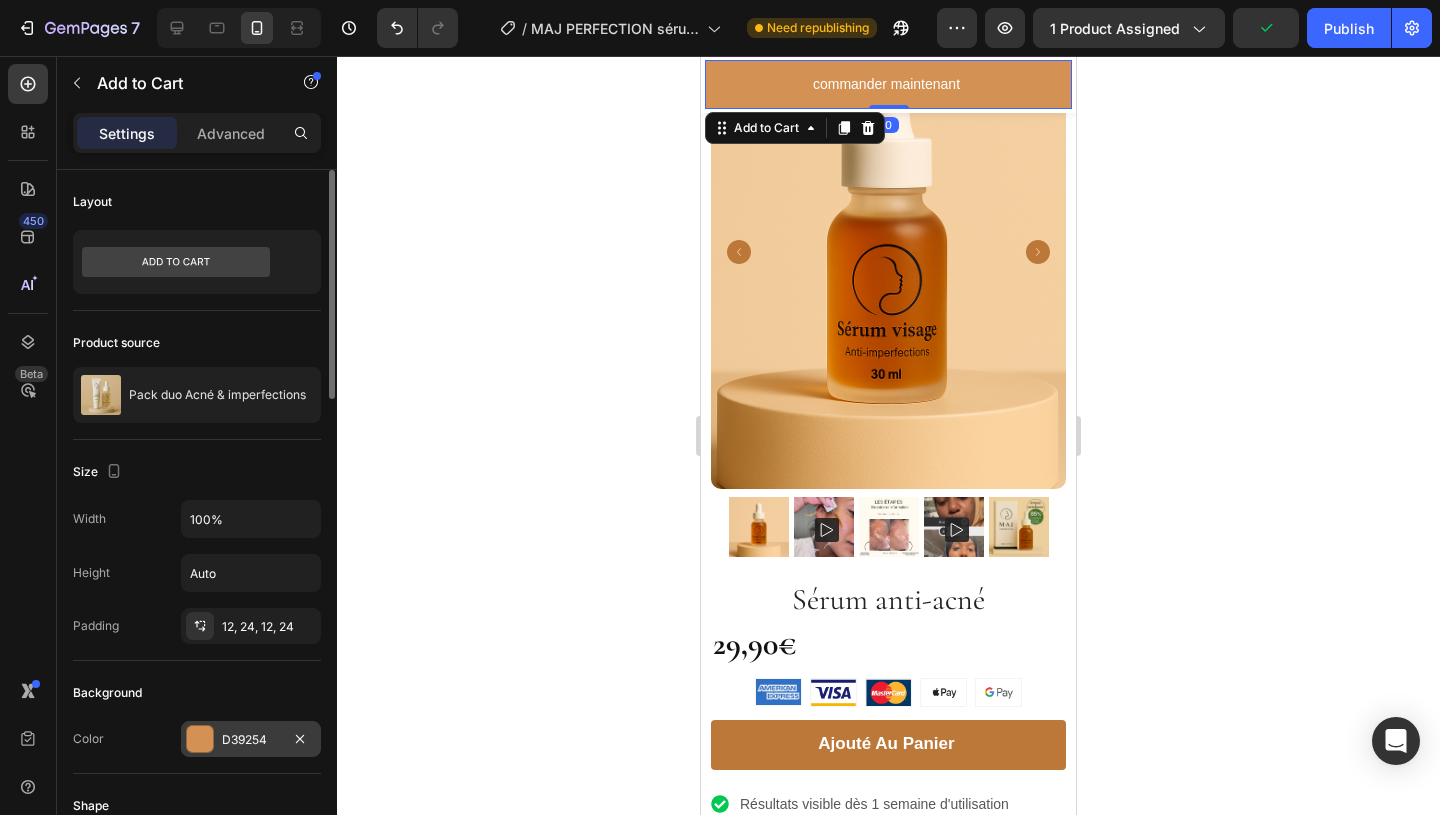 click at bounding box center [200, 739] 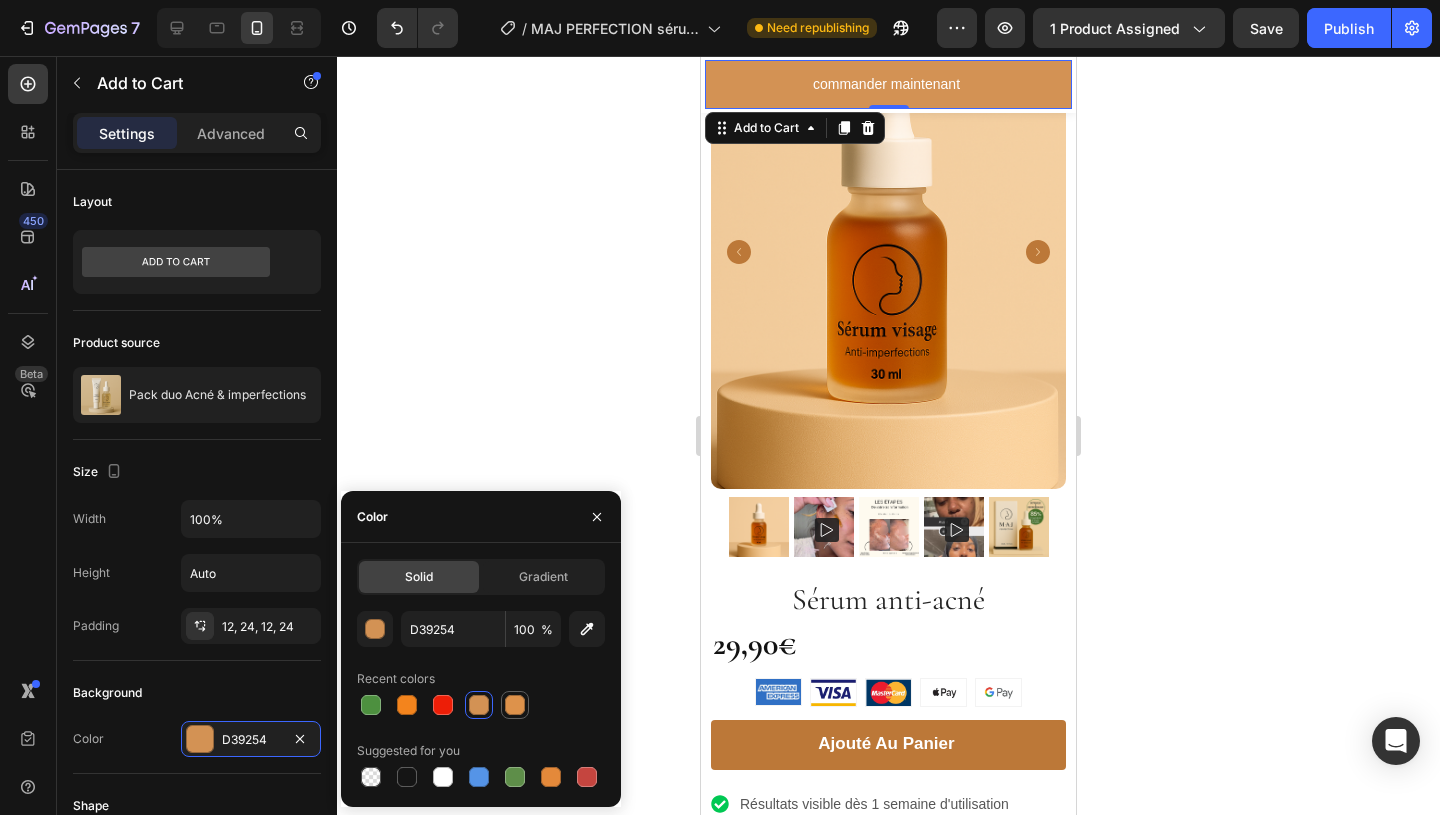 click at bounding box center [515, 705] 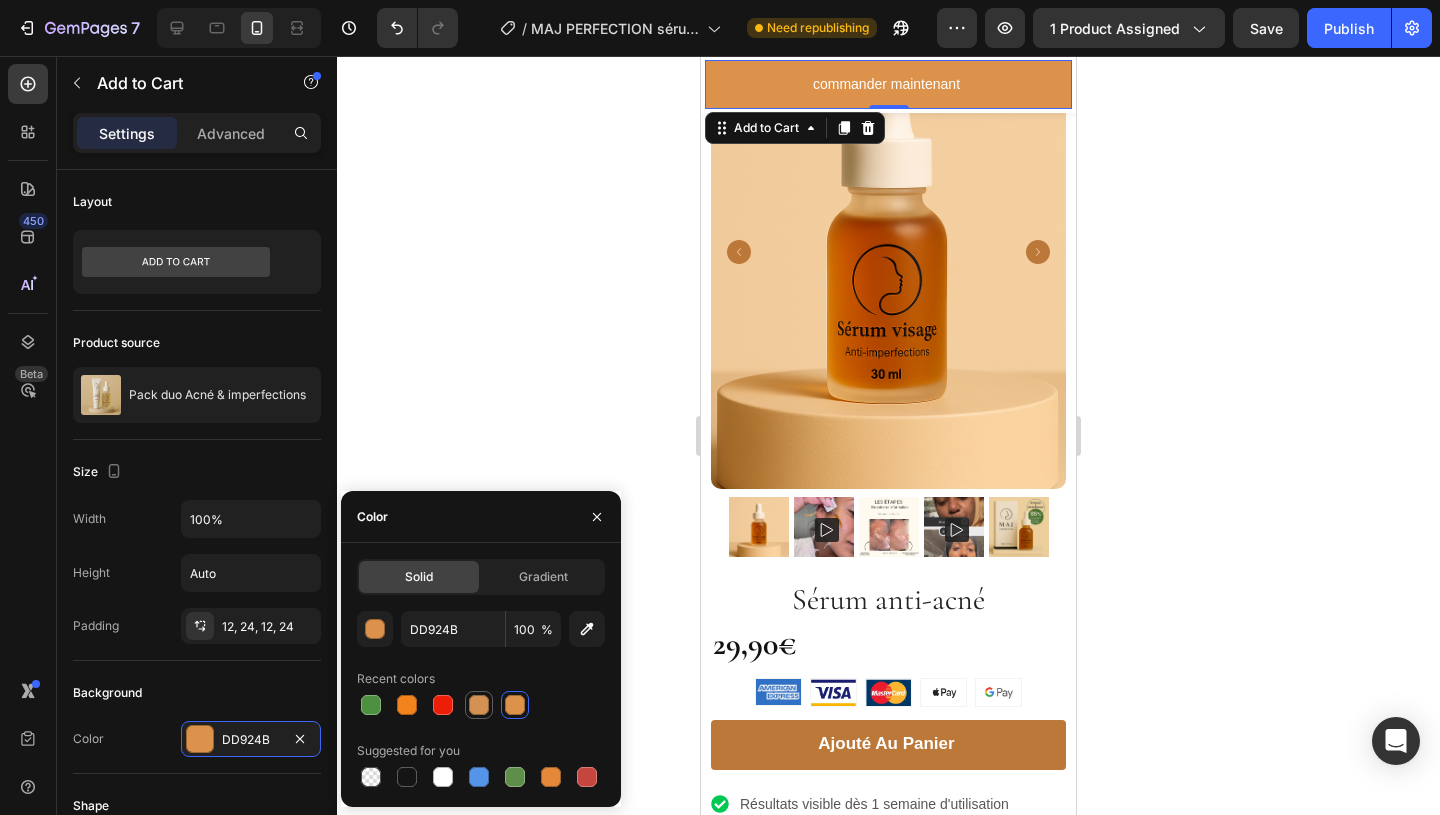 click at bounding box center (479, 705) 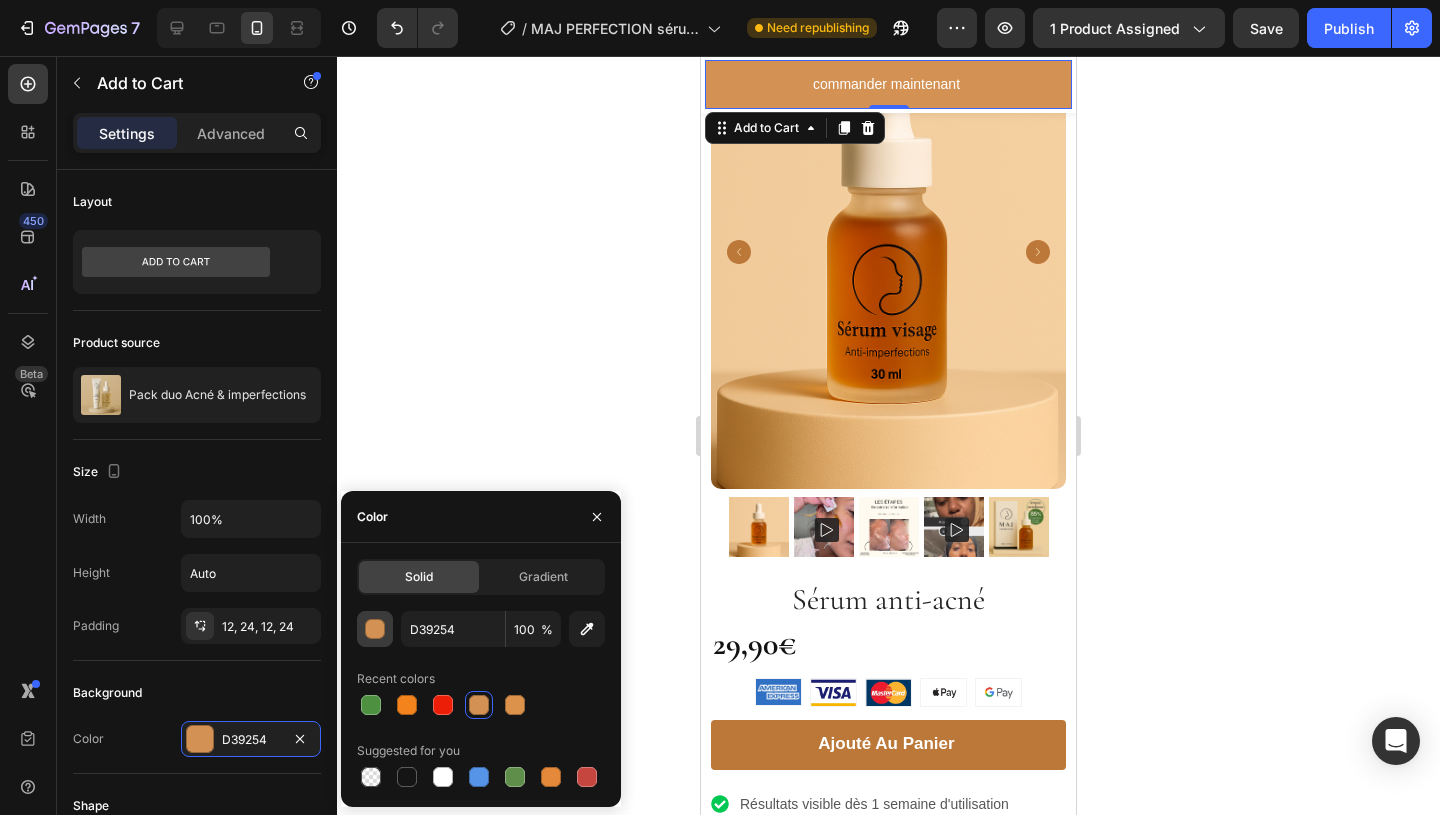 click at bounding box center [376, 630] 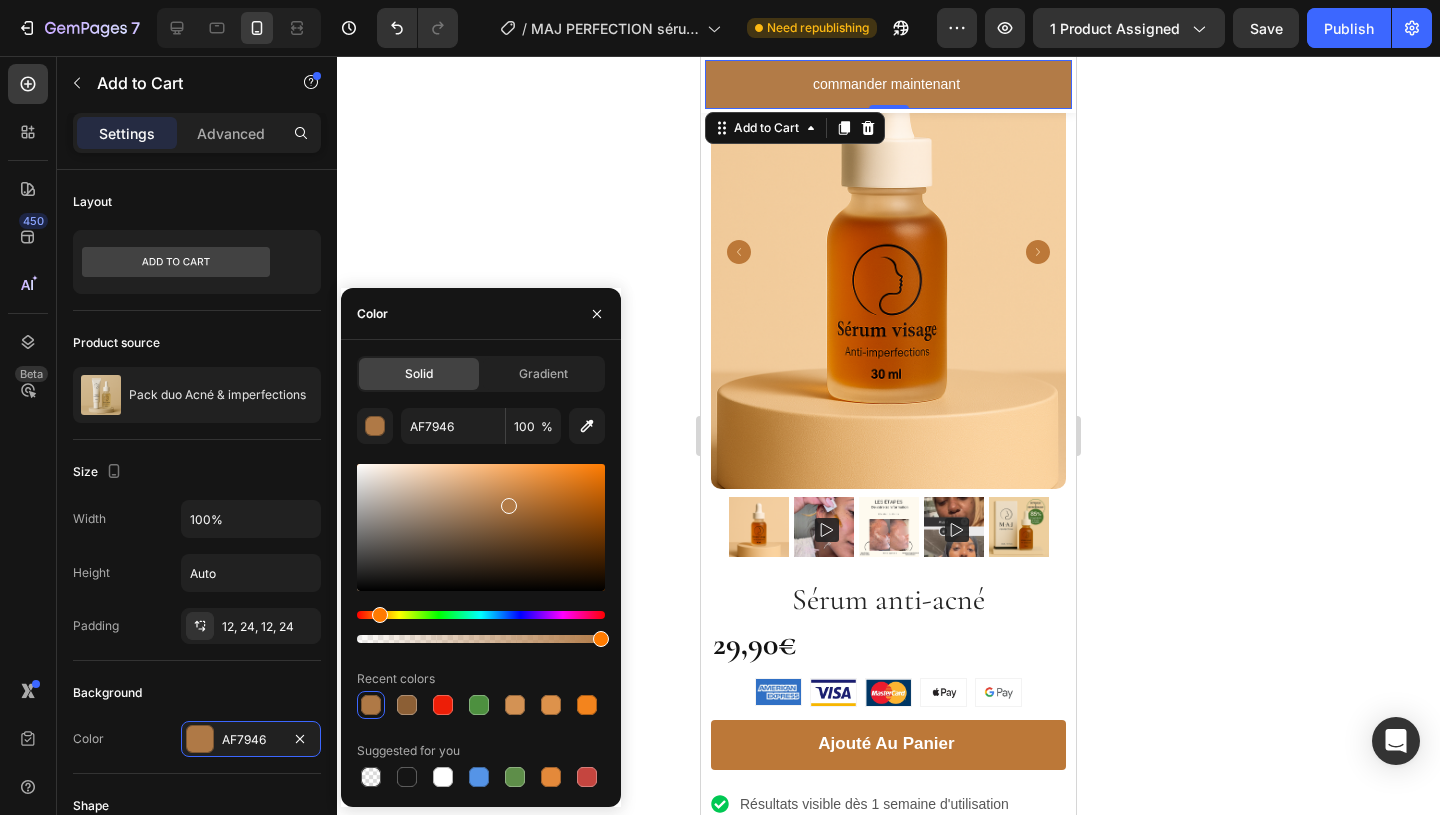 drag, startPoint x: 508, startPoint y: 490, endPoint x: 507, endPoint y: 501, distance: 11.045361 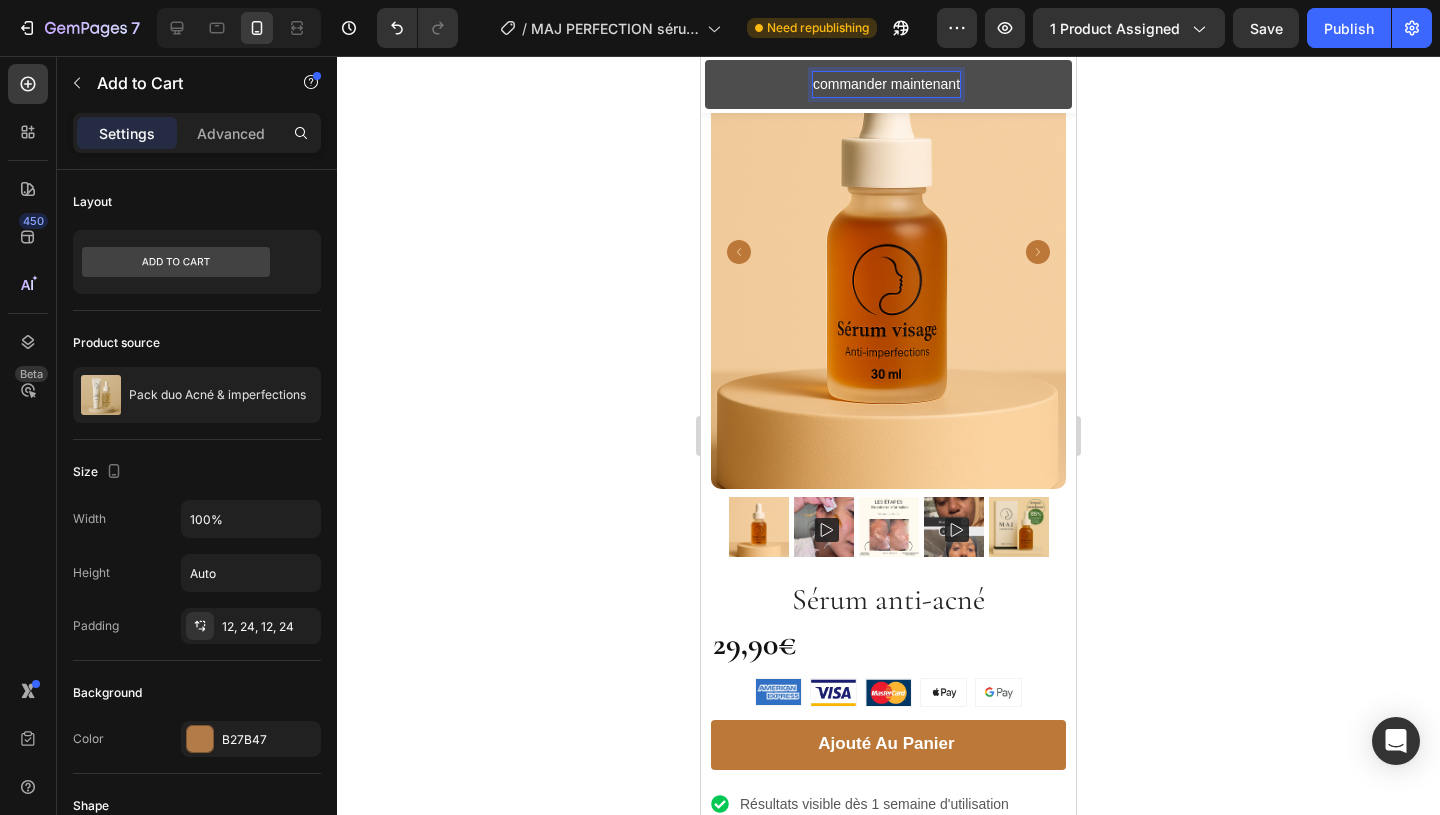 click on "commander maintenant" at bounding box center (886, 84) 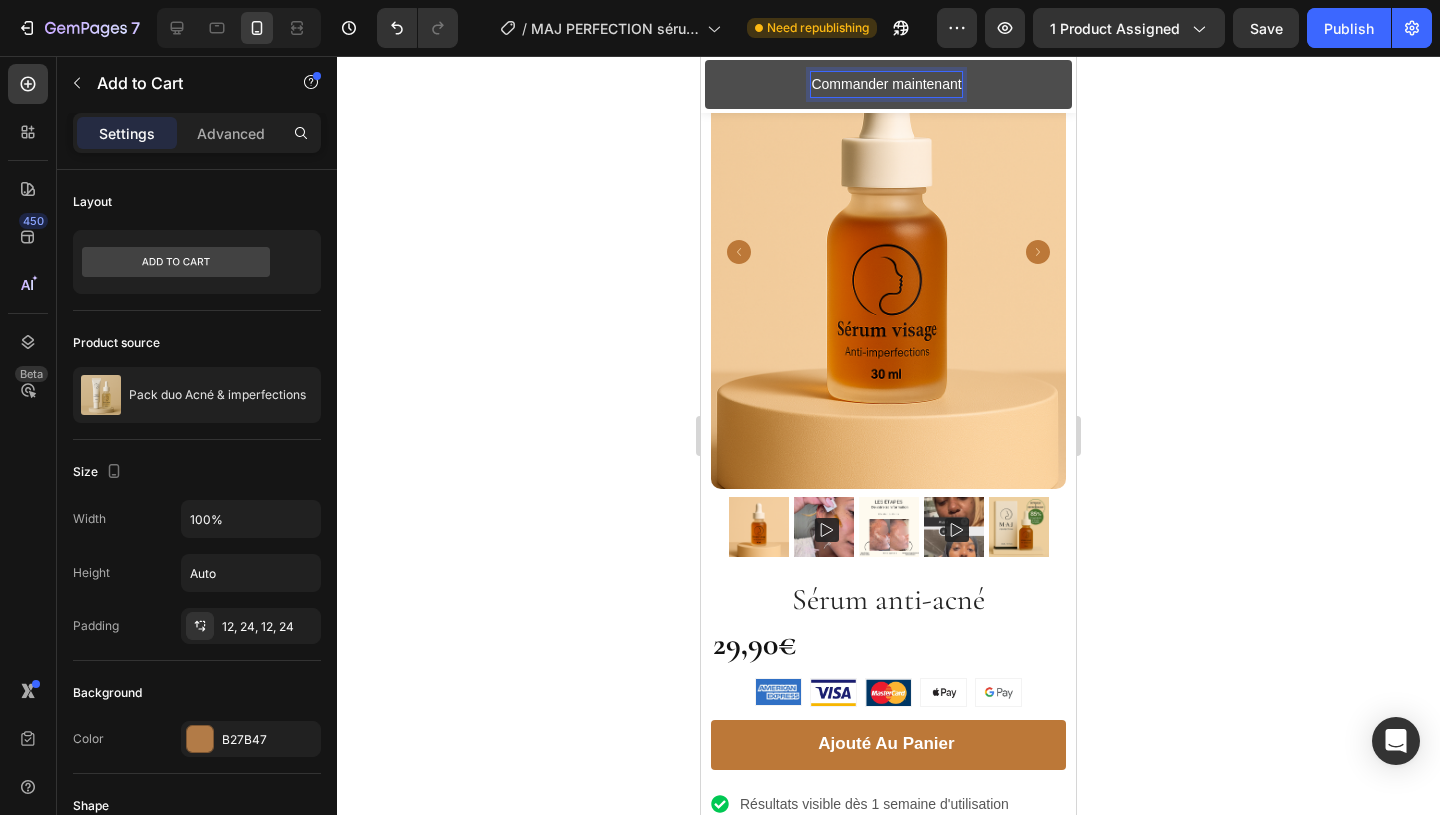 drag, startPoint x: 811, startPoint y: 86, endPoint x: 978, endPoint y: 85, distance: 167.00299 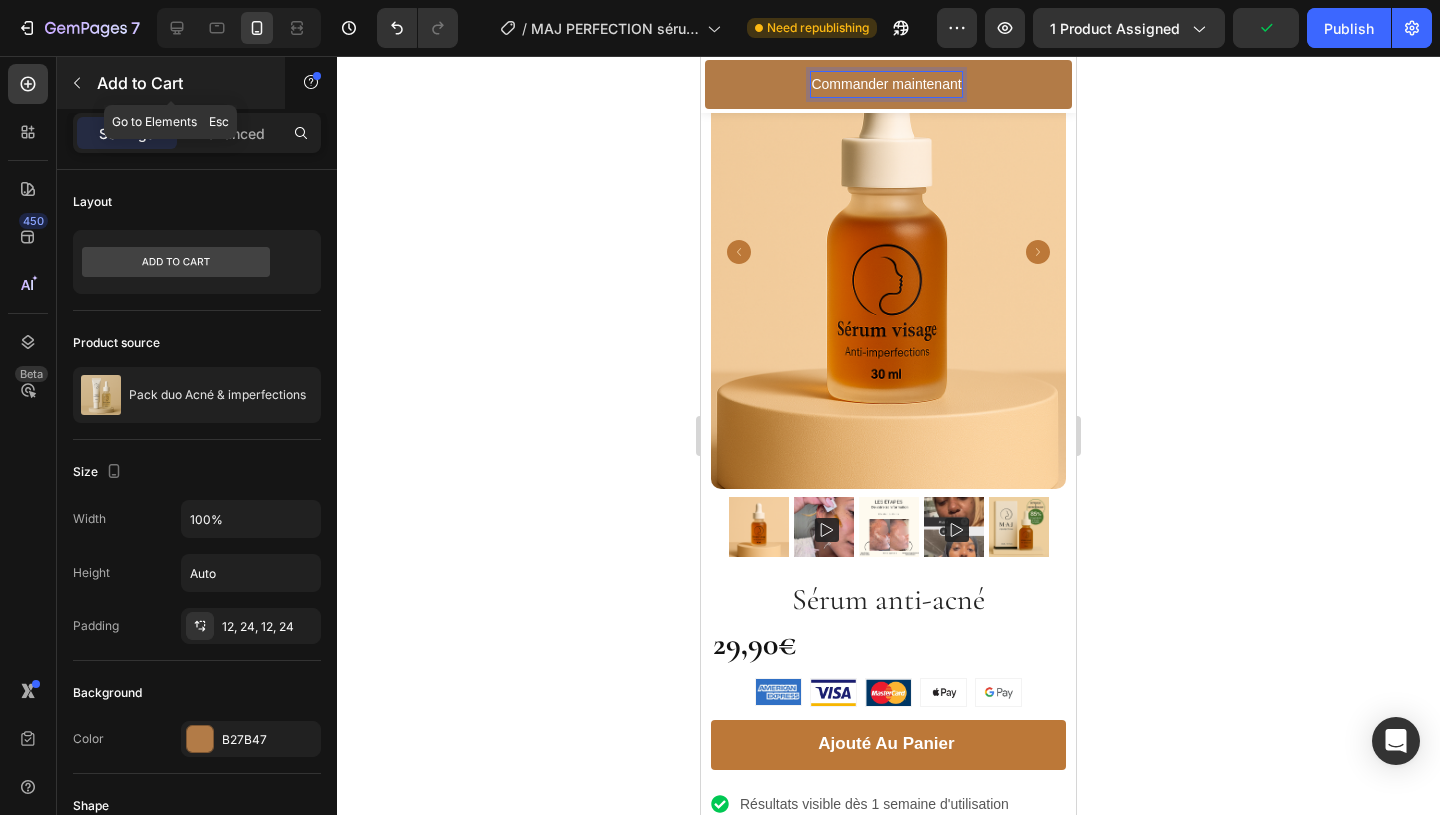 click at bounding box center (77, 83) 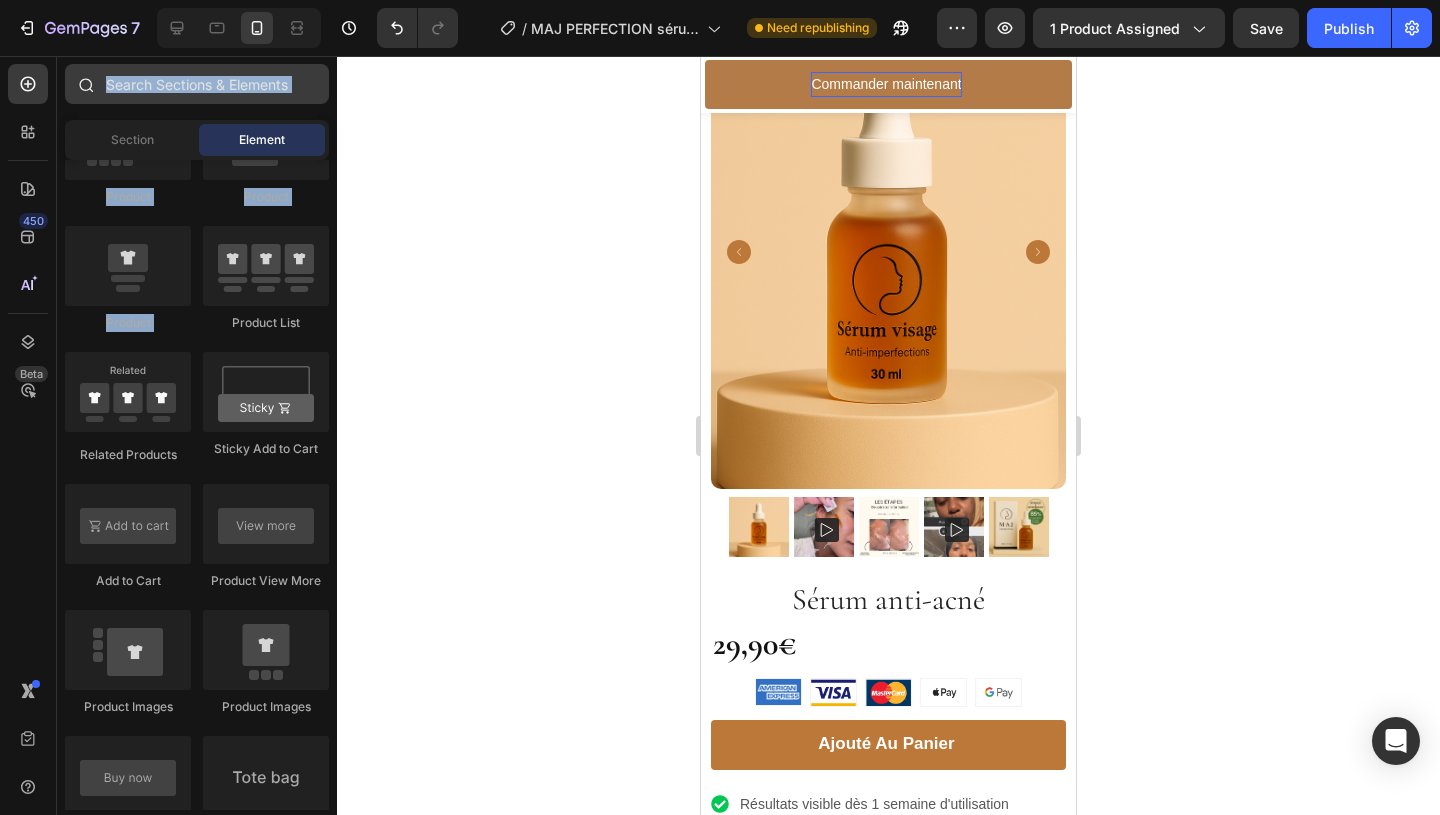 drag, startPoint x: 197, startPoint y: 331, endPoint x: 200, endPoint y: 76, distance: 255.01764 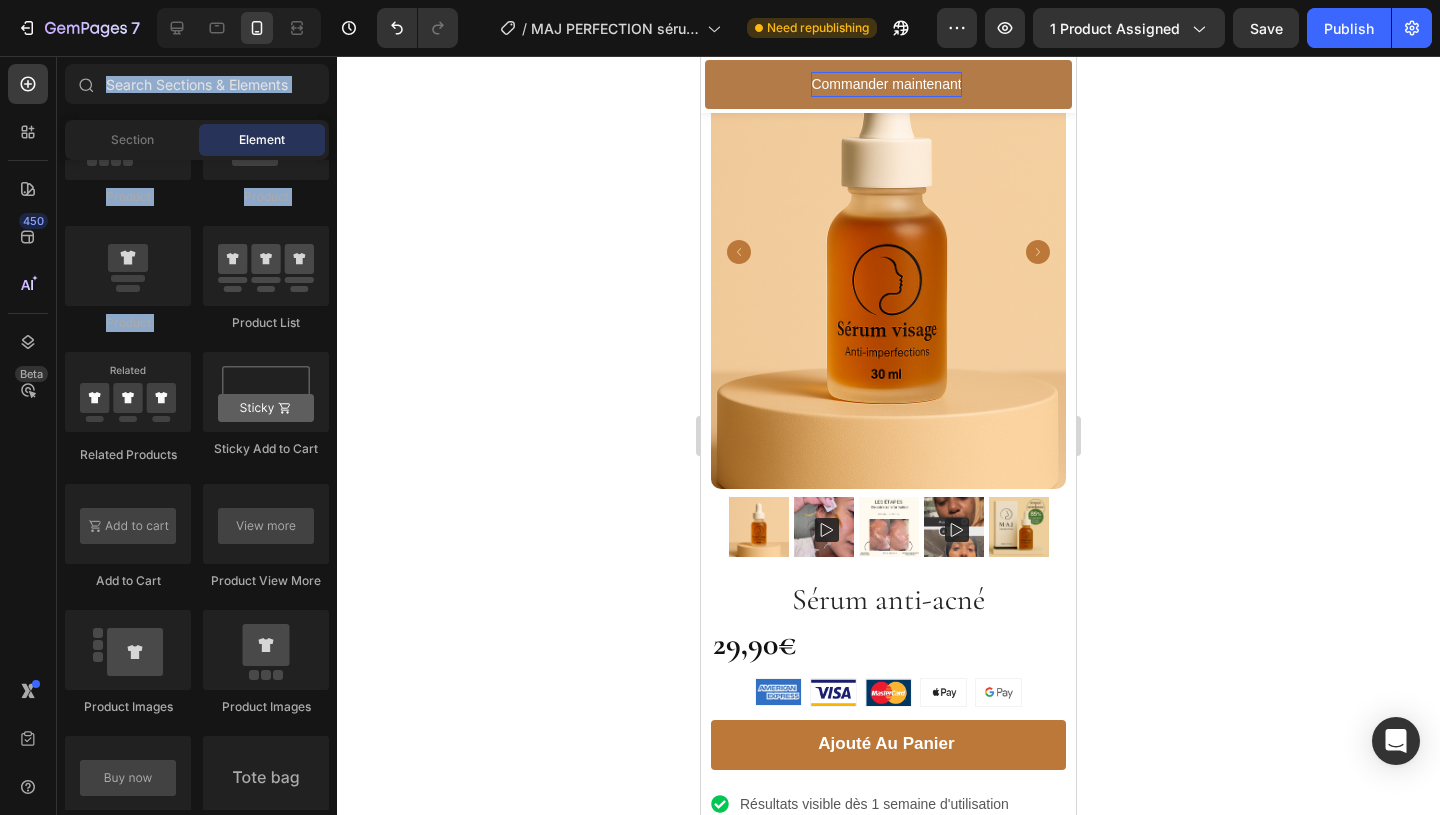 click on "Product
Product
Product
Product List
Related Products
Sticky Add to Cart
Add to Cart
Product View More
Product Images" 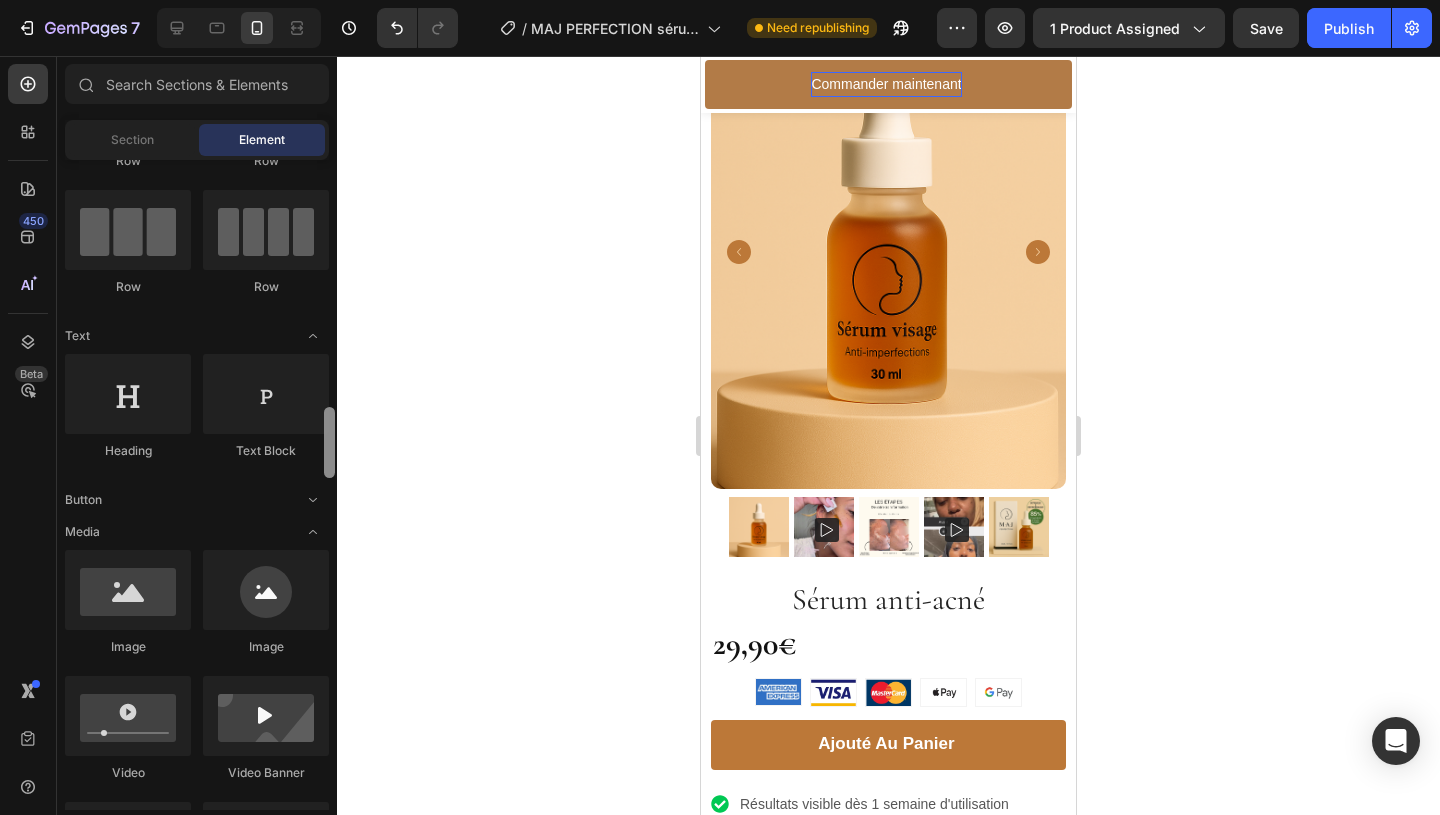 scroll, scrollTop: 0, scrollLeft: 0, axis: both 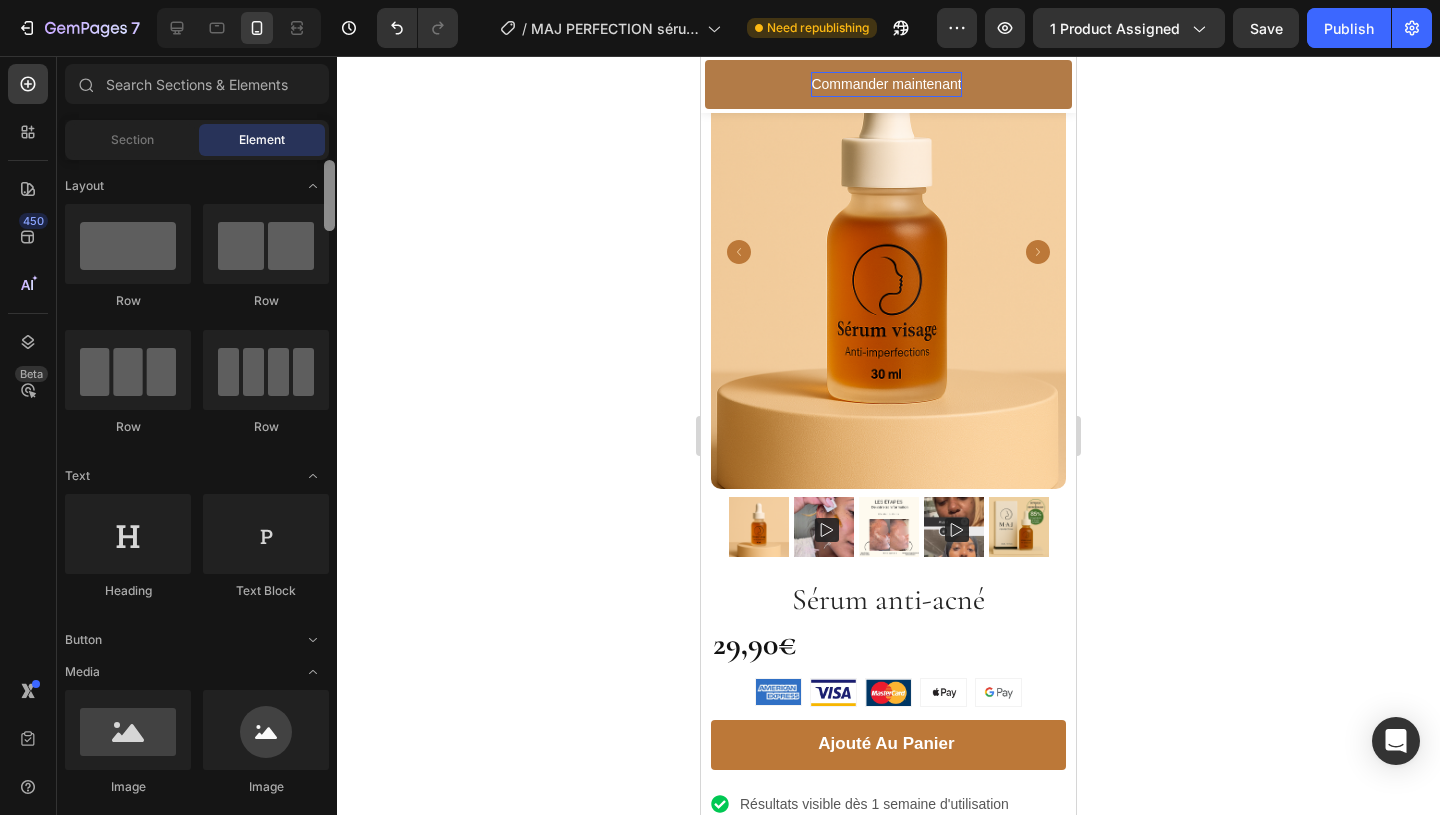 drag, startPoint x: 329, startPoint y: 434, endPoint x: 330, endPoint y: 186, distance: 248.00201 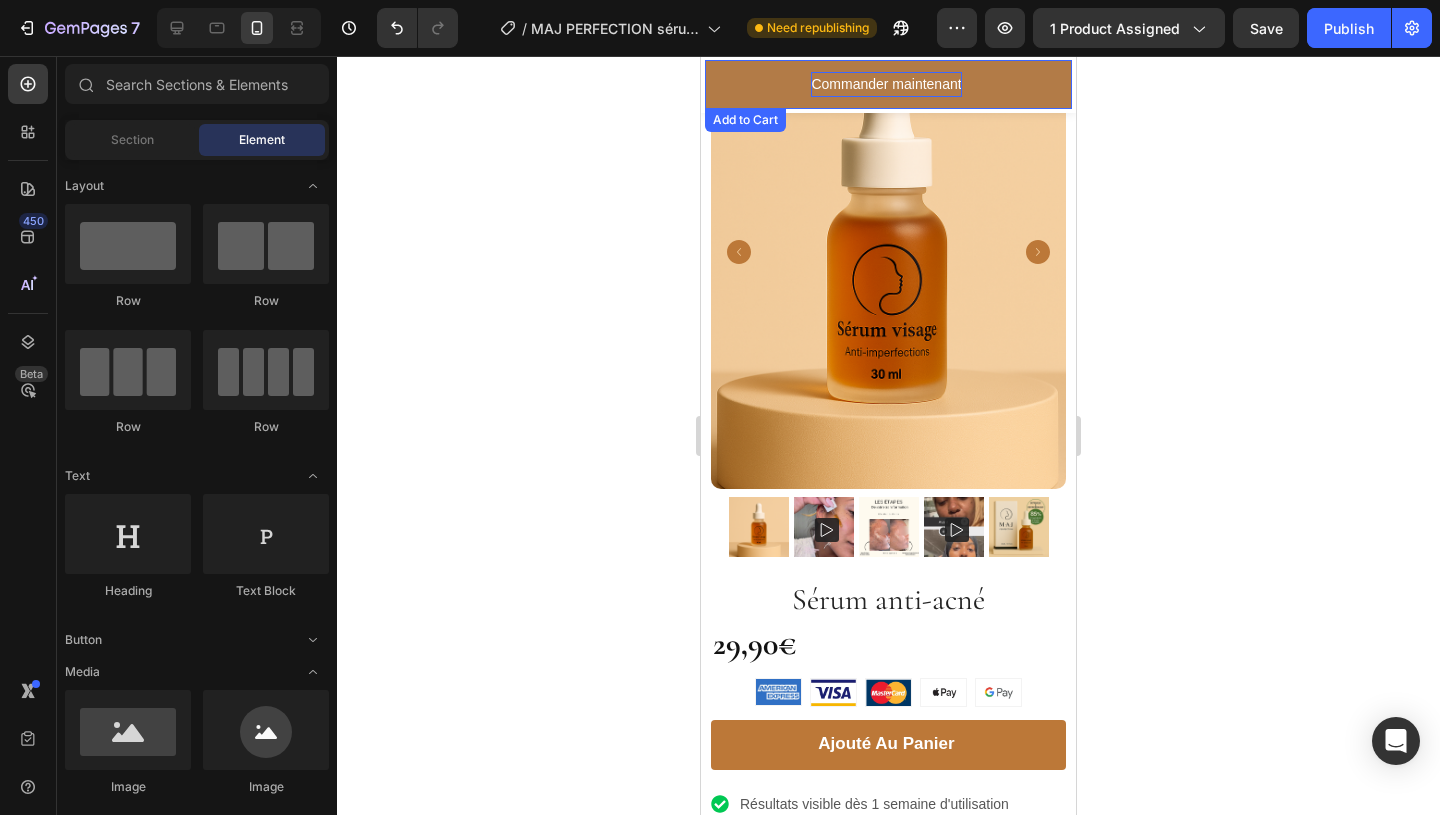 click on "Commander maintenant" at bounding box center [886, 84] 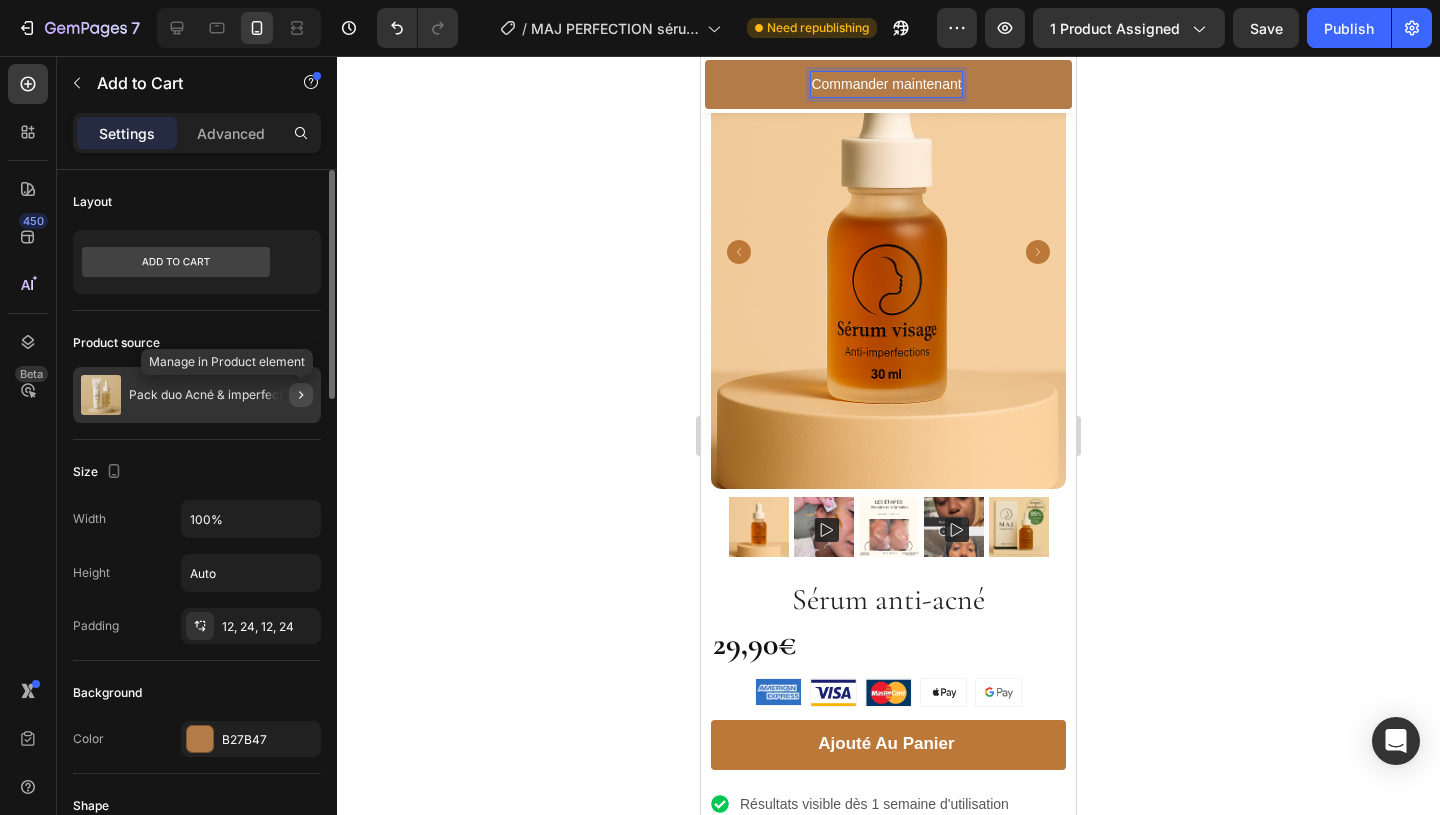 click 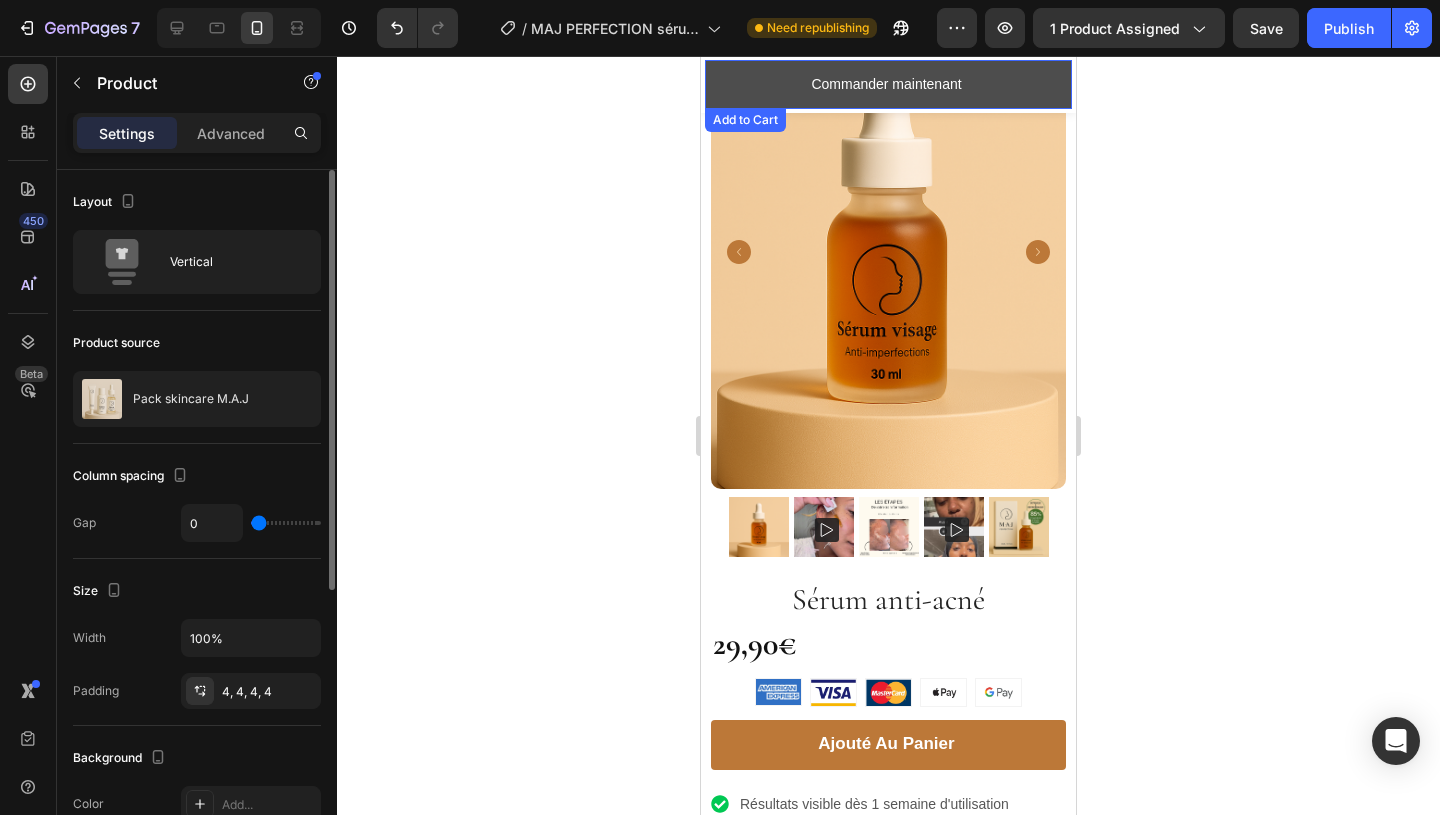 click on "Commander maintenant" at bounding box center (888, 84) 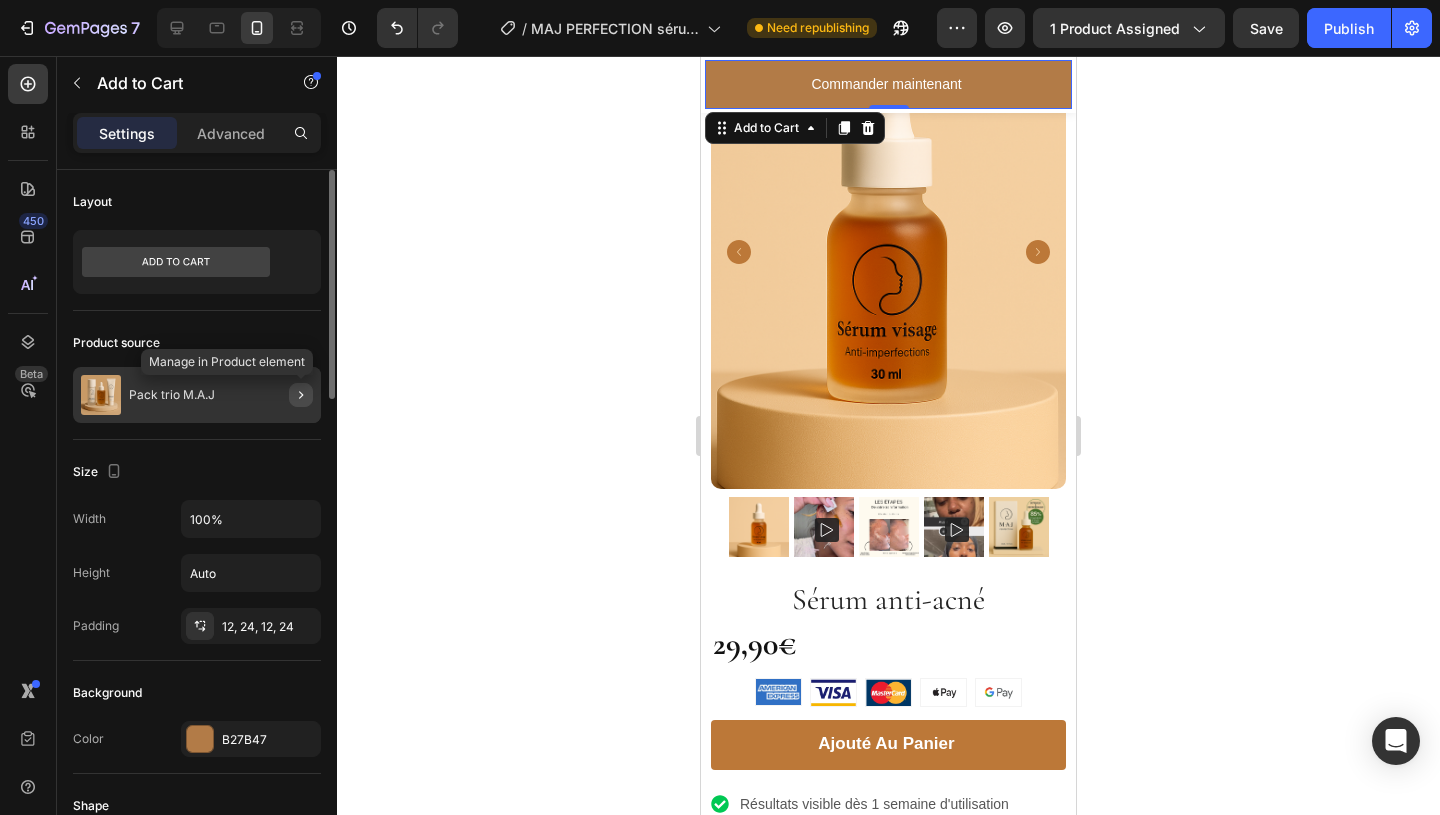 click 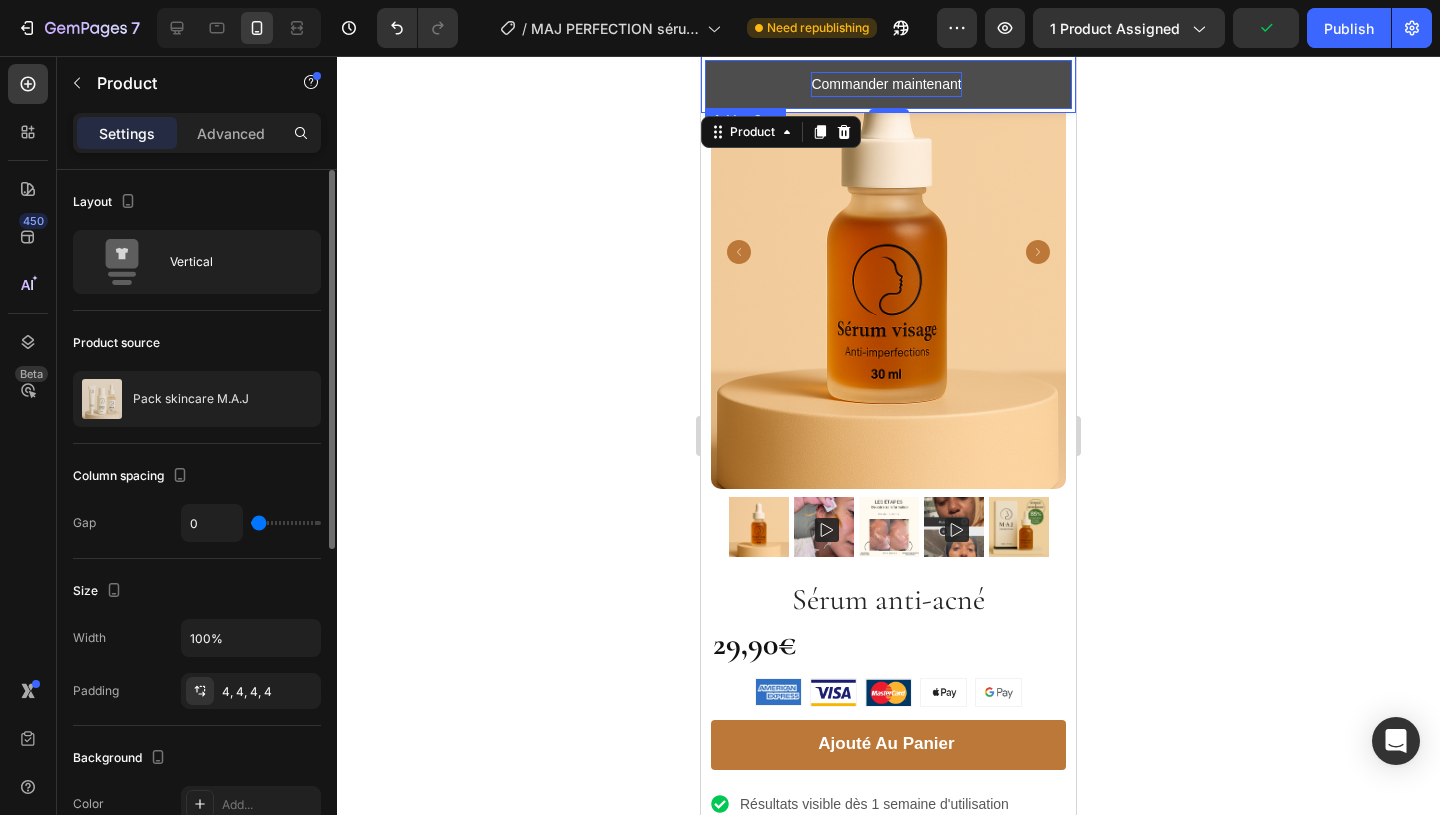 click on "Commander maintenant" at bounding box center (886, 84) 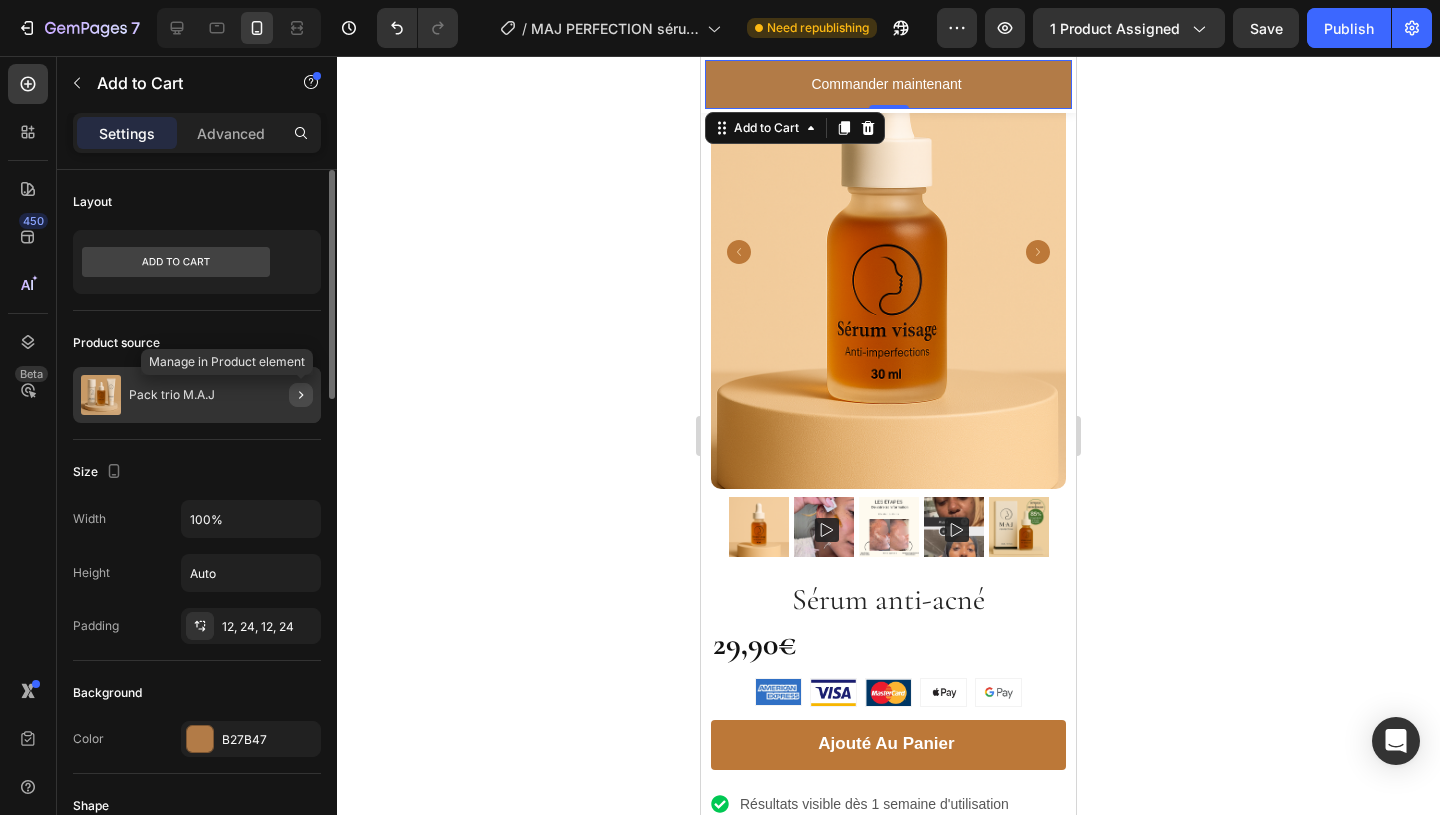 click 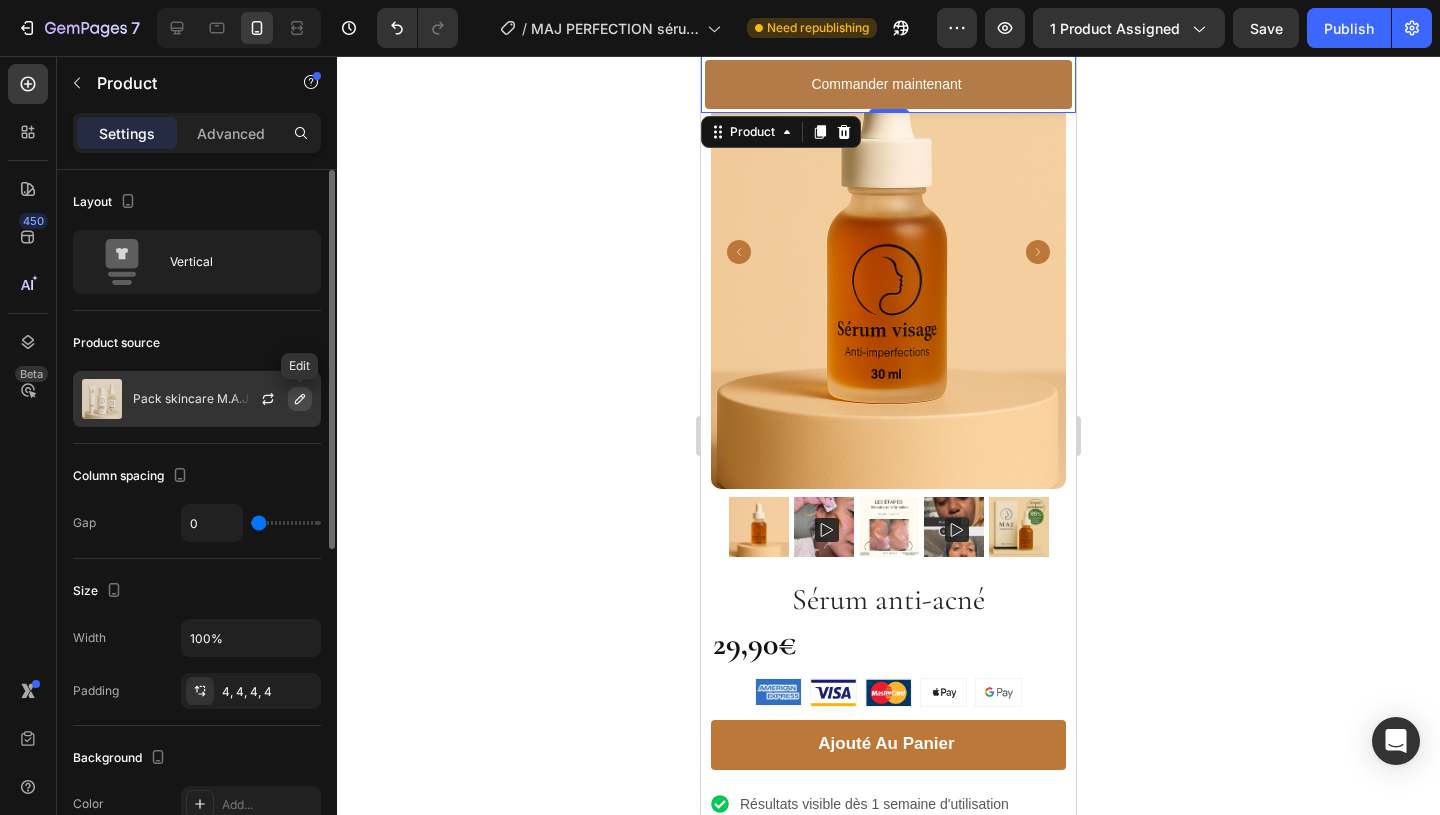 click 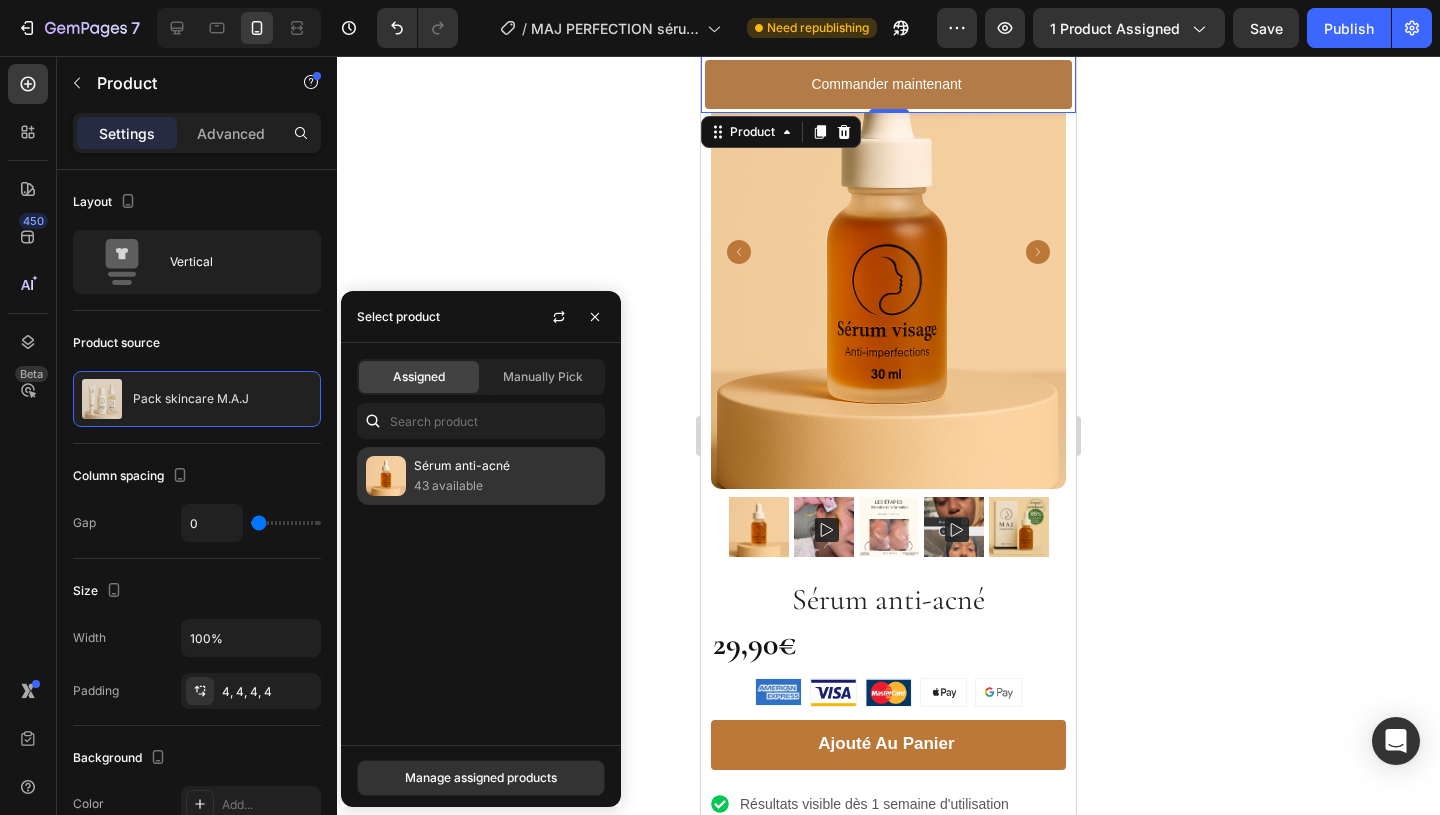 click on "43 available" at bounding box center [505, 486] 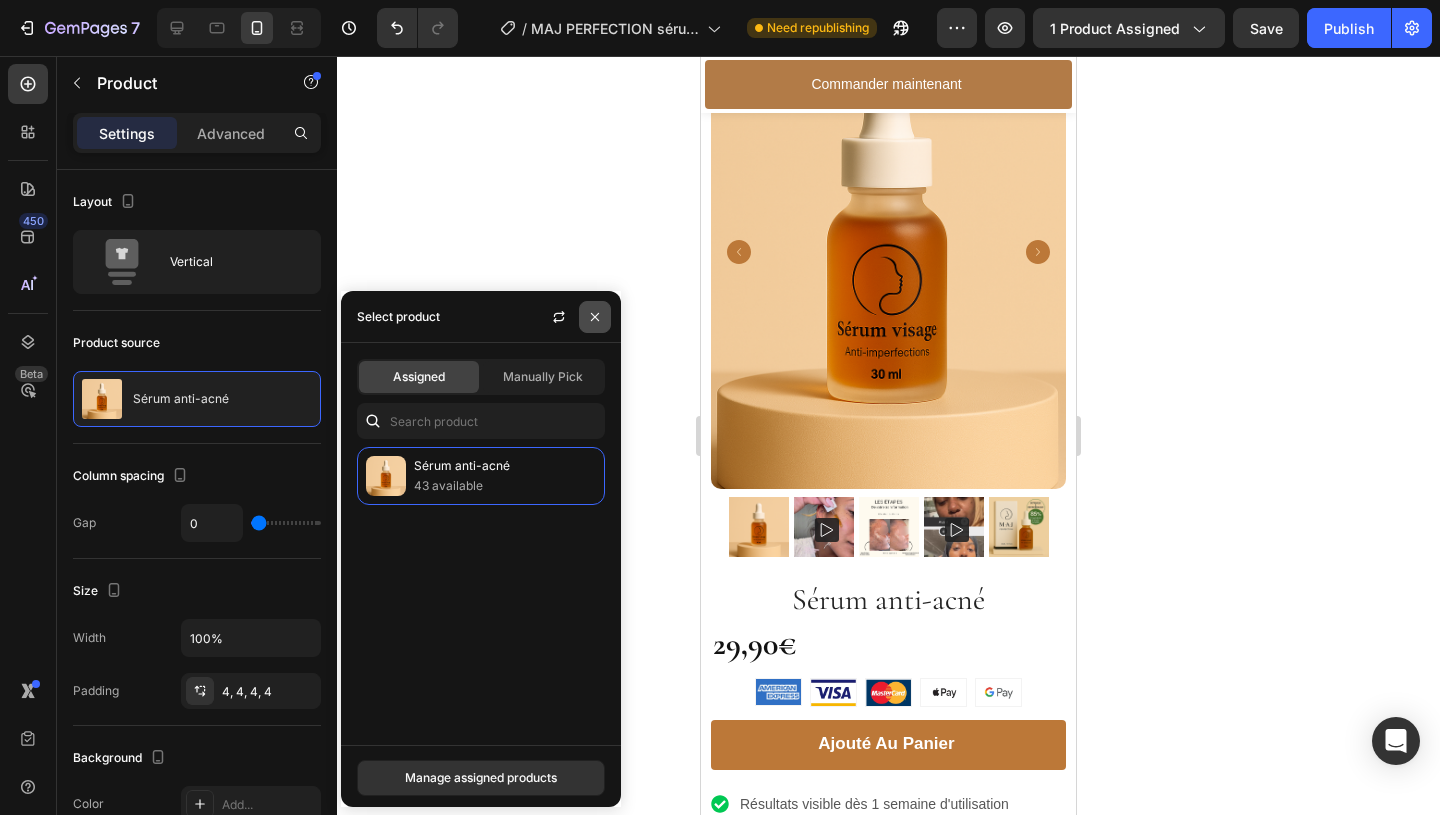 click 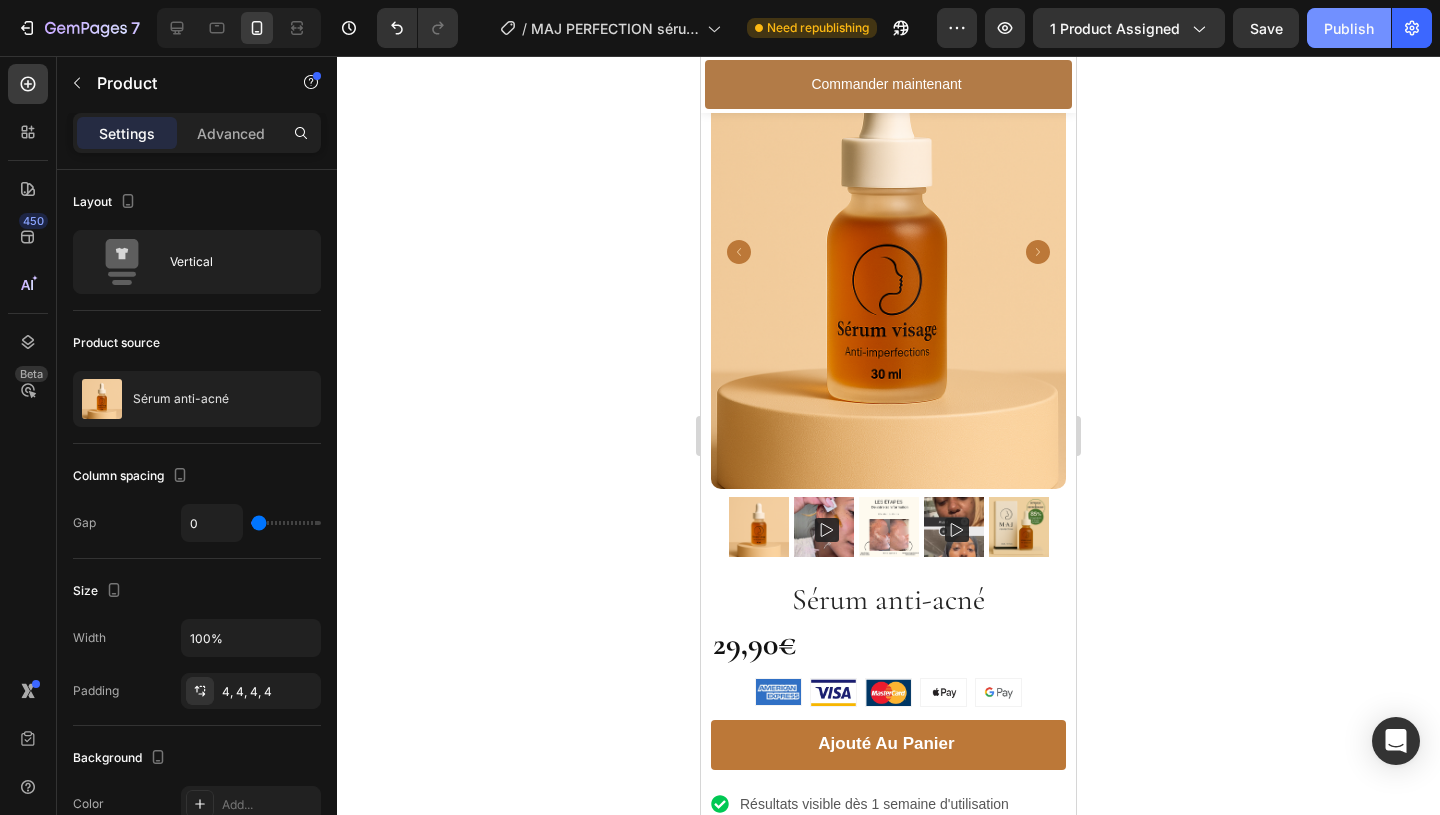 click on "Publish" at bounding box center [1349, 28] 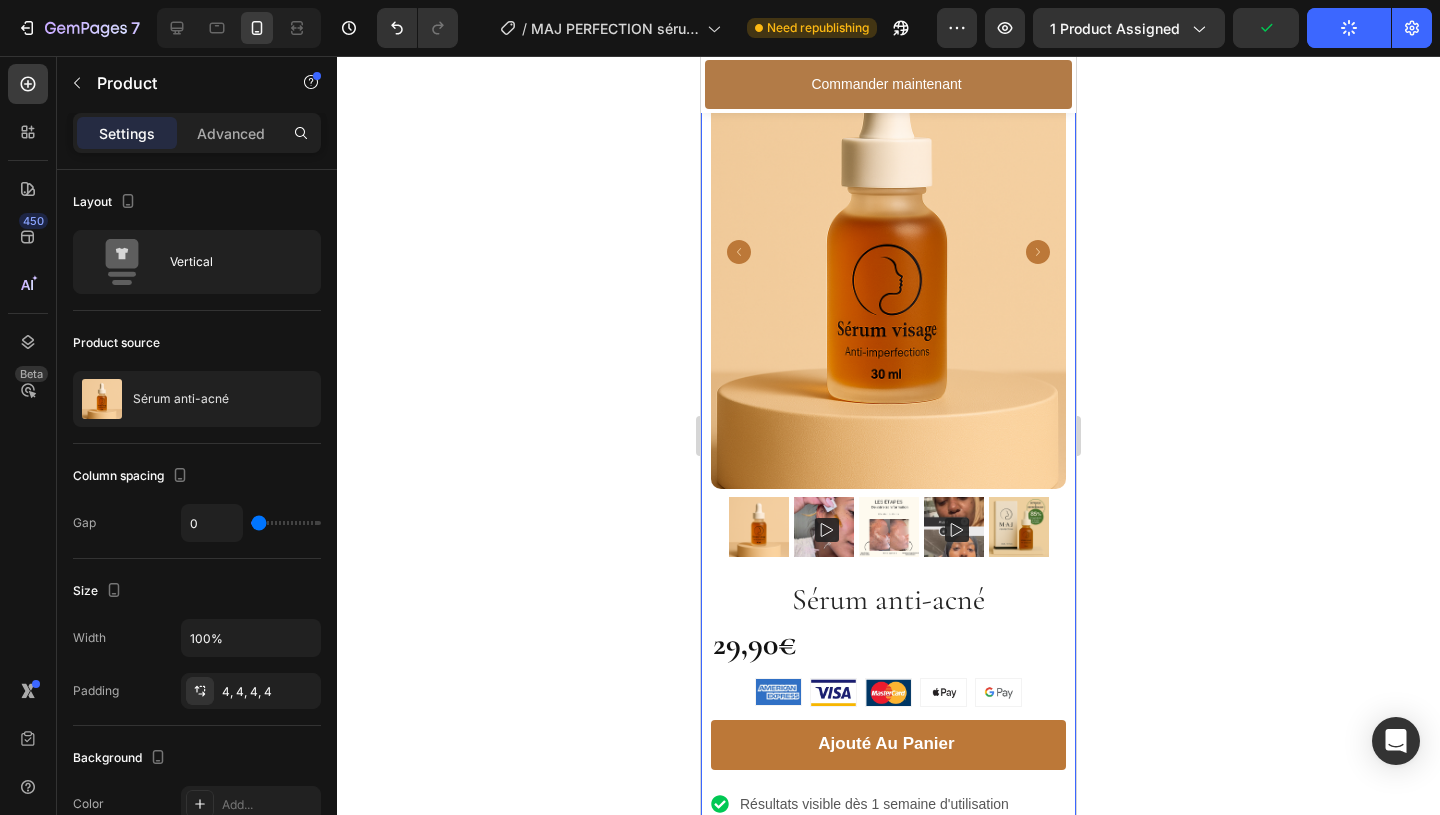 type 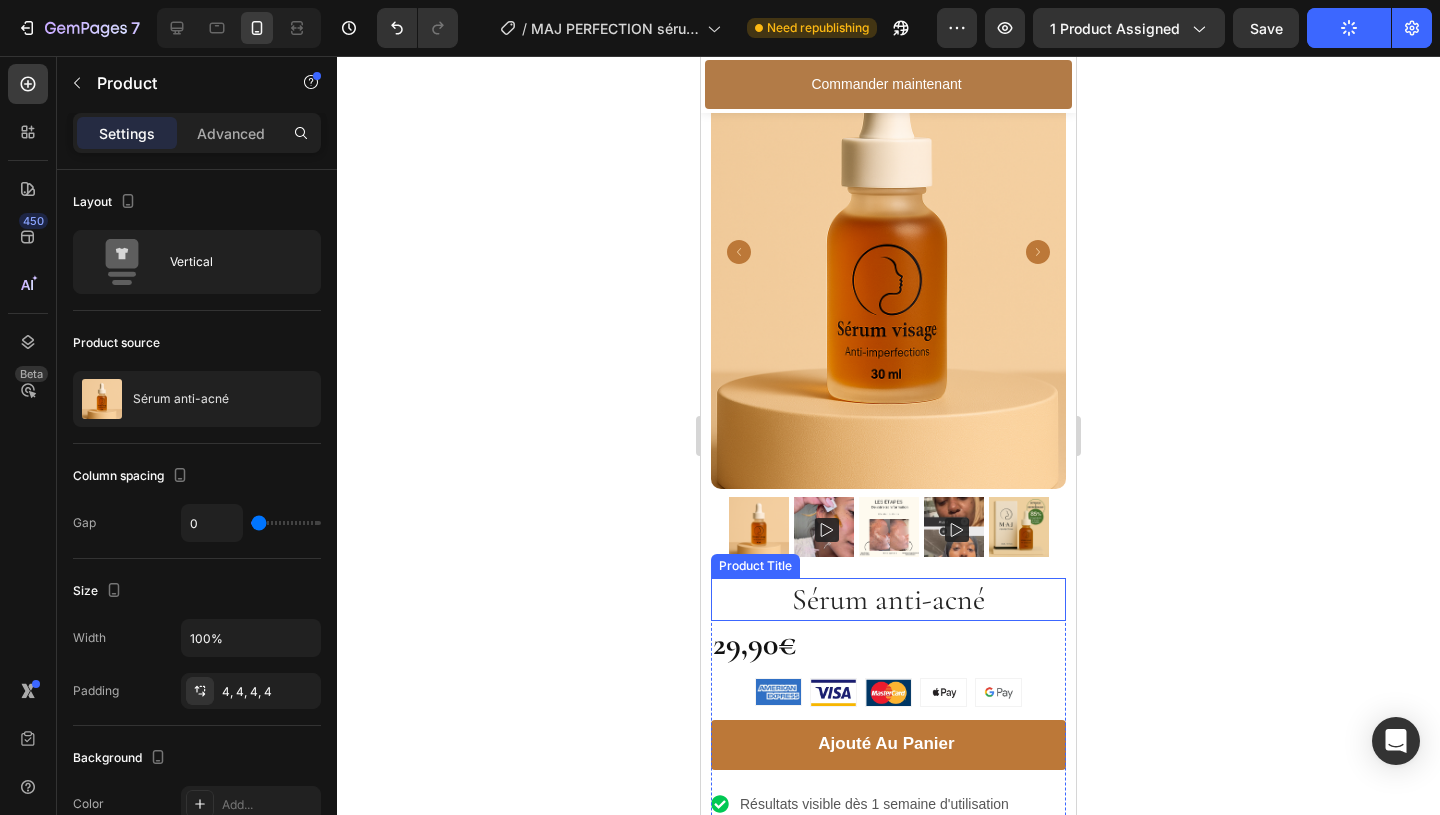 click on "Sérum anti-acné" at bounding box center (888, 599) 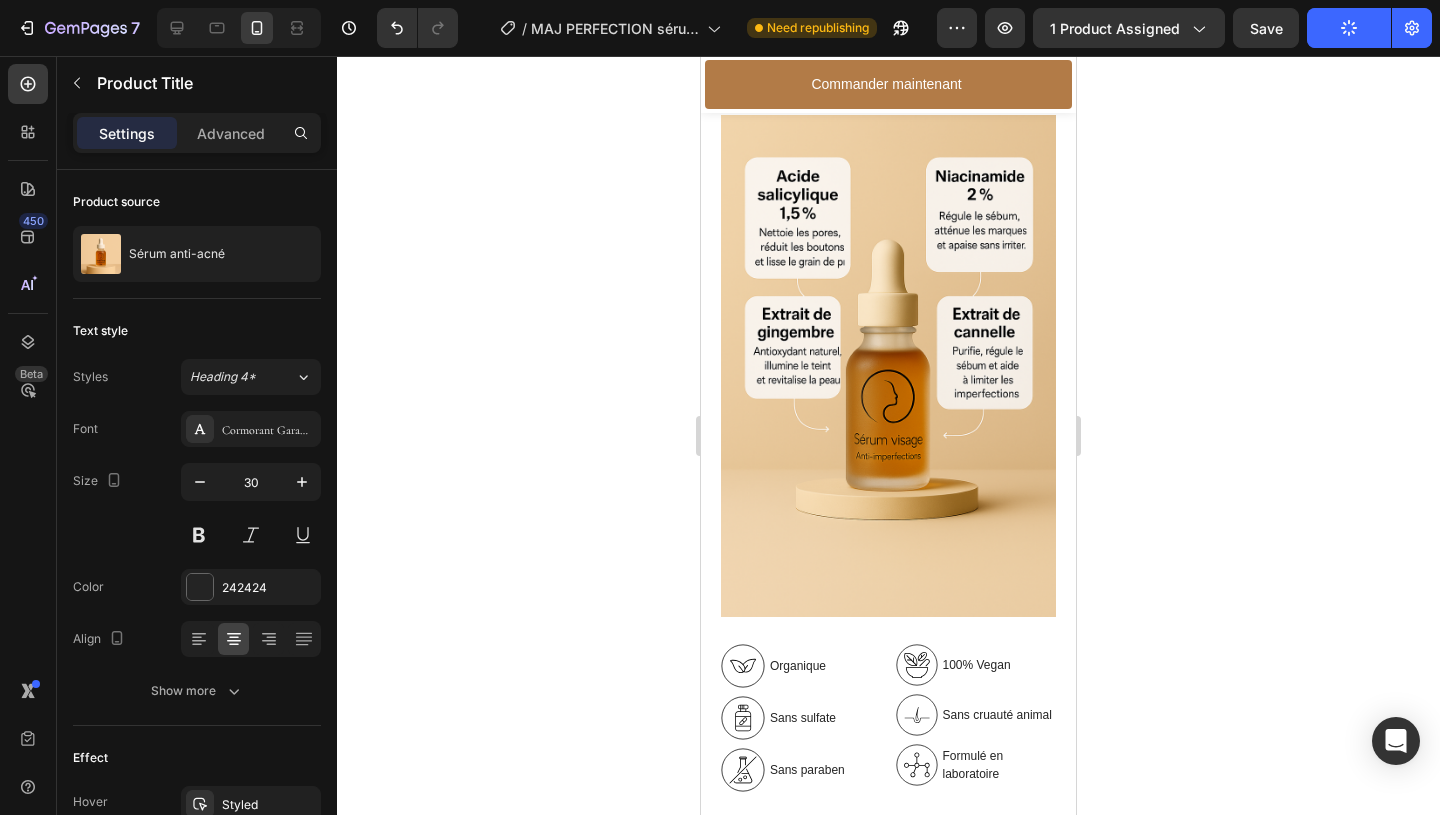 scroll, scrollTop: 1600, scrollLeft: 0, axis: vertical 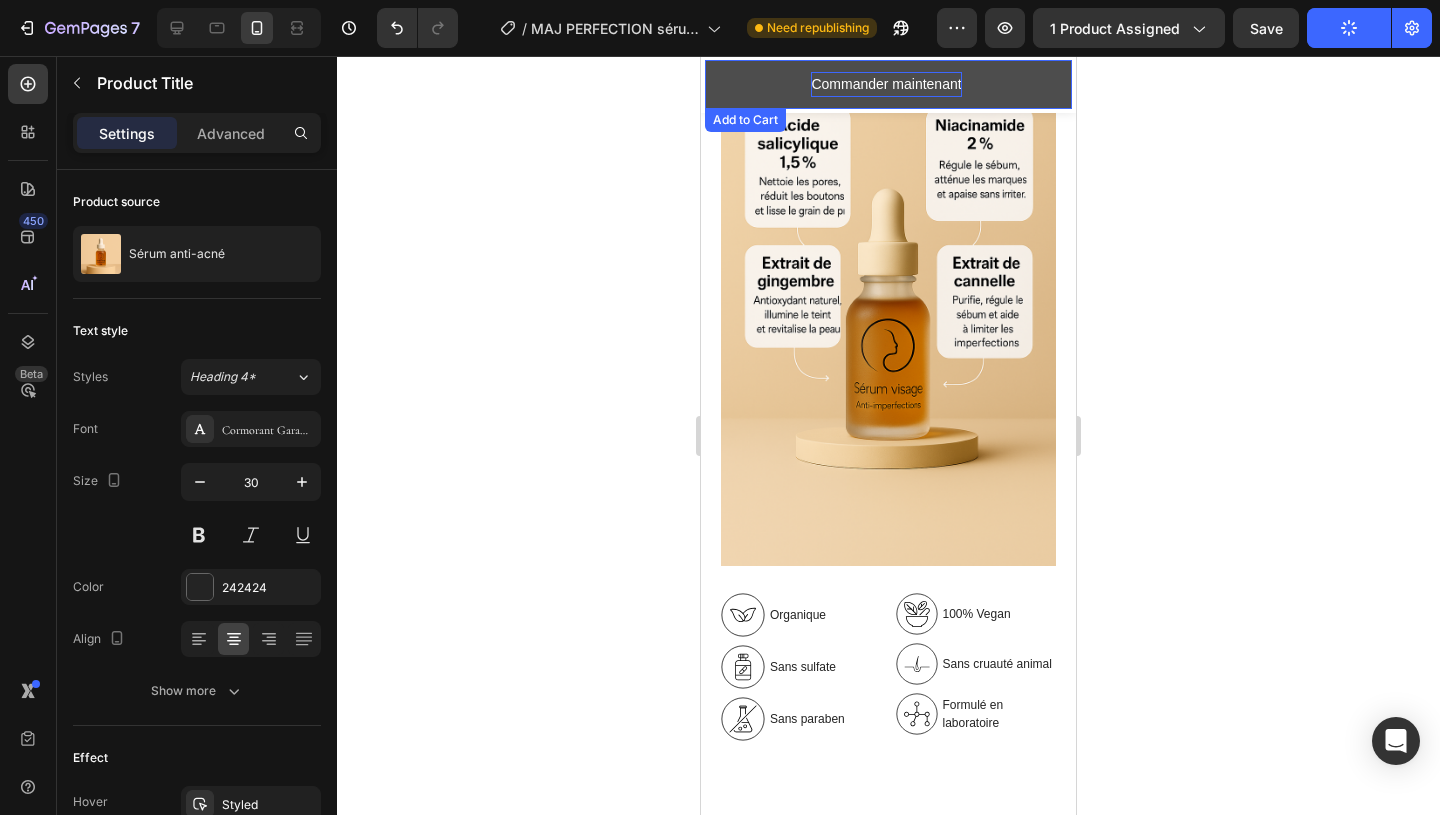 click on "Commander maintenant" at bounding box center (886, 84) 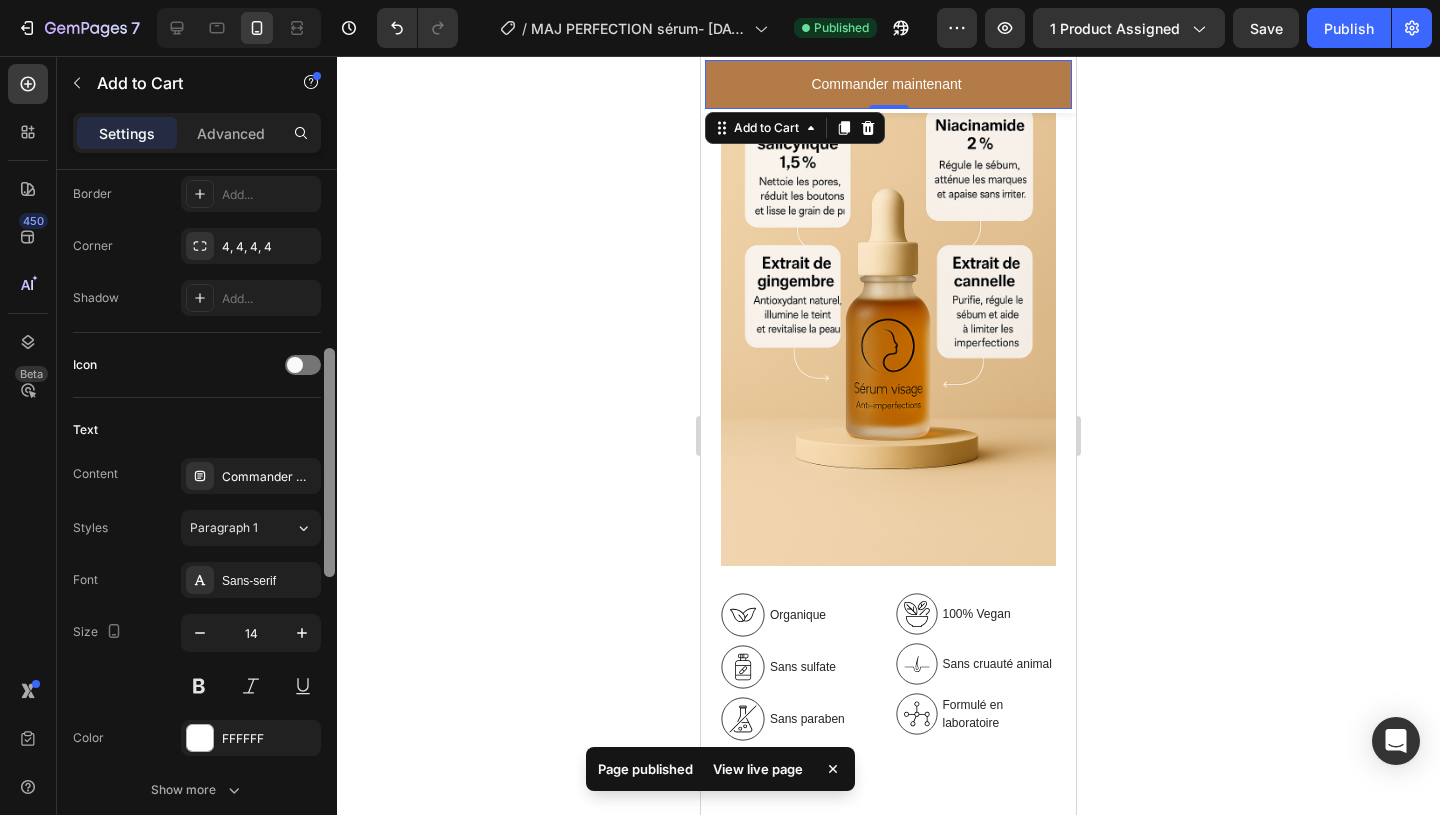 drag, startPoint x: 329, startPoint y: 231, endPoint x: 326, endPoint y: 446, distance: 215.02094 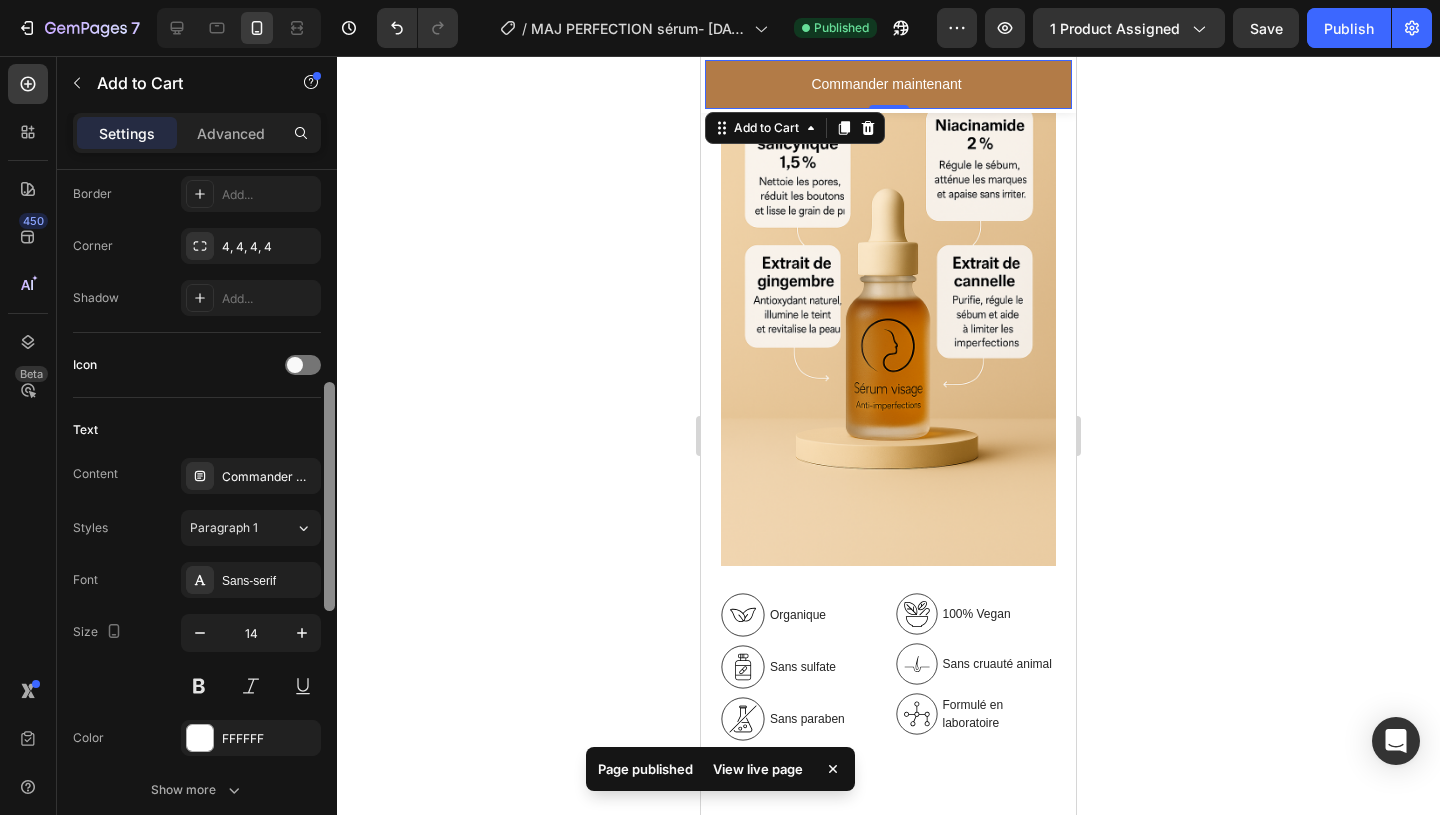 scroll, scrollTop: 655, scrollLeft: 0, axis: vertical 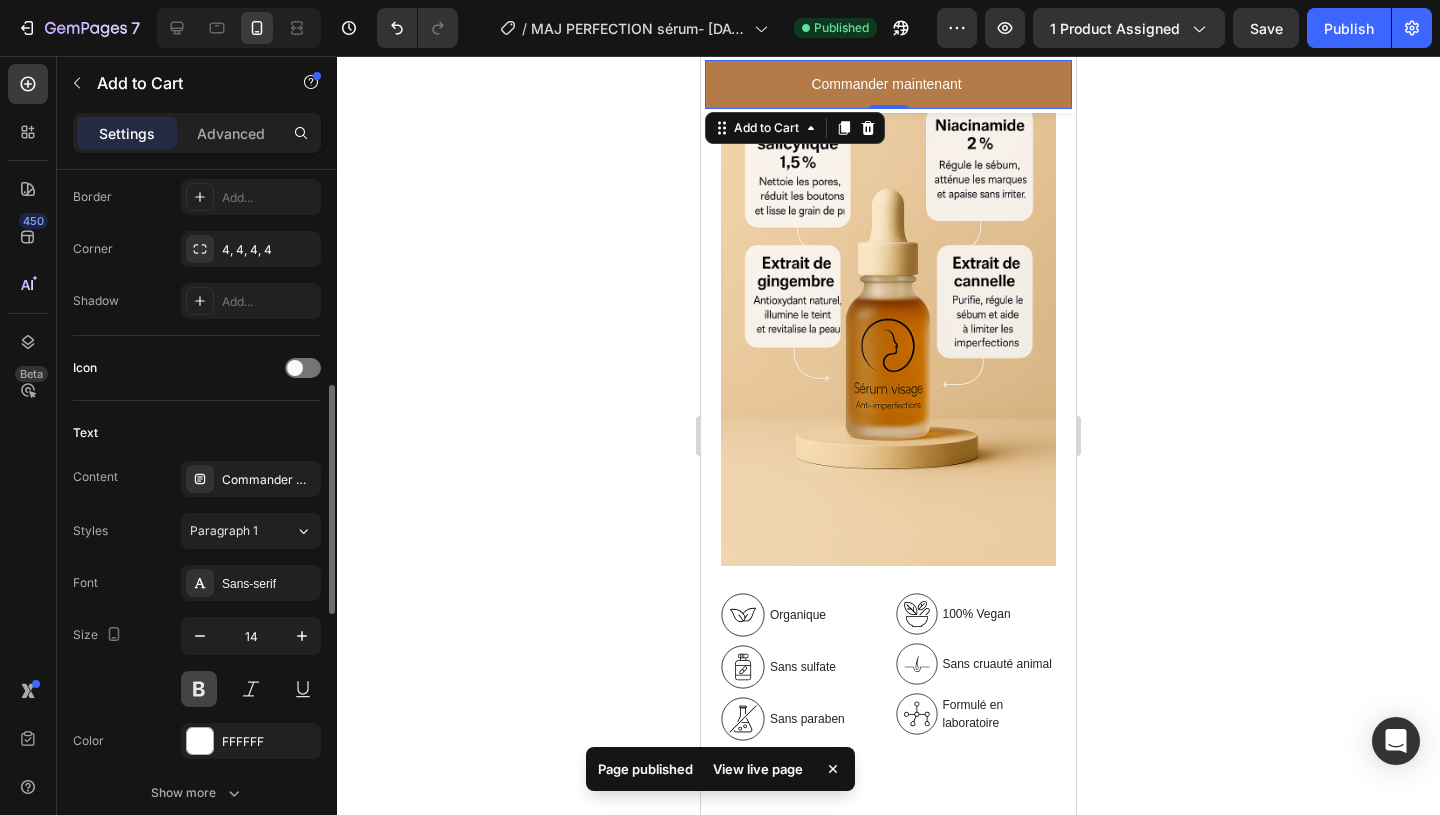 click at bounding box center (199, 689) 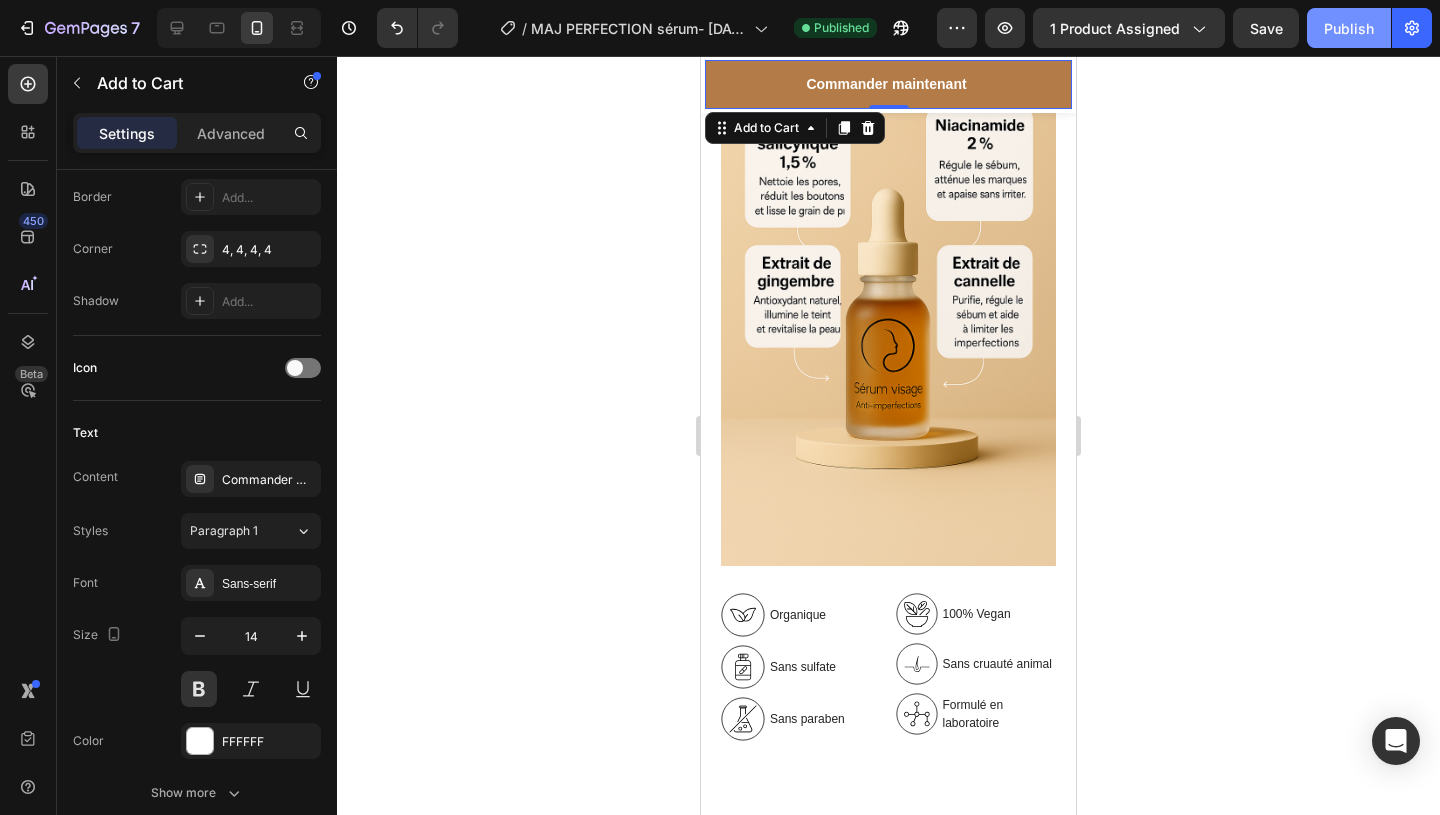 click on "Publish" at bounding box center [1349, 28] 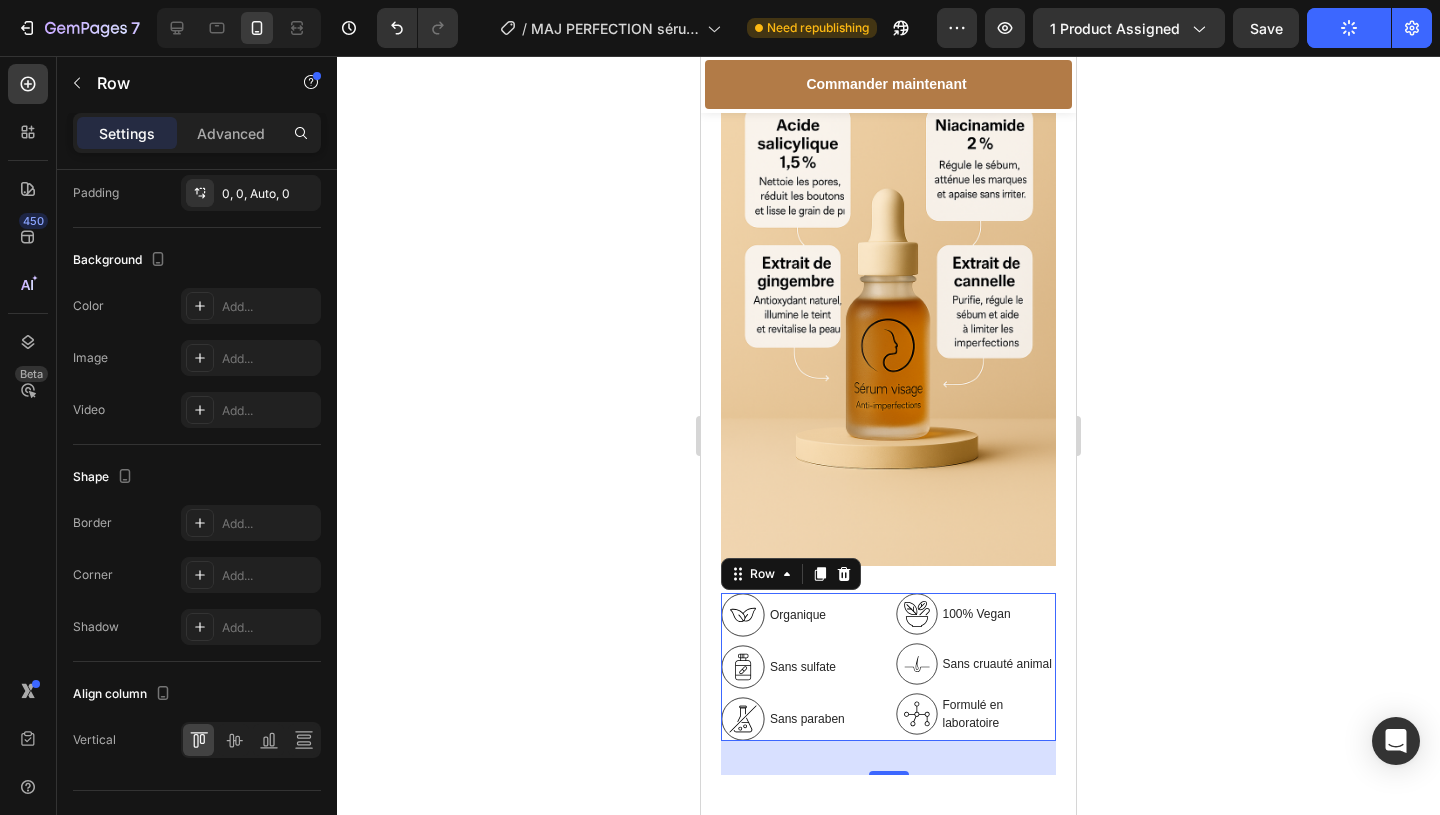 click on "Organique
Sans sulfate
Sans paraben Item List
100% Vegan
Sans cruauté animal
Formulé en laboratoire Item List Row   0" at bounding box center [888, 667] 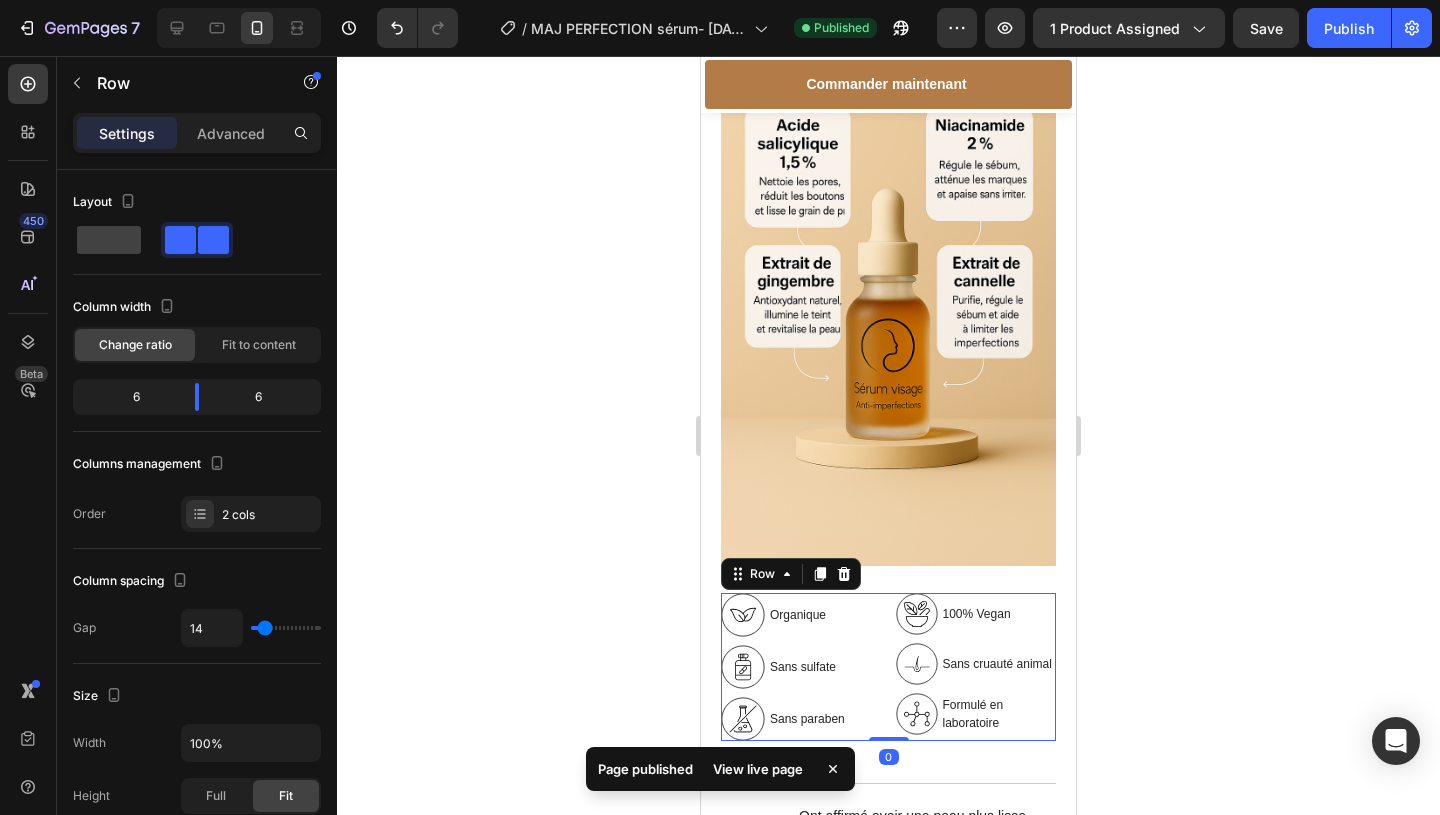 drag, startPoint x: 894, startPoint y: 772, endPoint x: 892, endPoint y: 733, distance: 39.051247 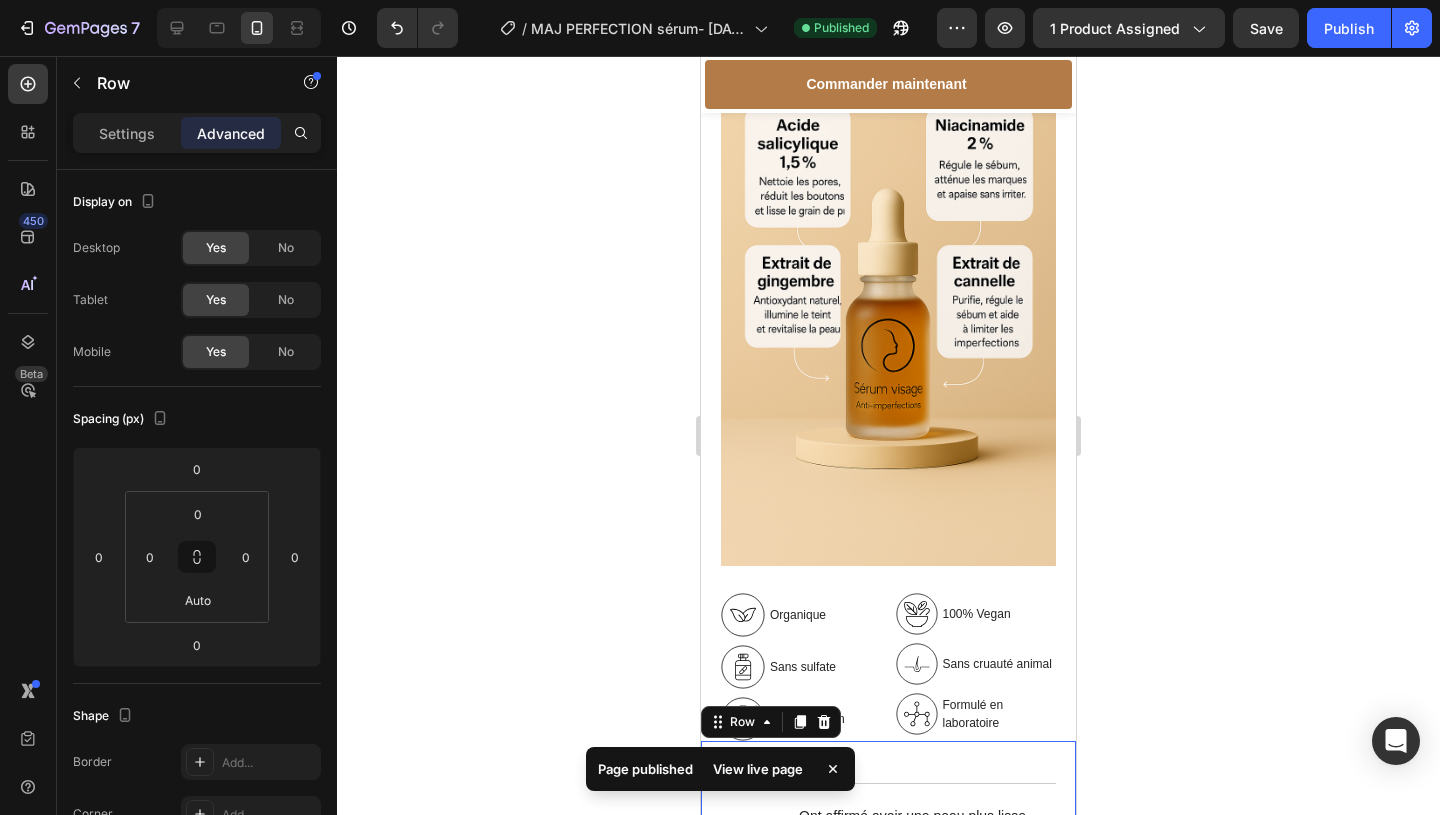 click on "98% Text Block Ont affirmé avoir une peau plus lisse, des pores plus resserrés et un grain de peau plus affiné dès la premiere semaine d'utilisation. Text Block Row 94% Text Block Ont vue leur imperfections s'estomper en seulement 2 semaines. Text Block Row 92% Text Block Ont retrouvé un teint deux fois plus lumineux, plus uniforme, et se sentent à l'aise de sortir sans maquillage après trois semaines d'utilisation. Text Block Row" at bounding box center [888, 934] 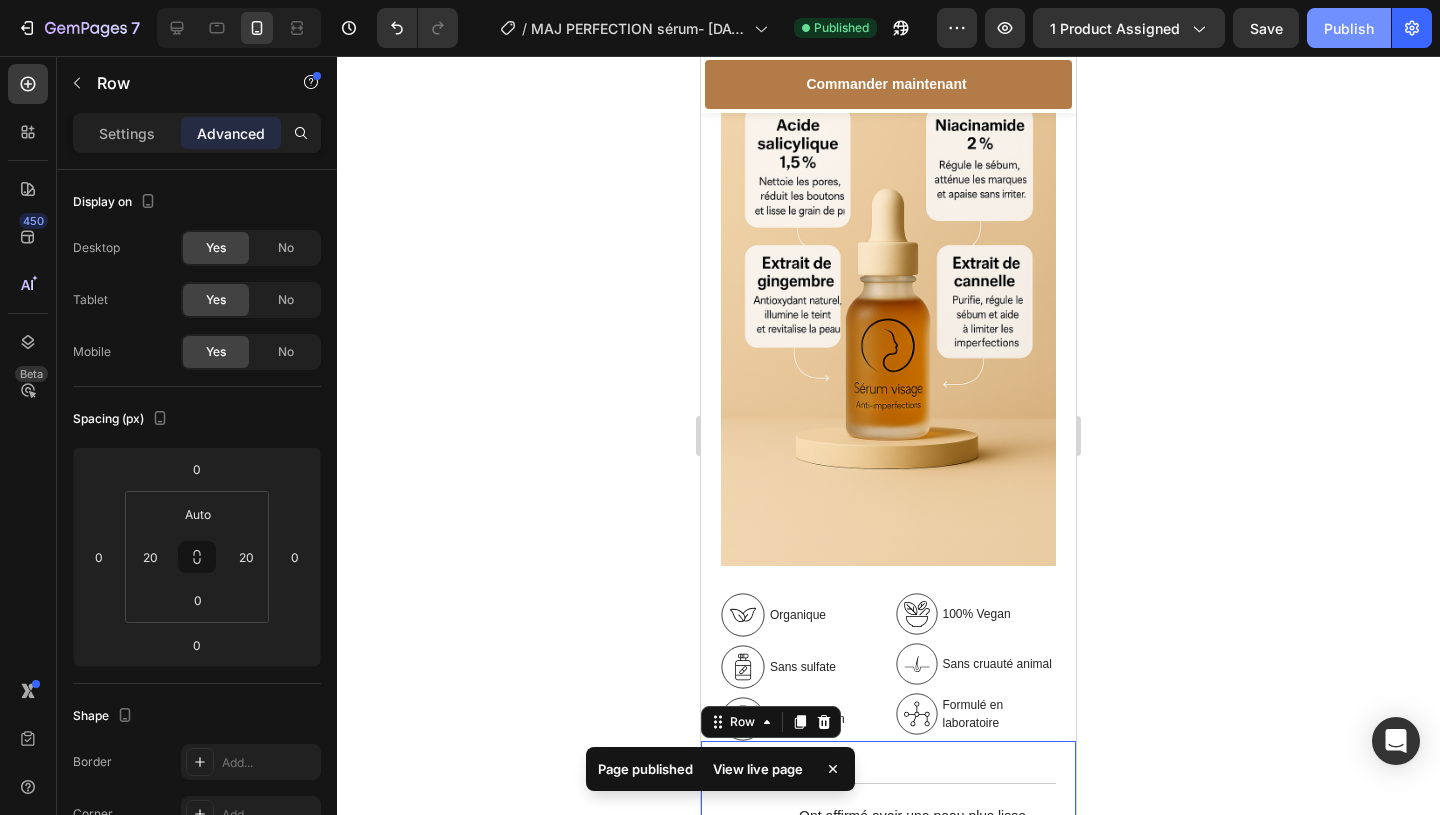 click on "Publish" at bounding box center (1349, 28) 